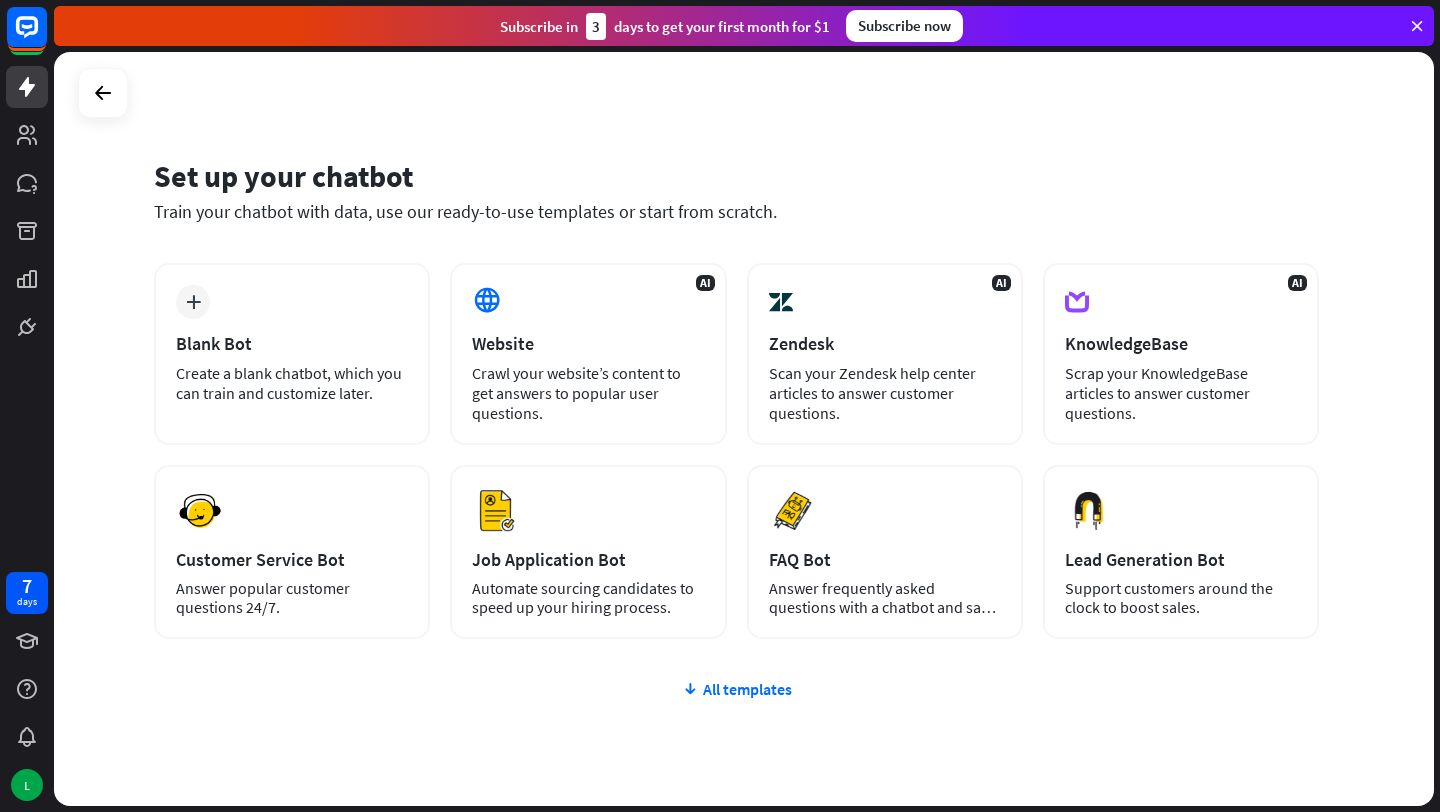 scroll, scrollTop: 0, scrollLeft: 0, axis: both 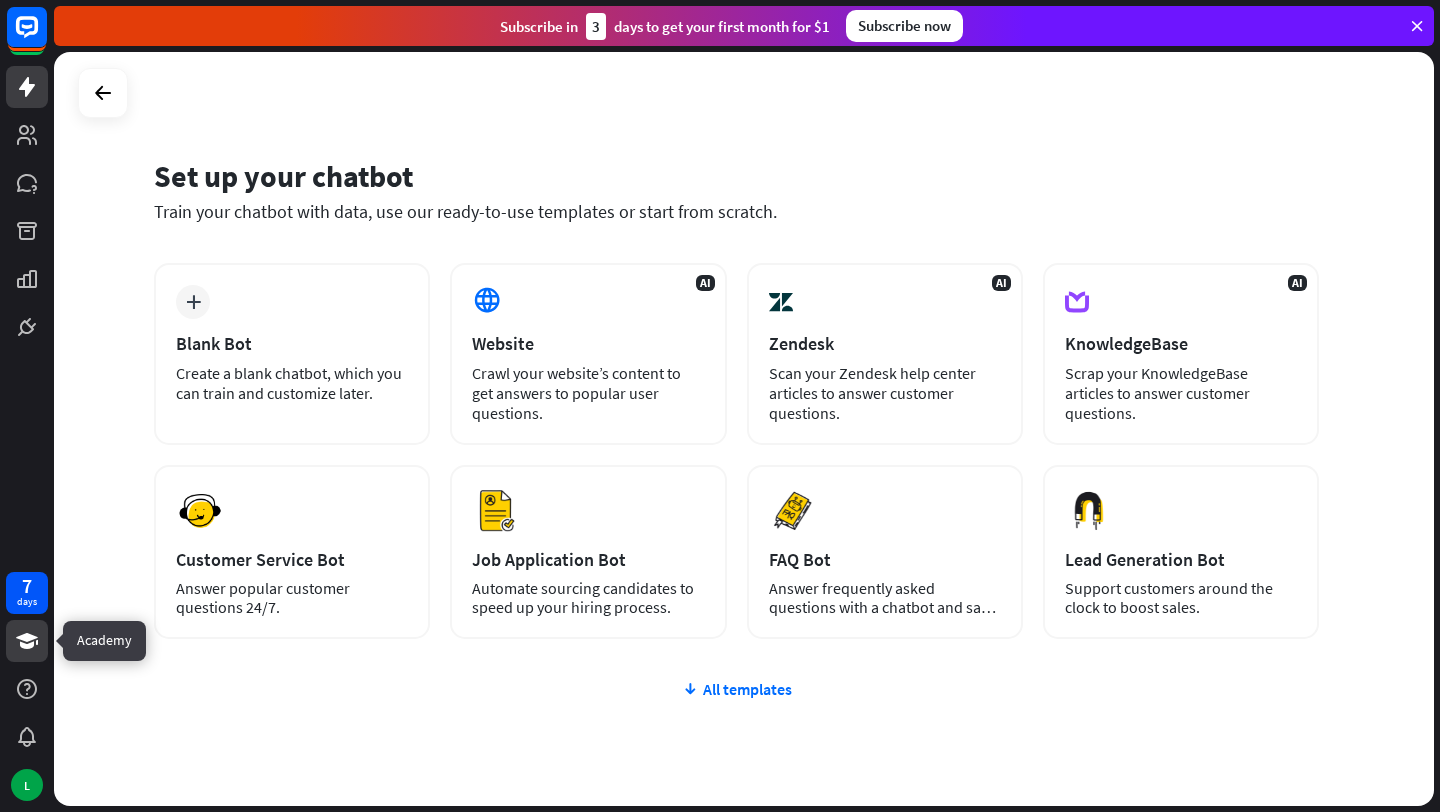 click 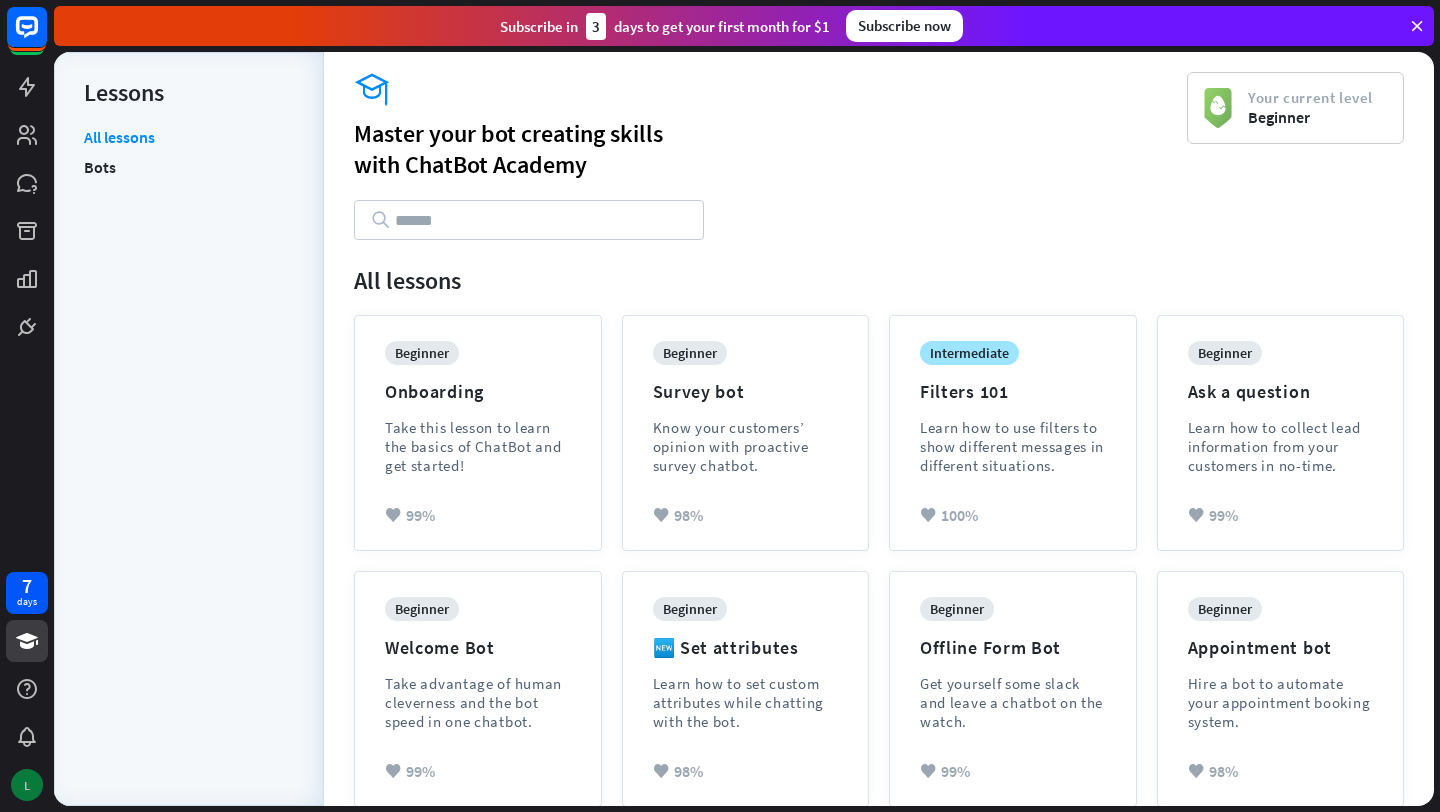 click on "L" at bounding box center (27, 785) 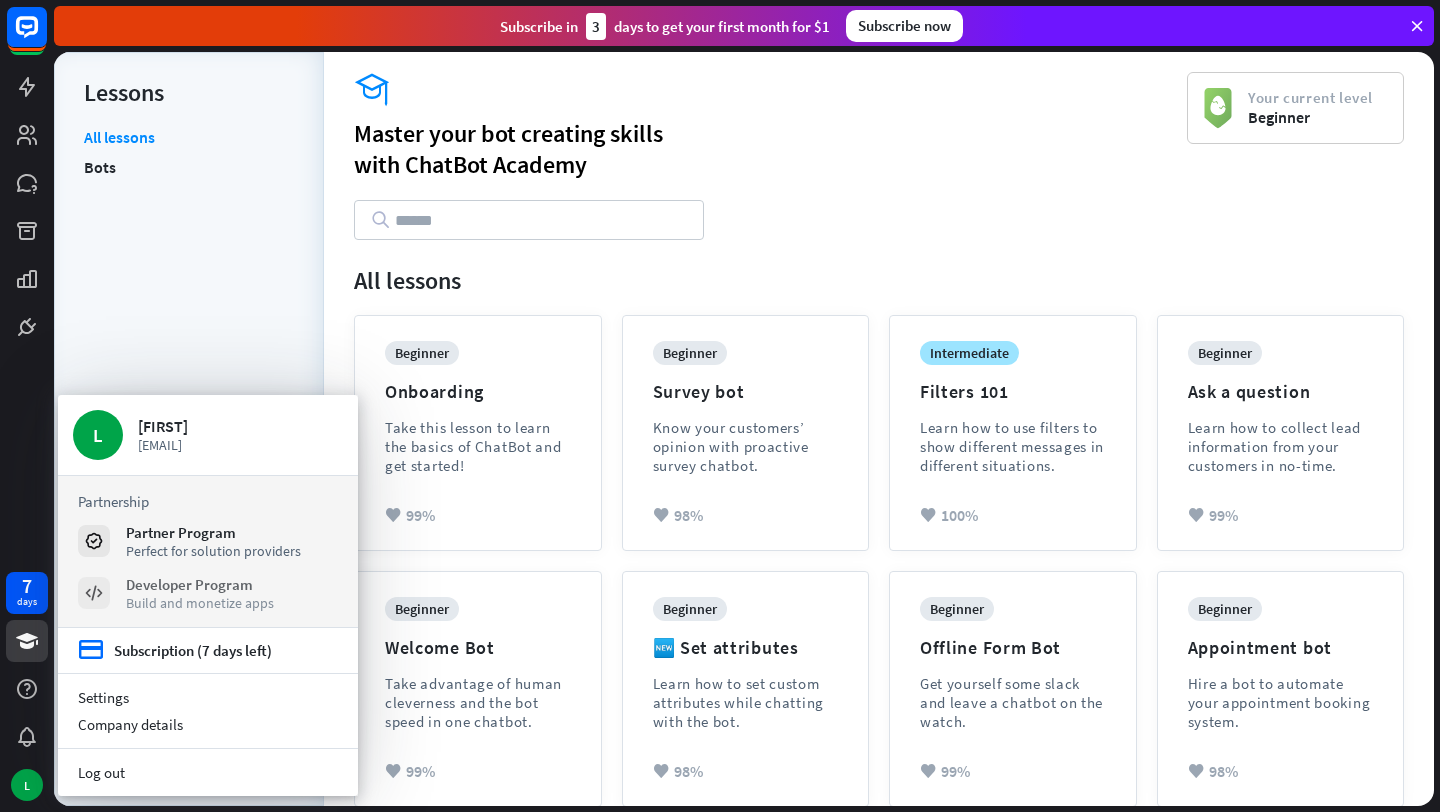 click on "Build and monetize apps" at bounding box center [200, 603] 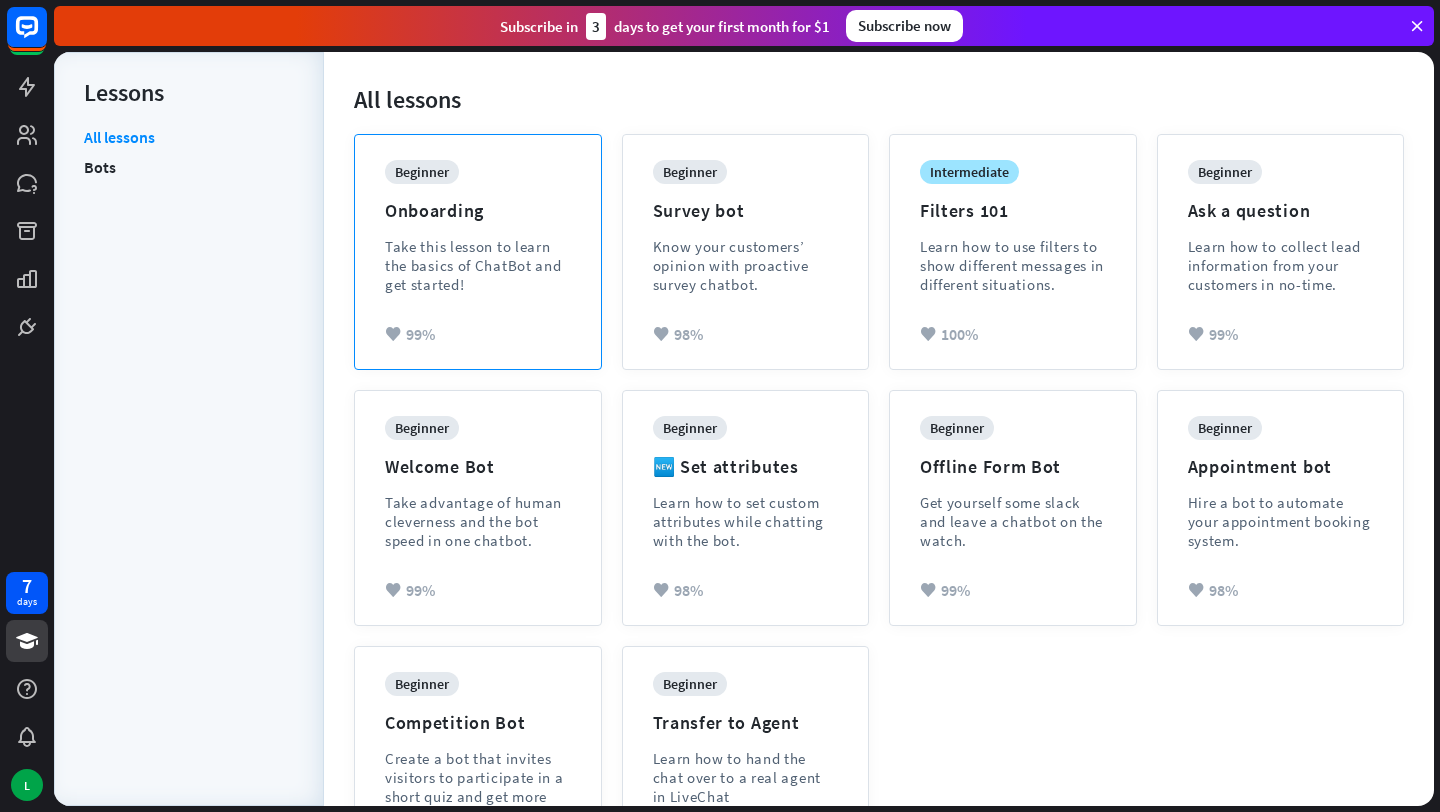 scroll, scrollTop: 295, scrollLeft: 0, axis: vertical 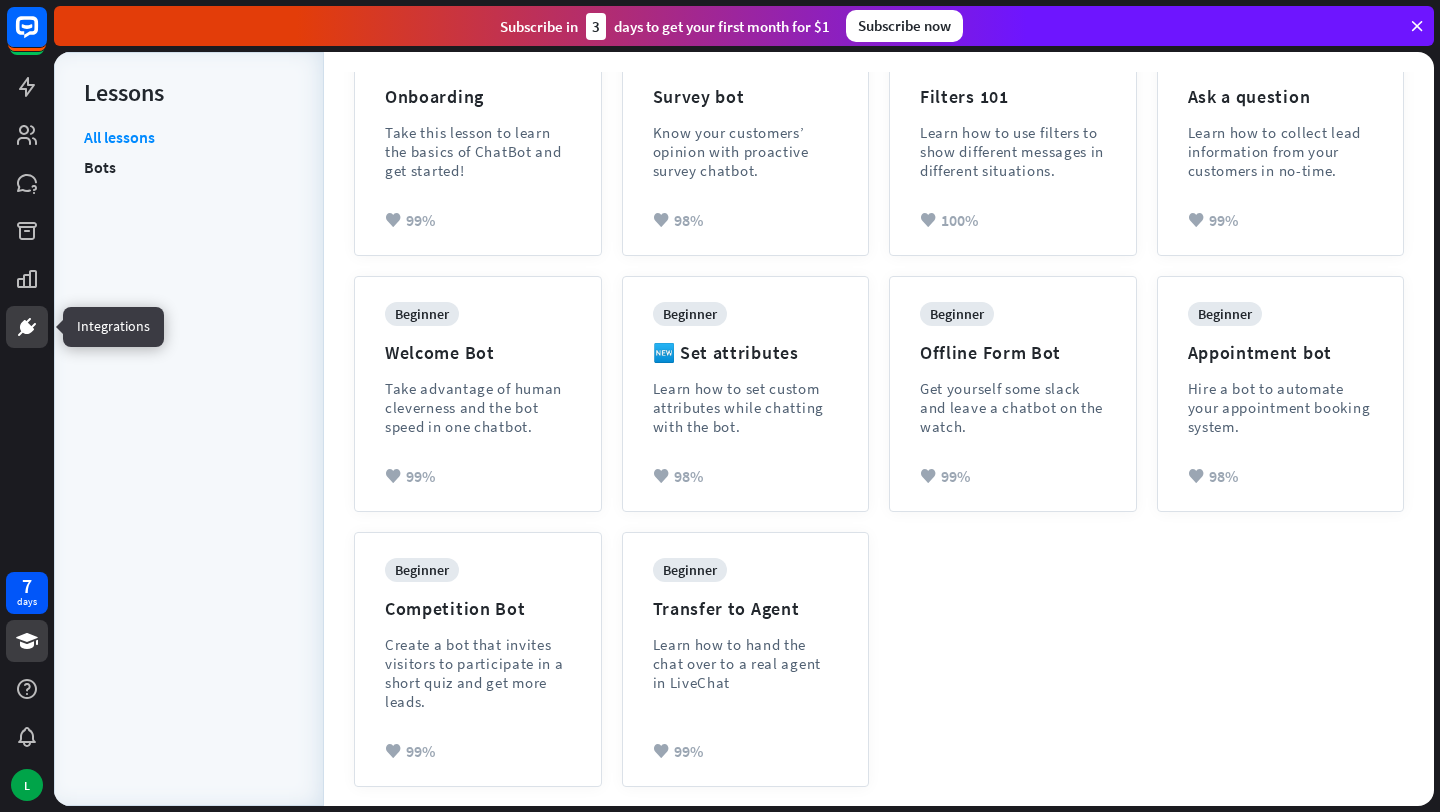 click 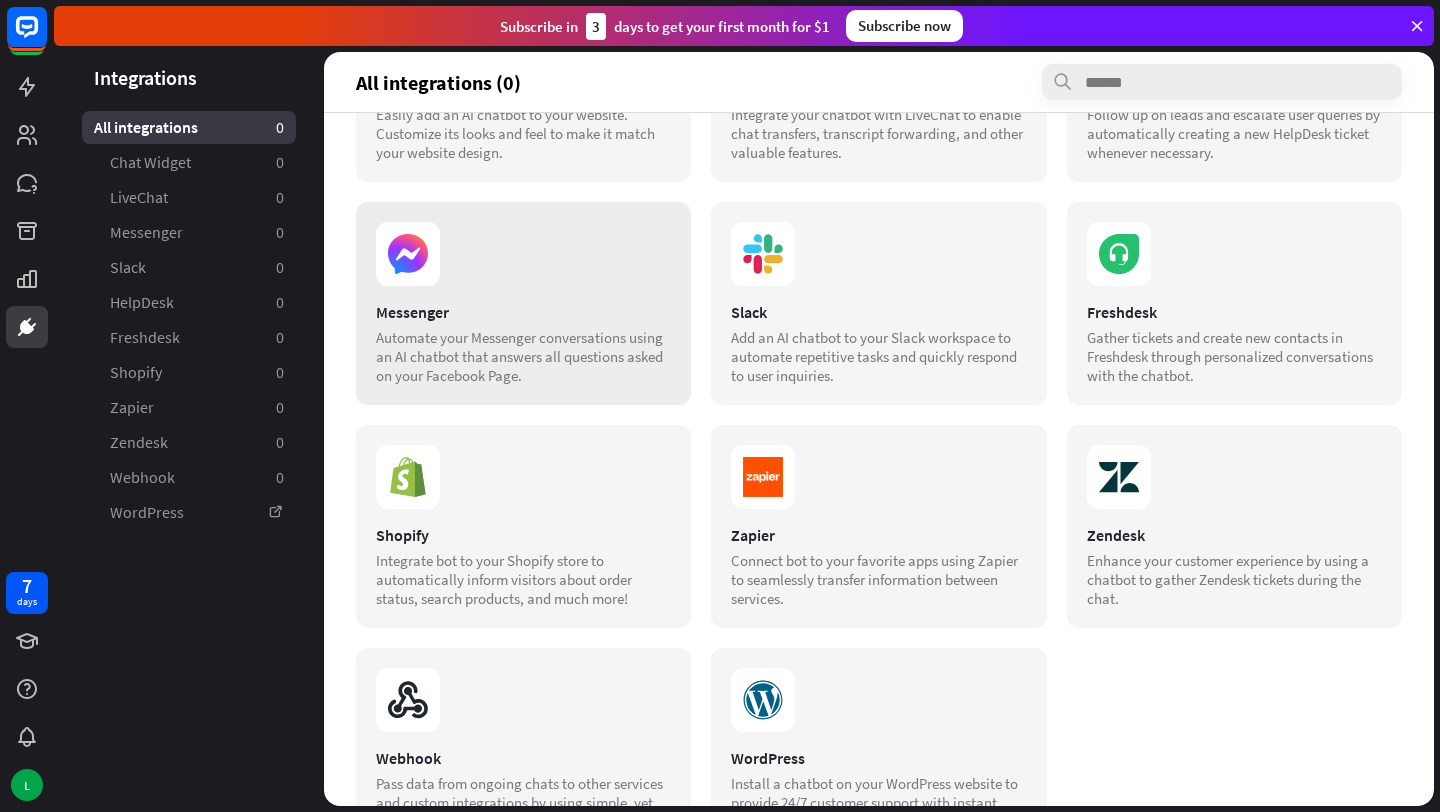 scroll, scrollTop: 243, scrollLeft: 0, axis: vertical 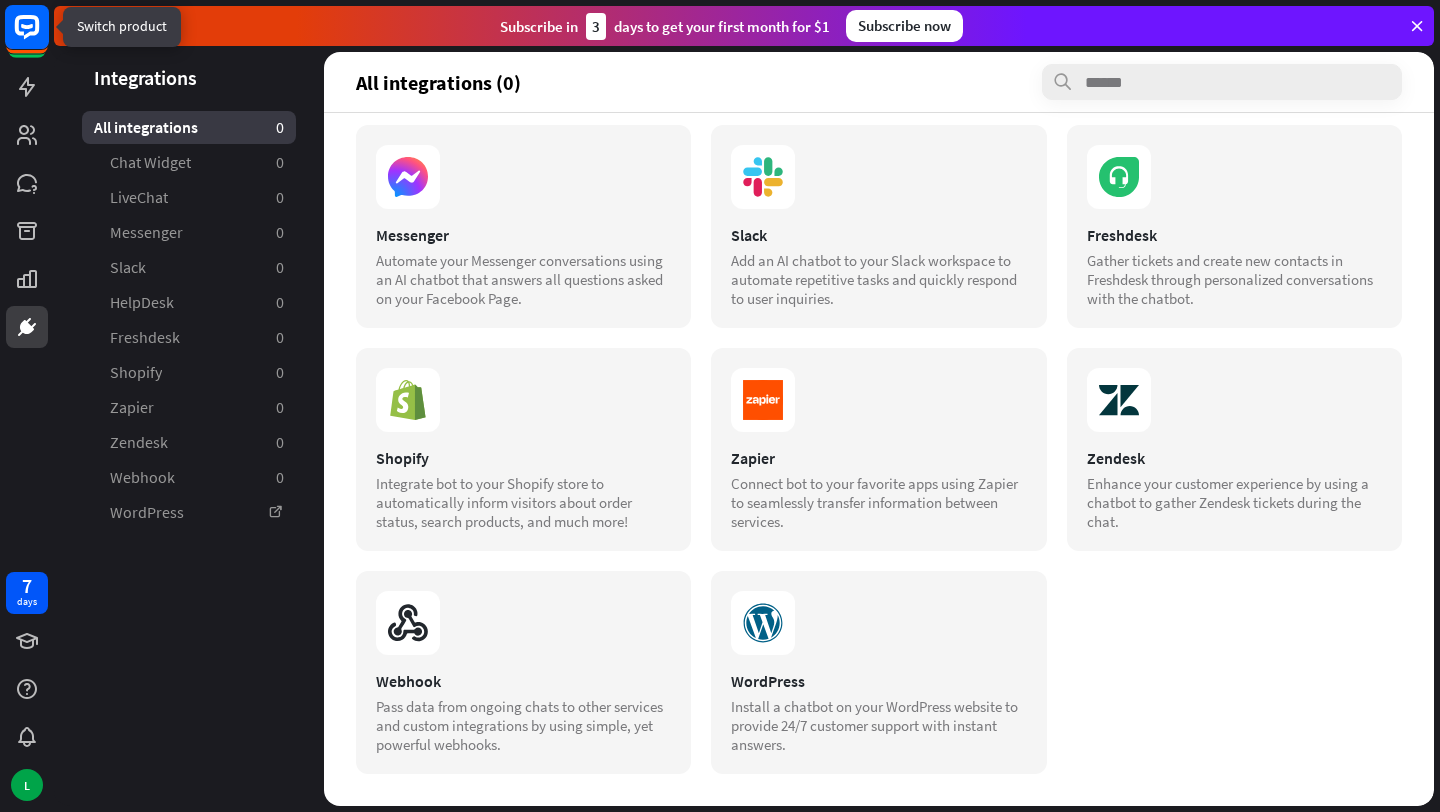 click 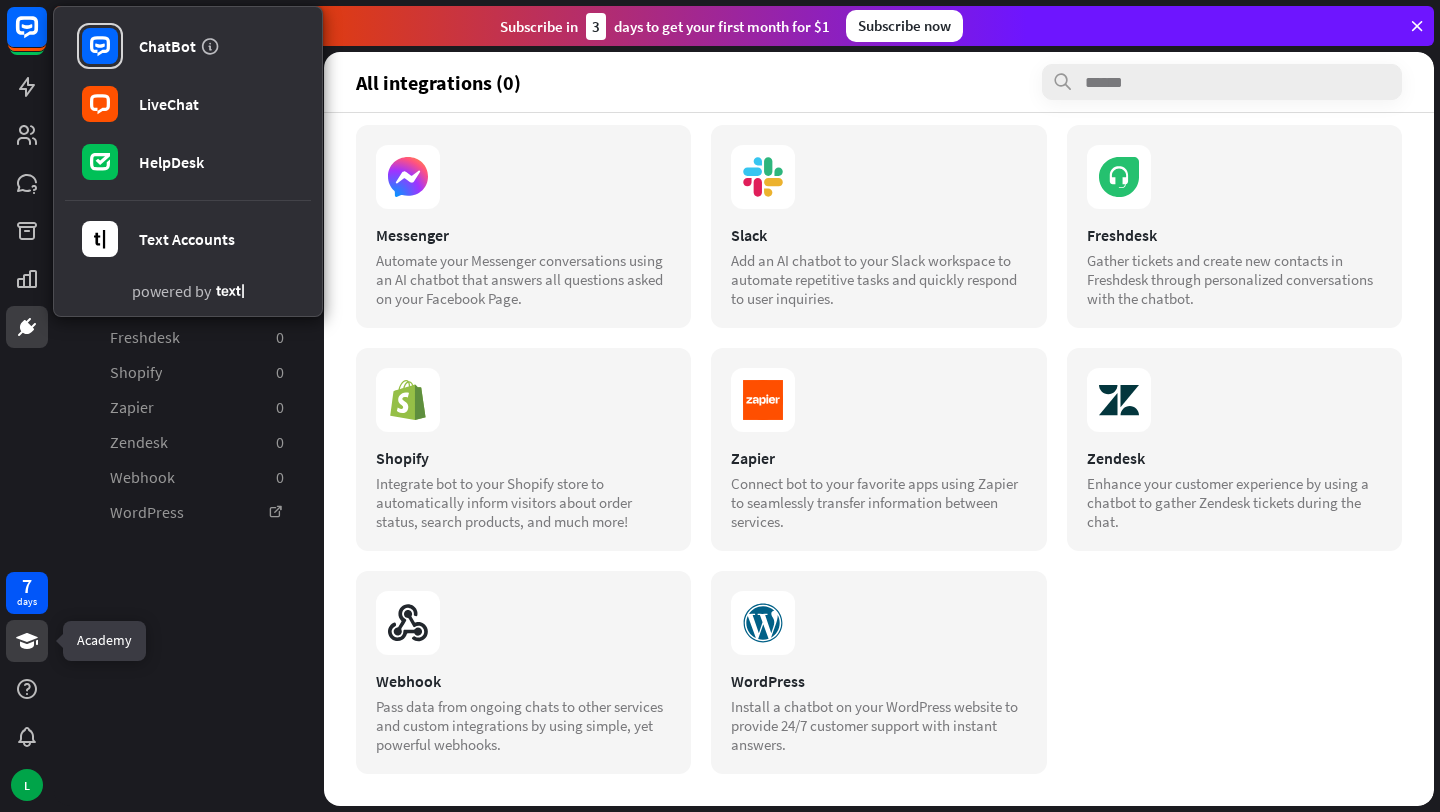 click at bounding box center (27, 641) 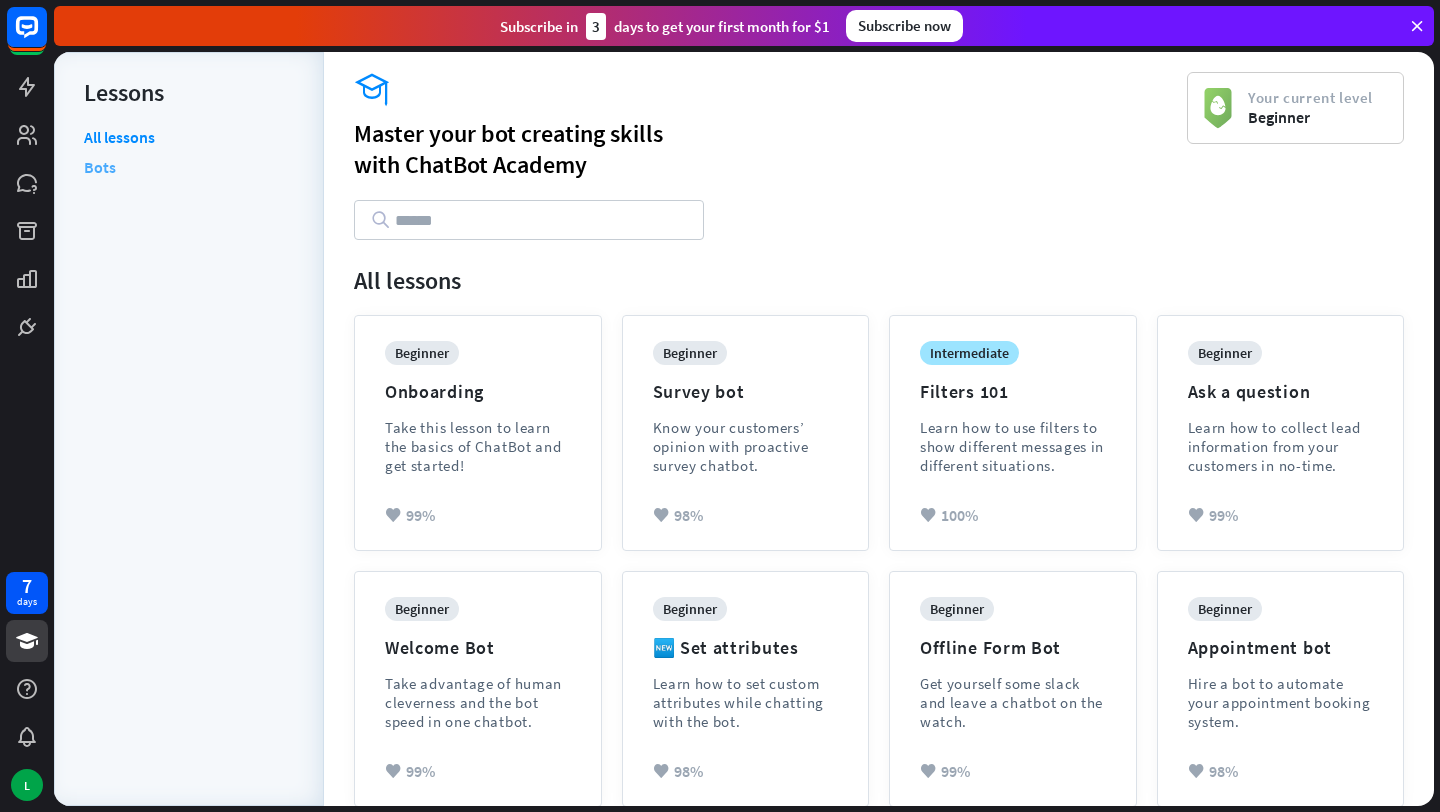 click on "Bots" at bounding box center [100, 167] 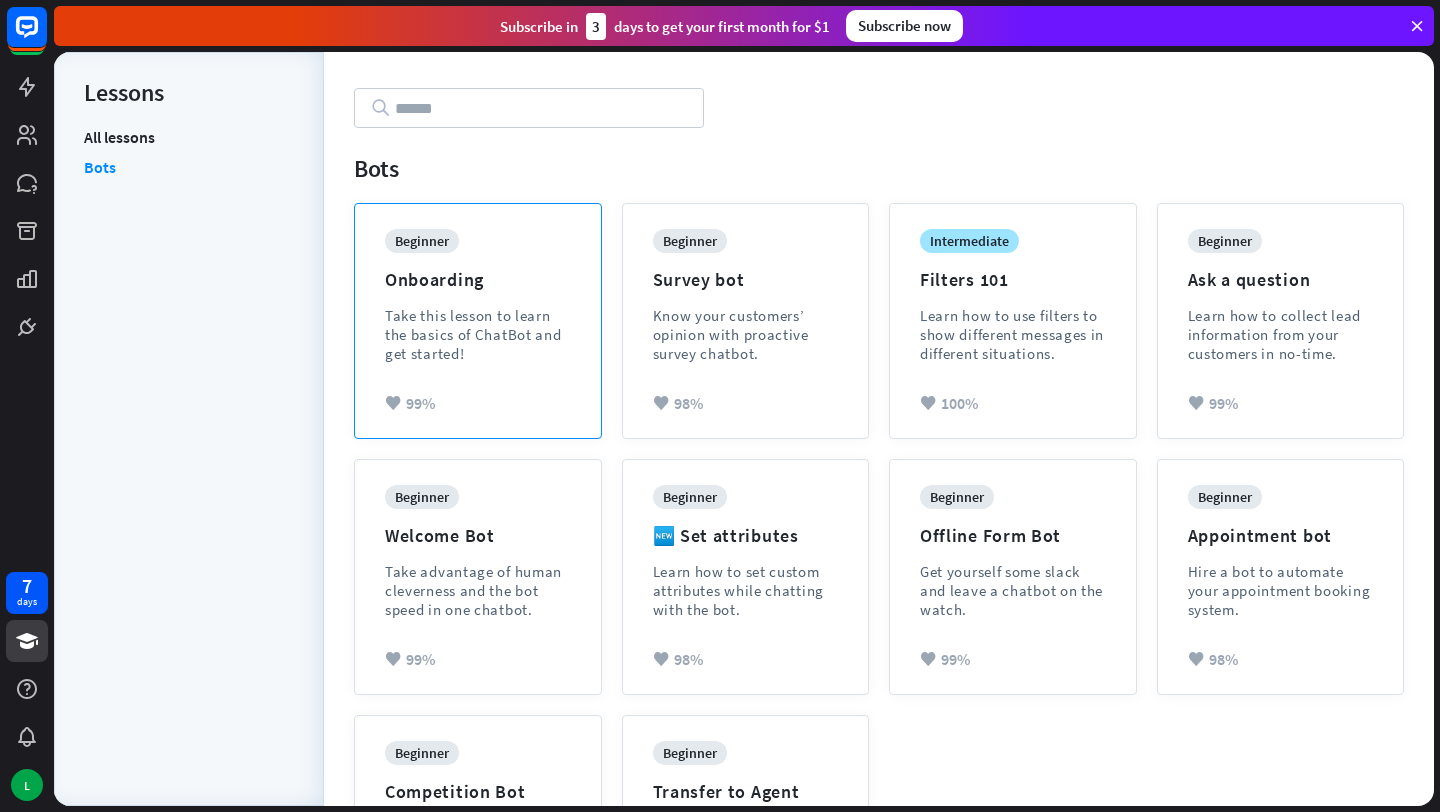 scroll, scrollTop: 88, scrollLeft: 0, axis: vertical 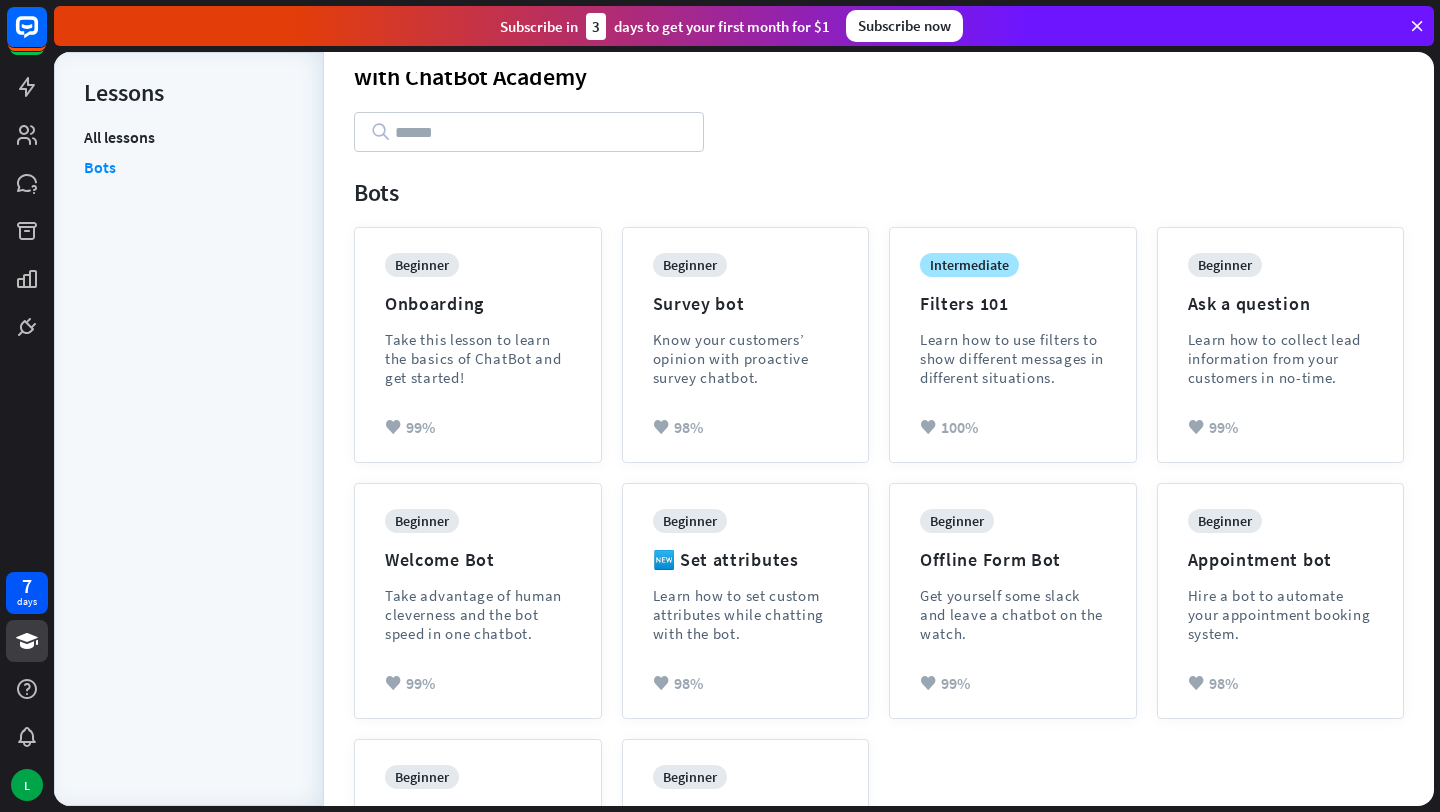 click at bounding box center (529, 132) 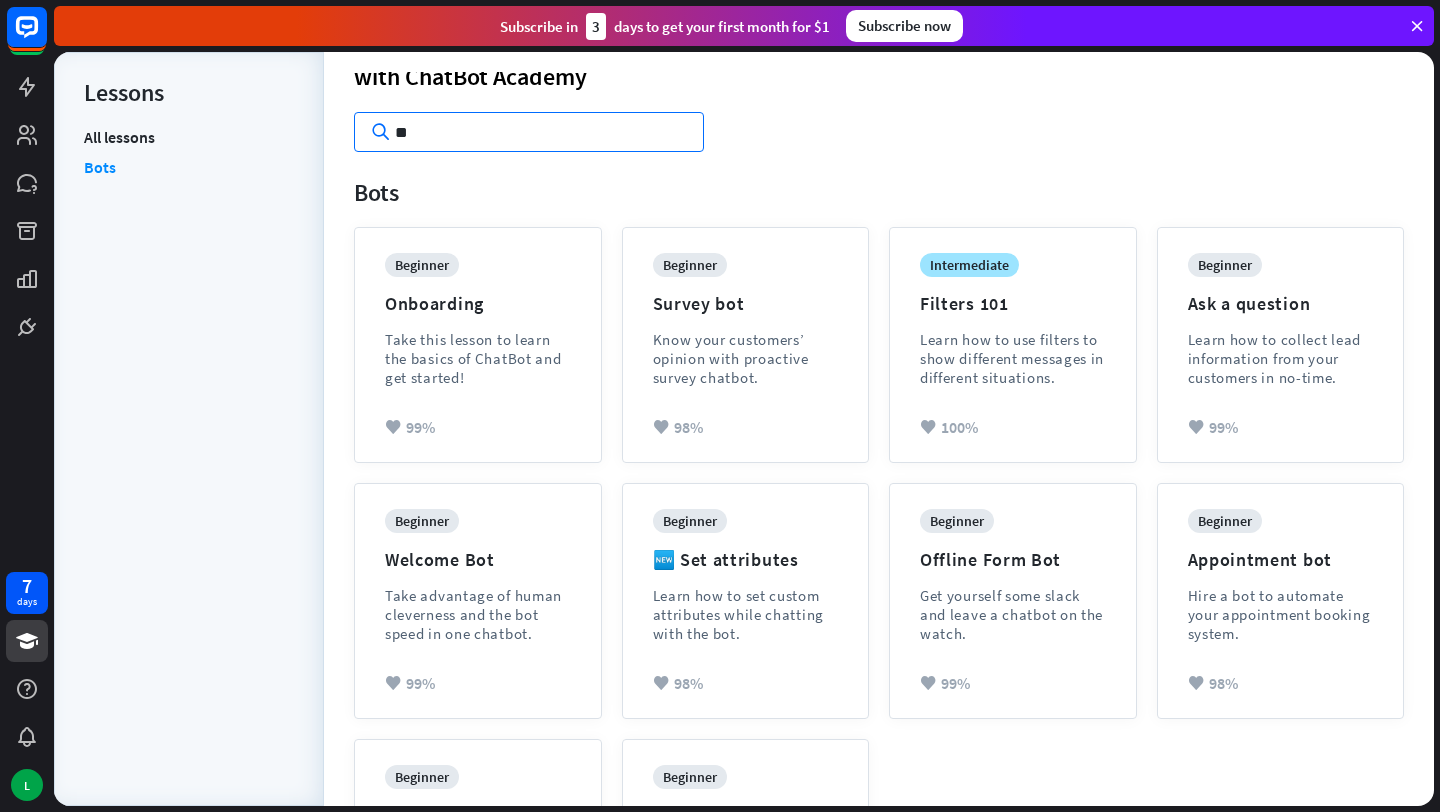 scroll, scrollTop: 0, scrollLeft: 0, axis: both 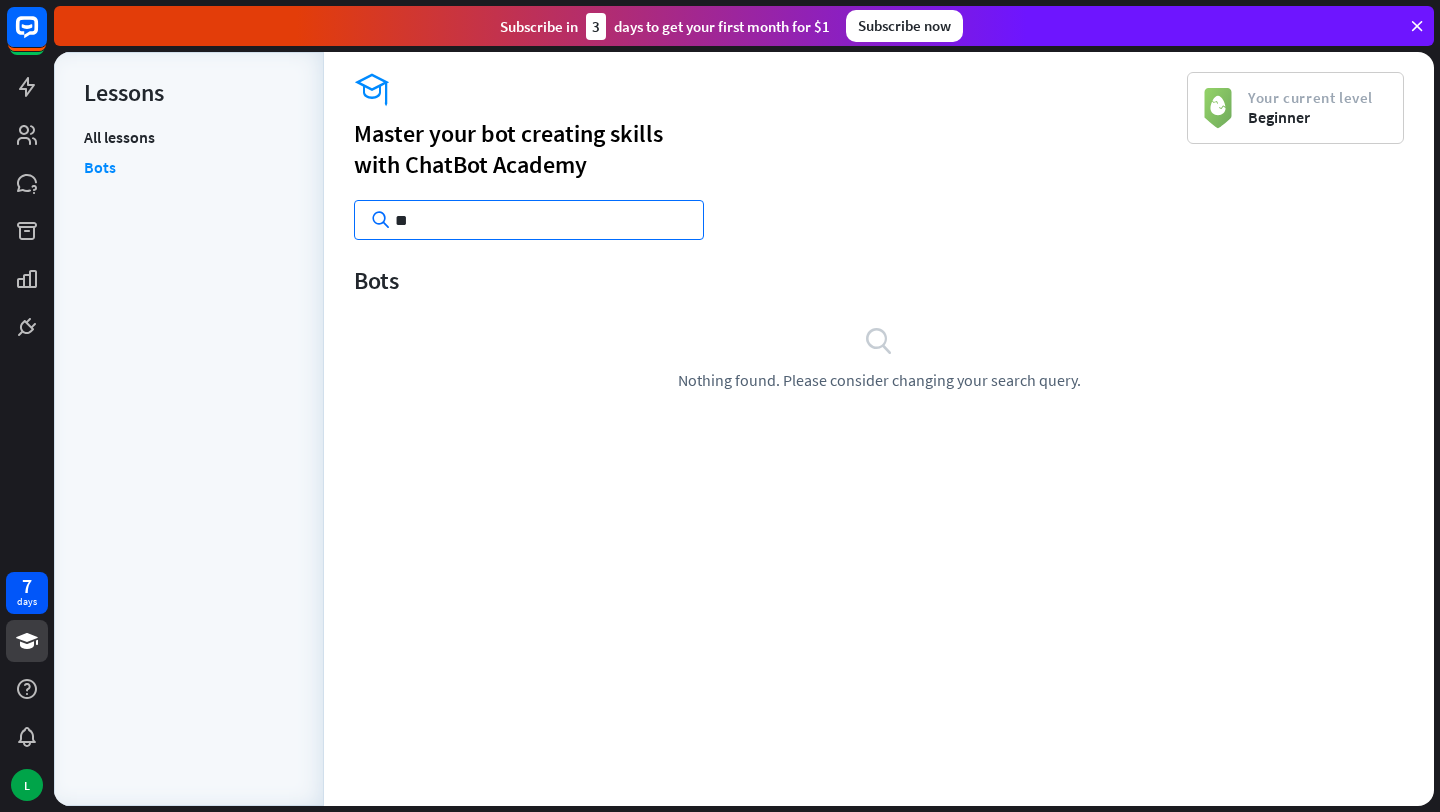 type on "*" 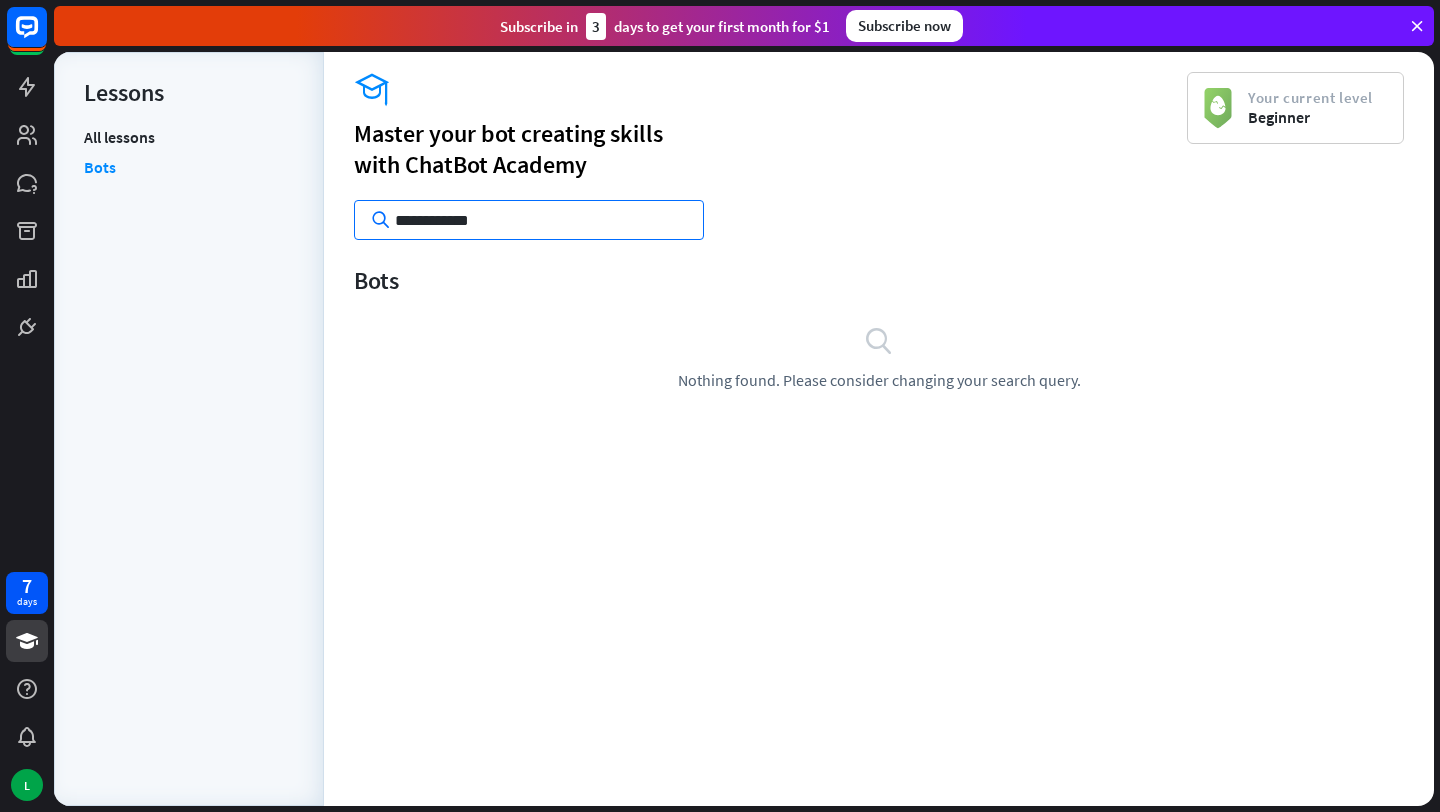 type on "**********" 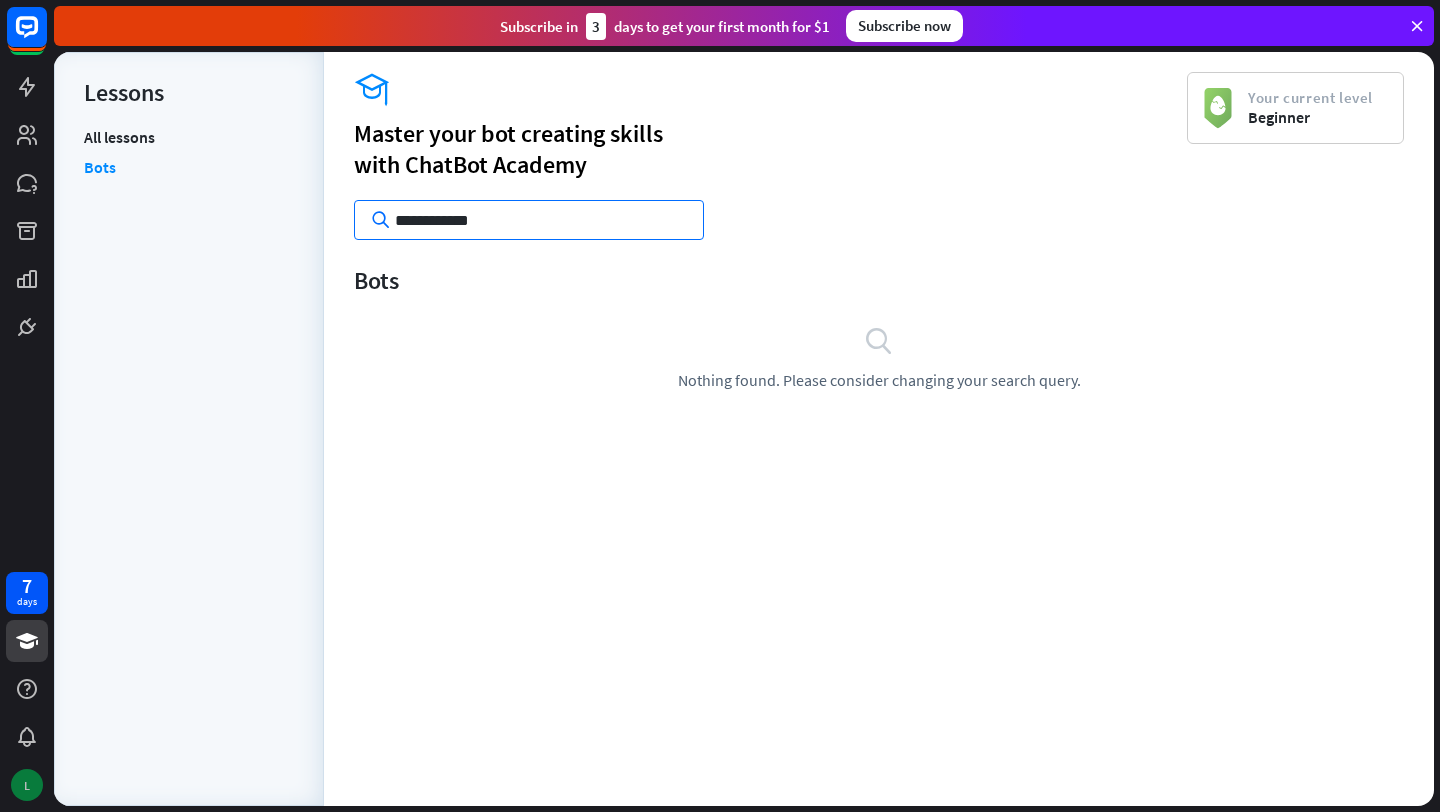 click on "L" at bounding box center [27, 785] 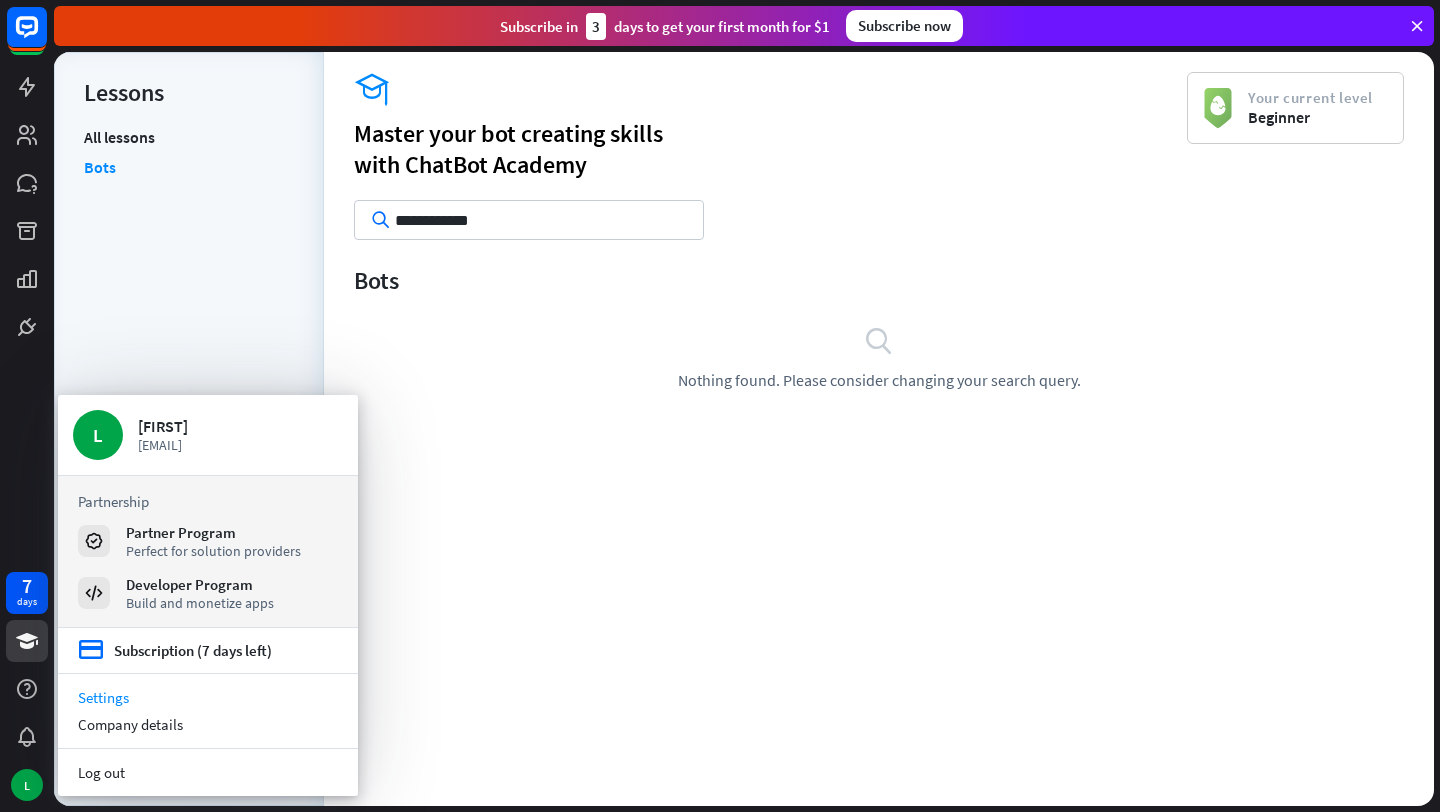 click on "Settings" at bounding box center (208, 697) 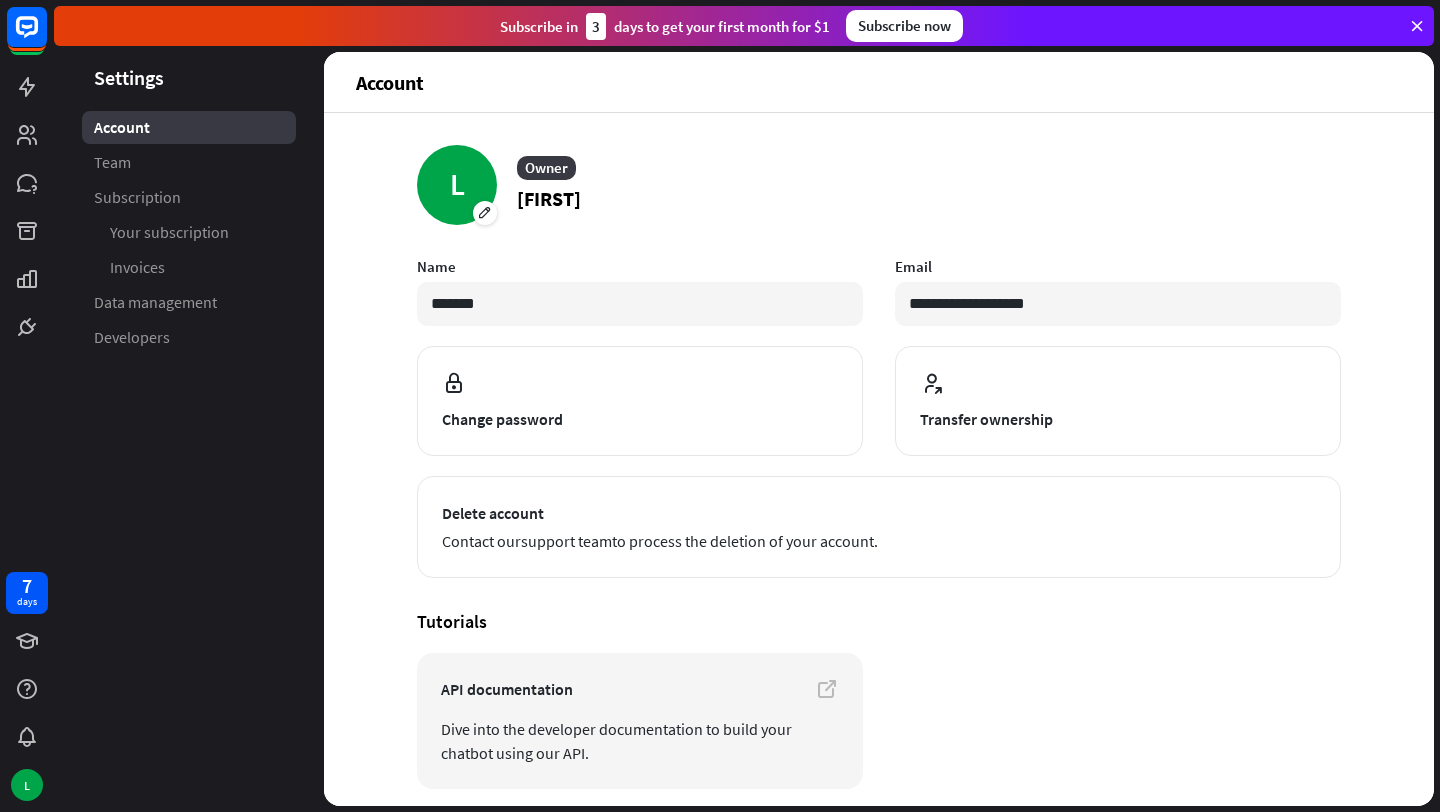 scroll, scrollTop: 75, scrollLeft: 0, axis: vertical 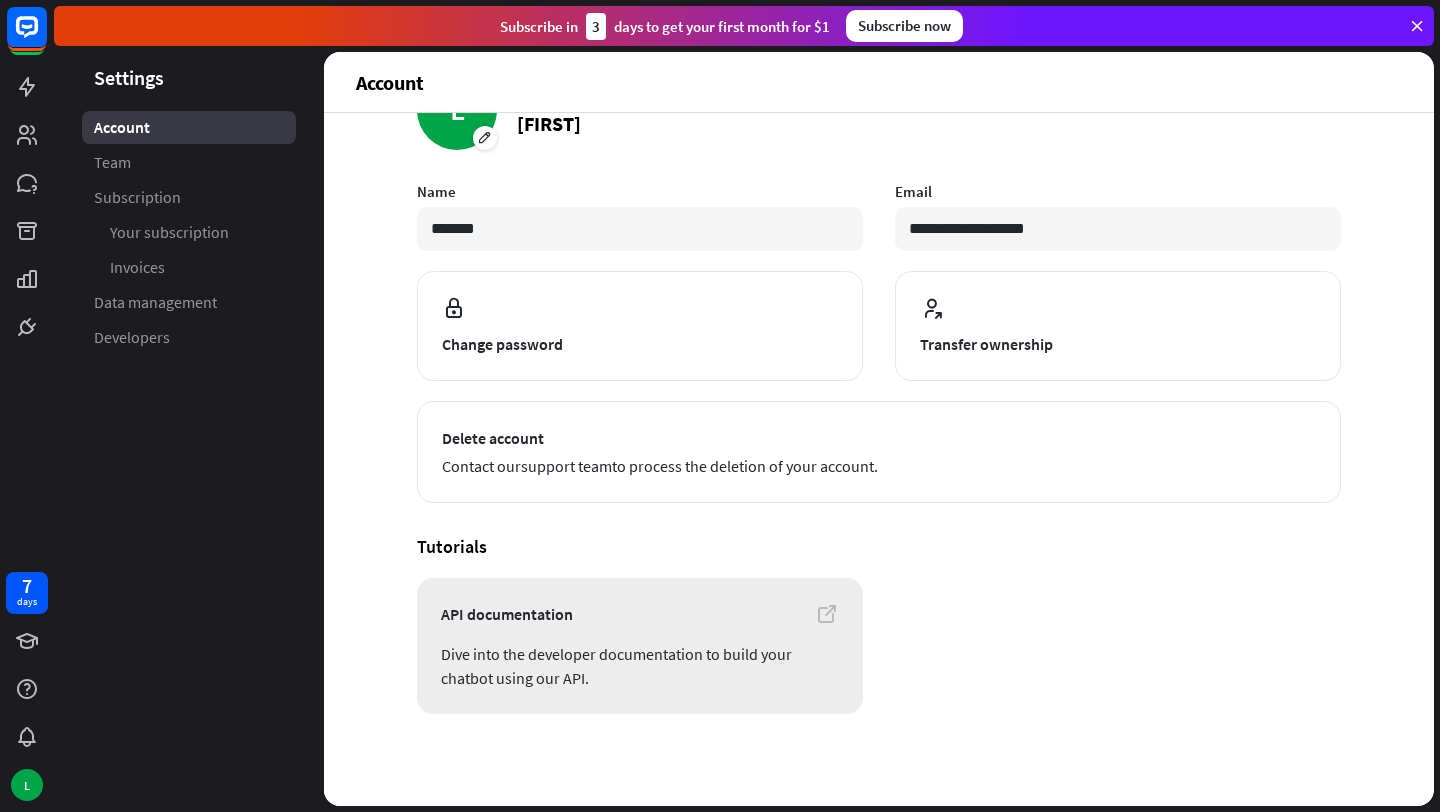 click on "Dive into the developer documentation to build
your chatbot using our API." at bounding box center [640, 666] 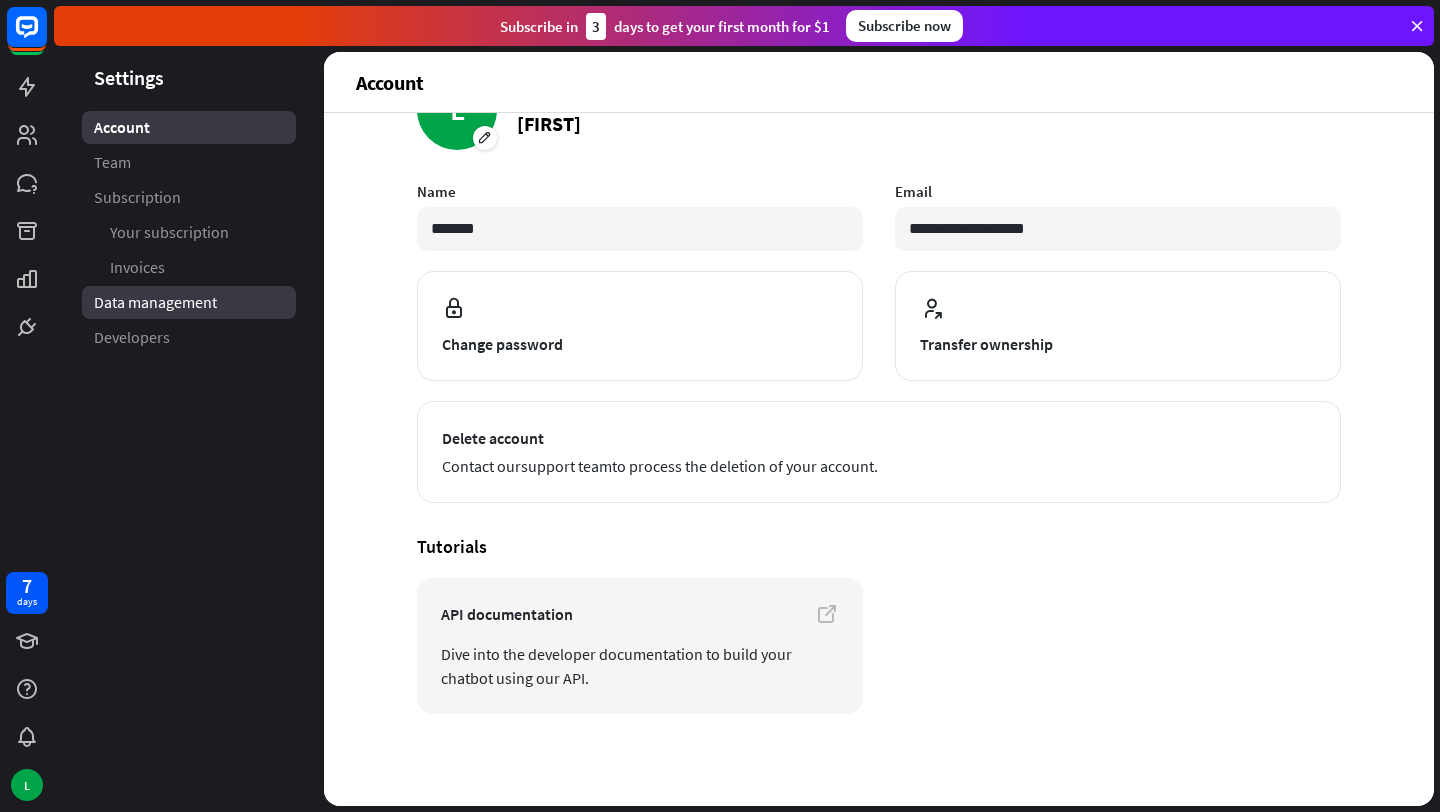click on "Data management" at bounding box center [155, 302] 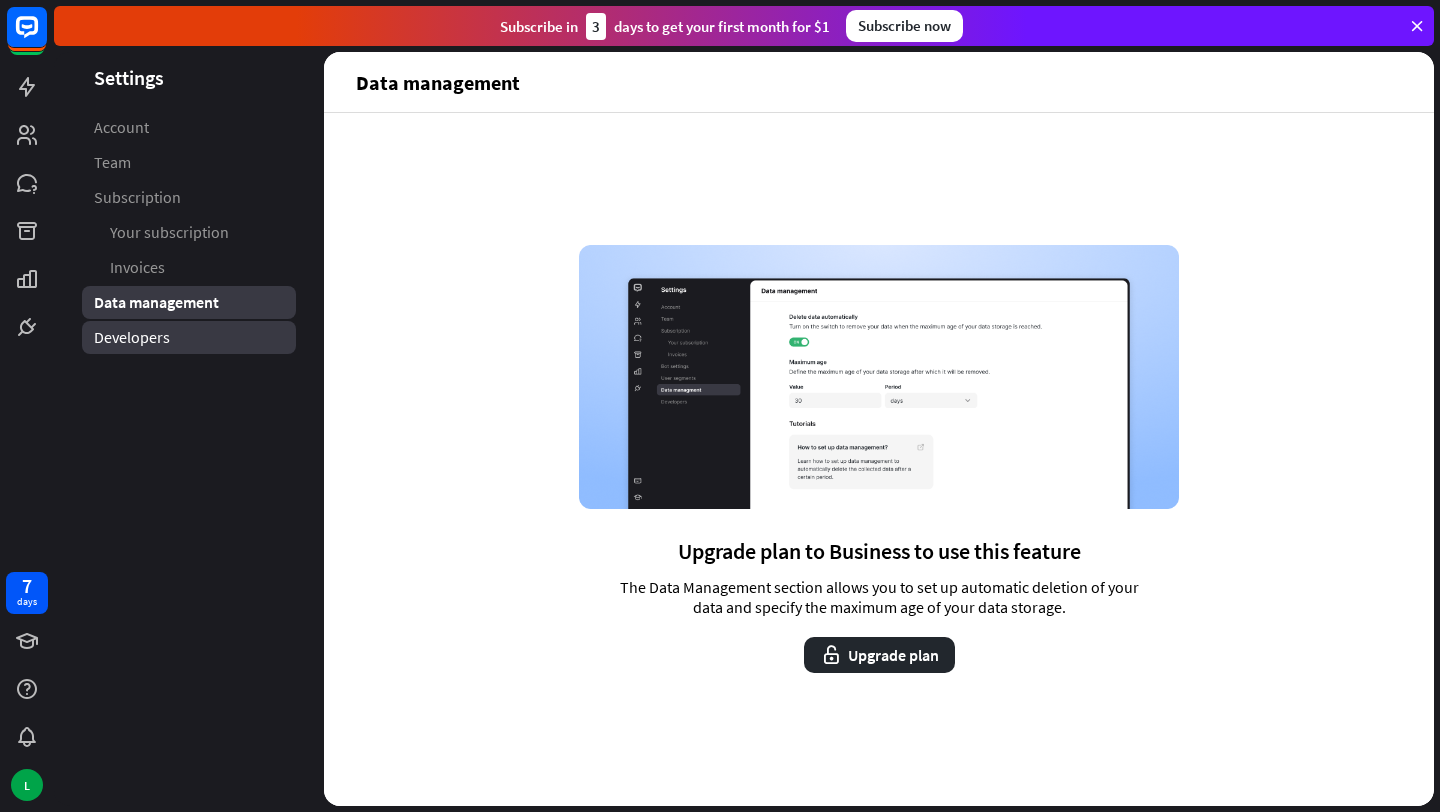 click on "Developers" at bounding box center (189, 337) 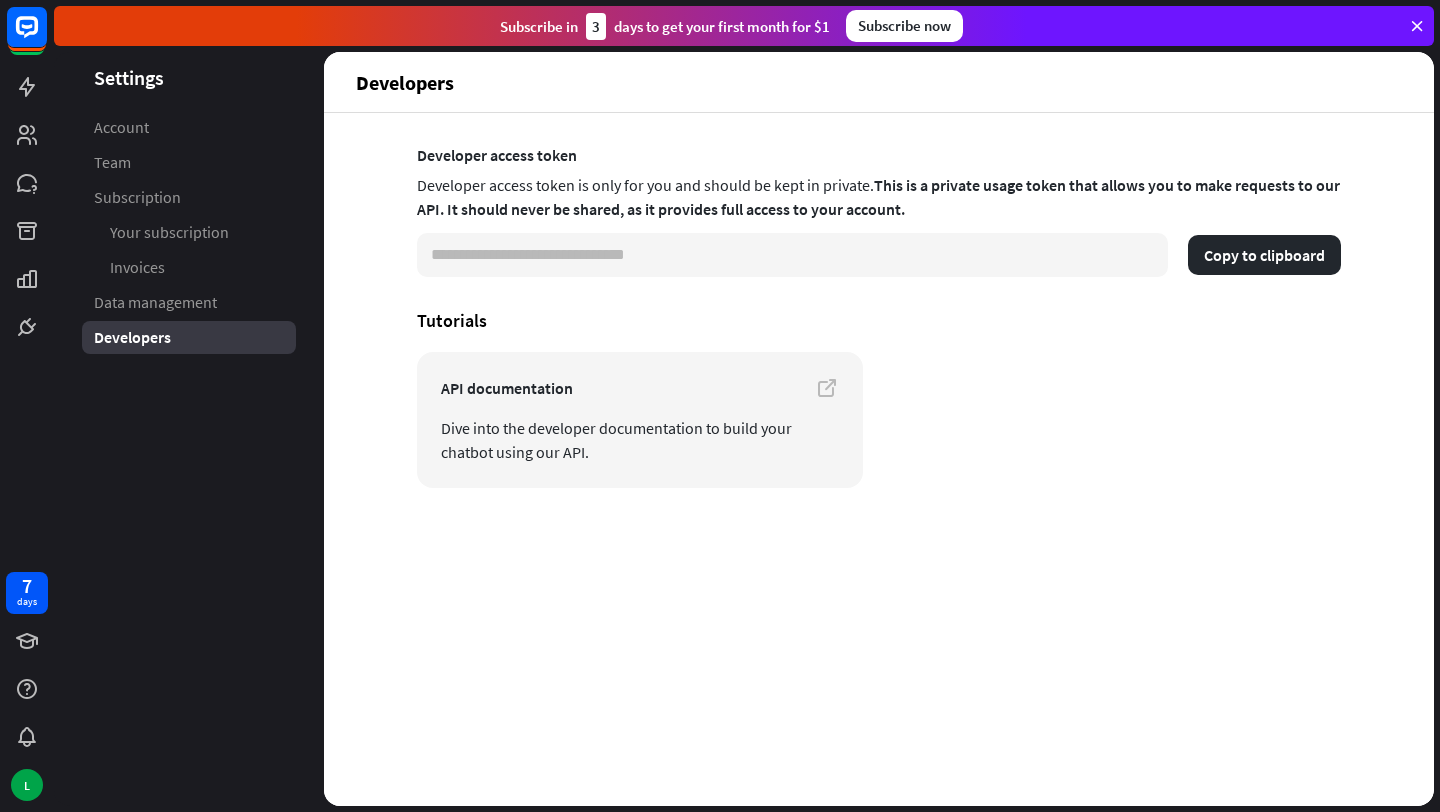 click on "**********" at bounding box center (792, 255) 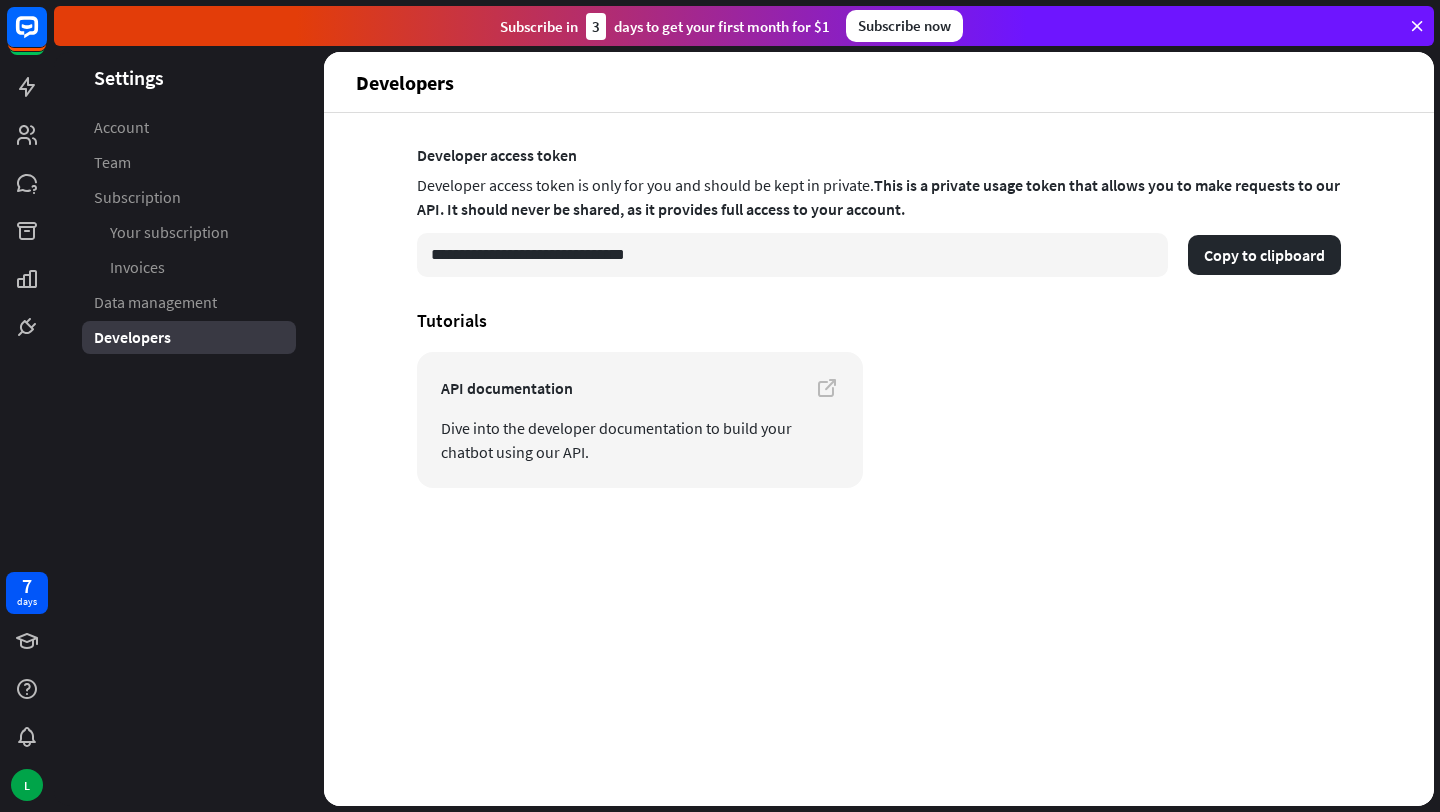 drag, startPoint x: 709, startPoint y: 251, endPoint x: 402, endPoint y: 247, distance: 307.02606 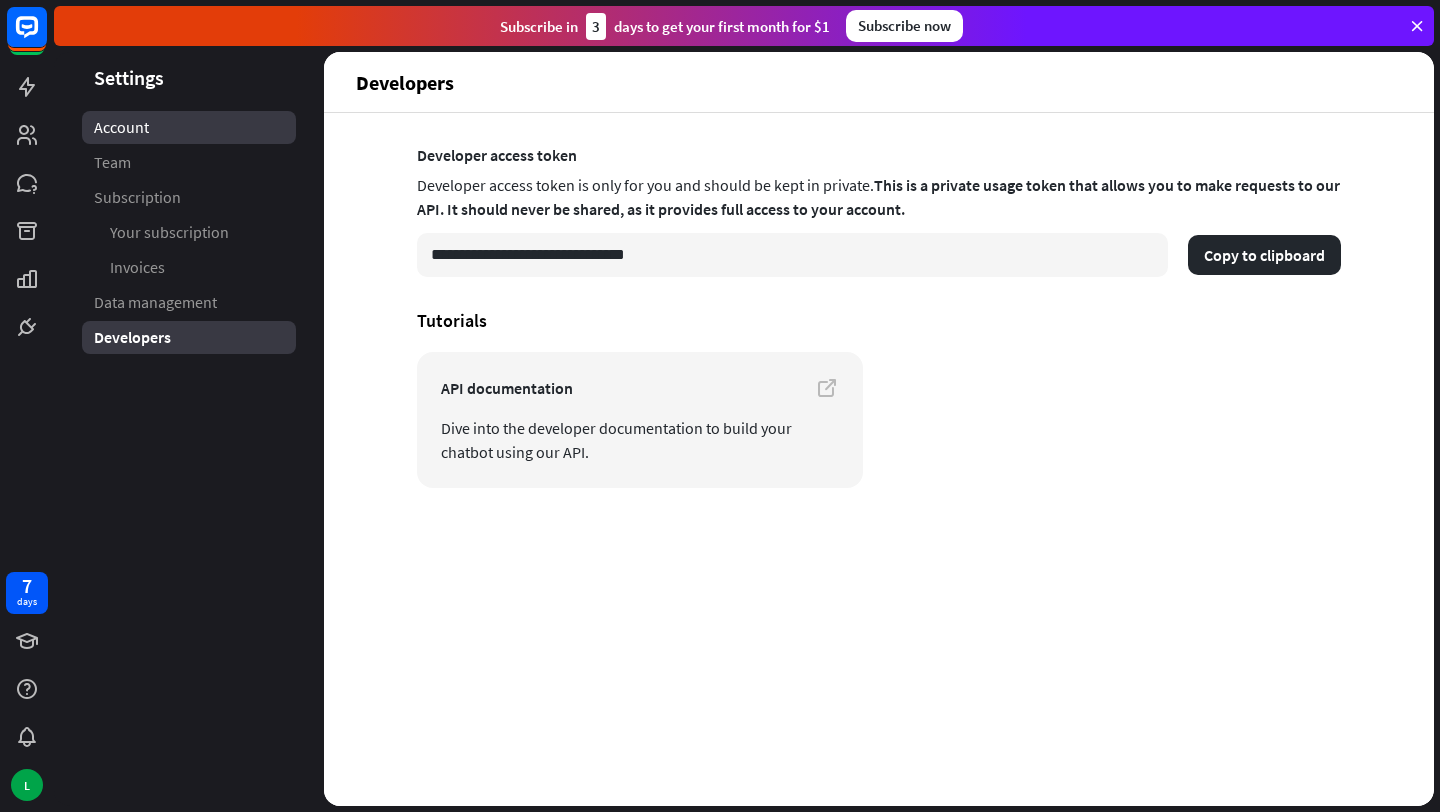 click on "Account" at bounding box center (121, 127) 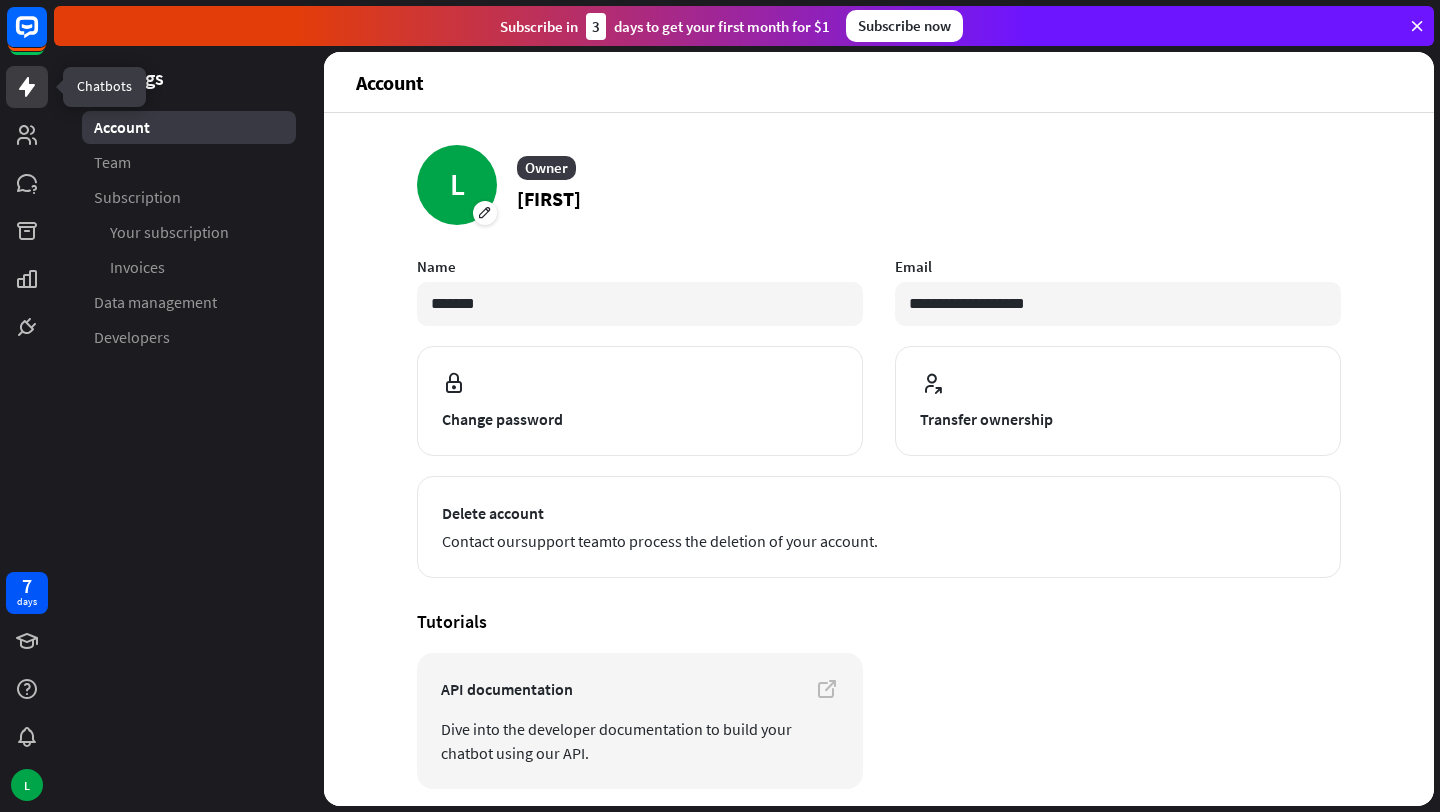 click 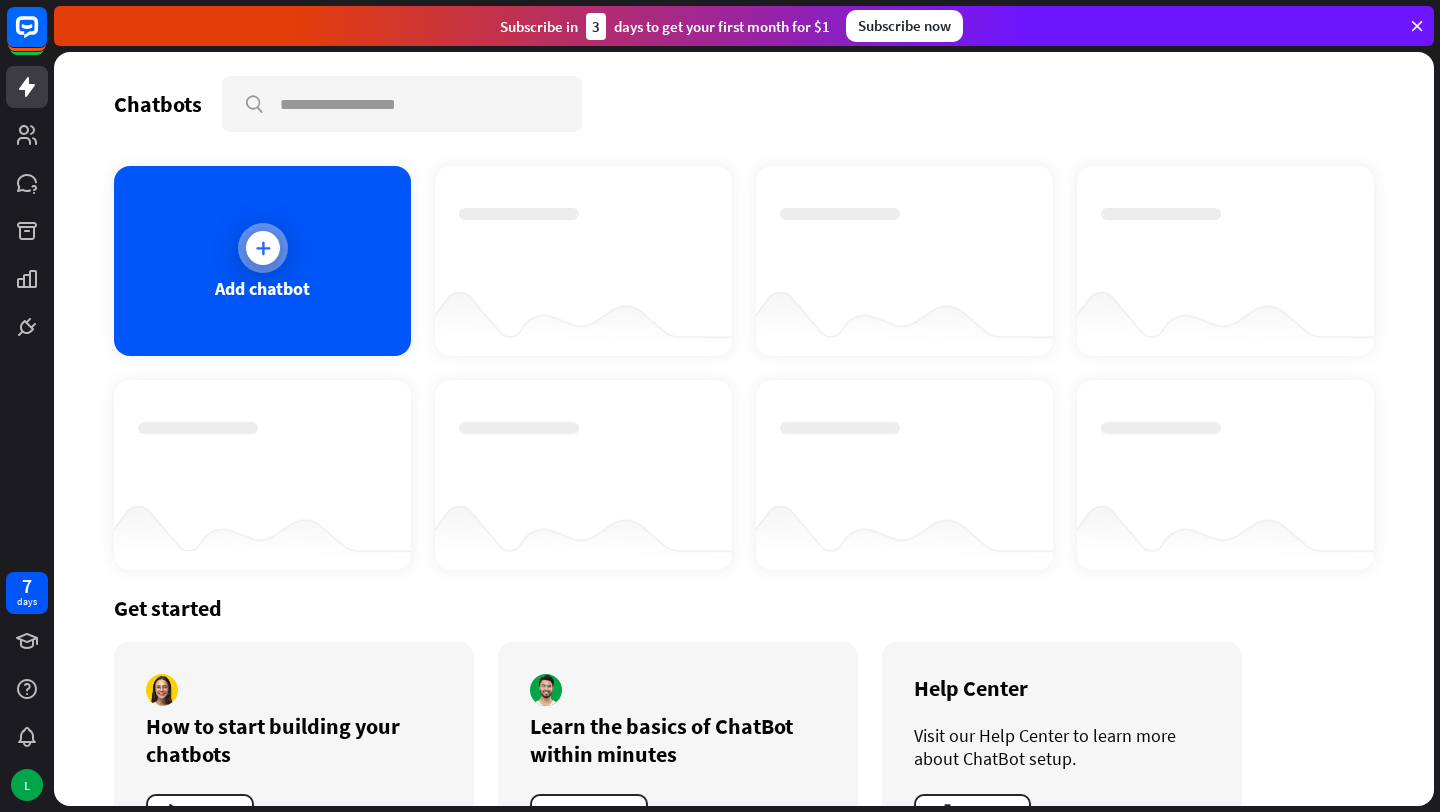 click on "Add chatbot" at bounding box center [262, 288] 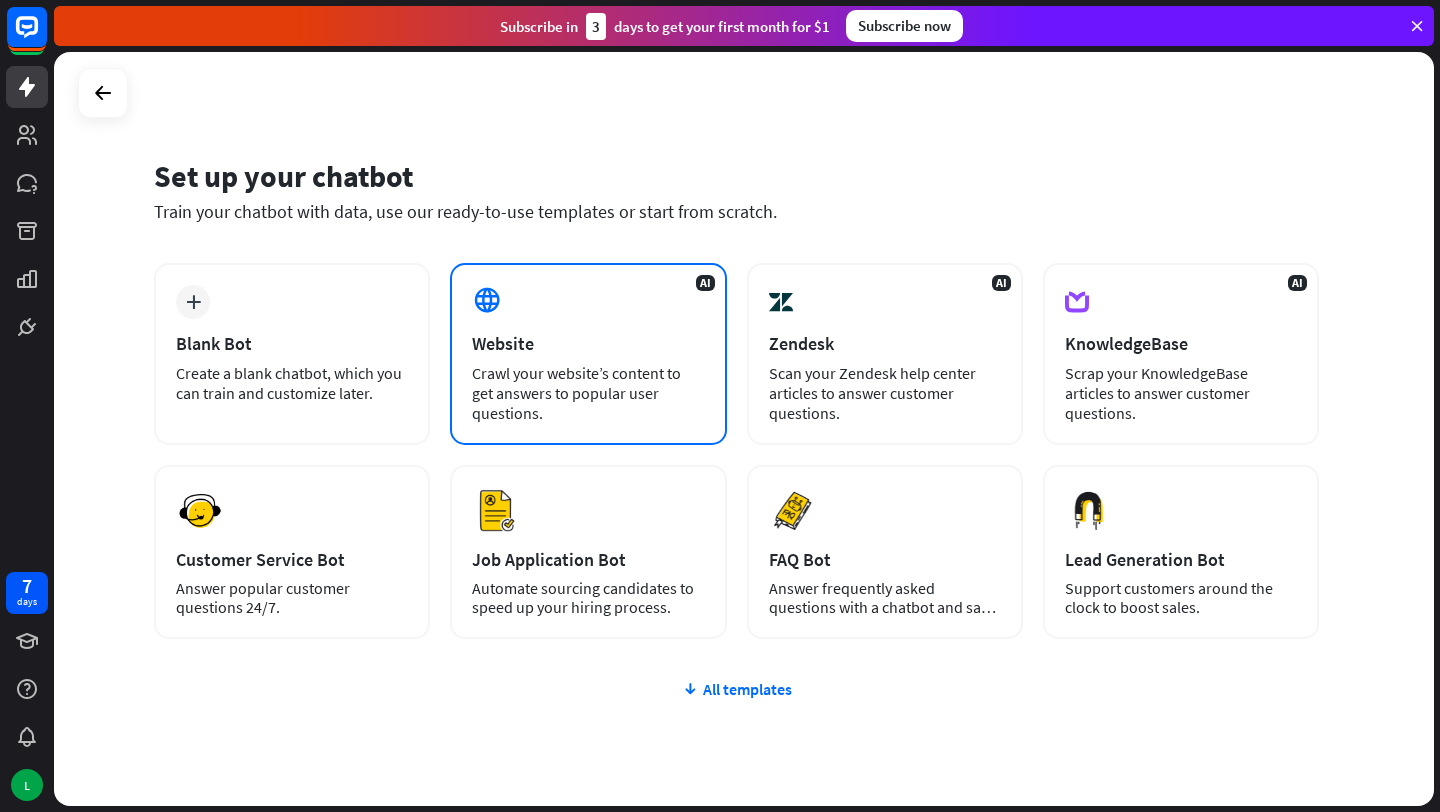 click on "Website" at bounding box center [588, 343] 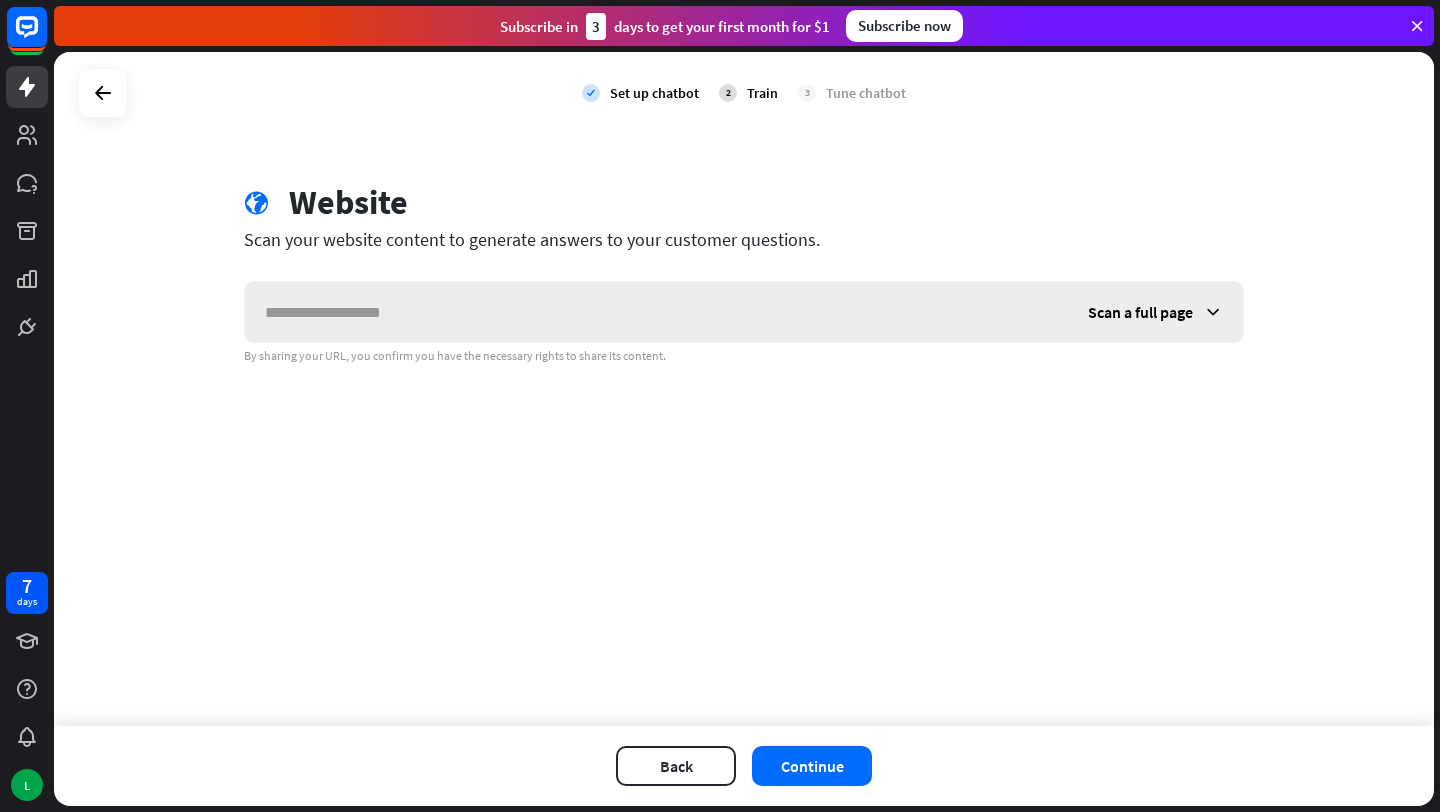 click at bounding box center [656, 312] 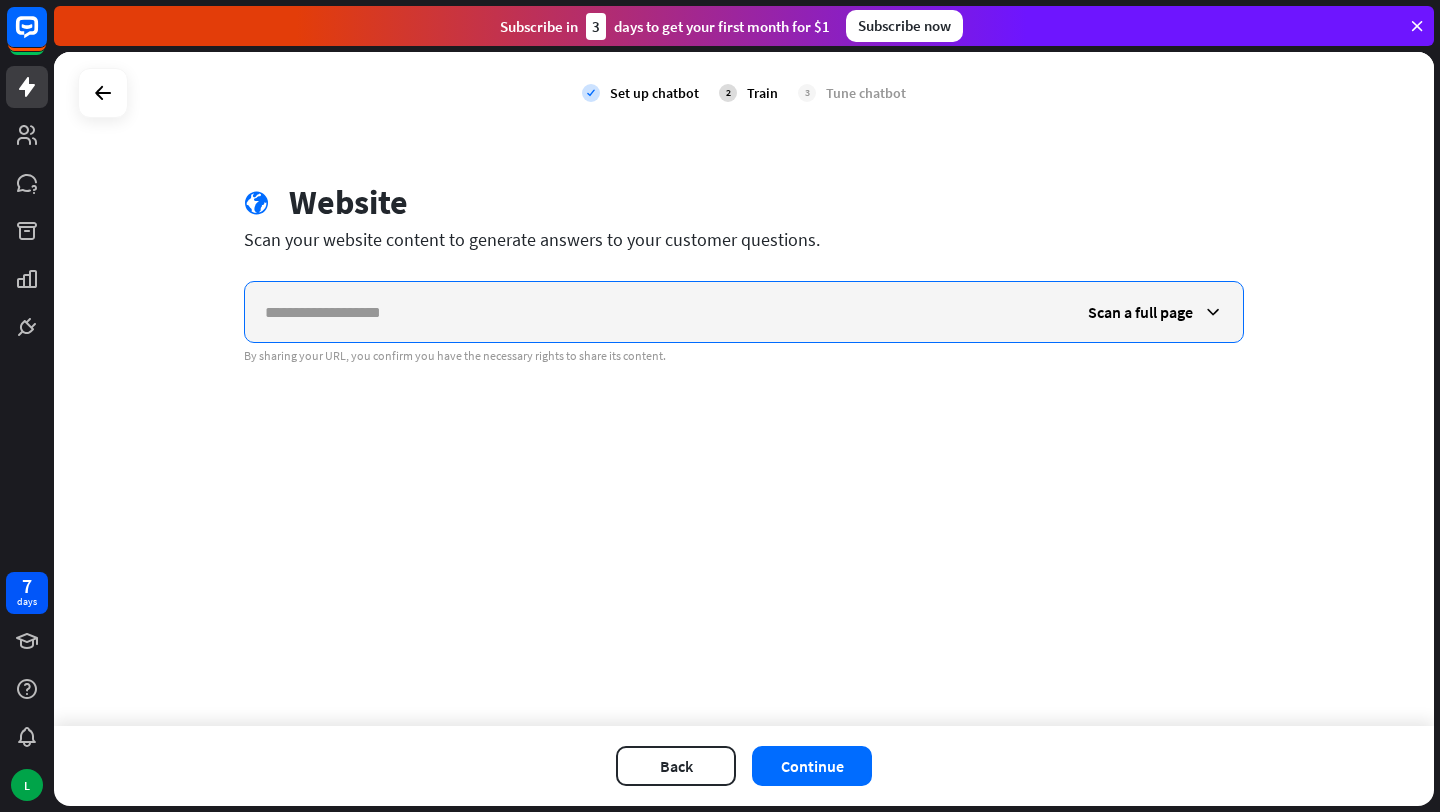 paste on "**********" 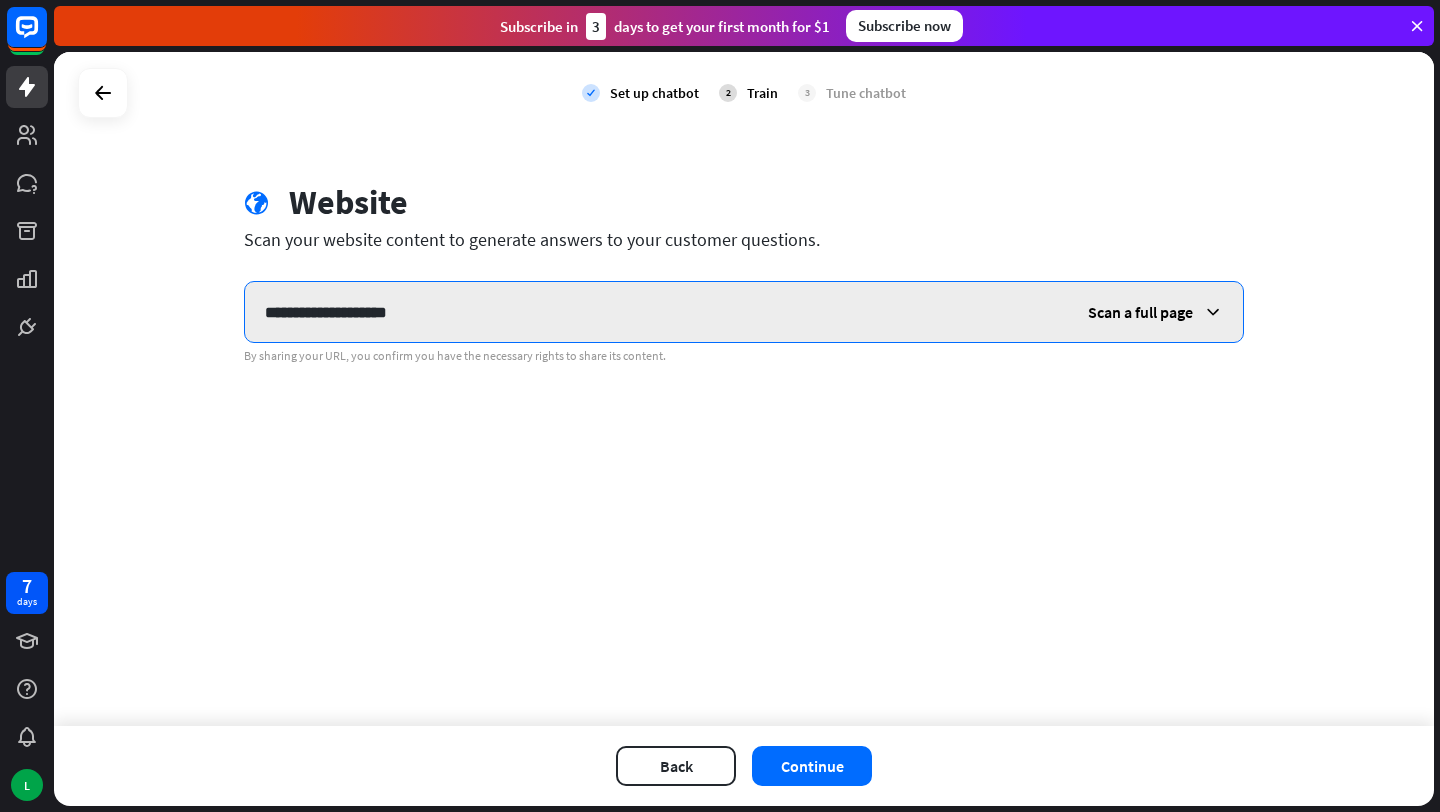 type on "**********" 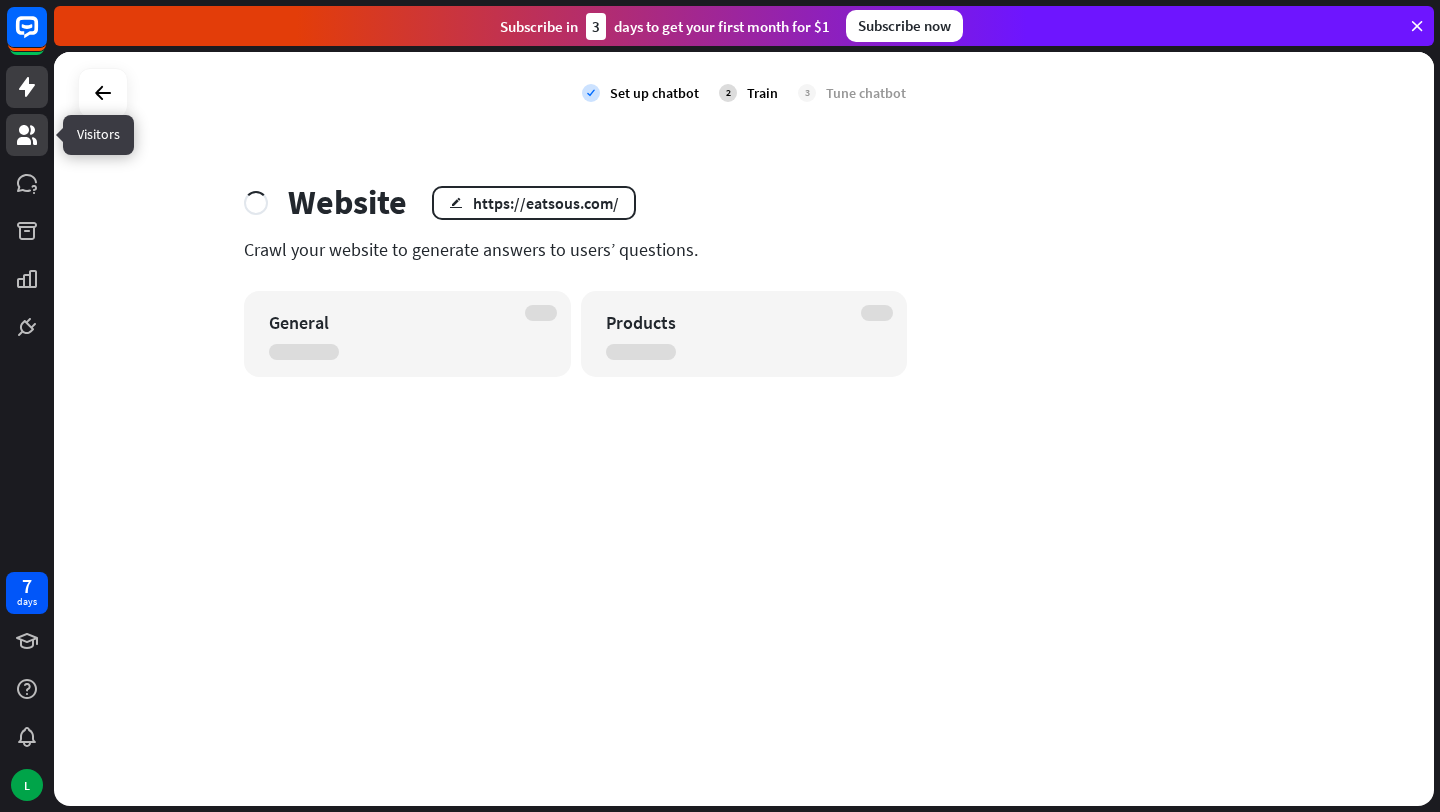 click 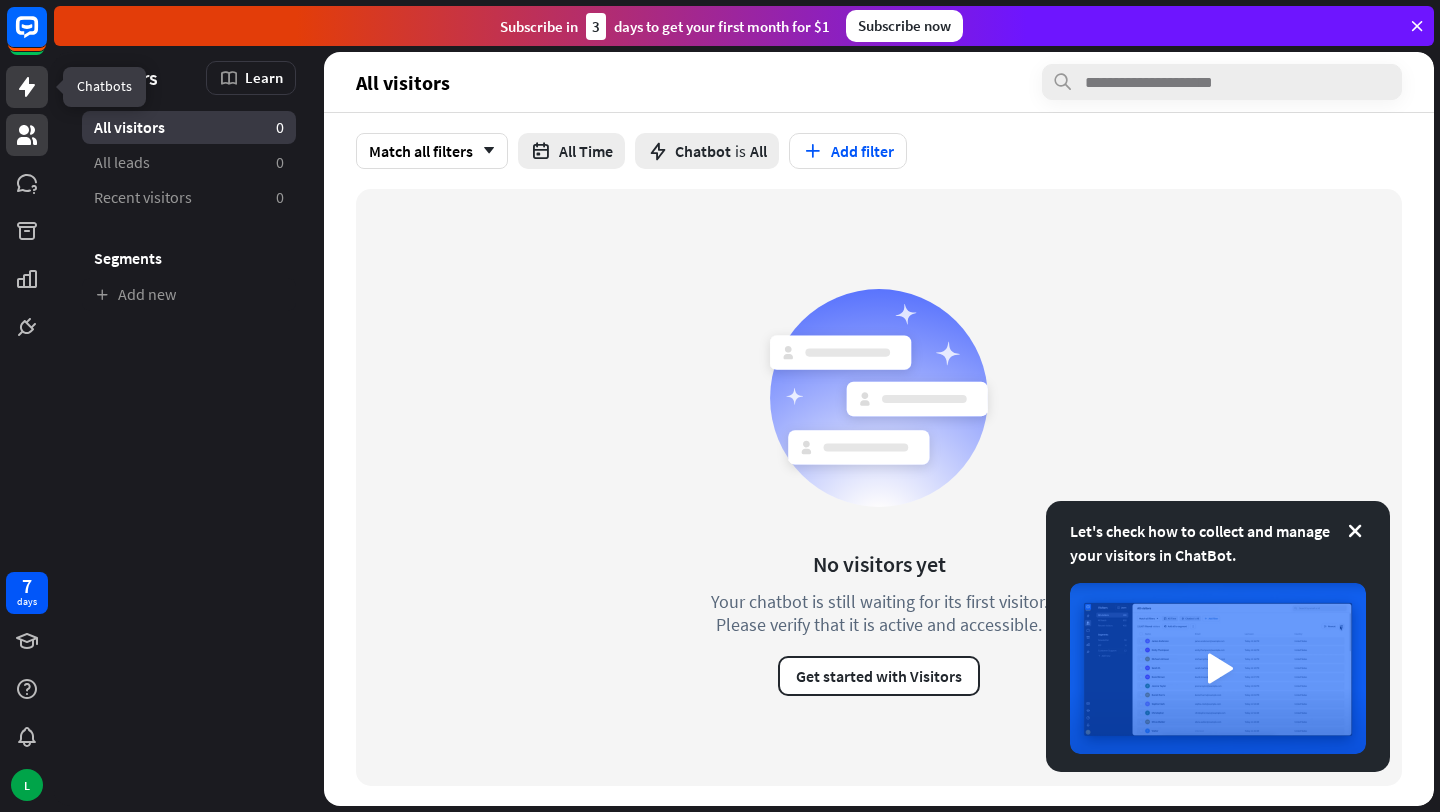 click 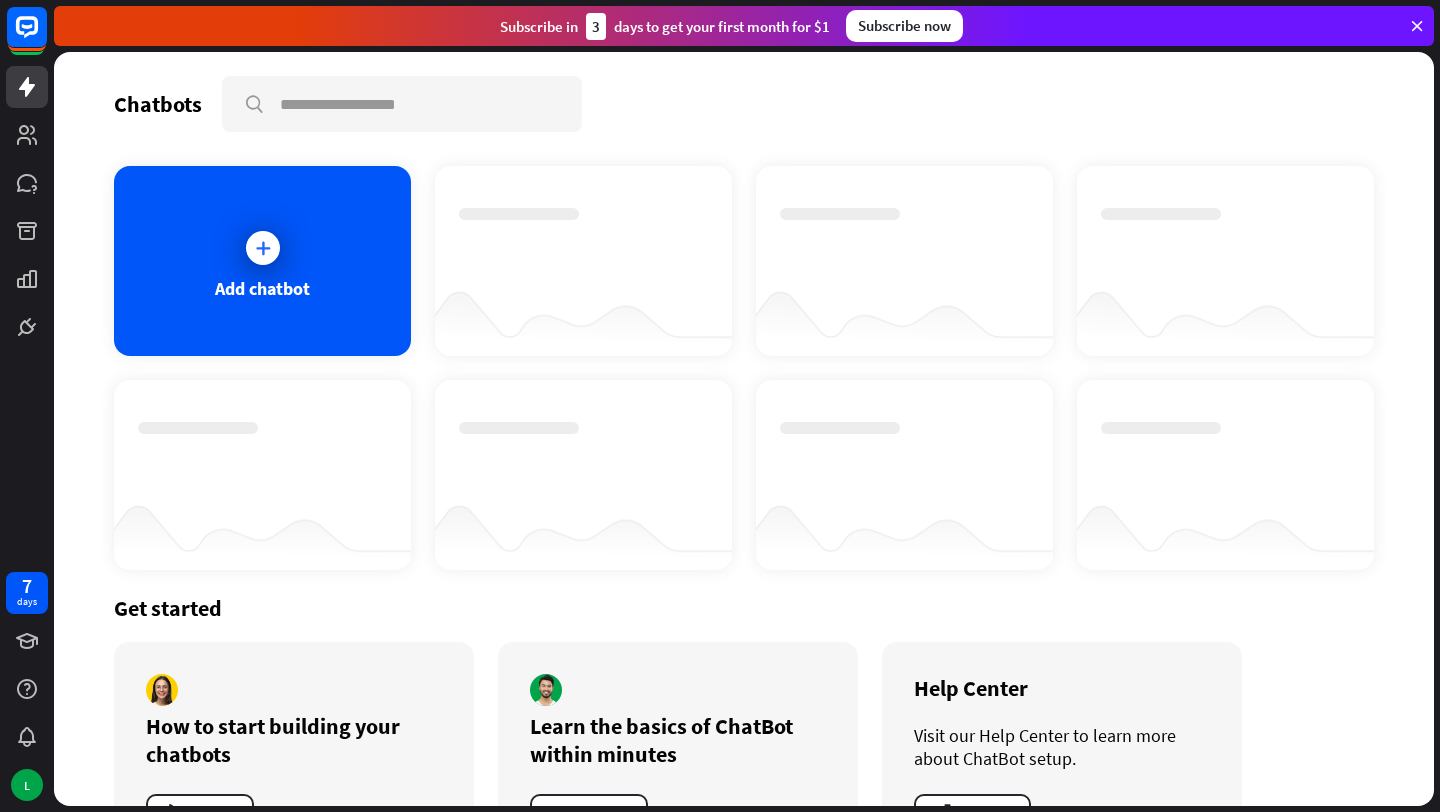 click at bounding box center (583, 316) 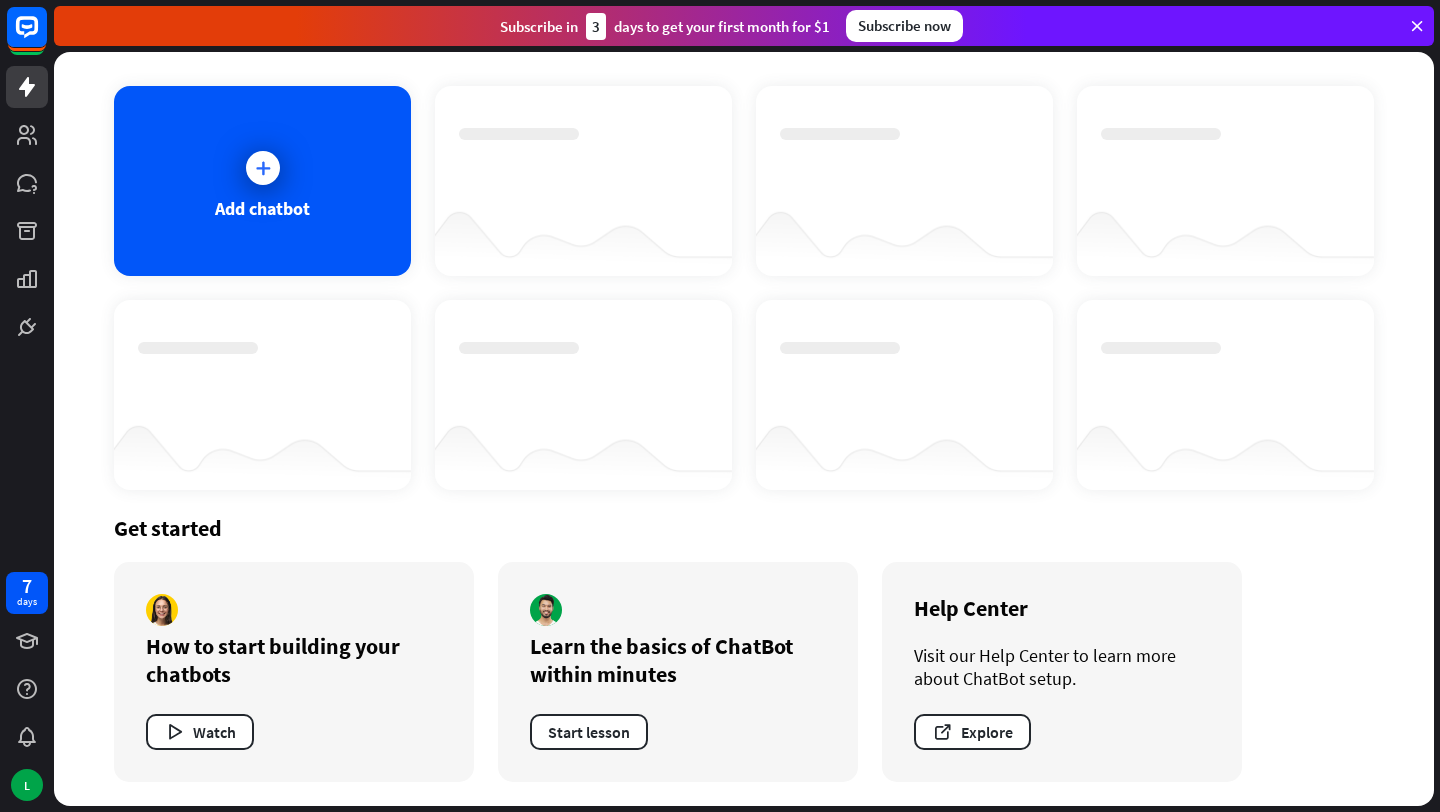 click at bounding box center [583, 163] 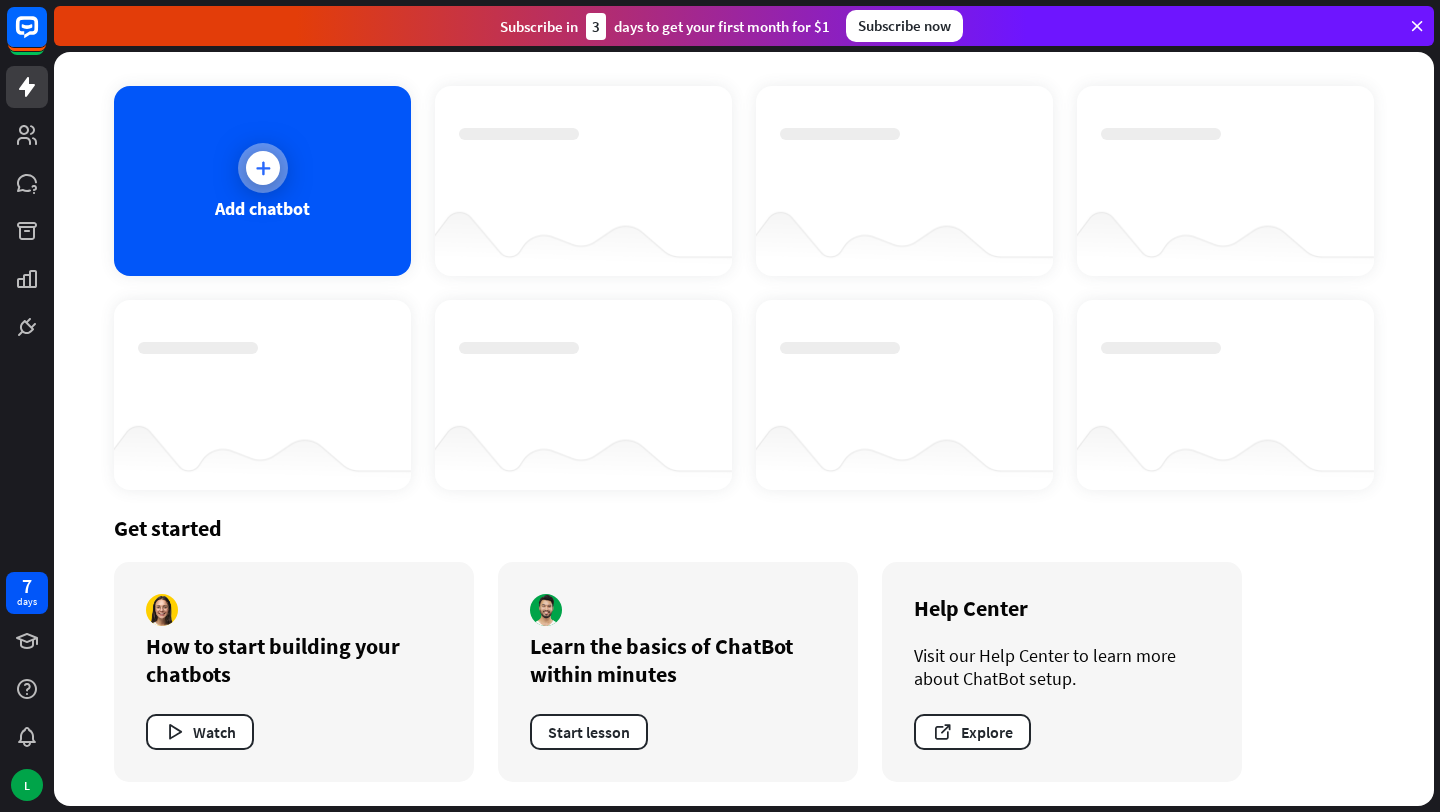 click on "Add chatbot" at bounding box center [262, 208] 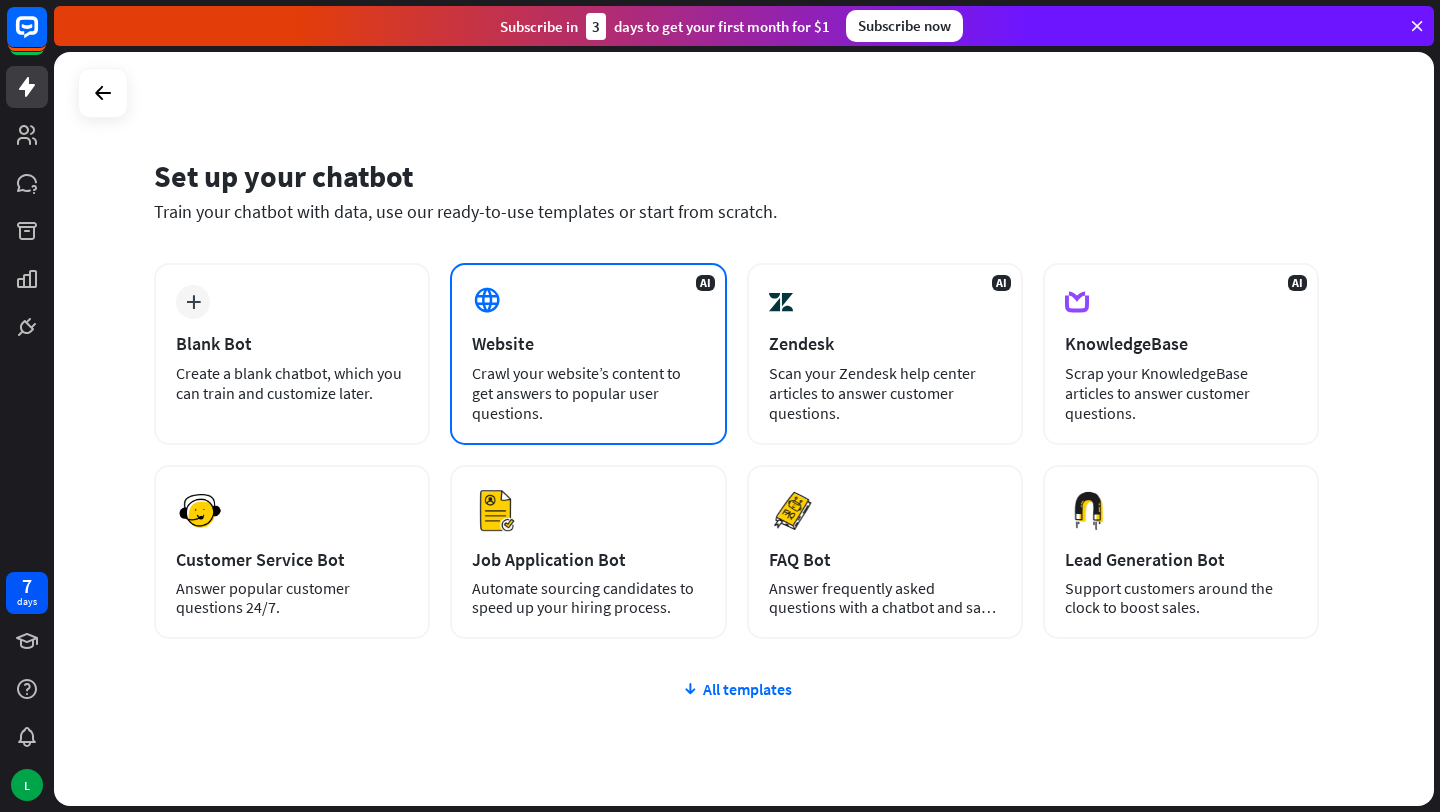 click on "AI     Website
Crawl your website’s content to get answers to
popular user questions." at bounding box center [588, 354] 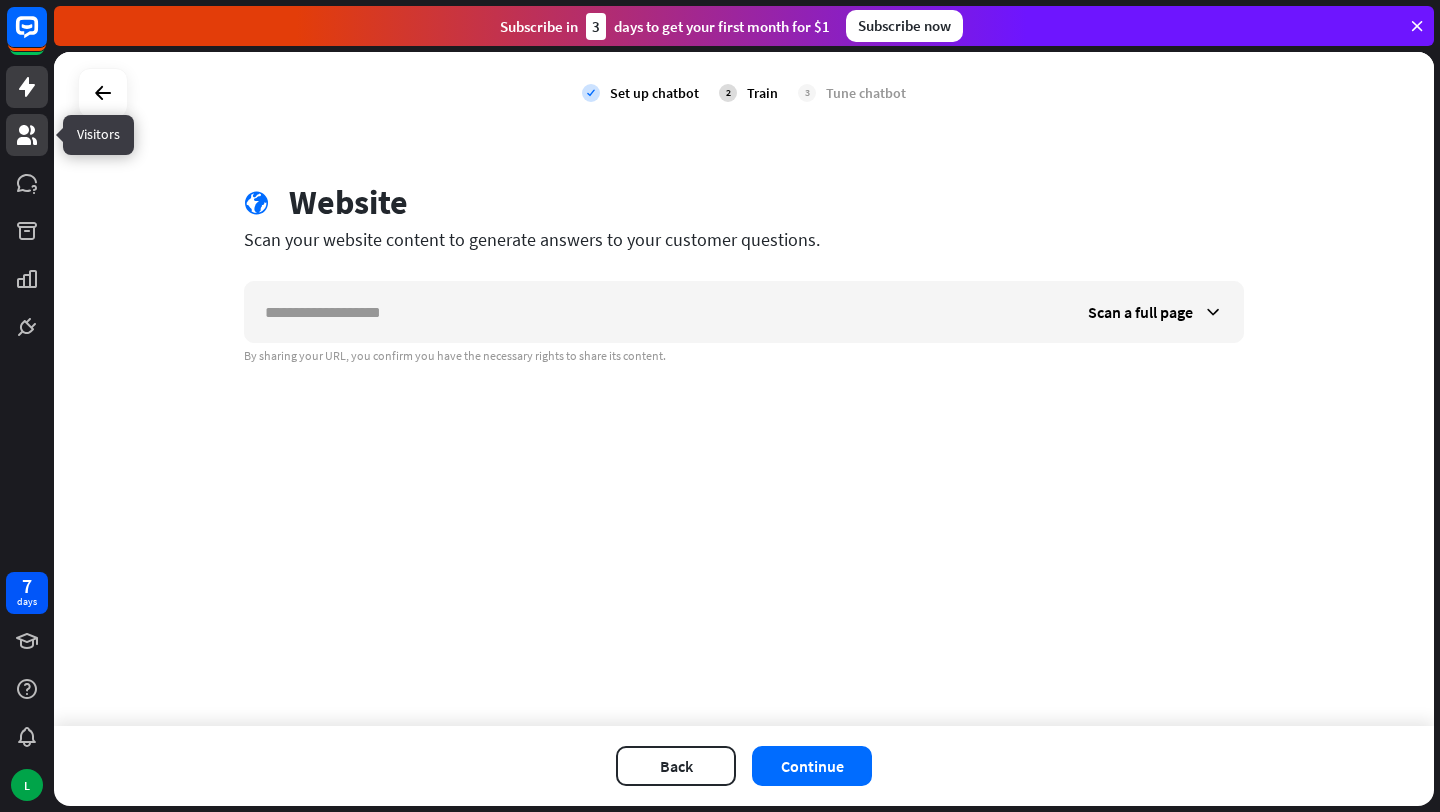 click 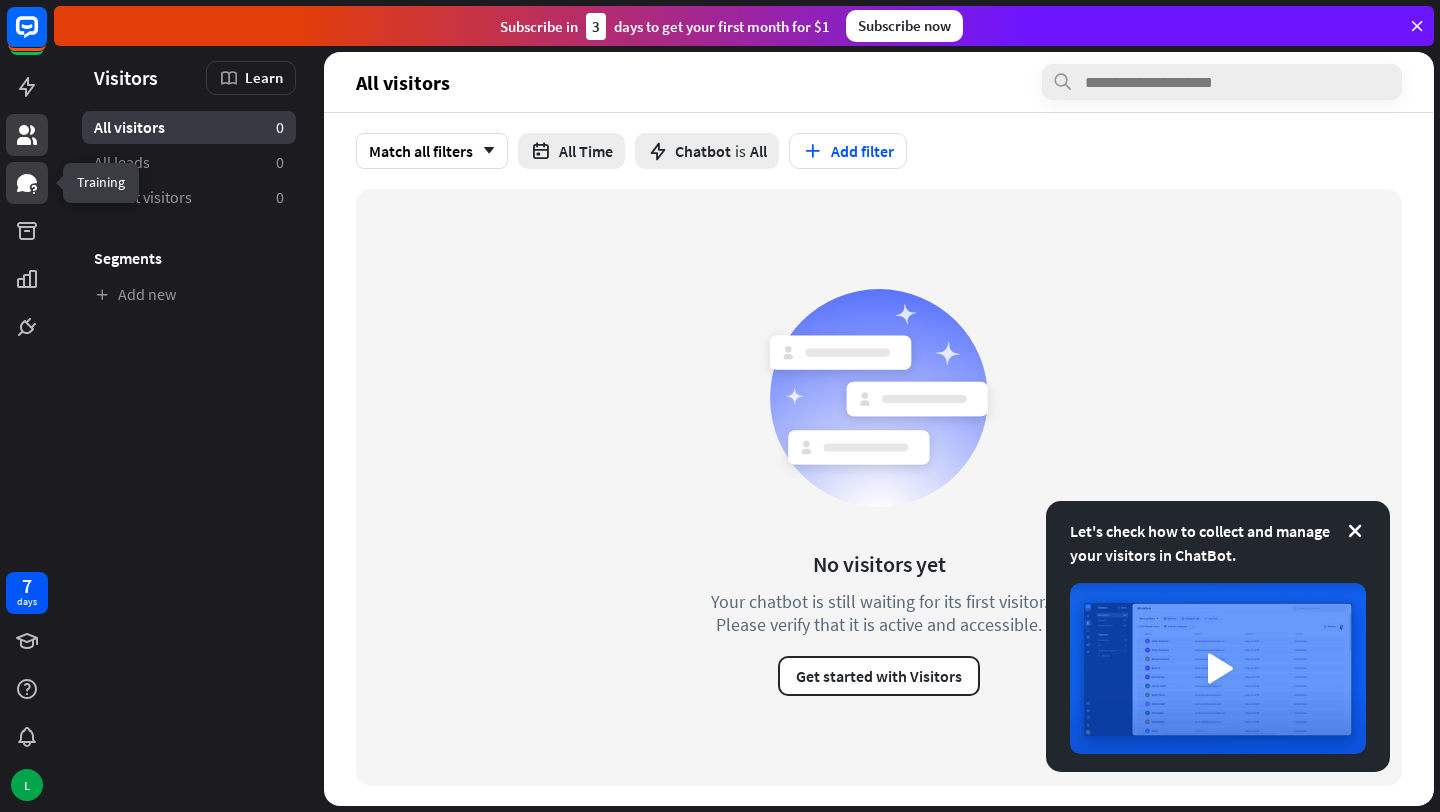 click 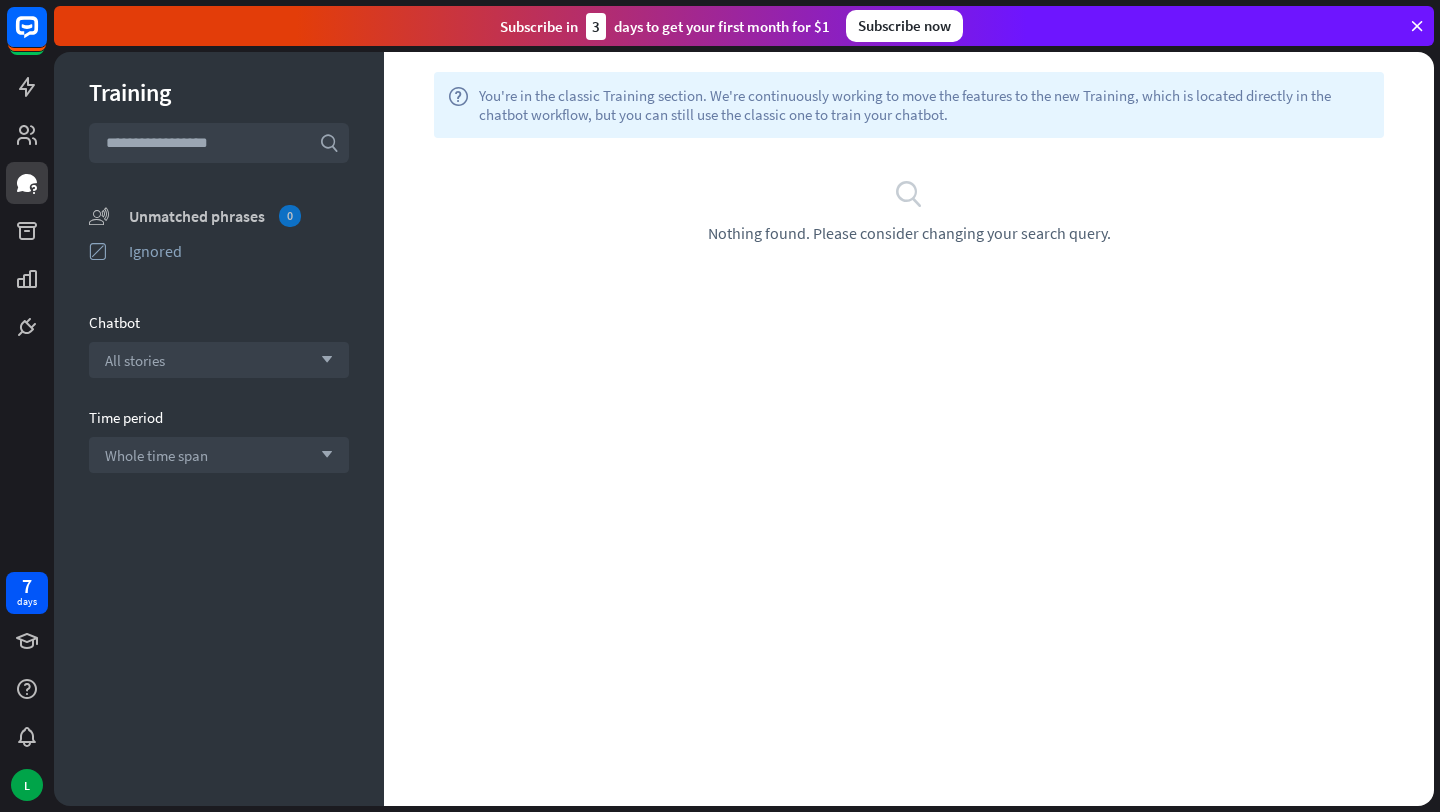 click on "Unmatched phrases
0" at bounding box center (239, 216) 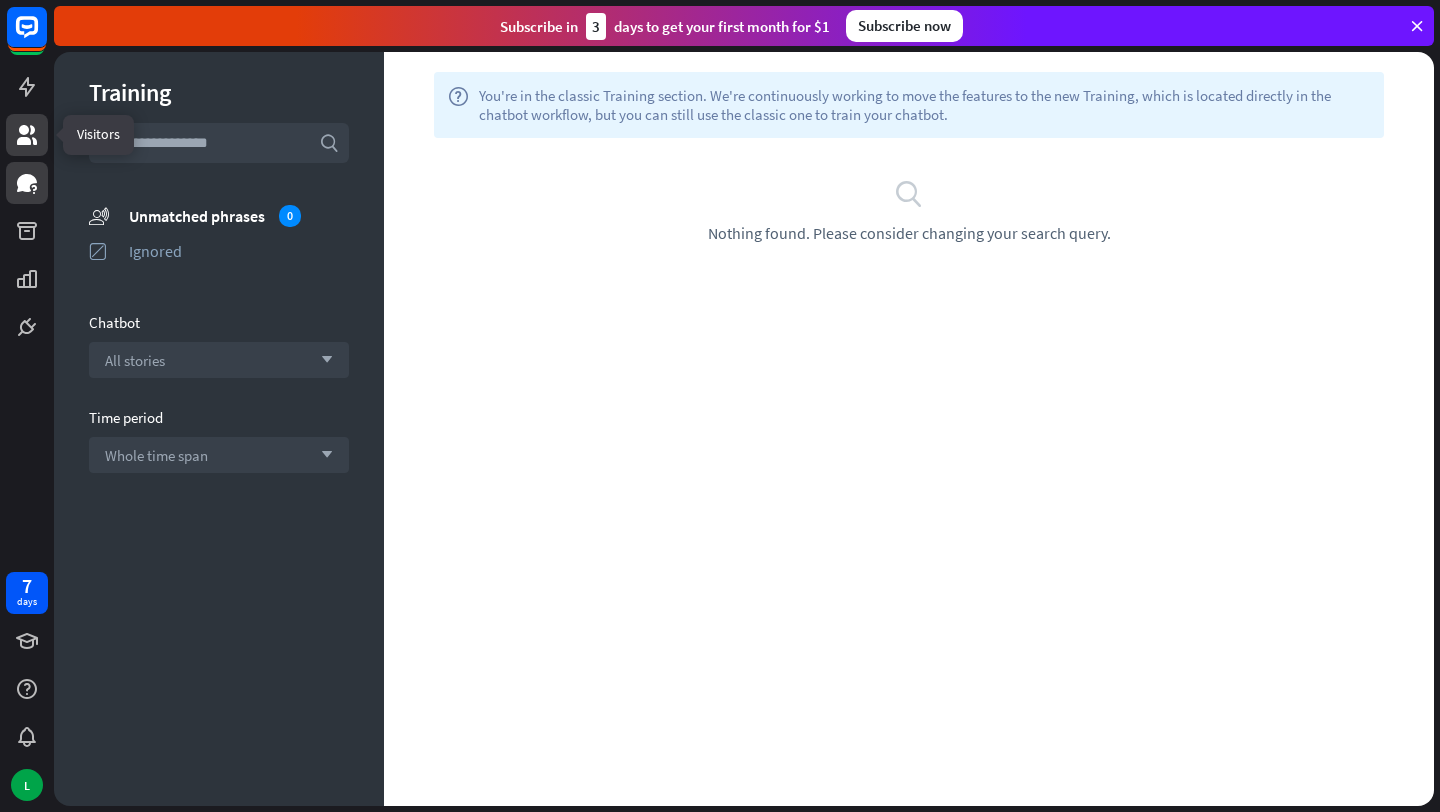 click at bounding box center [27, 135] 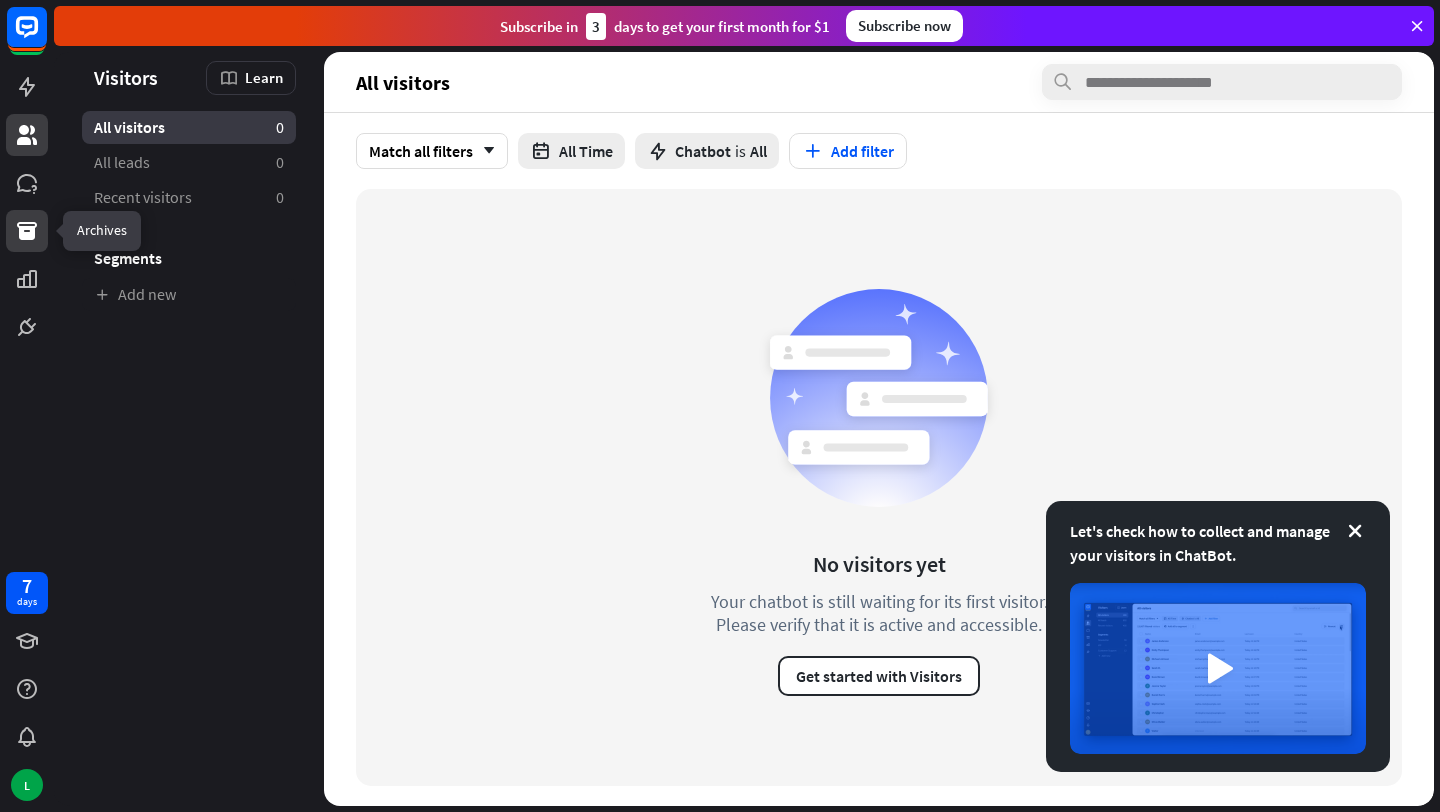click 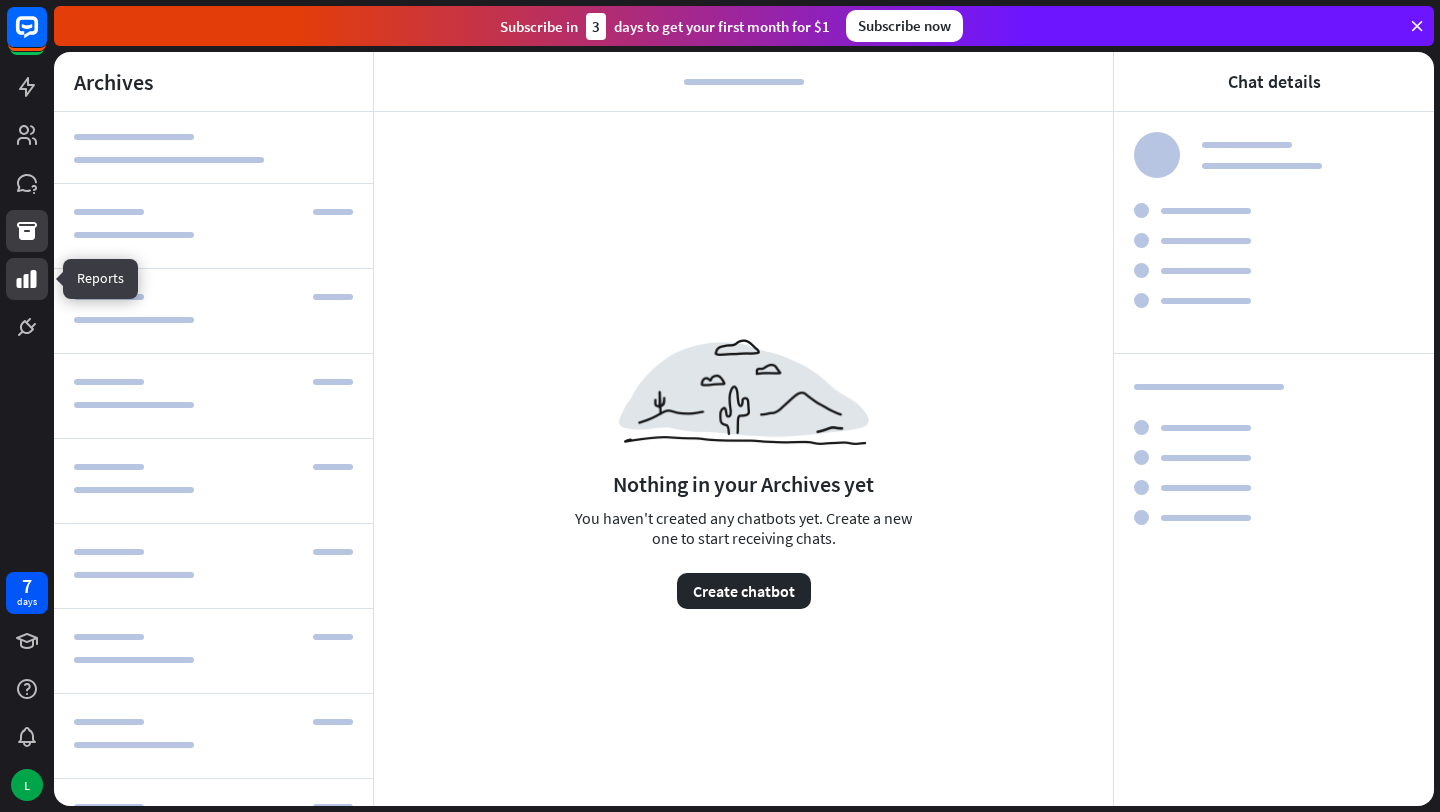 click 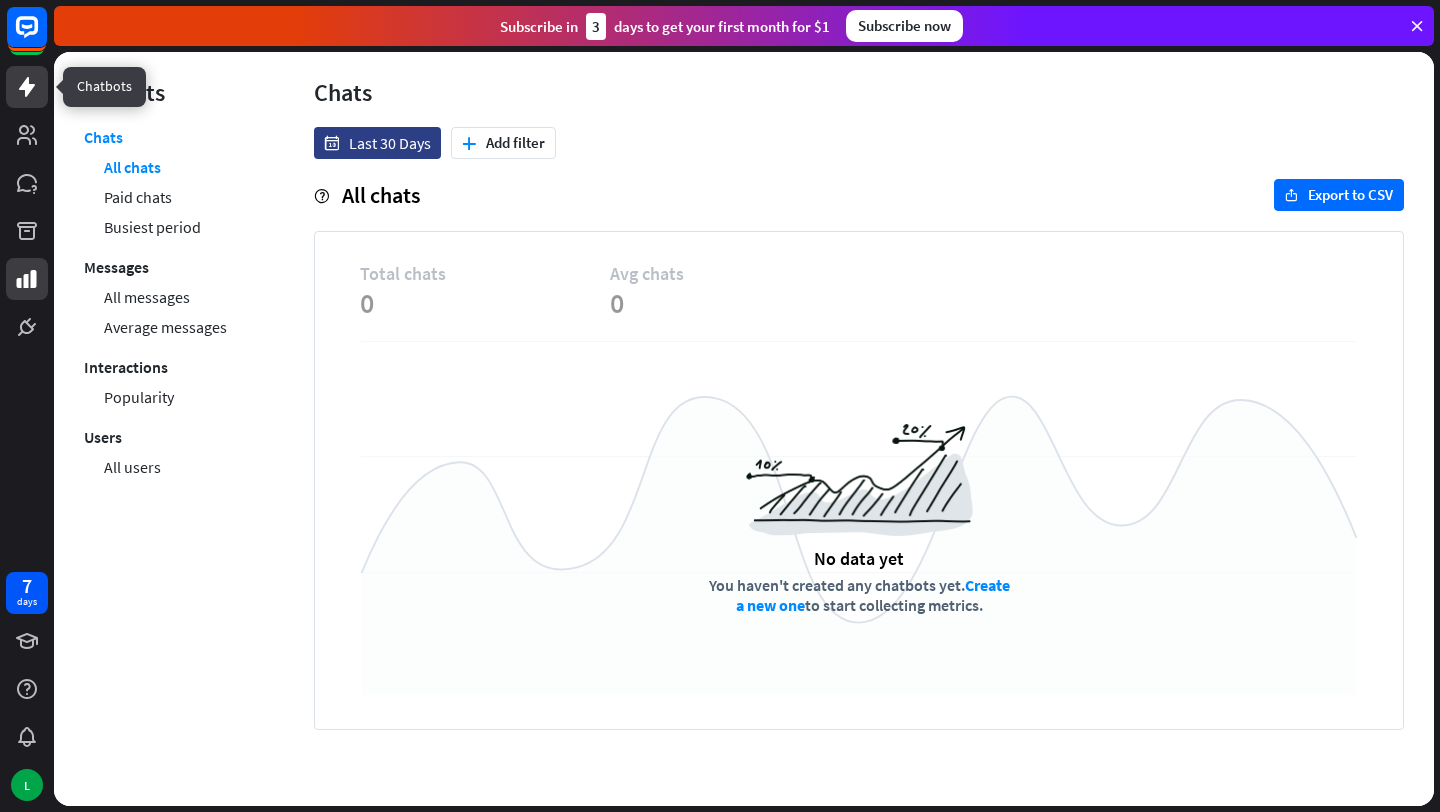 click 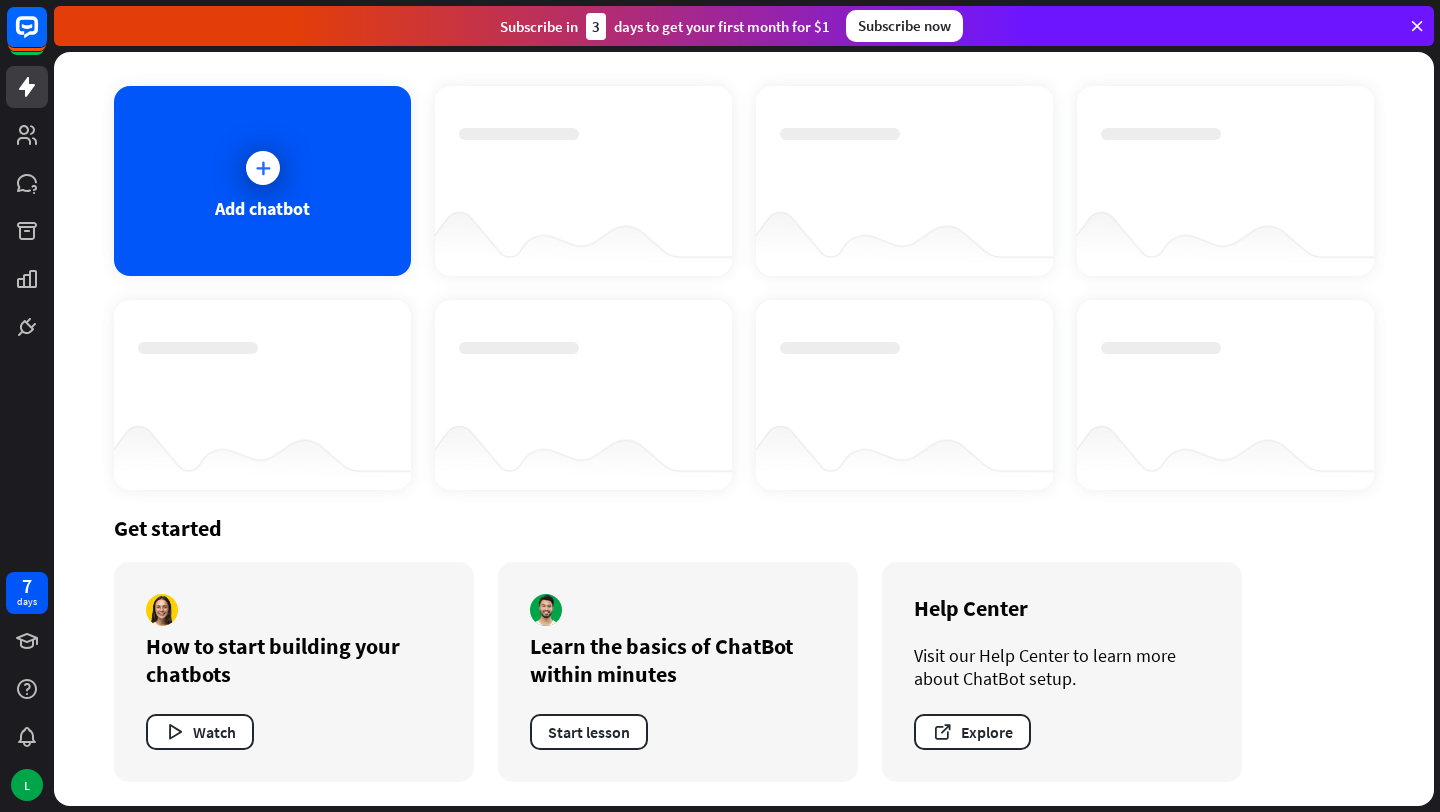 scroll, scrollTop: 0, scrollLeft: 0, axis: both 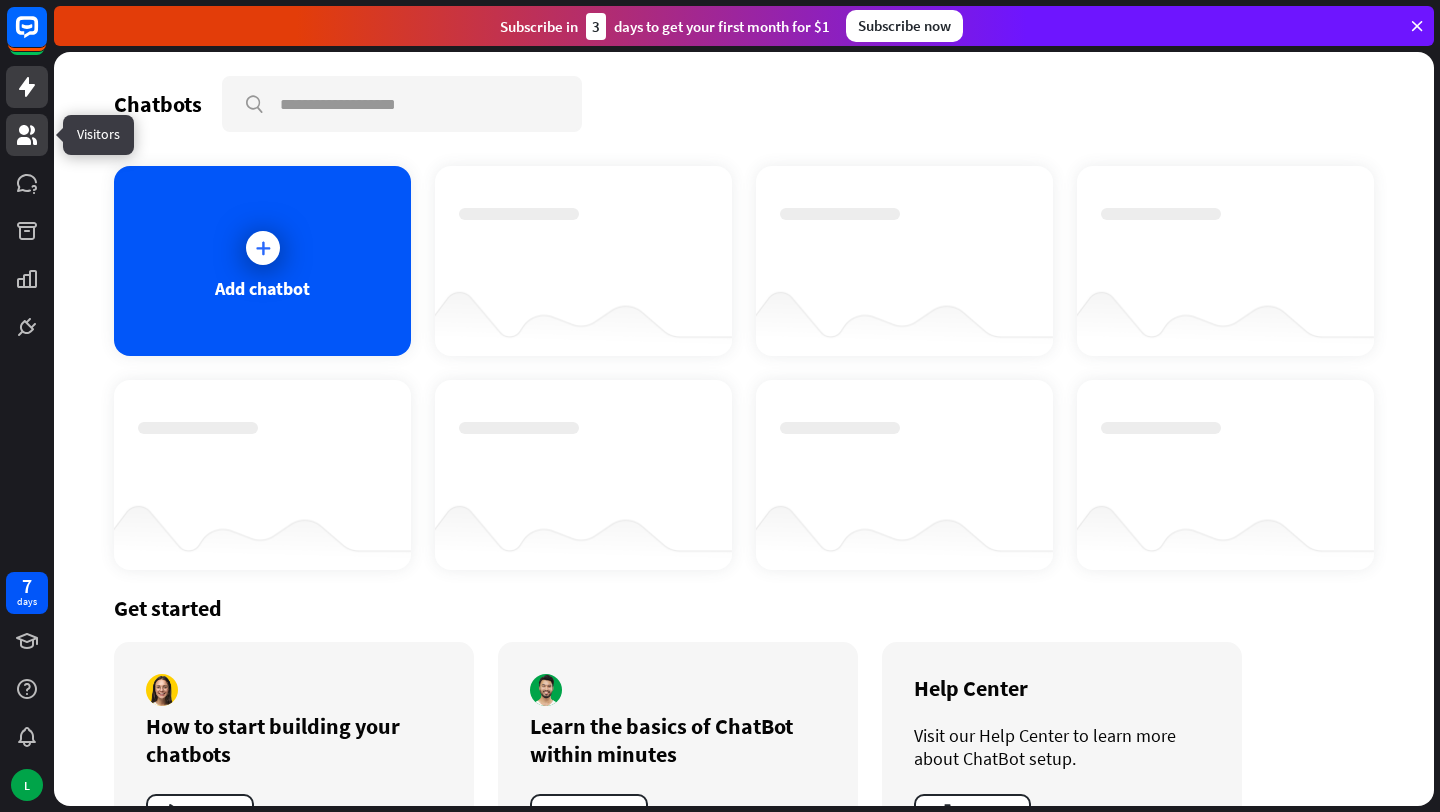 click at bounding box center [27, 135] 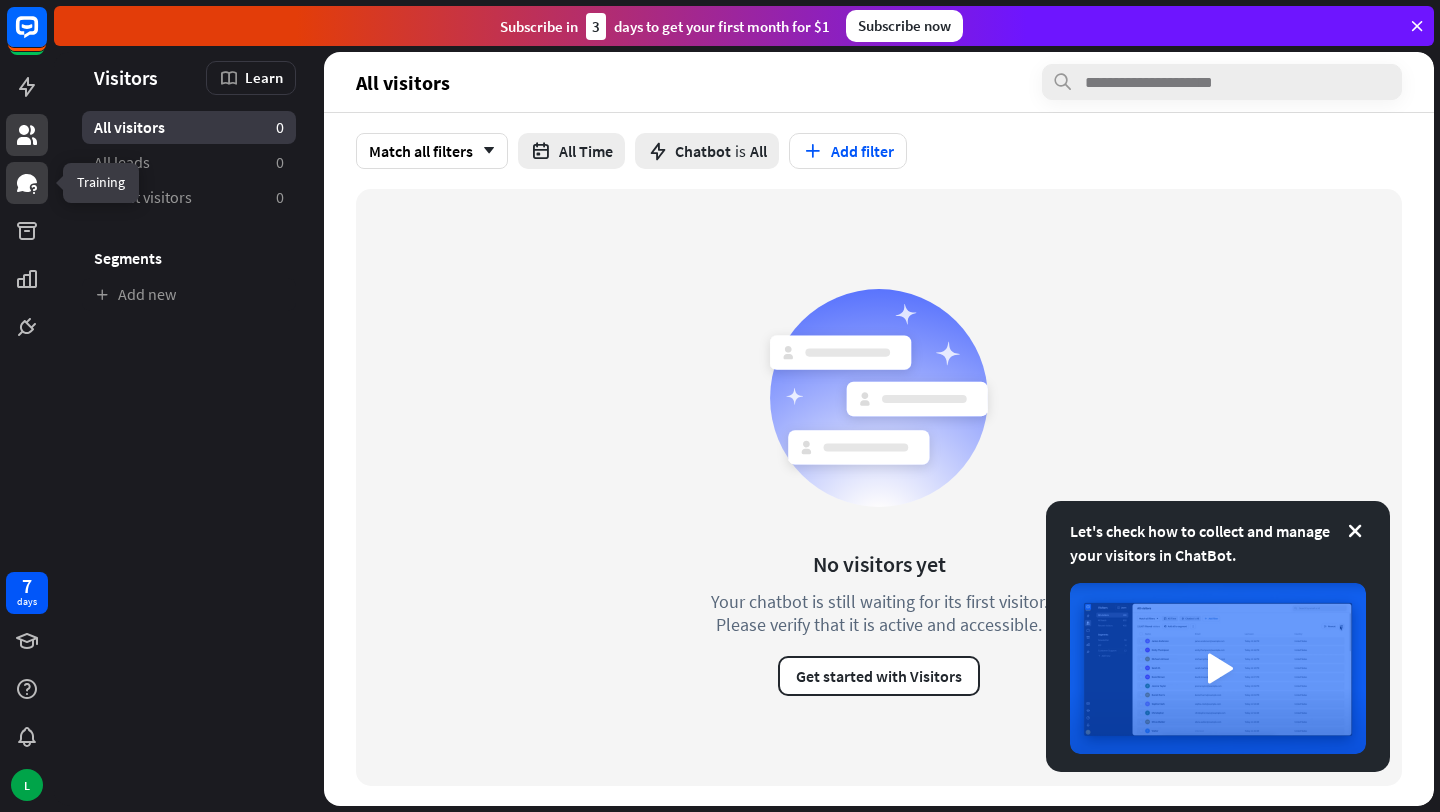 click 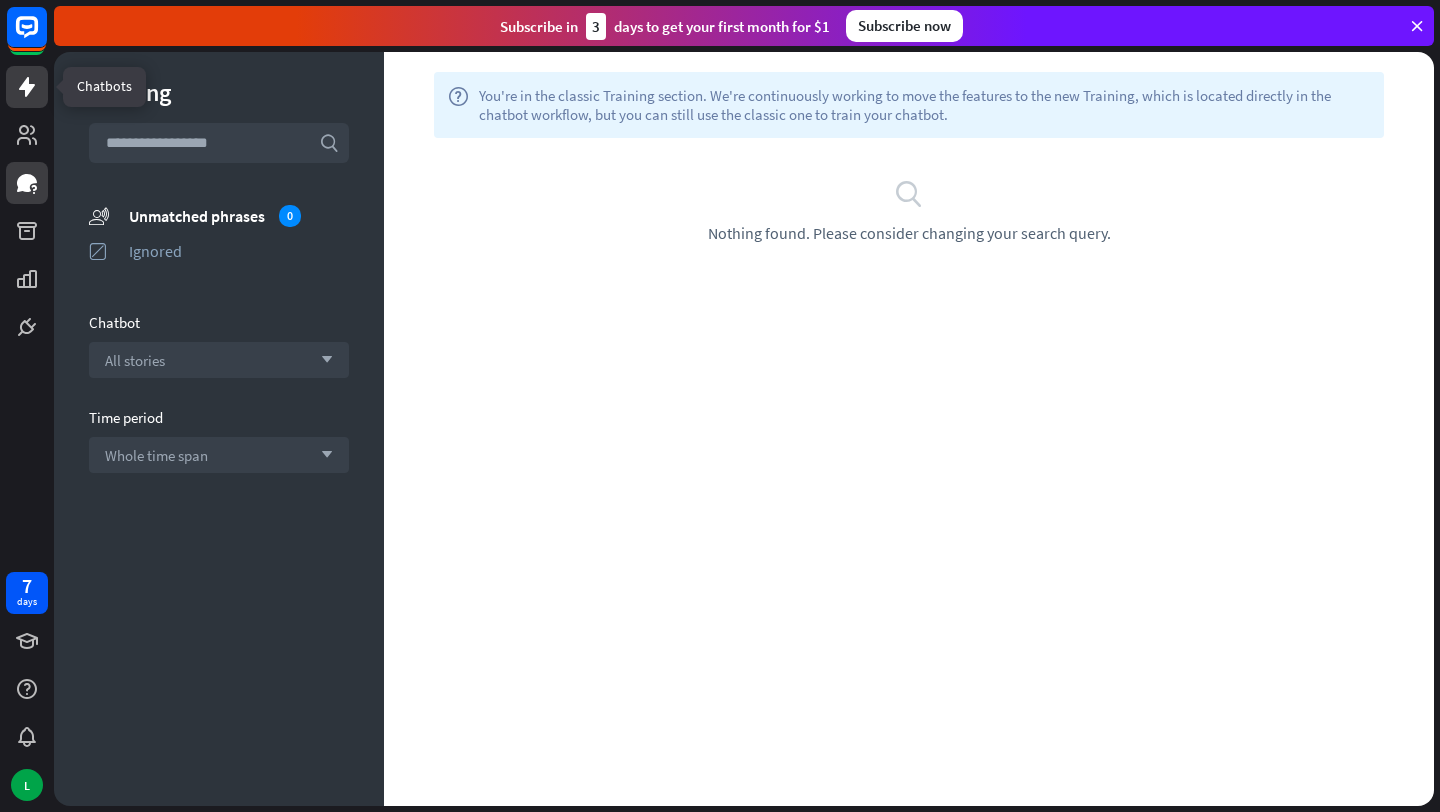 click at bounding box center (27, 87) 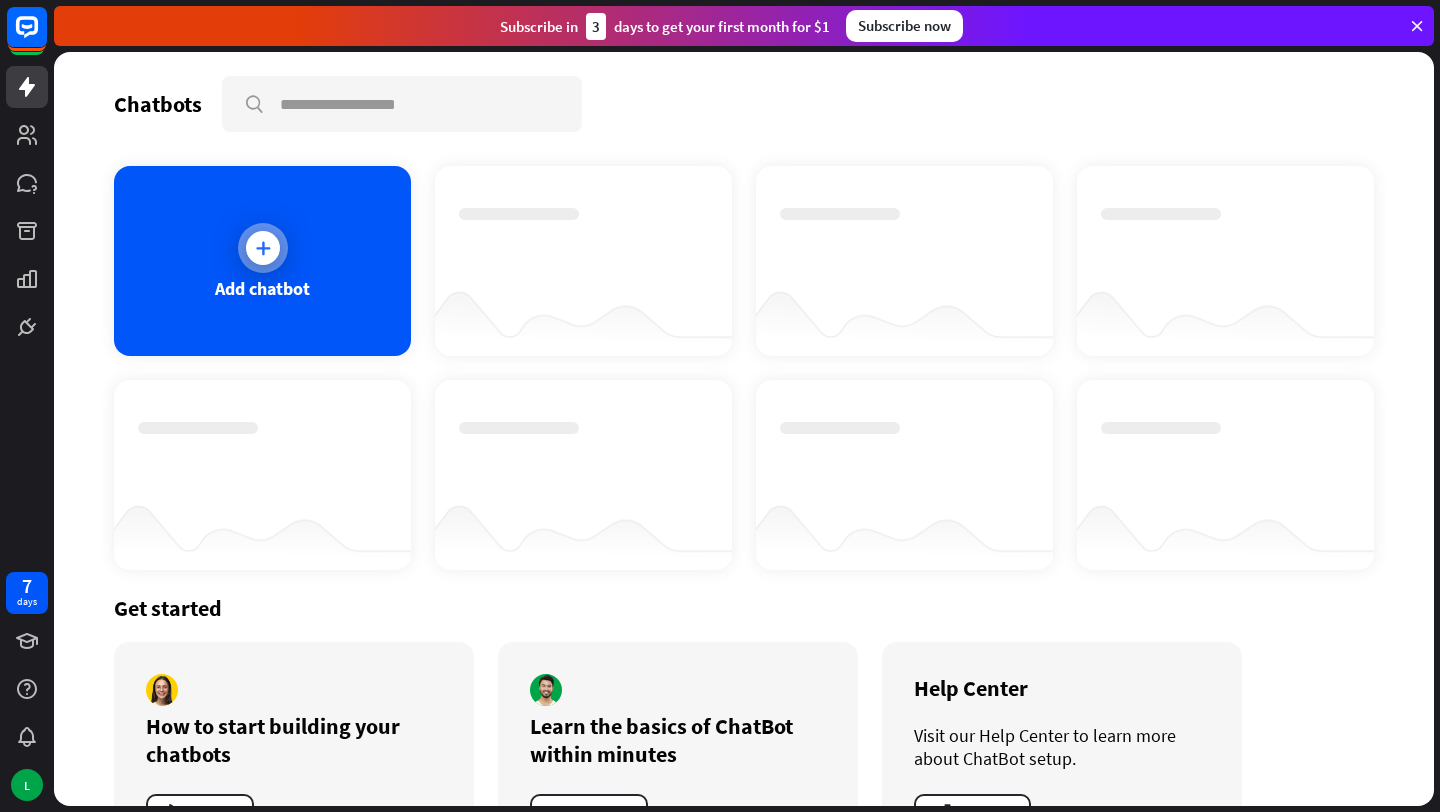 click on "Add chatbot" at bounding box center (262, 288) 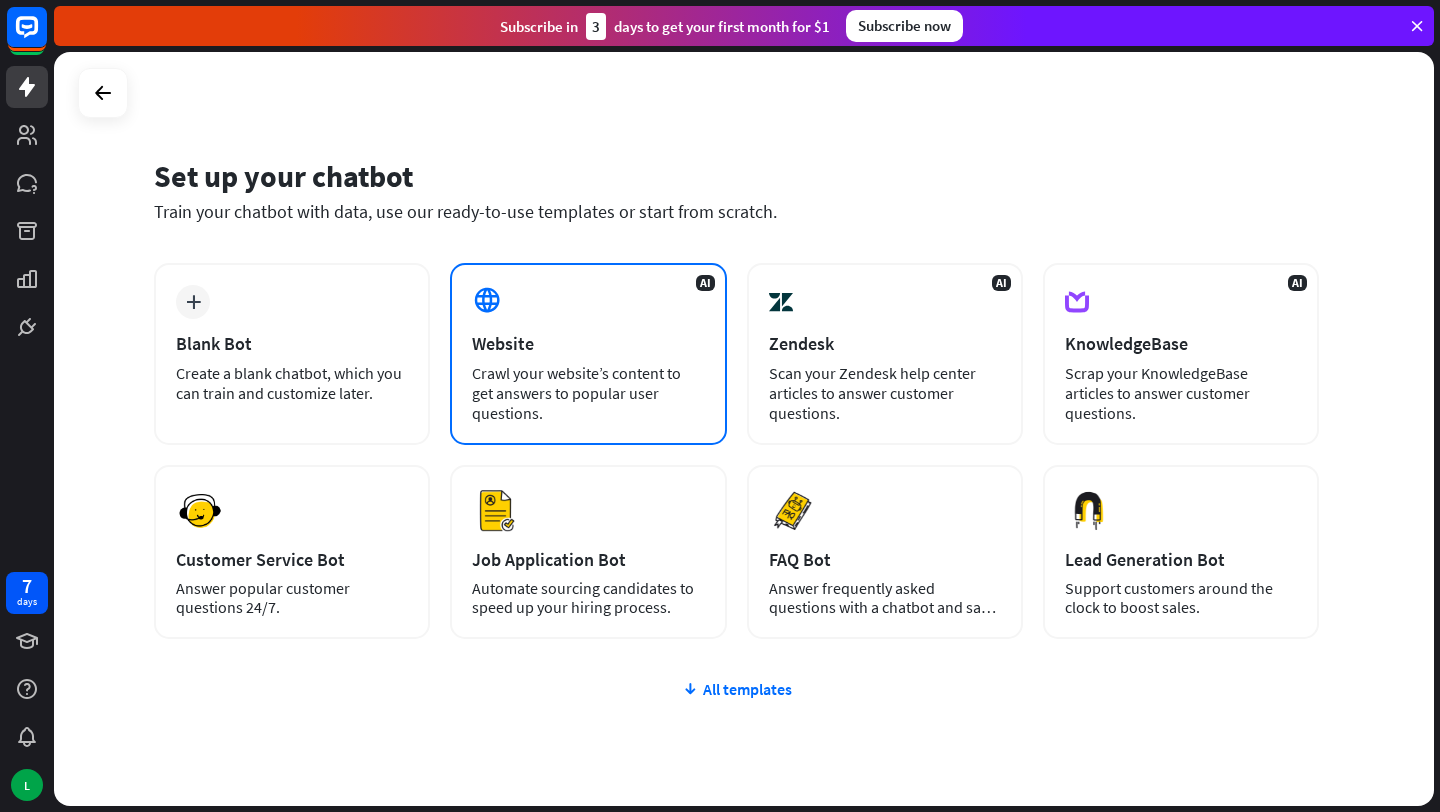 click on "Crawl your website’s content to get answers to
popular user questions." at bounding box center (588, 393) 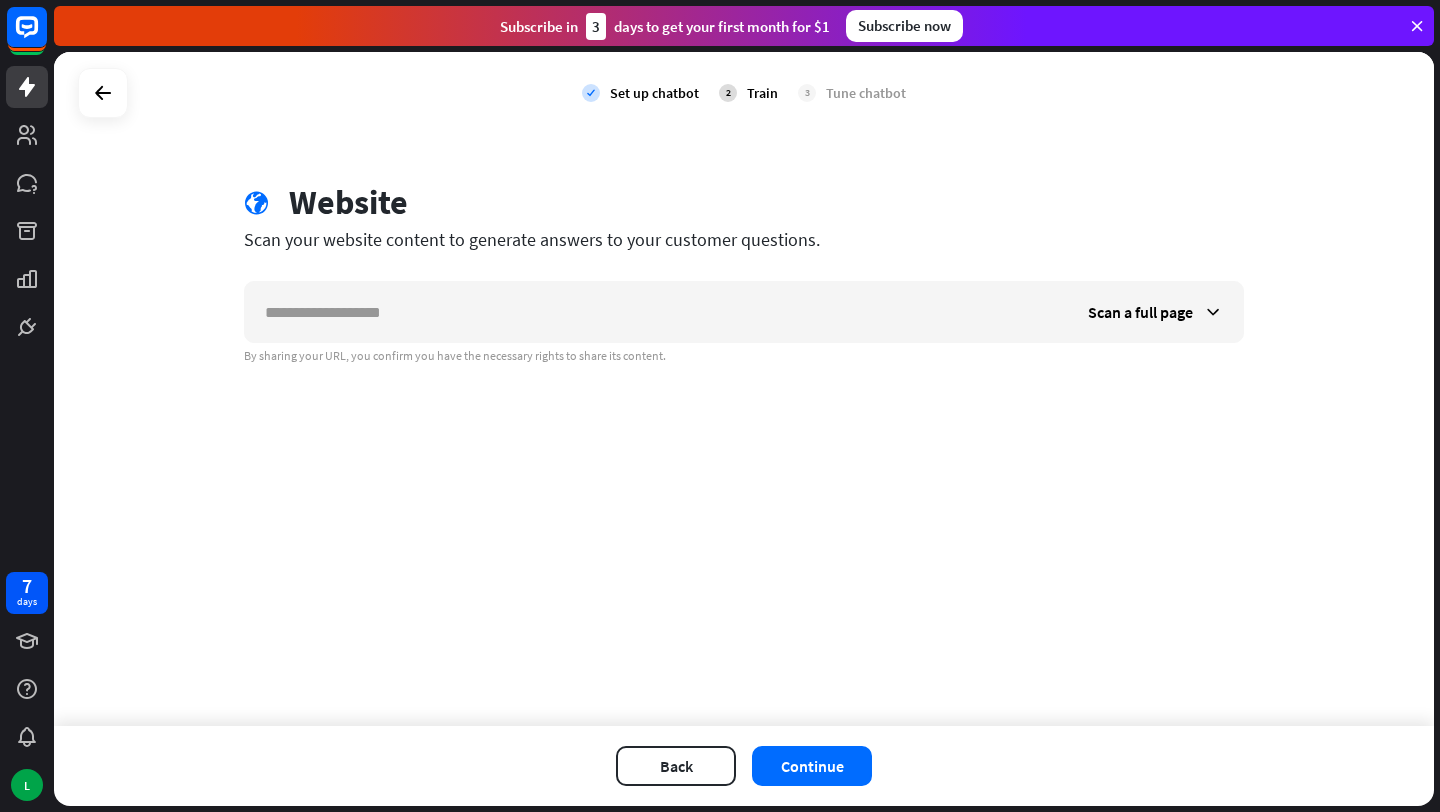 click on "2   Train" at bounding box center [748, 93] 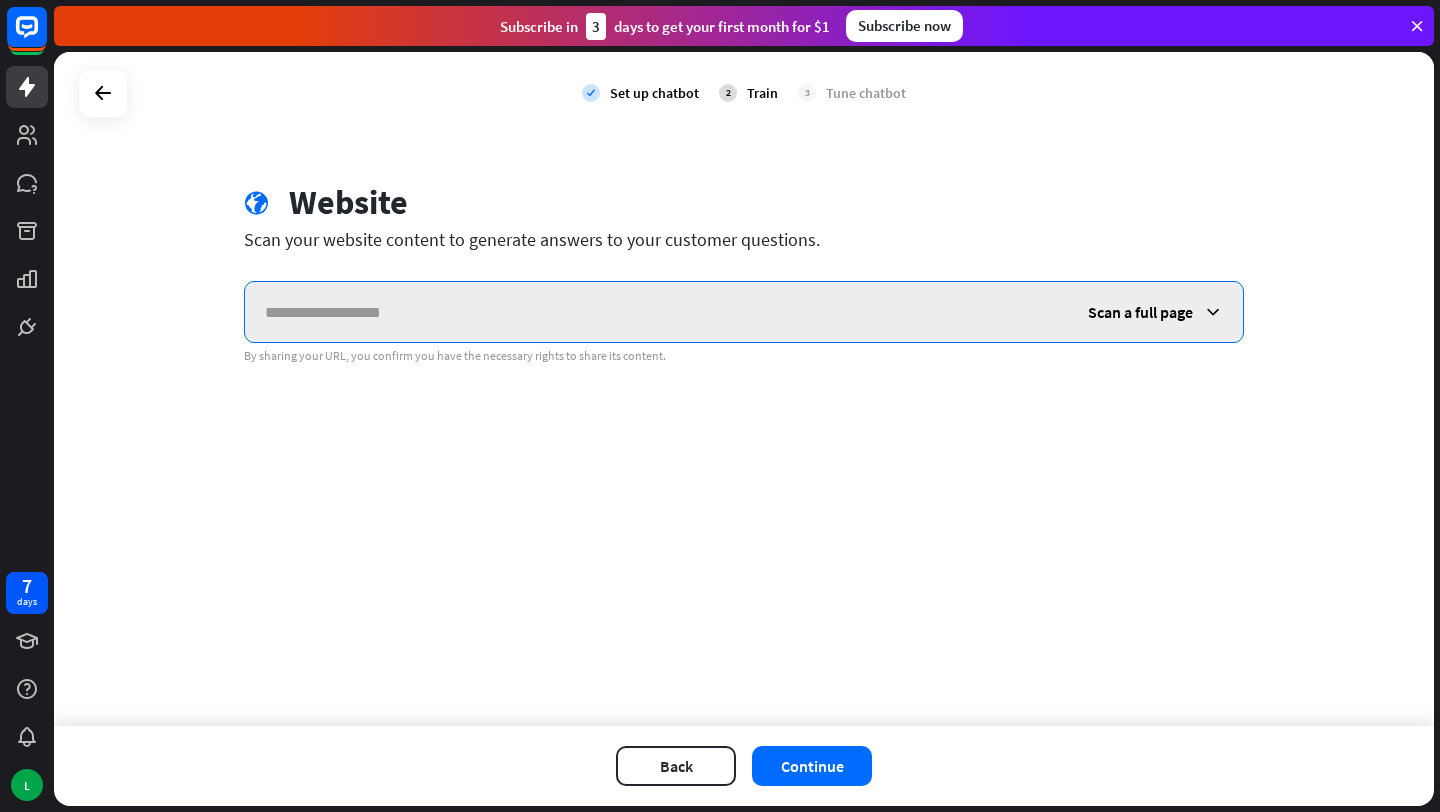 click at bounding box center (656, 312) 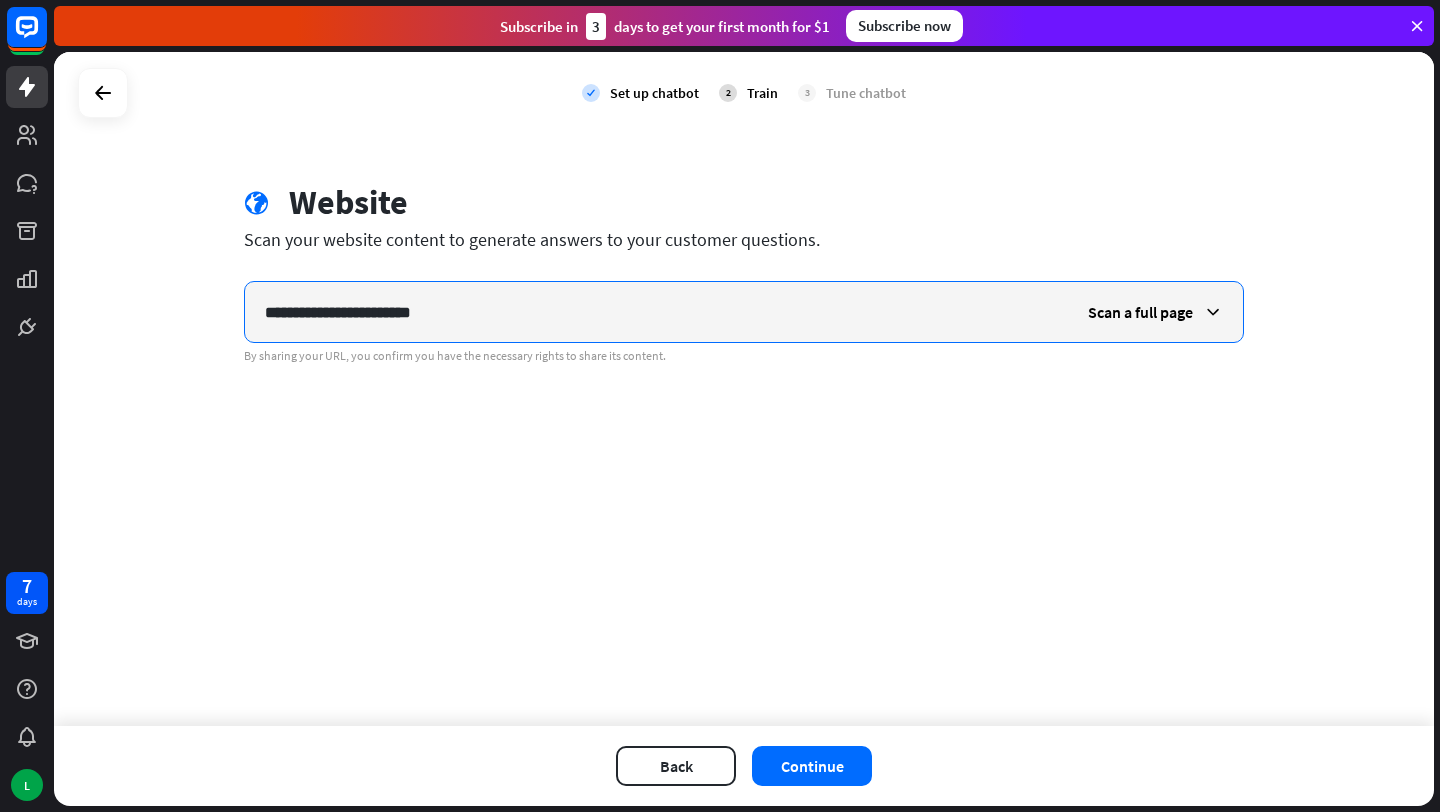 drag, startPoint x: 540, startPoint y: 330, endPoint x: 106, endPoint y: 262, distance: 439.2949 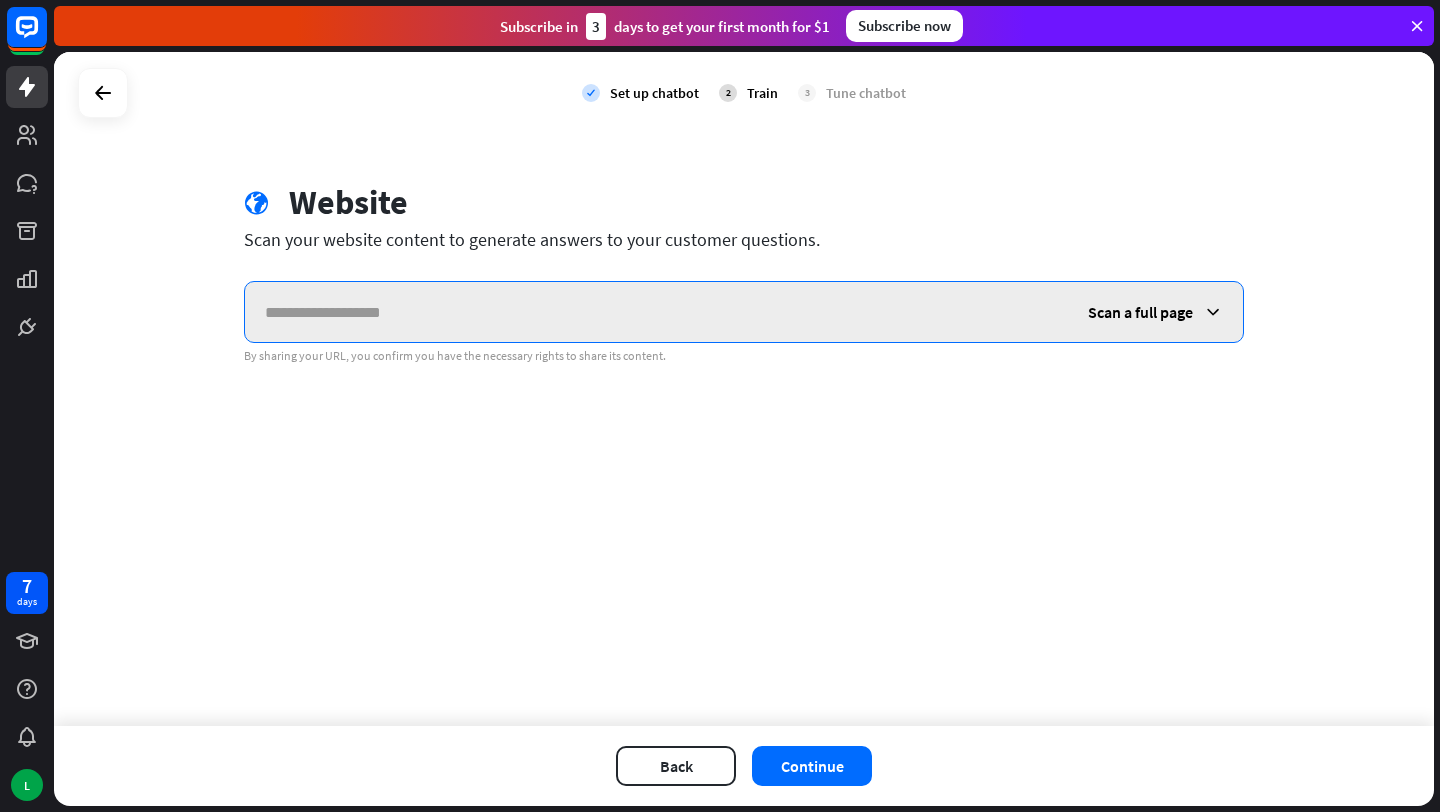 click at bounding box center [656, 312] 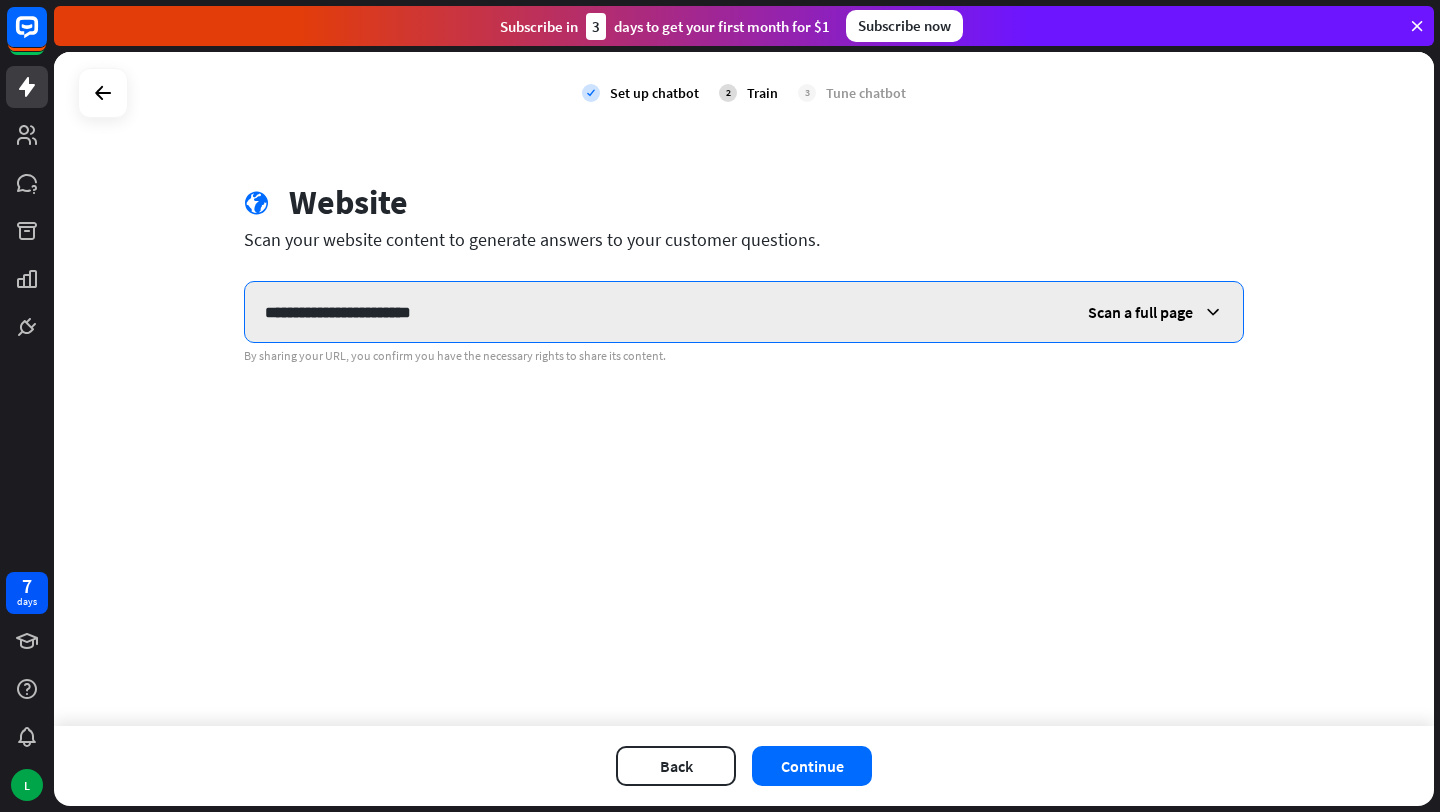 drag, startPoint x: 397, startPoint y: 314, endPoint x: 316, endPoint y: 313, distance: 81.00617 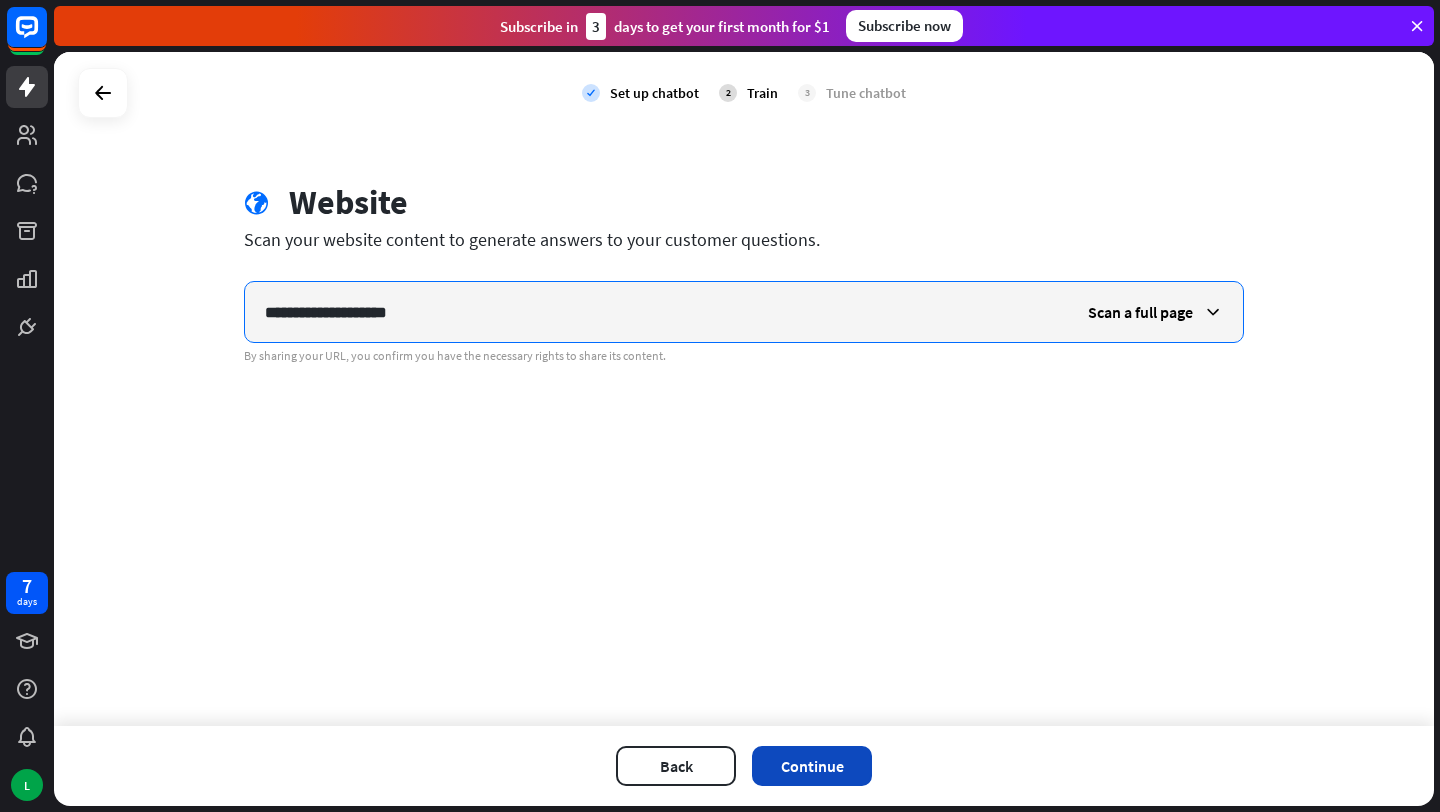 type on "**********" 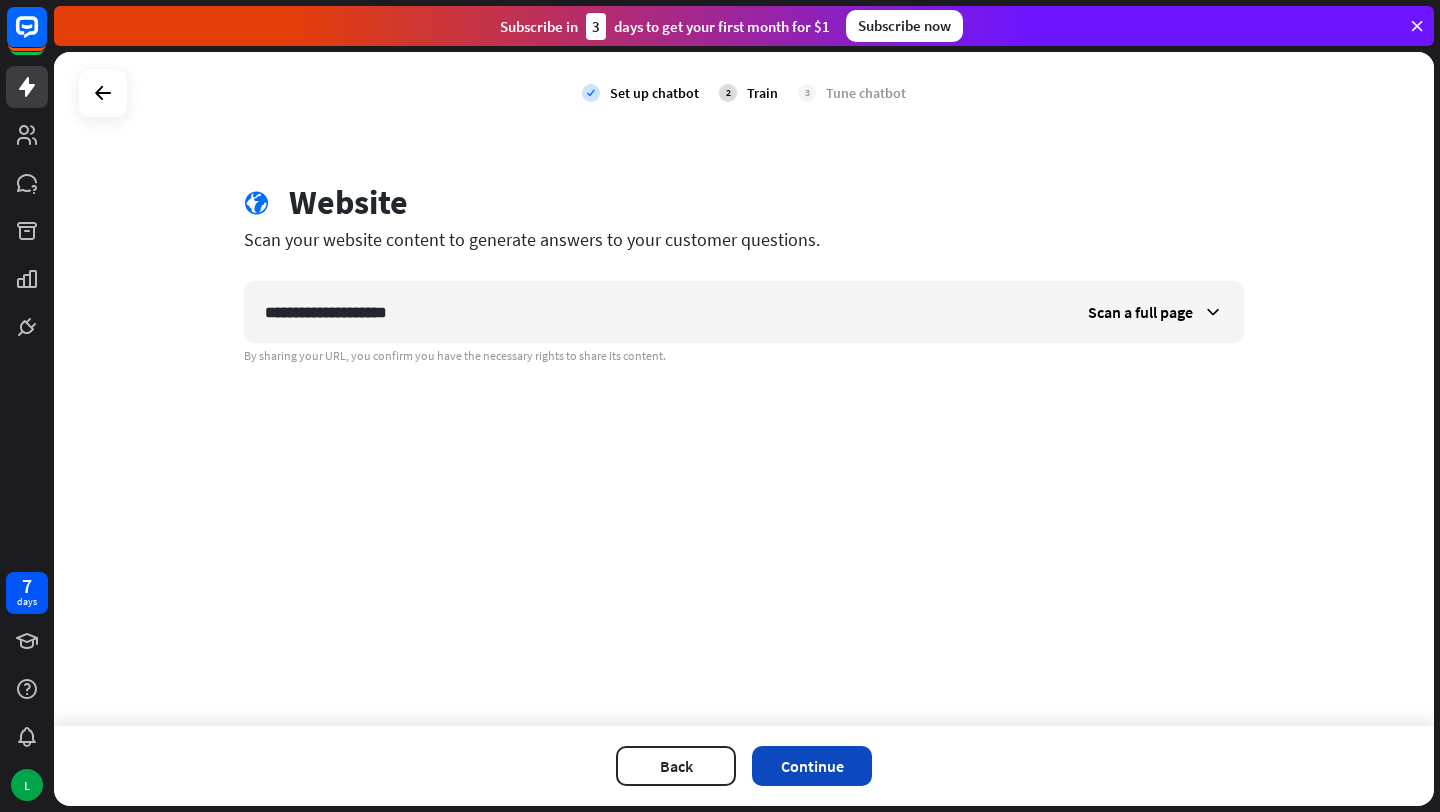 click on "Continue" at bounding box center [812, 766] 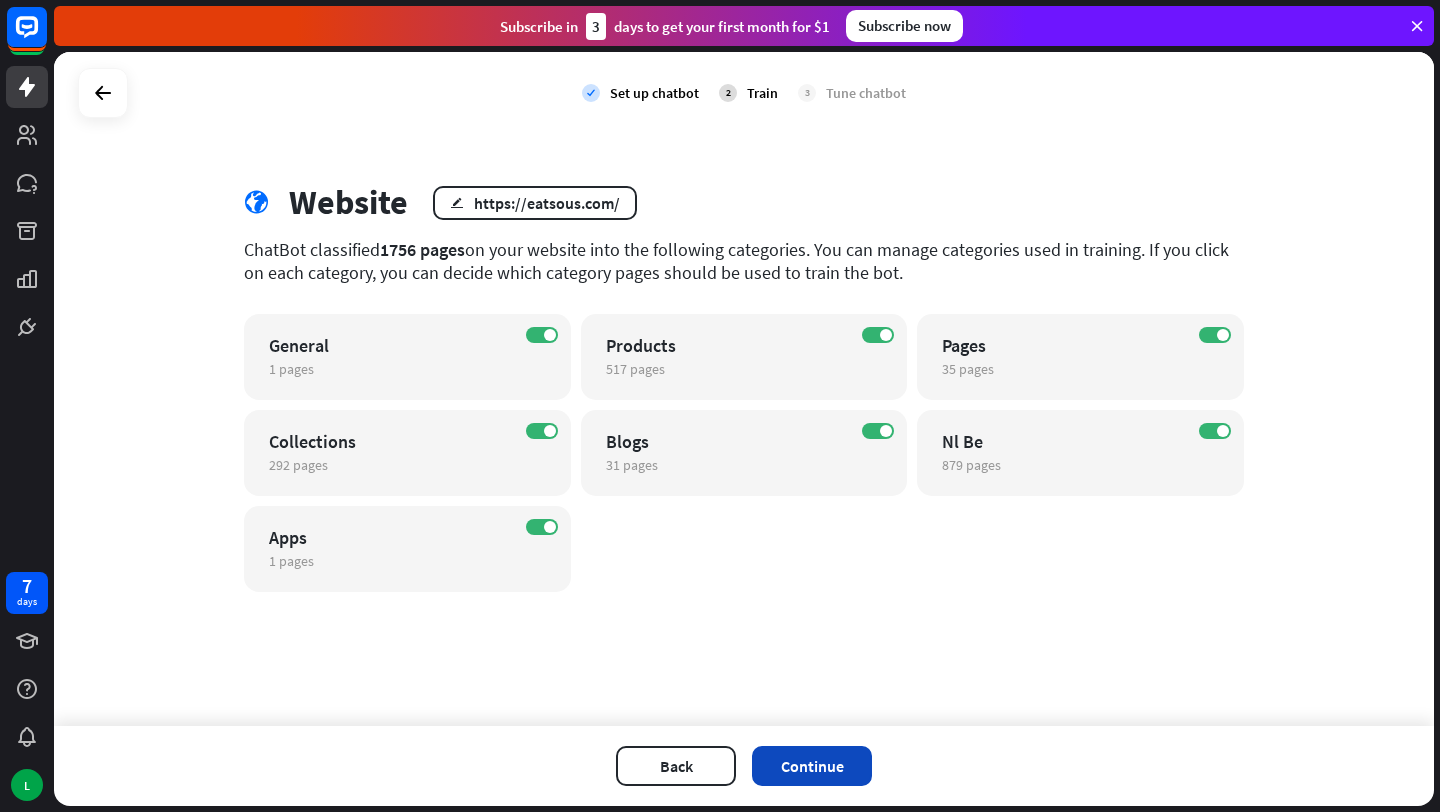 click on "Continue" at bounding box center [812, 766] 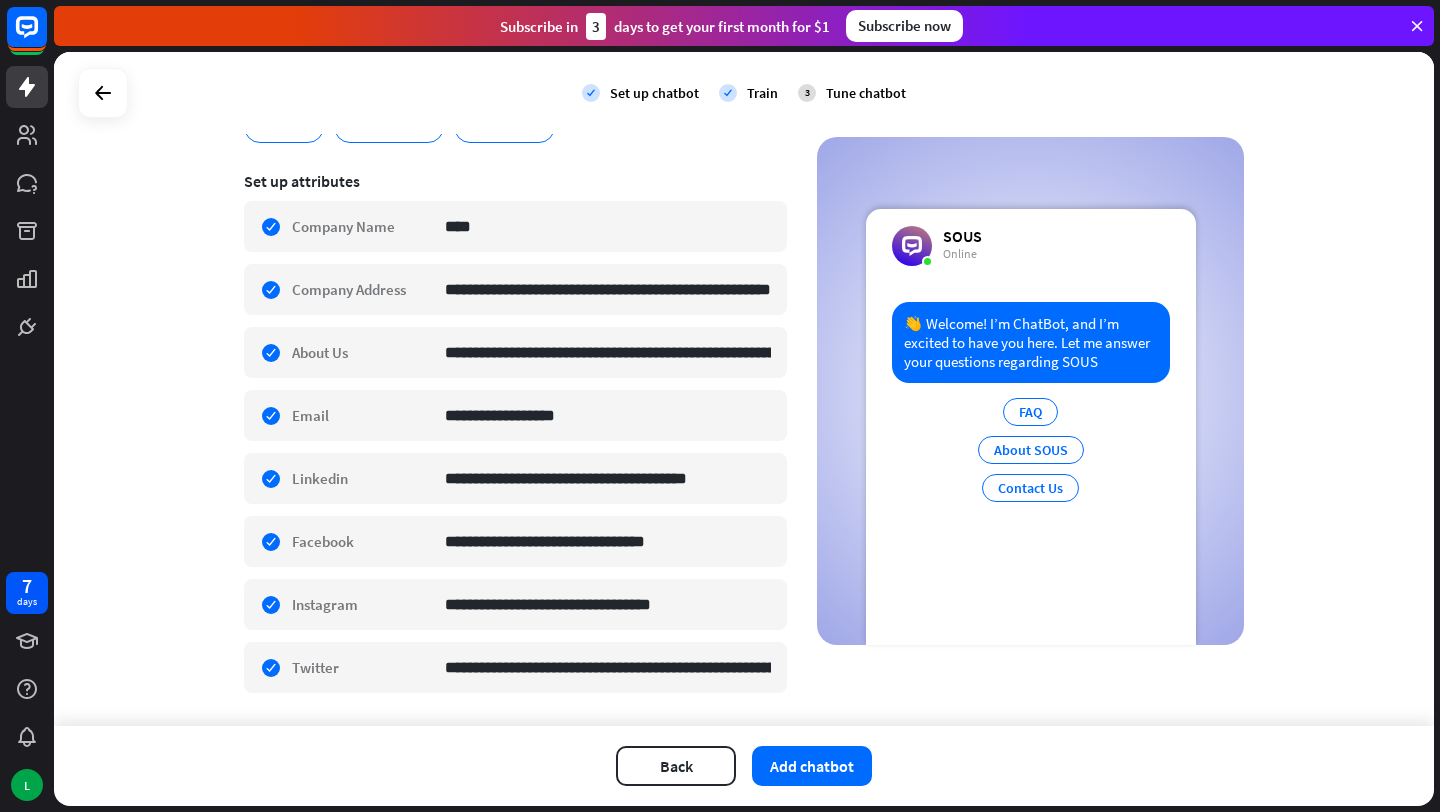 scroll, scrollTop: 354, scrollLeft: 0, axis: vertical 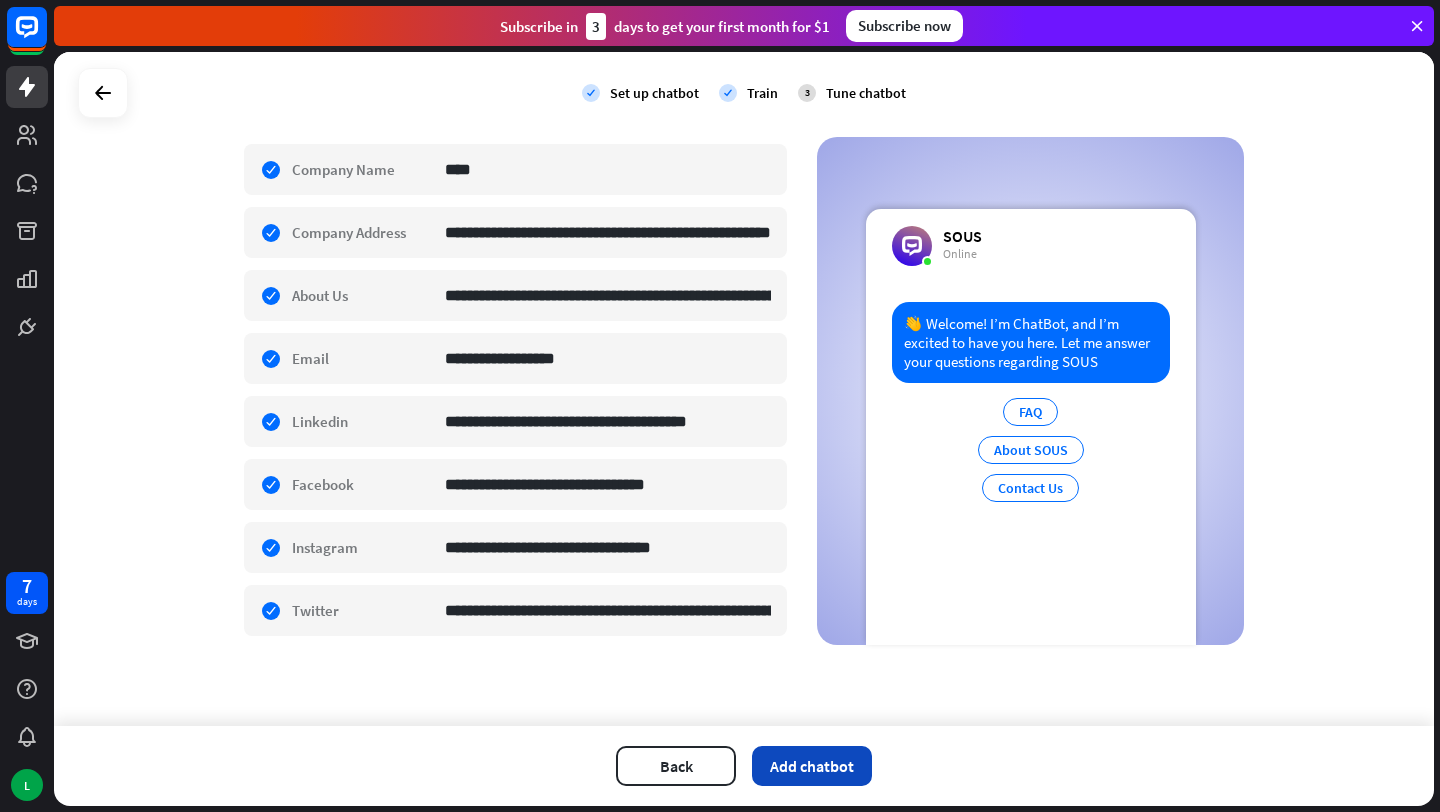 click on "Add chatbot" at bounding box center [812, 766] 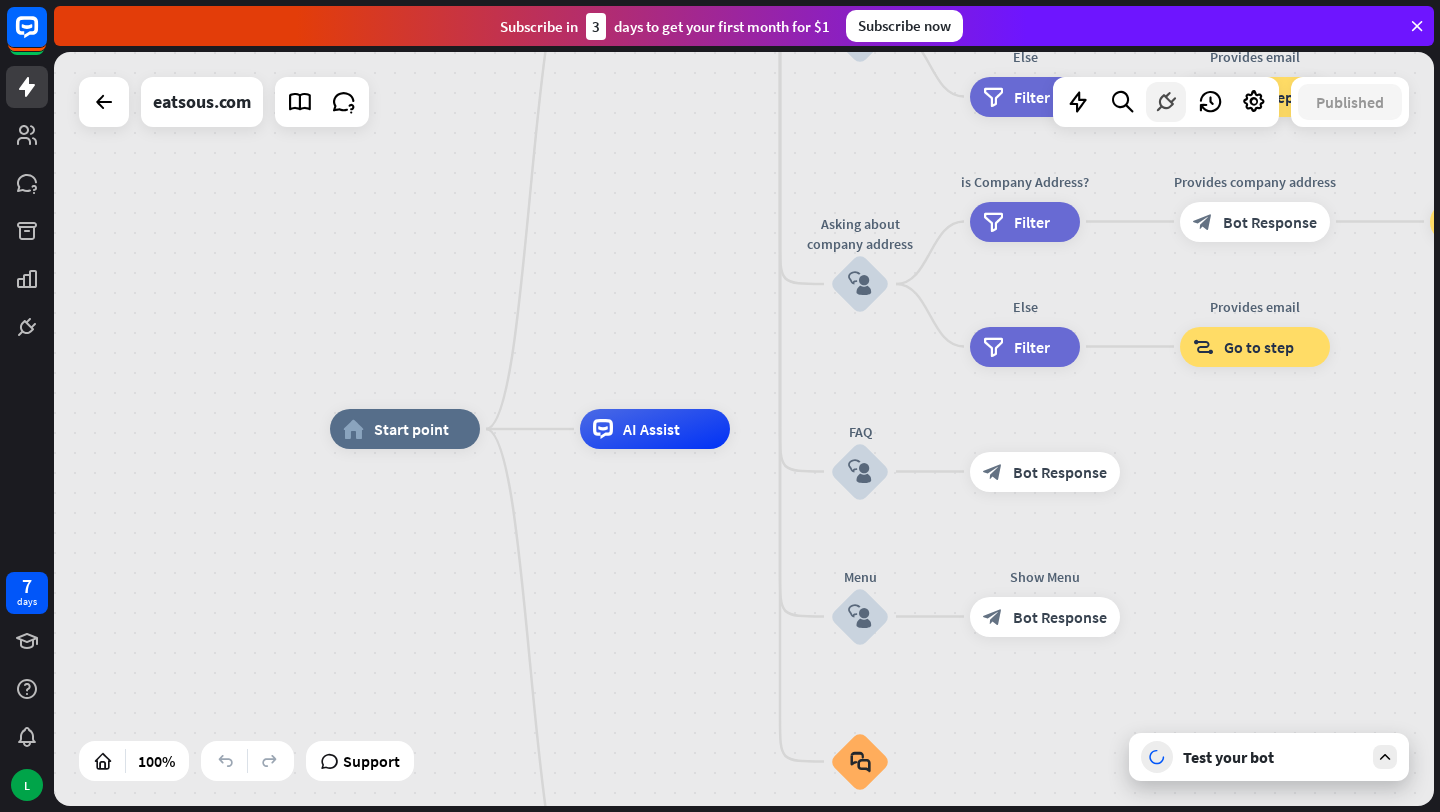 click at bounding box center (1166, 102) 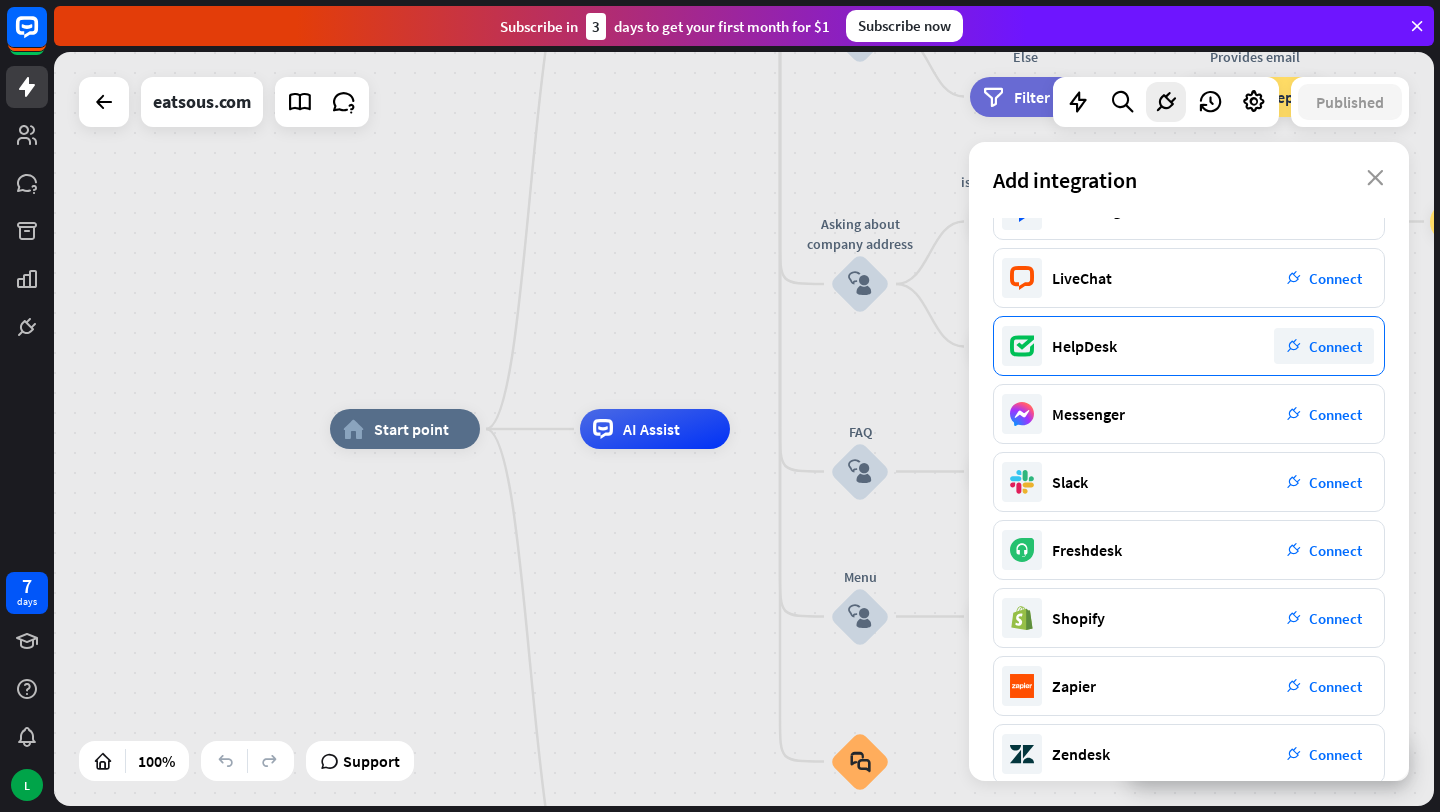 scroll, scrollTop: 33, scrollLeft: 0, axis: vertical 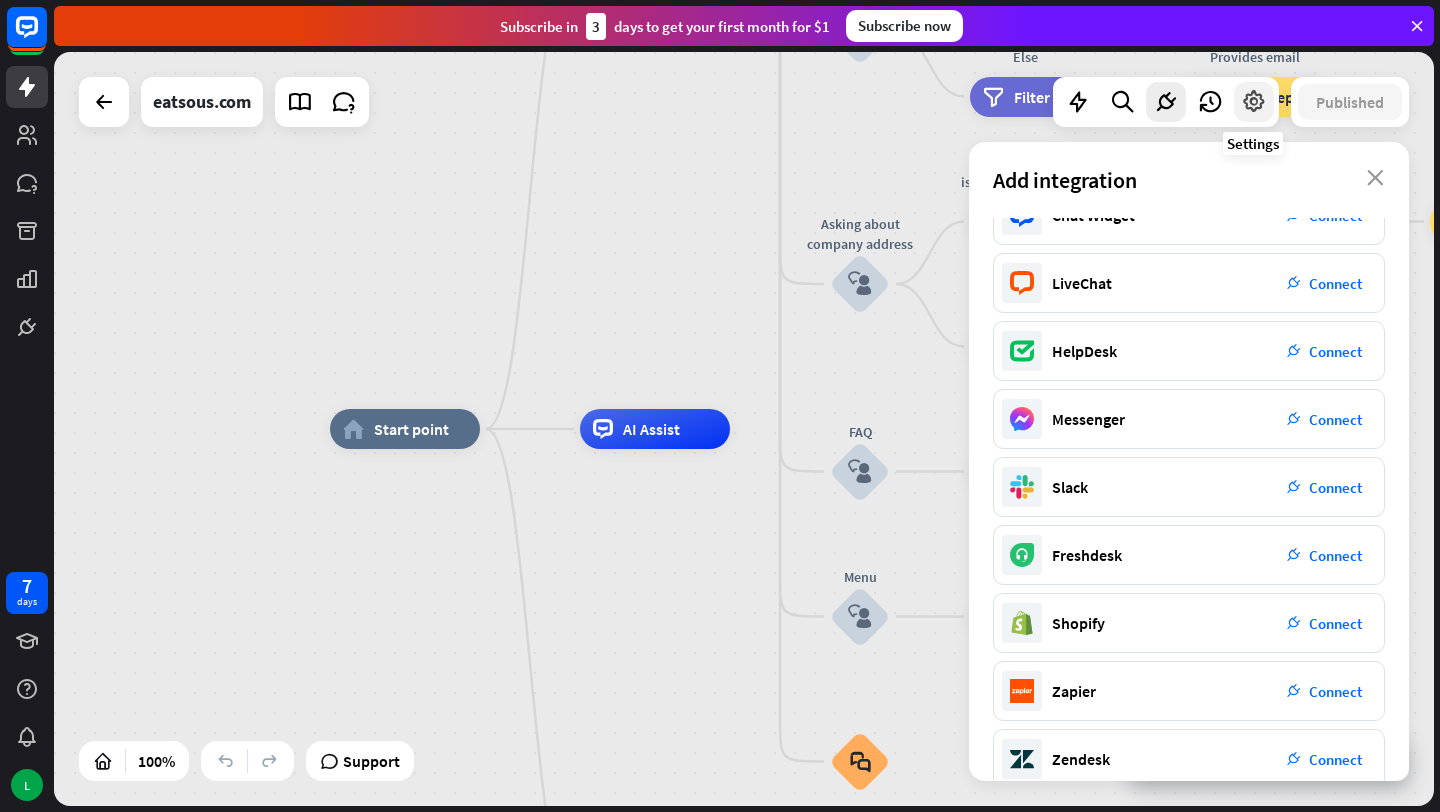 click at bounding box center (1254, 102) 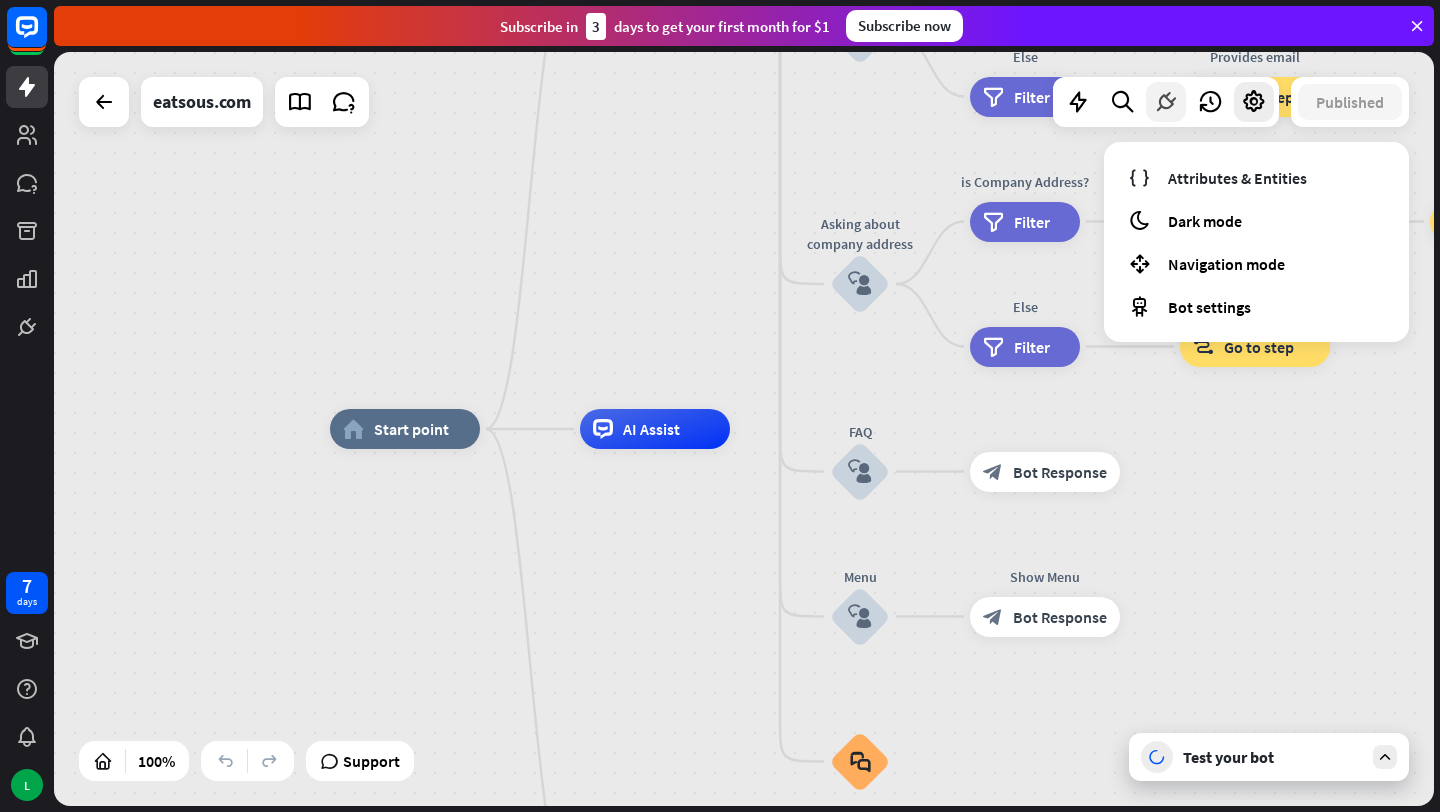 click at bounding box center (1166, 102) 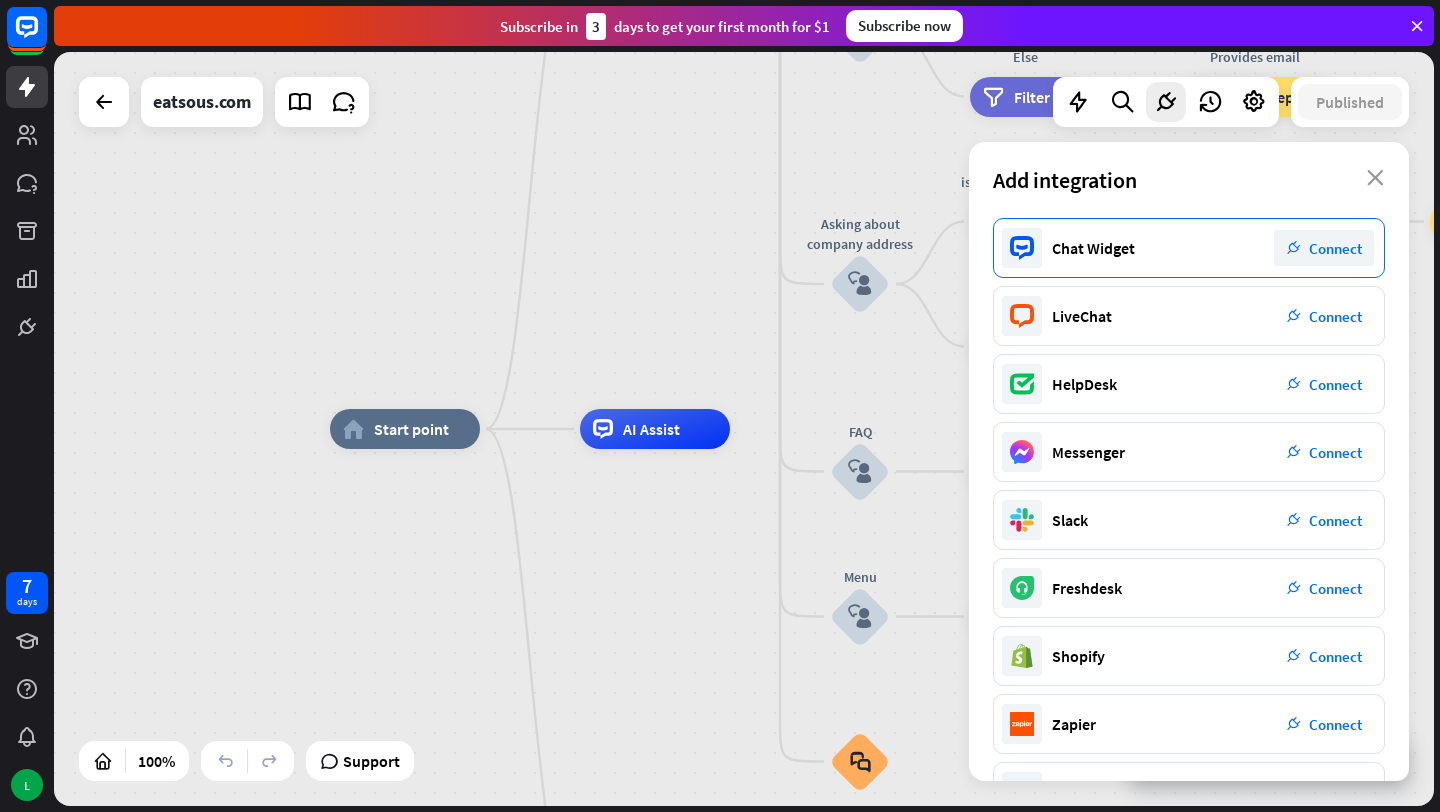 scroll, scrollTop: 201, scrollLeft: 0, axis: vertical 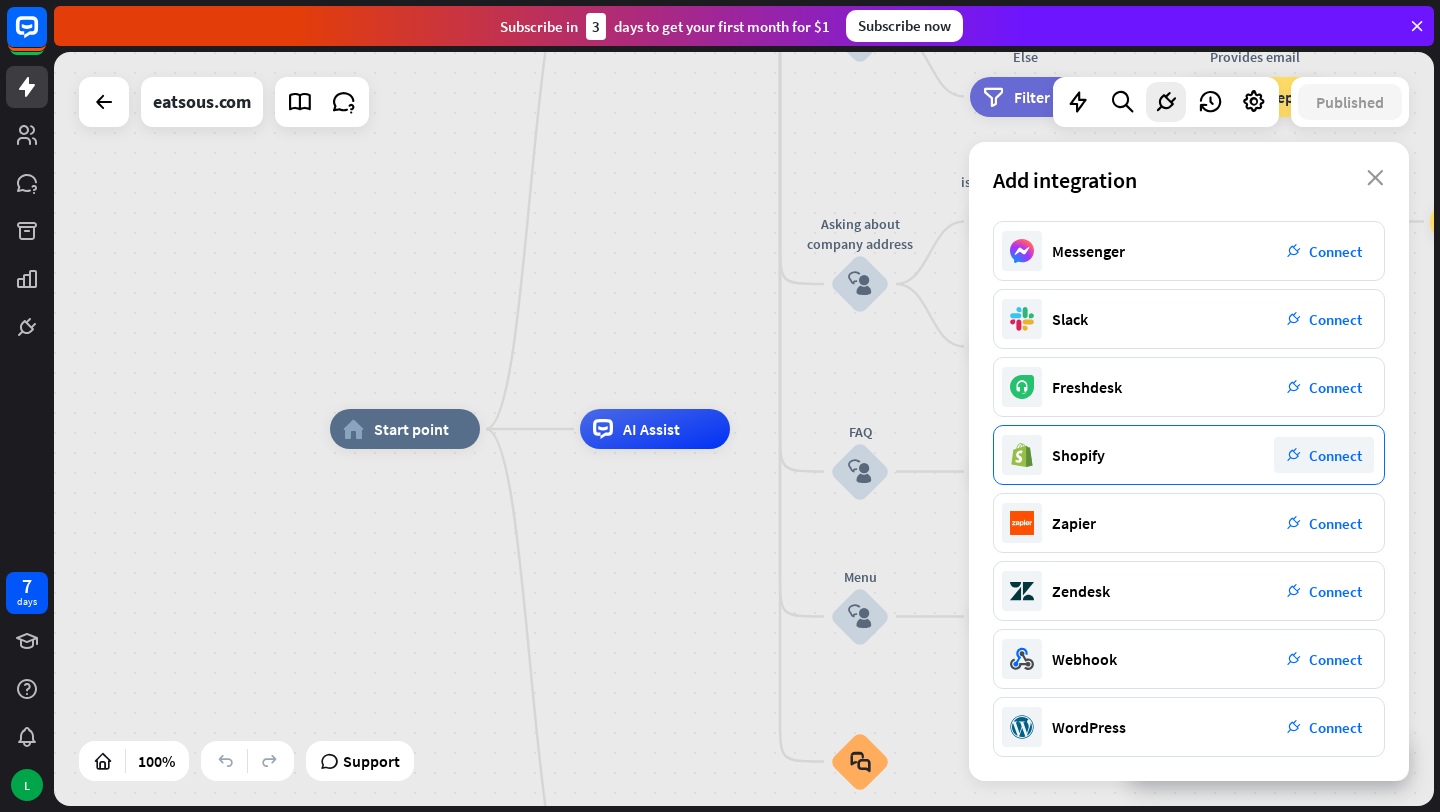 click on "Shopify   plug_integration   Connect" at bounding box center (1189, 455) 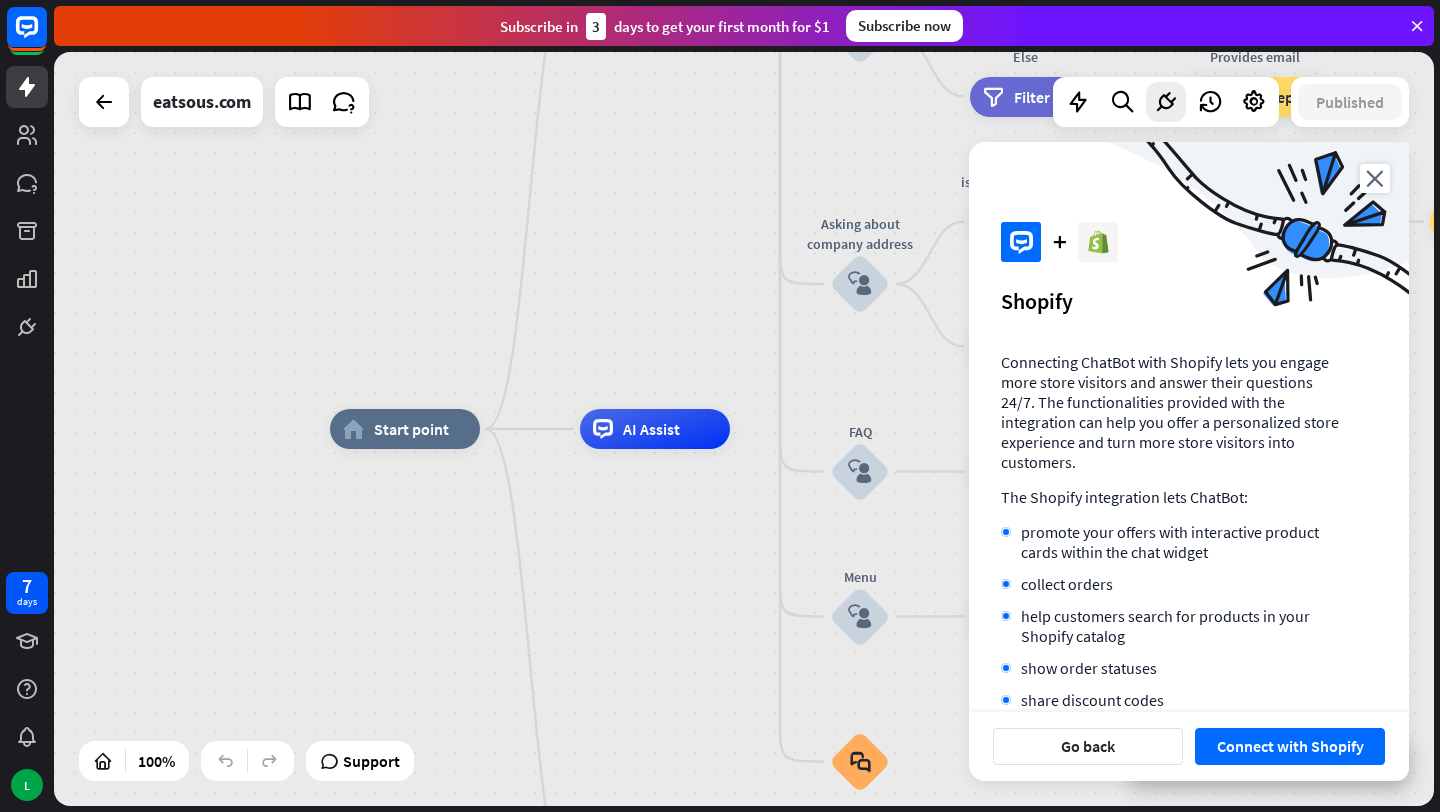 scroll, scrollTop: 118, scrollLeft: 0, axis: vertical 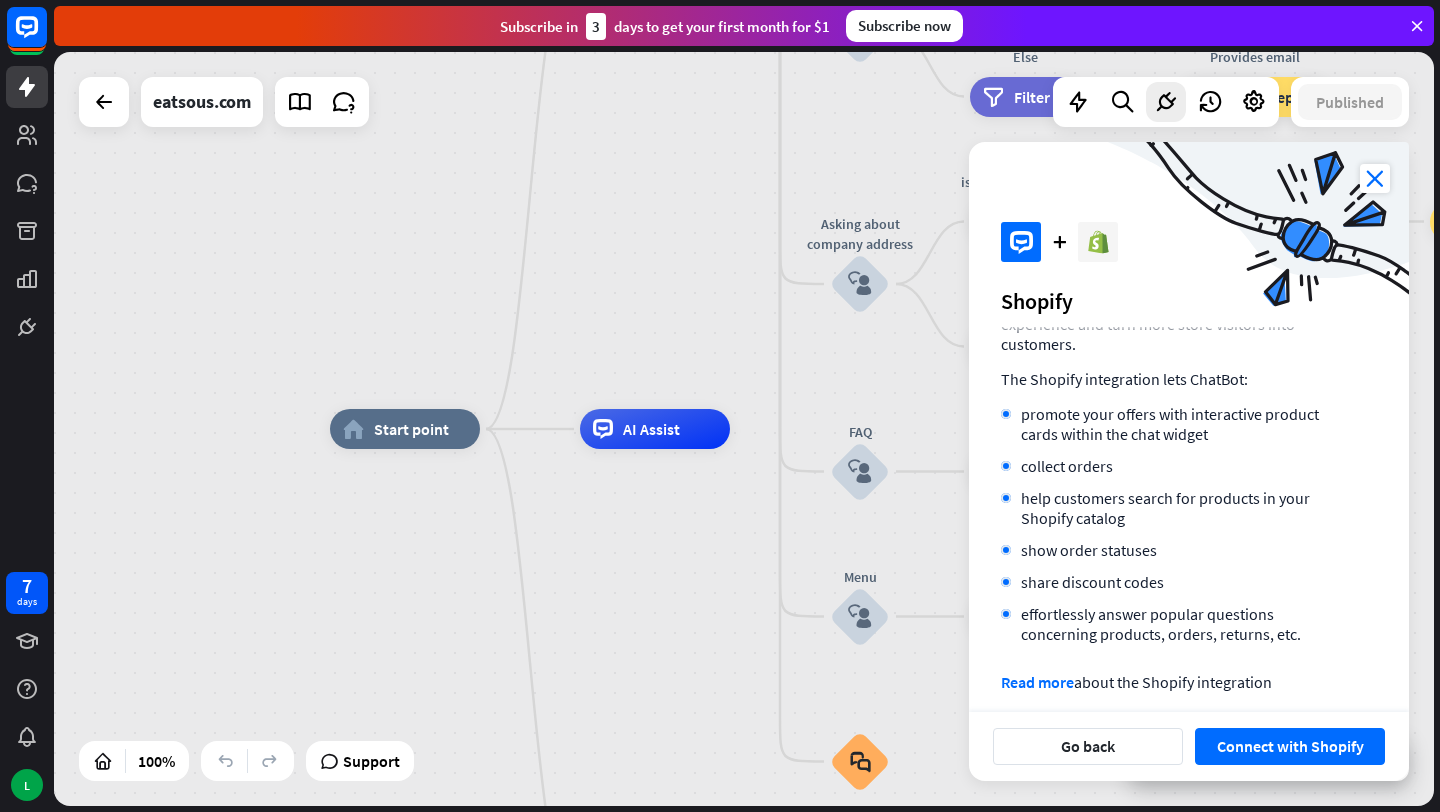 click on "close" at bounding box center (1375, 178) 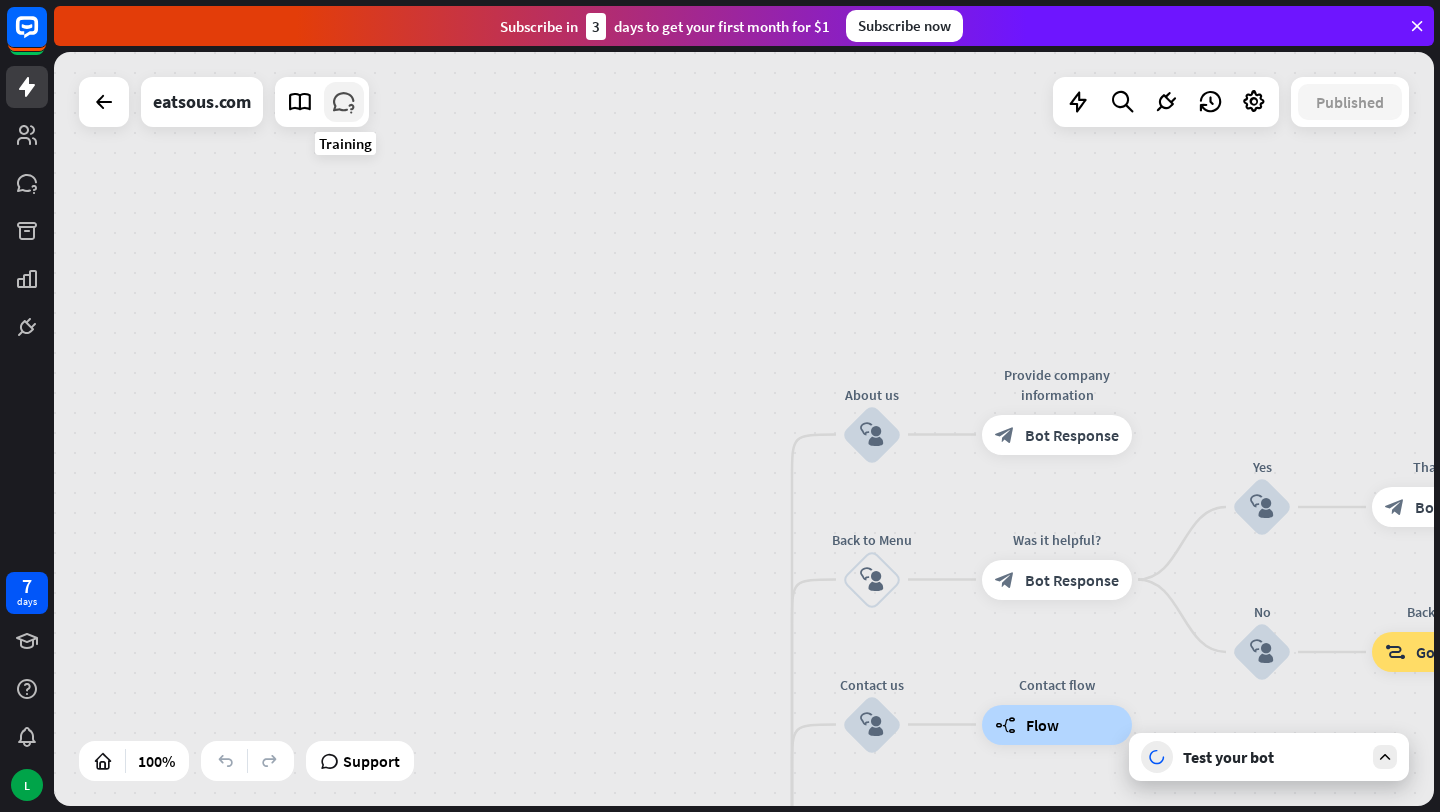 click at bounding box center [344, 102] 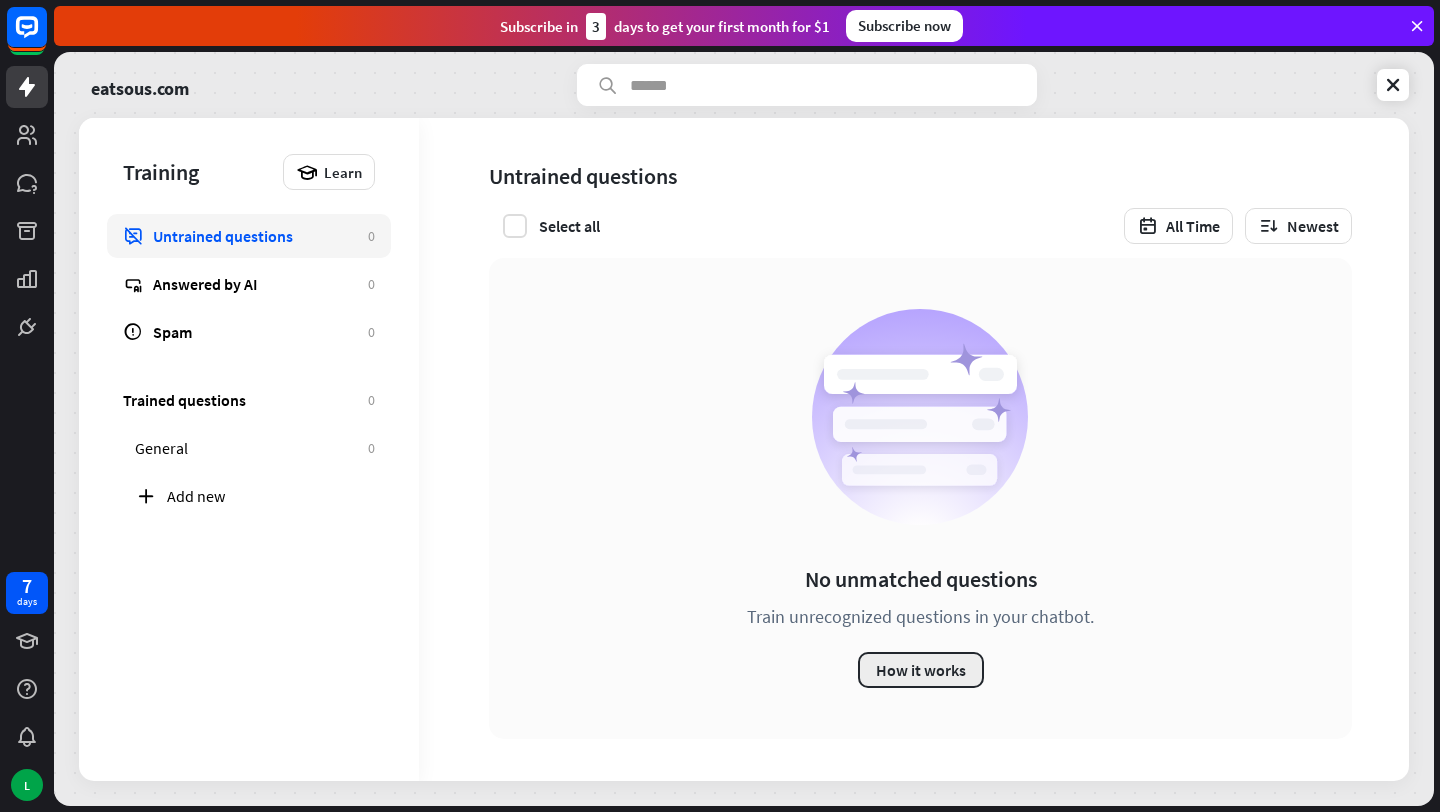 click on "How it works" at bounding box center (921, 670) 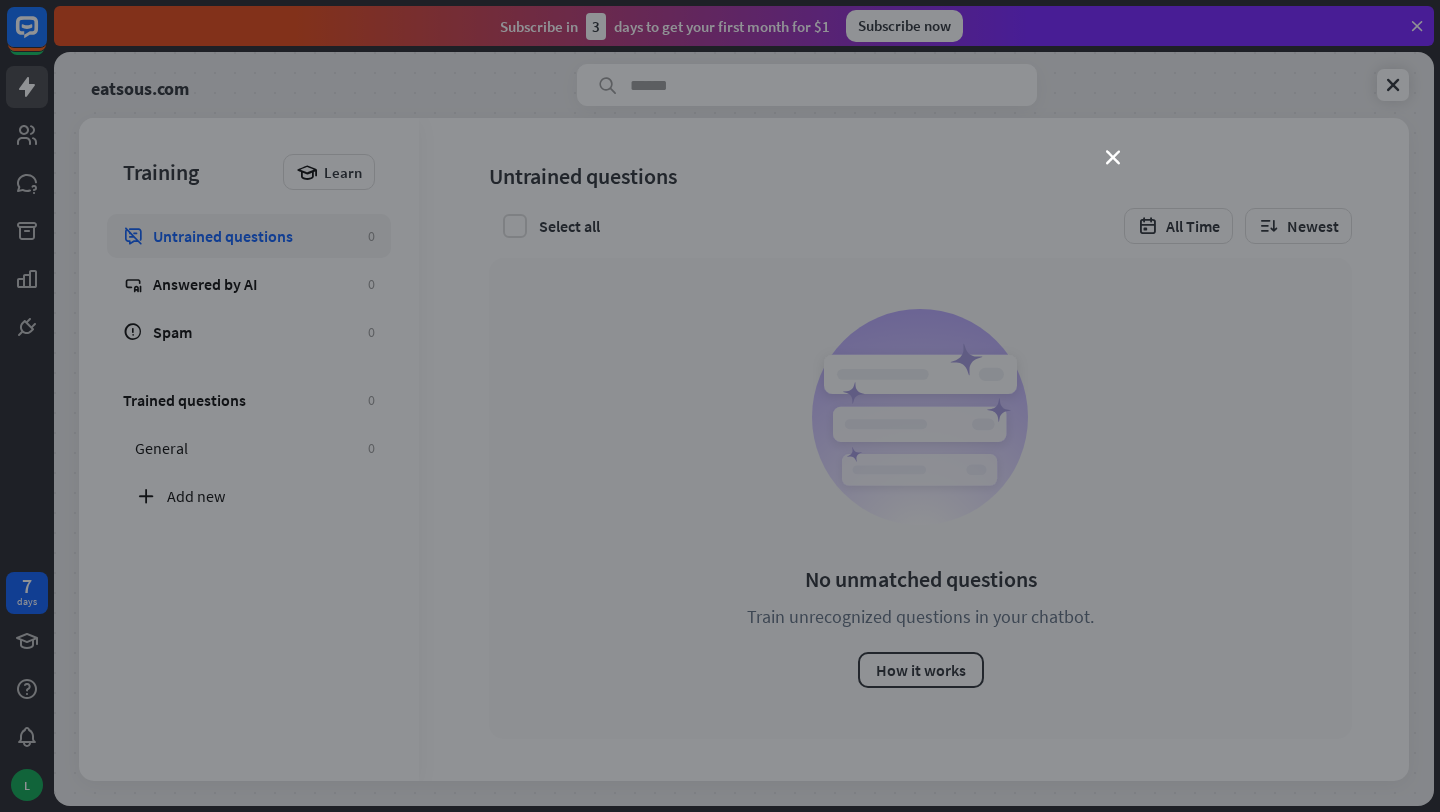 click on "close" at bounding box center [720, 406] 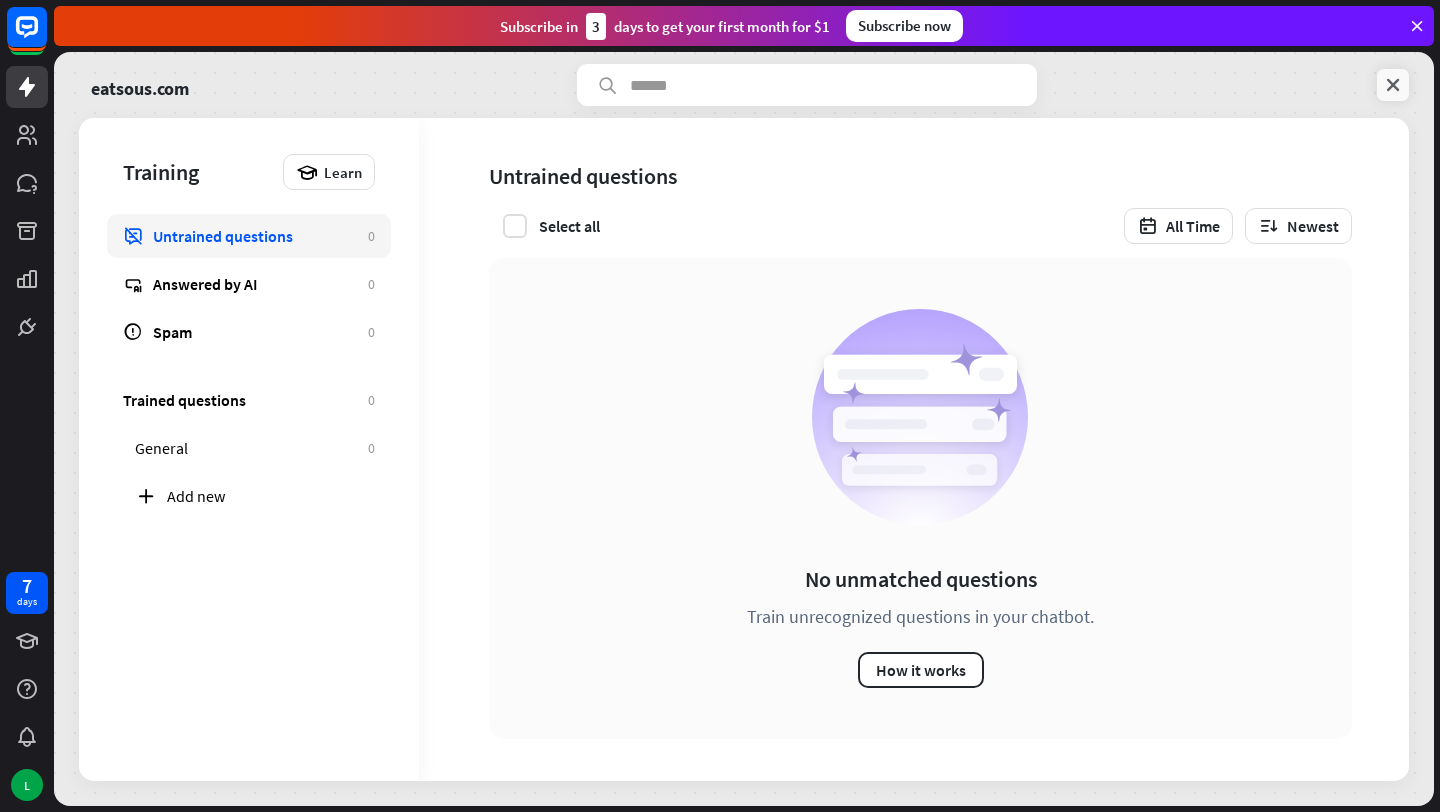 click at bounding box center (1393, 85) 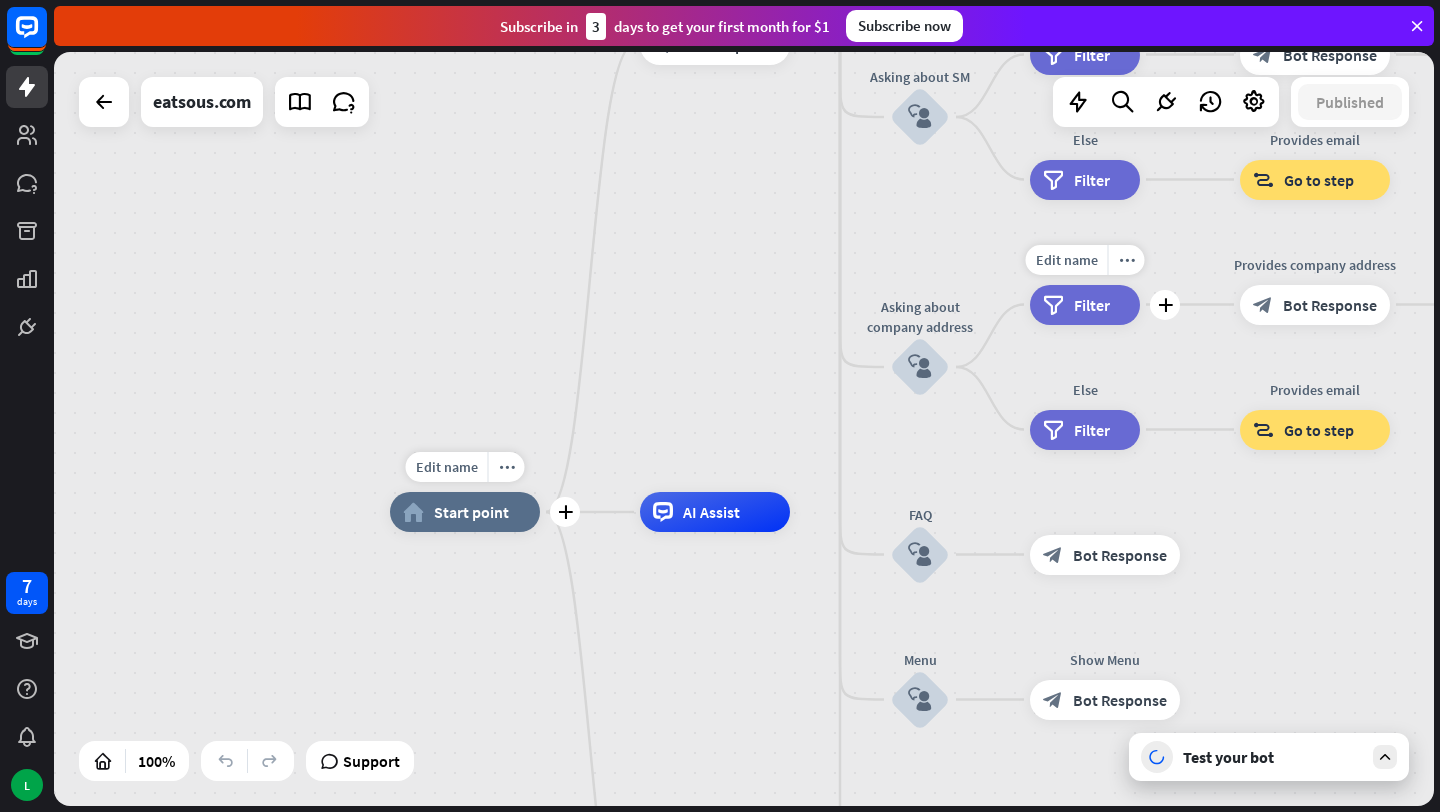 click on "Start point" at bounding box center (471, 512) 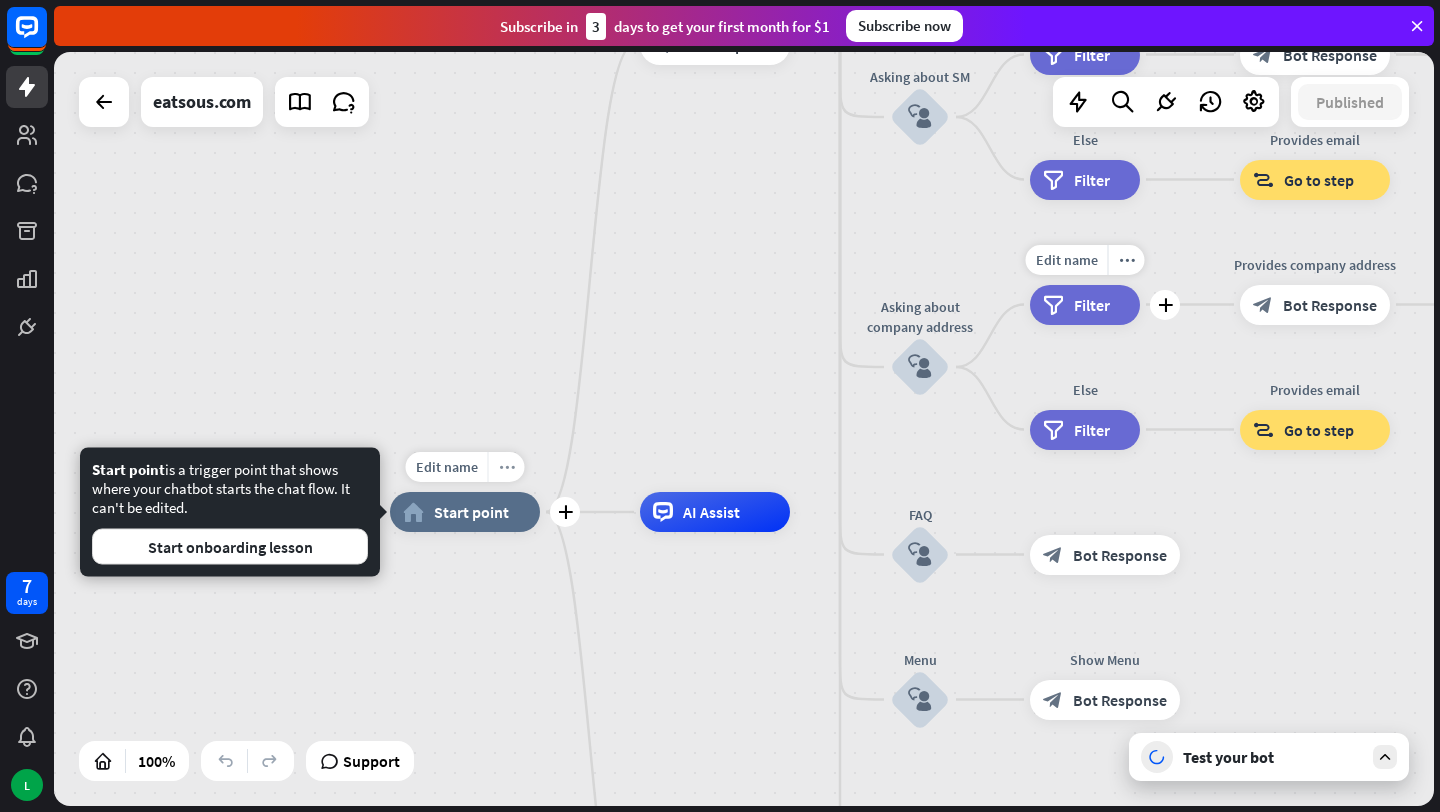 click on "more_horiz" at bounding box center (506, 467) 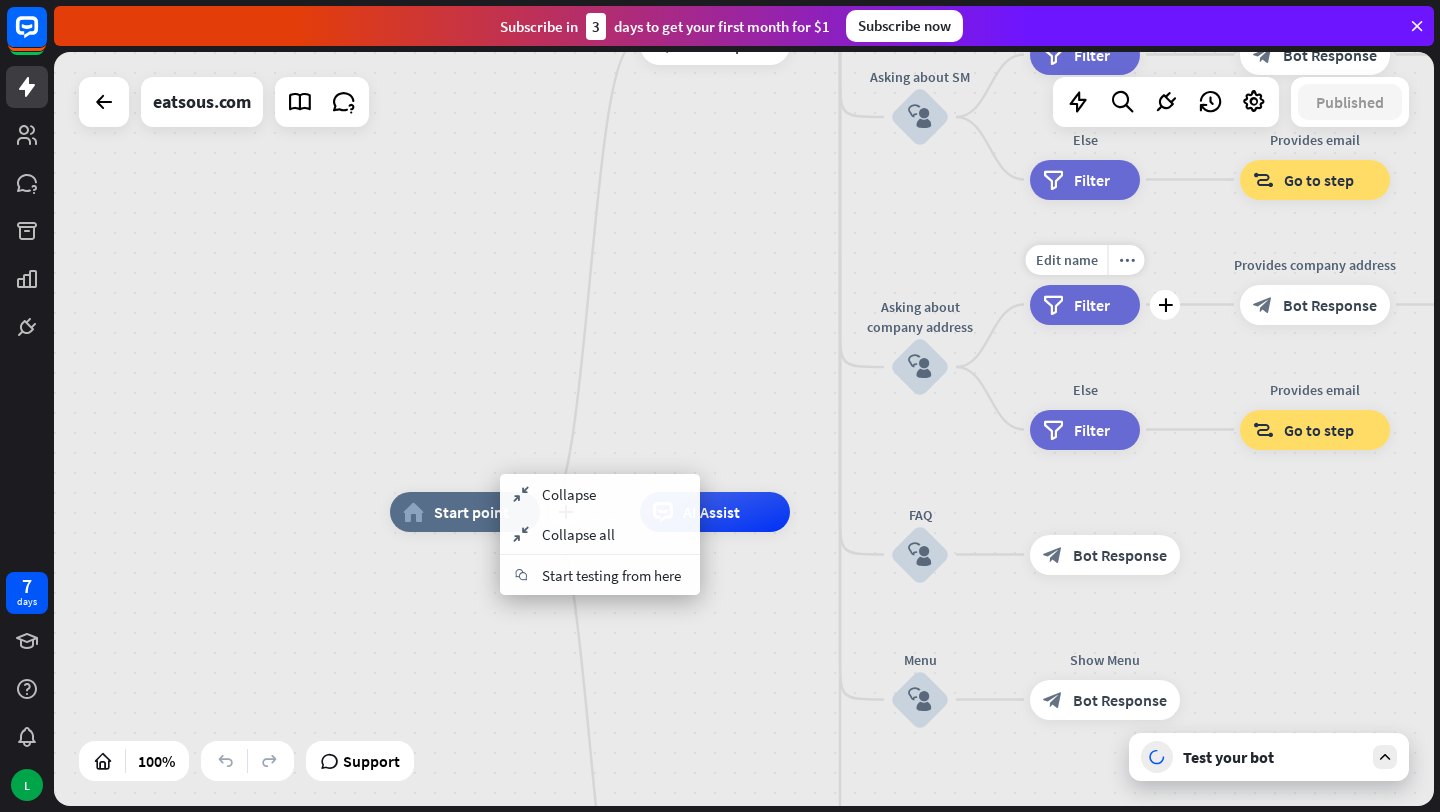 click on "Start point" at bounding box center (471, 512) 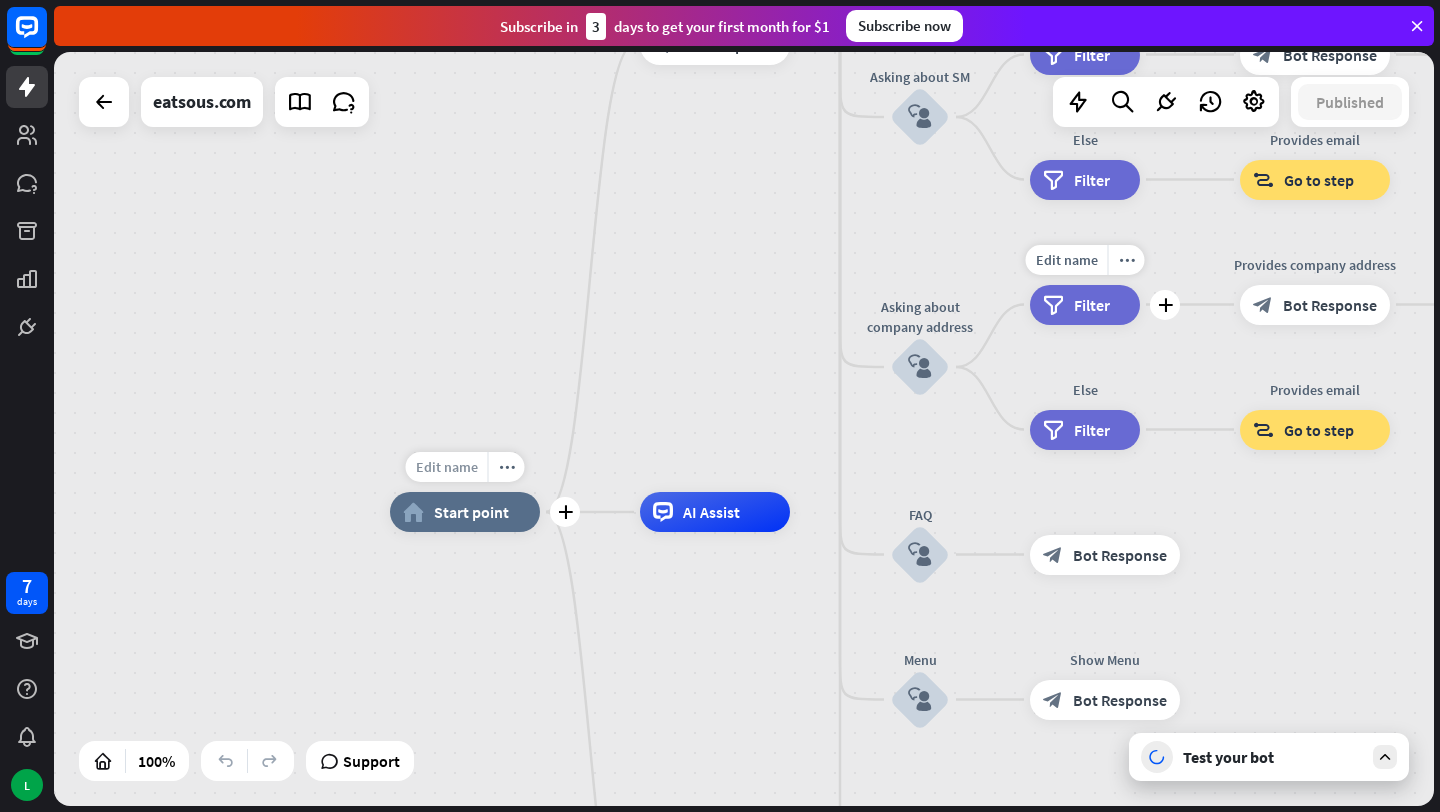 click on "Edit name" at bounding box center (447, 467) 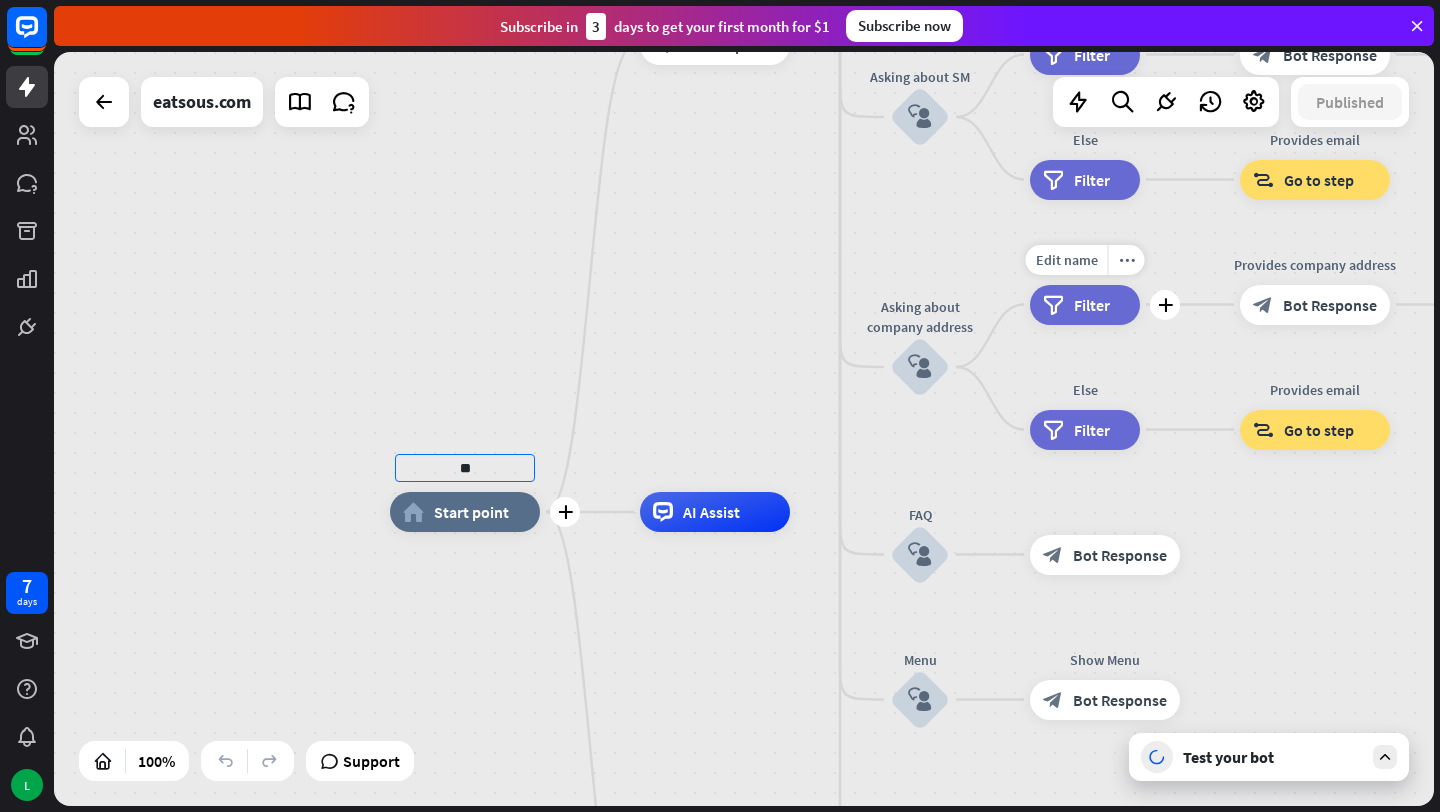 type on "*" 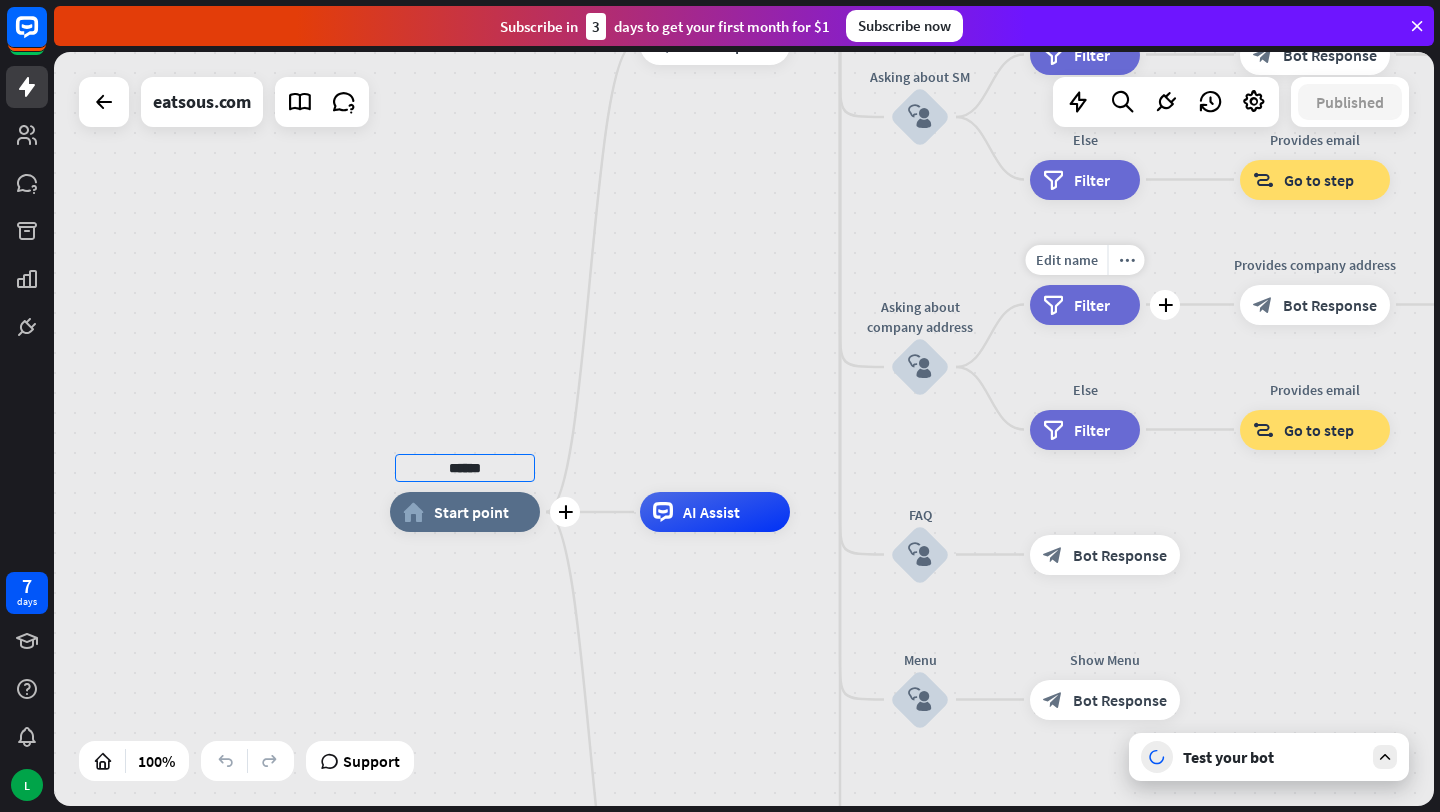 type on "******" 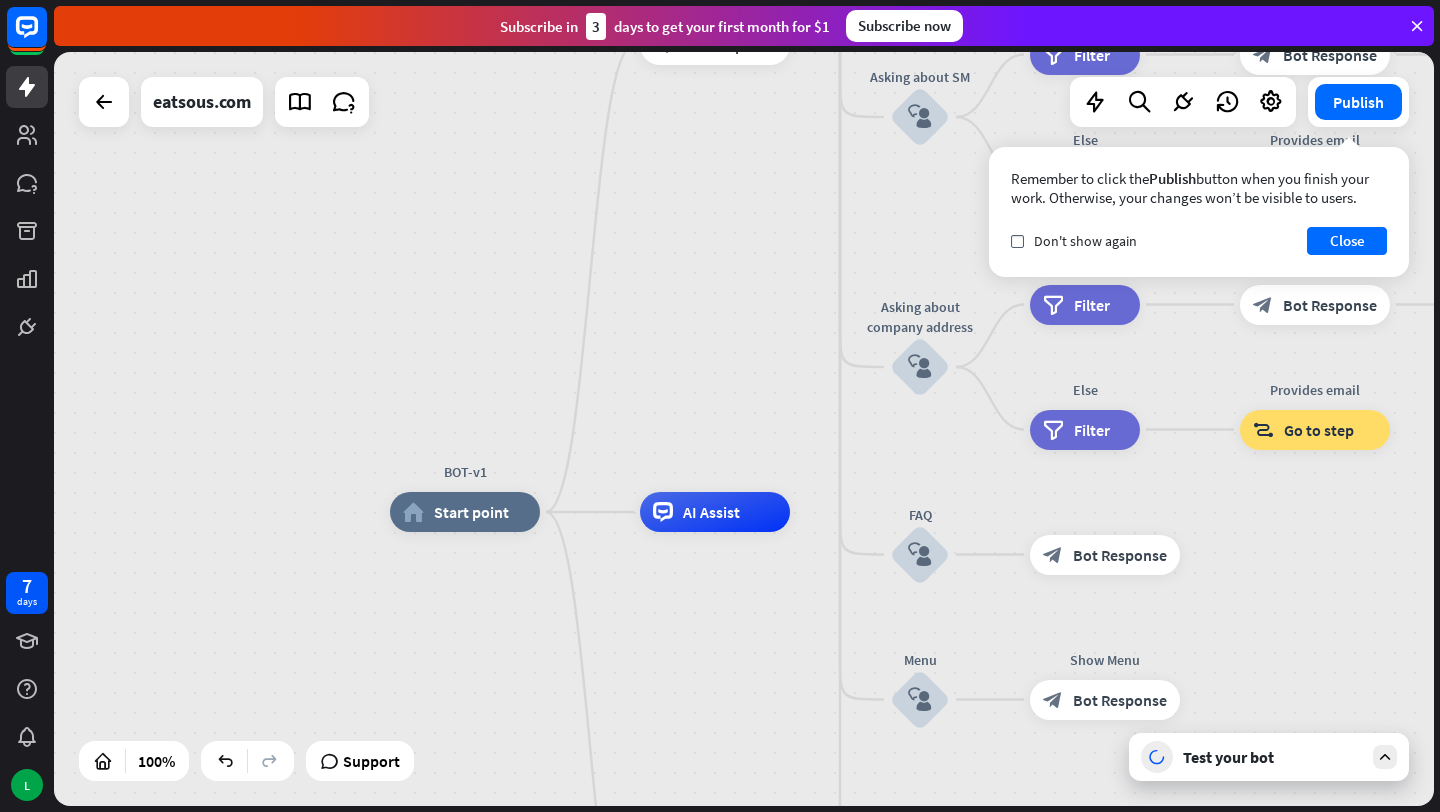 click on "Test your bot" at bounding box center (1273, 757) 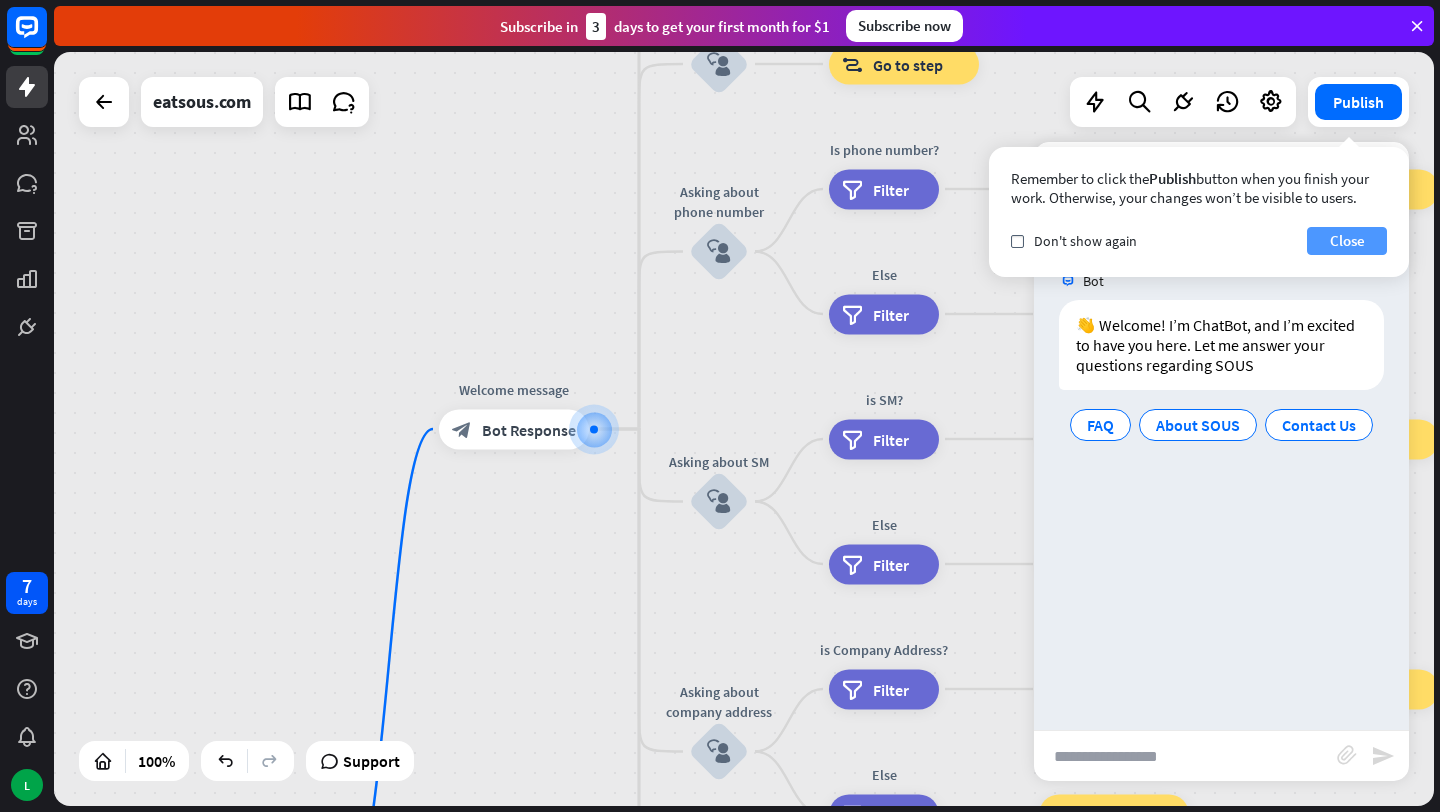 click on "Close" at bounding box center (1347, 241) 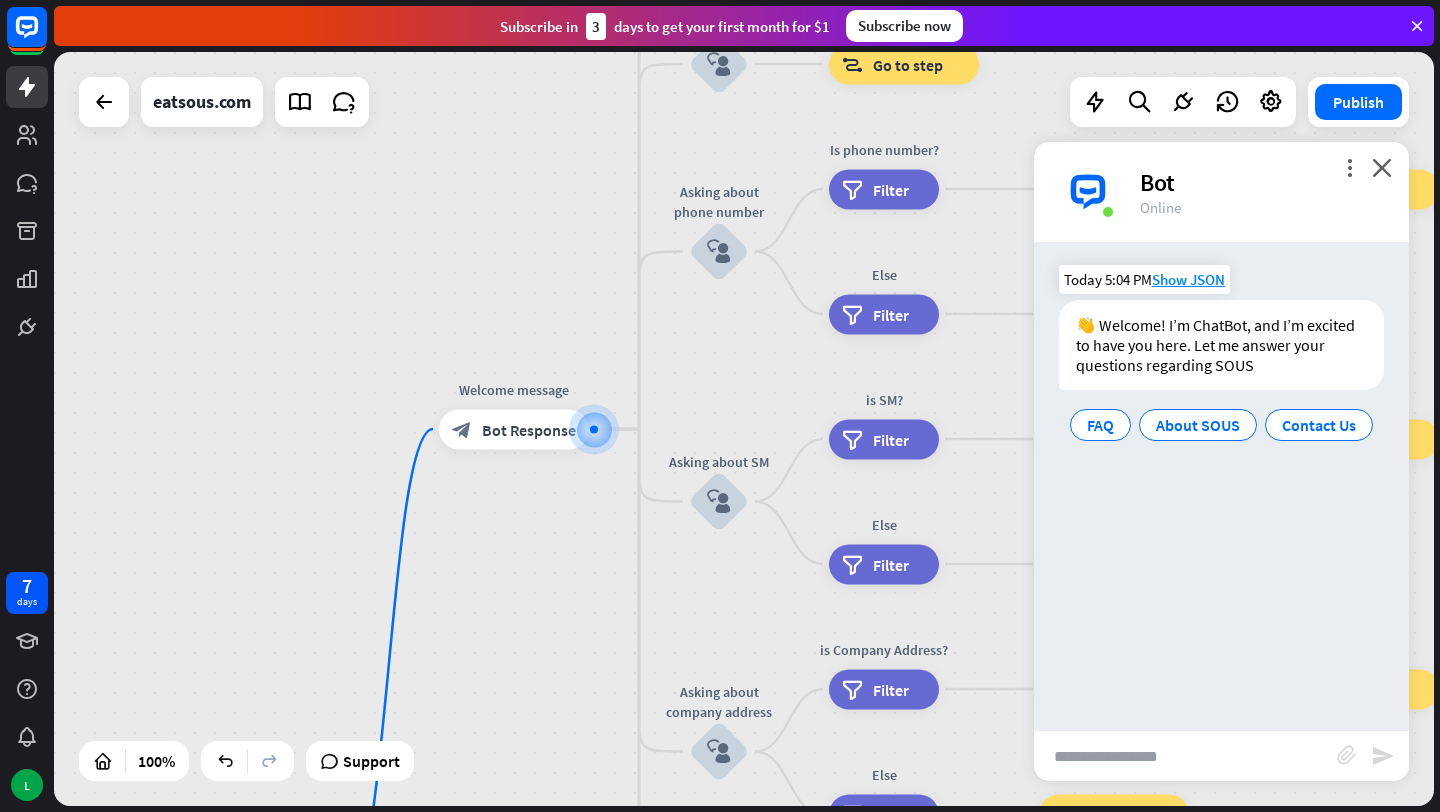 click on "👋 Welcome! I’m ChatBot, and I’m excited to have you here. Let me answer your questions regarding SOUS" at bounding box center [1221, 345] 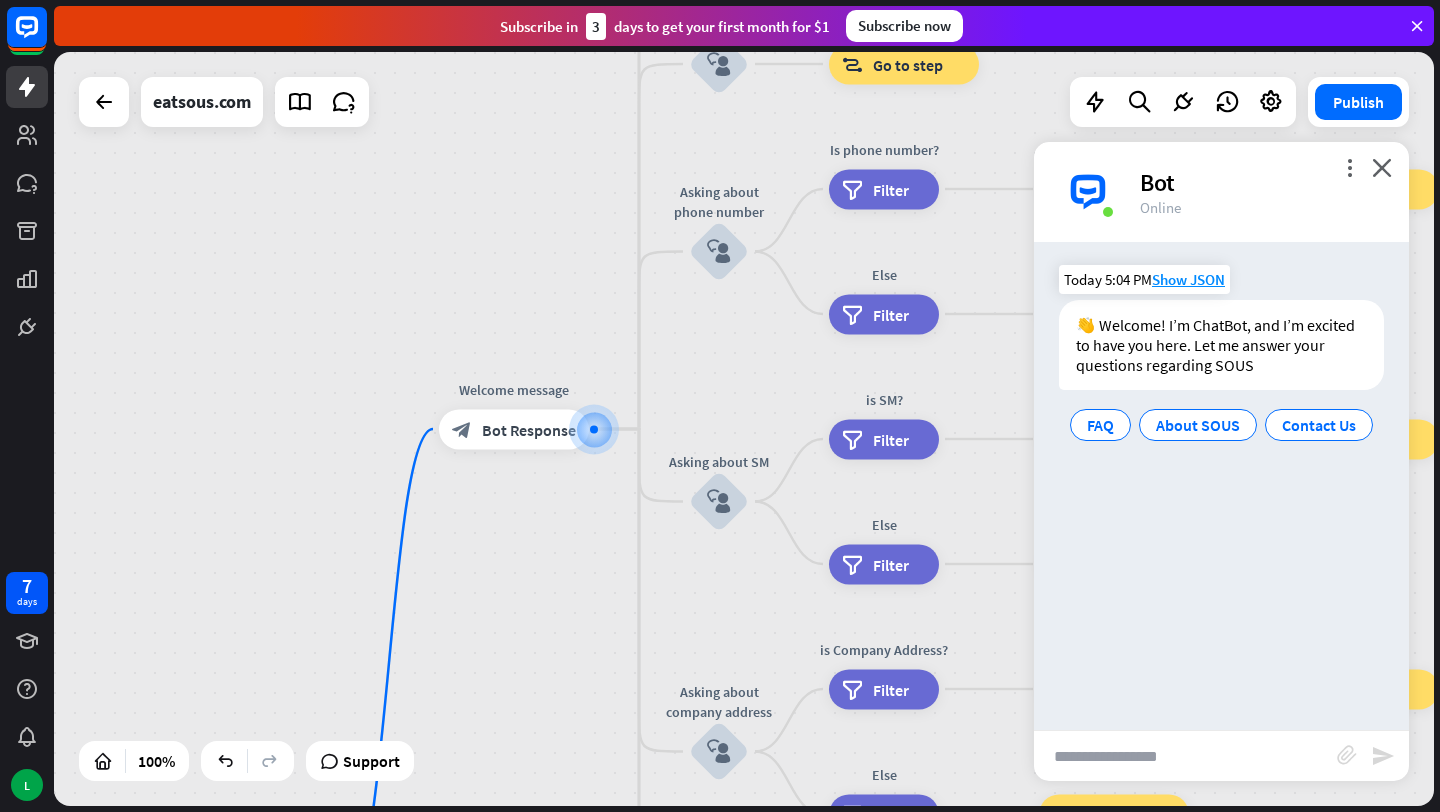 click on "👋 Welcome! I’m ChatBot, and I’m excited to have you here. Let me answer your questions regarding SOUS" at bounding box center [1221, 345] 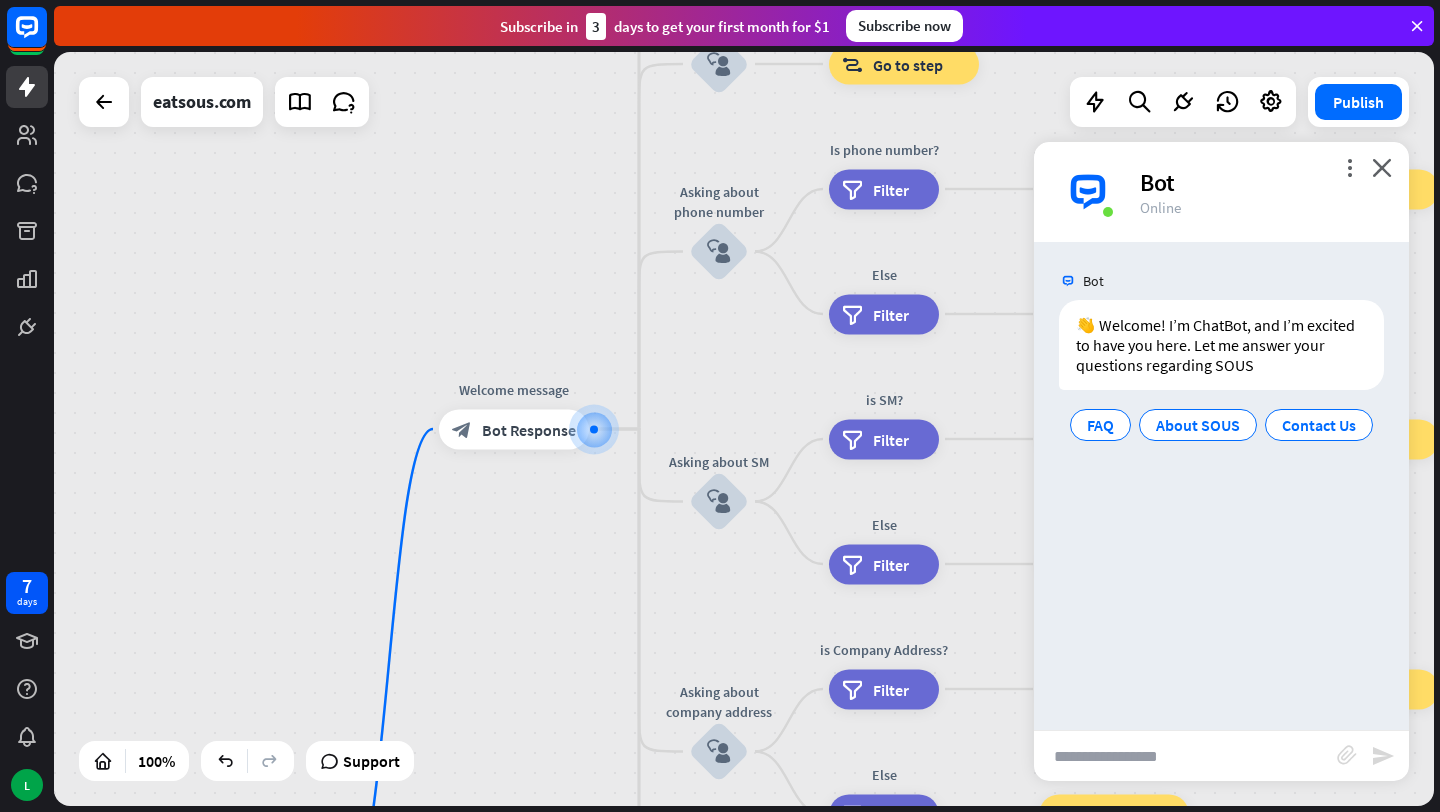 click at bounding box center (1185, 756) 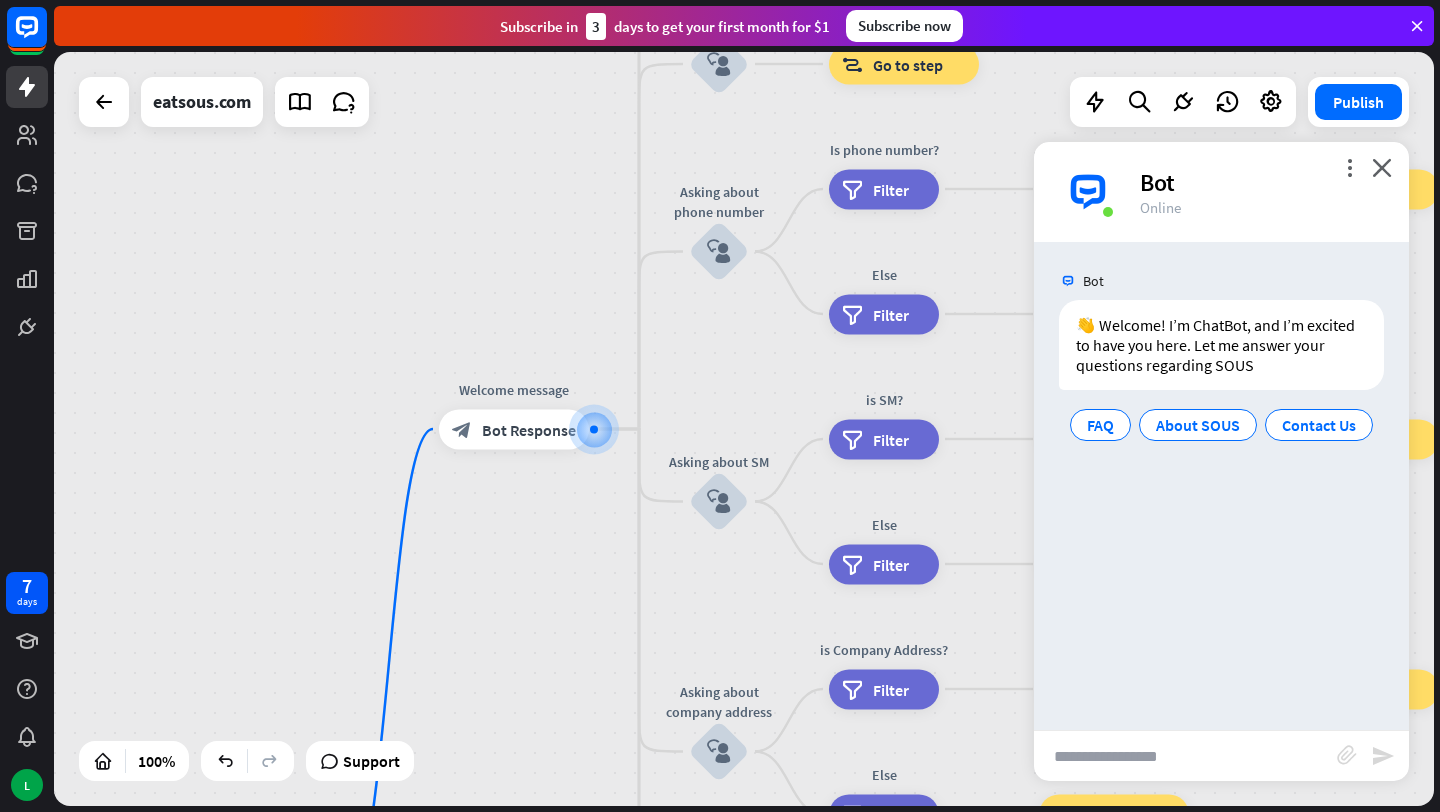 click at bounding box center [1185, 756] 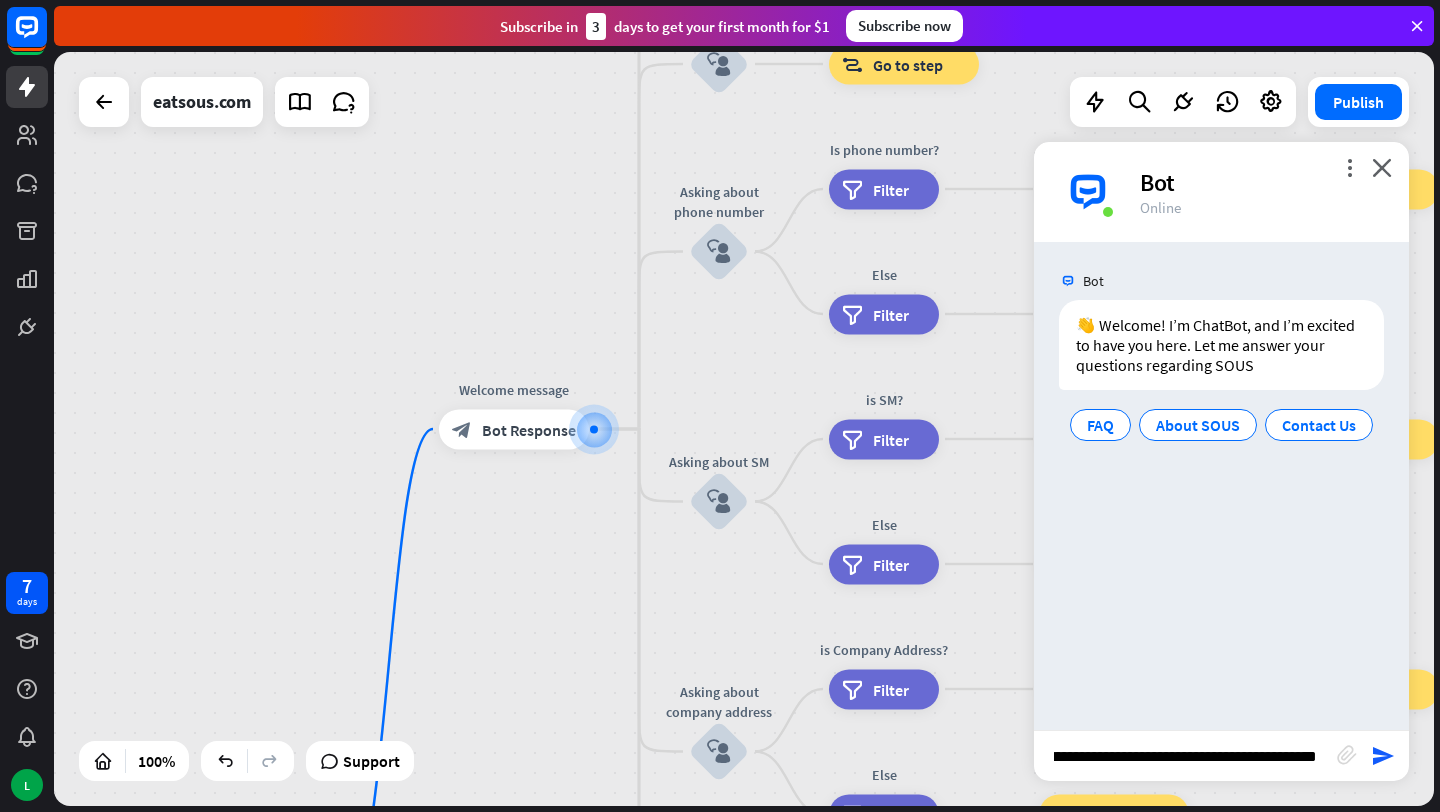 scroll, scrollTop: 0, scrollLeft: 0, axis: both 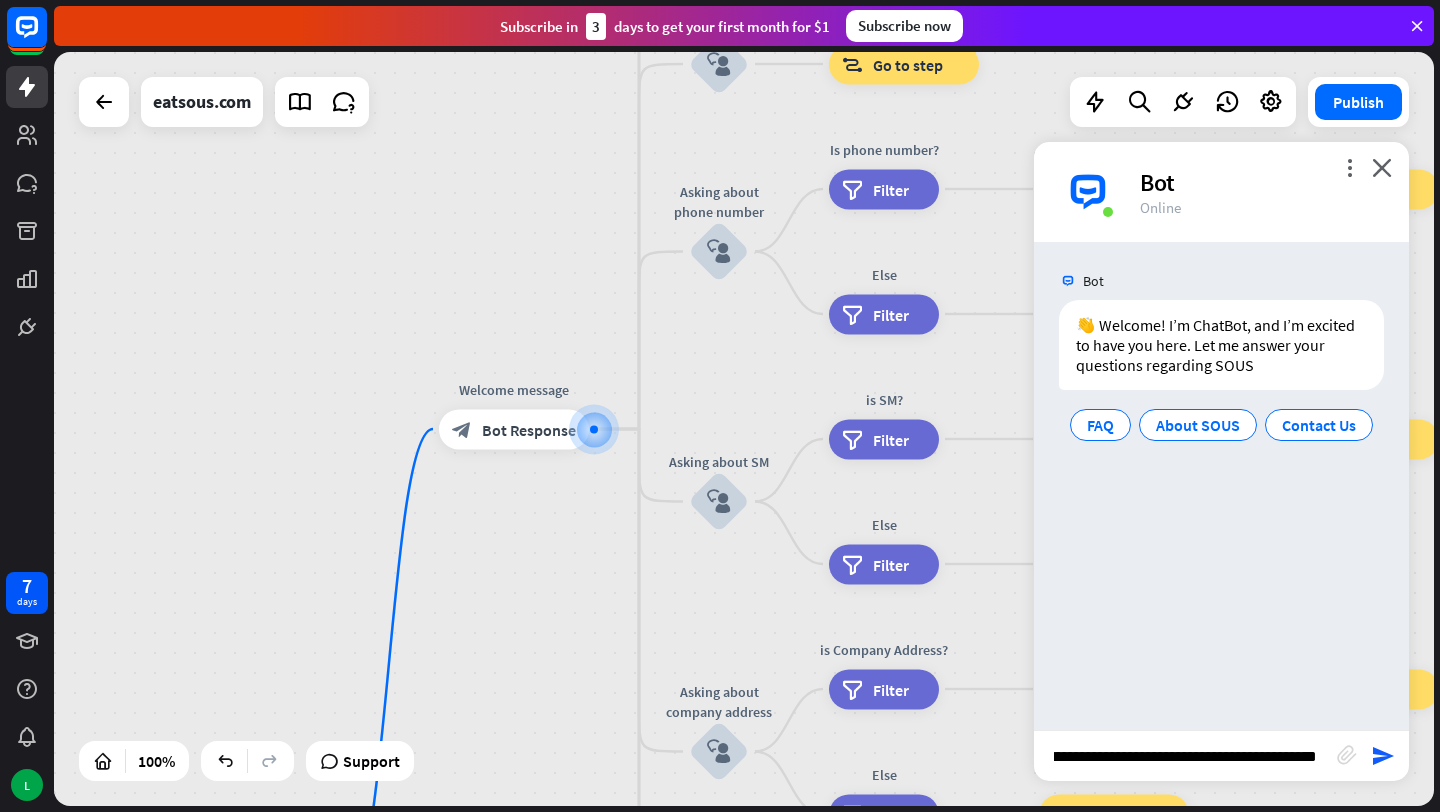type on "**********" 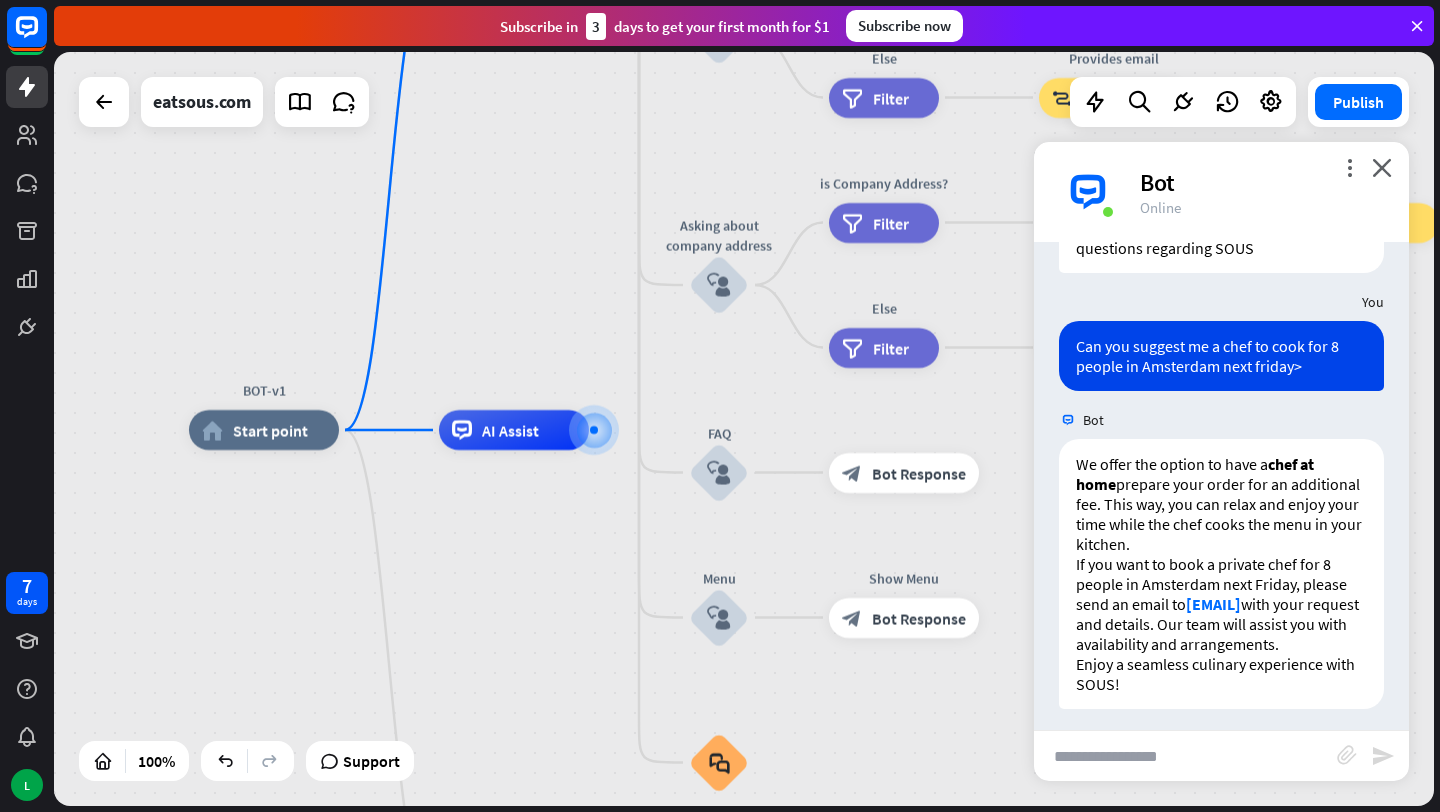 scroll, scrollTop: 146, scrollLeft: 0, axis: vertical 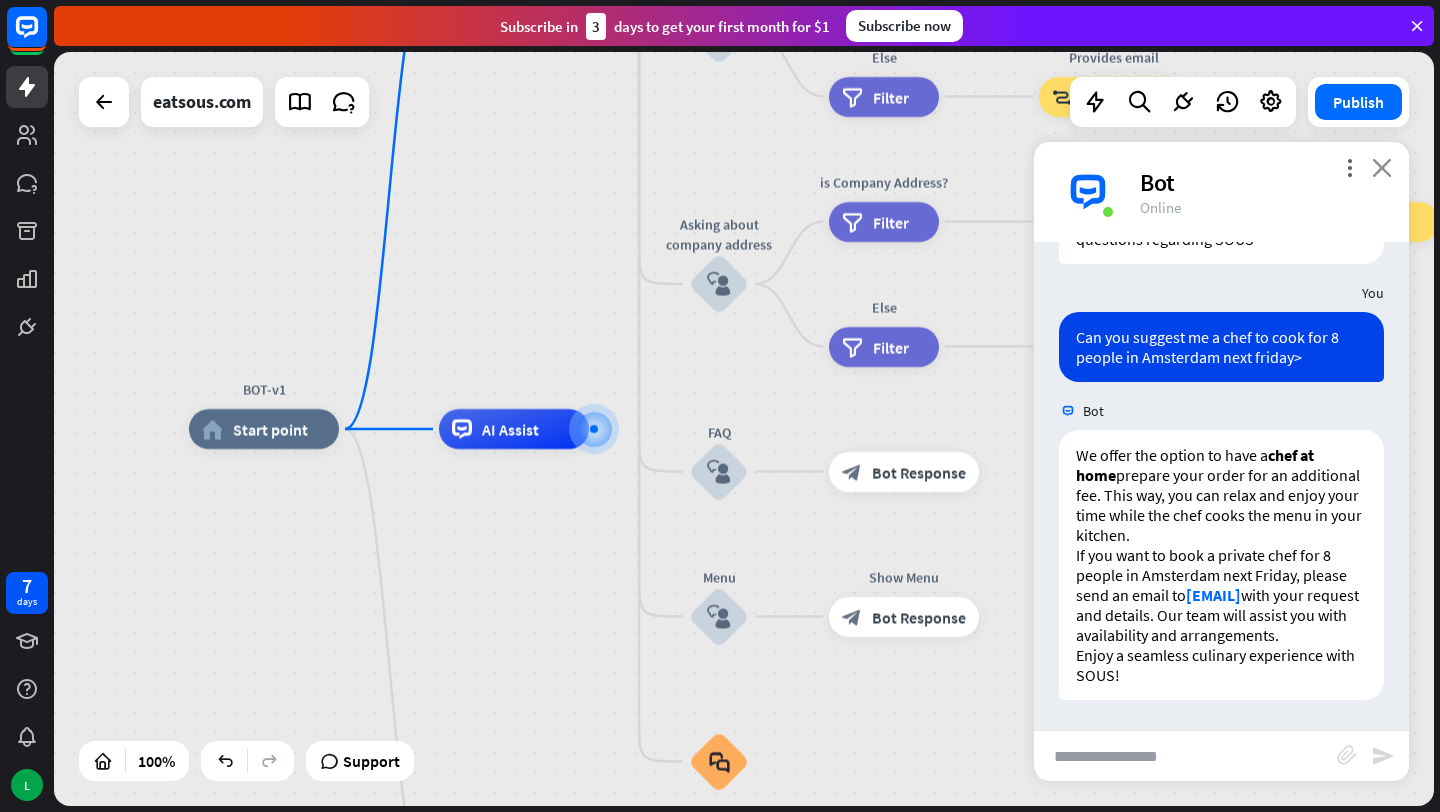 click on "close" at bounding box center (1382, 167) 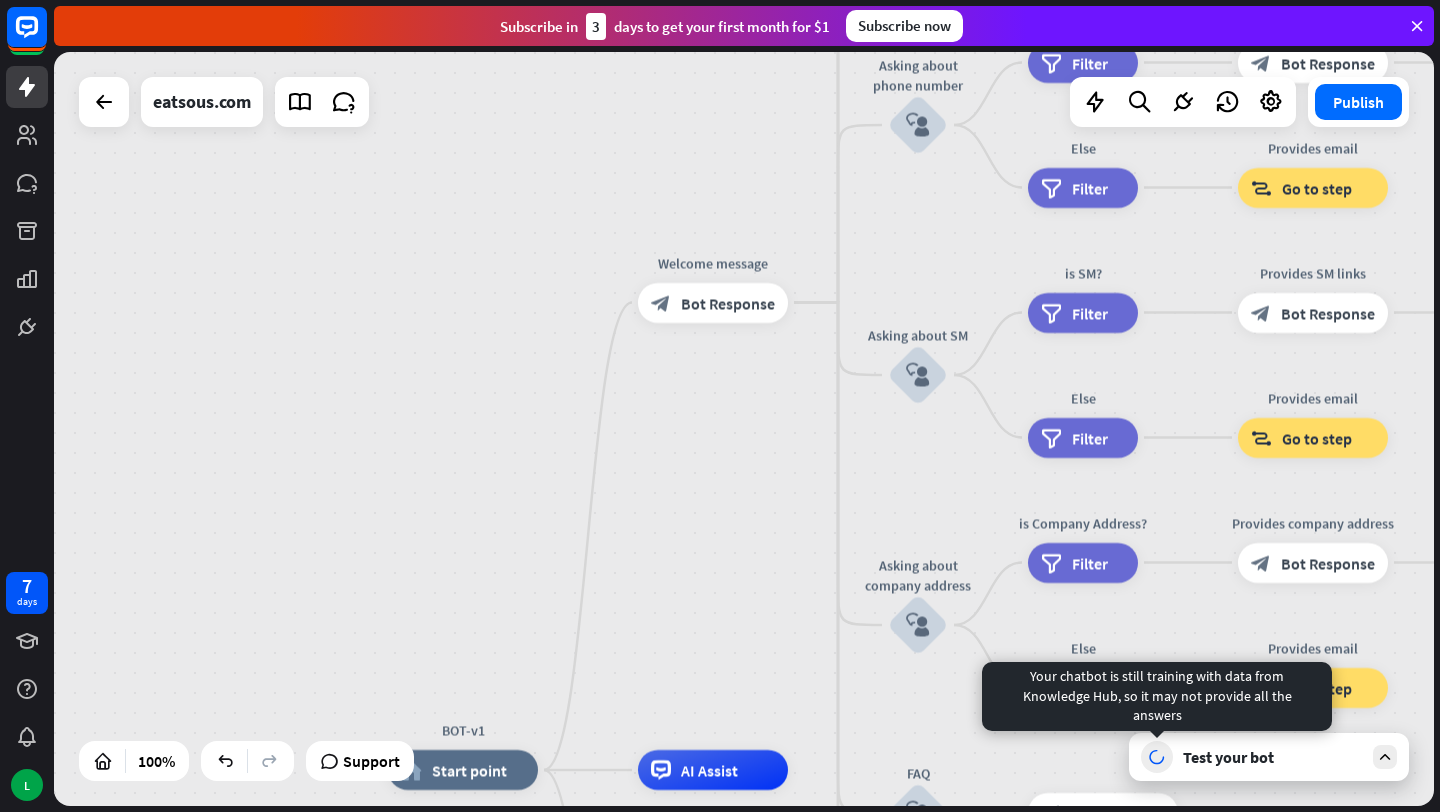 click at bounding box center [1157, 757] 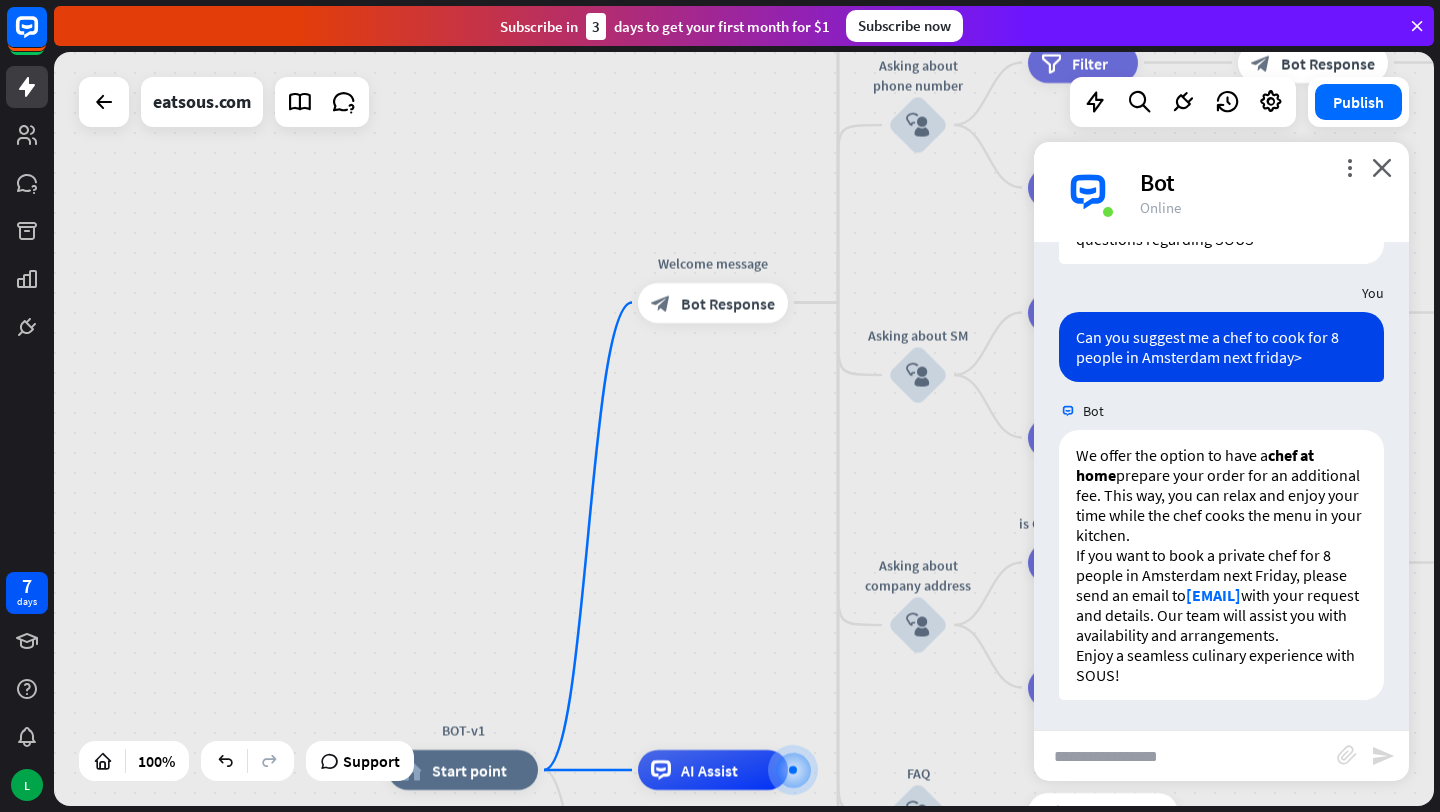 click at bounding box center (1185, 756) 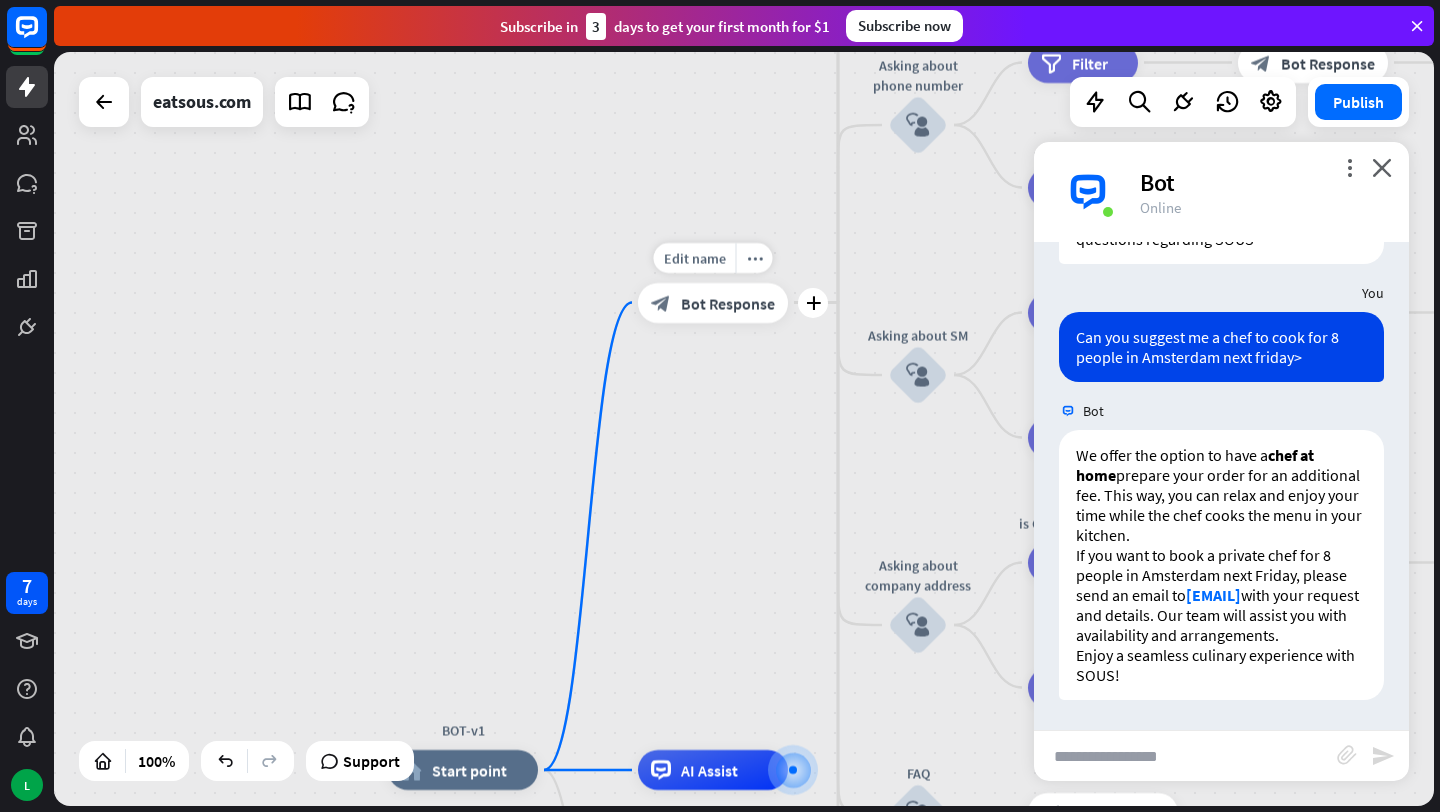 click on "Edit name   more_horiz         plus   Welcome message   block_bot_response   Bot Response" at bounding box center [713, 303] 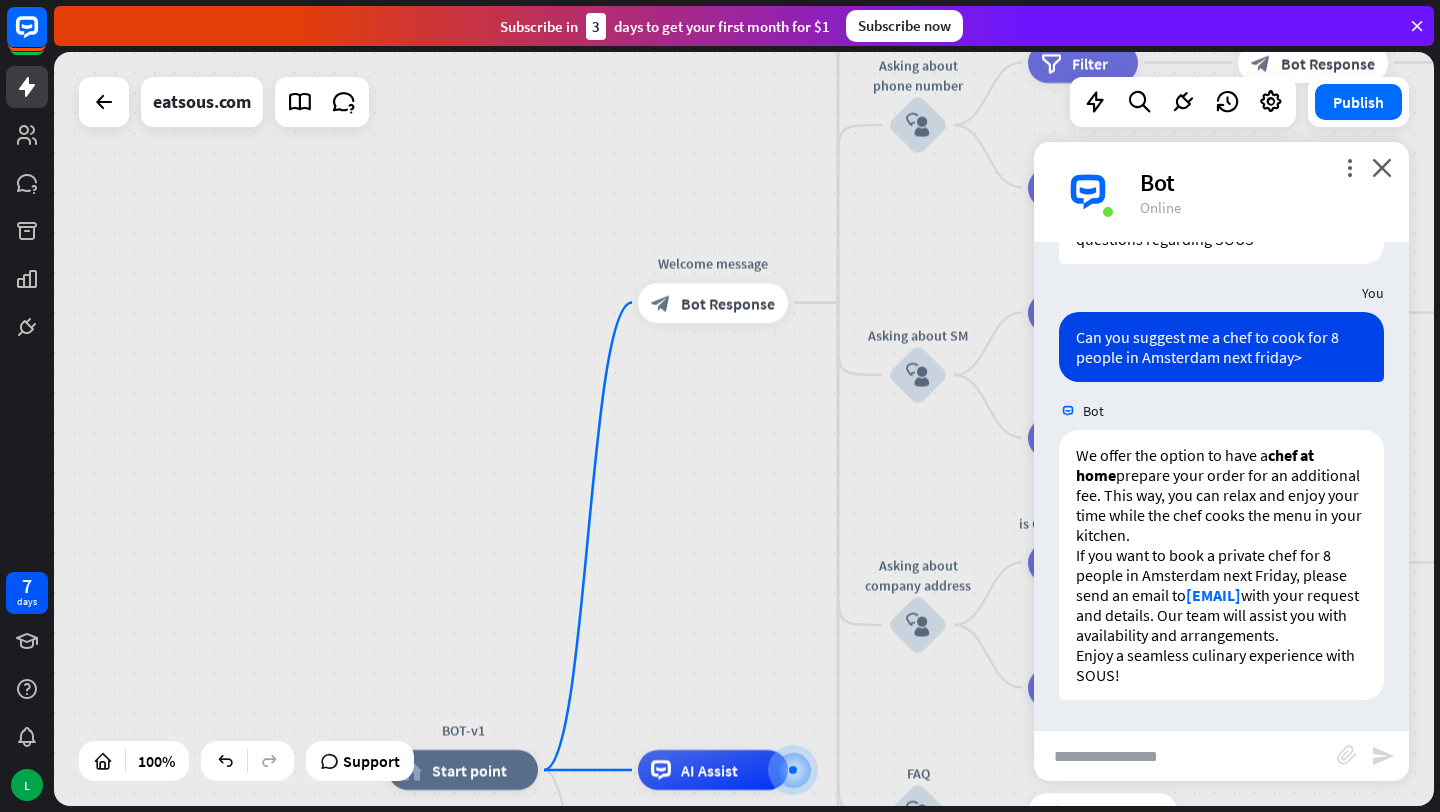 click at bounding box center [1185, 756] 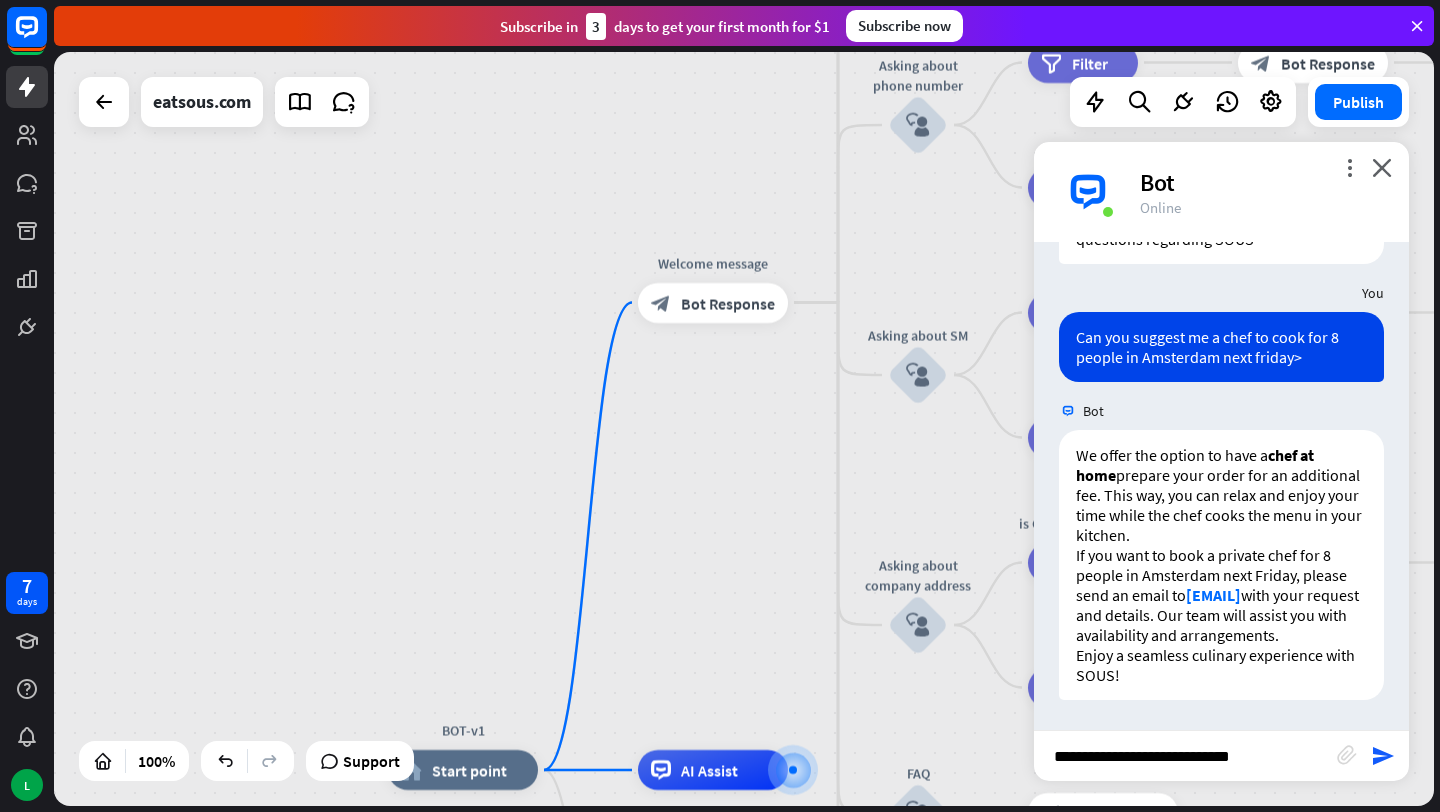 type on "**********" 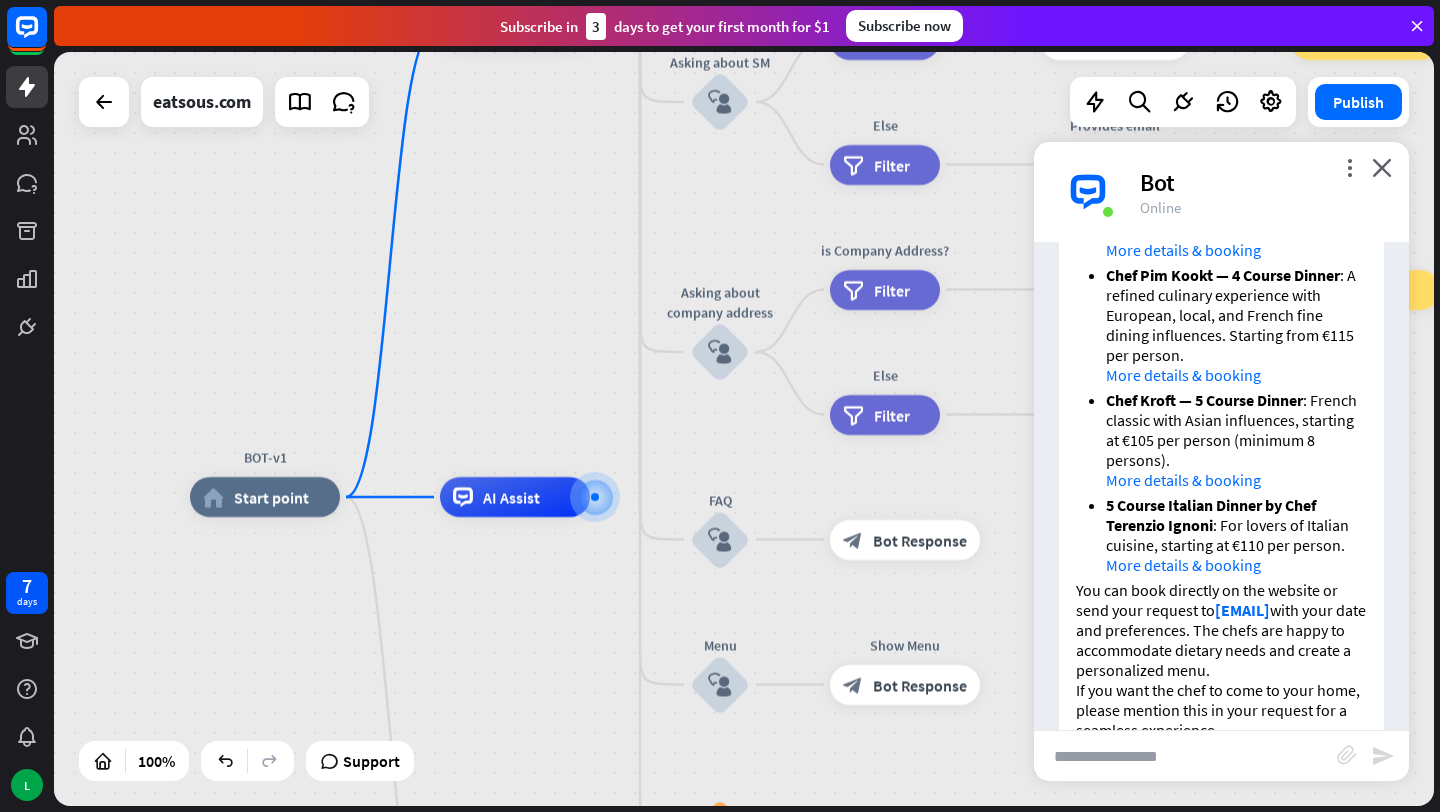 scroll, scrollTop: 1027, scrollLeft: 0, axis: vertical 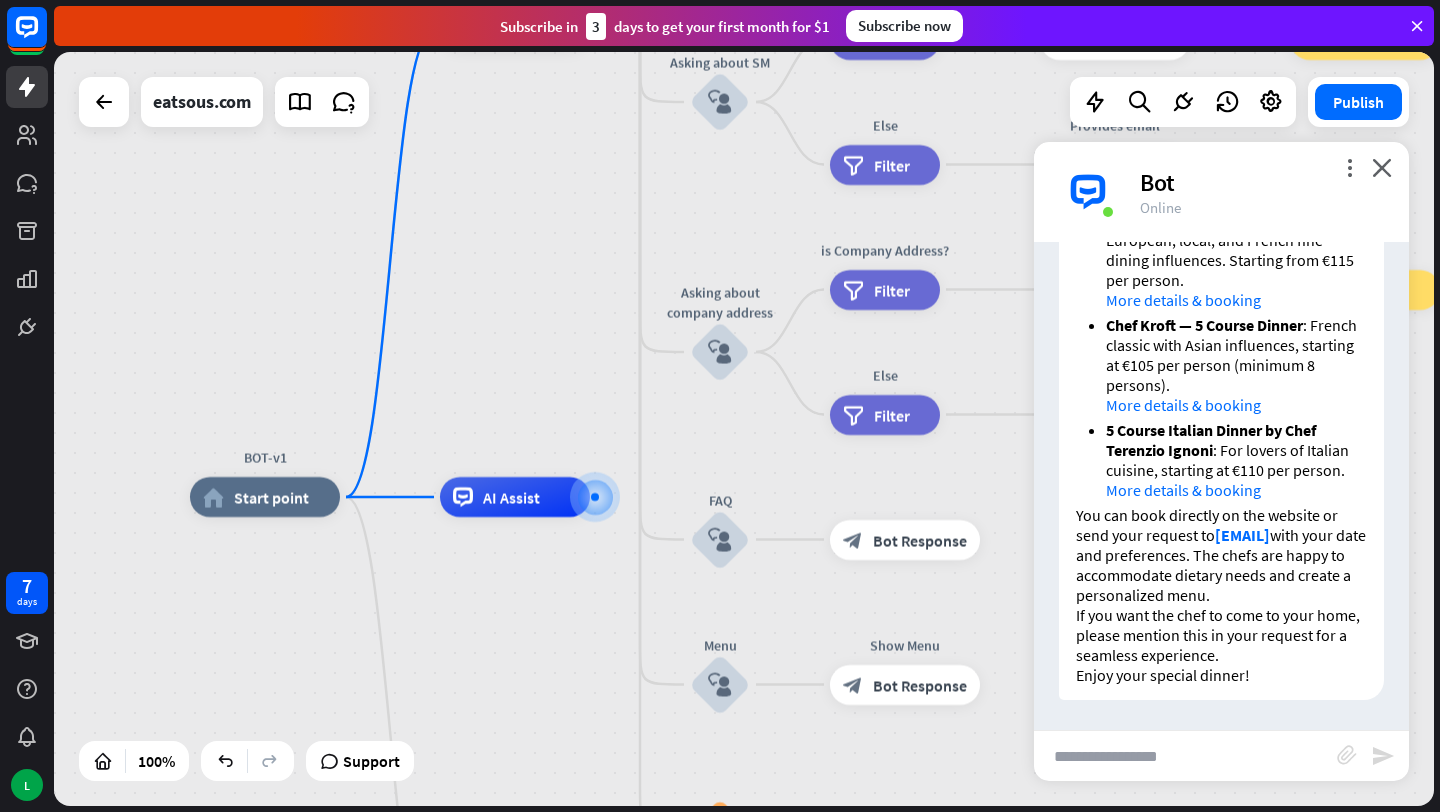 click at bounding box center (1185, 756) 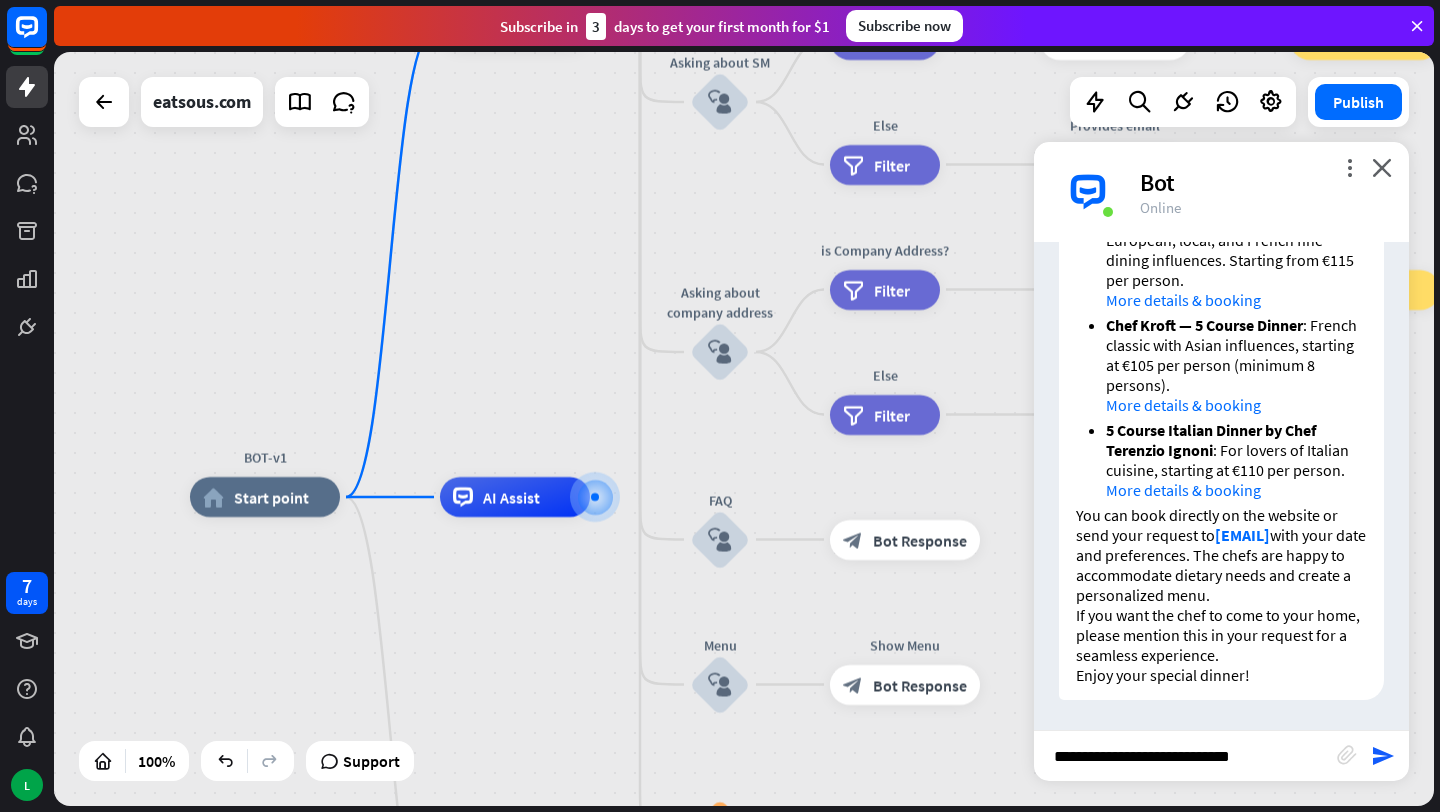click on "**********" at bounding box center [1185, 756] 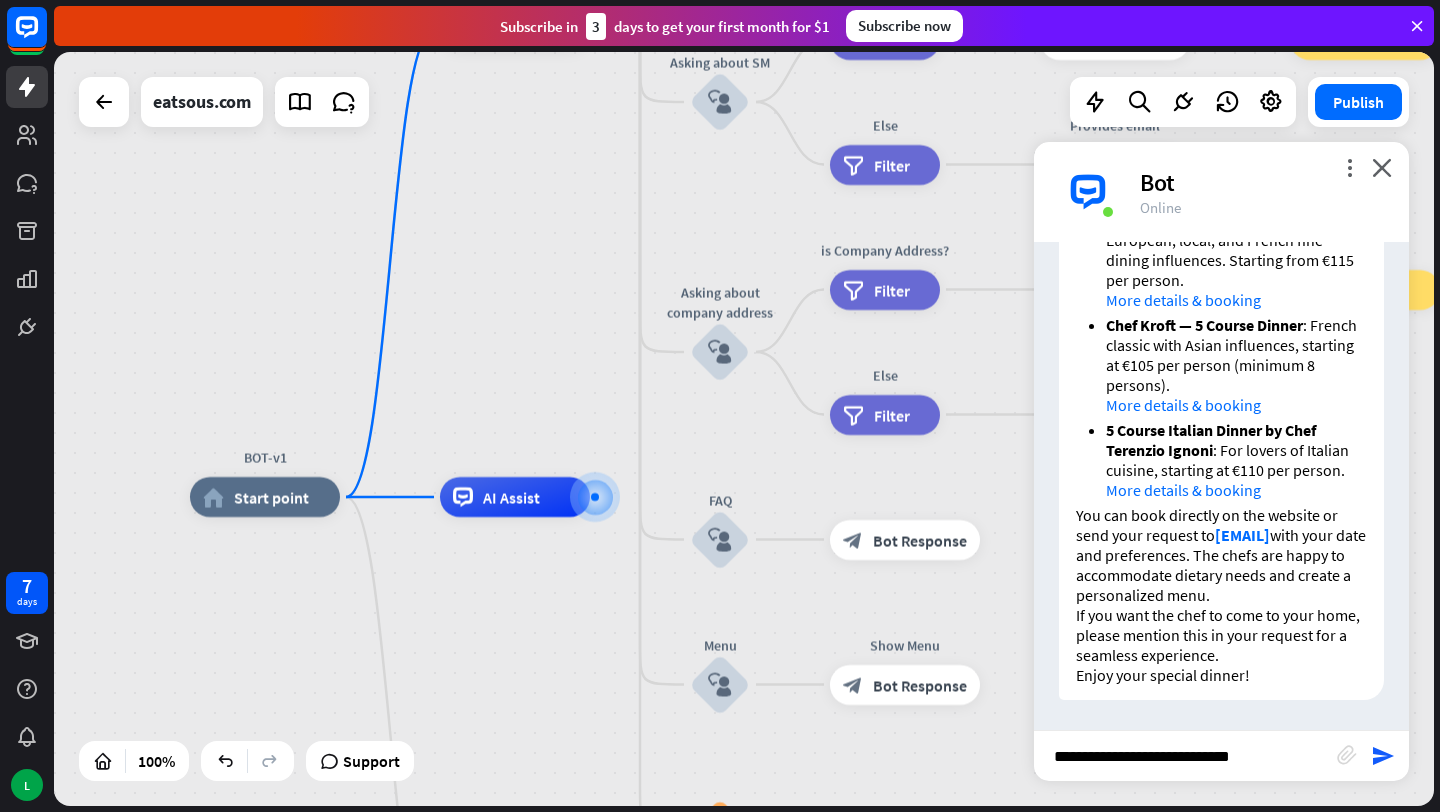 click on "**********" at bounding box center (1185, 756) 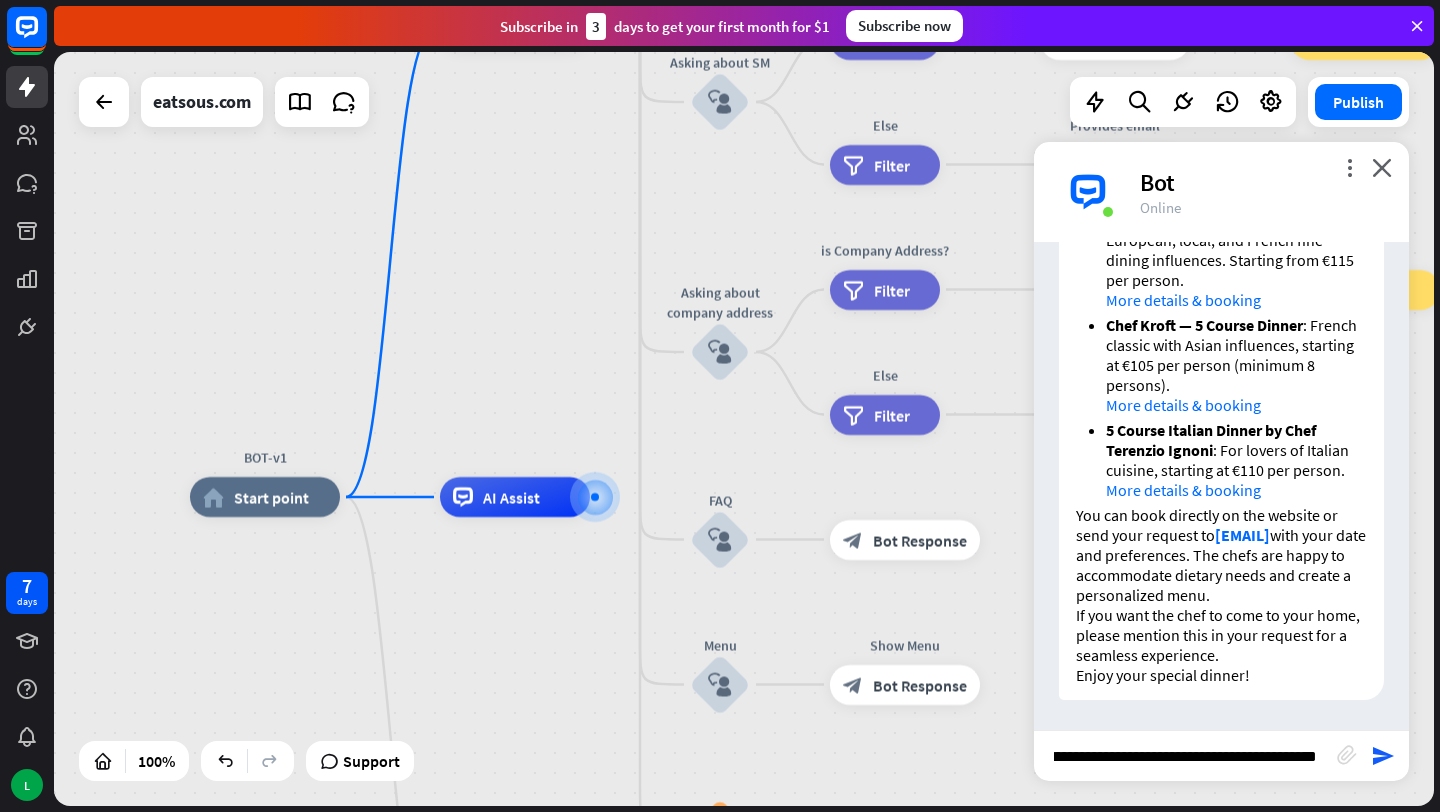 scroll, scrollTop: 0, scrollLeft: 466, axis: horizontal 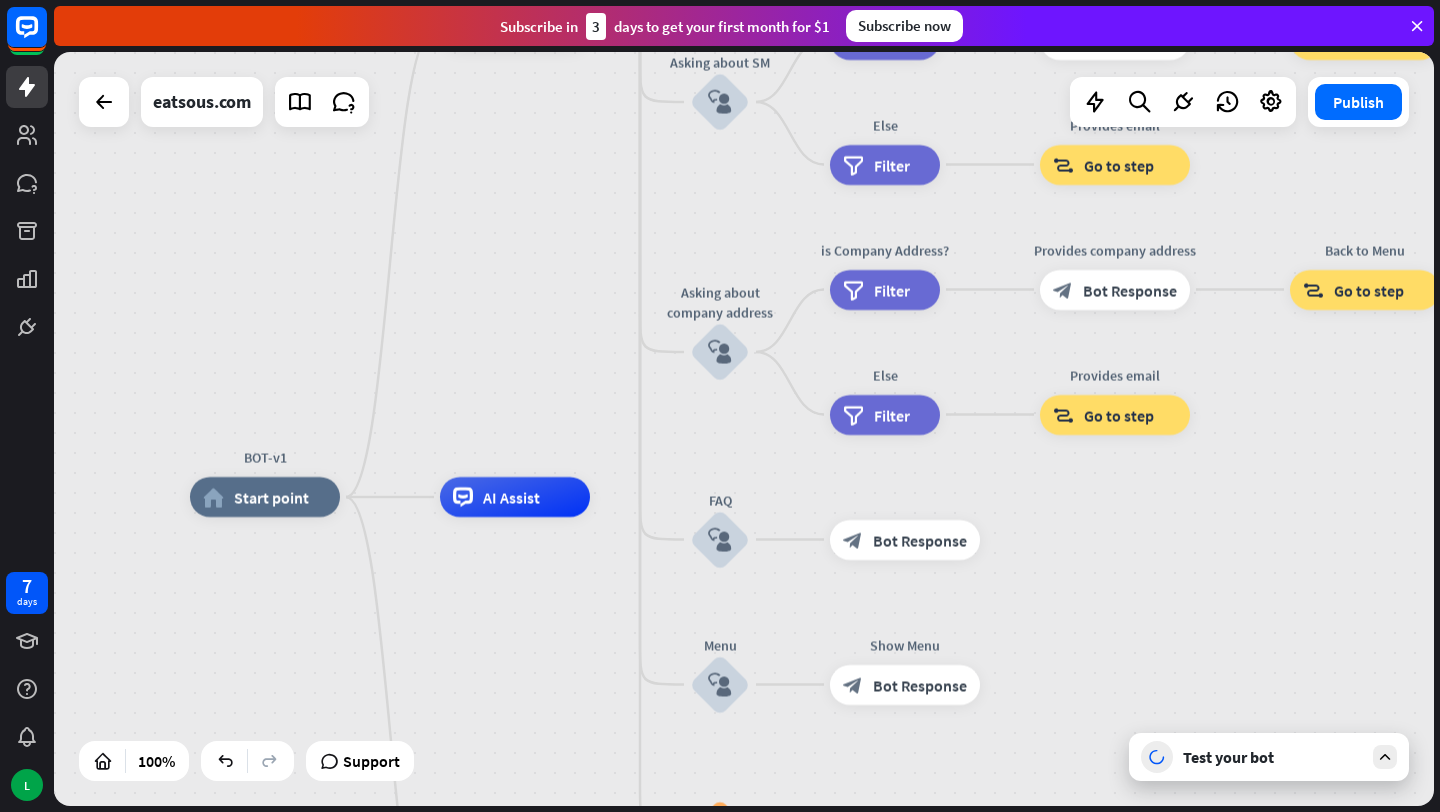 type on "**********" 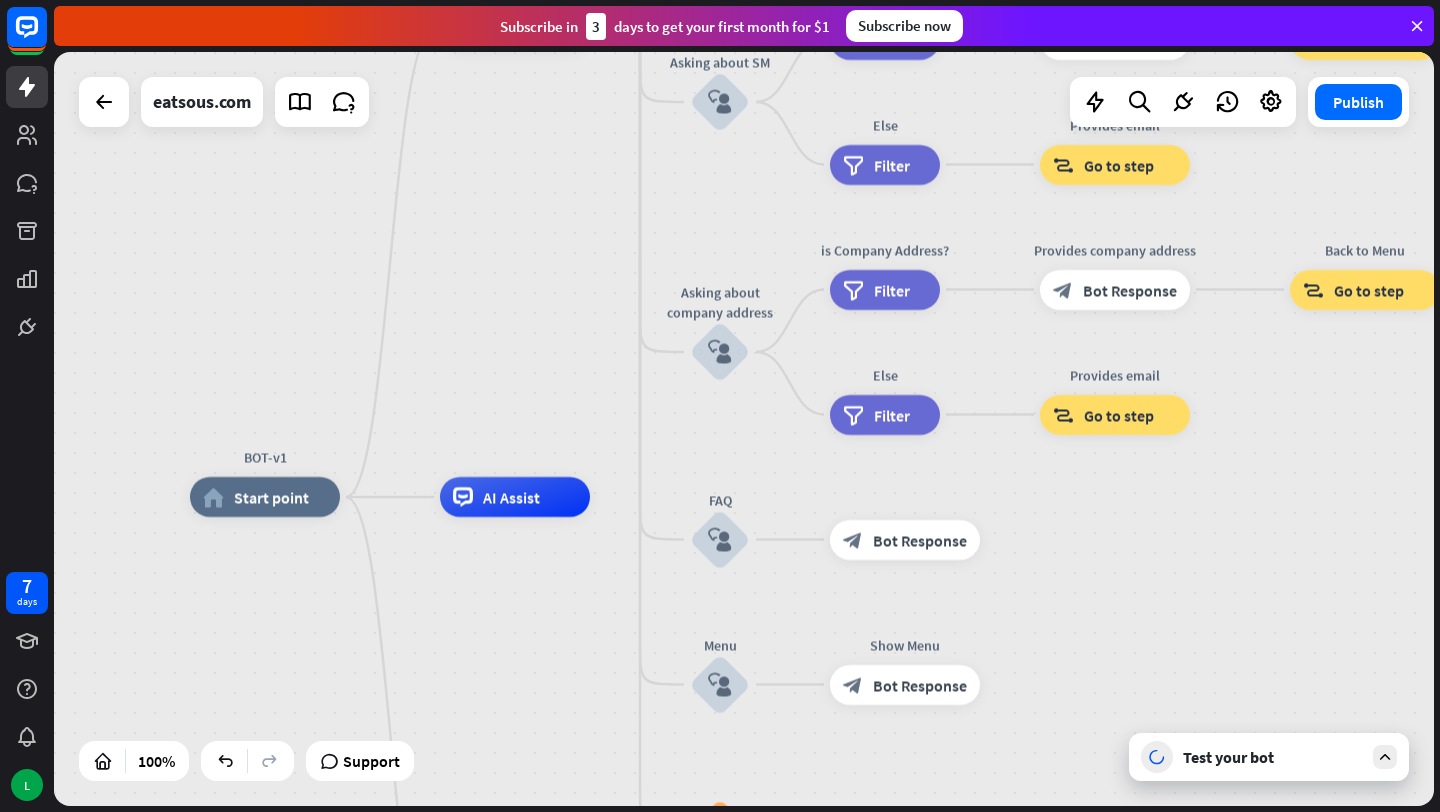 click on "Test your bot" at bounding box center (1269, 757) 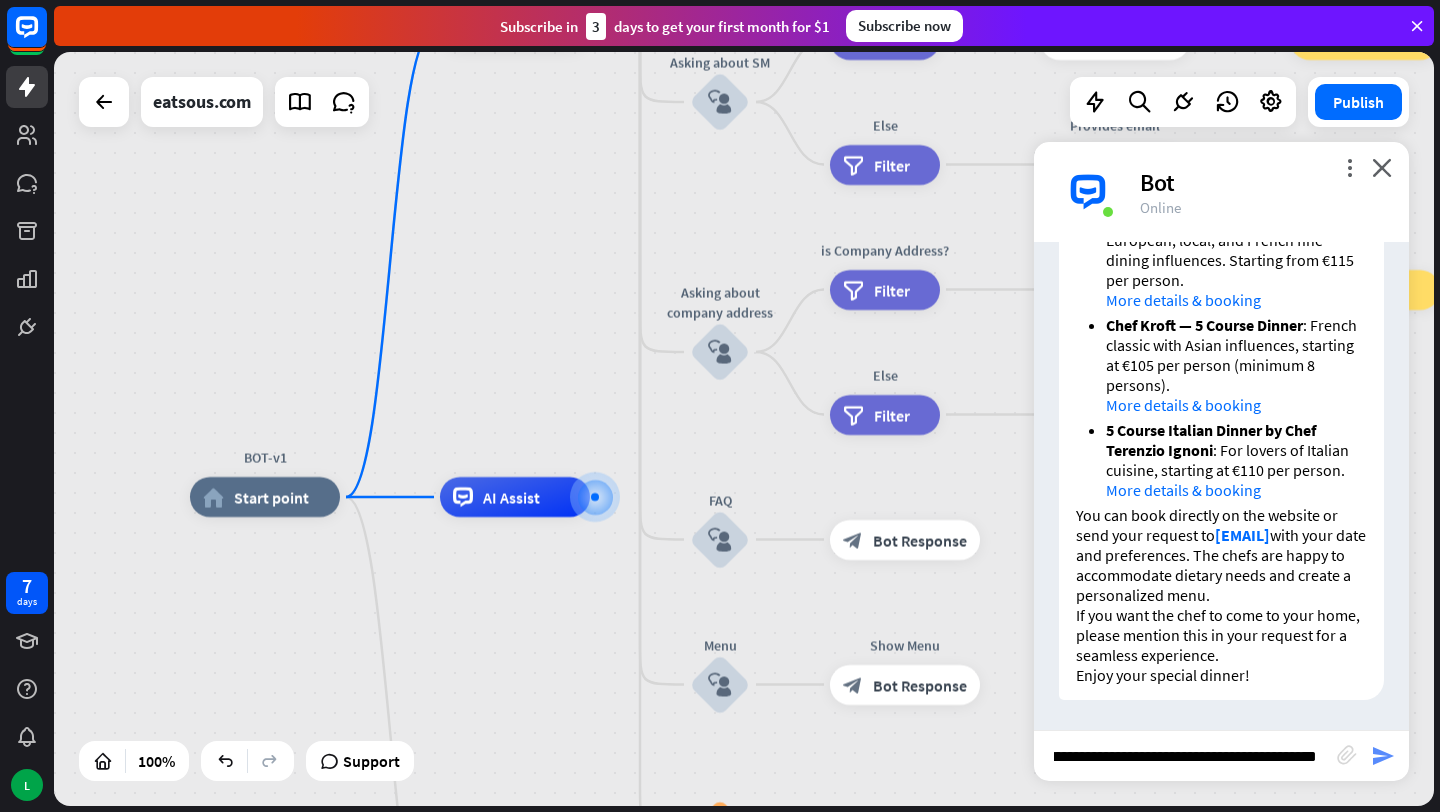 click on "send" at bounding box center (1383, 756) 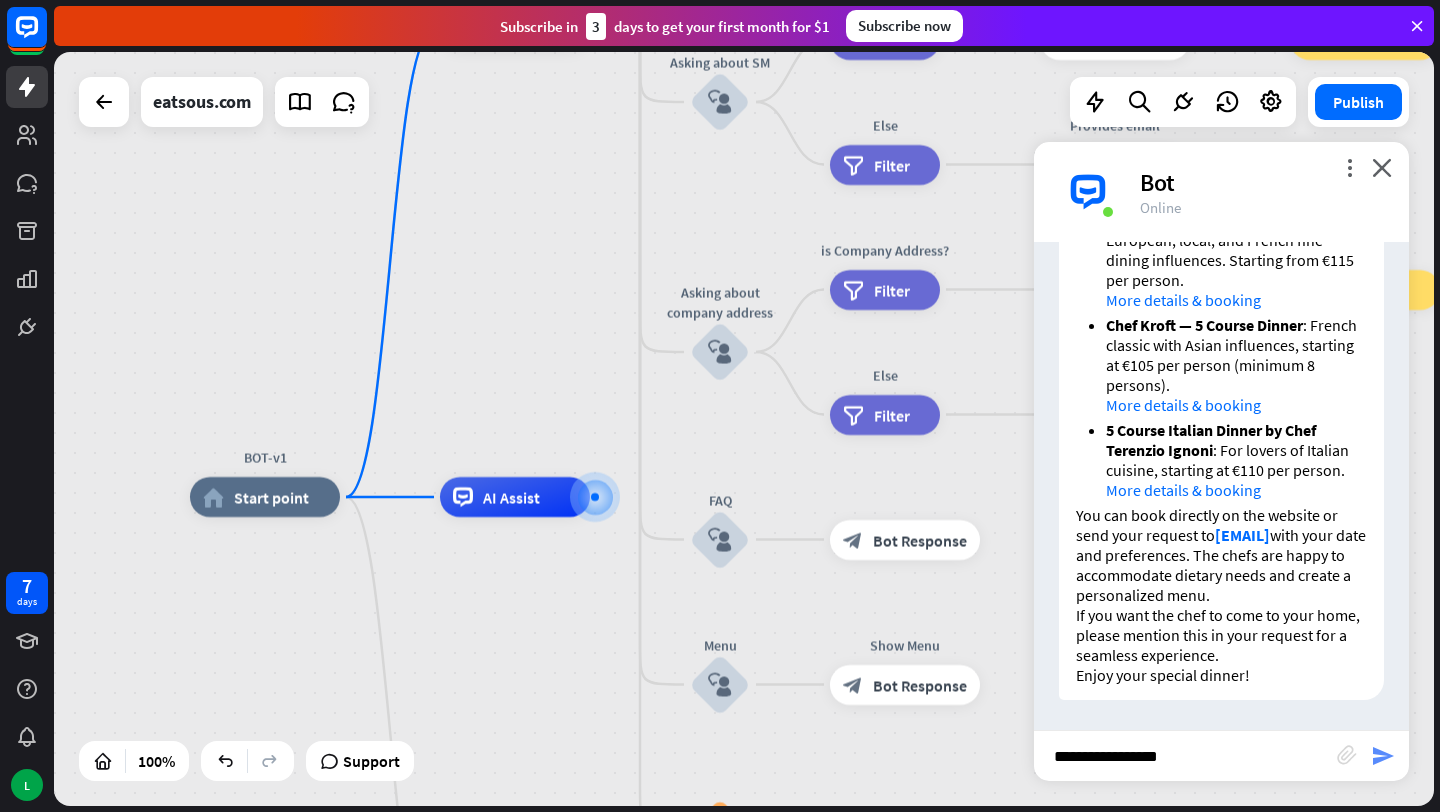 scroll, scrollTop: 0, scrollLeft: 0, axis: both 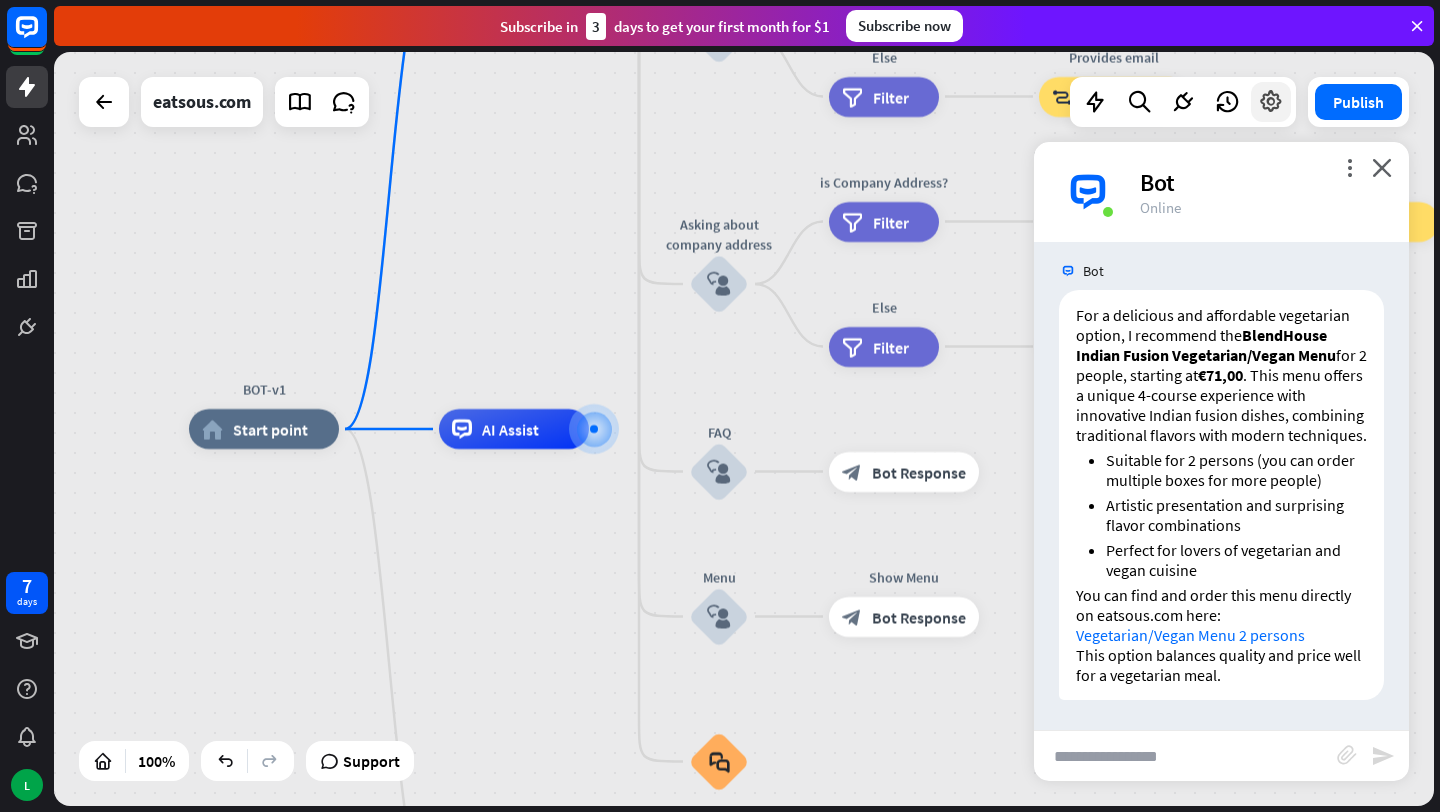 click at bounding box center [1271, 102] 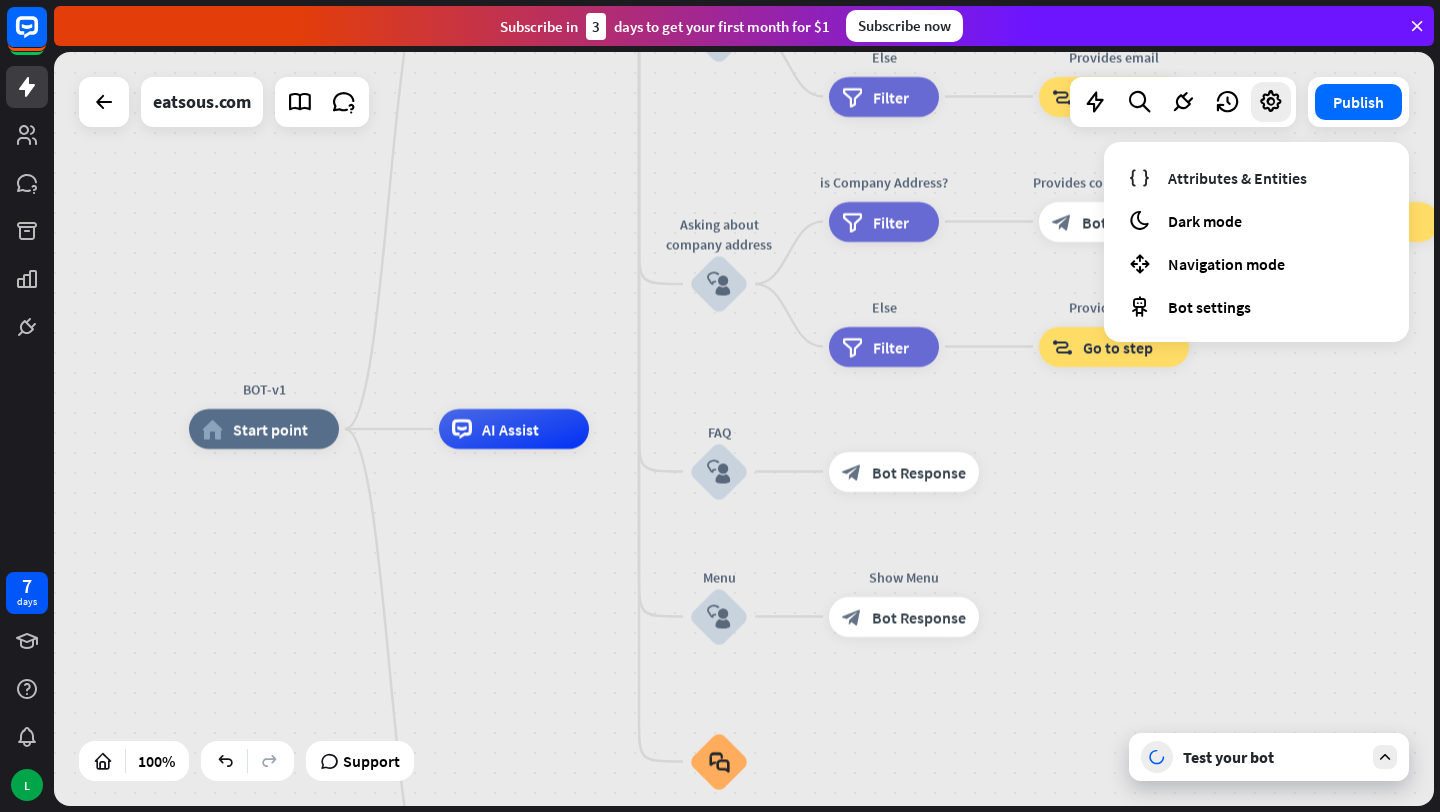 click on "BOT-v1   home_2   Start point                 Welcome message   block_bot_response   Bot Response                 About us   block_user_input                 Provide company information   block_bot_response   Bot Response                 Back to Menu   block_user_input                 Was it helpful?   block_bot_response   Bot Response                 Yes   block_user_input                 Thank you!   block_bot_response   Bot Response                 No   block_user_input                 Back to Menu   block_goto   Go to step                 Contact us   block_user_input                 Contact flow   builder_tree   Flow                 Asking about email   block_user_input                   block_goto   Go to step                 Asking about phone number   block_user_input                 Is phone number?   filter   Filter                 Provides phone number   block_bot_response   Bot Response                 Back to Menu   block_goto   Go to step                 Else   filter   Filter" at bounding box center (744, 429) 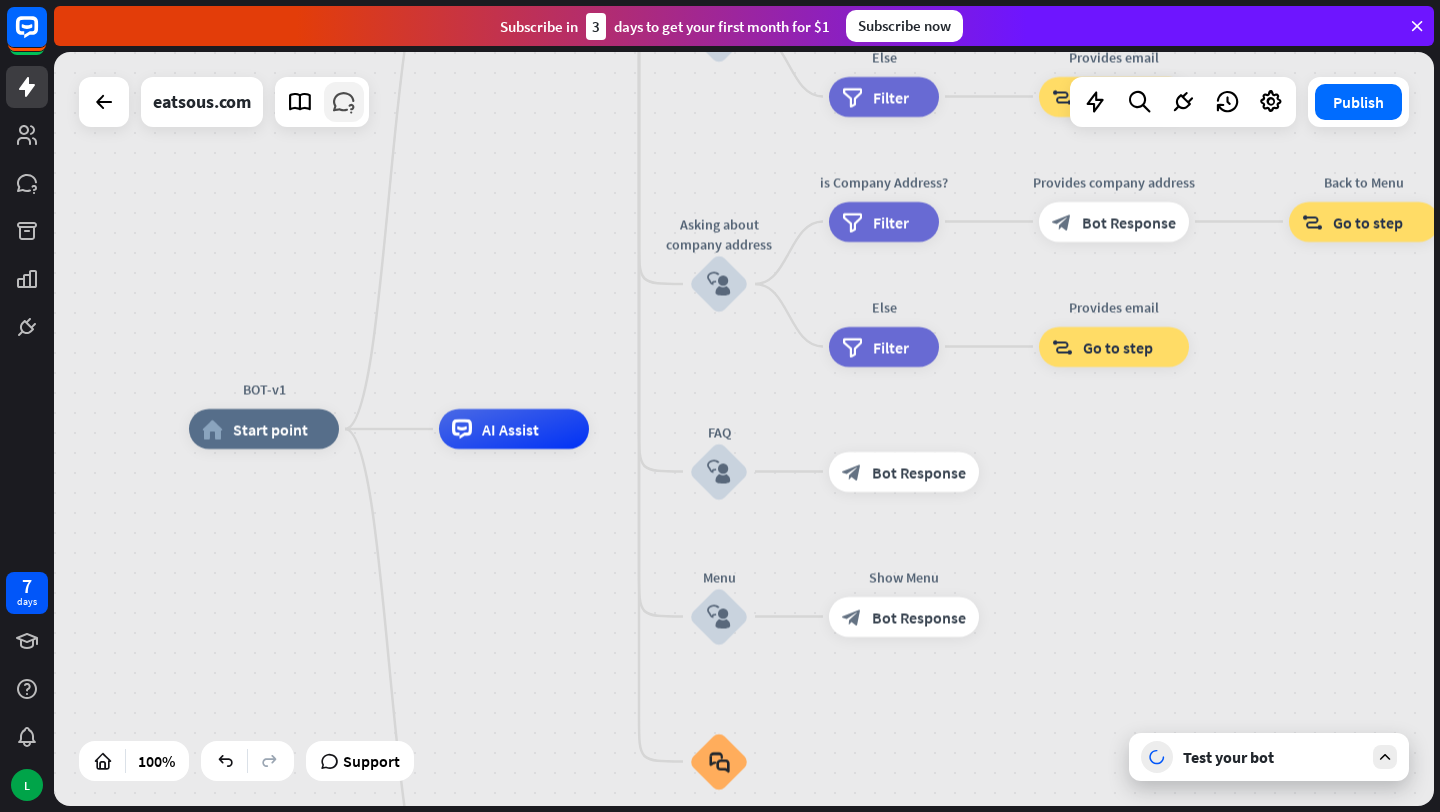 click at bounding box center (344, 102) 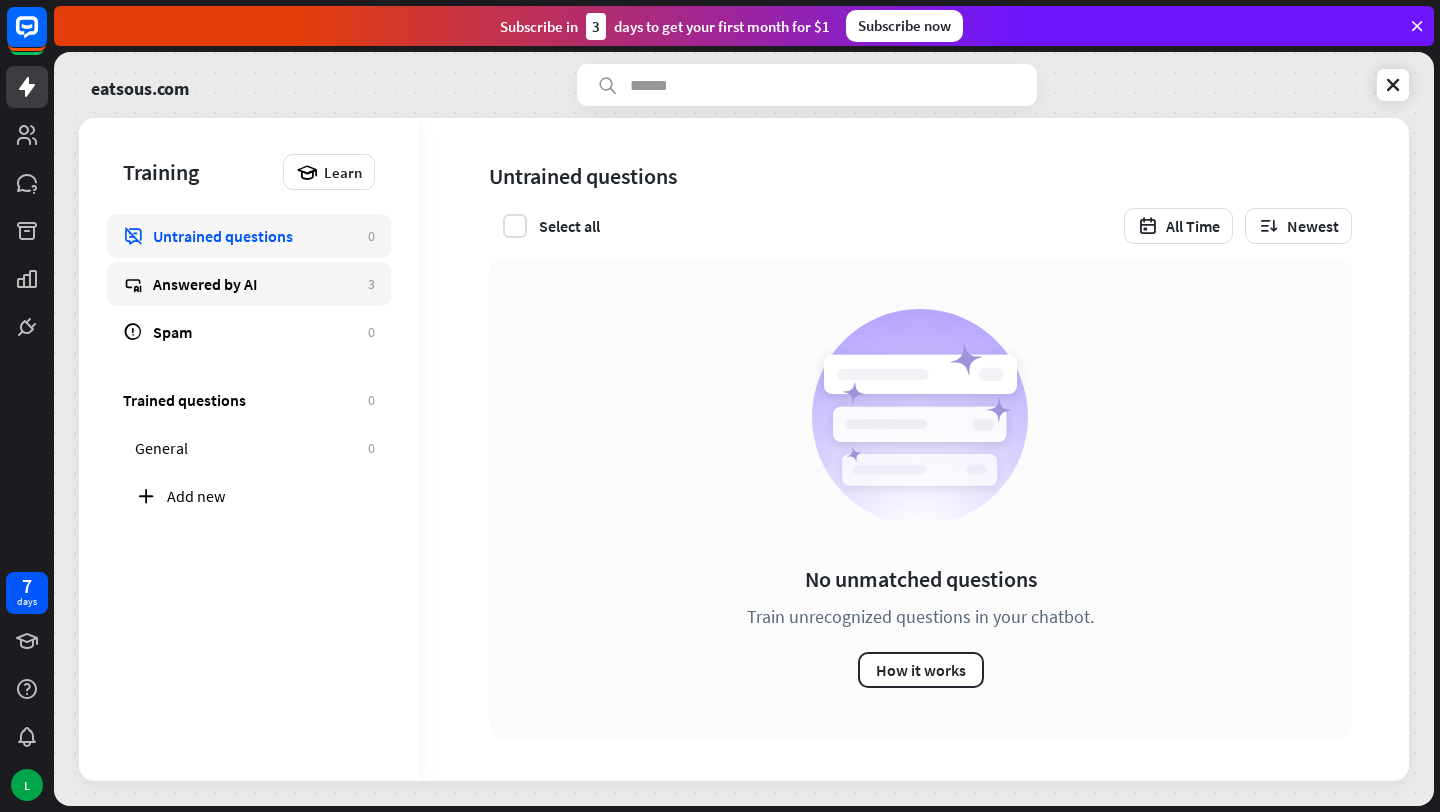 click on "Answered by AI" at bounding box center [255, 284] 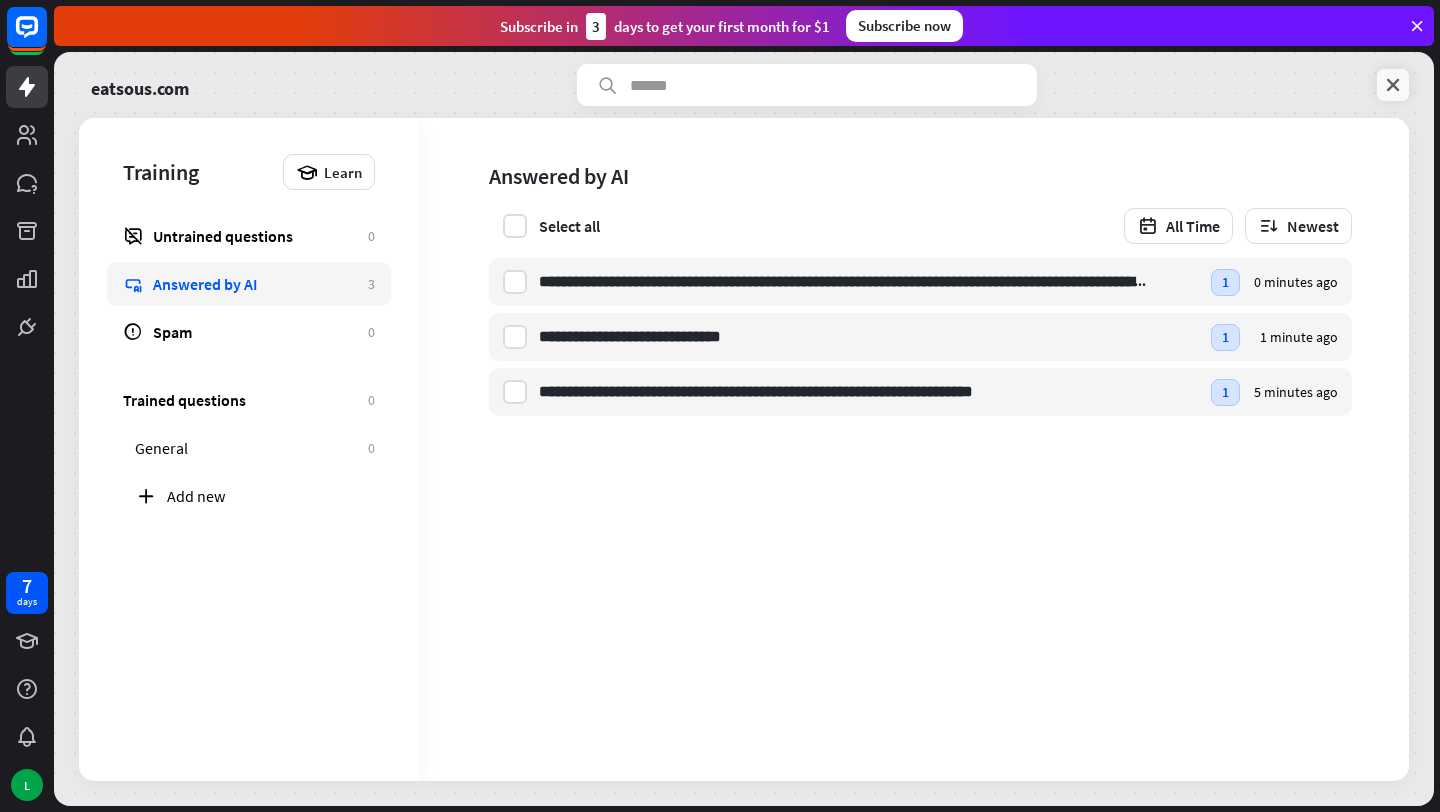 click at bounding box center [1393, 85] 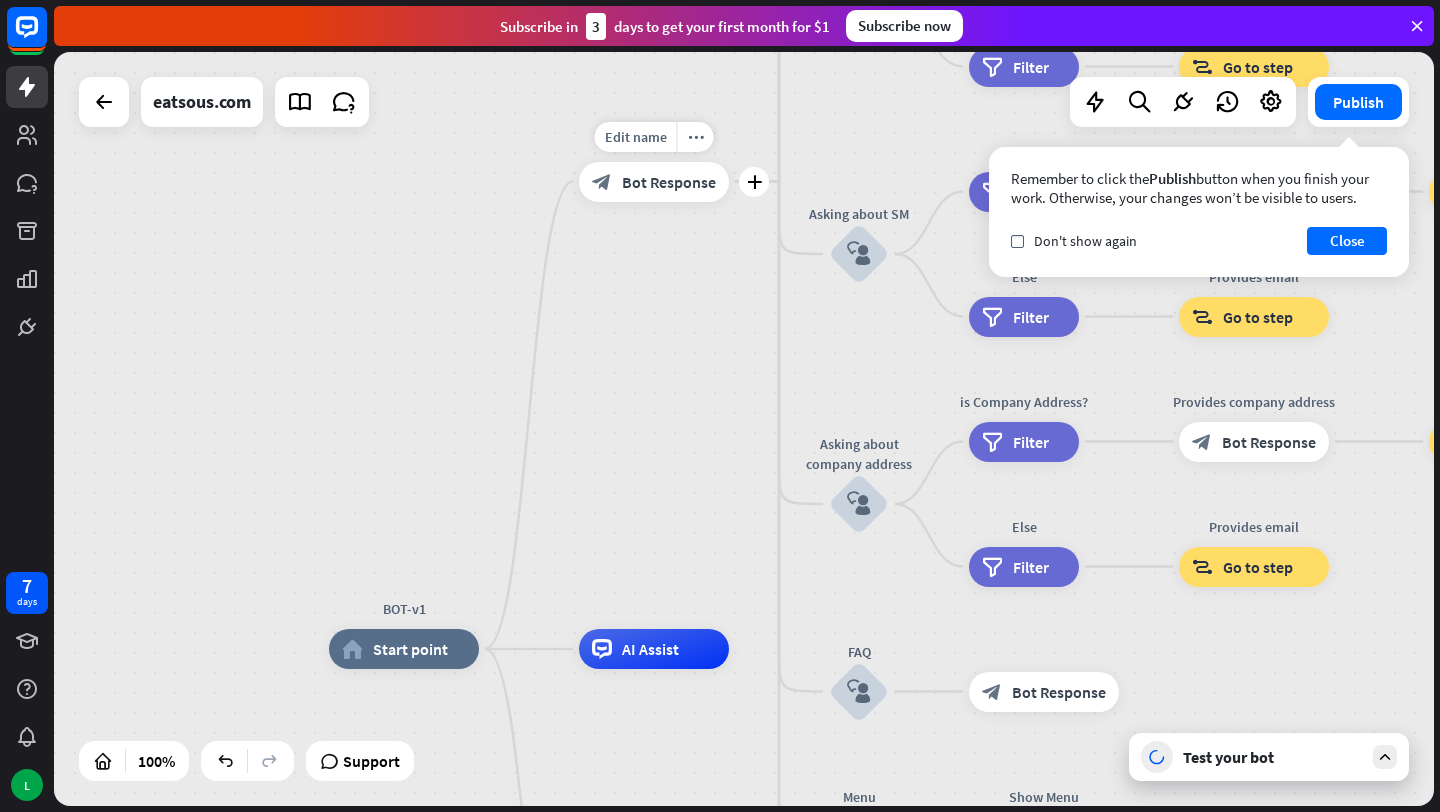 click on "Bot Response" at bounding box center (669, 182) 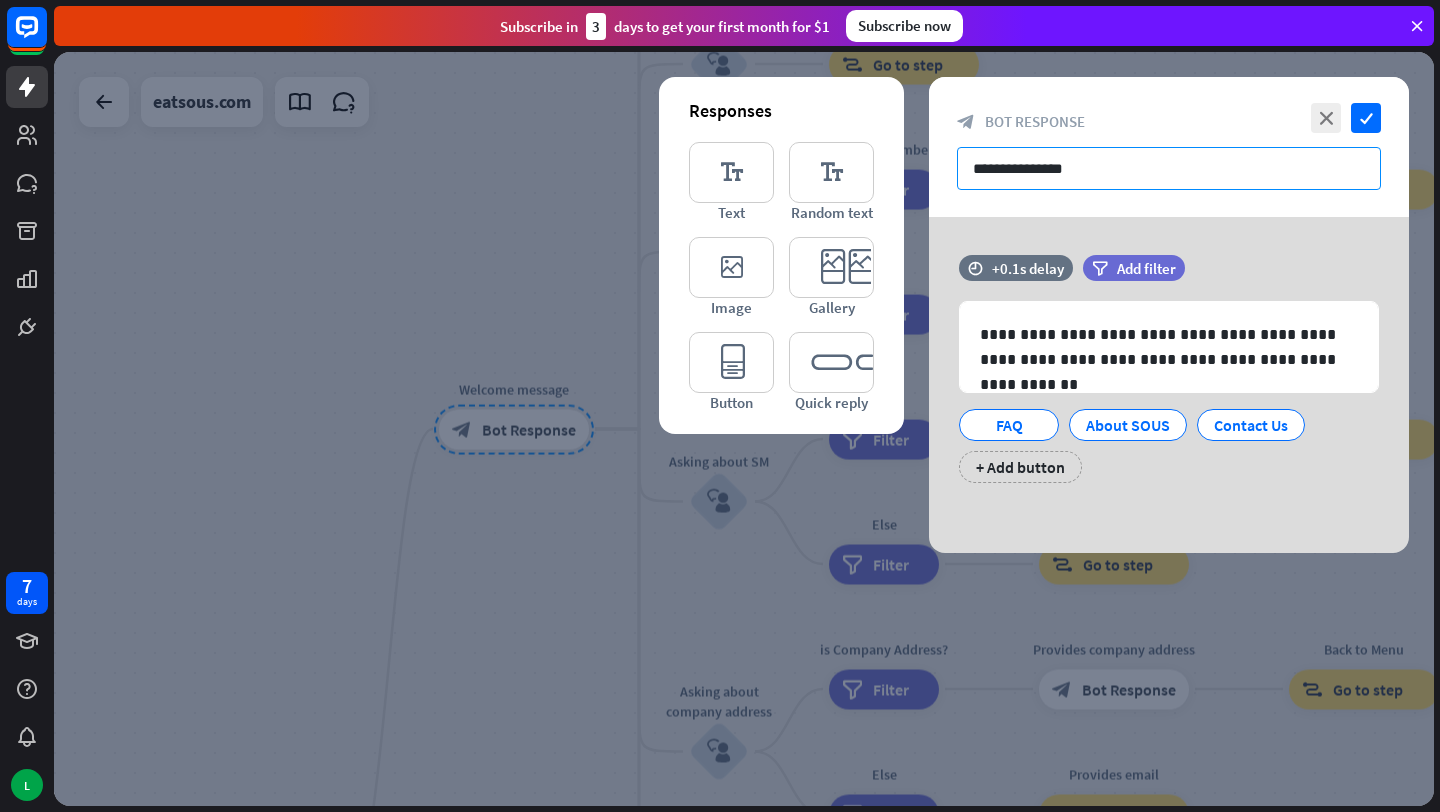 click on "**********" at bounding box center [1169, 168] 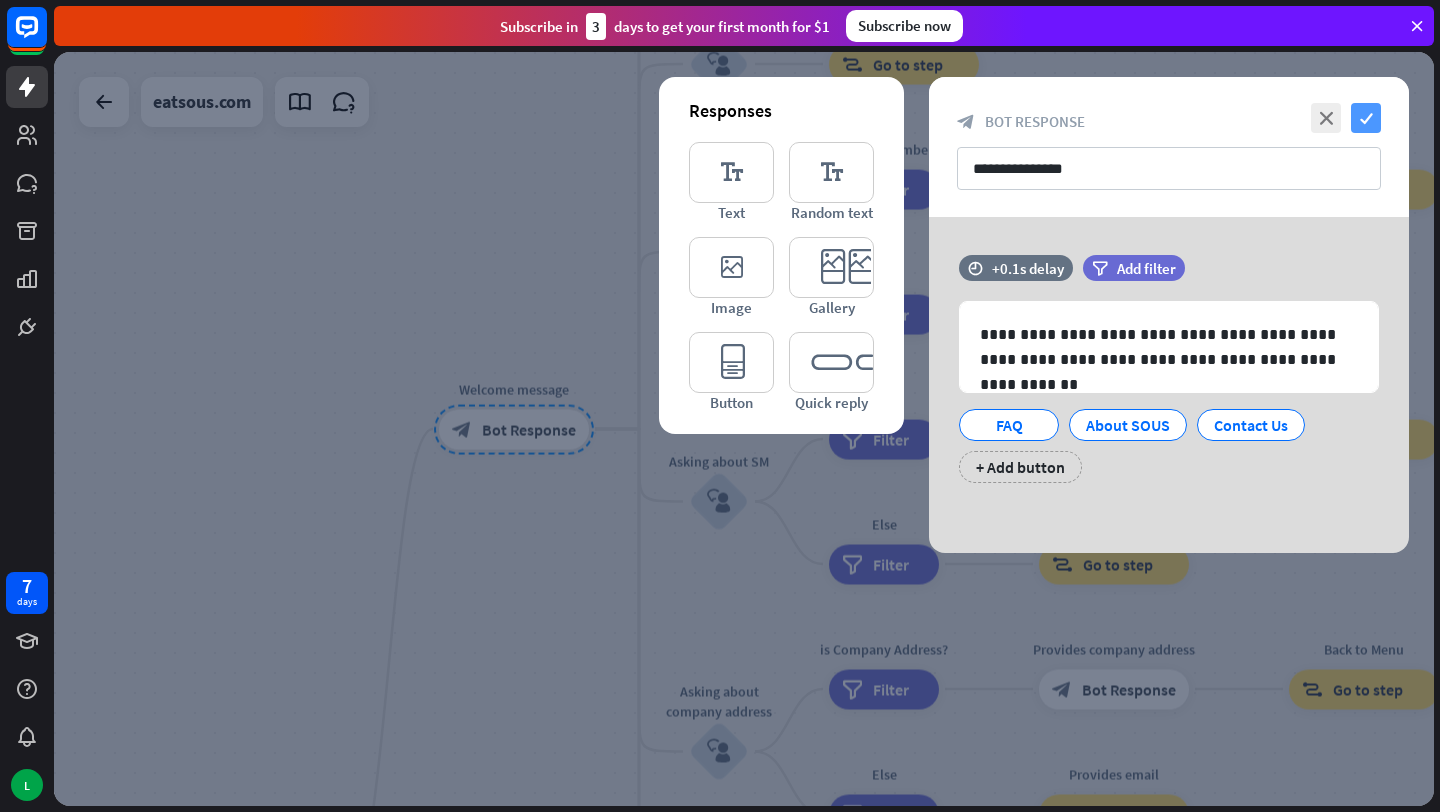click on "check" at bounding box center [1366, 118] 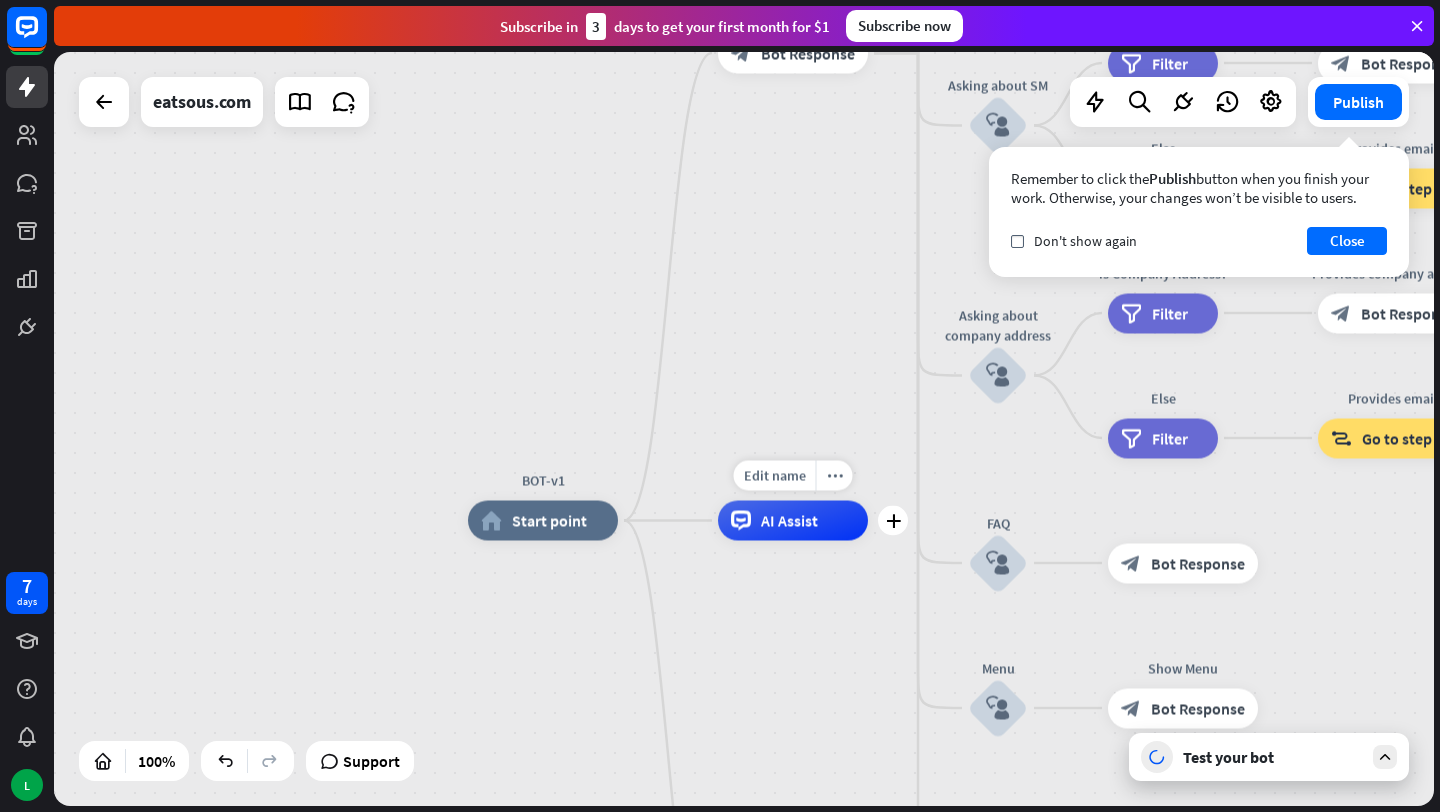 click 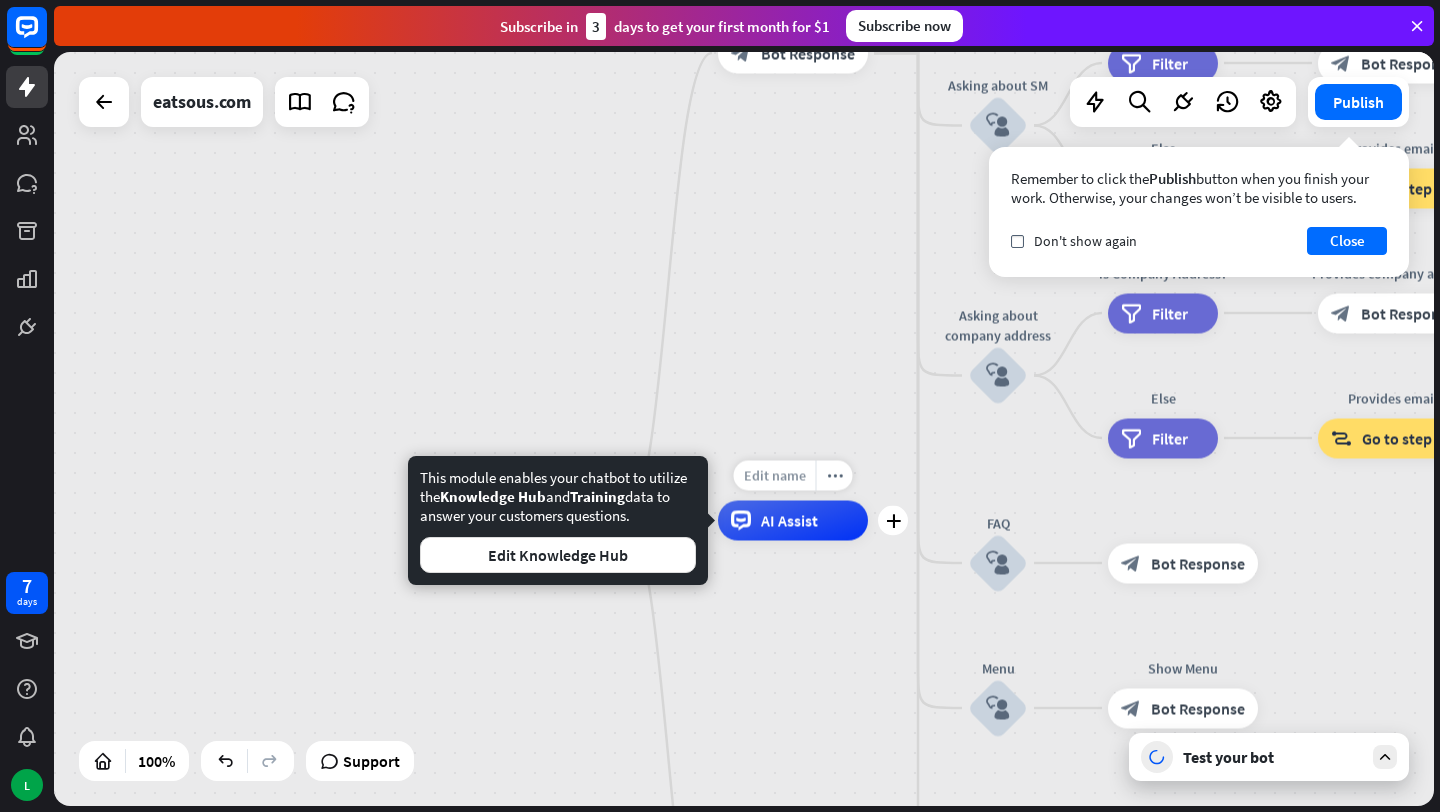 click on "Edit name" at bounding box center (775, 476) 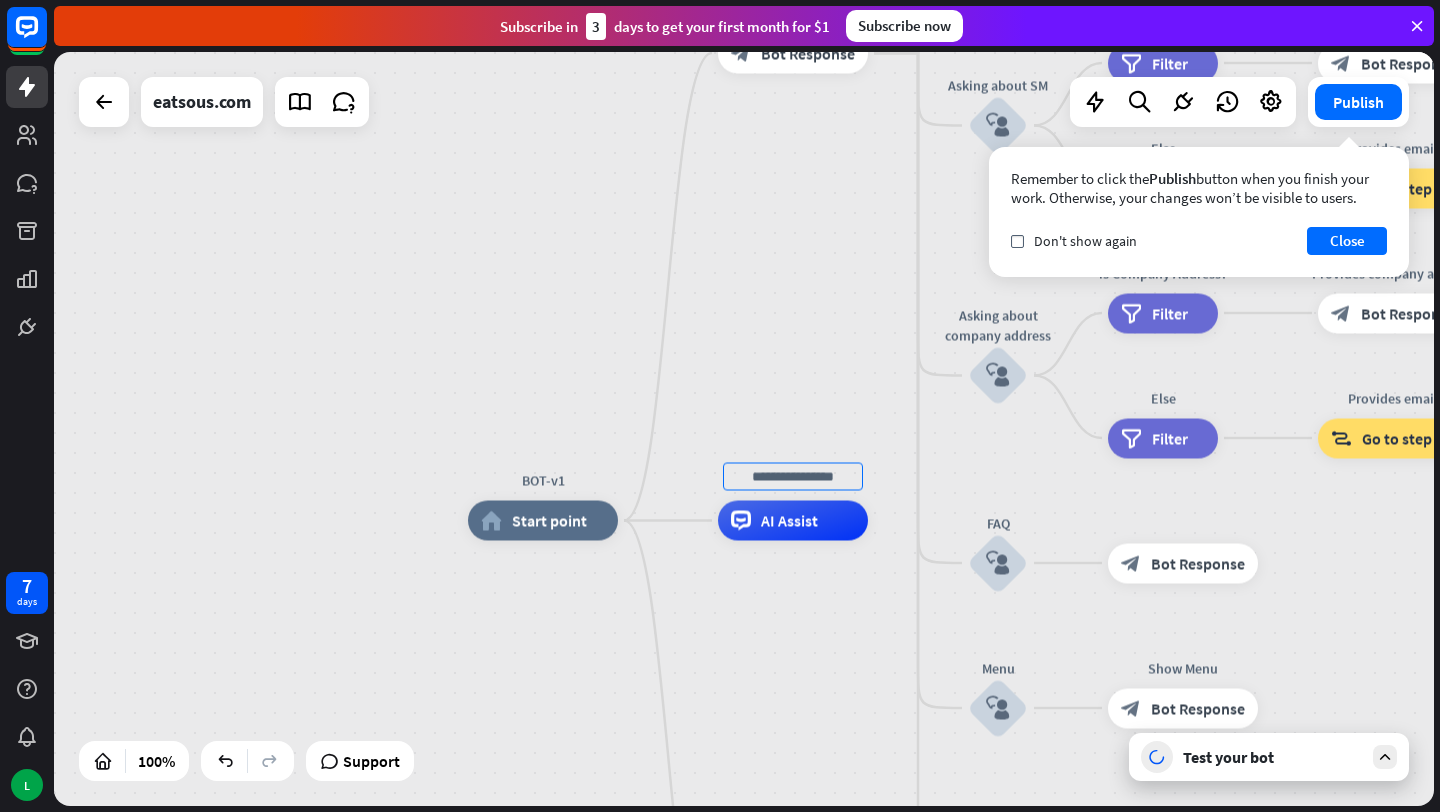 click on "BOT-v1   home_2   Start point                 Welcome message   block_bot_response   Bot Response                 About us   block_user_input                 Provide company information   block_bot_response   Bot Response                 Back to Menu   block_user_input                 Was it helpful?   block_bot_response   Bot Response                 Yes   block_user_input                 Thank you!   block_bot_response   Bot Response                 No   block_user_input                 Back to Menu   block_goto   Go to step                 Contact us   block_user_input                 Contact flow   builder_tree   Flow                 Asking about email   block_user_input                   block_goto   Go to step                 Asking about phone number   block_user_input                 Is phone number?   filter   Filter                 Provides phone number   block_bot_response   Bot Response                 Back to Menu   block_goto   Go to step                 Else   filter   Filter" at bounding box center (744, 429) 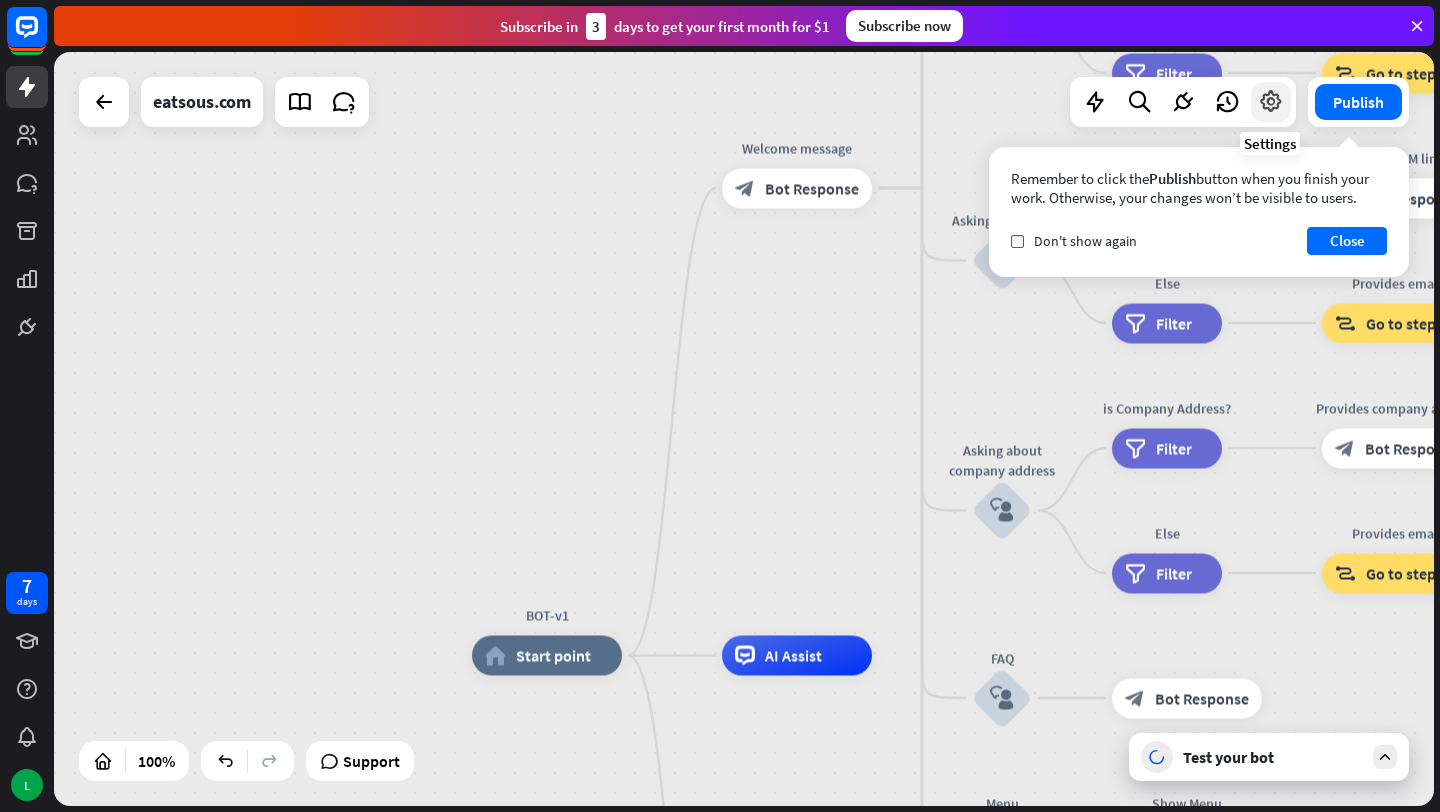 click at bounding box center (1271, 102) 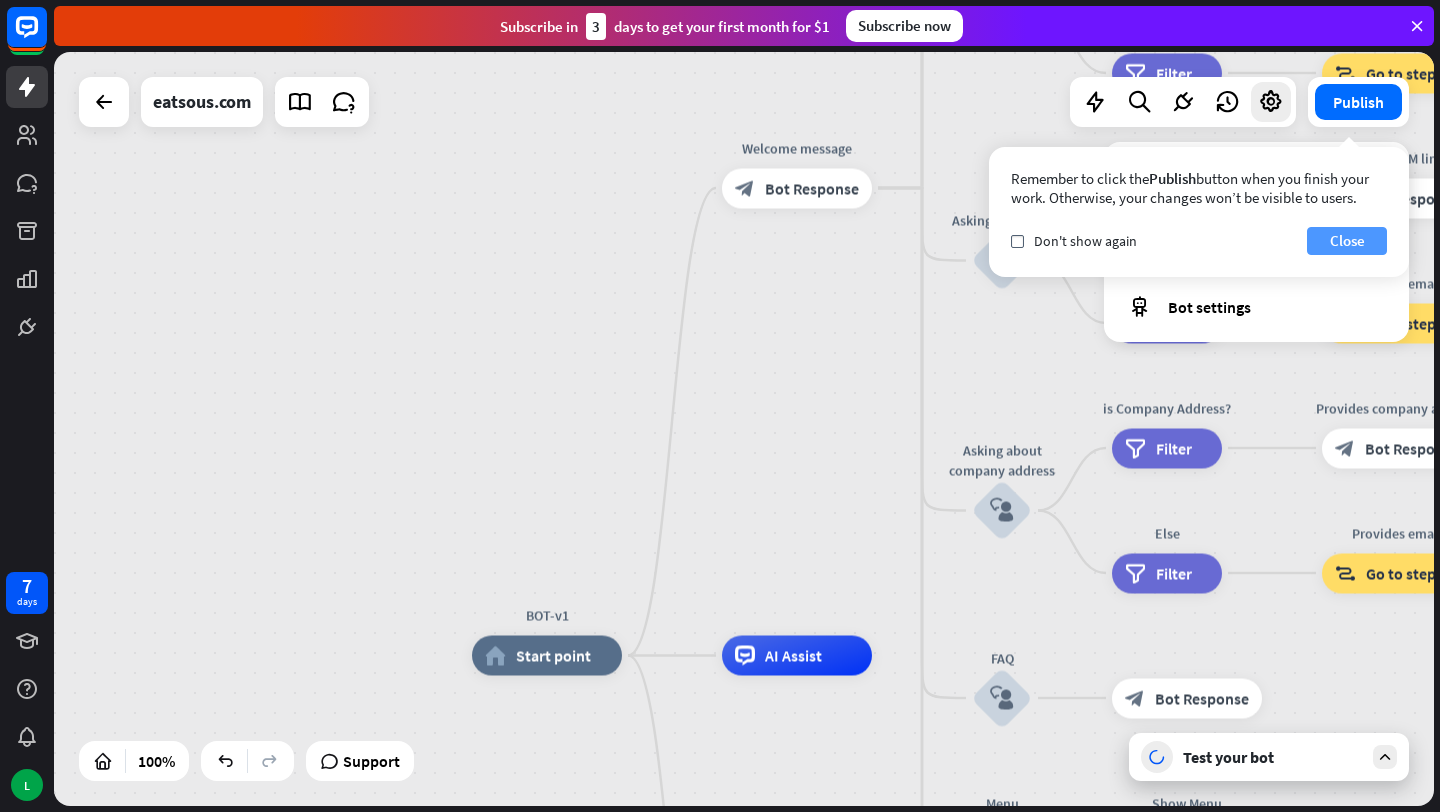 click on "Close" at bounding box center [1347, 241] 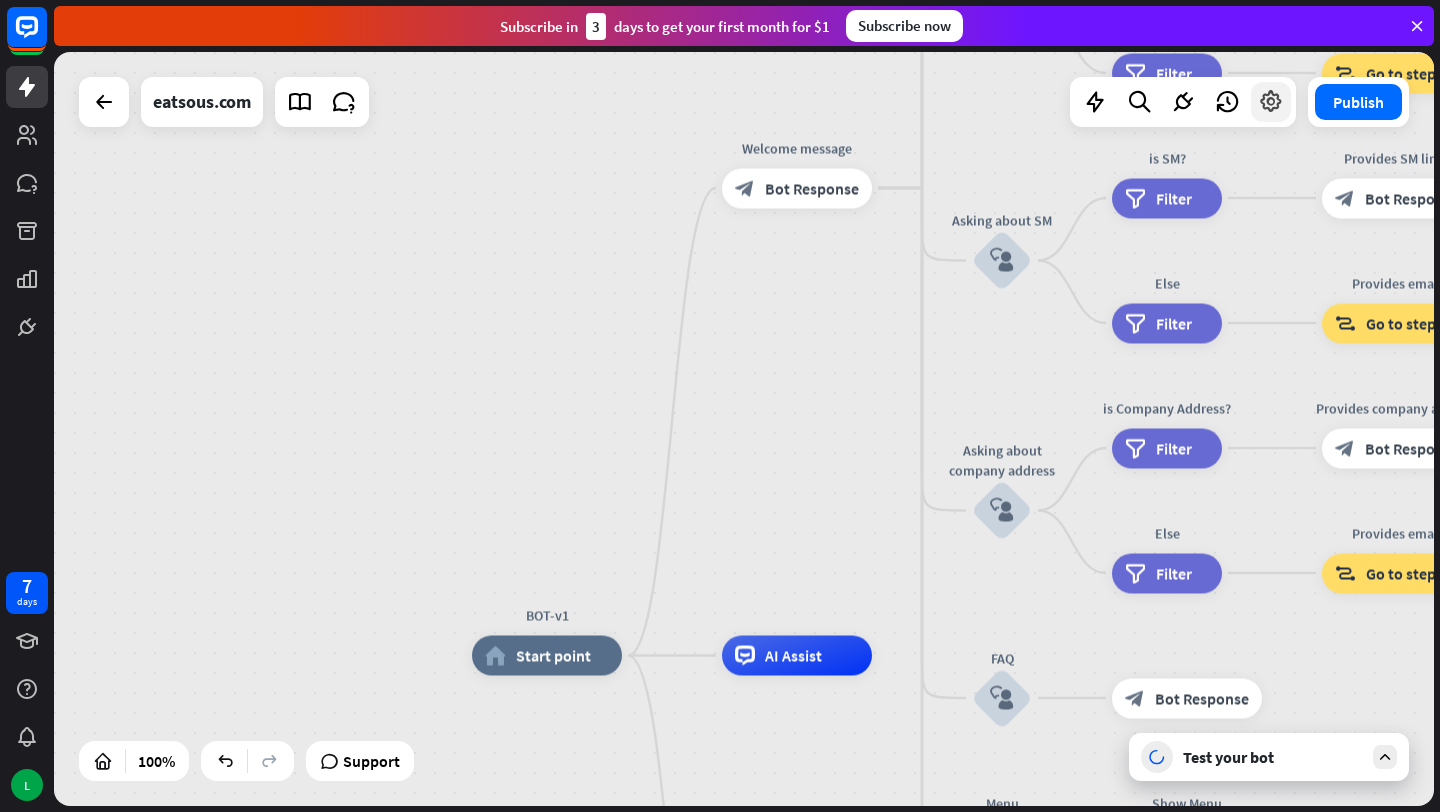 click at bounding box center (1271, 102) 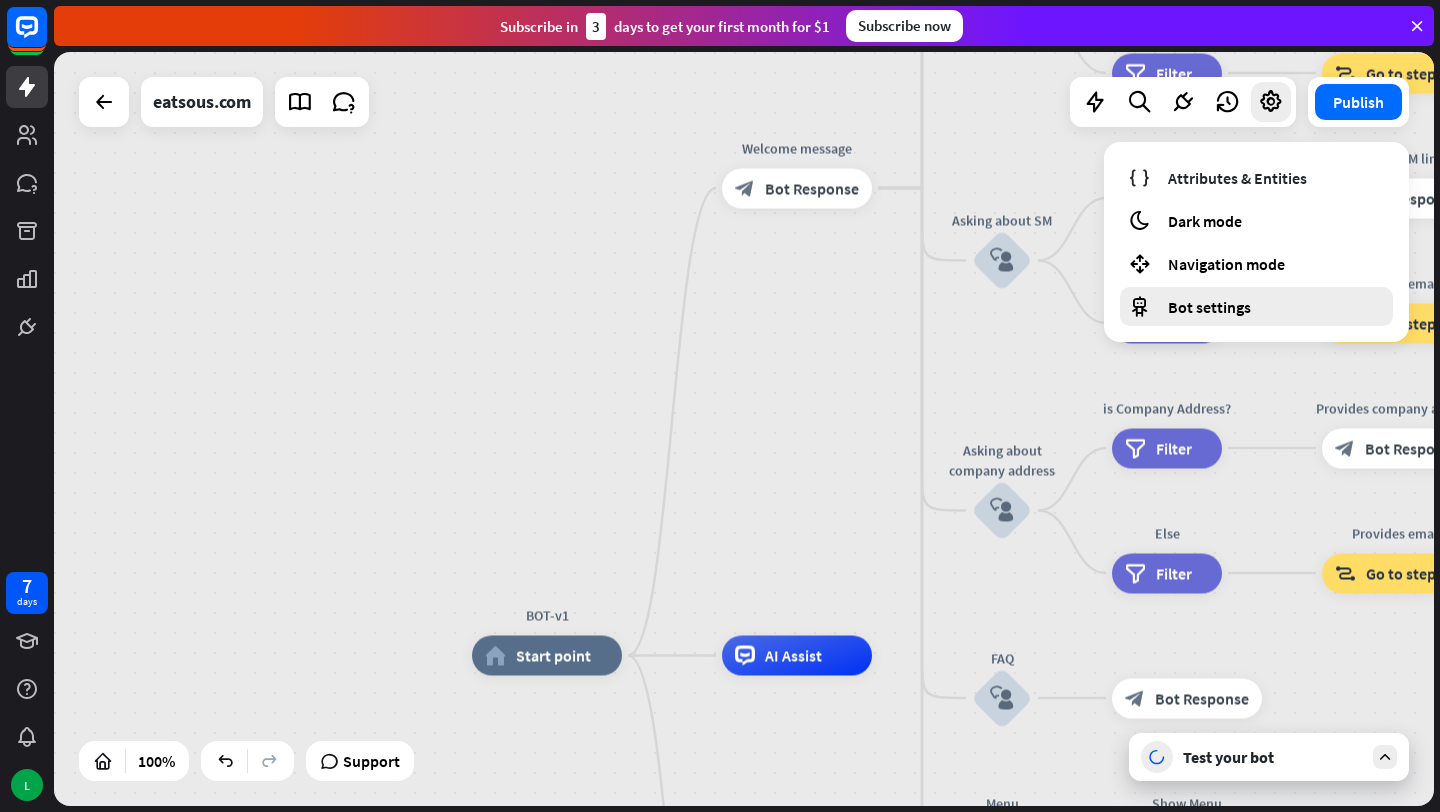 click on "Bot settings" at bounding box center [1209, 307] 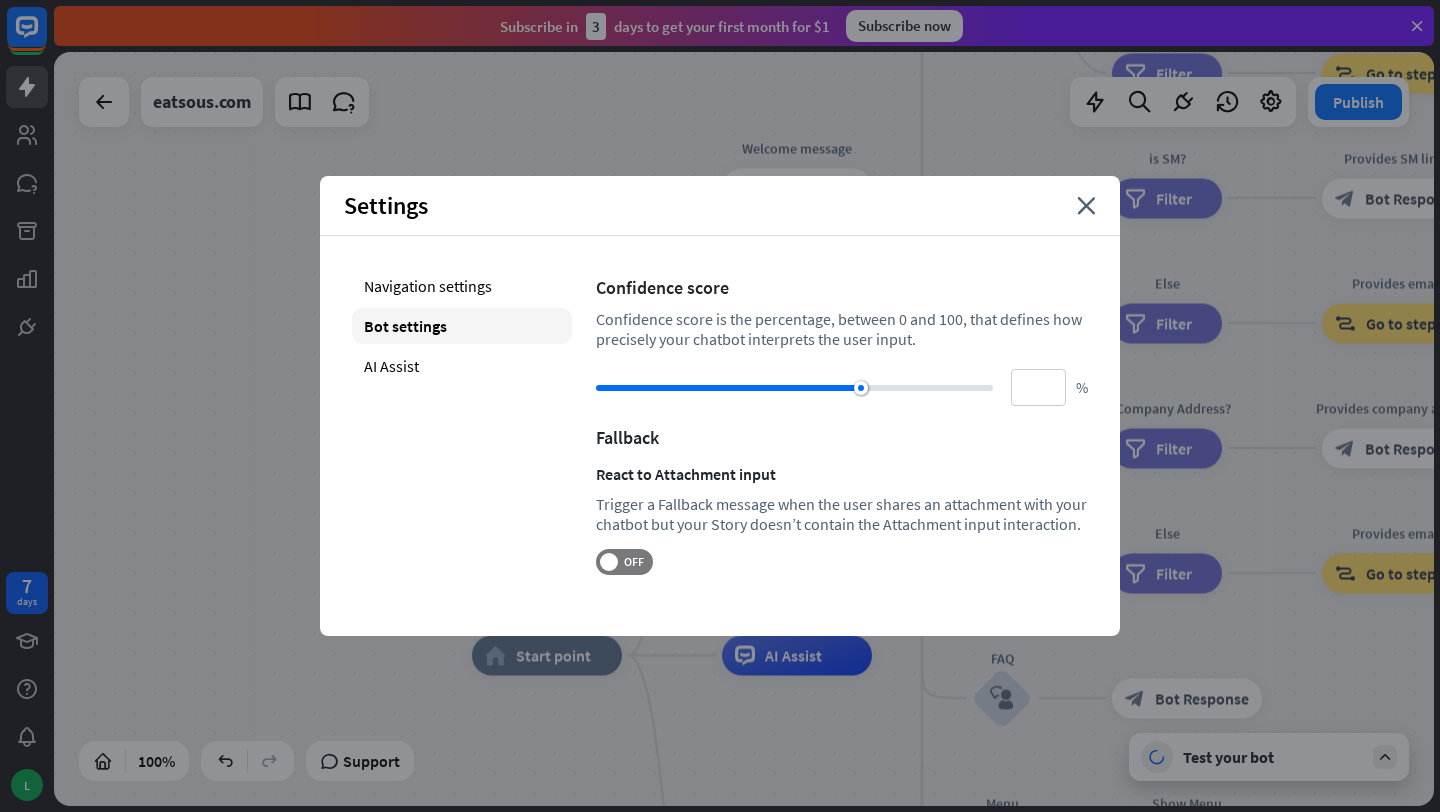 click at bounding box center (861, 388) 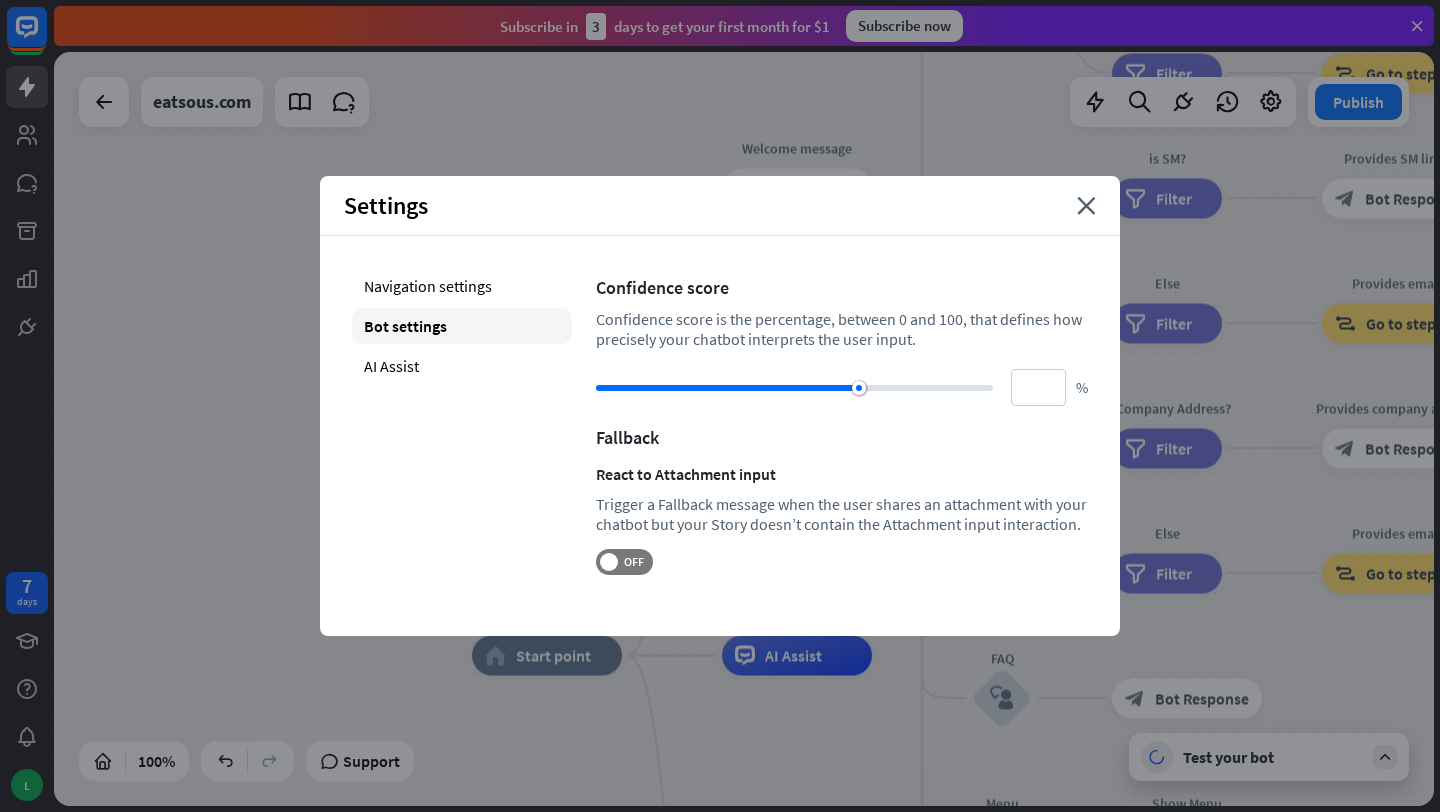 type on "**" 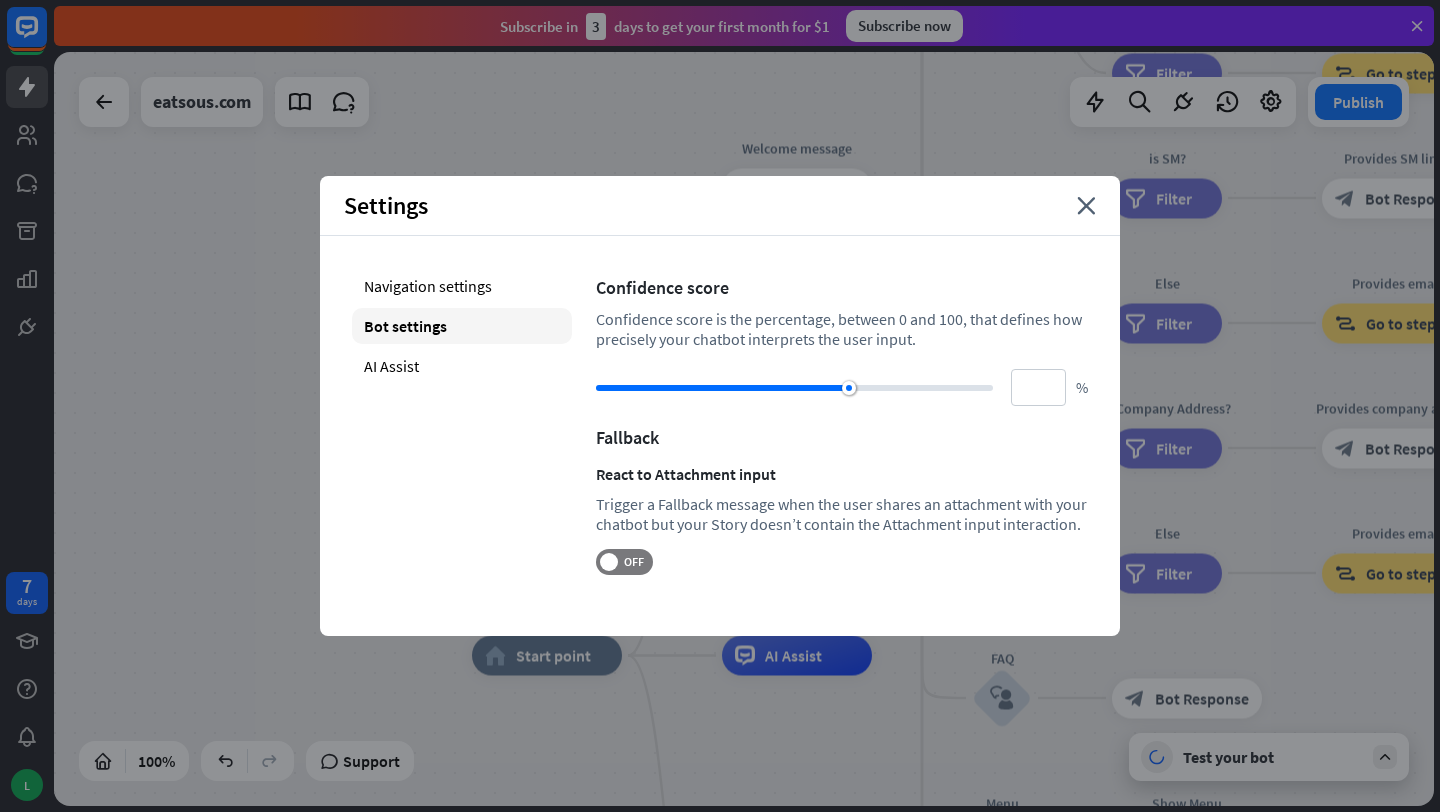 drag, startPoint x: 866, startPoint y: 390, endPoint x: 849, endPoint y: 402, distance: 20.808653 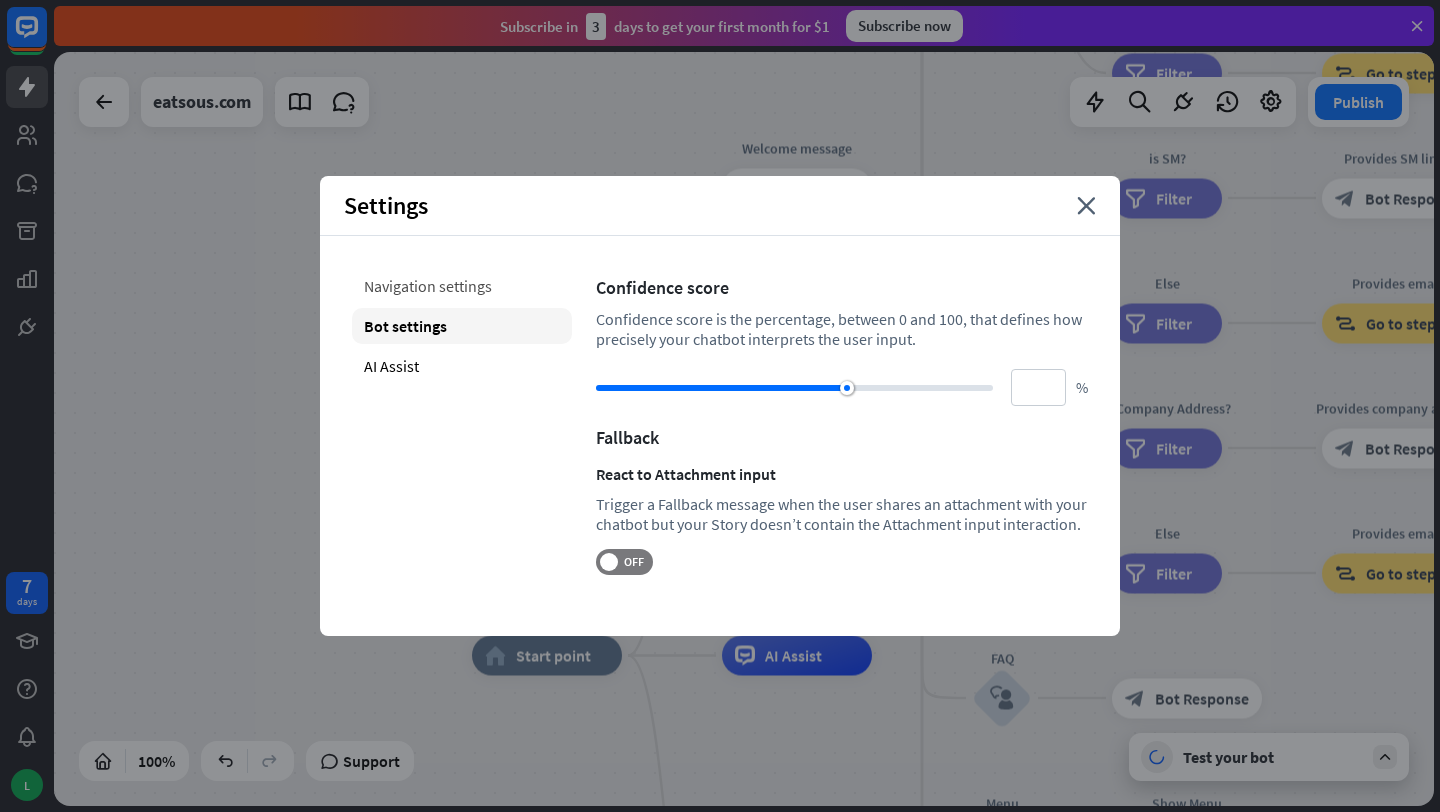 click on "Navigation settings" at bounding box center (462, 286) 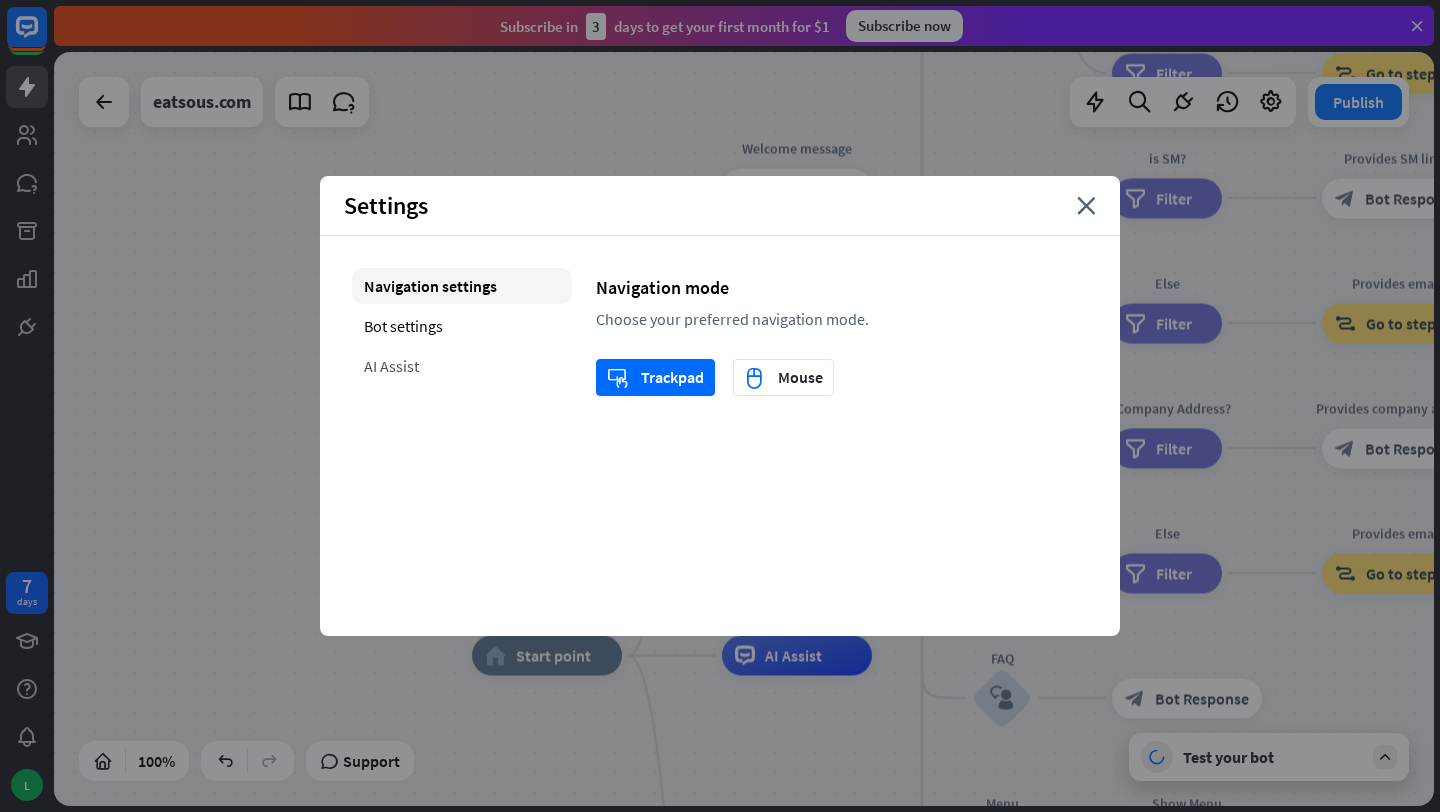 click on "AI Assist" at bounding box center (462, 366) 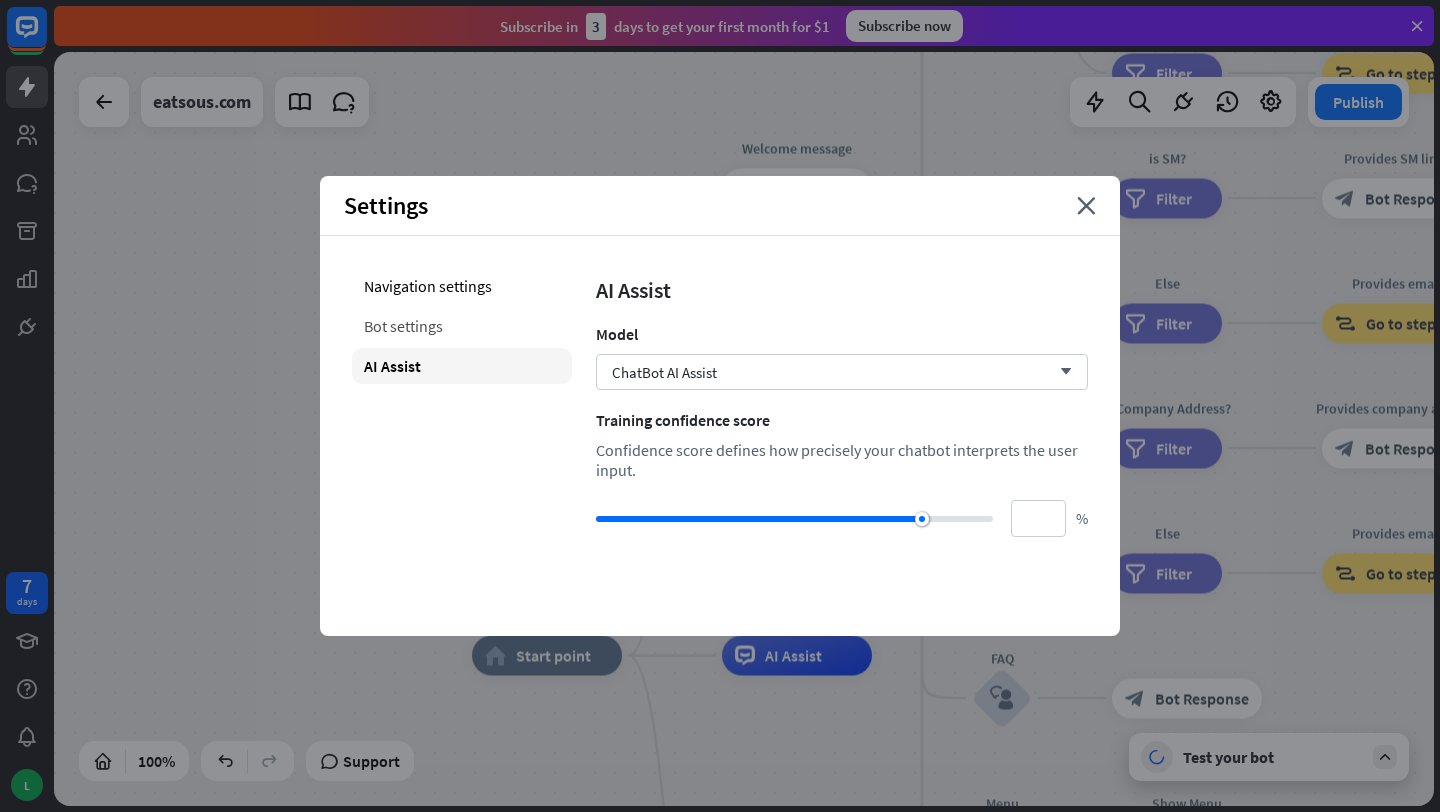 click on "Bot settings" at bounding box center [462, 326] 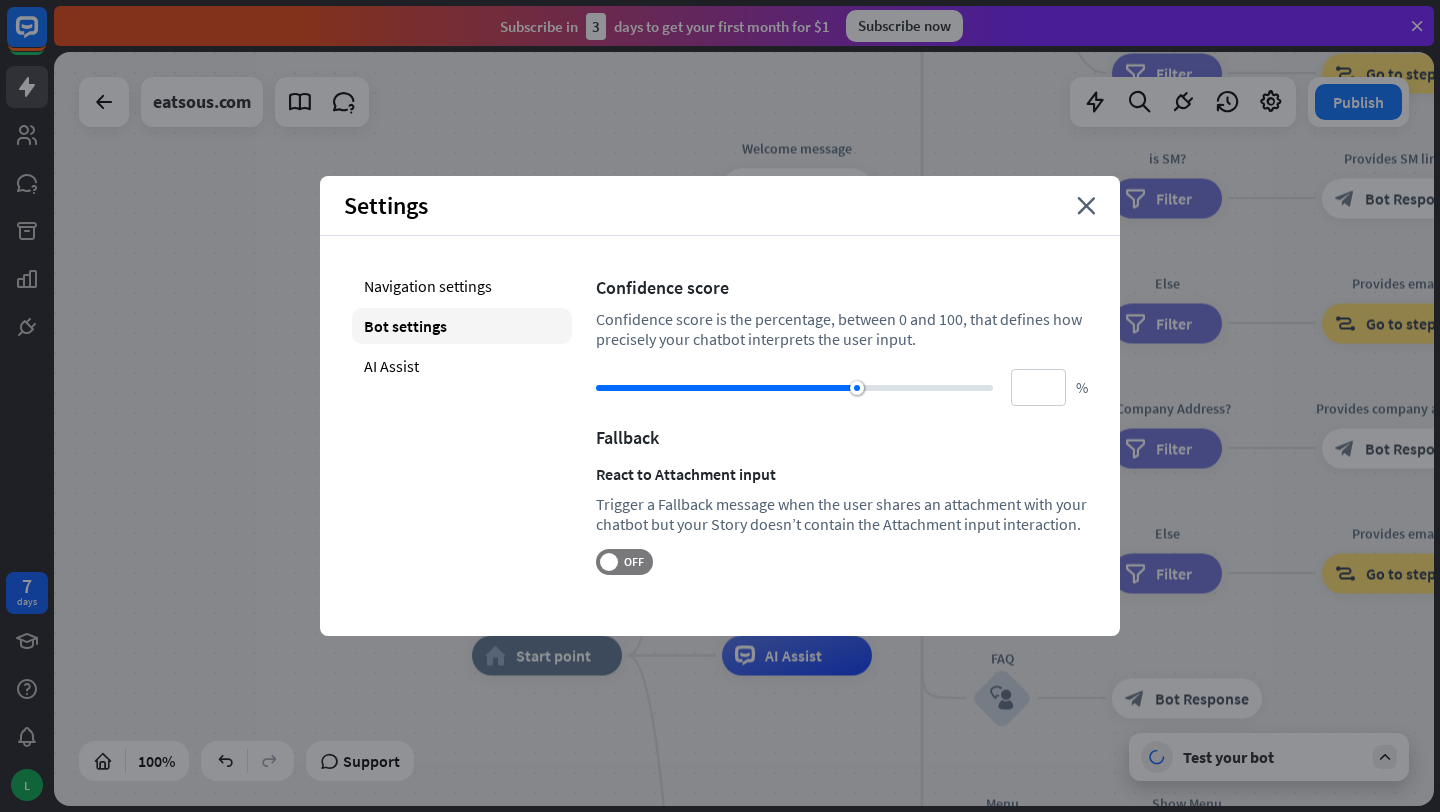 type on "**" 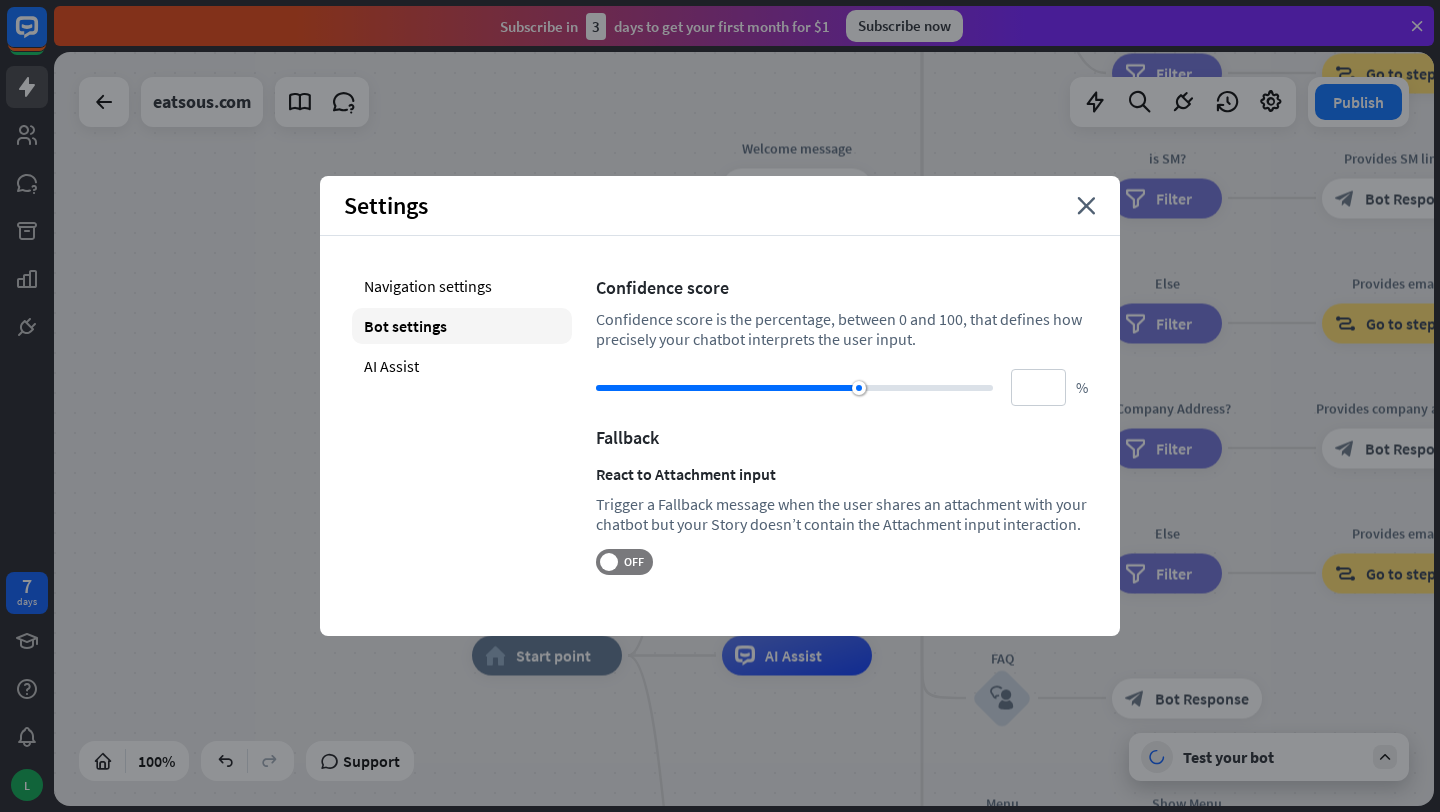 drag, startPoint x: 846, startPoint y: 384, endPoint x: 859, endPoint y: 384, distance: 13 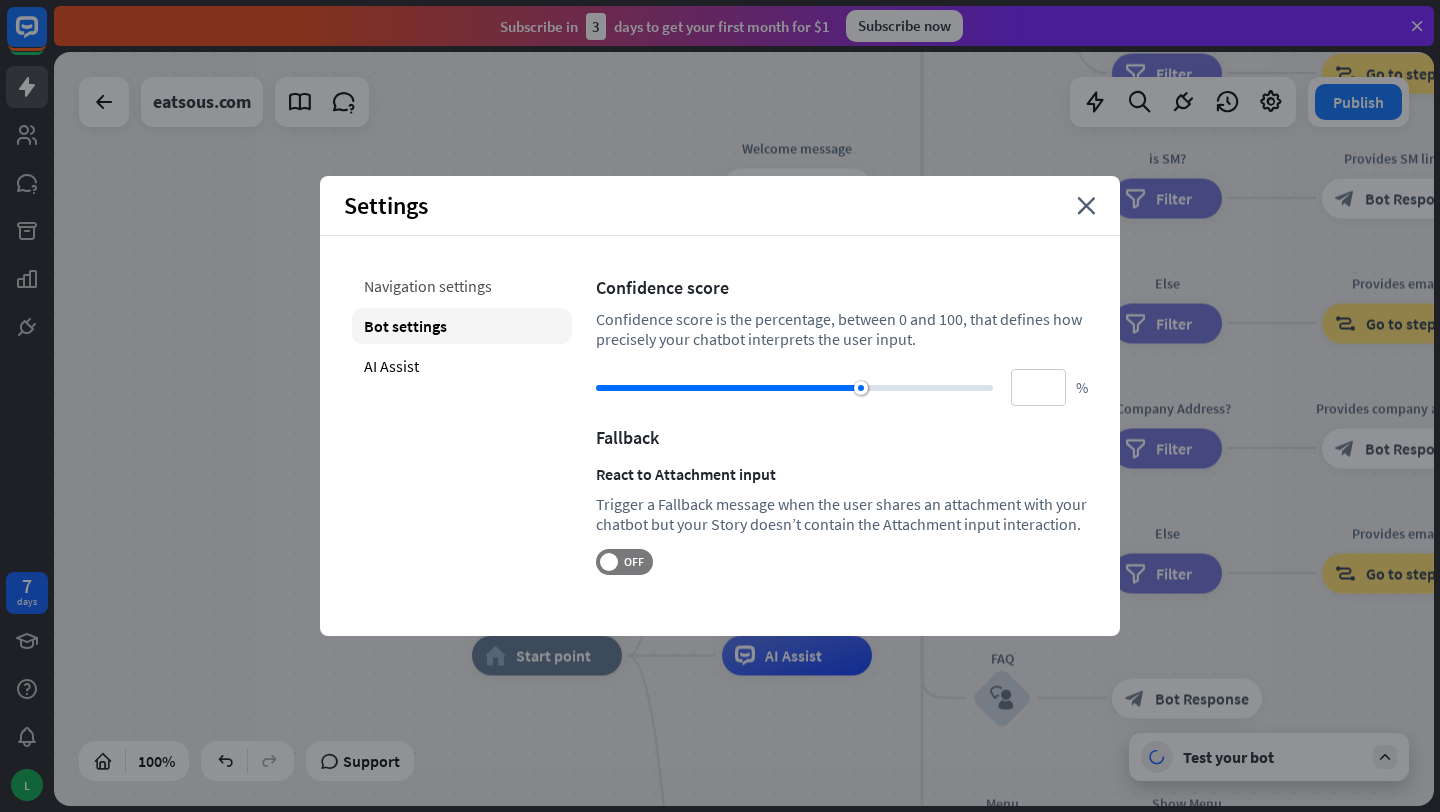 click on "Navigation settings" at bounding box center (462, 286) 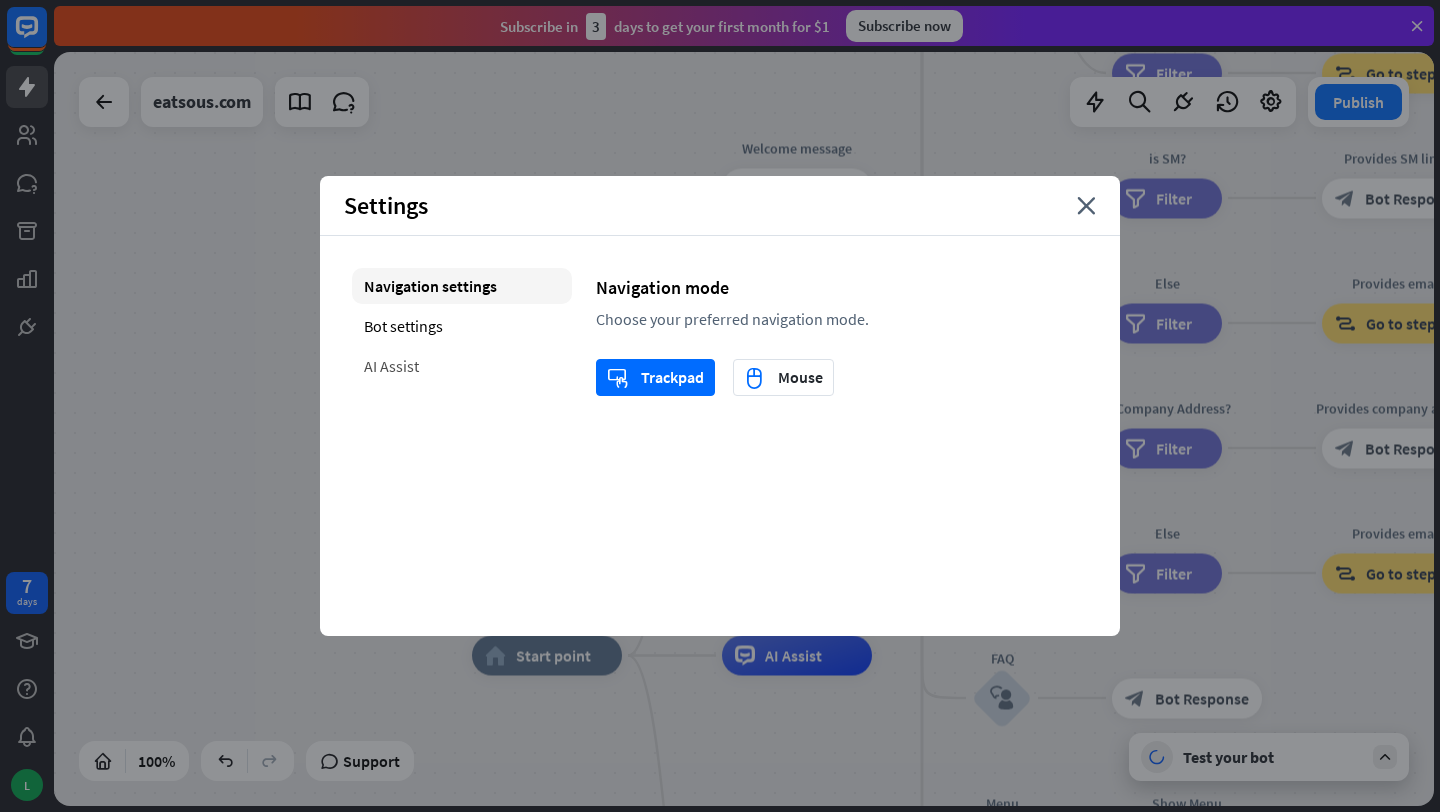 click on "AI Assist" at bounding box center (462, 366) 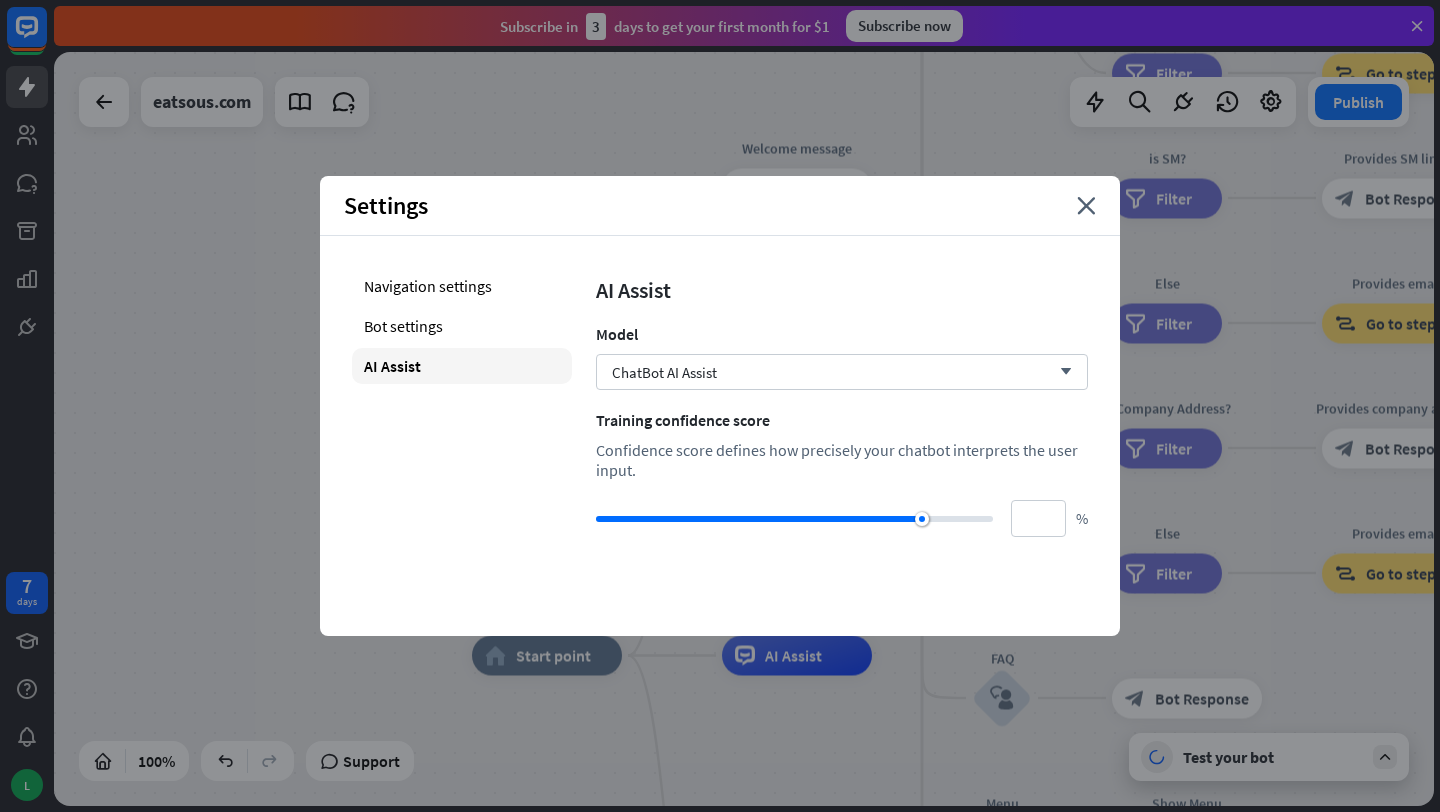 click on "Settings
close" at bounding box center [720, 206] 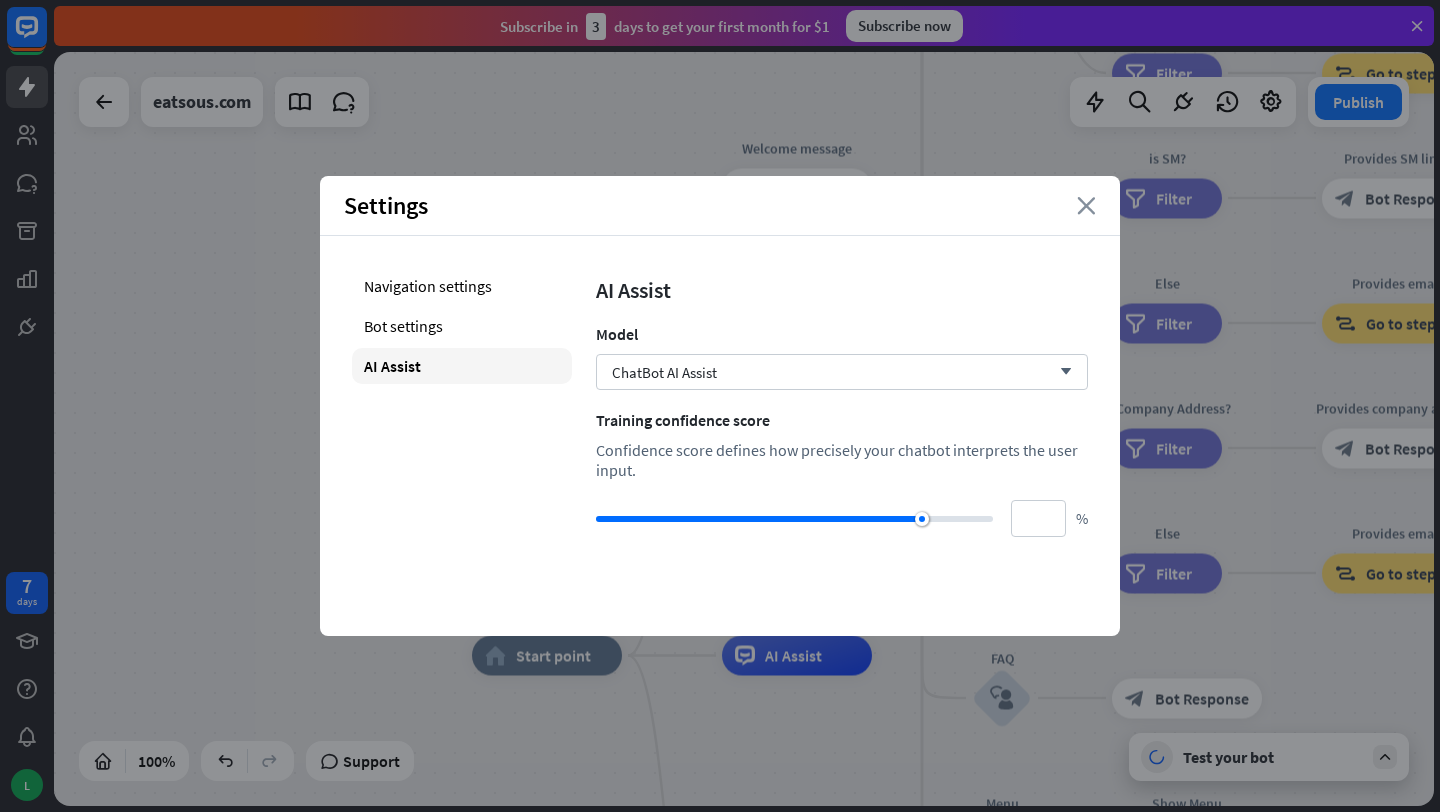 click on "close" at bounding box center [1086, 206] 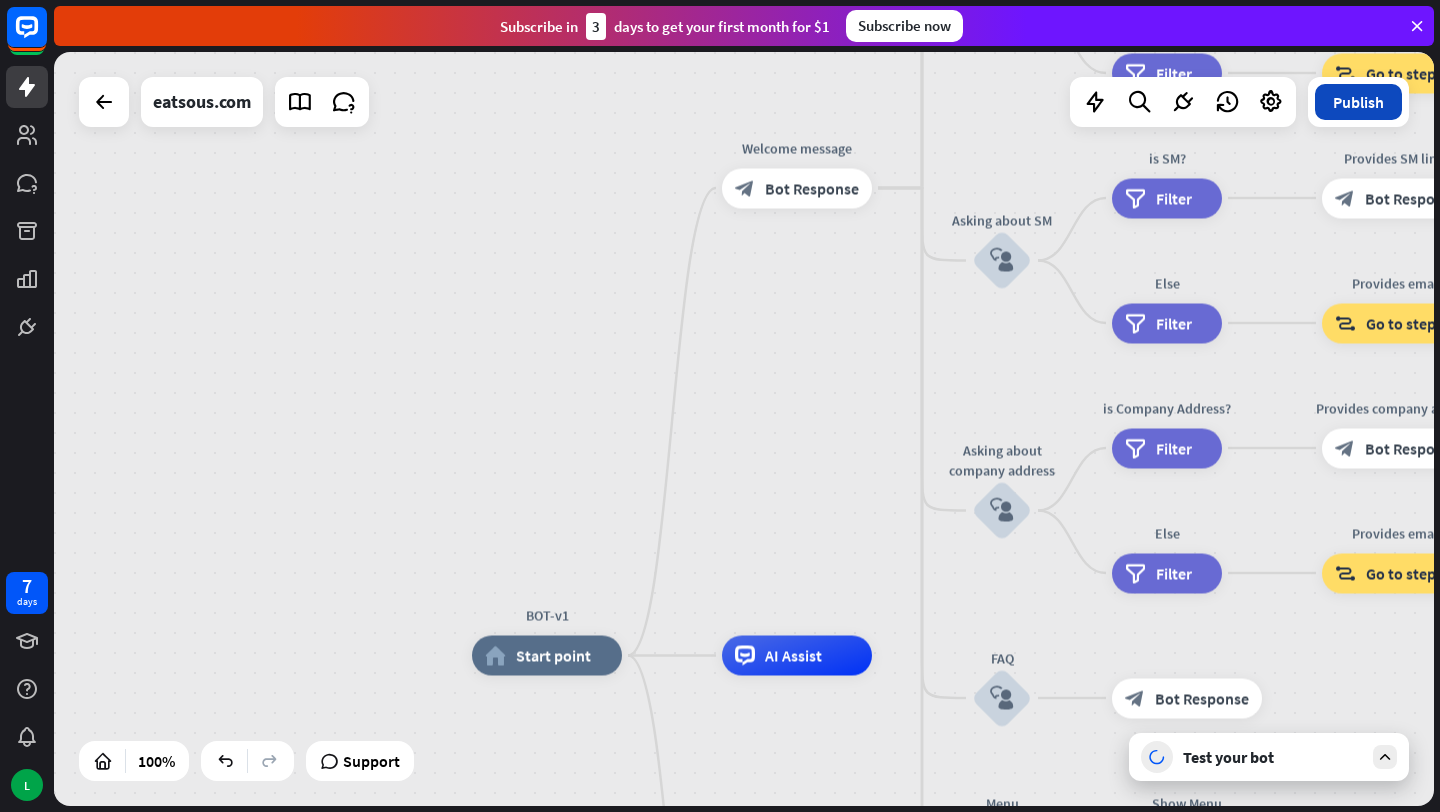 click on "Publish" at bounding box center [1358, 102] 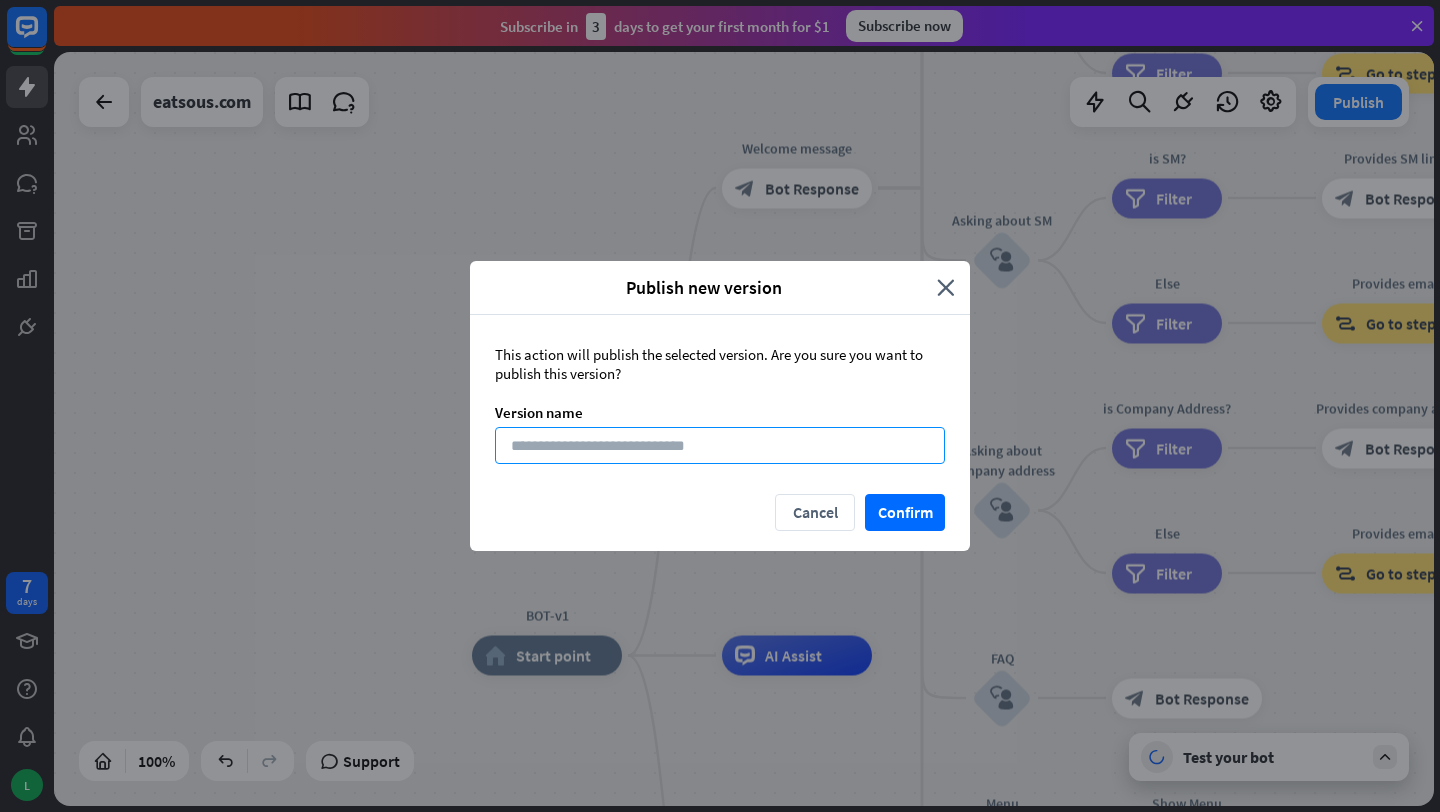 click at bounding box center (720, 445) 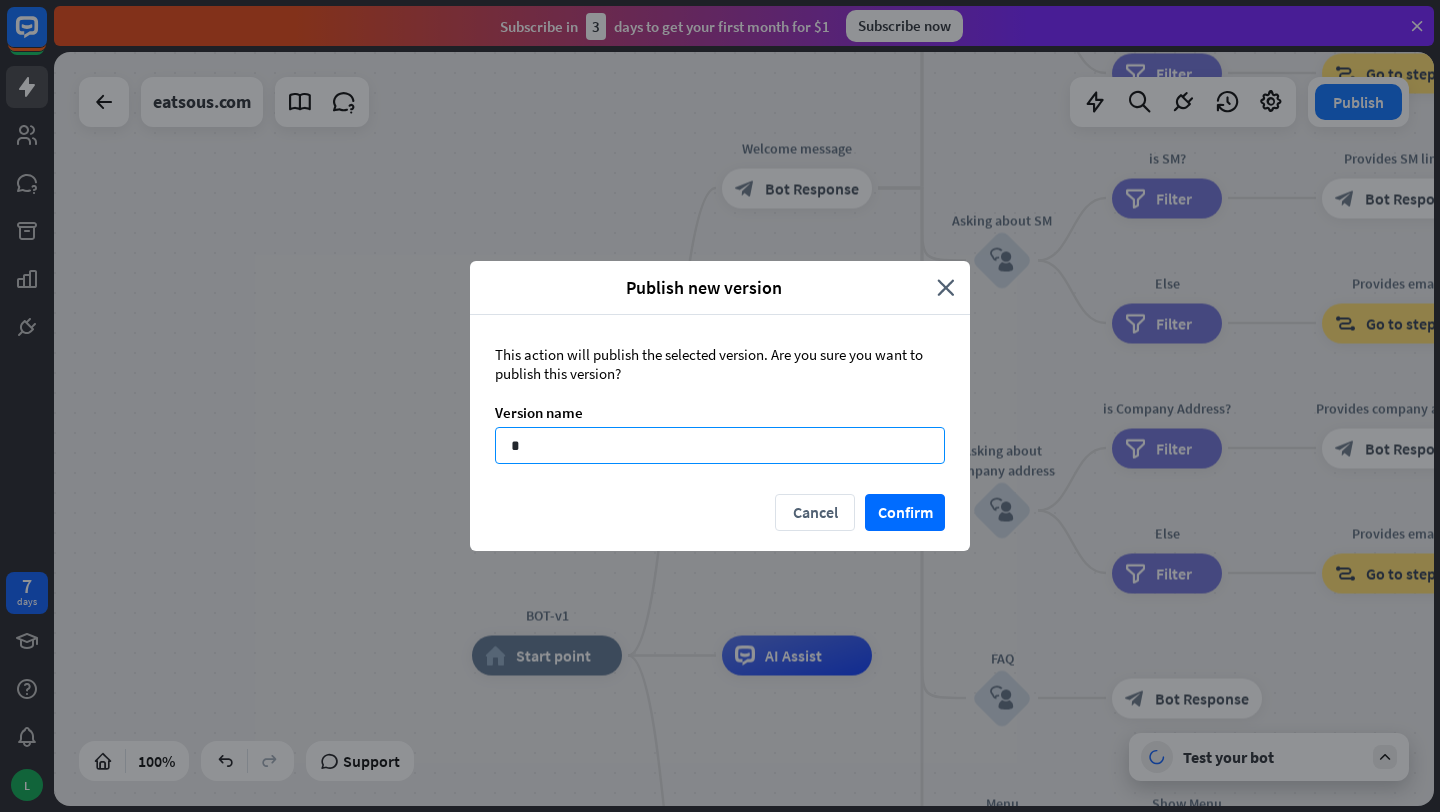 type on "**" 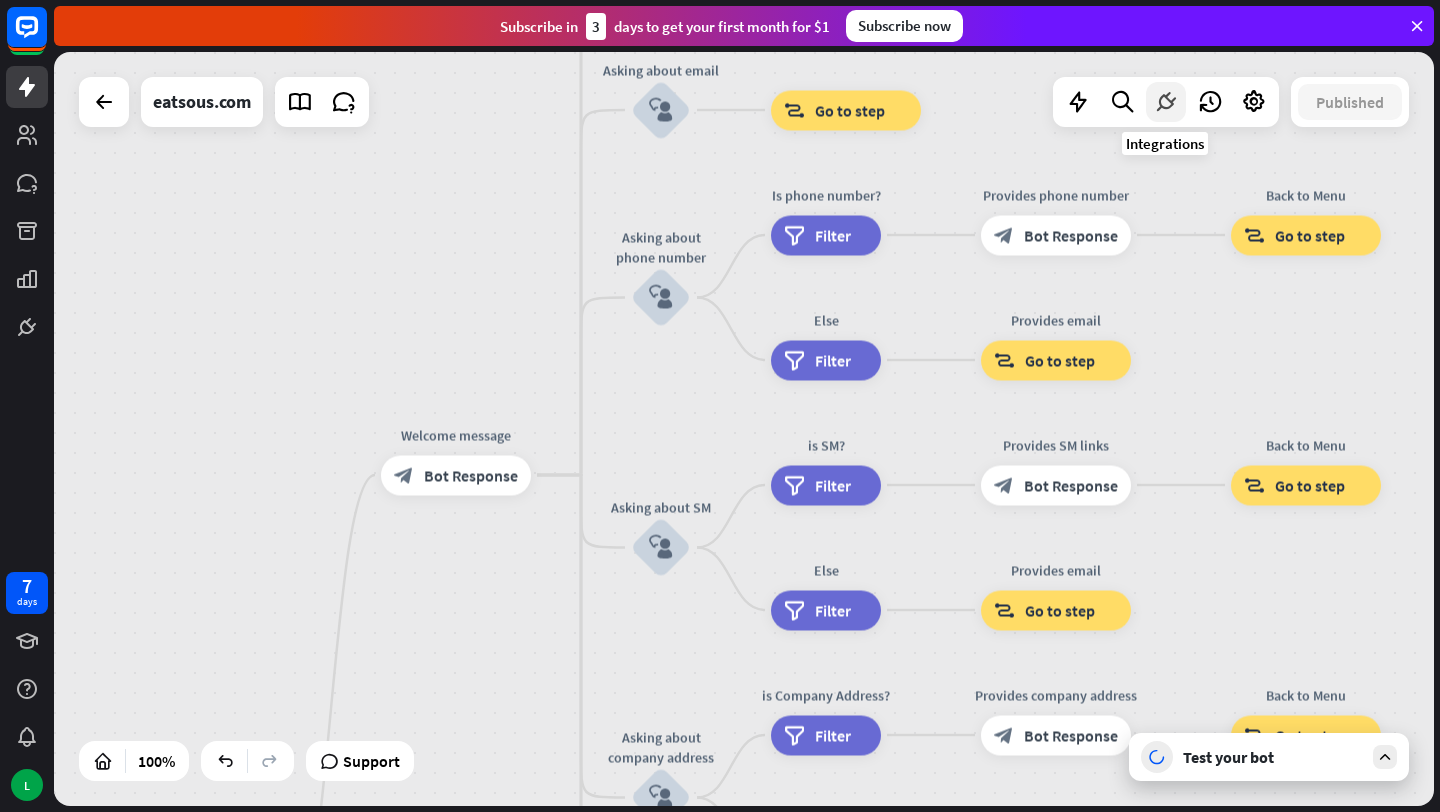 click at bounding box center [1166, 102] 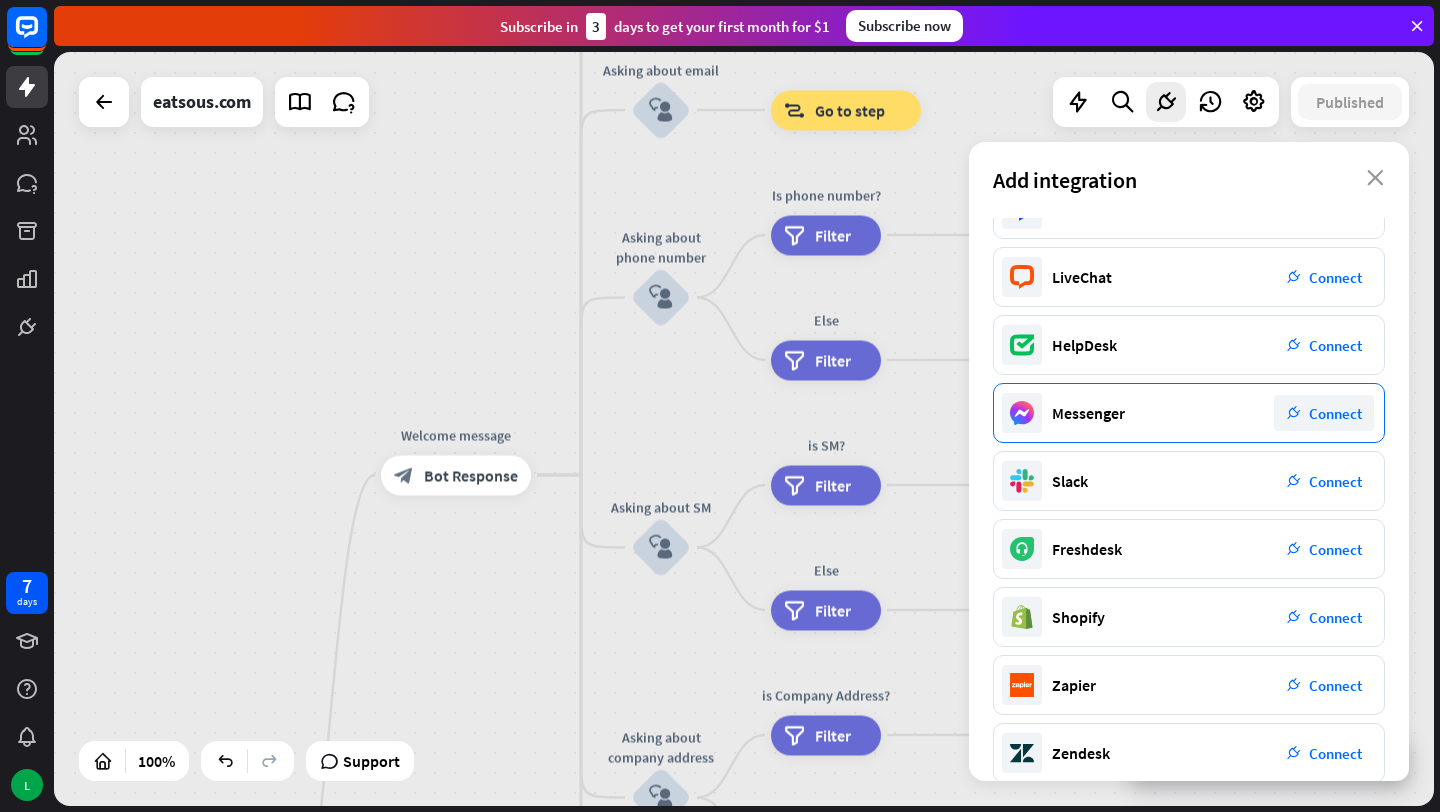 scroll, scrollTop: 0, scrollLeft: 0, axis: both 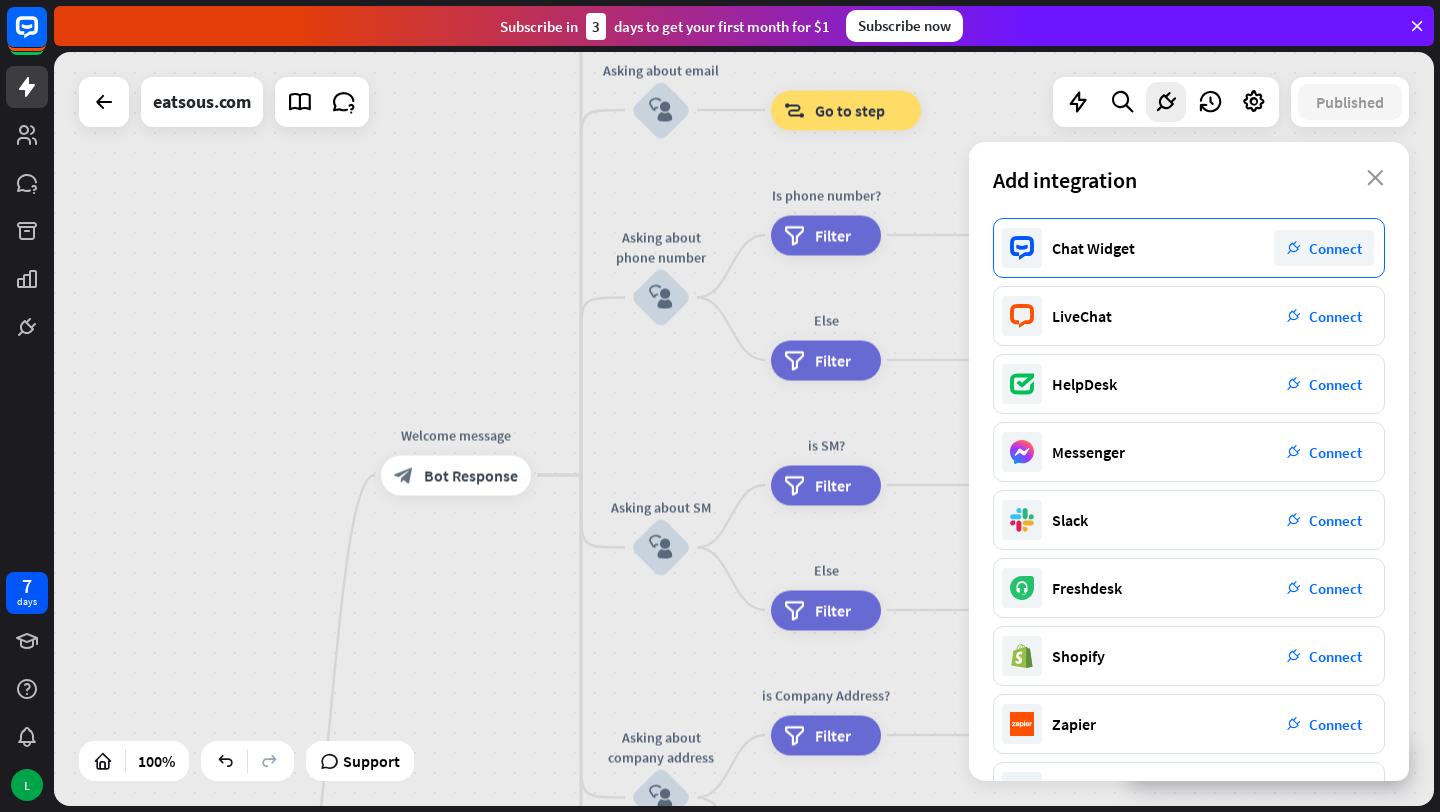 click on "Chat Widget   plug_integration   Connect" at bounding box center (1189, 248) 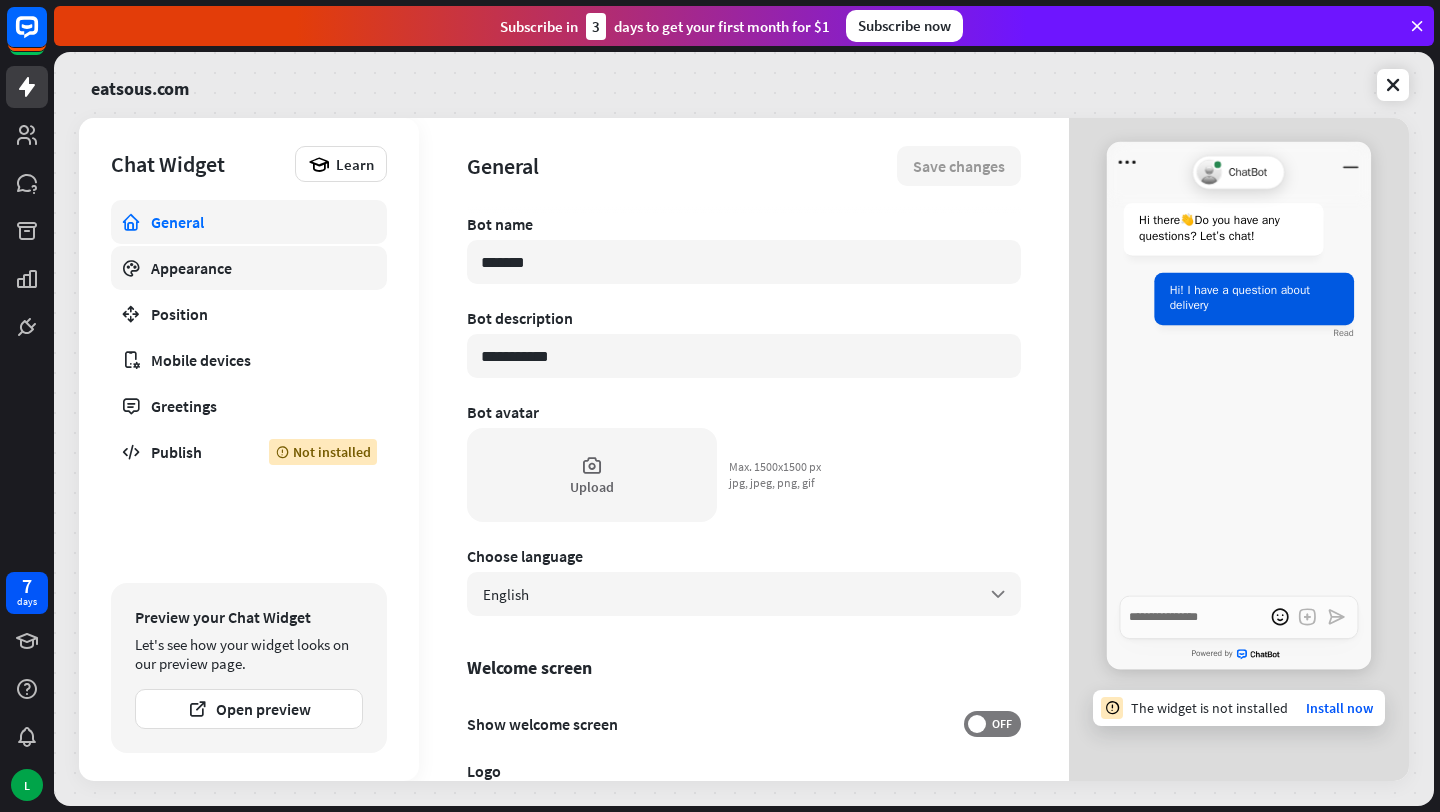 click on "Appearance" at bounding box center [249, 268] 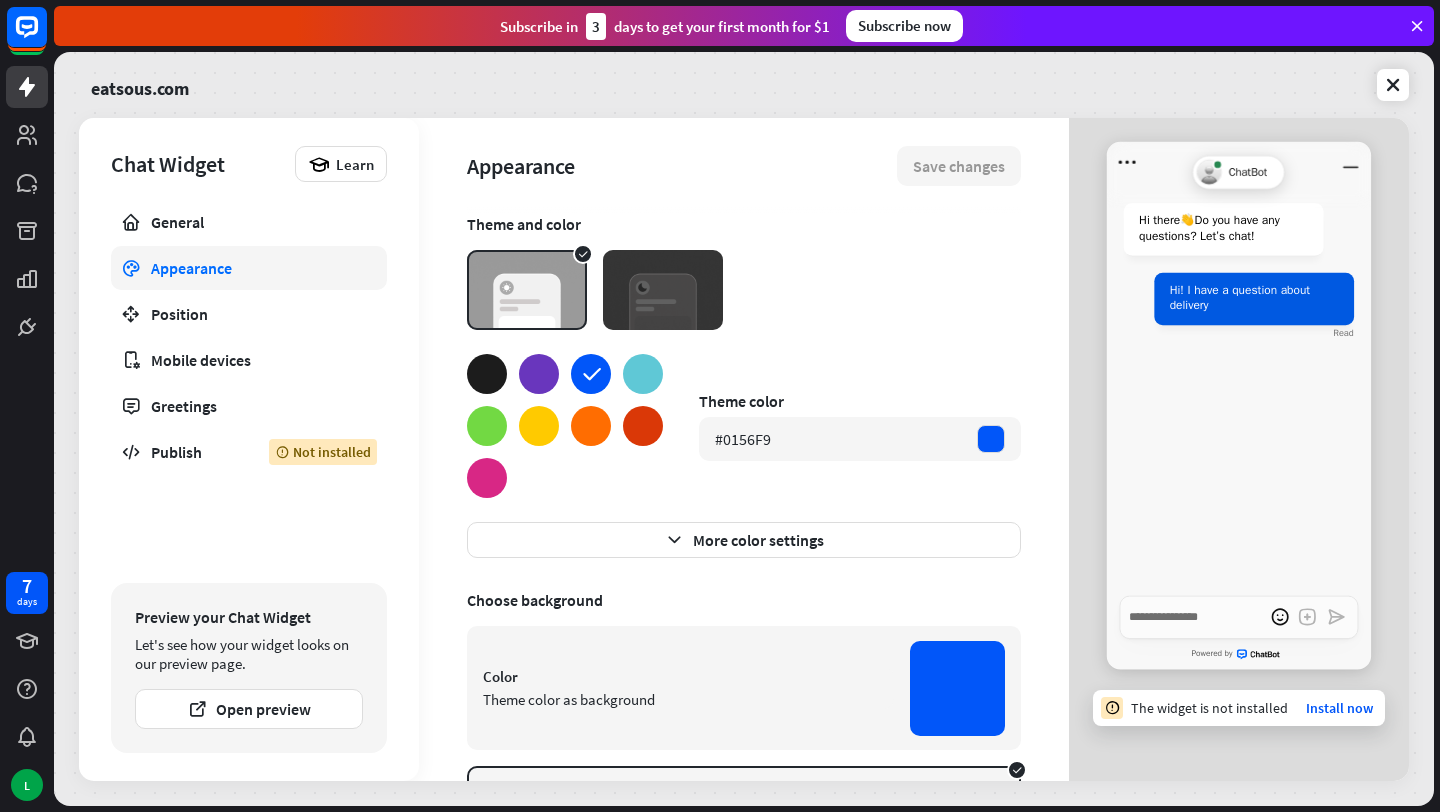 click on "Appearance
Save changes
Theme and color             Theme color     #0156F9
More color settings
Choose background   Color
Theme color as background
Gradient
Generated from theme color
Image
Upload file (720x600 px)
Upload" at bounding box center (744, 449) 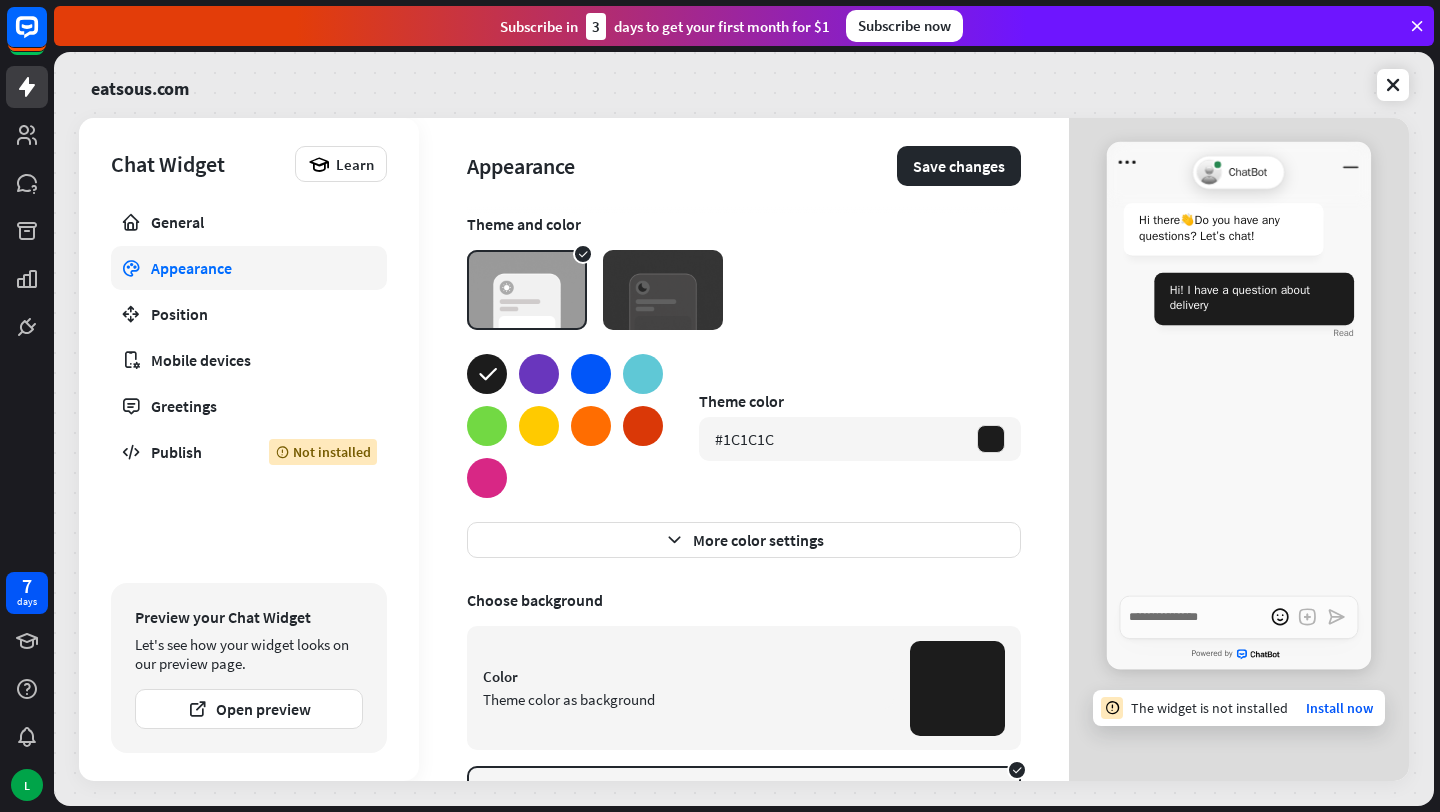 click at bounding box center (539, 374) 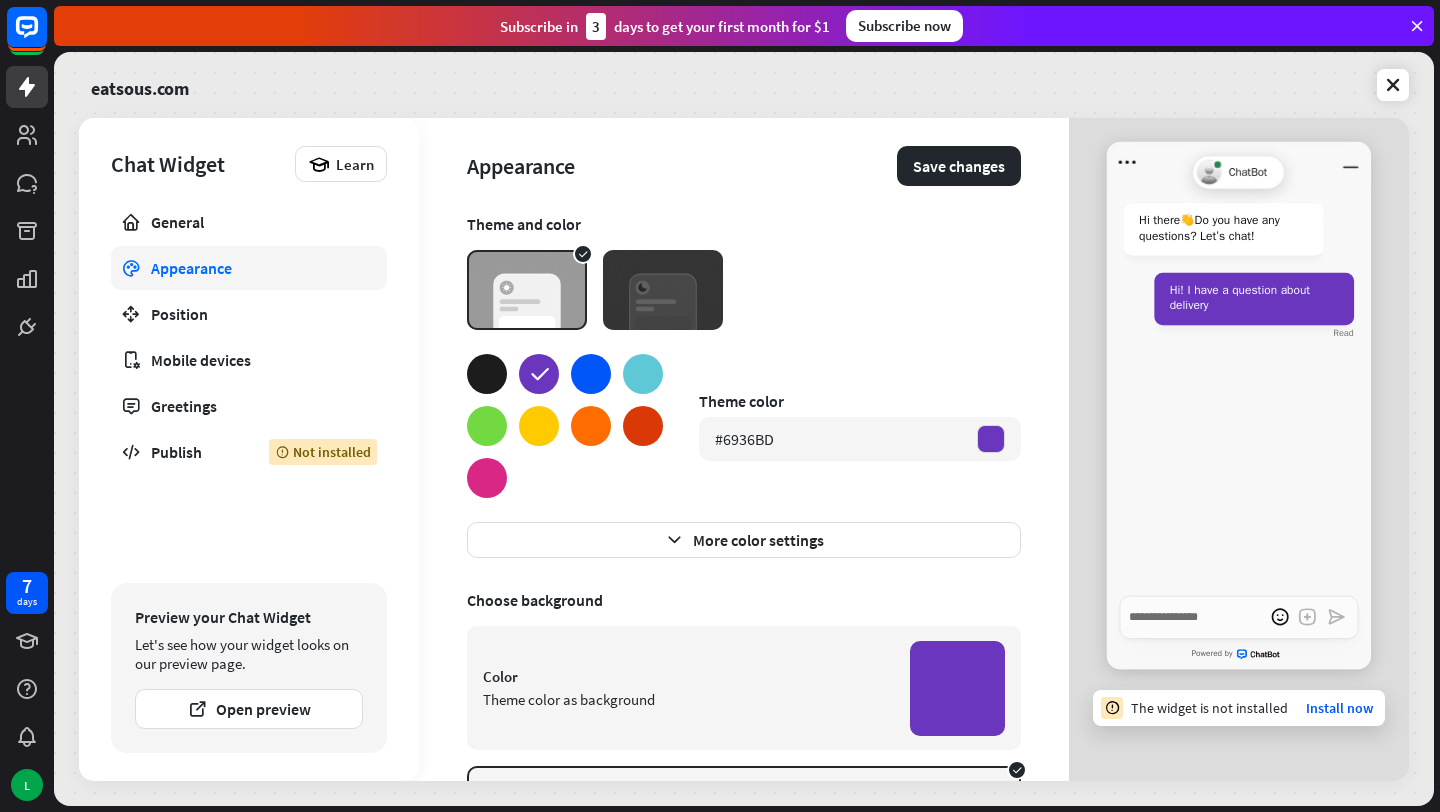 click at bounding box center (591, 374) 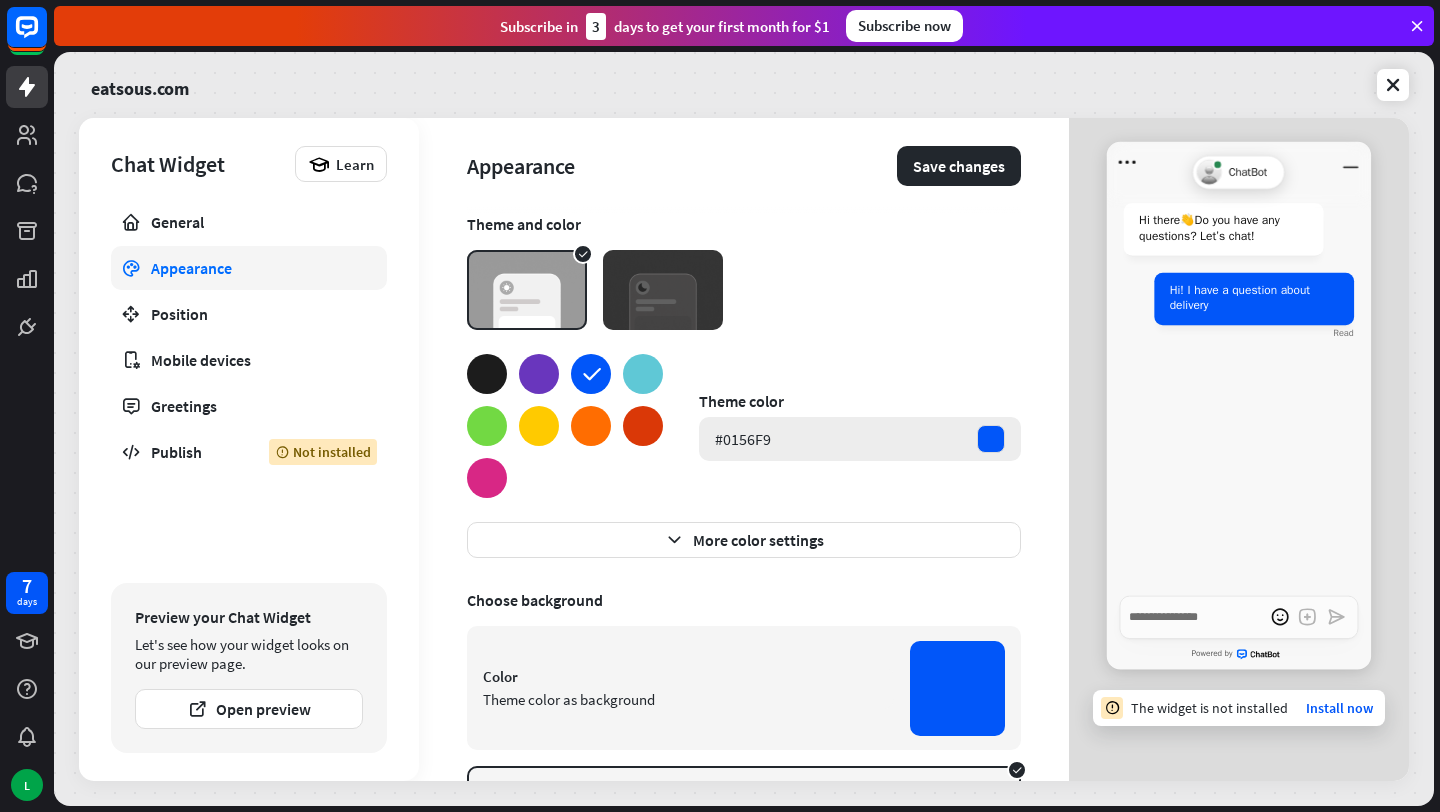 click on "#0156F9" at bounding box center (860, 439) 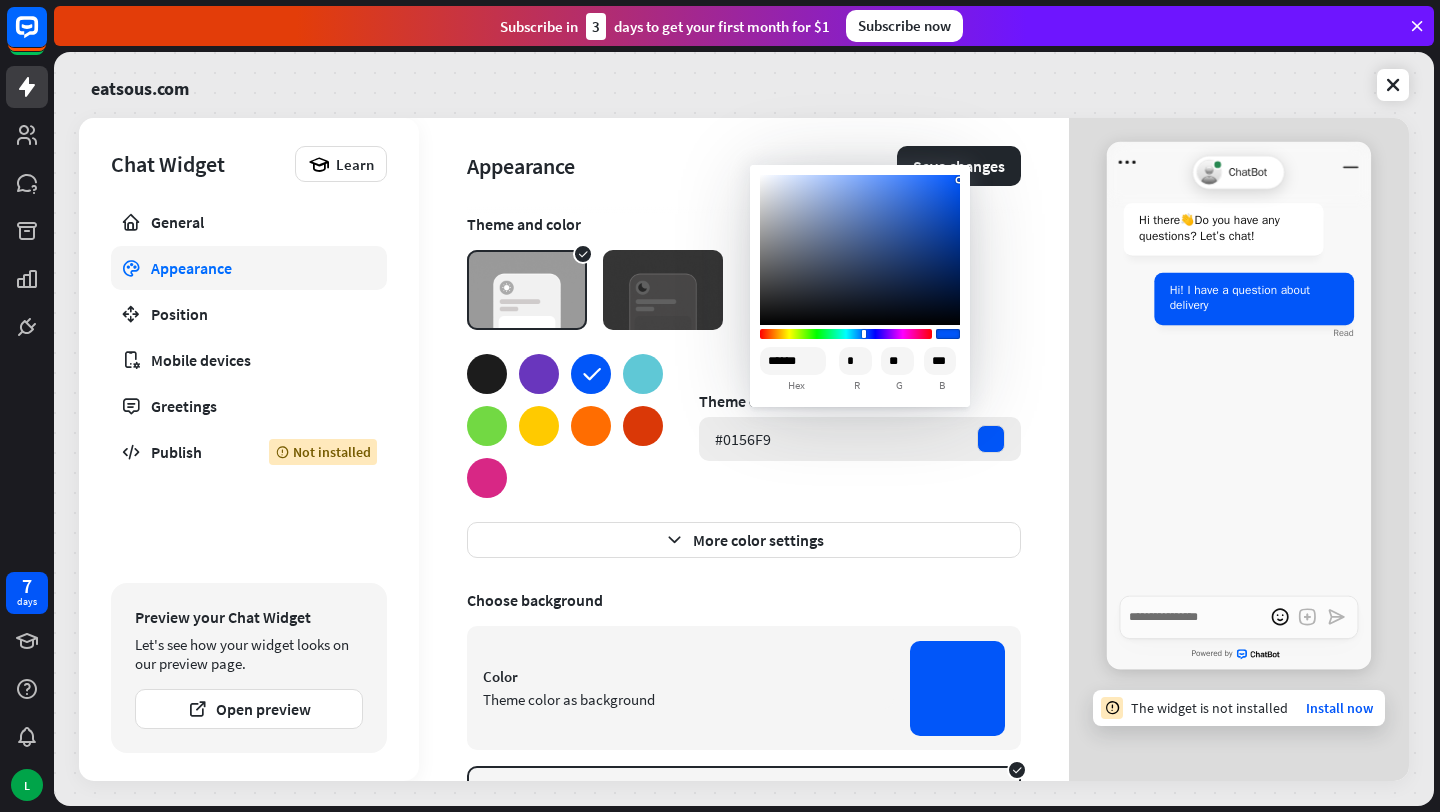 click on "#0156F9" at bounding box center [743, 439] 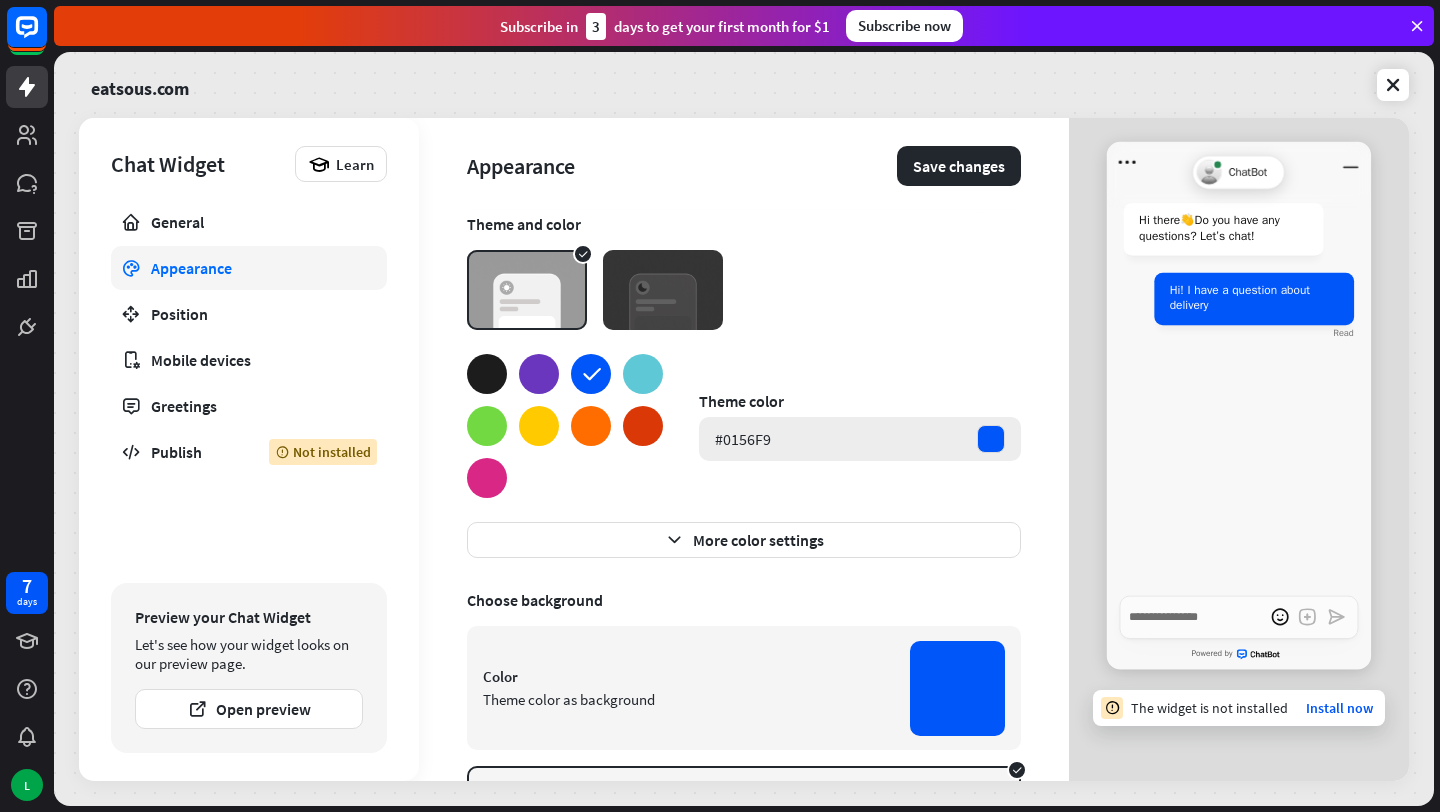 click on "#0156F9" at bounding box center [860, 439] 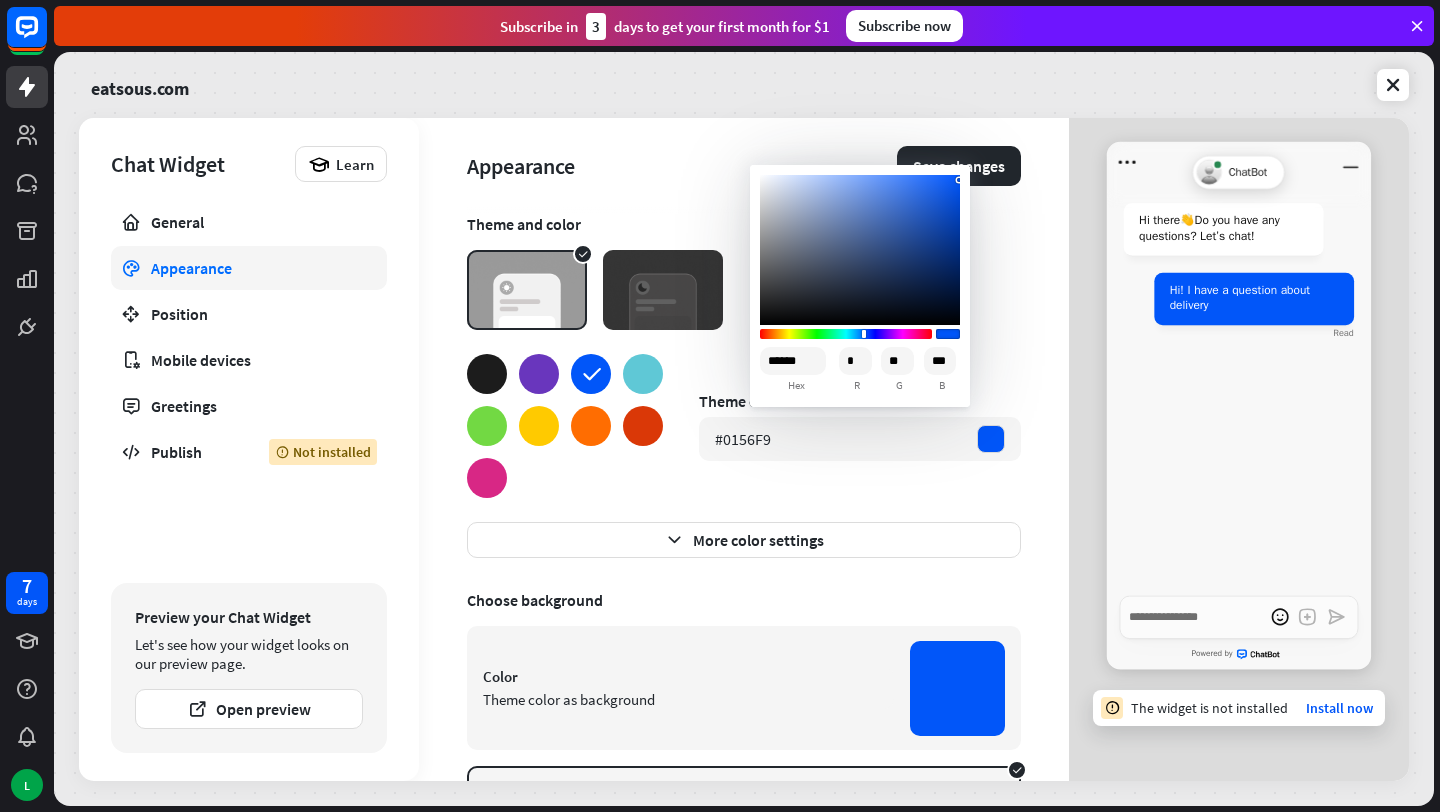 click on "******" at bounding box center [793, 361] 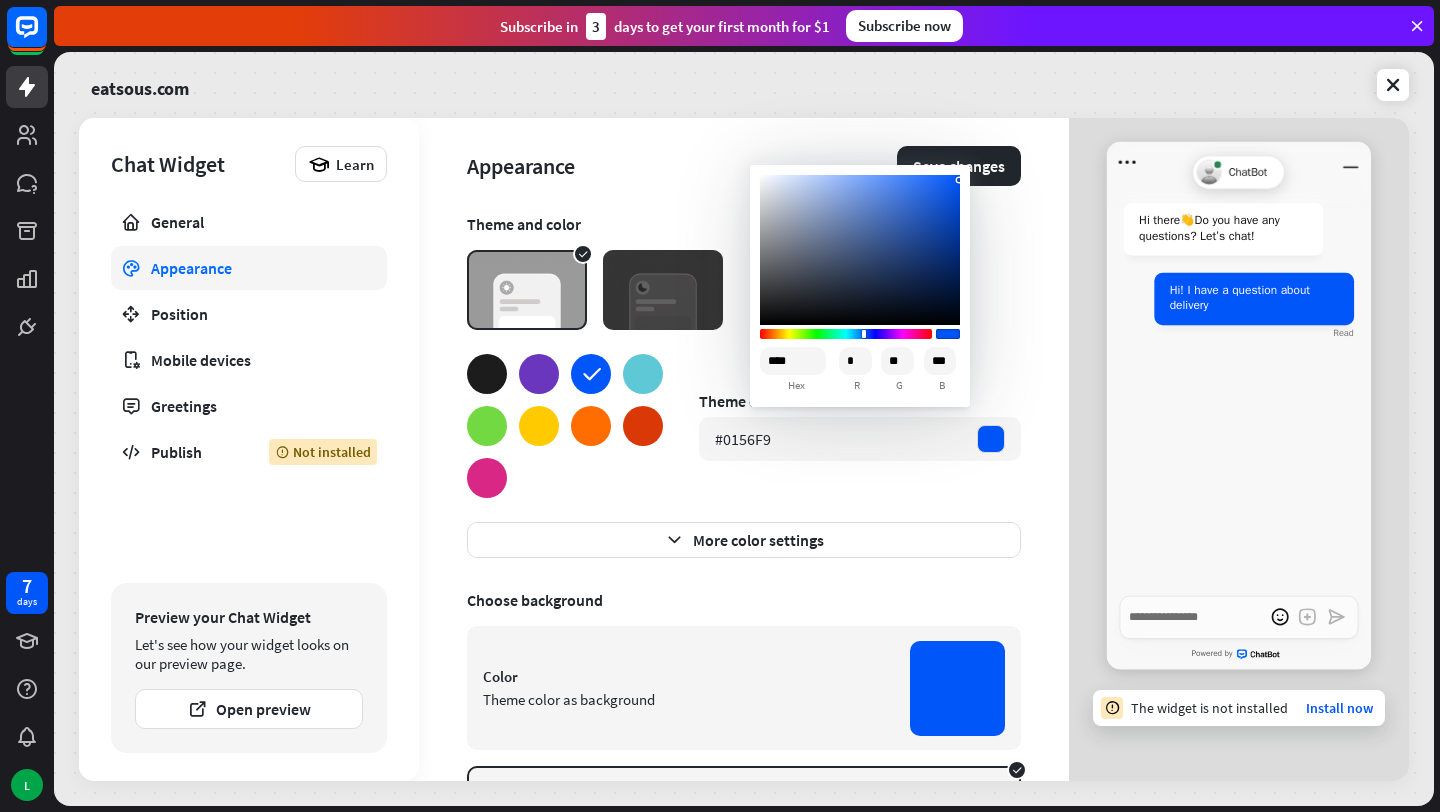 type on "*****" 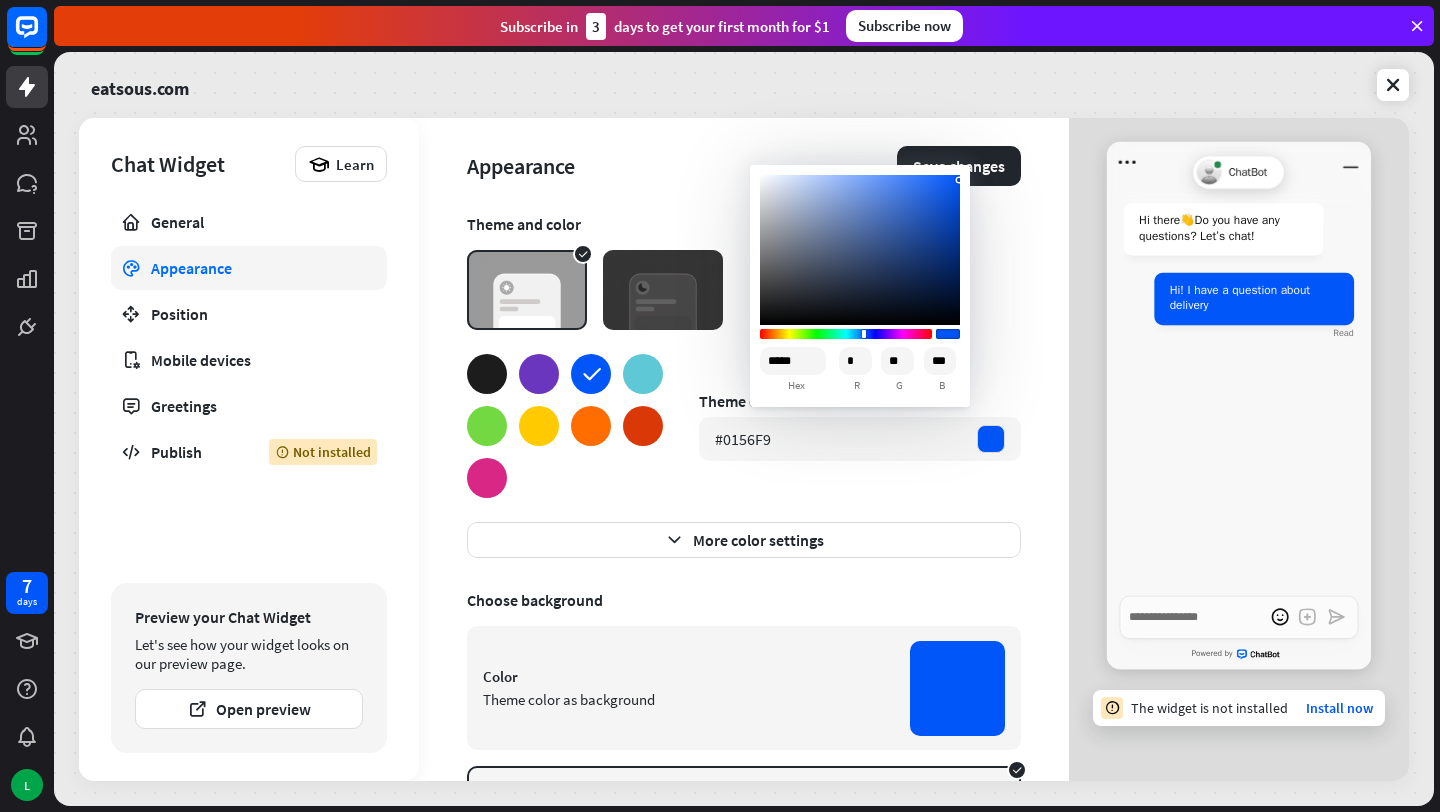 type on "*" 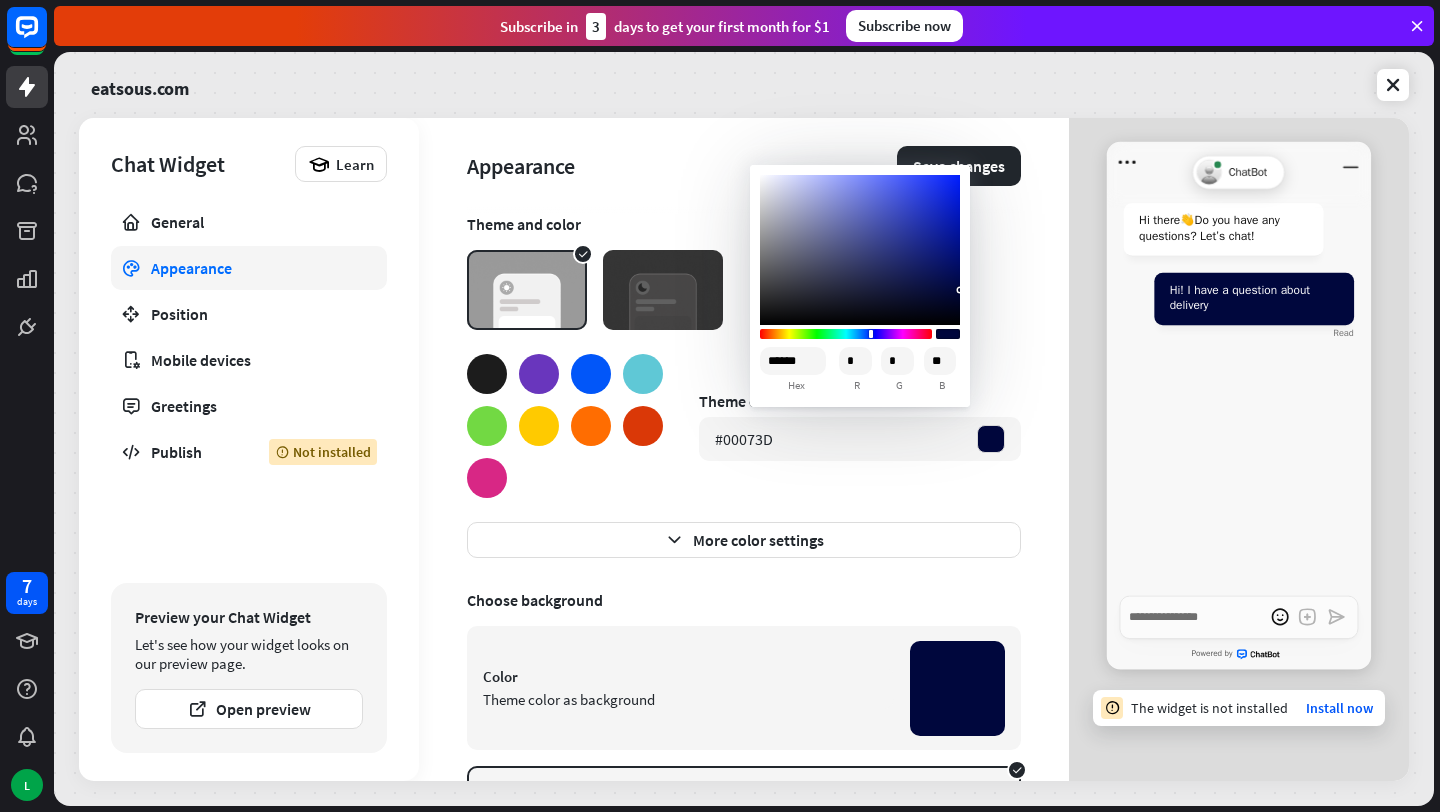 type on "******" 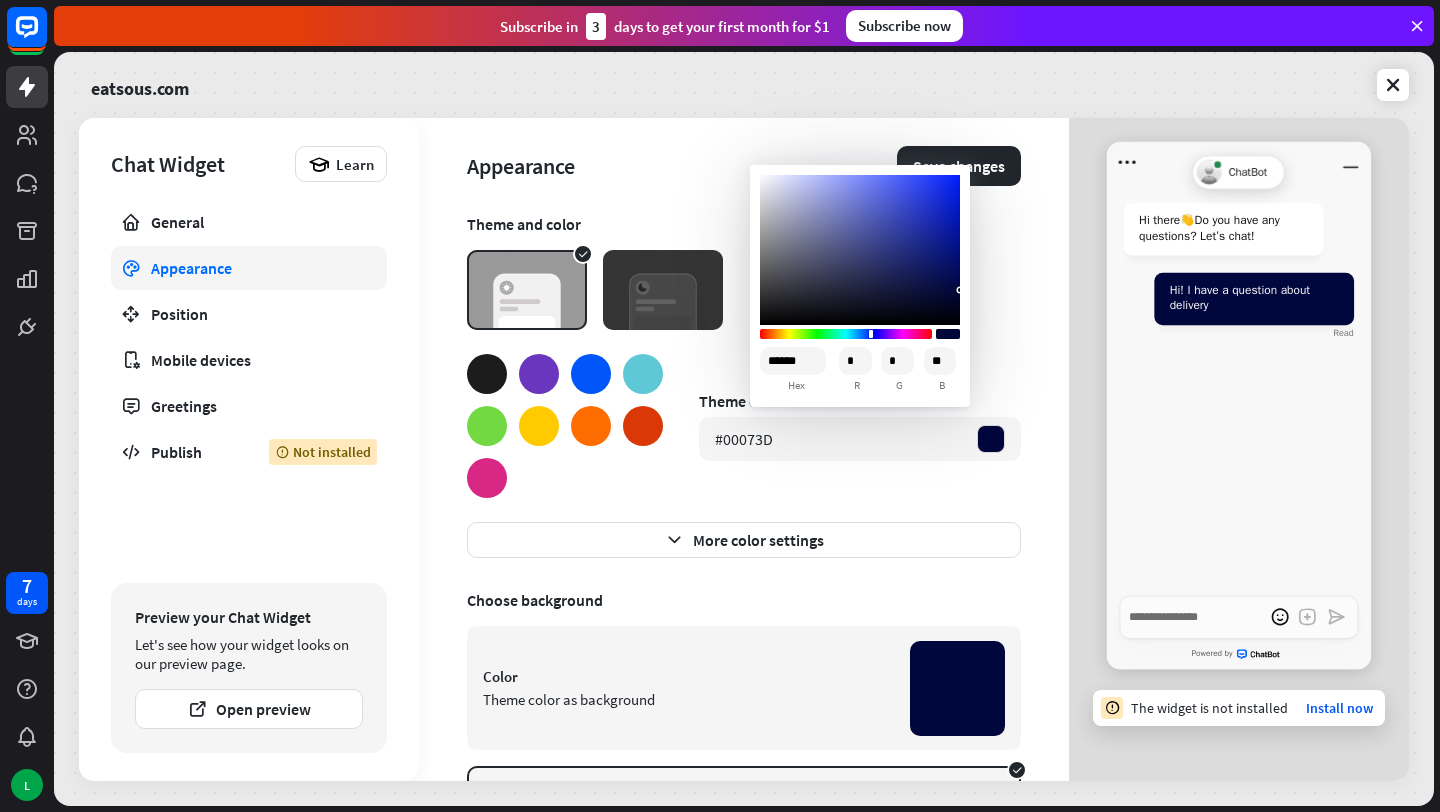 click on "Theme color     #00073D" at bounding box center [744, 426] 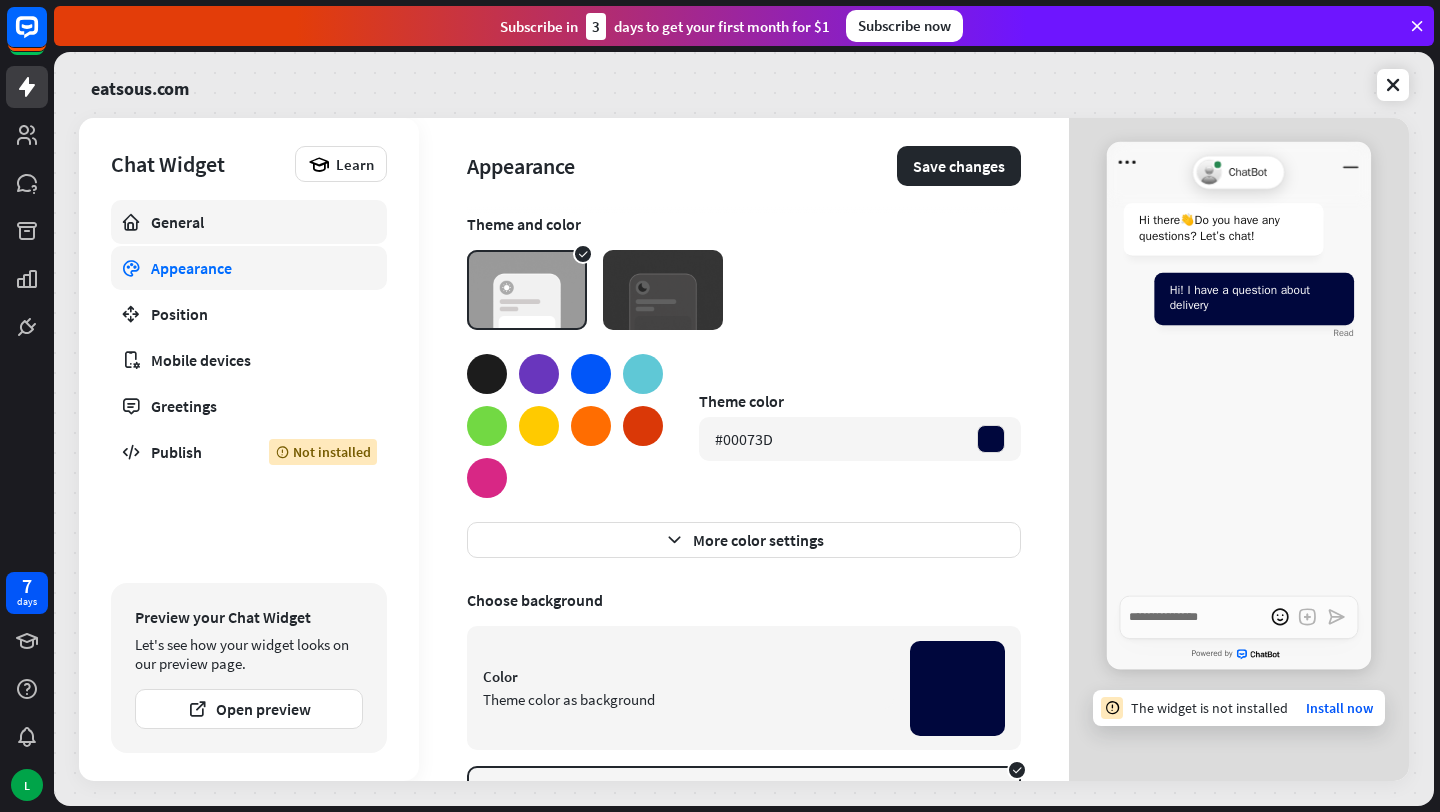 click on "General" at bounding box center [249, 222] 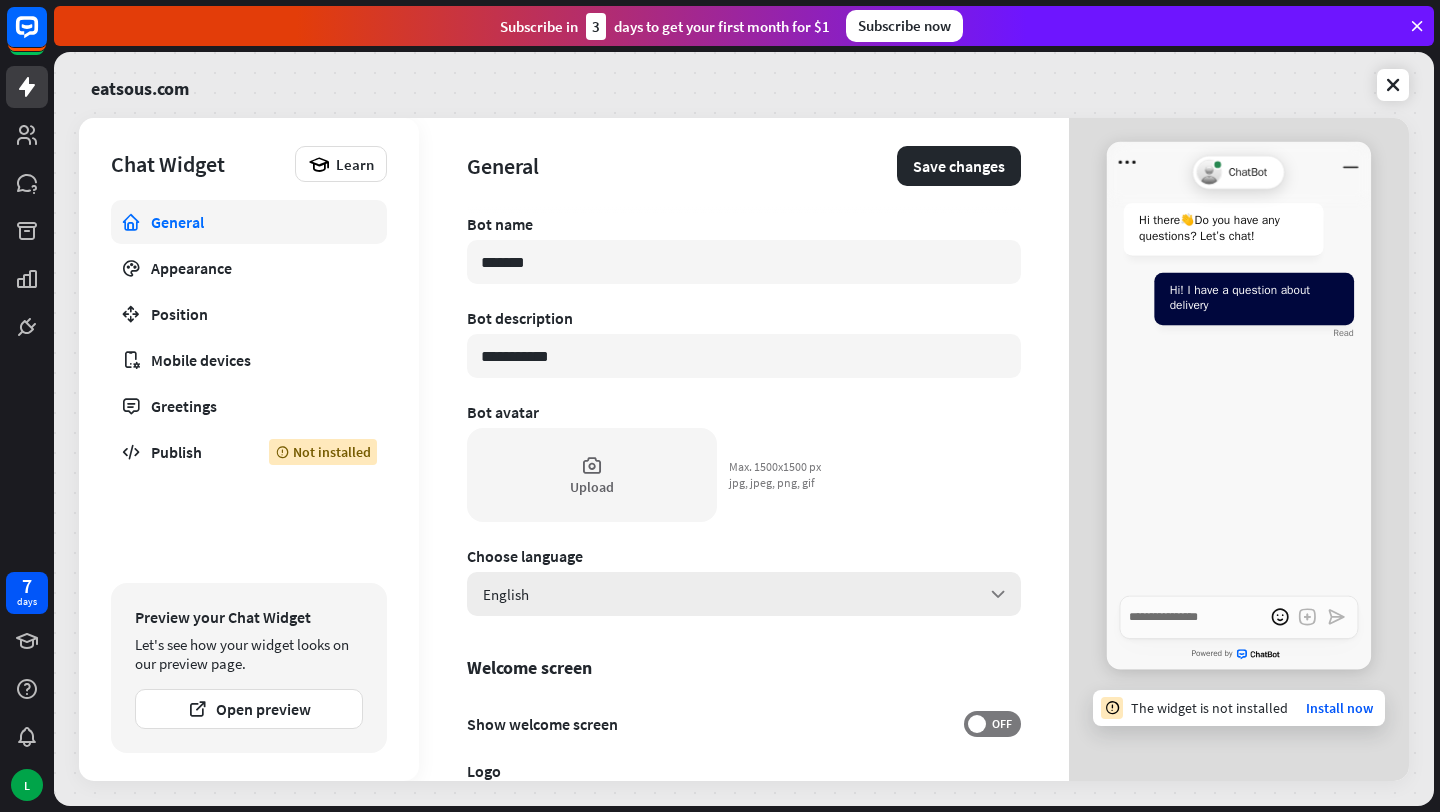 click on "English
arrow_down" at bounding box center (744, 594) 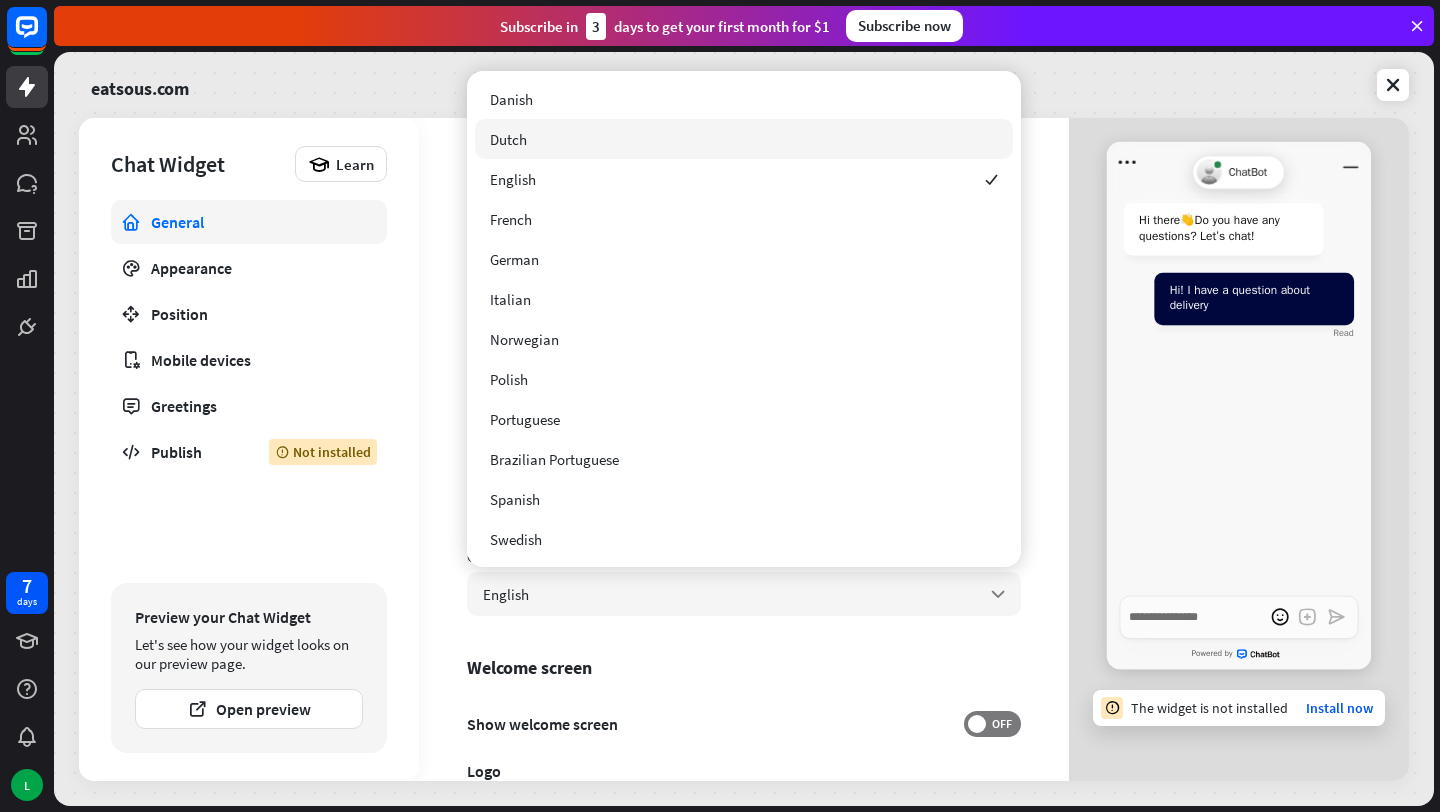 click on "Dutch" at bounding box center [744, 139] 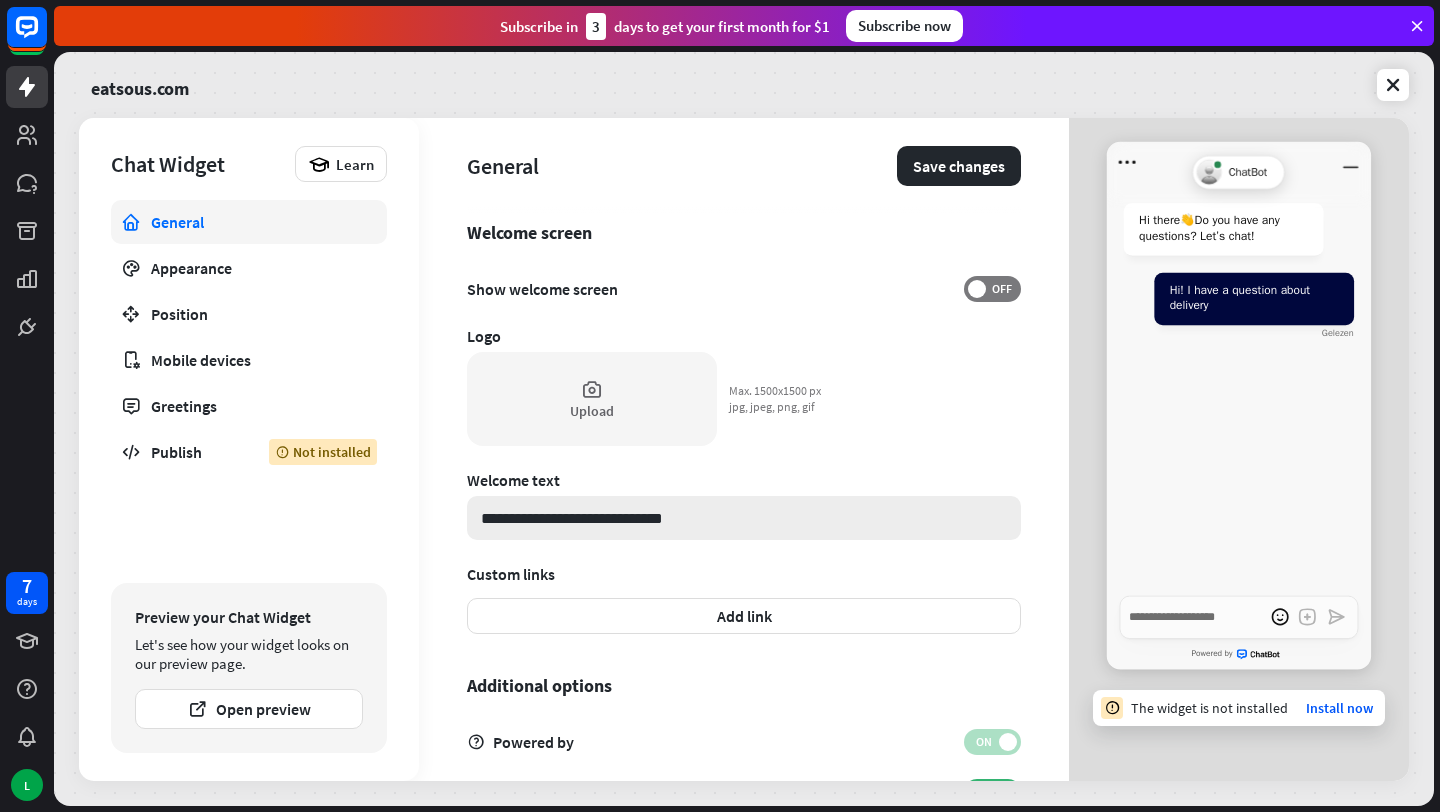 scroll, scrollTop: 445, scrollLeft: 0, axis: vertical 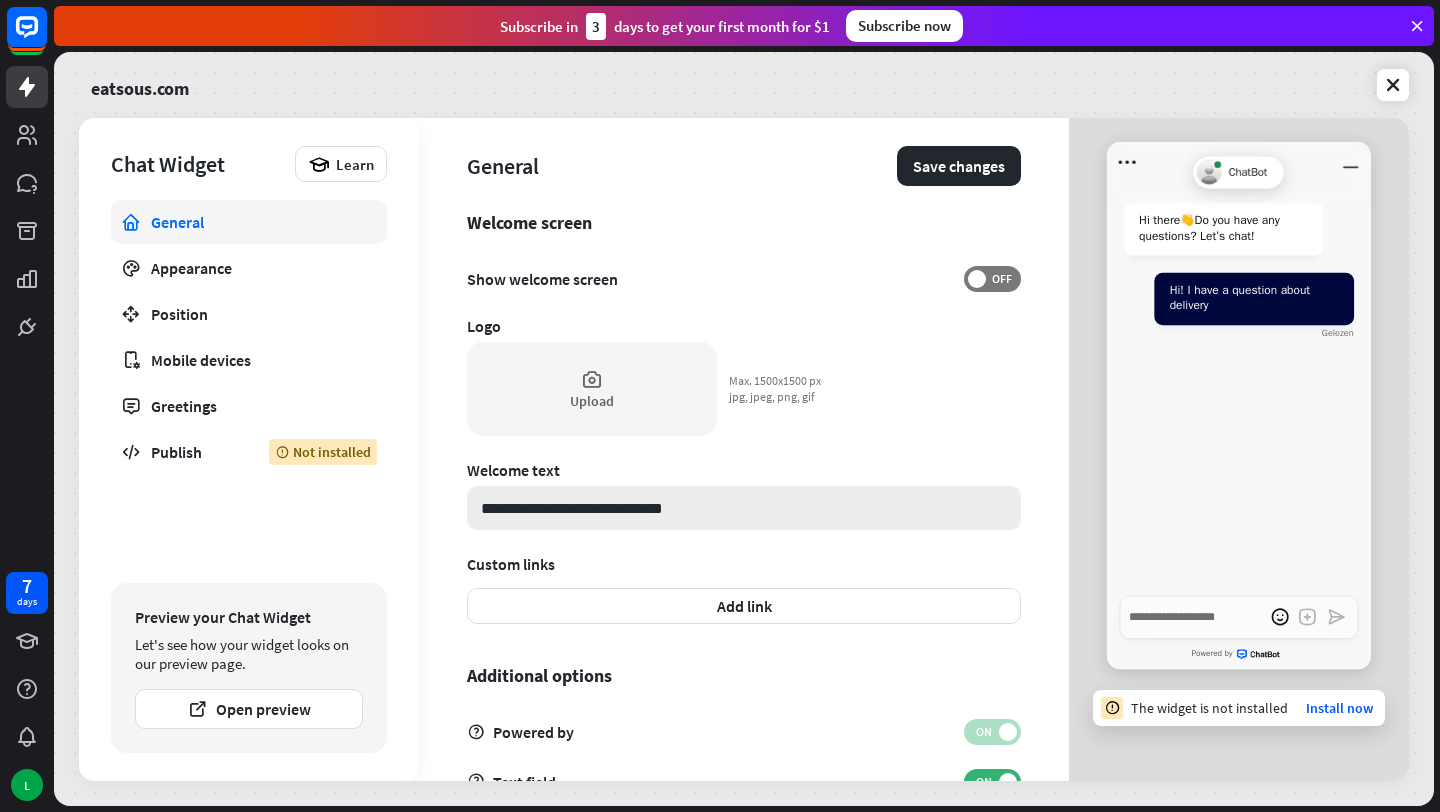 click on "**********" at bounding box center (744, 508) 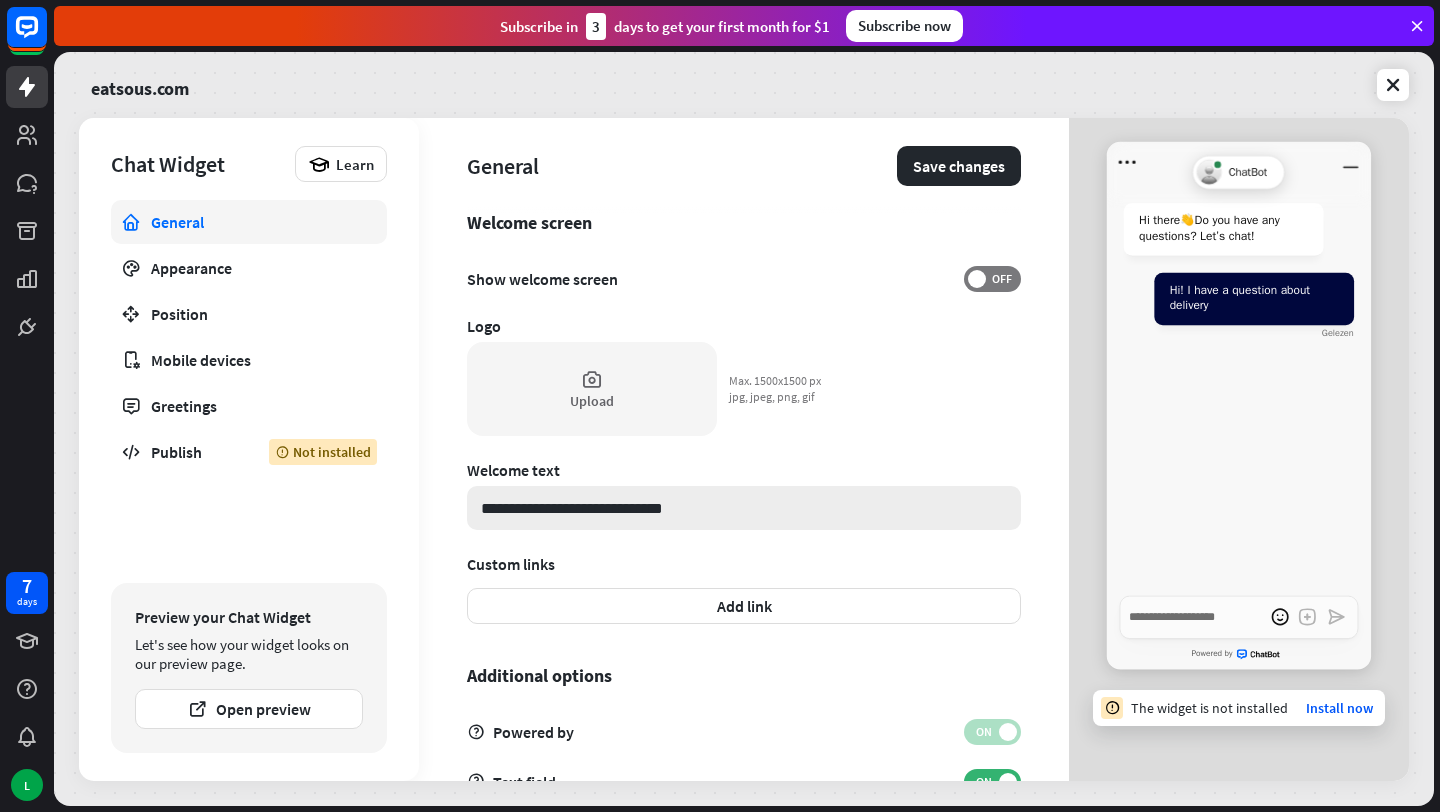 type on "*" 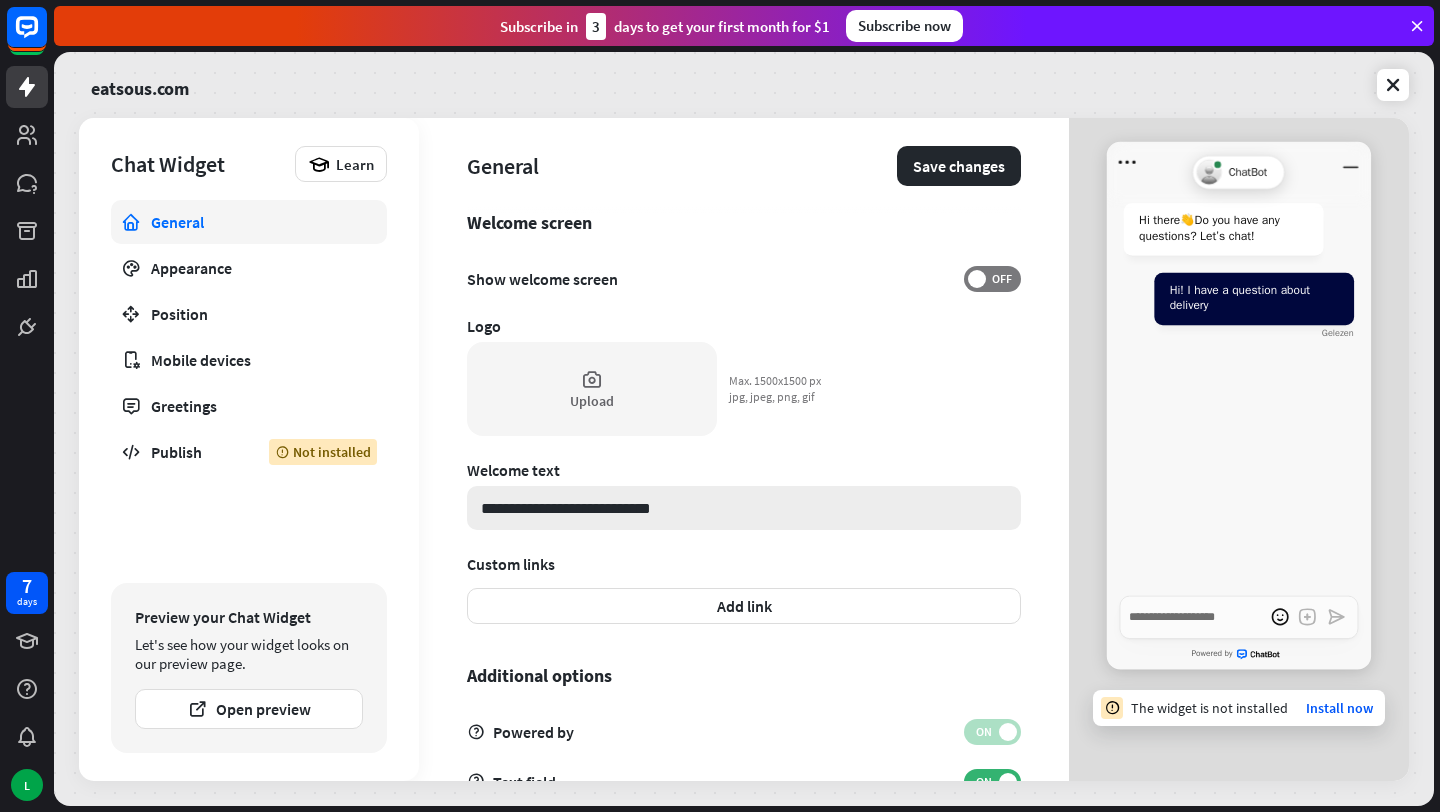 drag, startPoint x: 674, startPoint y: 504, endPoint x: 475, endPoint y: 494, distance: 199.2511 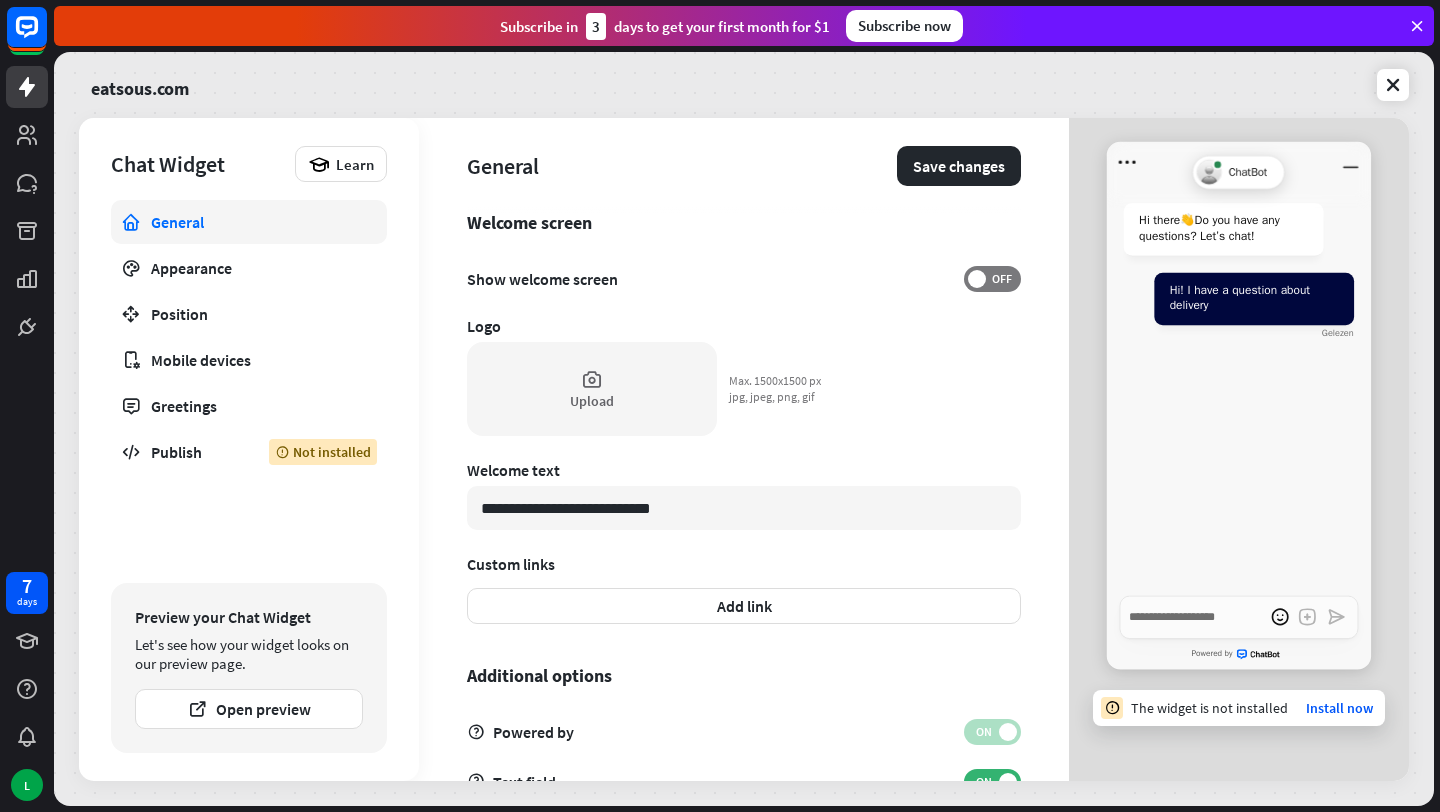 type on "**********" 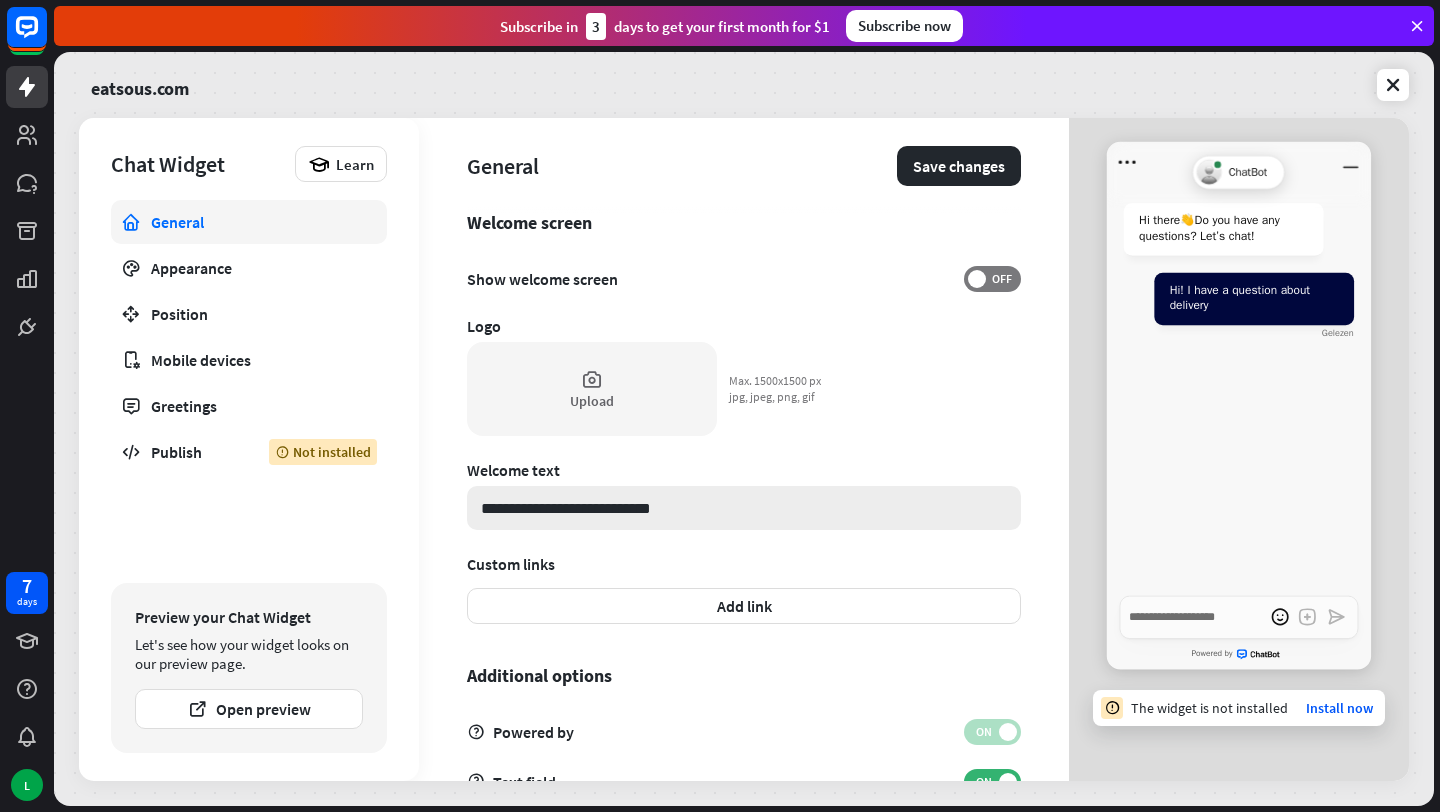 click on "**********" at bounding box center (744, 508) 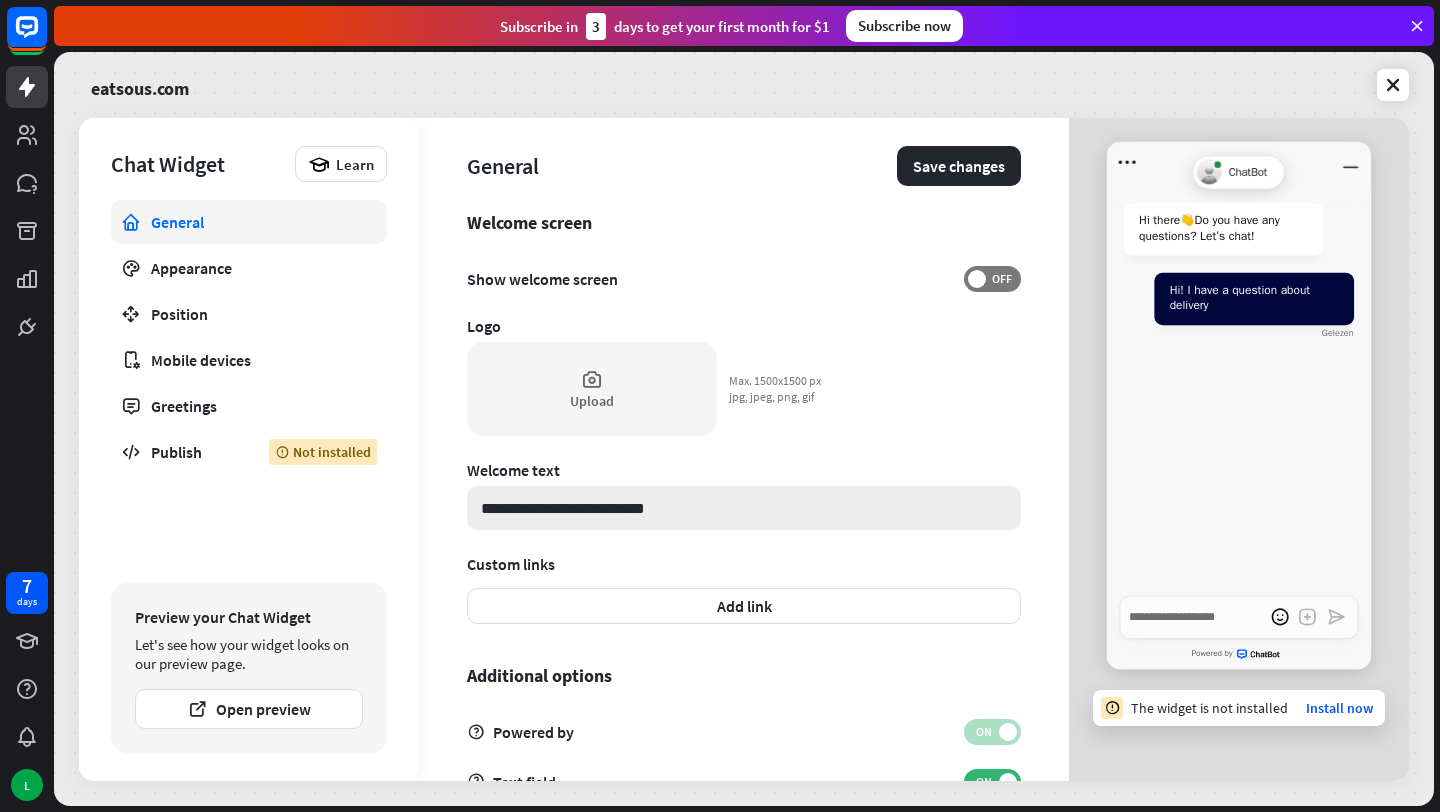 type on "*" 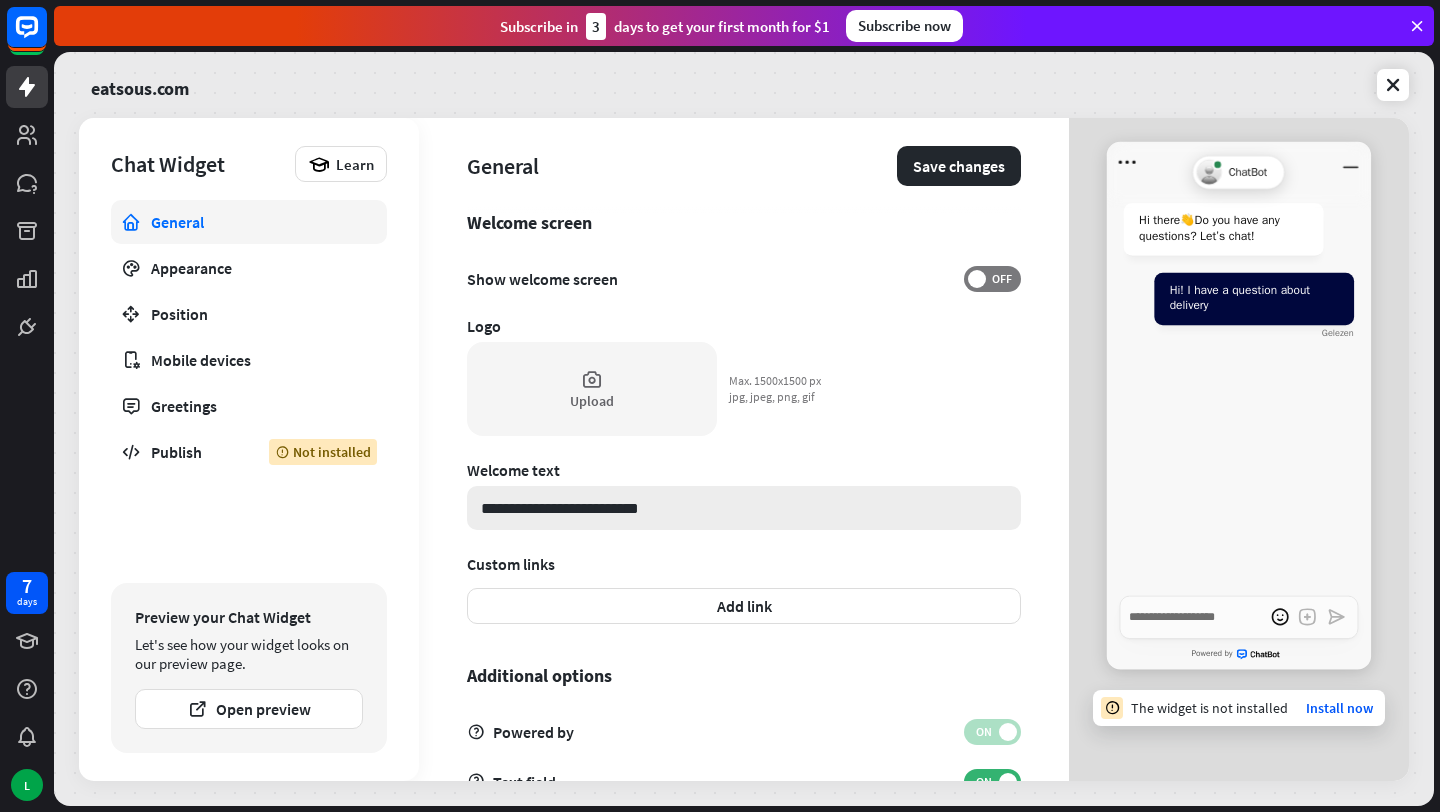 type on "*" 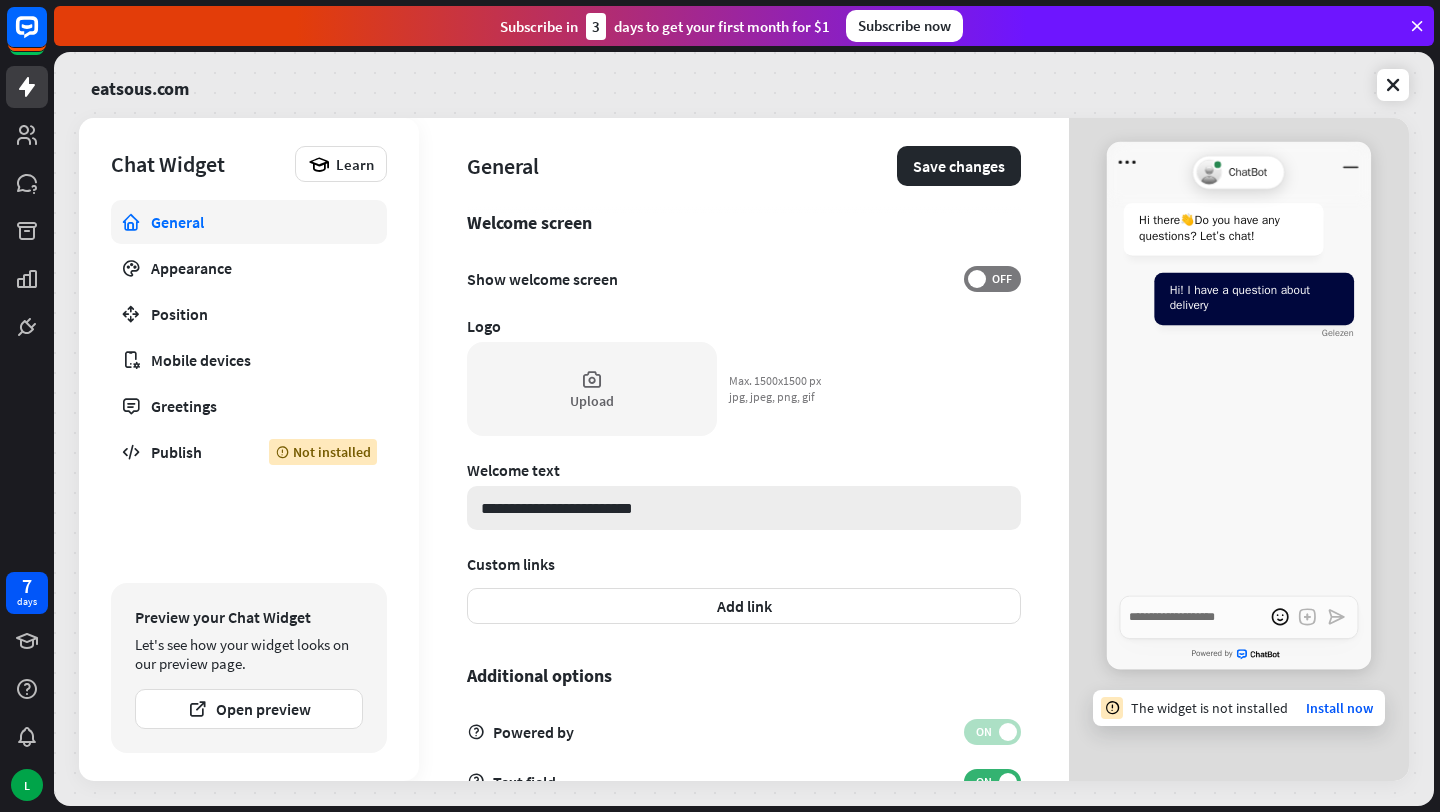 type on "*" 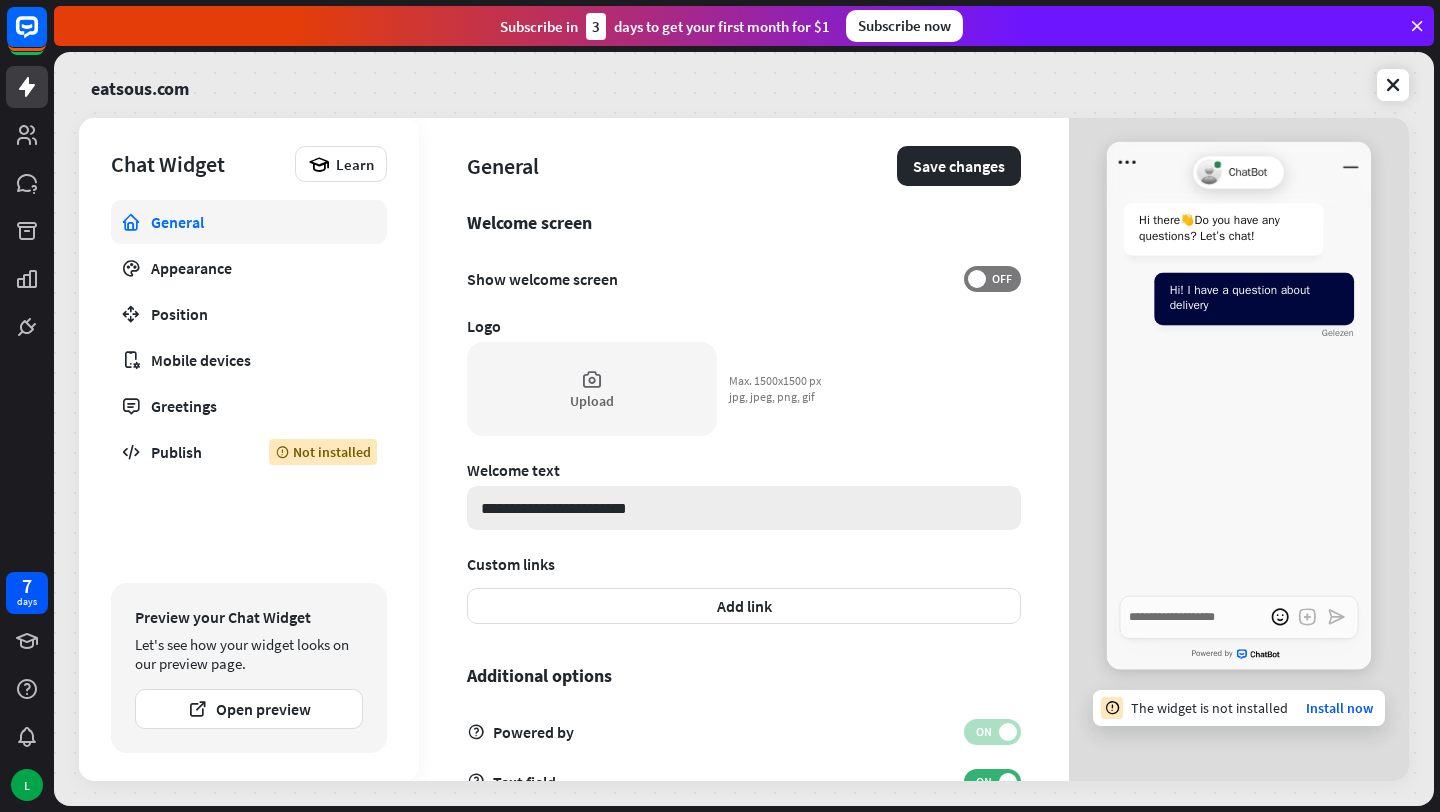 type on "*" 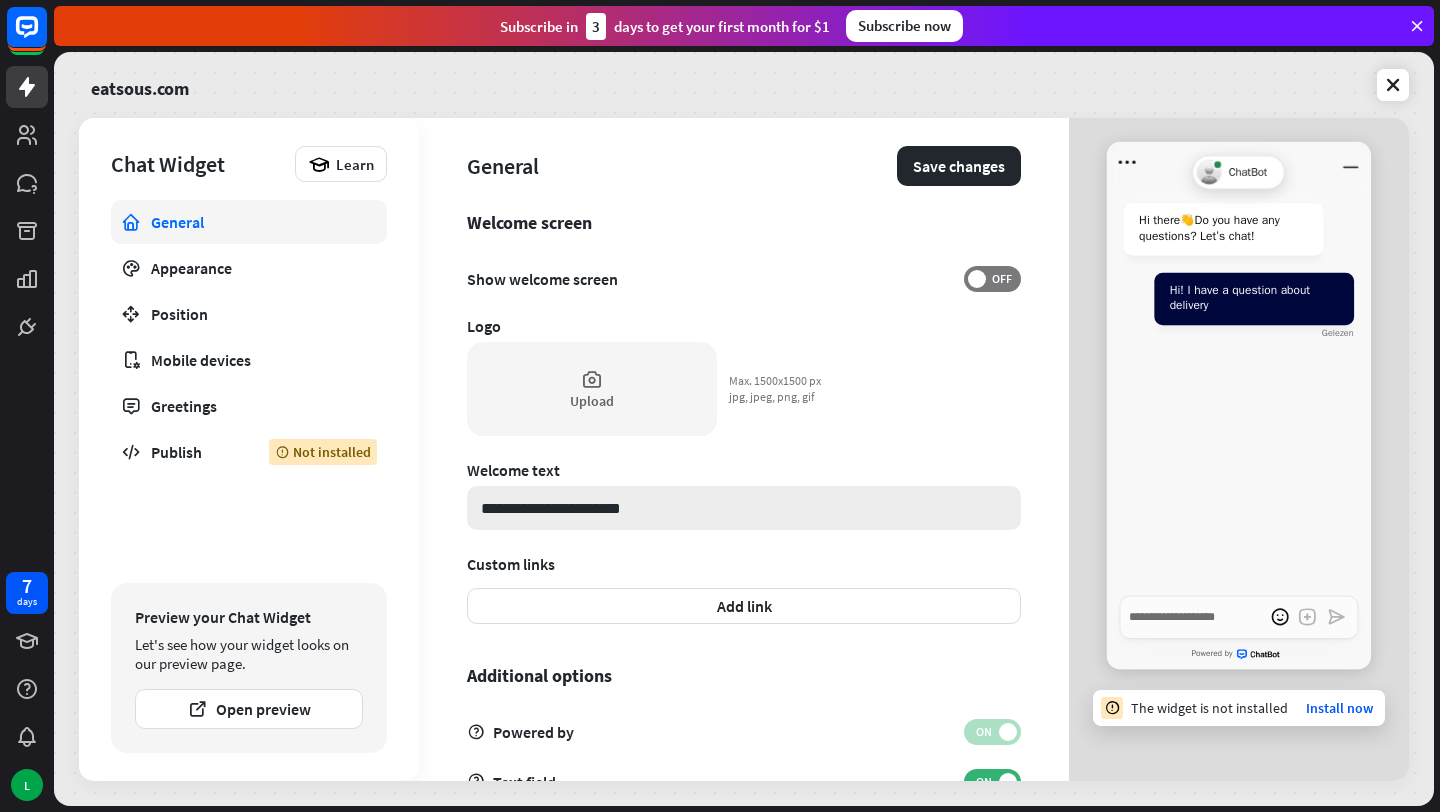 type on "*" 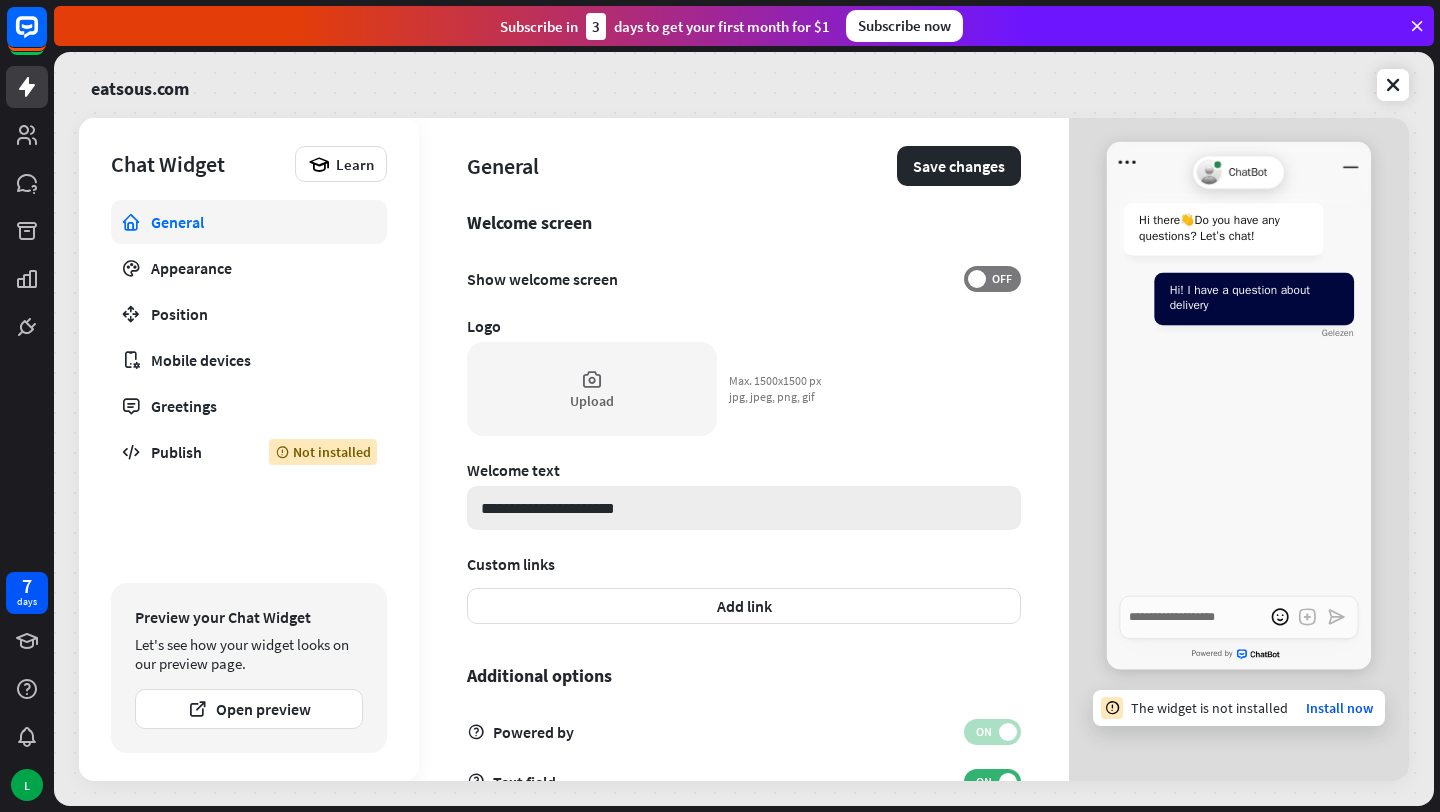 type on "*" 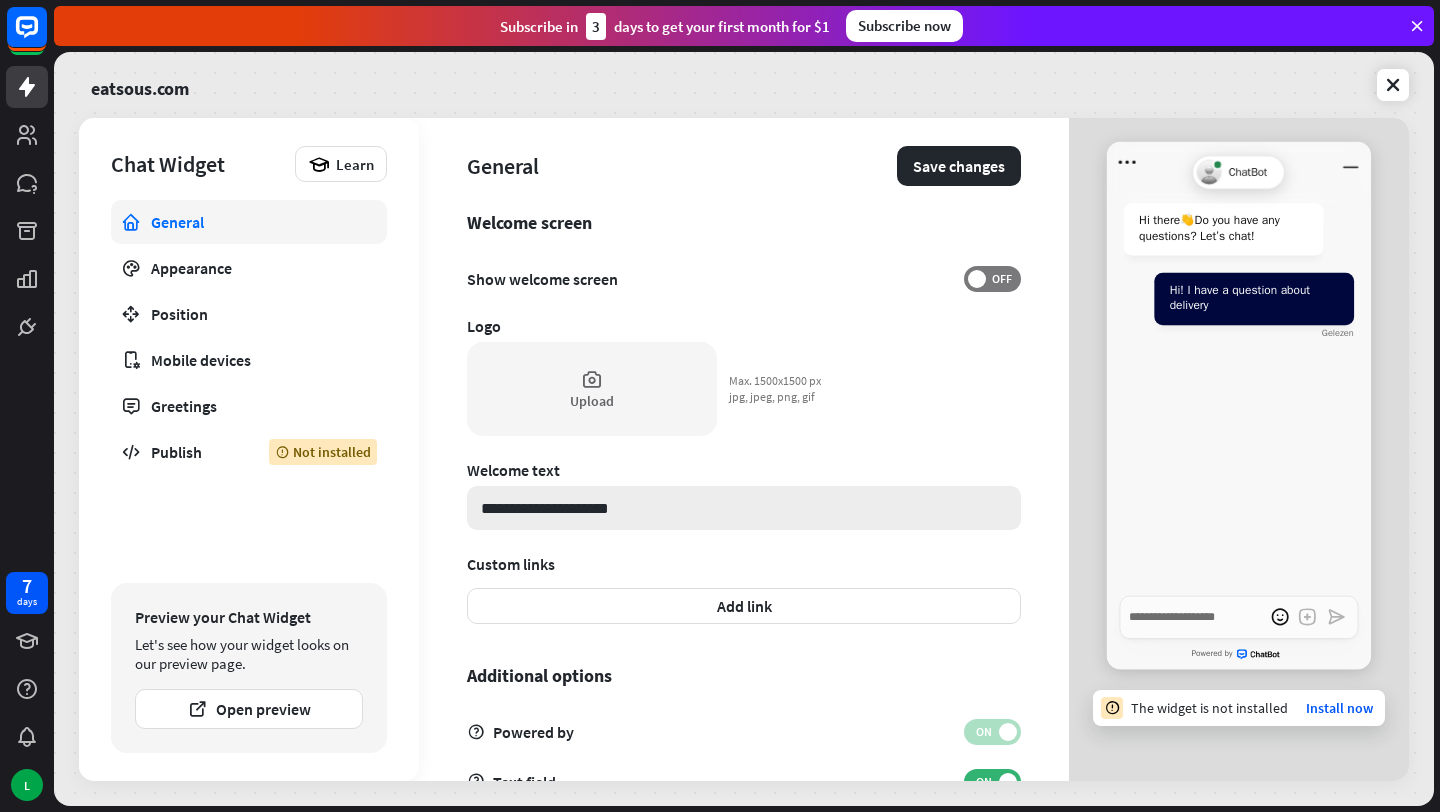type on "*" 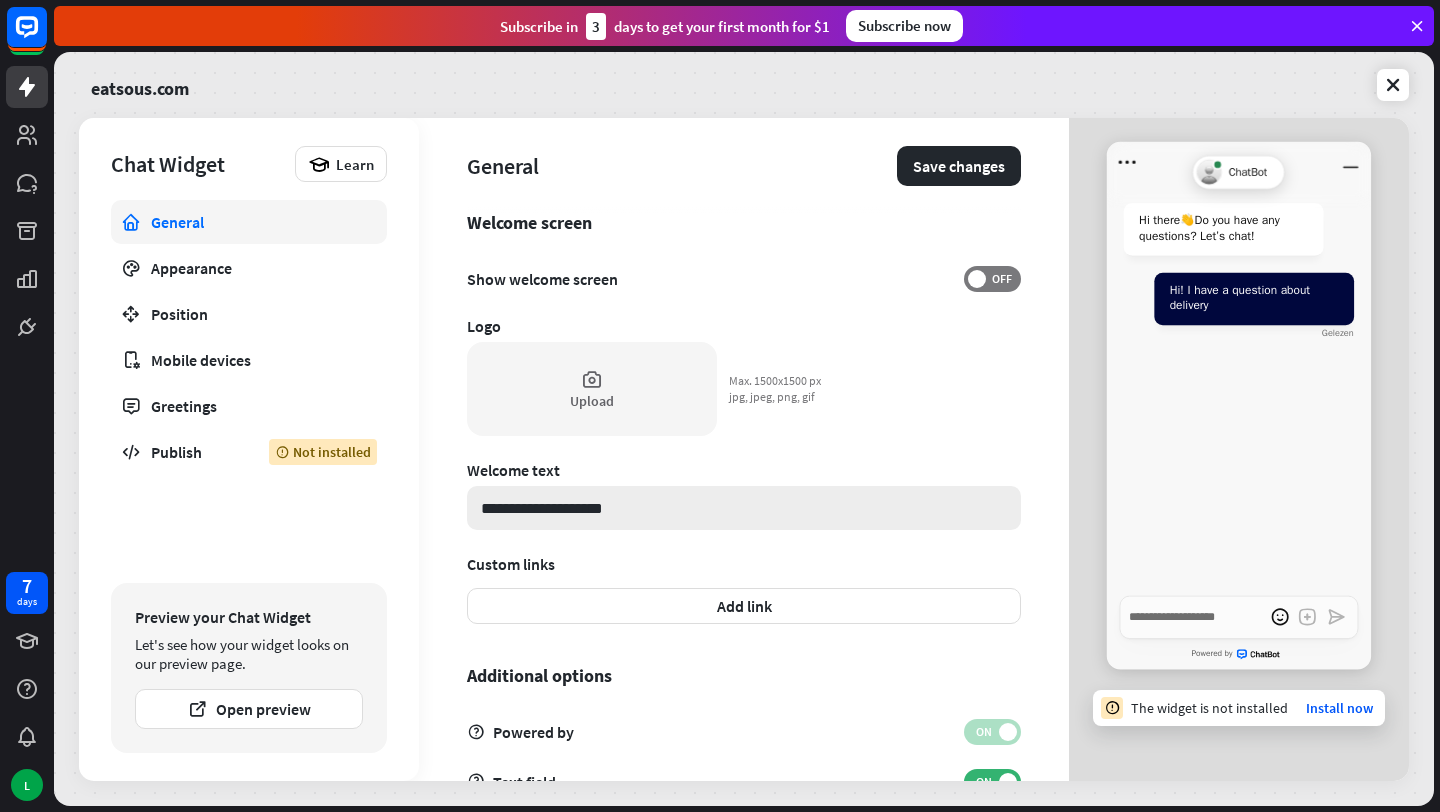 type on "*" 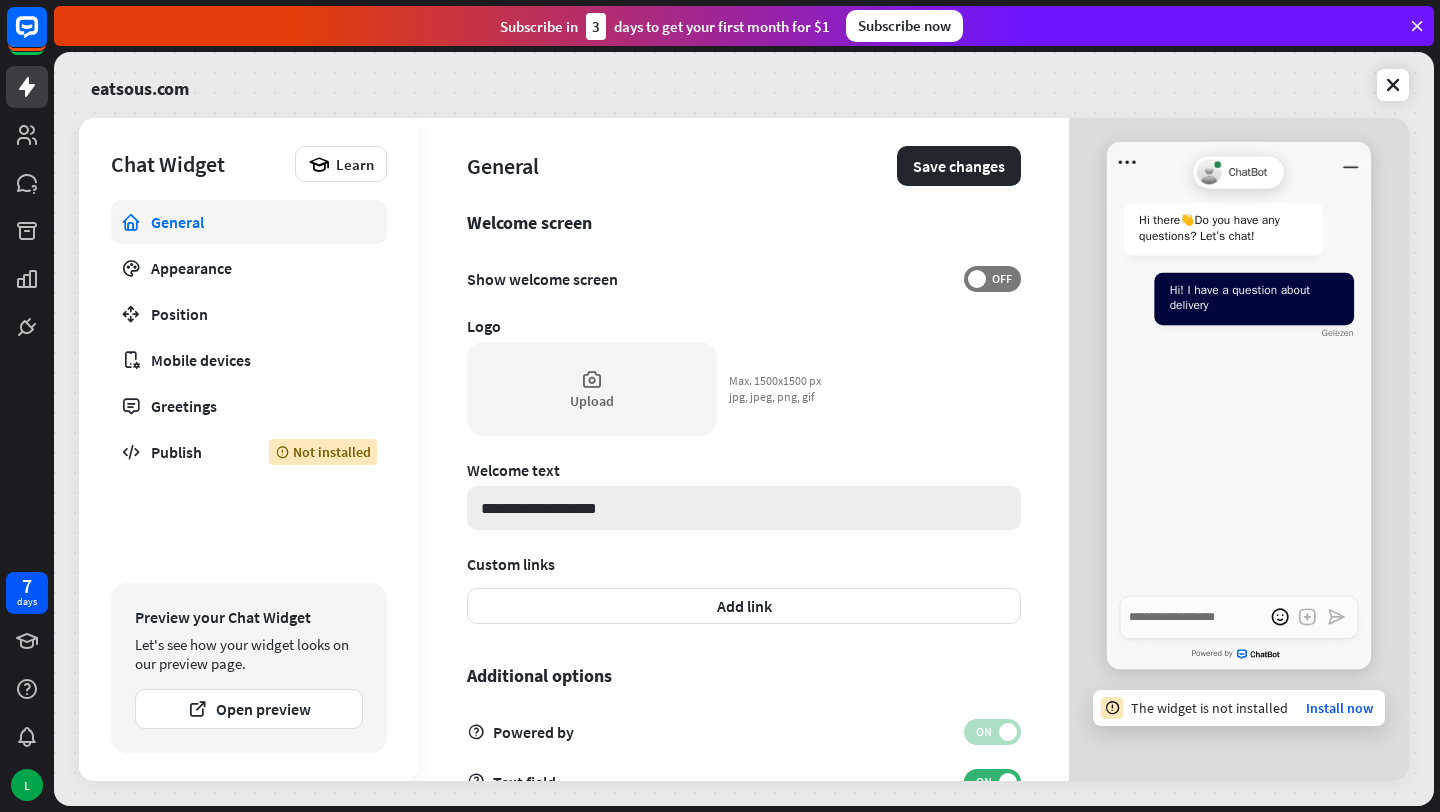 type on "*" 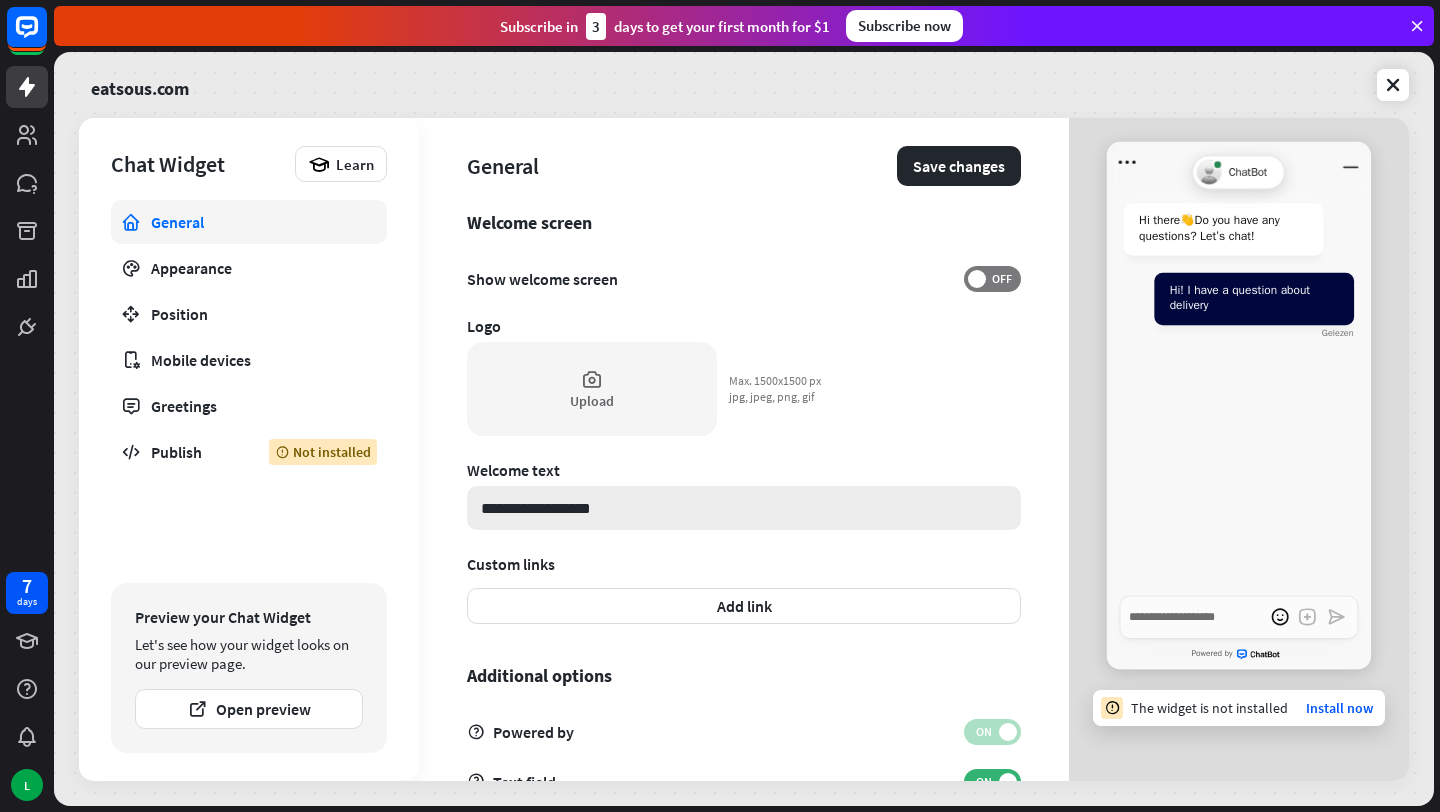 type on "*" 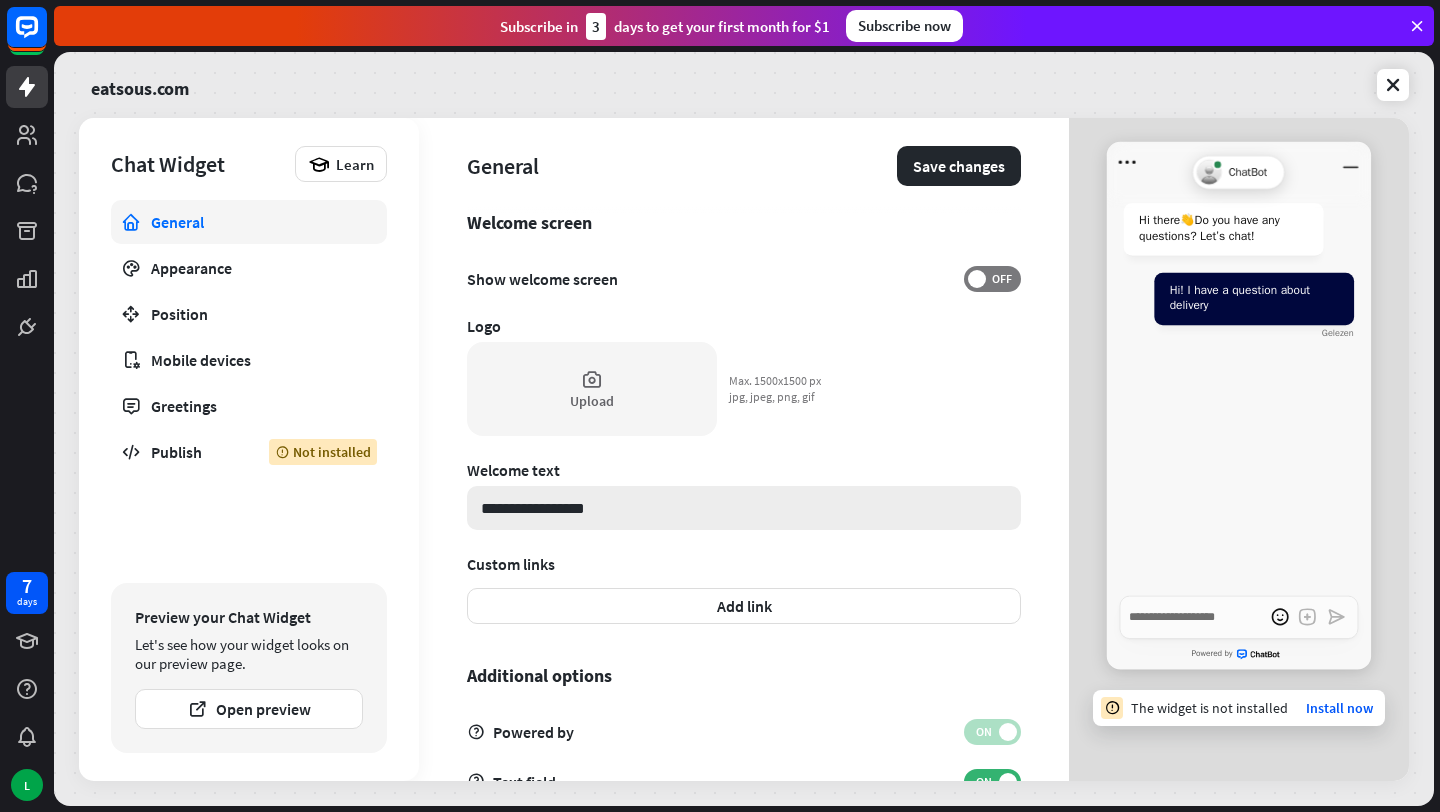 type on "*" 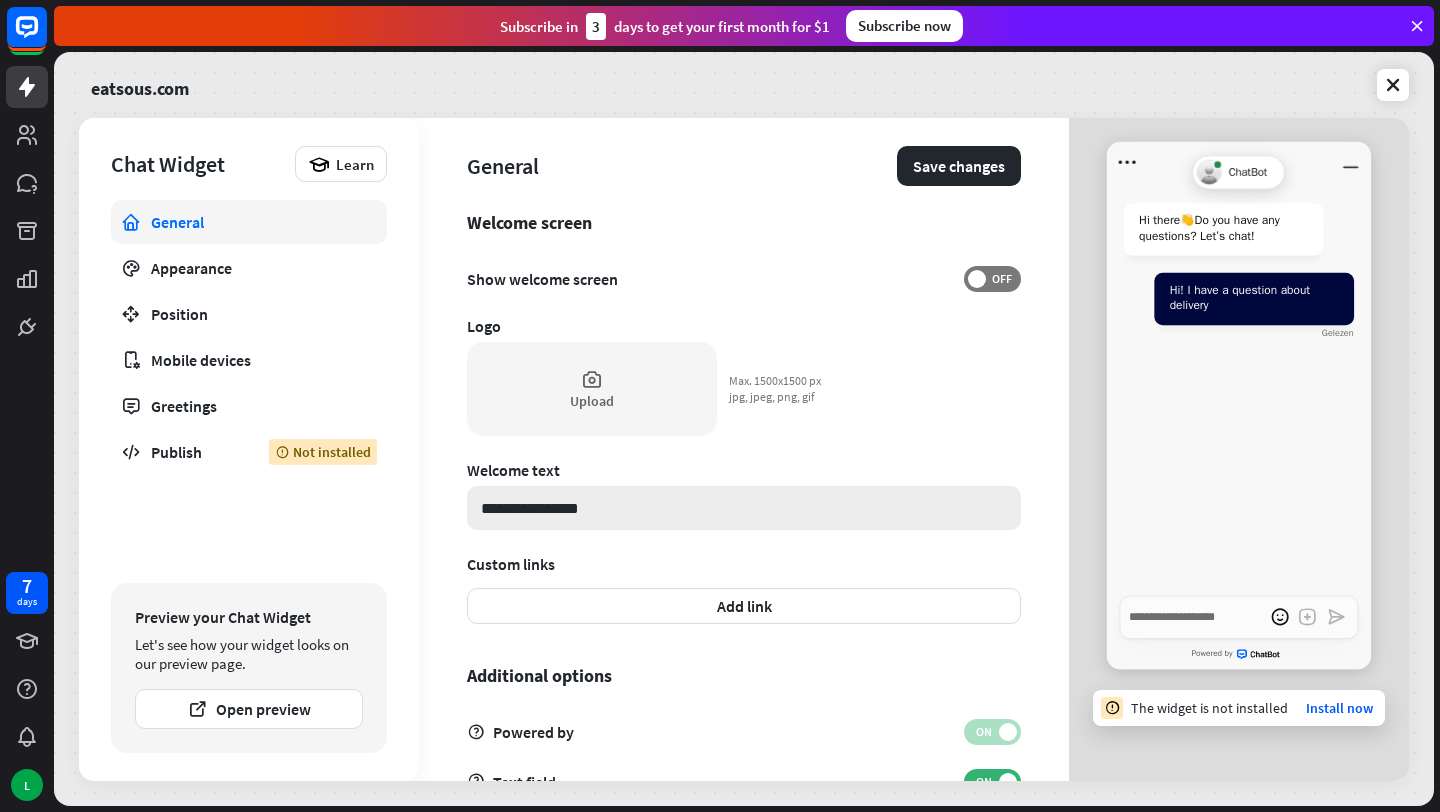 type on "*" 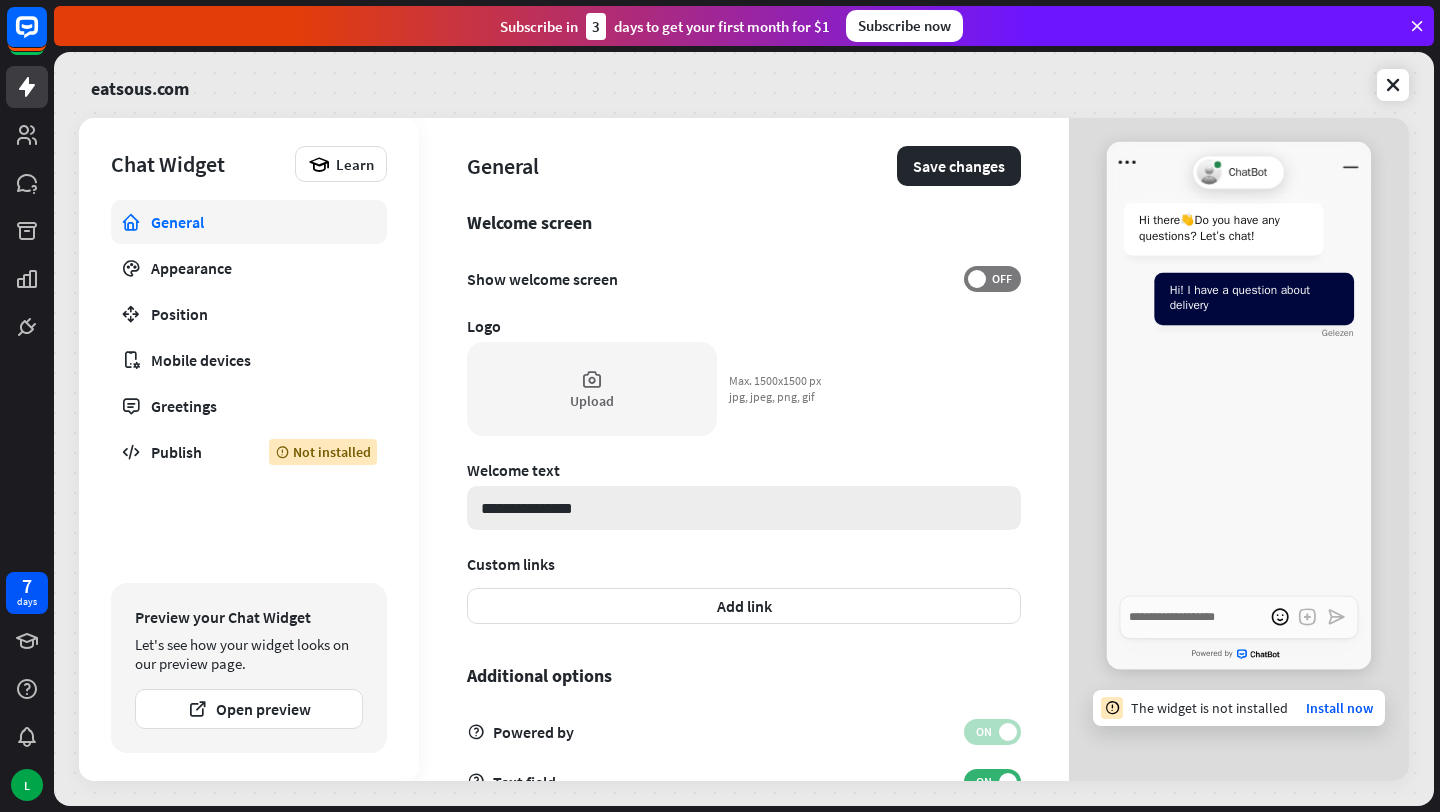 type on "*" 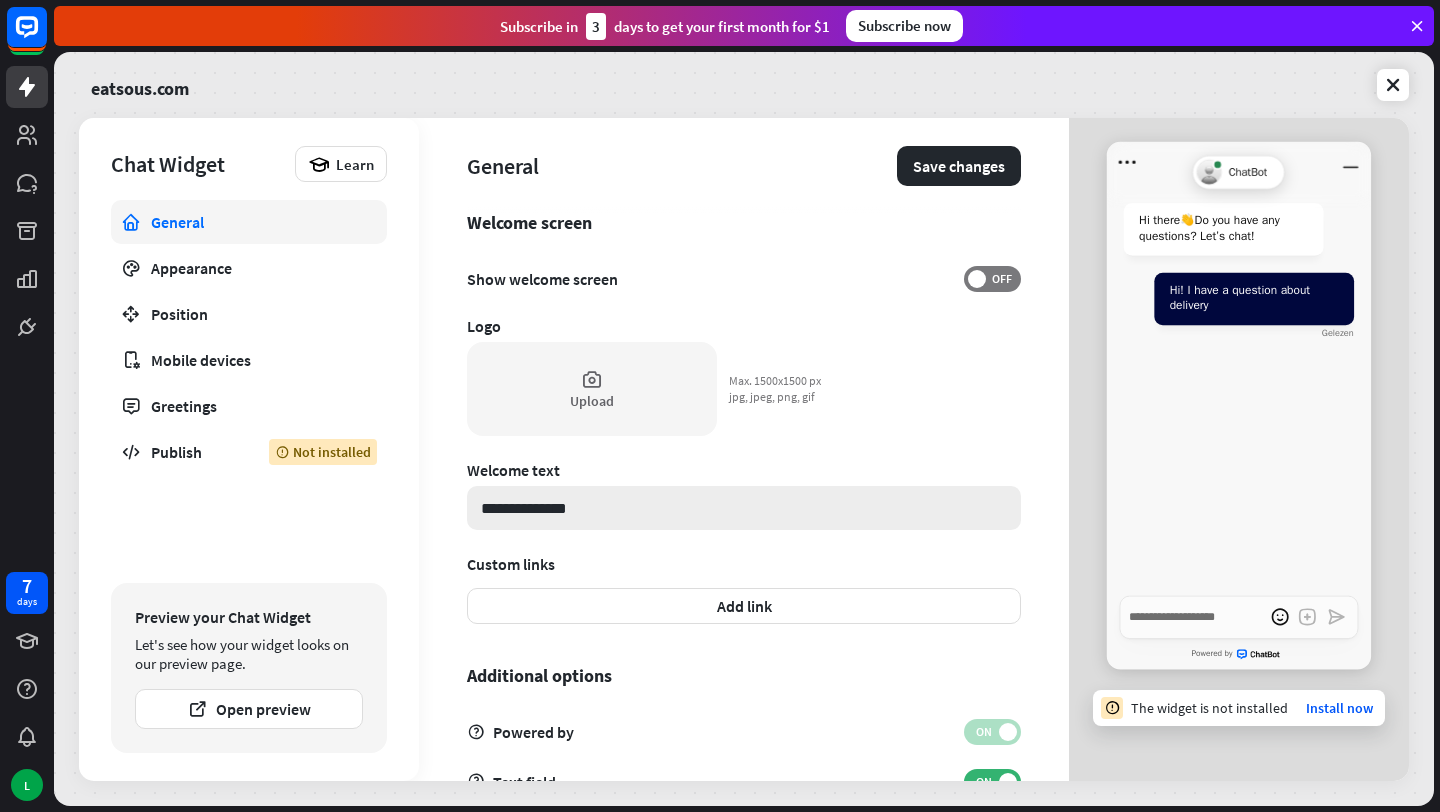 type on "*" 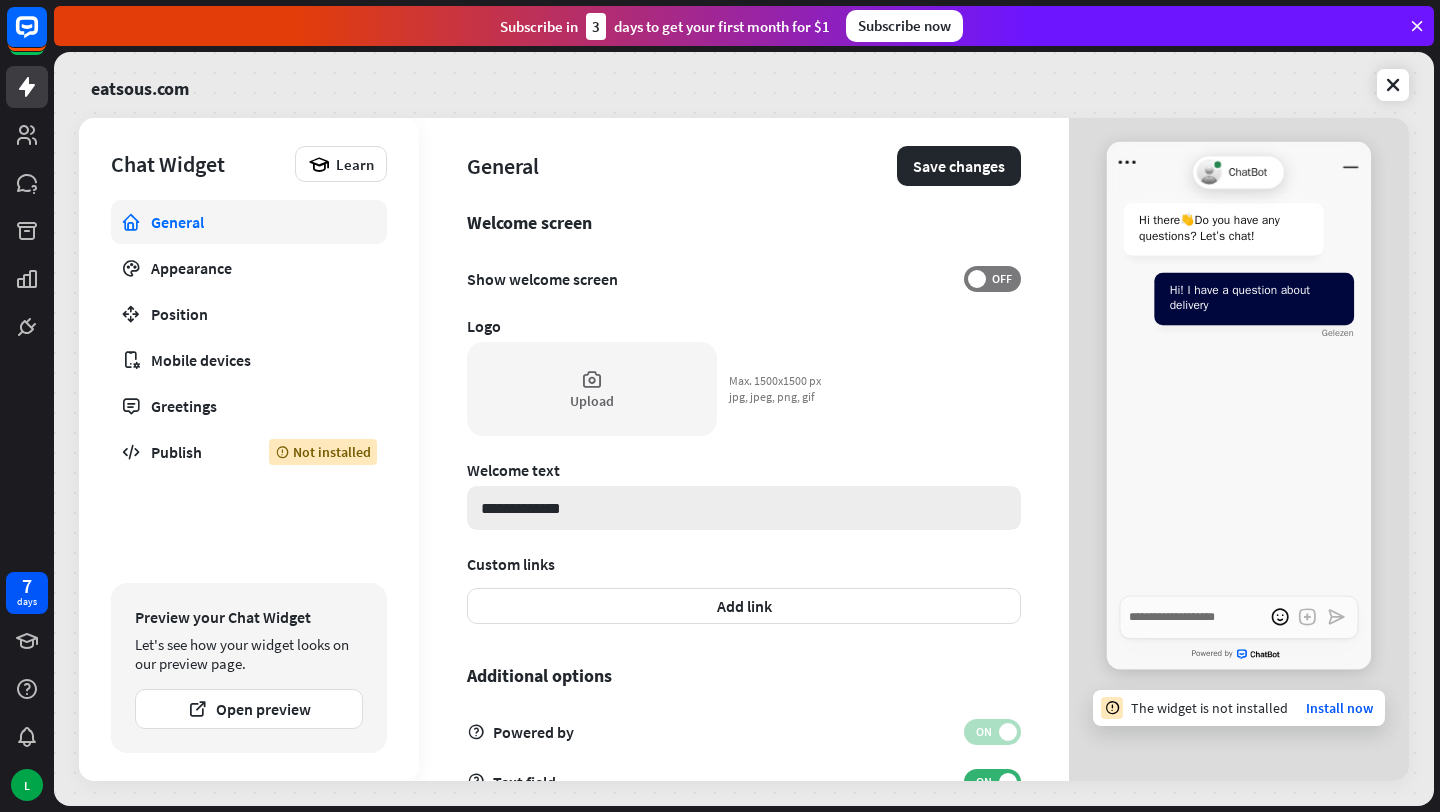 type on "*" 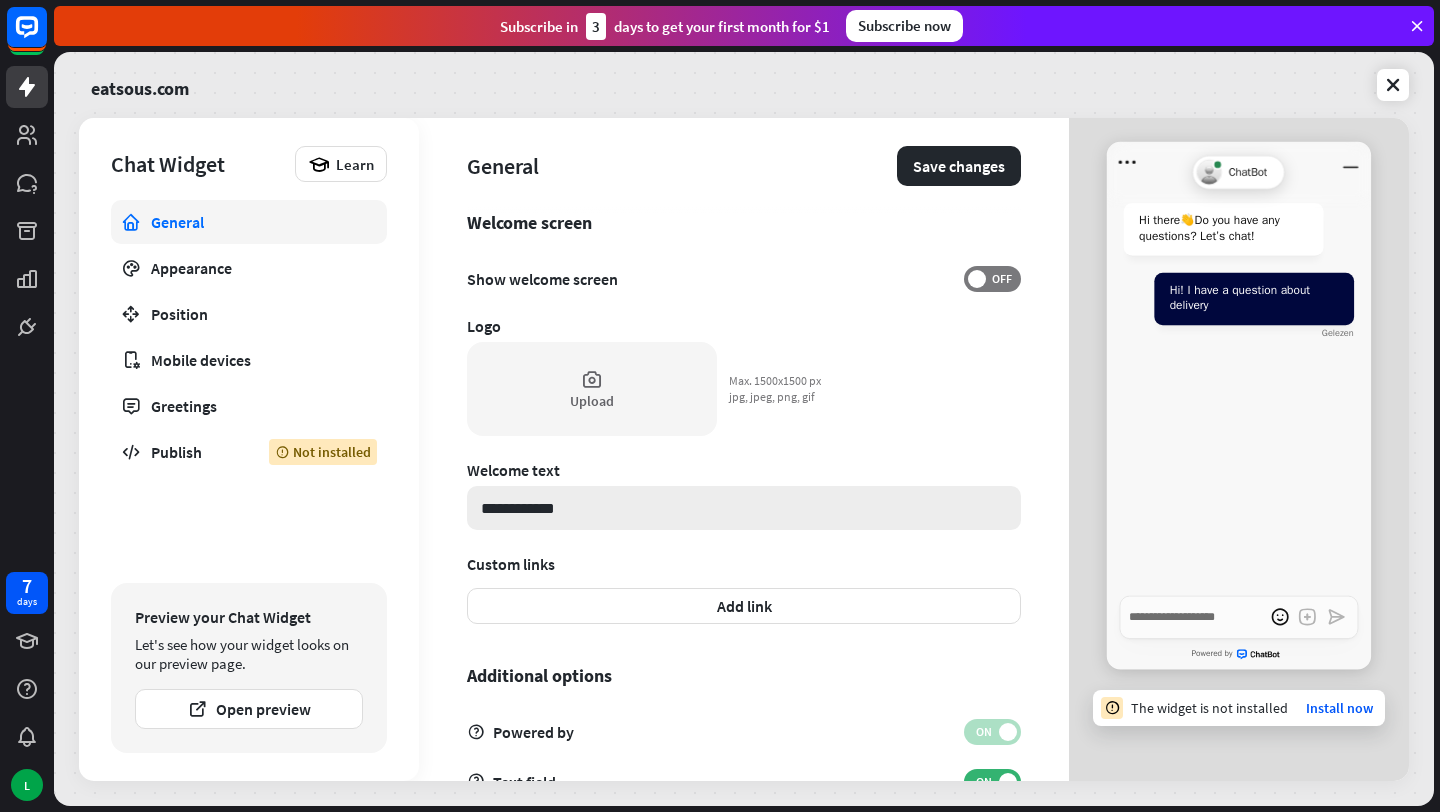 type on "*" 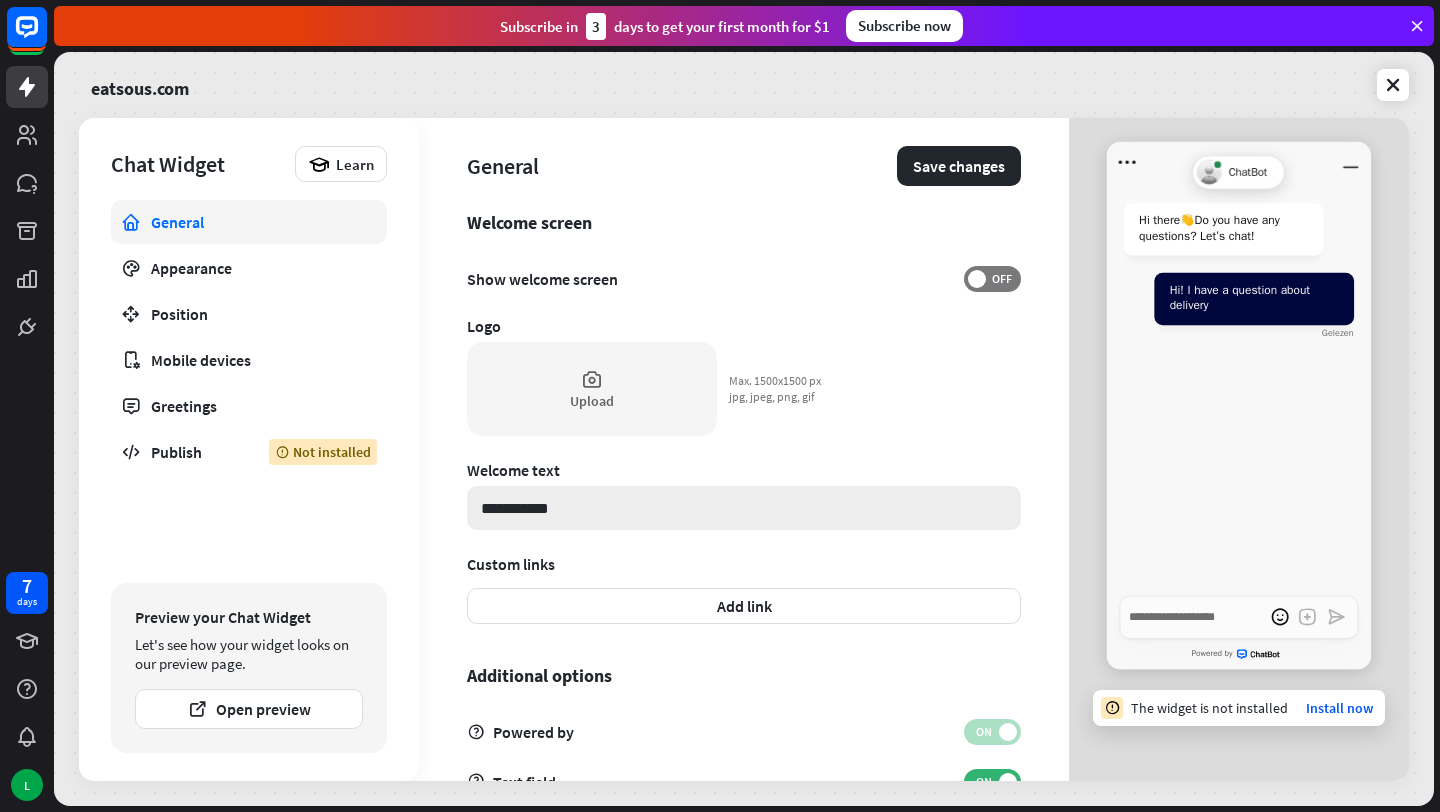 type on "*" 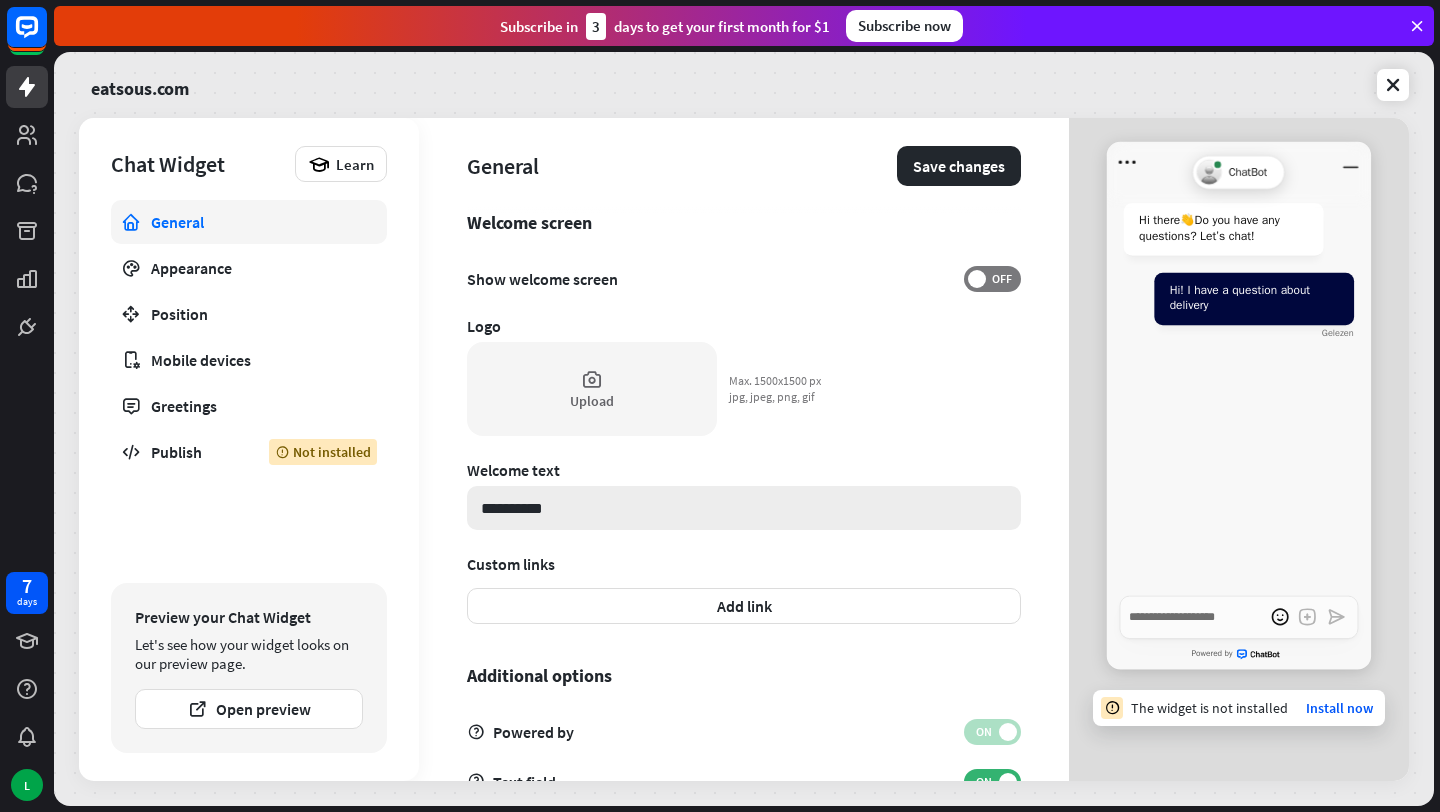 type on "*" 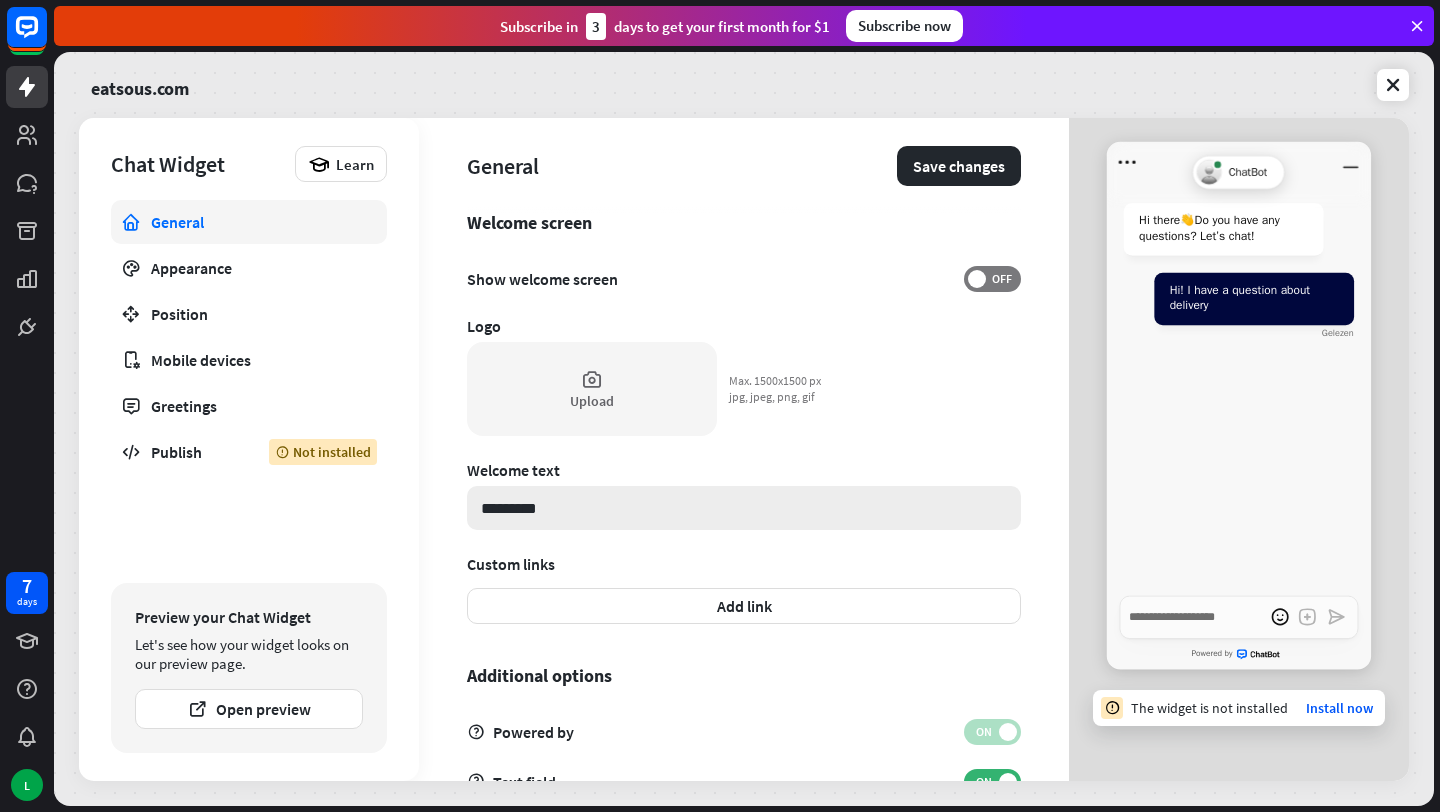 type on "*" 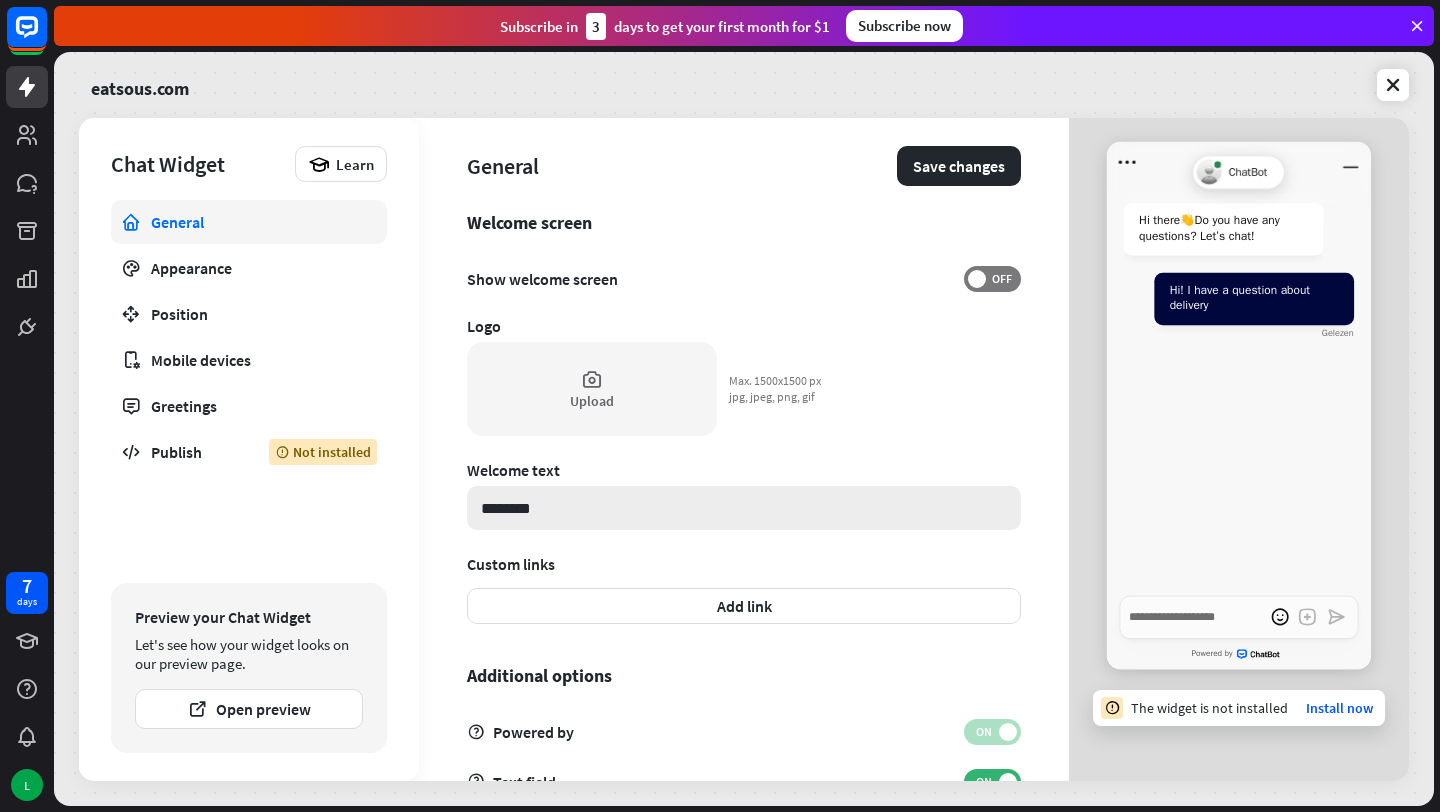 type on "*" 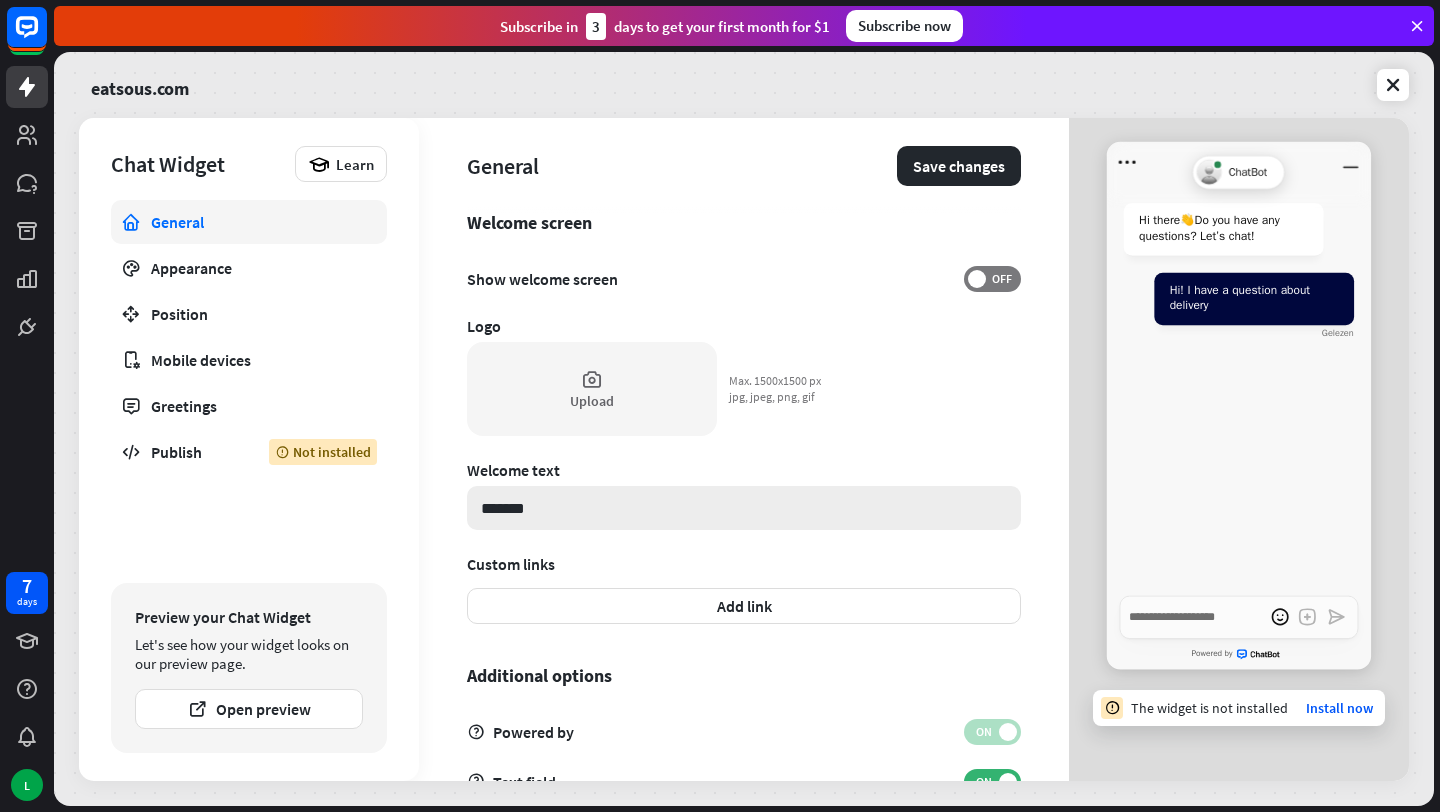 type on "*" 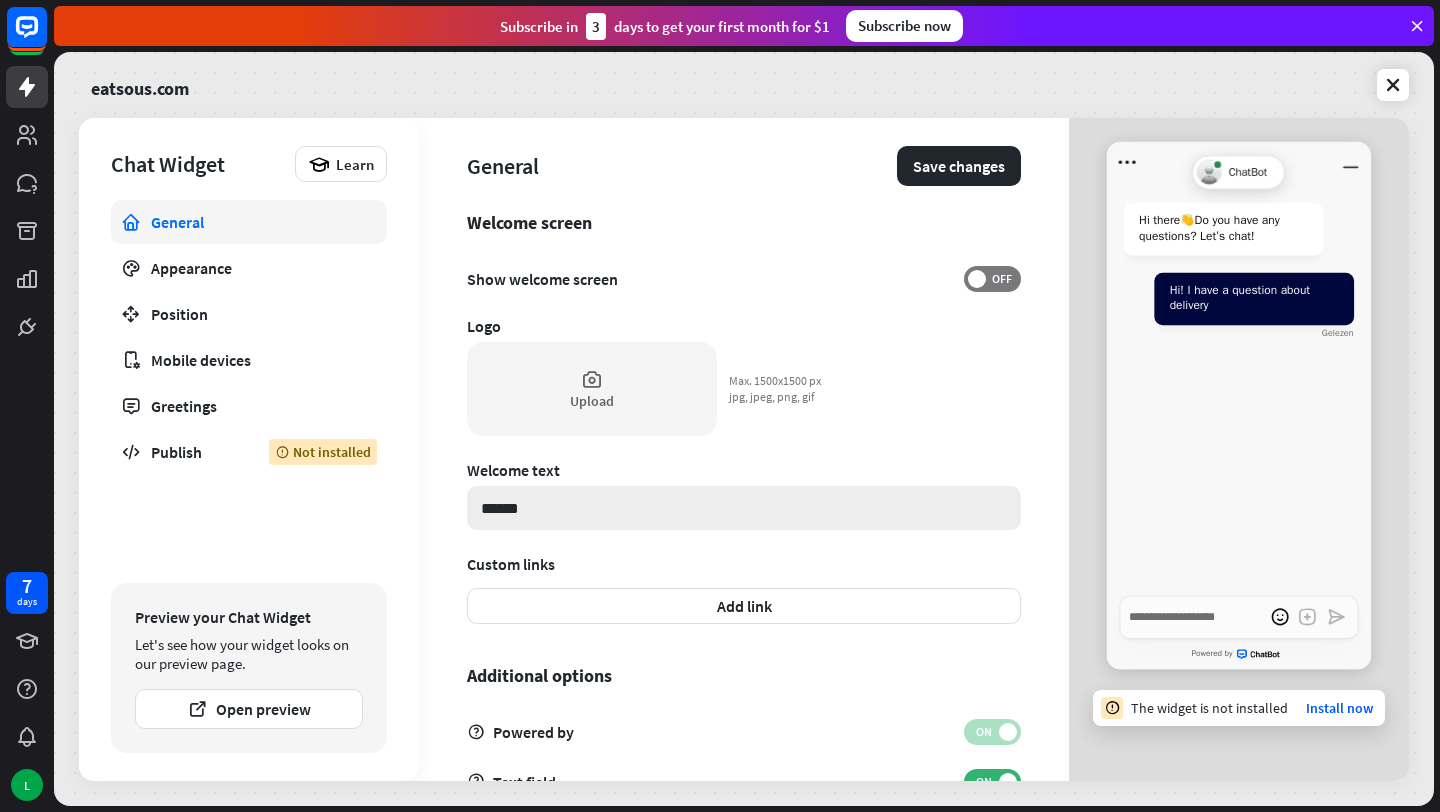 type on "*" 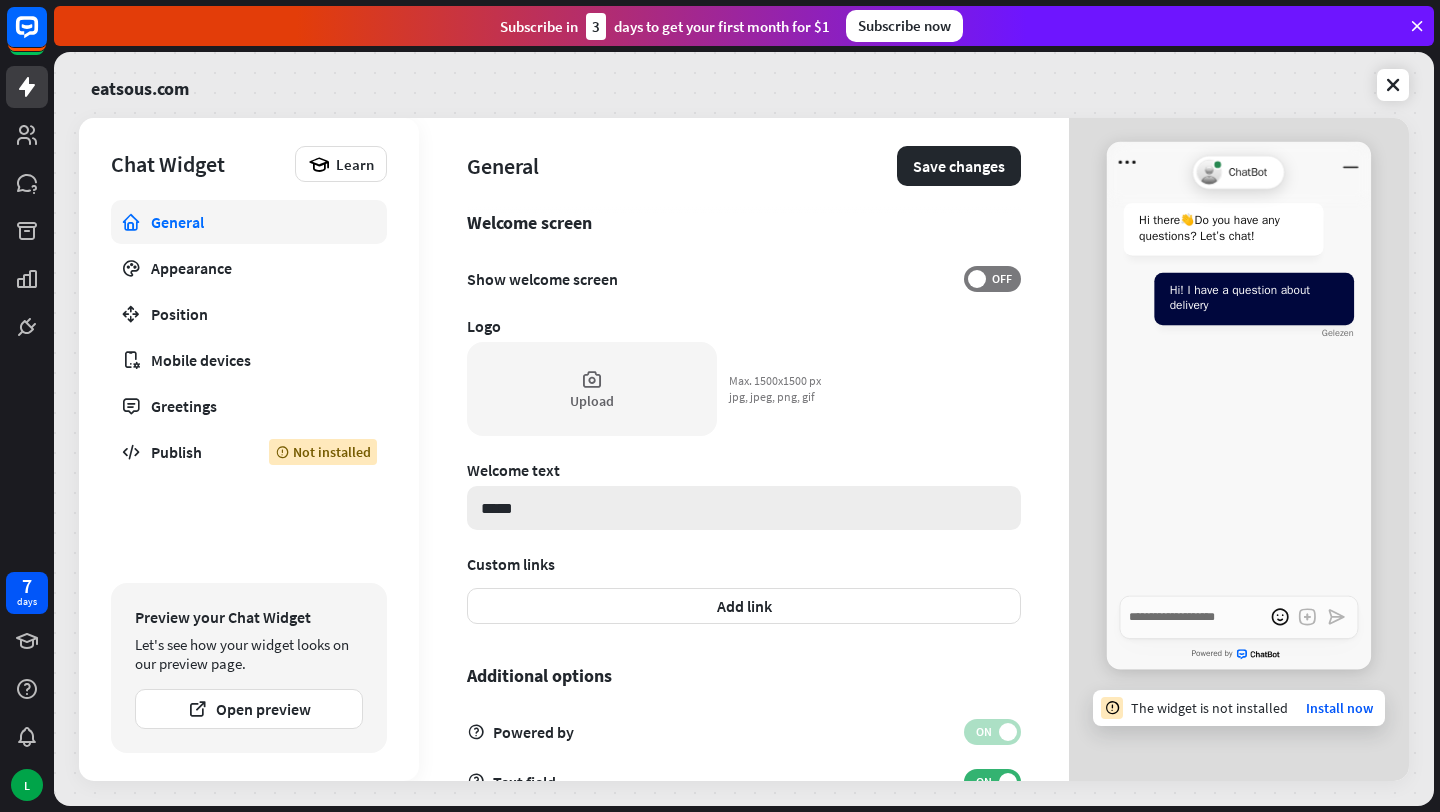 type on "*" 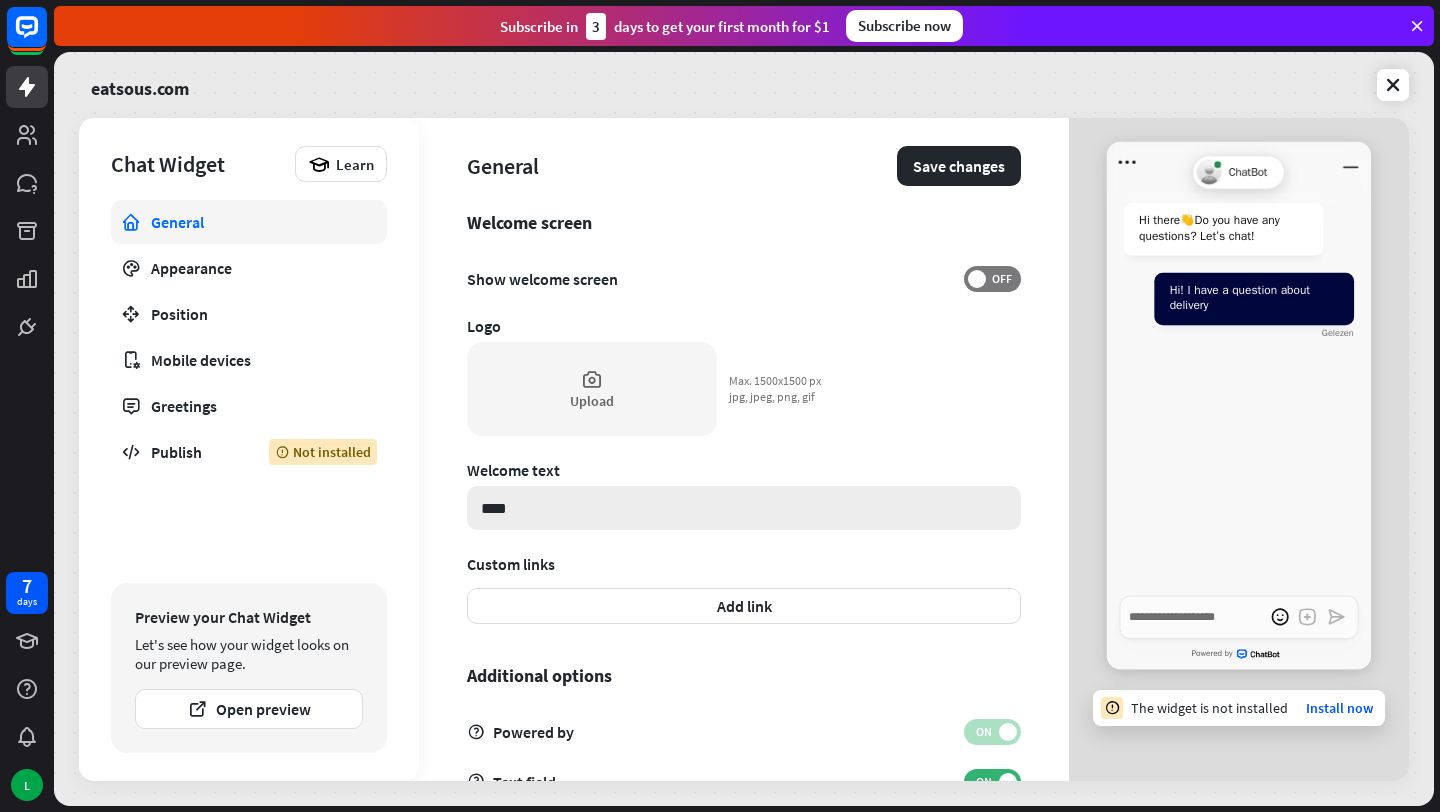 type on "*" 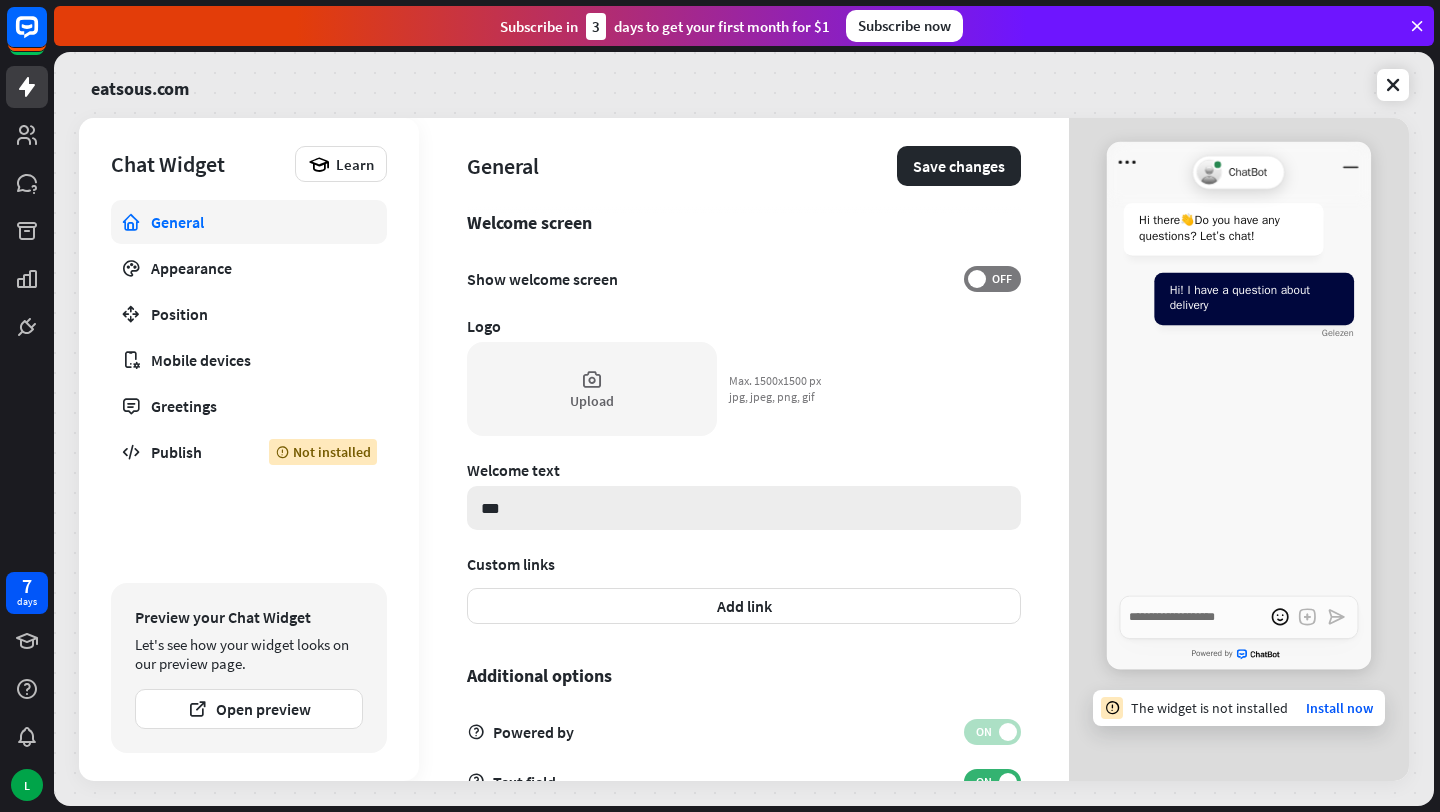 type on "*" 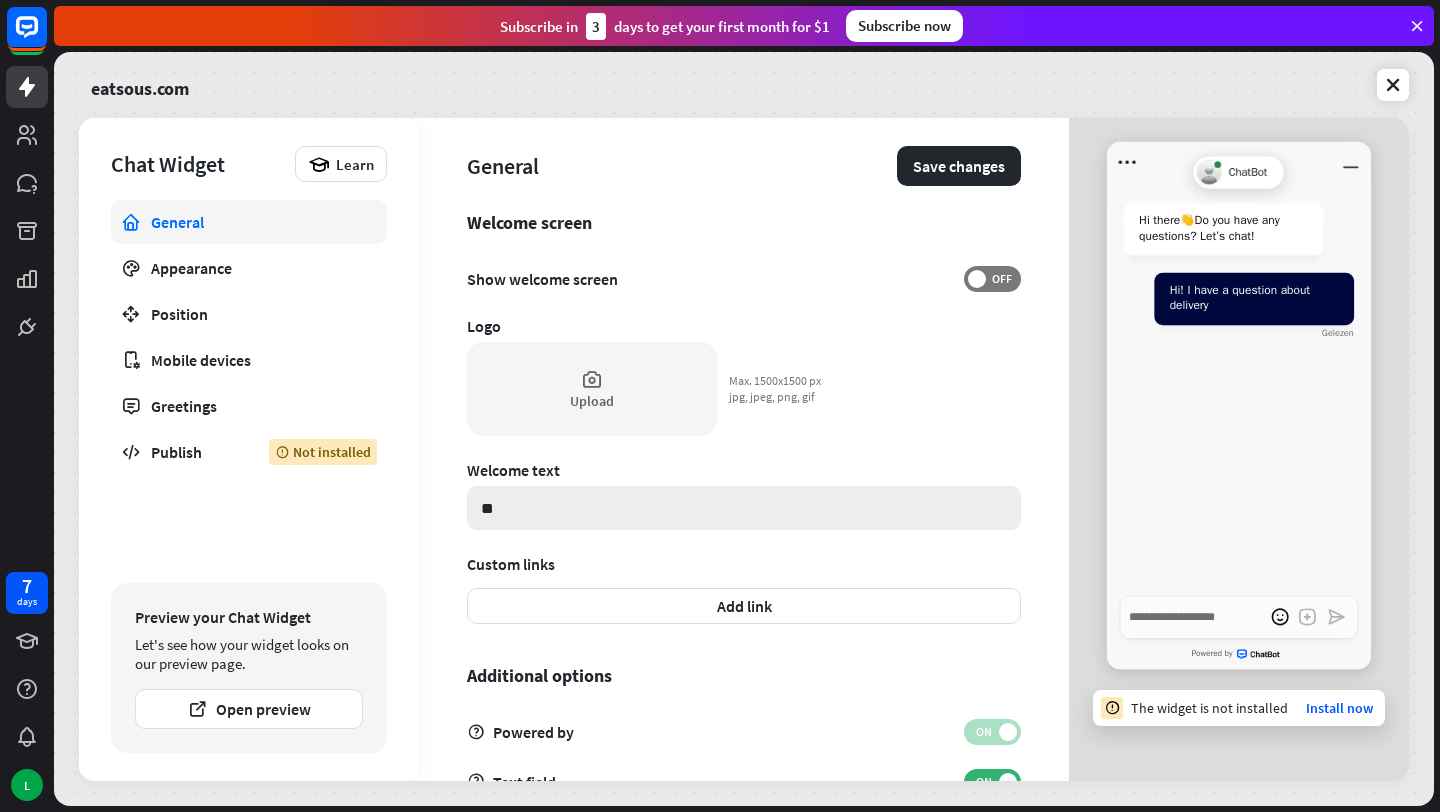 type on "*" 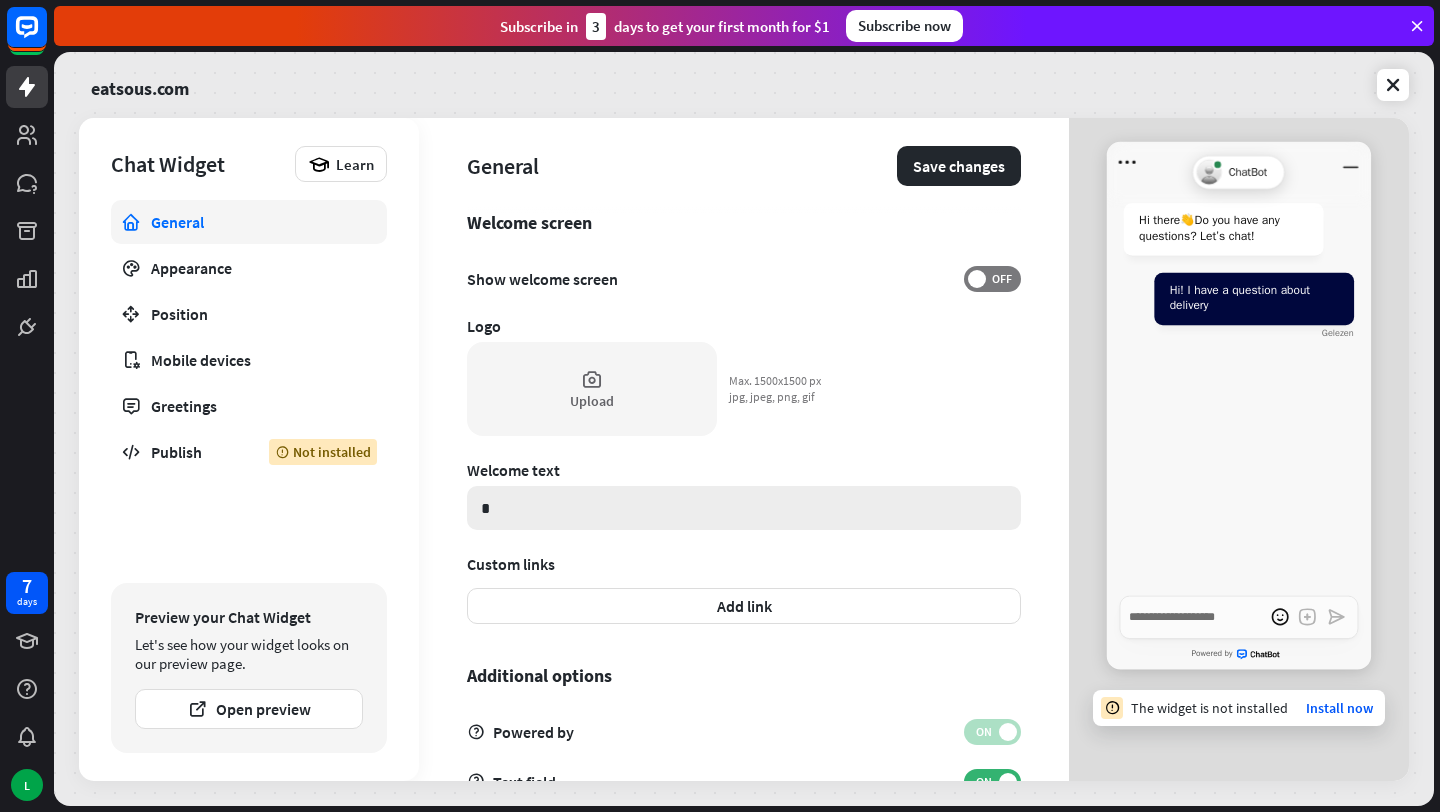 type on "*" 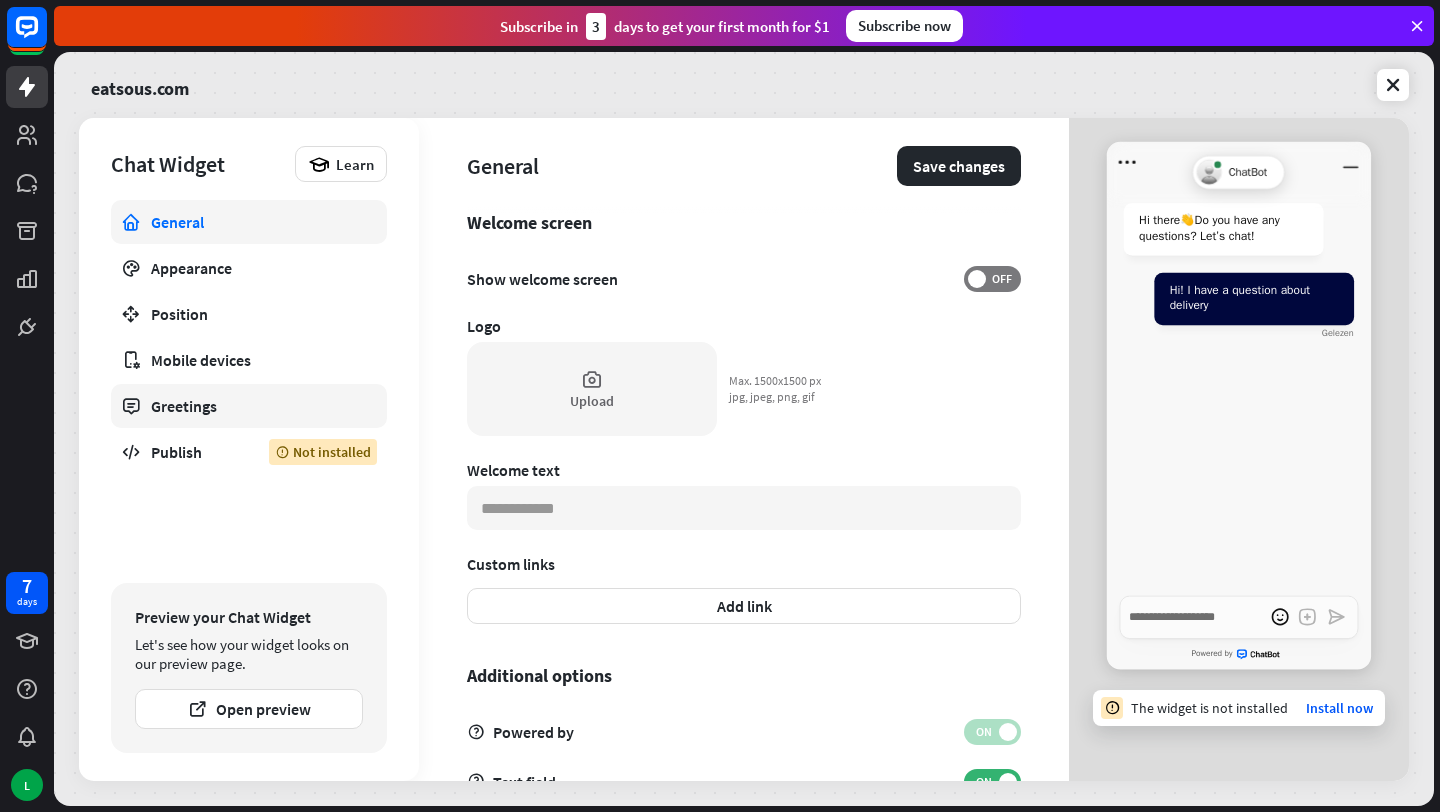 type 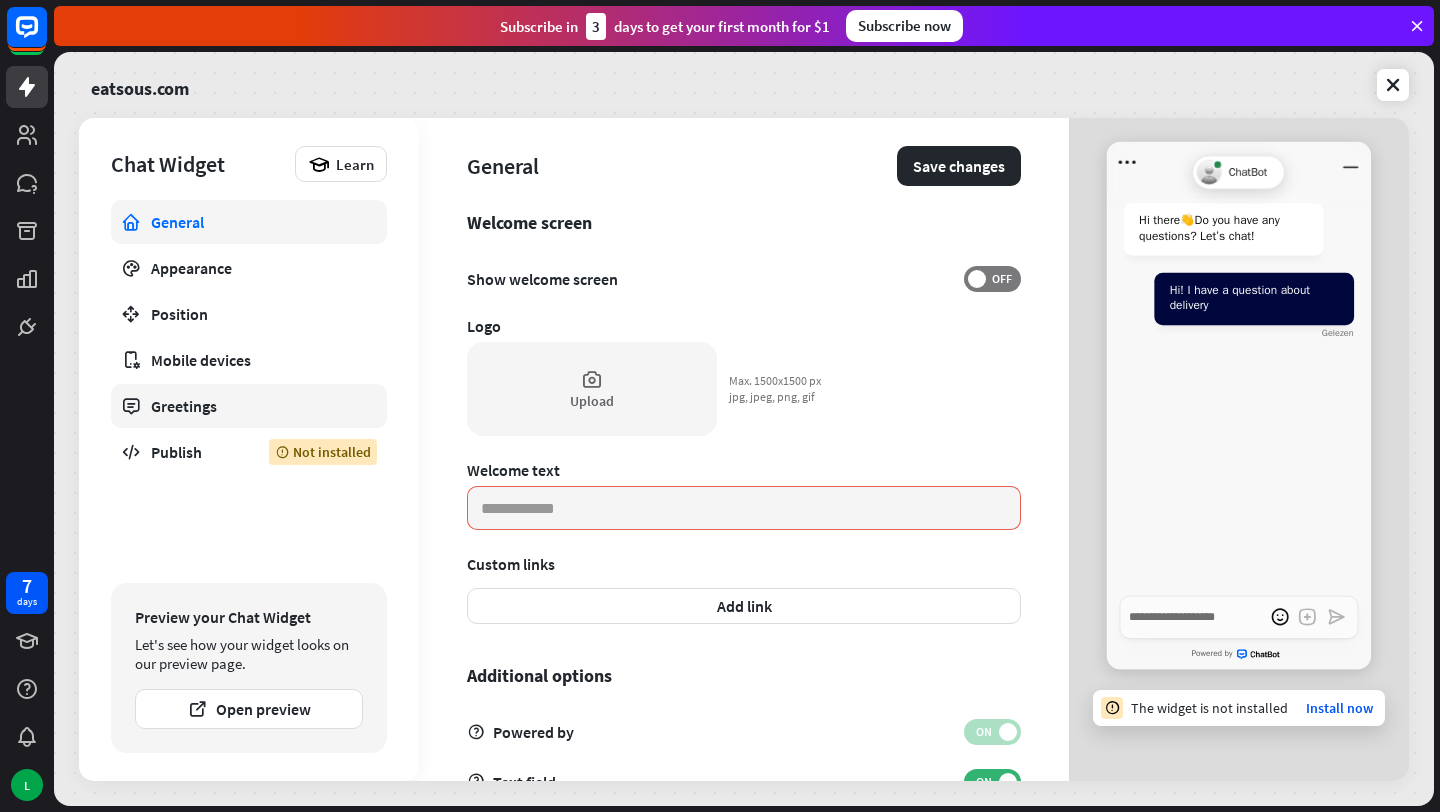 click on "Greetings" at bounding box center (249, 406) 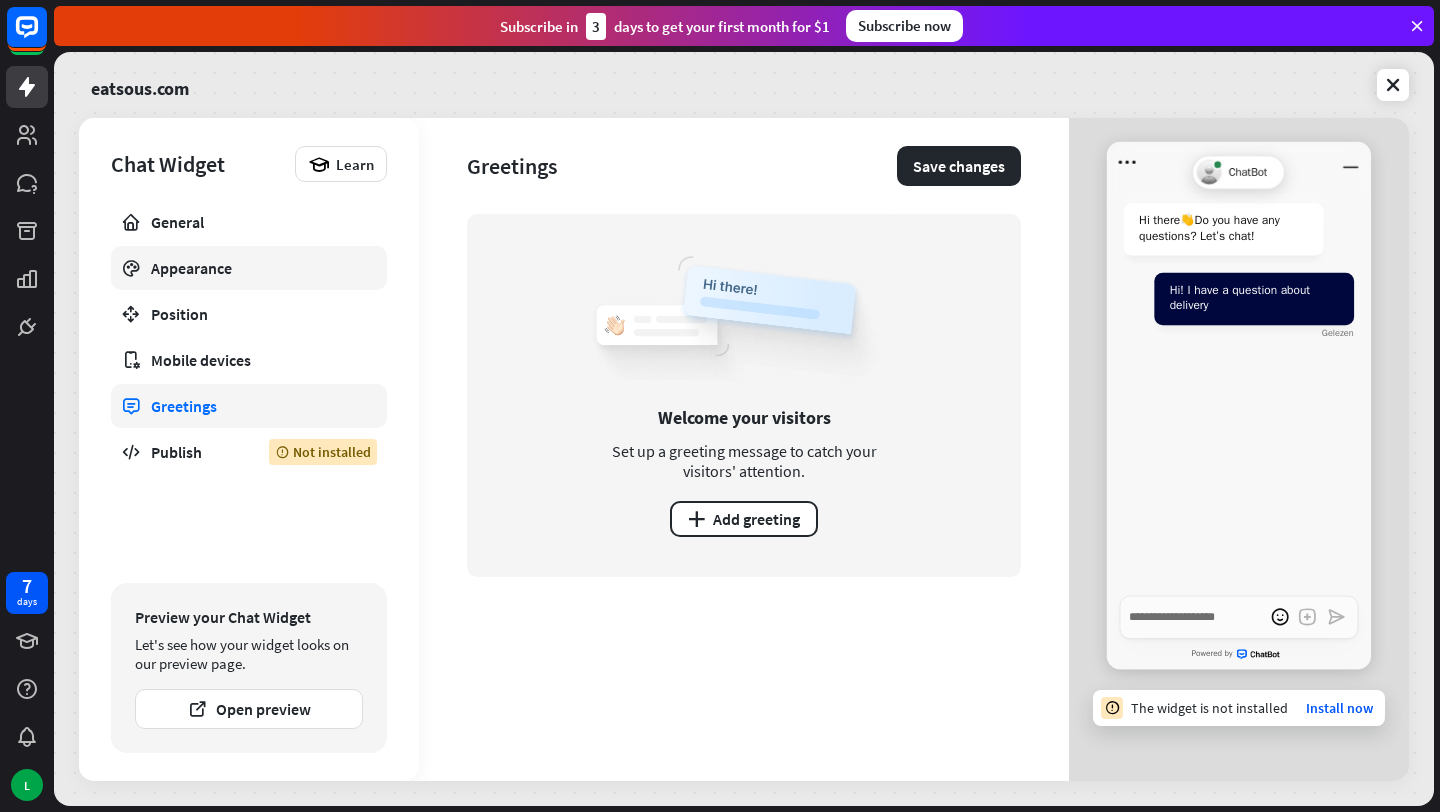 click on "Appearance" at bounding box center [249, 268] 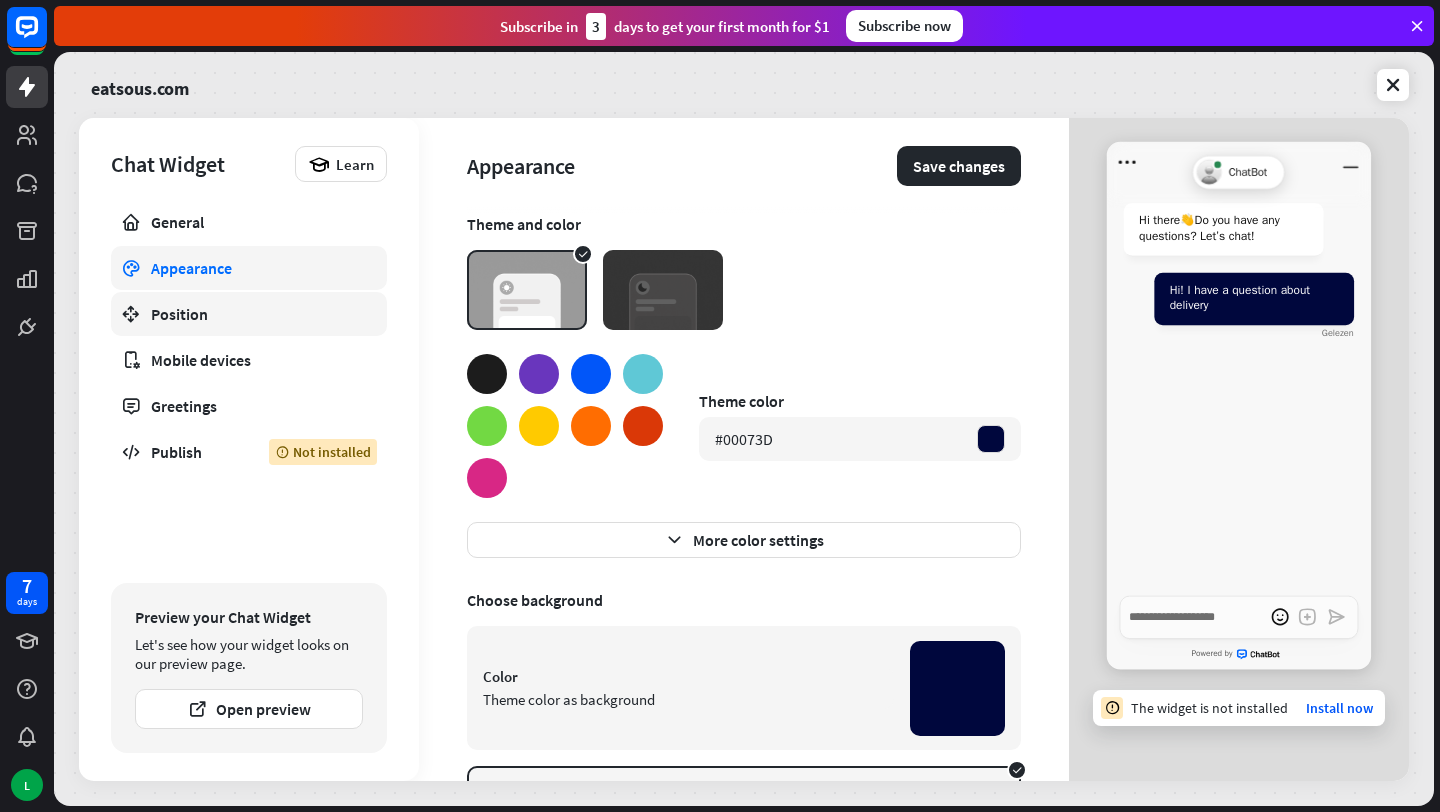 click on "Position" at bounding box center (249, 314) 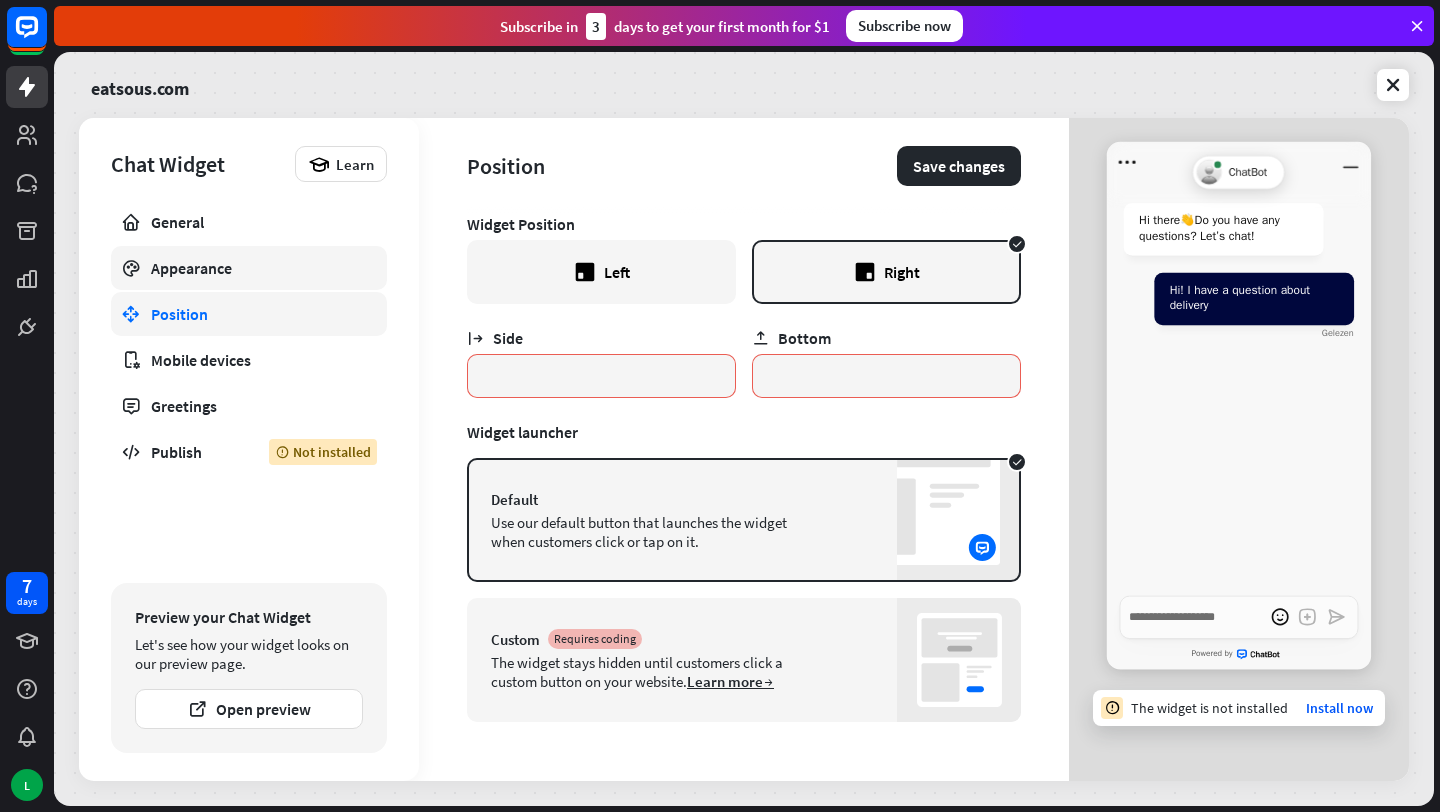 click on "Appearance" at bounding box center (249, 268) 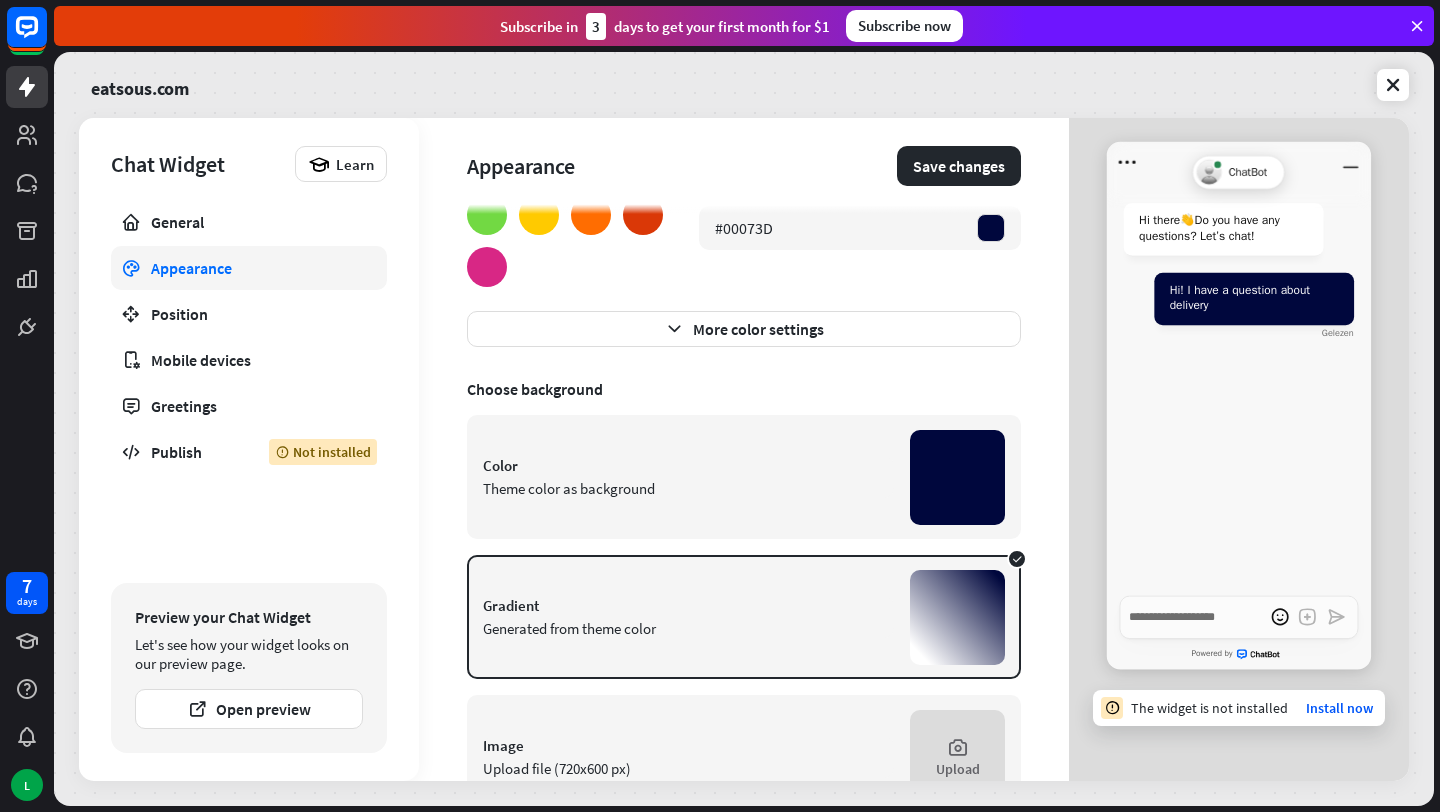 scroll, scrollTop: 289, scrollLeft: 0, axis: vertical 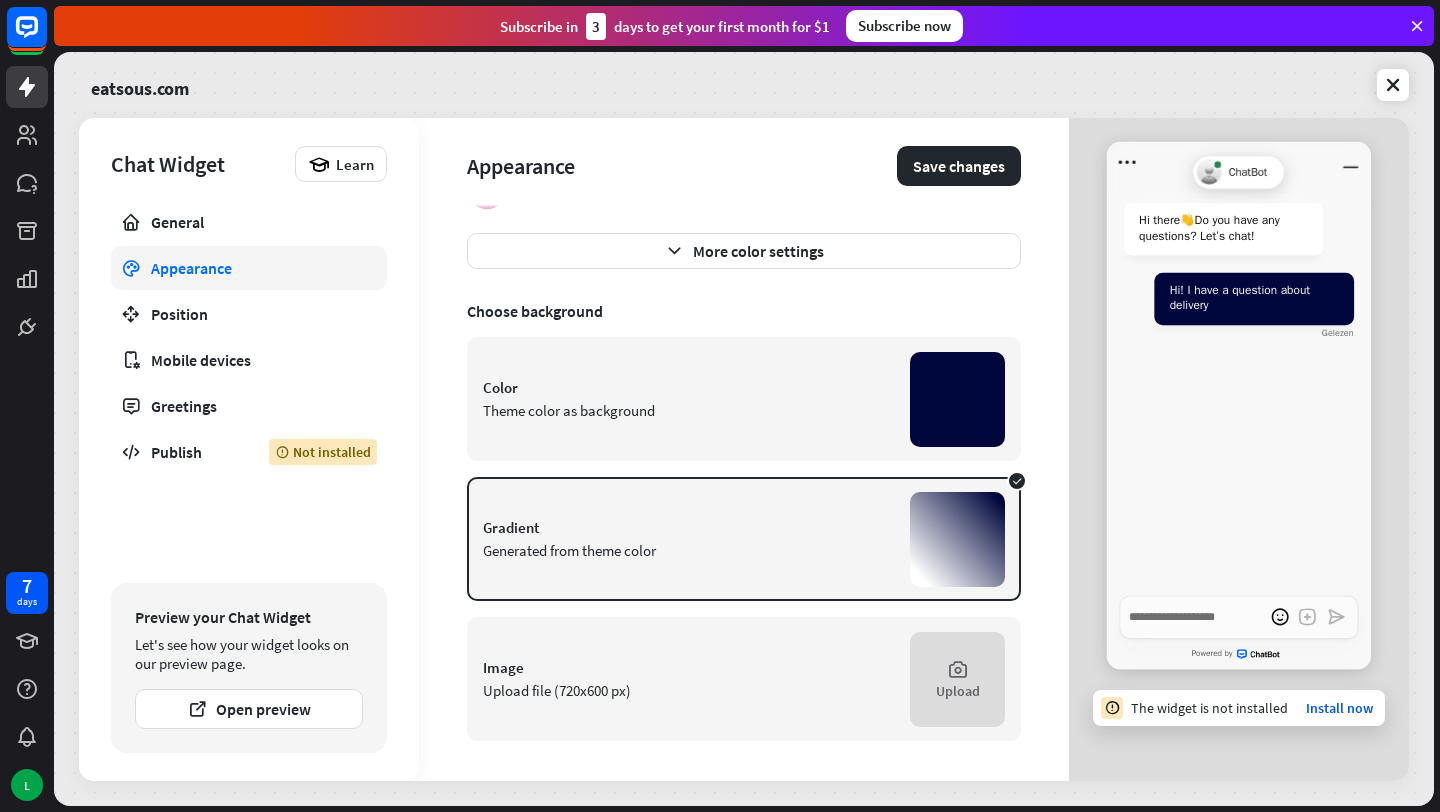 click on "Theme color as background" at bounding box center (688, 410) 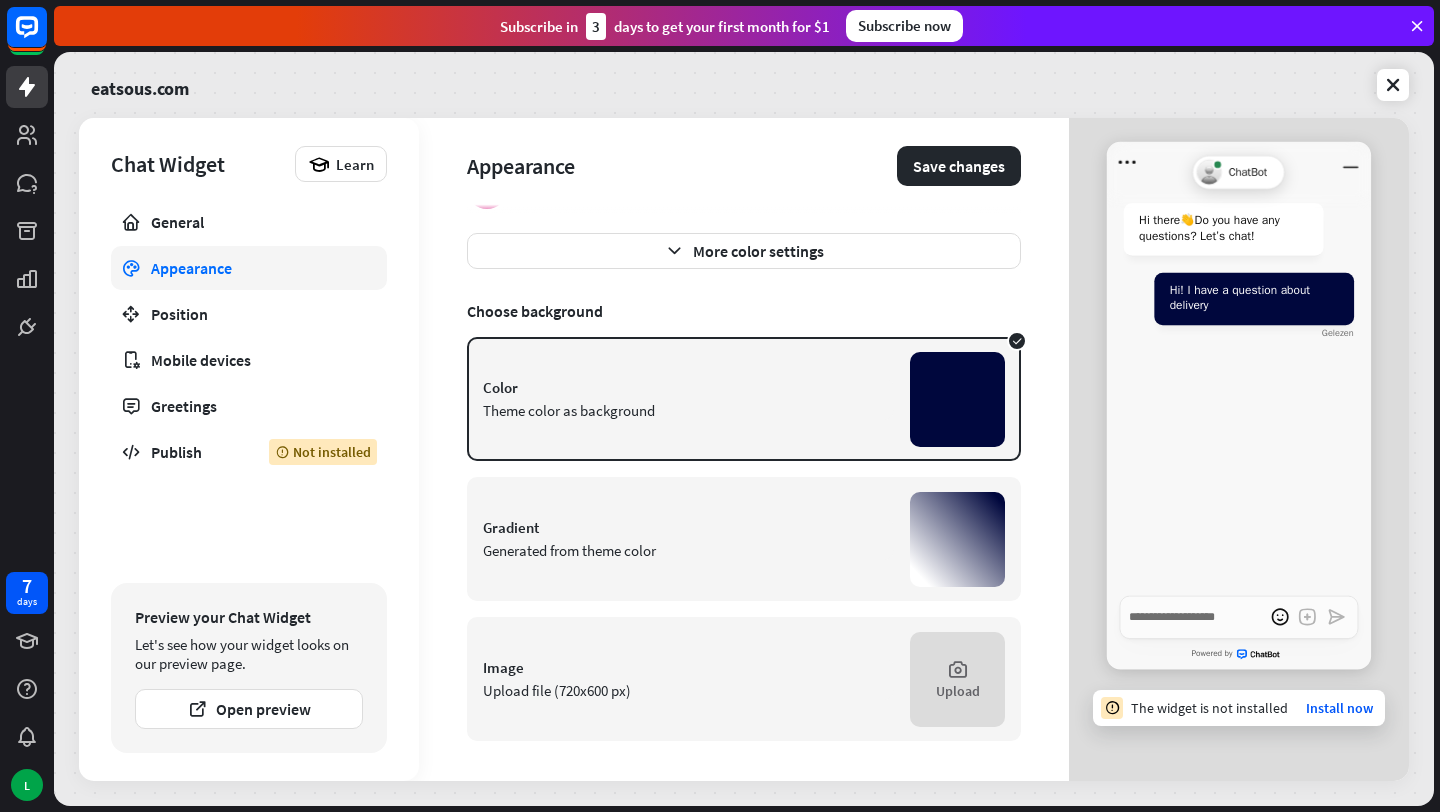 click on "Generated from theme color" at bounding box center (688, 550) 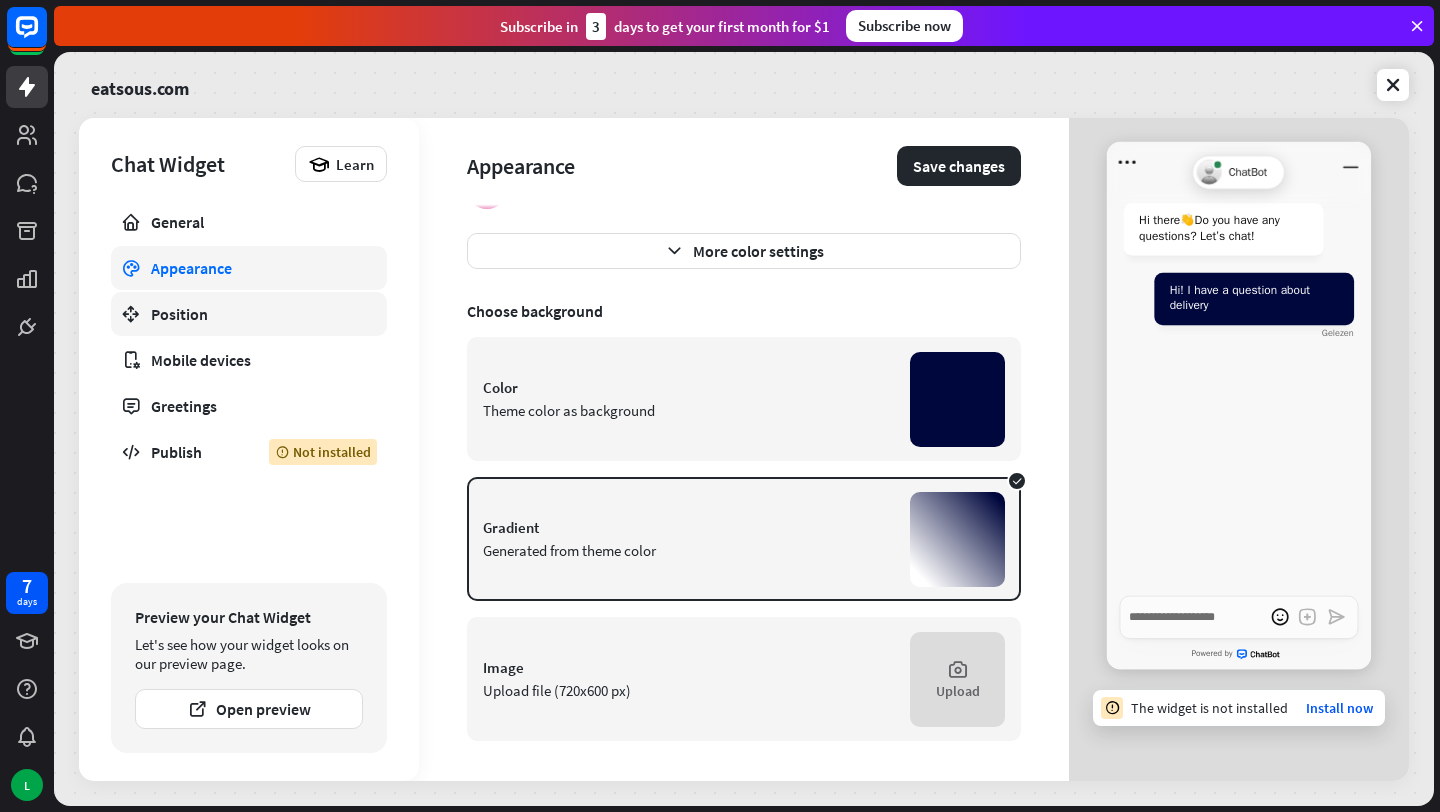 click on "Position" at bounding box center [249, 314] 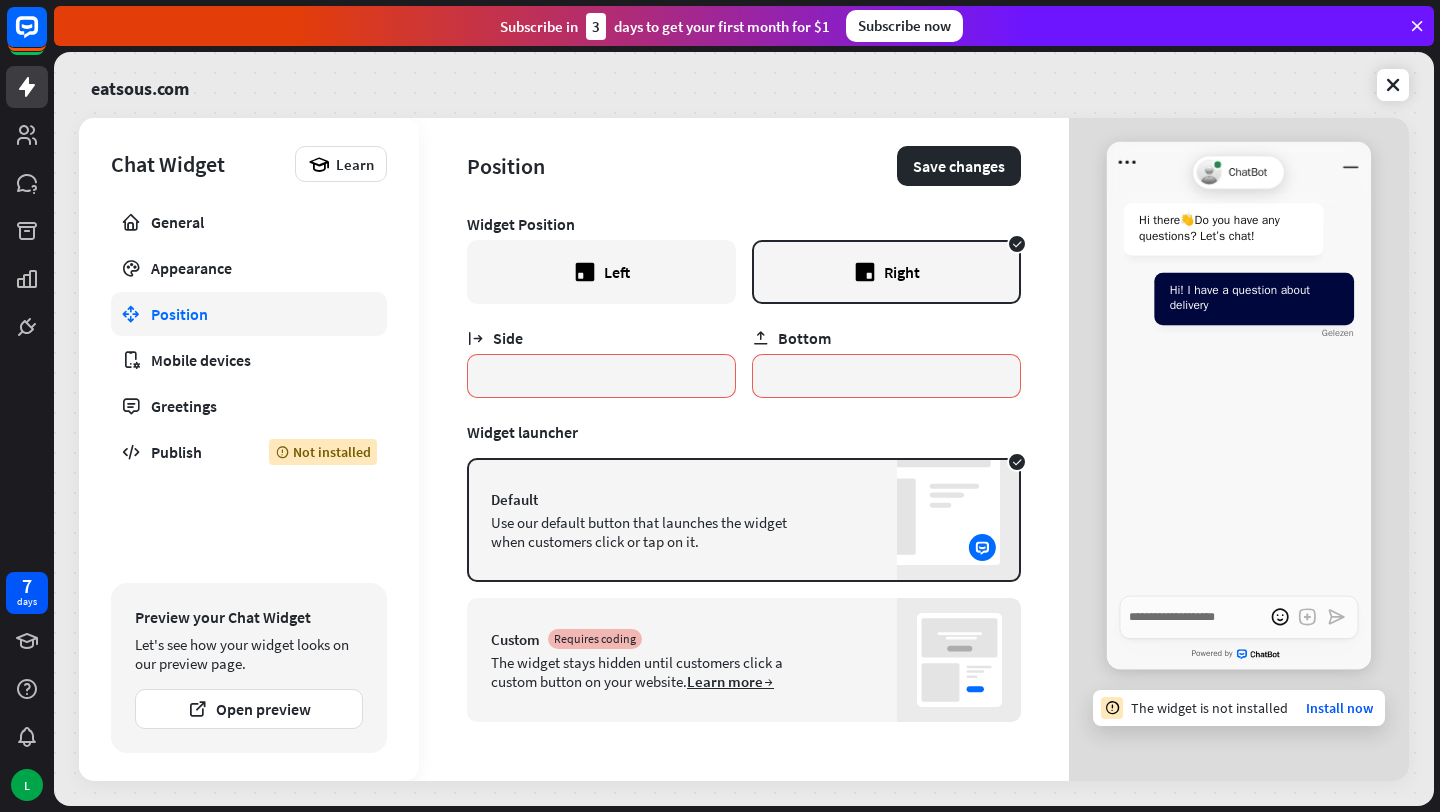 scroll, scrollTop: 0, scrollLeft: 0, axis: both 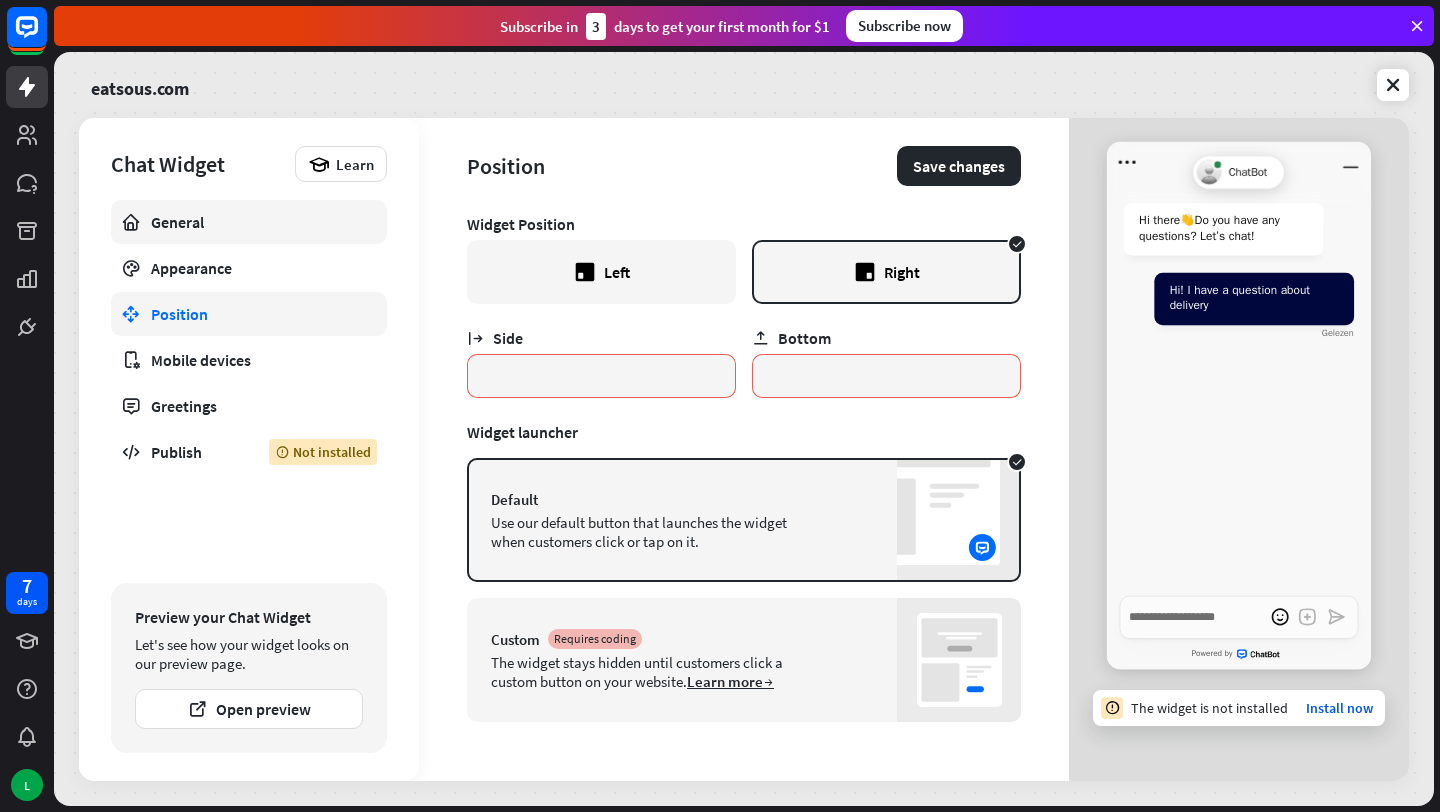 click on "General" at bounding box center (249, 222) 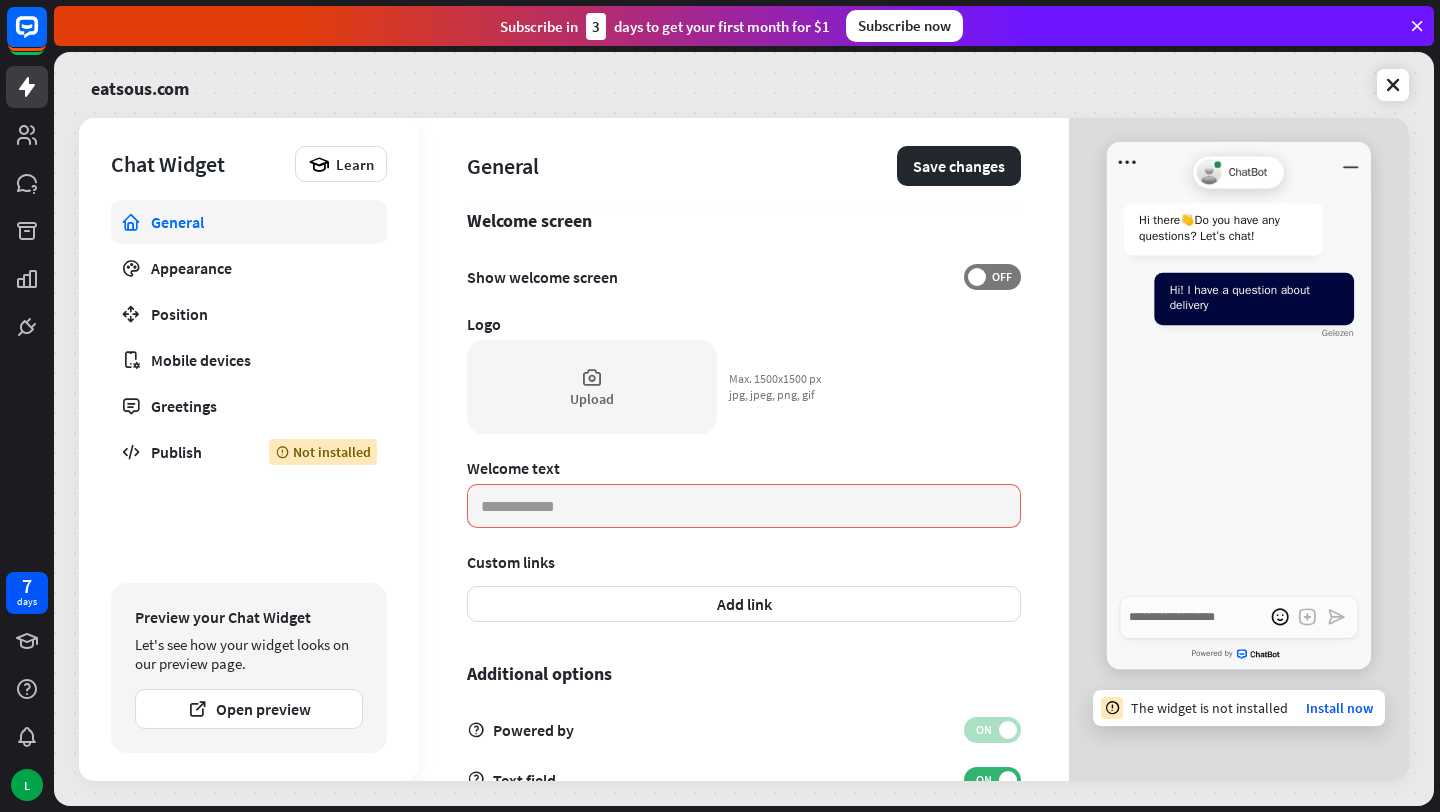 scroll, scrollTop: 472, scrollLeft: 0, axis: vertical 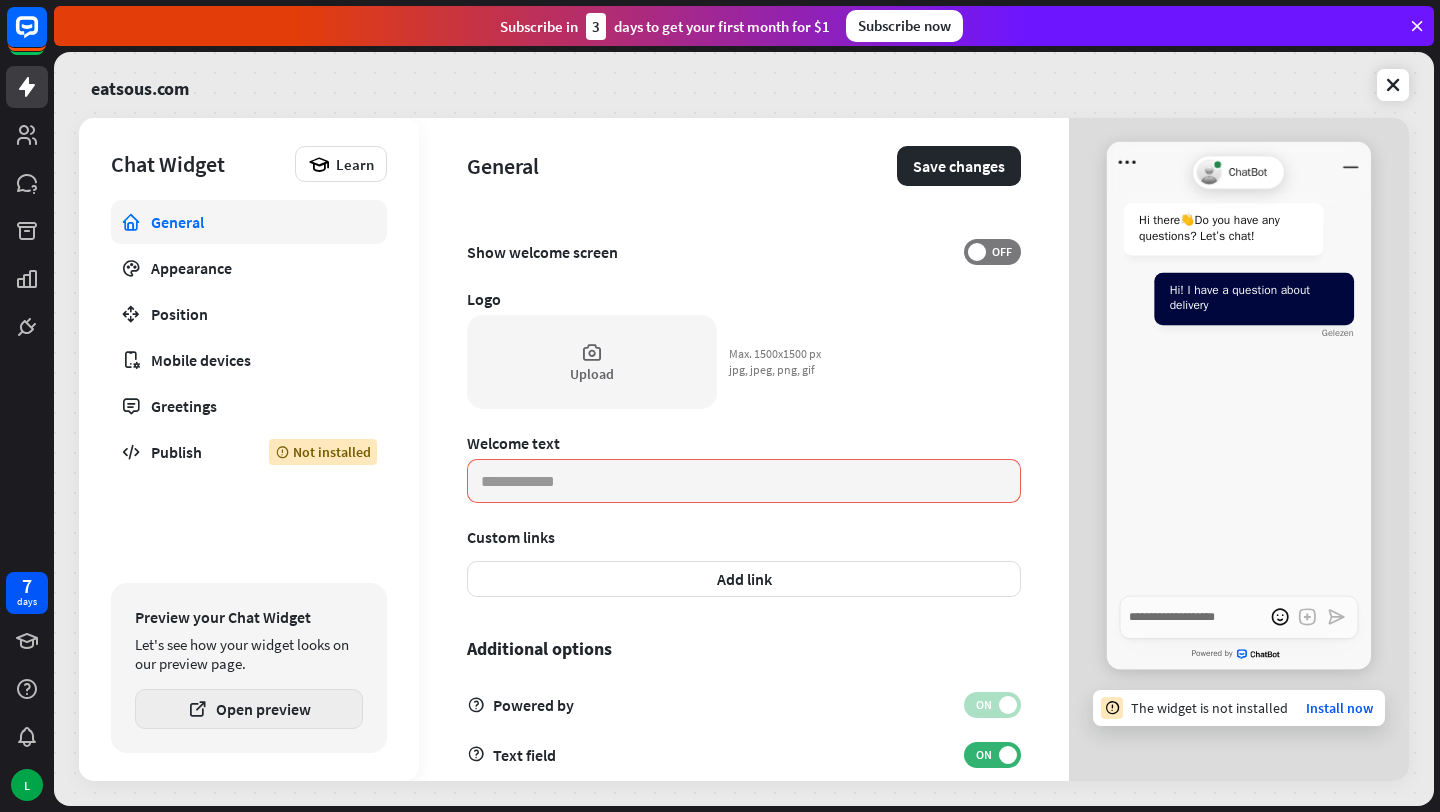 click on "Open preview" at bounding box center [249, 709] 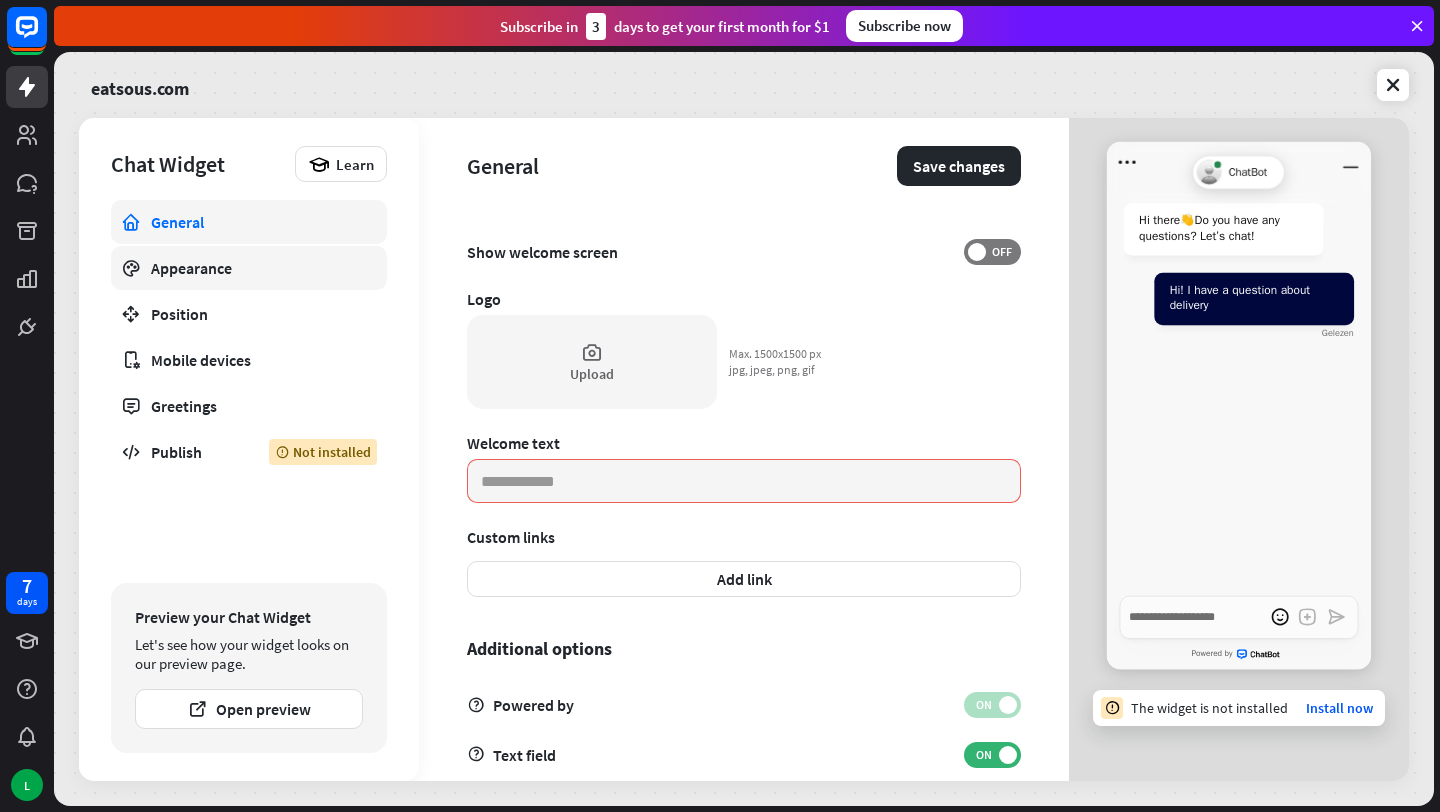 click on "Appearance" at bounding box center [249, 268] 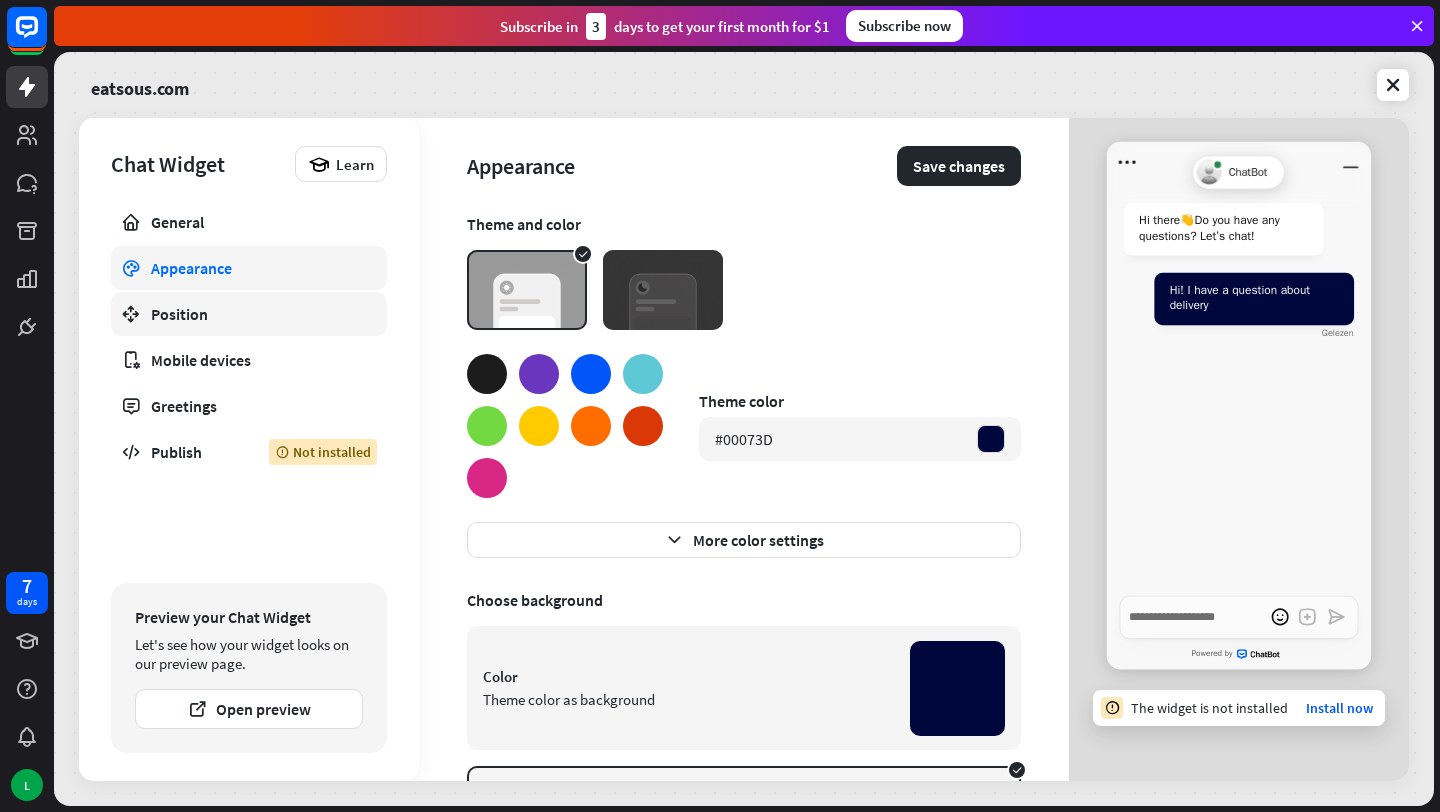 click on "Position" at bounding box center (249, 314) 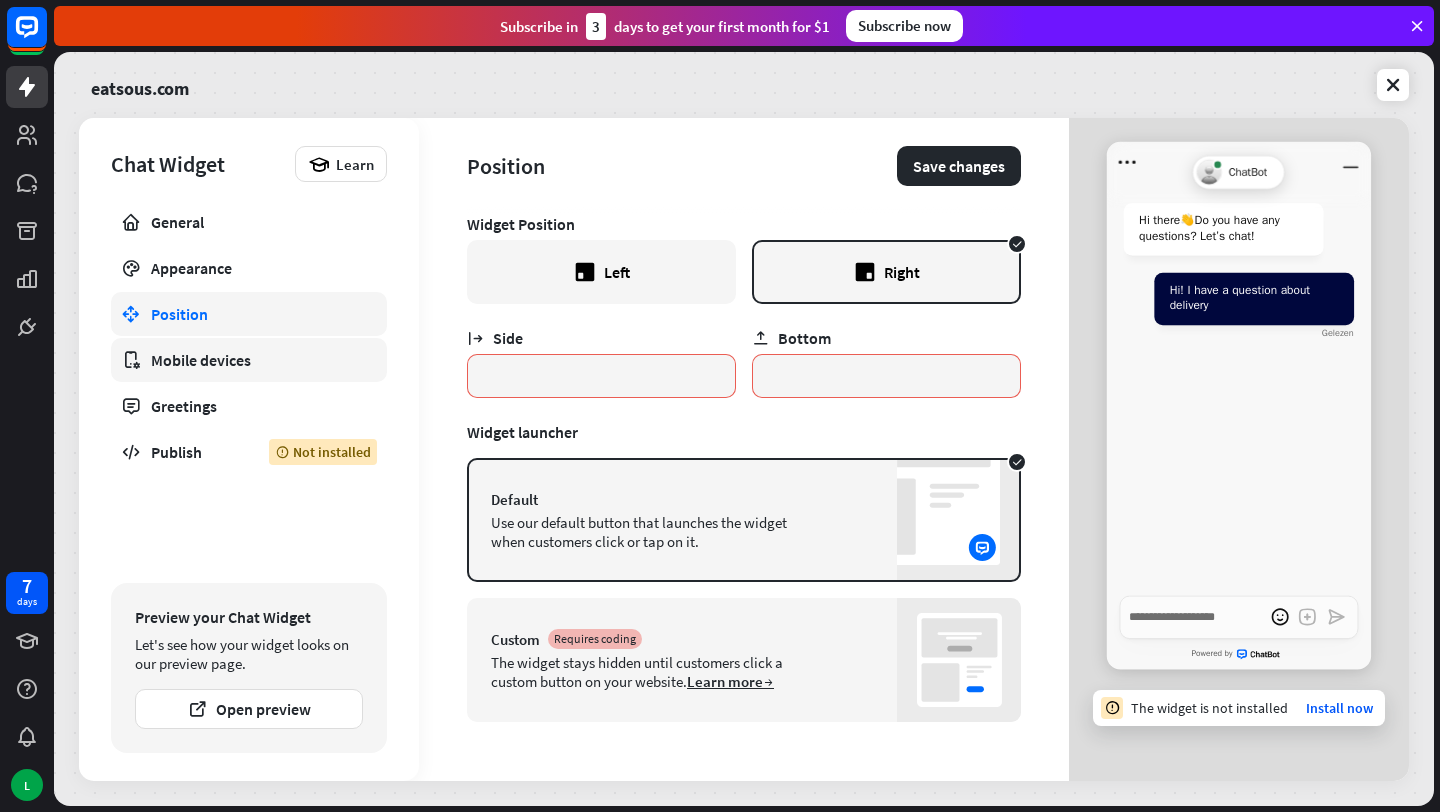 click on "Mobile devices" at bounding box center (249, 360) 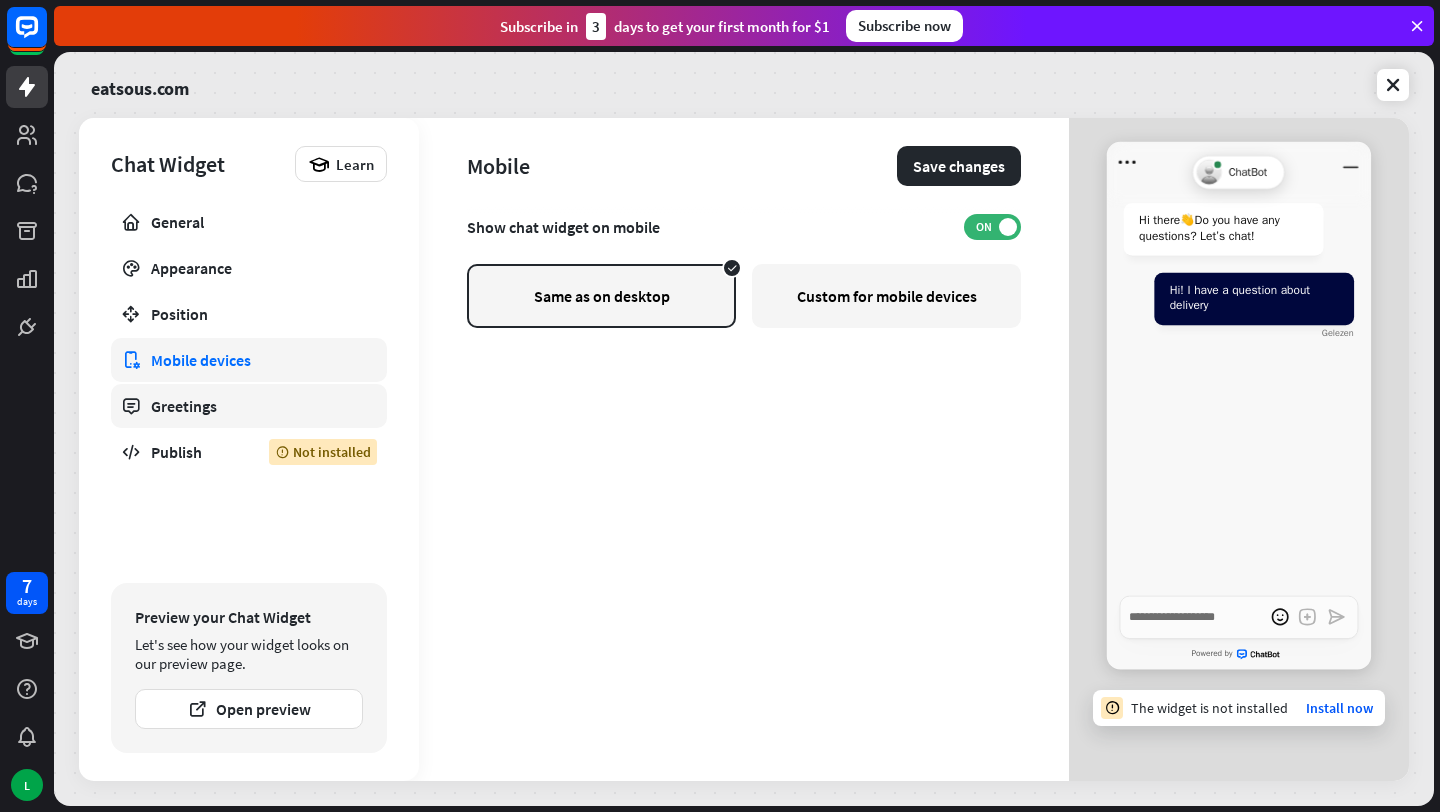 click on "Greetings" at bounding box center (249, 406) 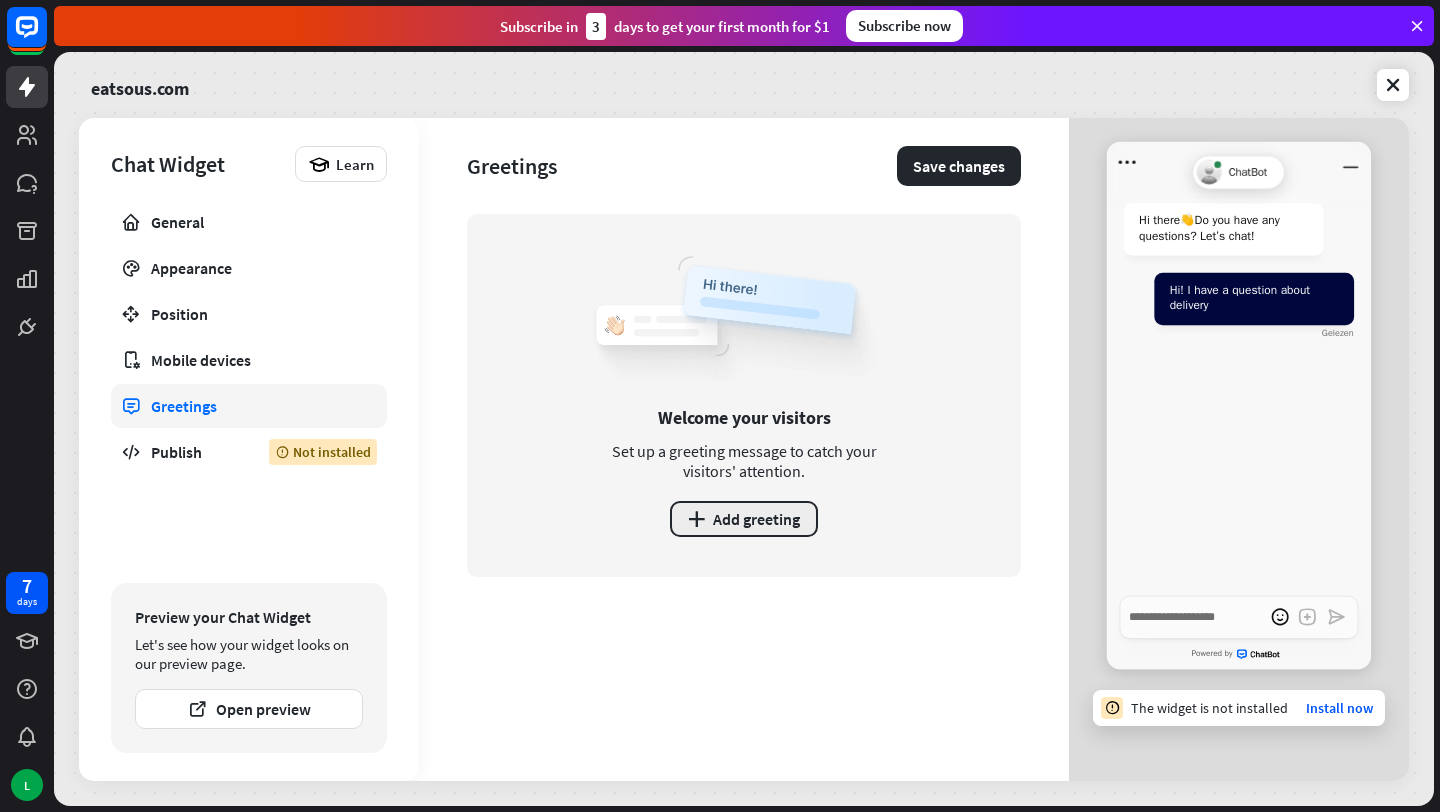 click on "plus
Add greeting" at bounding box center [744, 519] 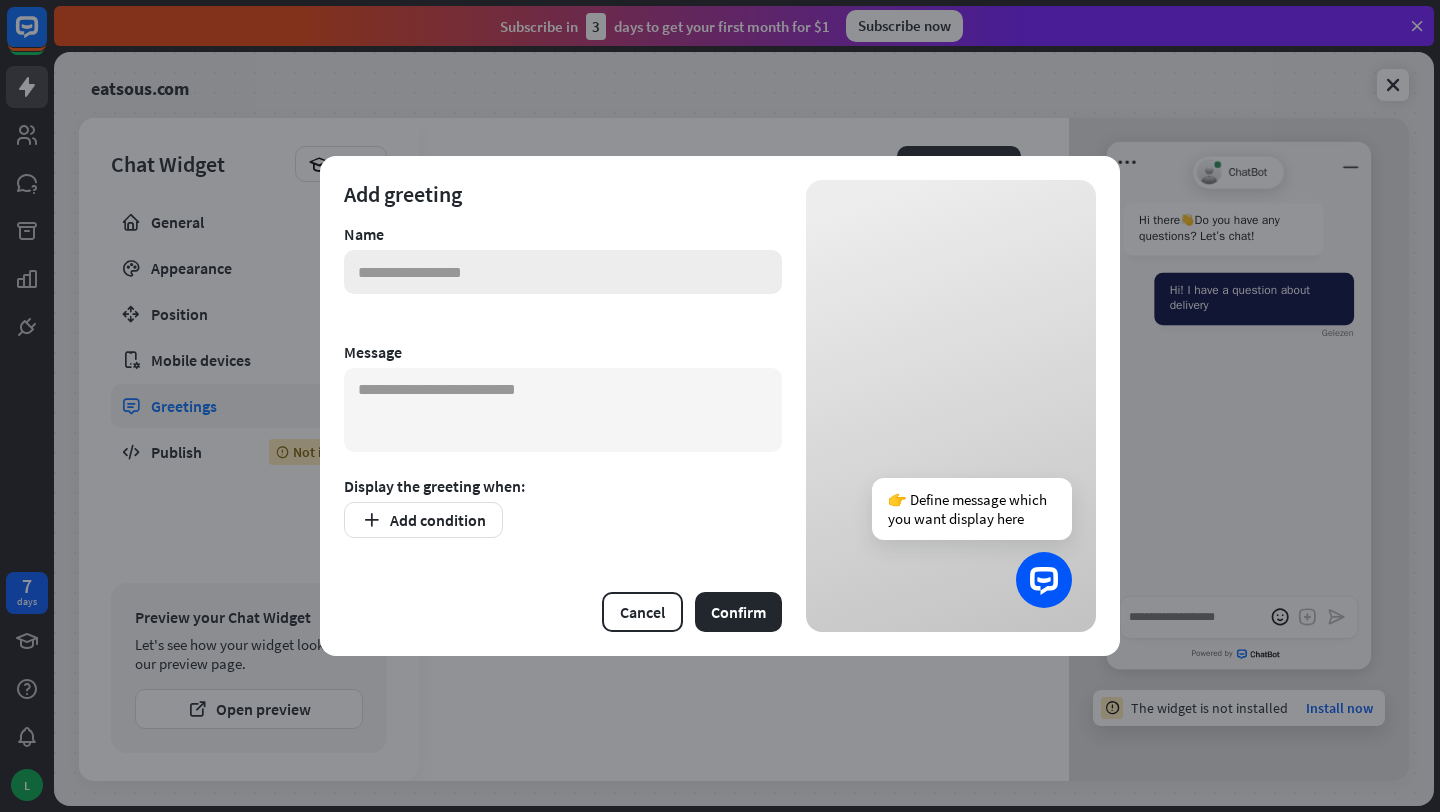 click at bounding box center [563, 272] 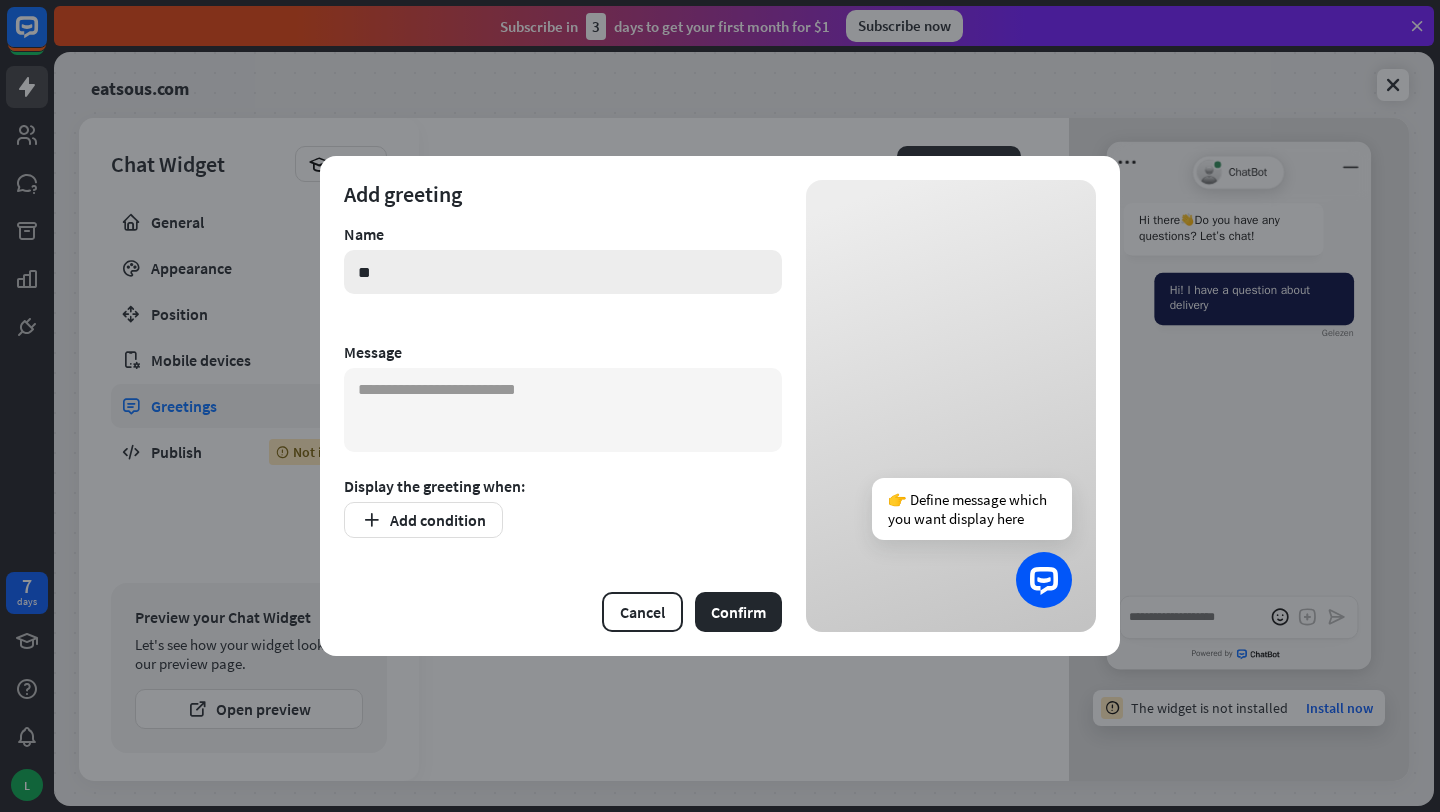 type on "*" 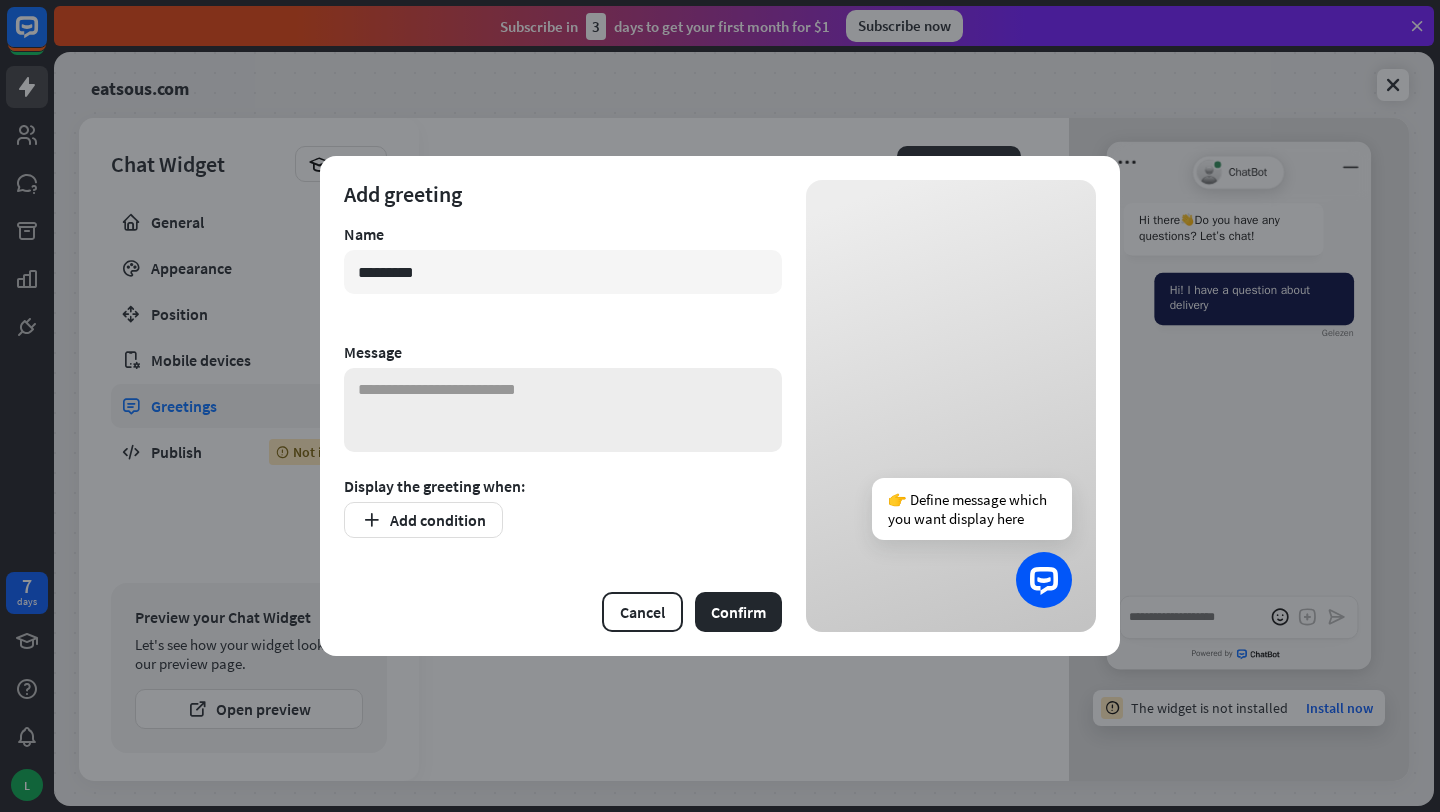 click at bounding box center (563, 410) 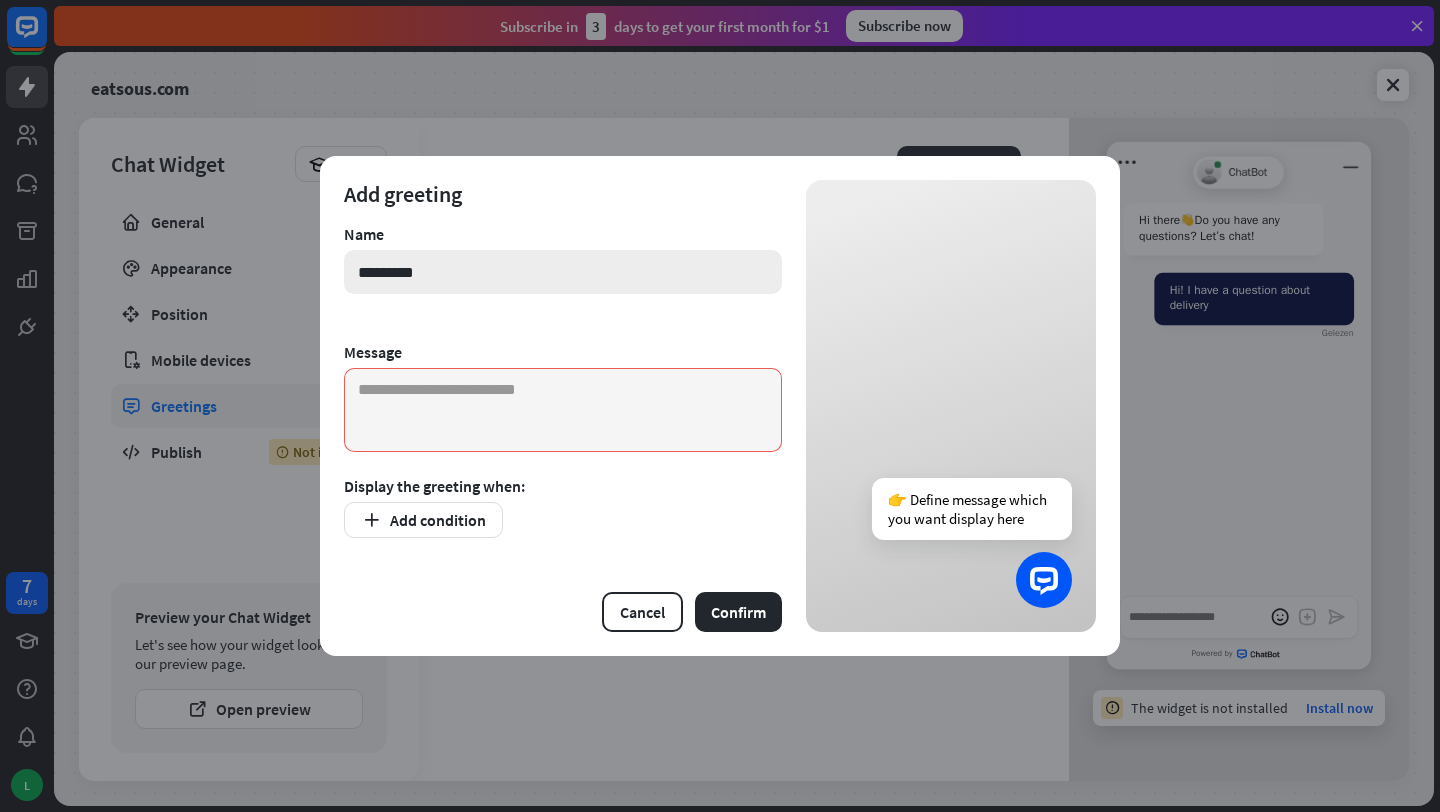 click on "*********" at bounding box center [563, 272] 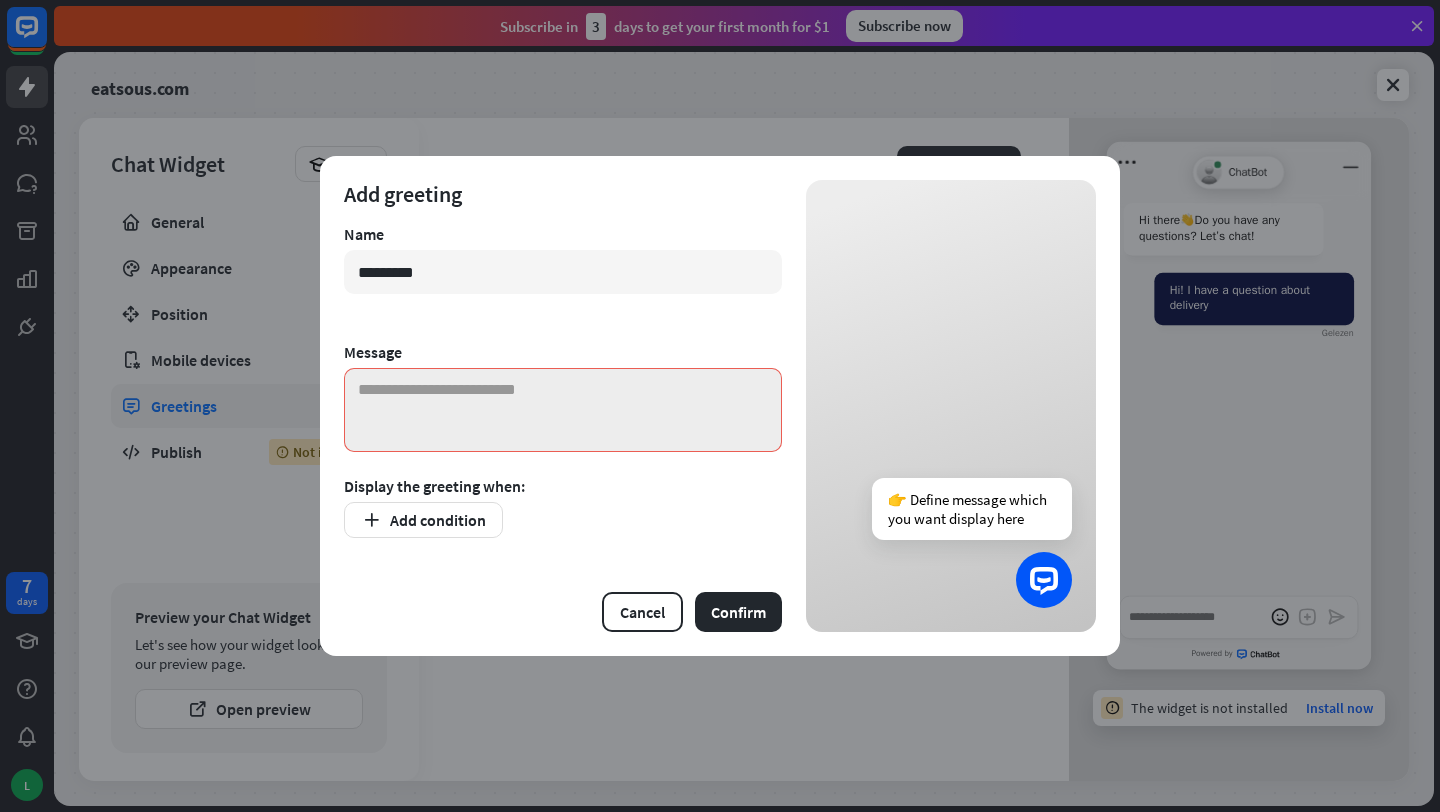 type on "*********" 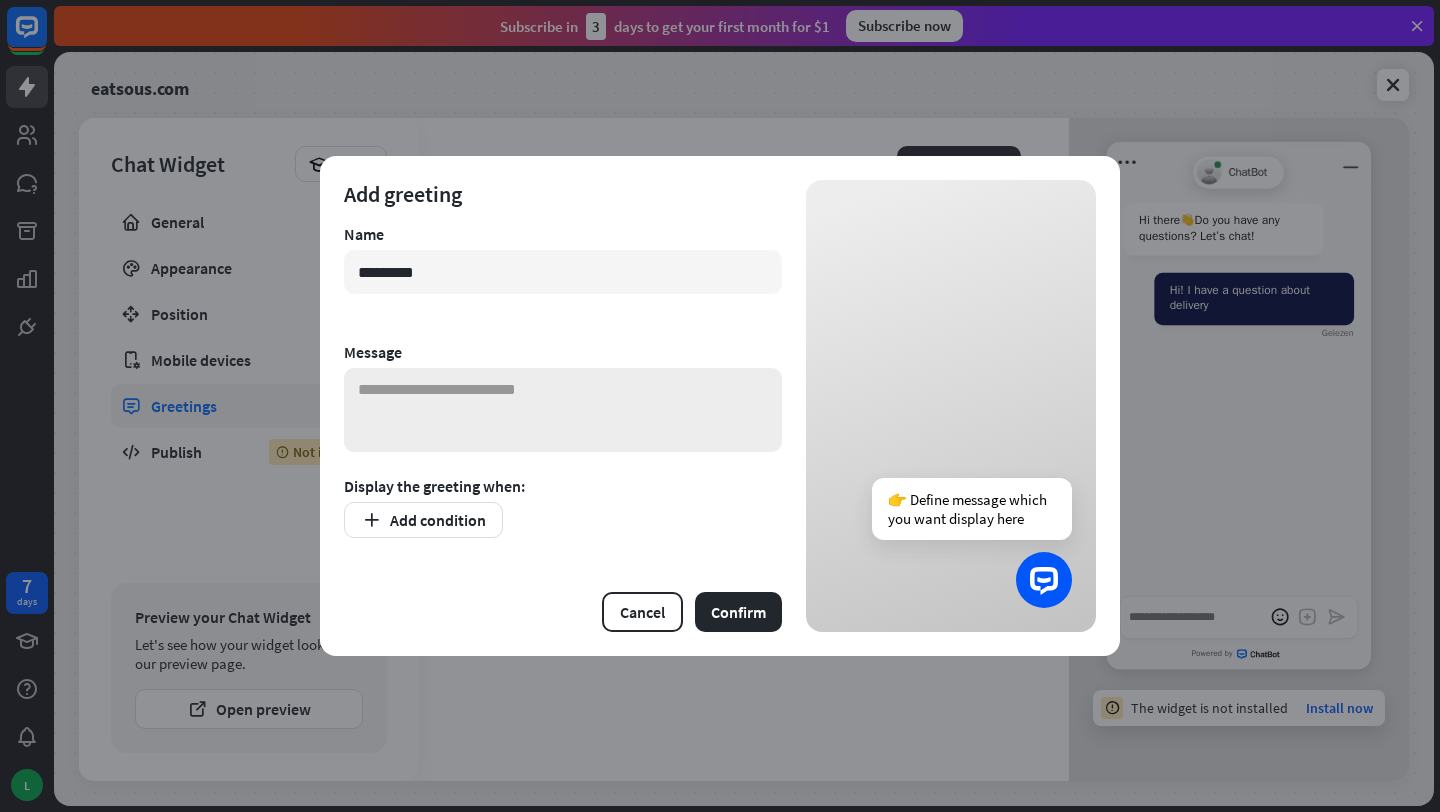 click at bounding box center [563, 410] 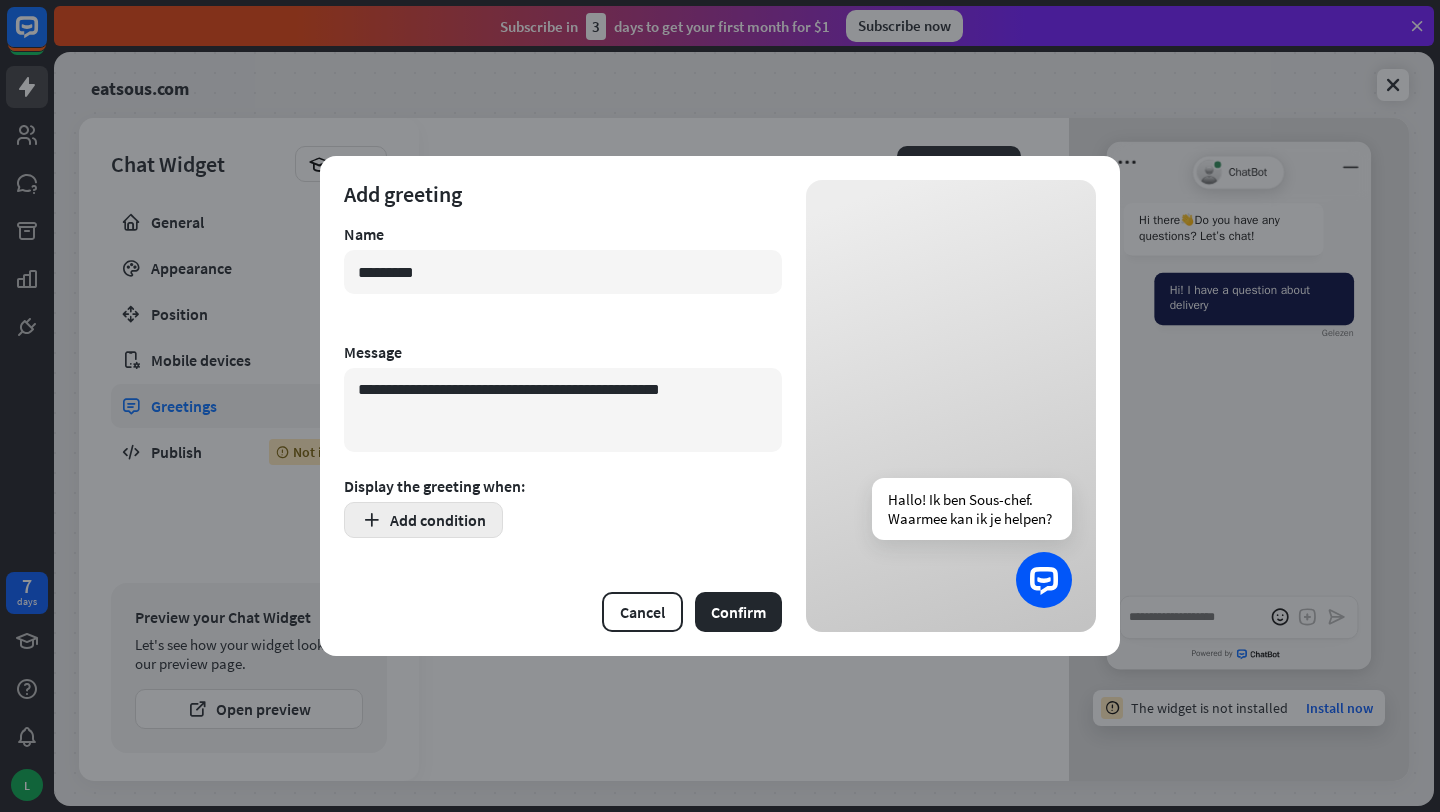 type on "**********" 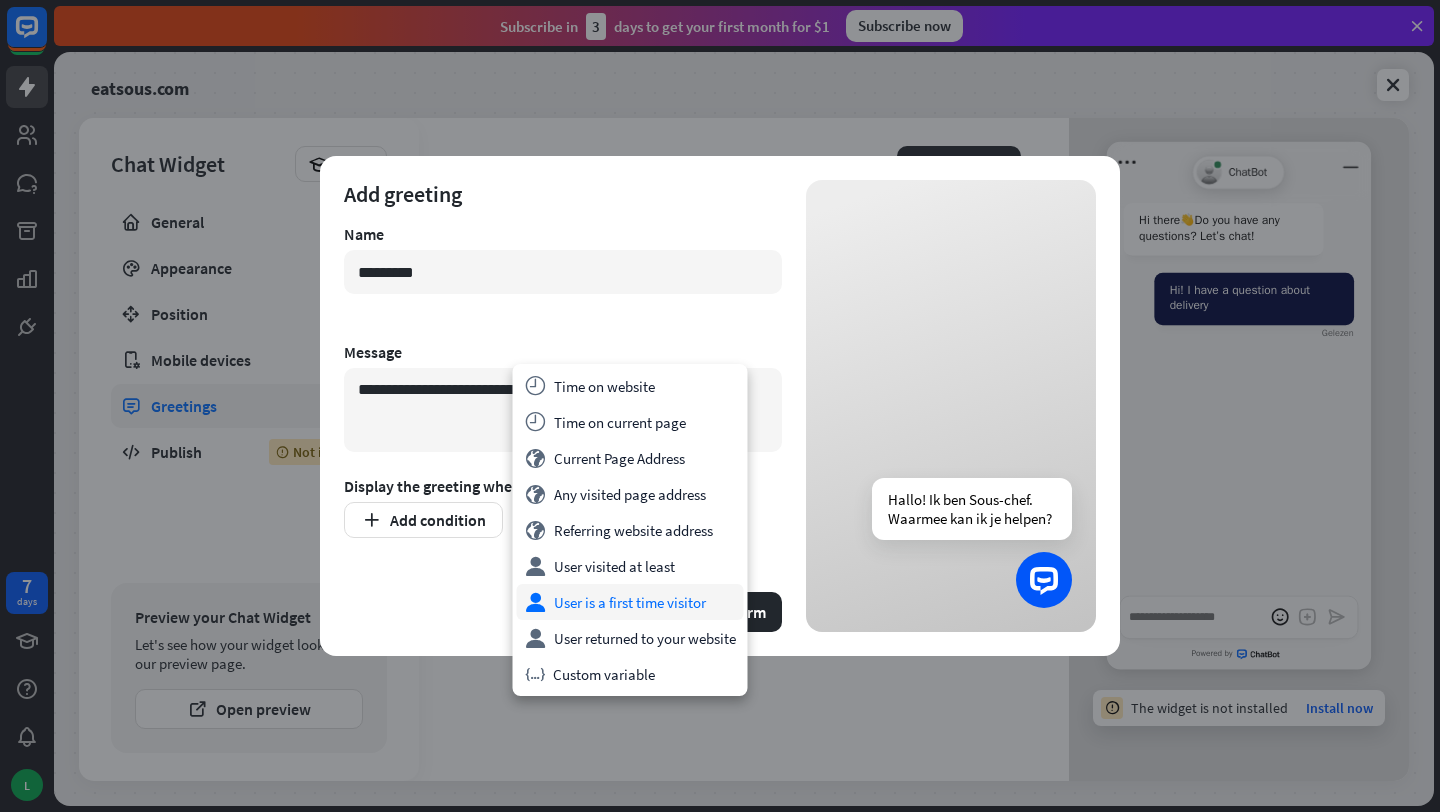 click on "user
User is a first time visitor" at bounding box center (630, 602) 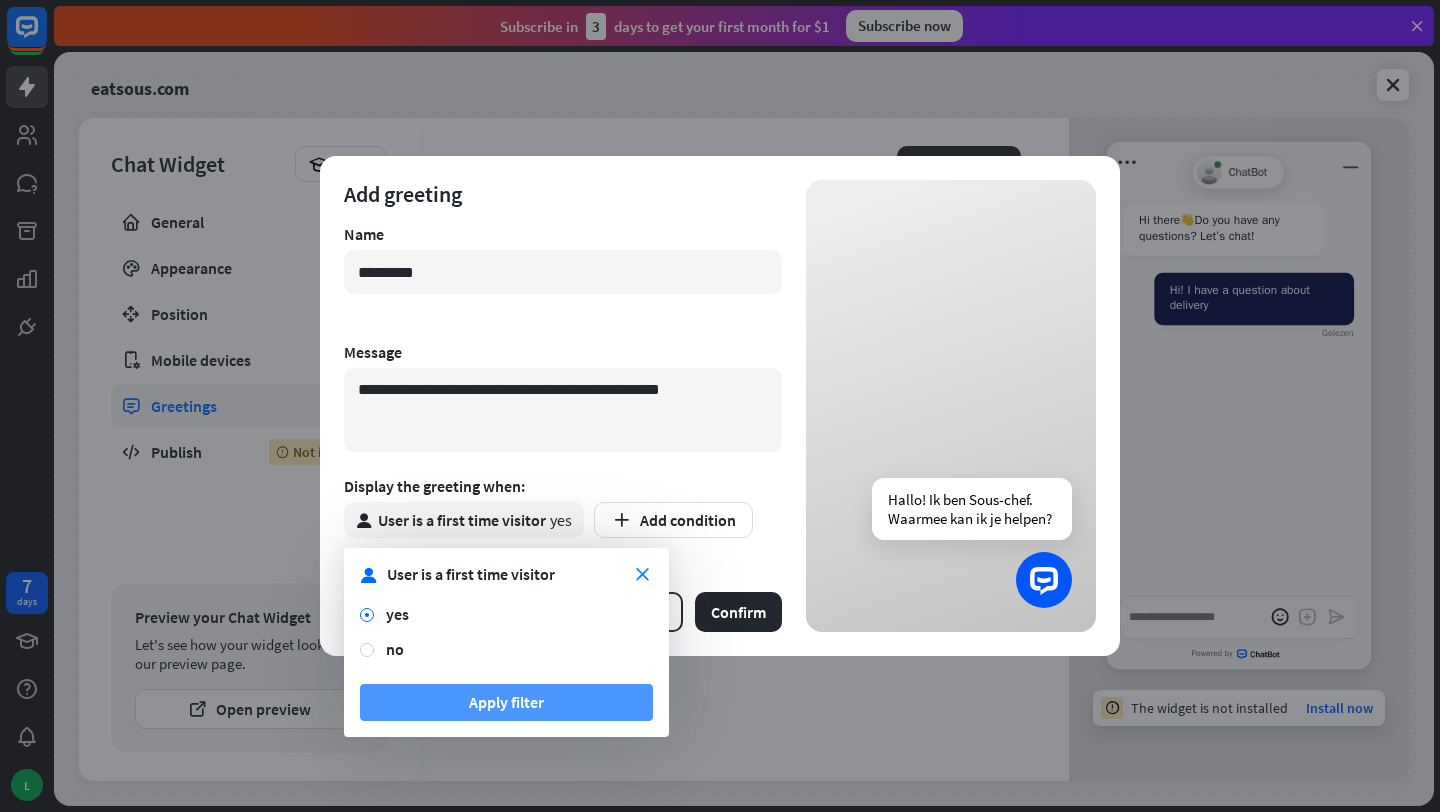 click on "Apply filter" at bounding box center (506, 702) 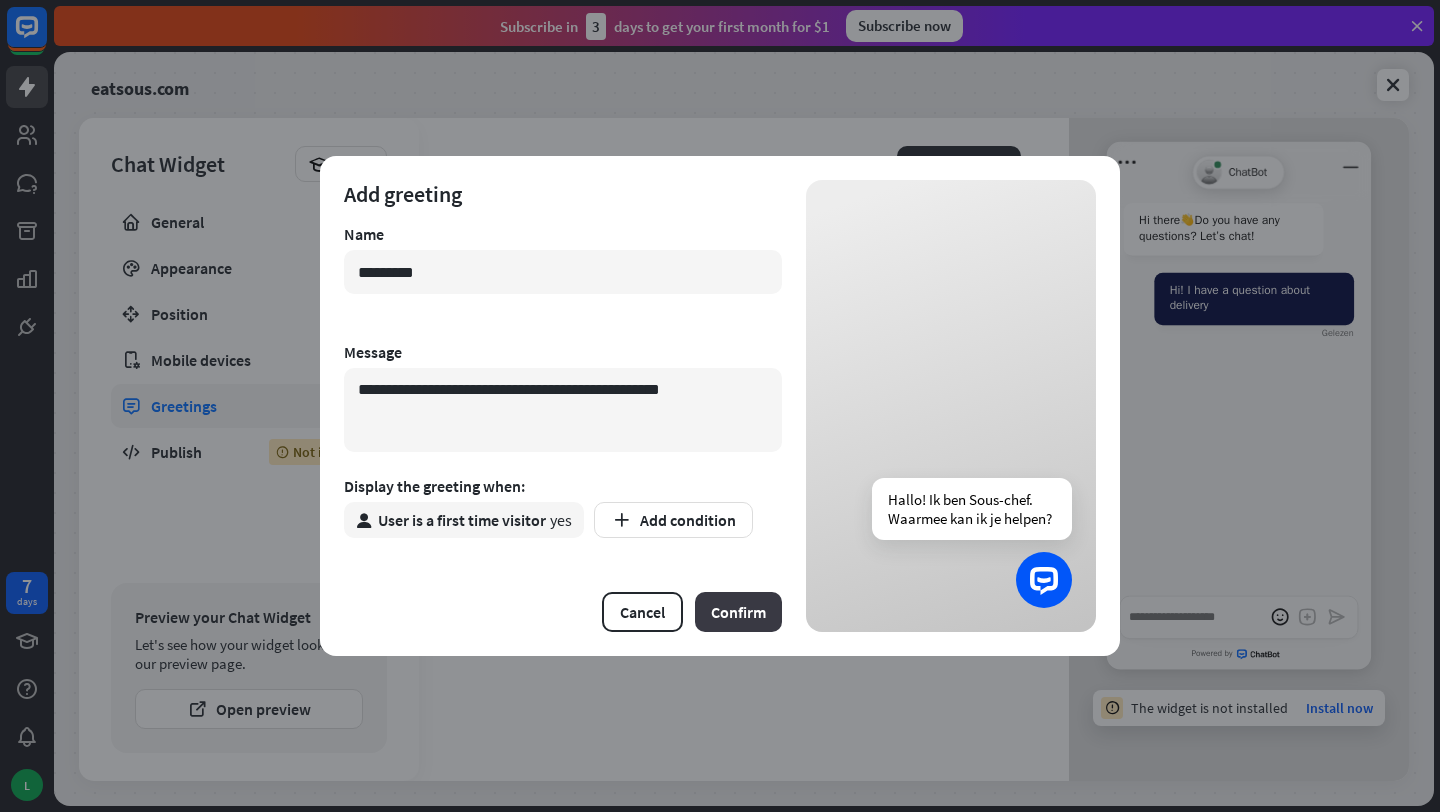 click on "Confirm" at bounding box center [738, 612] 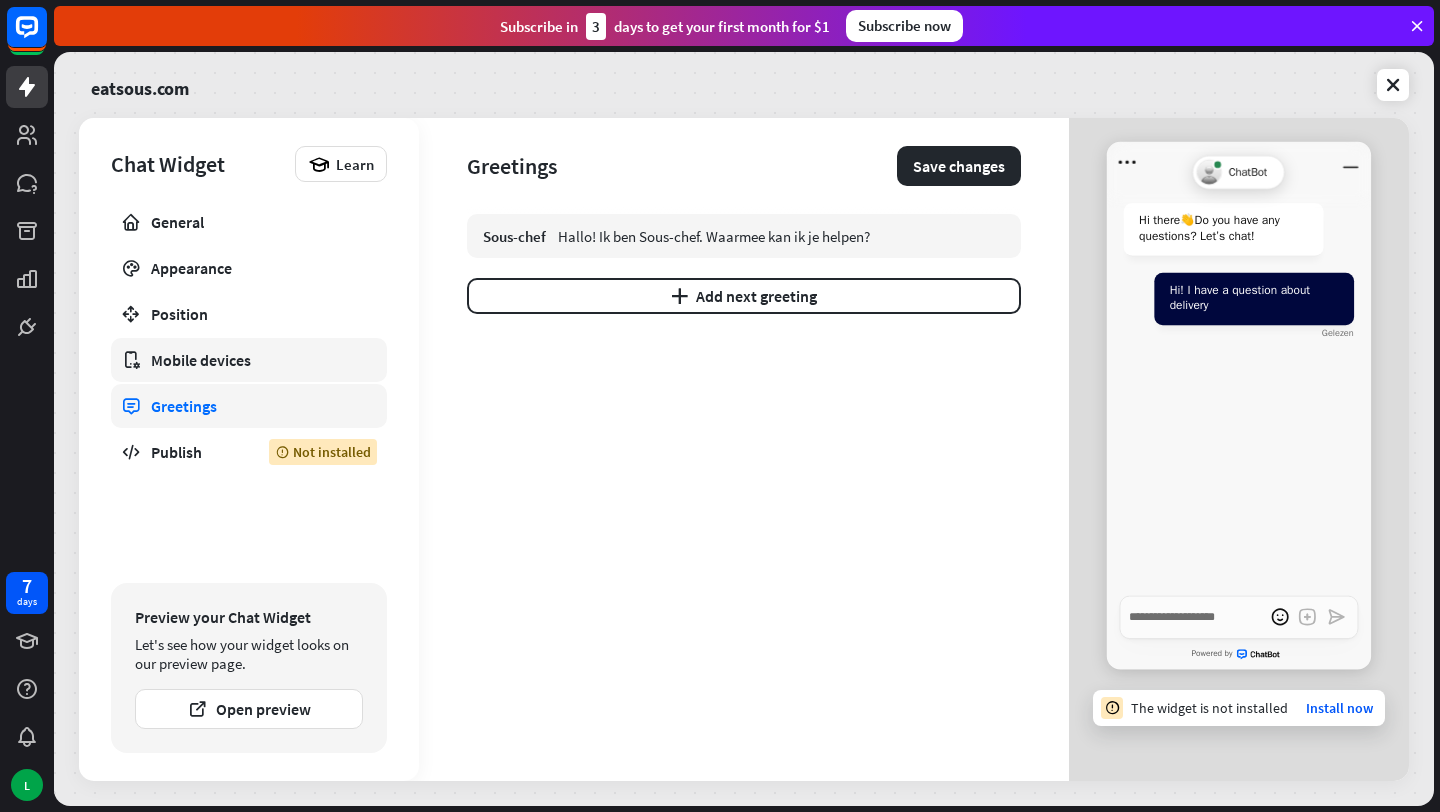 click on "Mobile devices" at bounding box center [249, 360] 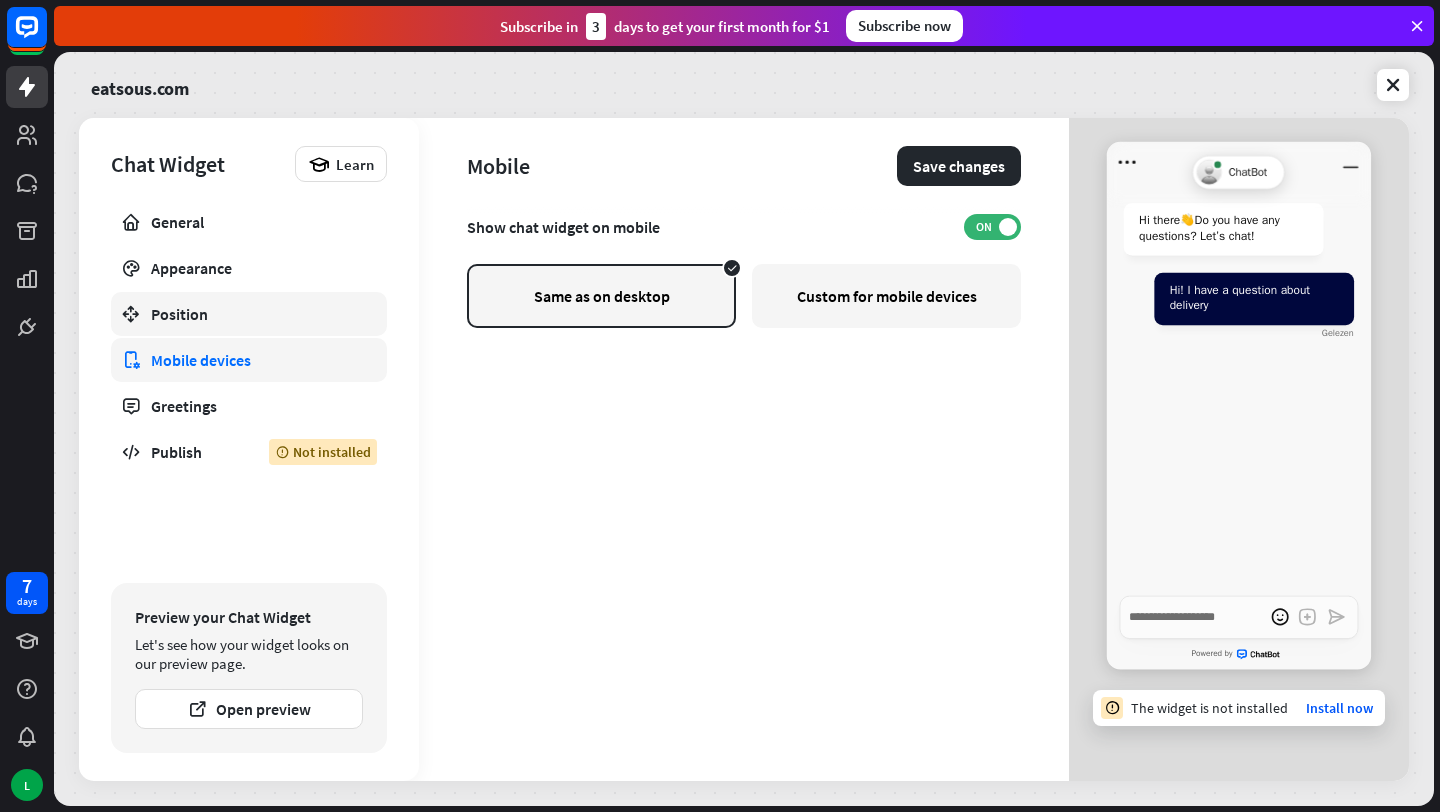 click on "Position" at bounding box center (249, 314) 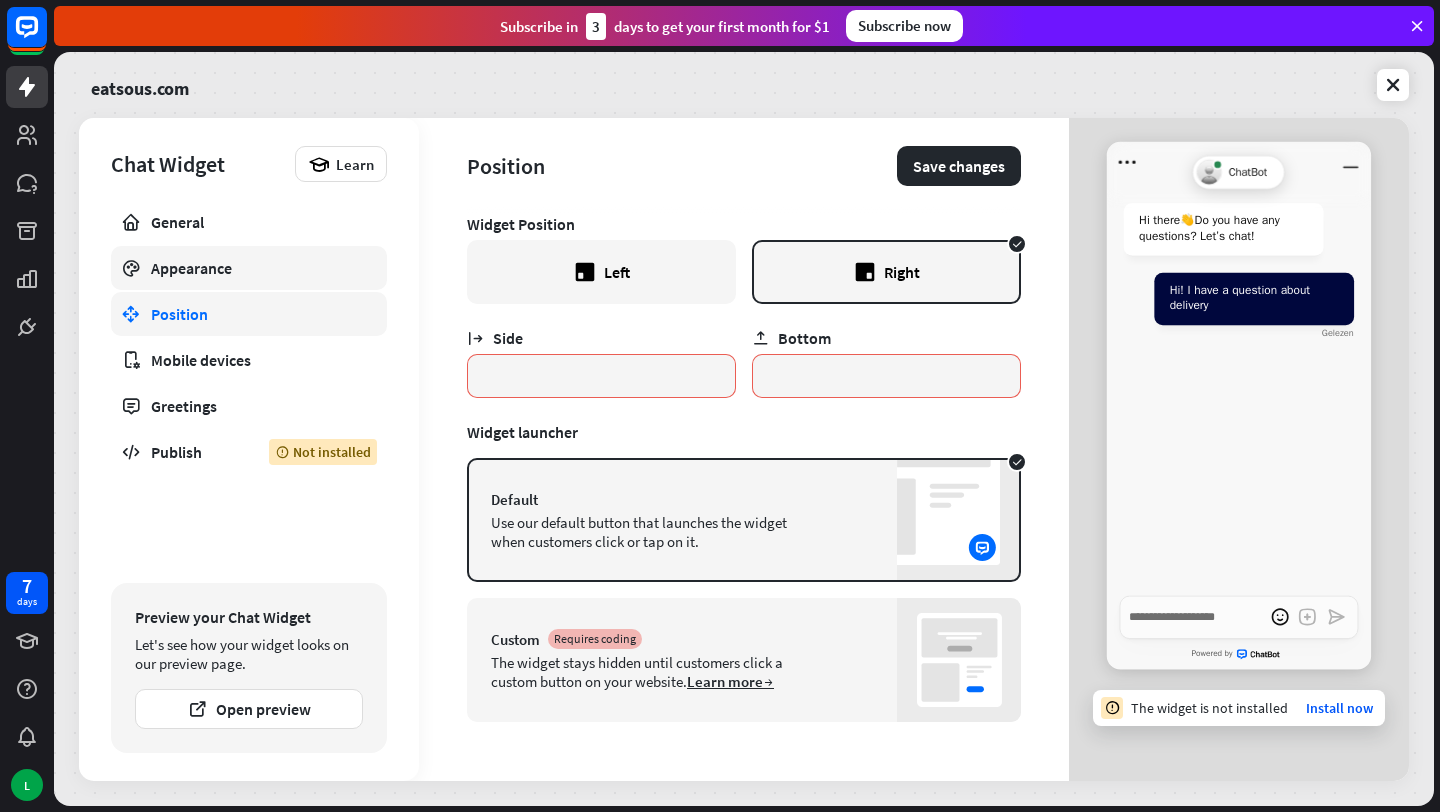 click on "Appearance" at bounding box center (249, 268) 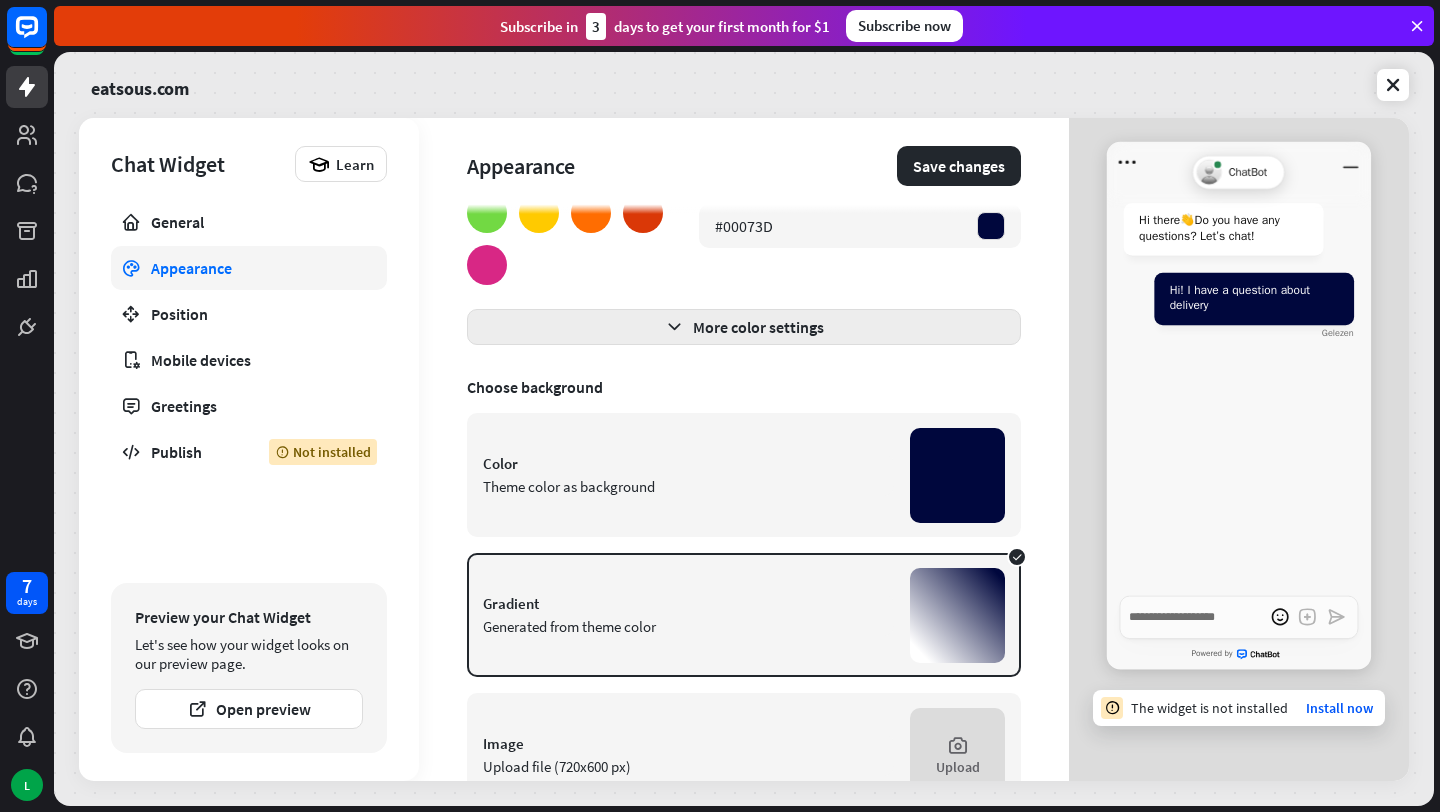 scroll, scrollTop: 289, scrollLeft: 0, axis: vertical 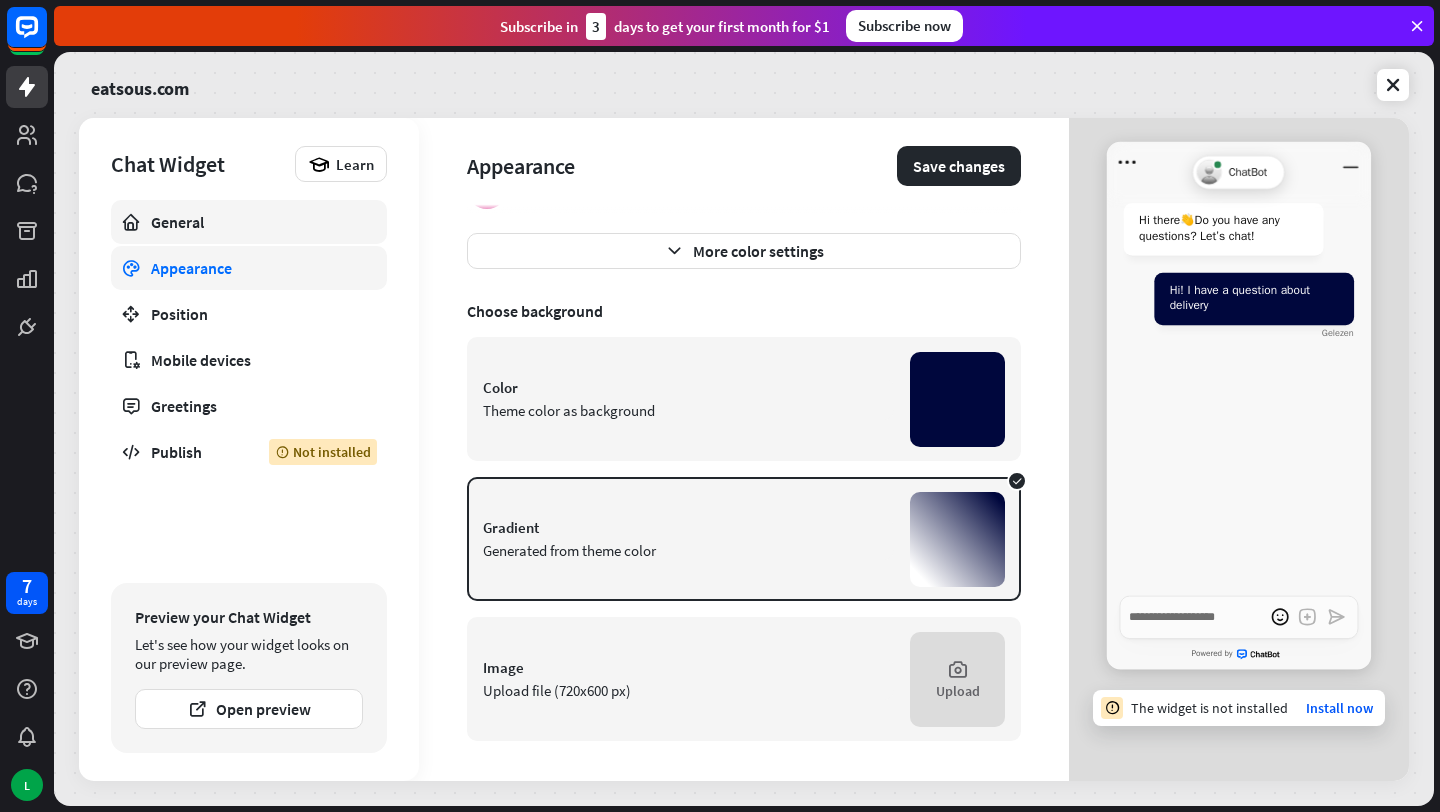 click on "General" at bounding box center (249, 222) 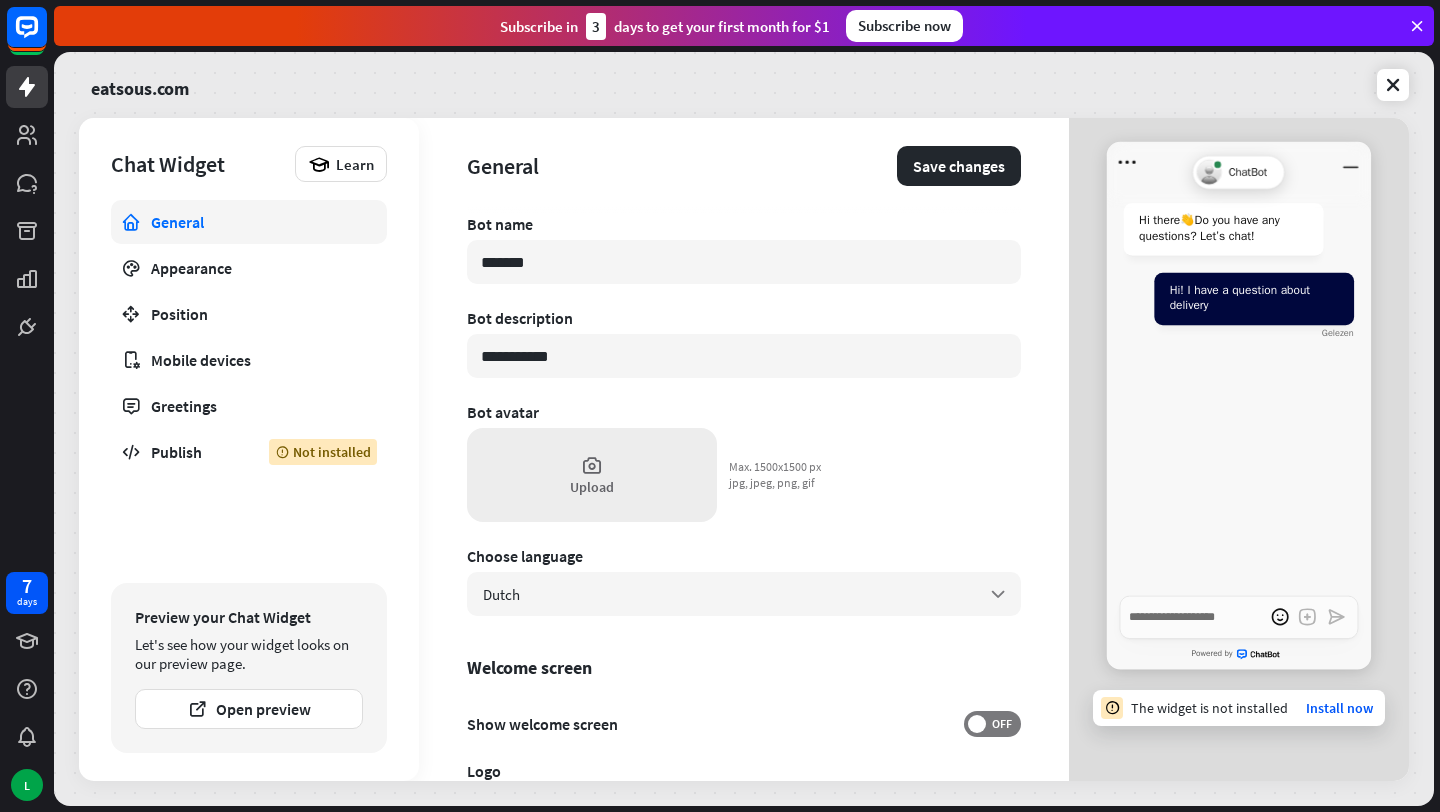 click at bounding box center [592, 465] 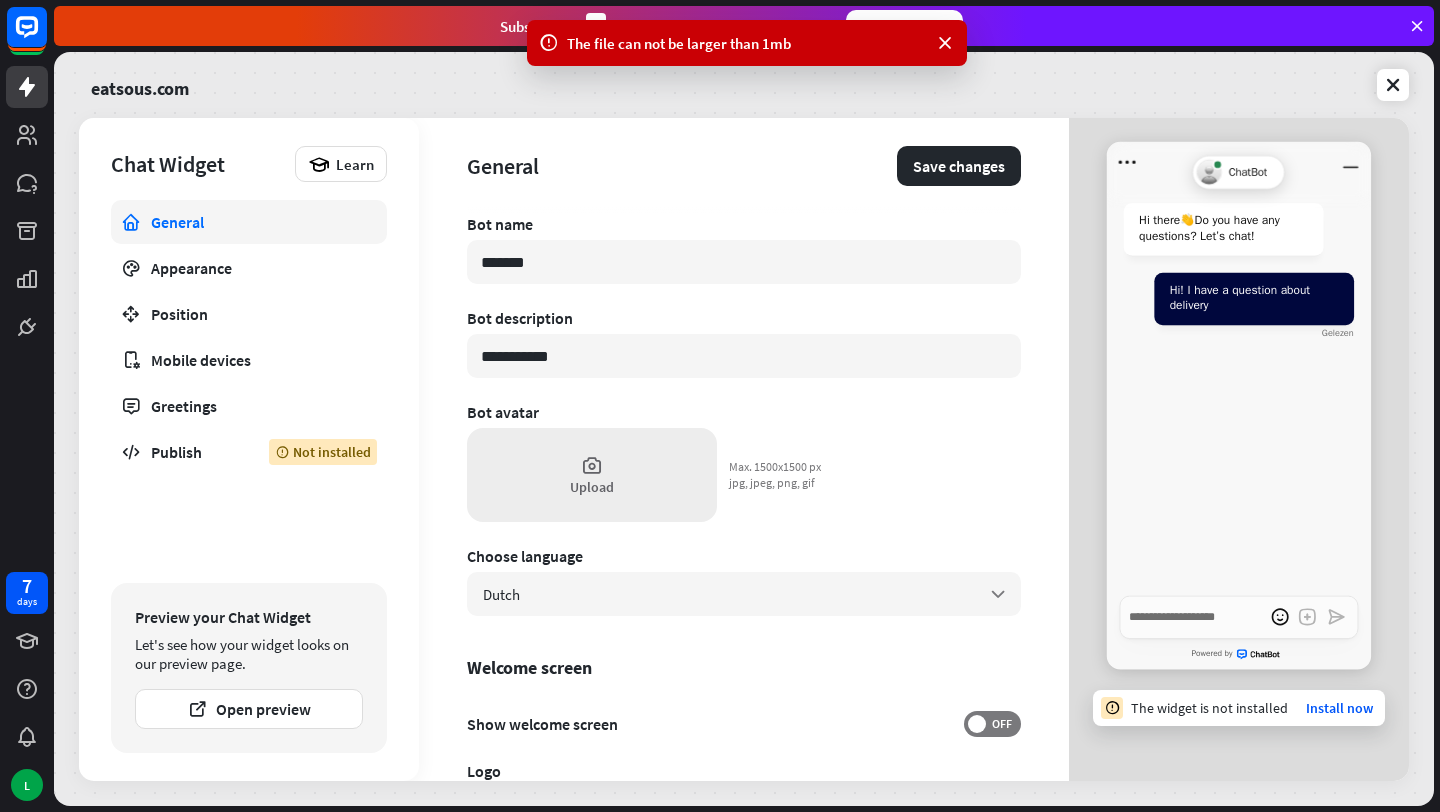 click on "Upload" at bounding box center [592, 475] 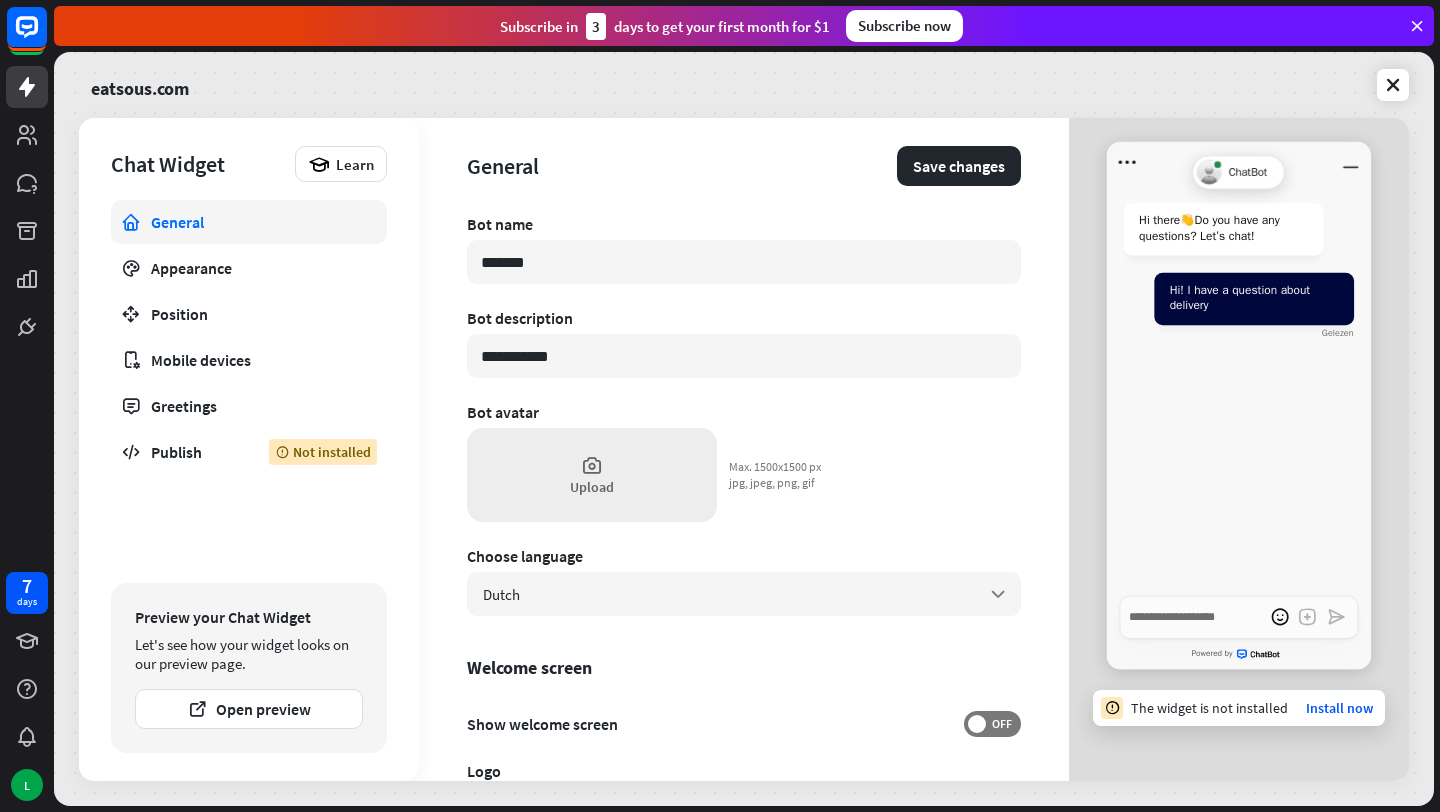 click on "Upload" at bounding box center (592, 475) 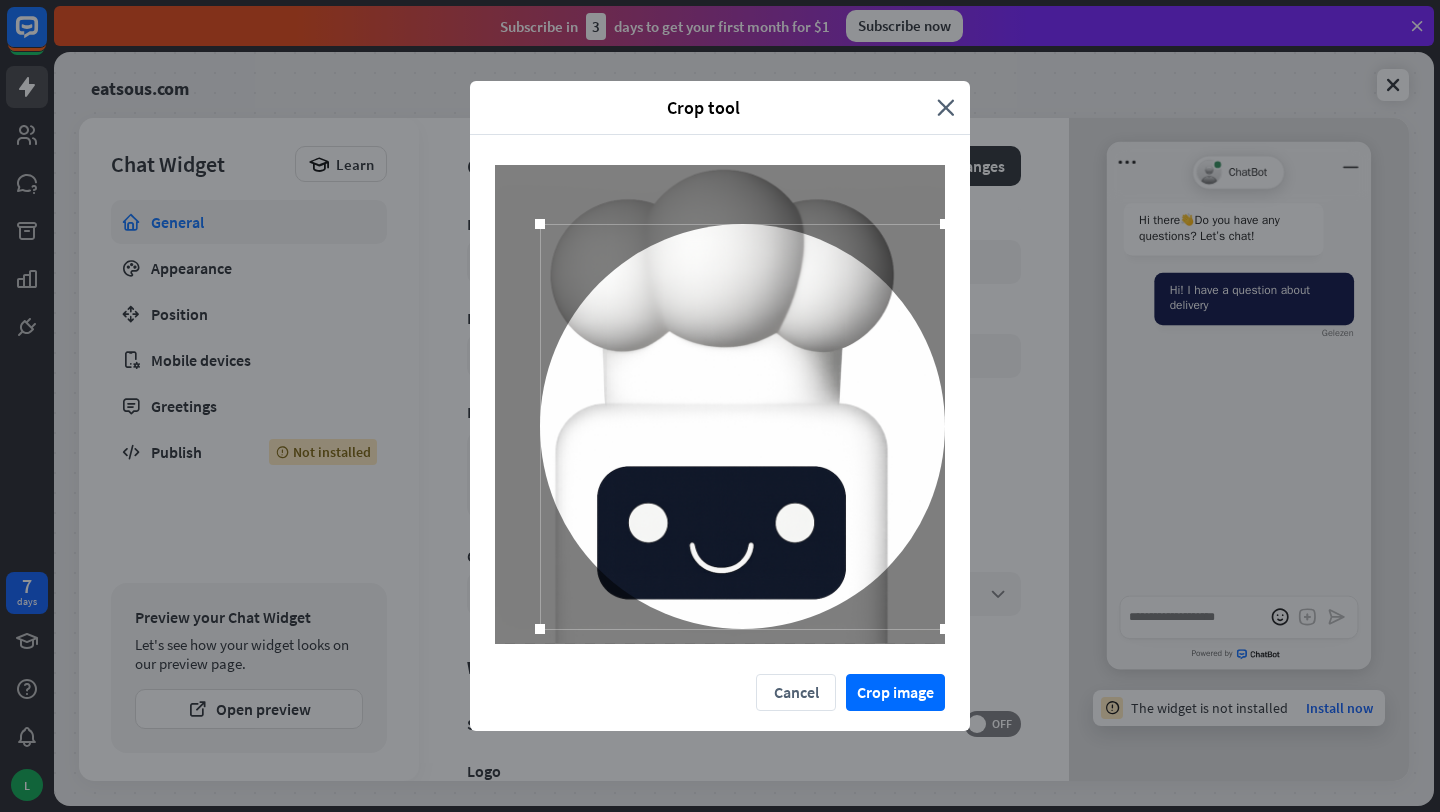 drag, startPoint x: 899, startPoint y: 584, endPoint x: 1035, endPoint y: 700, distance: 178.75122 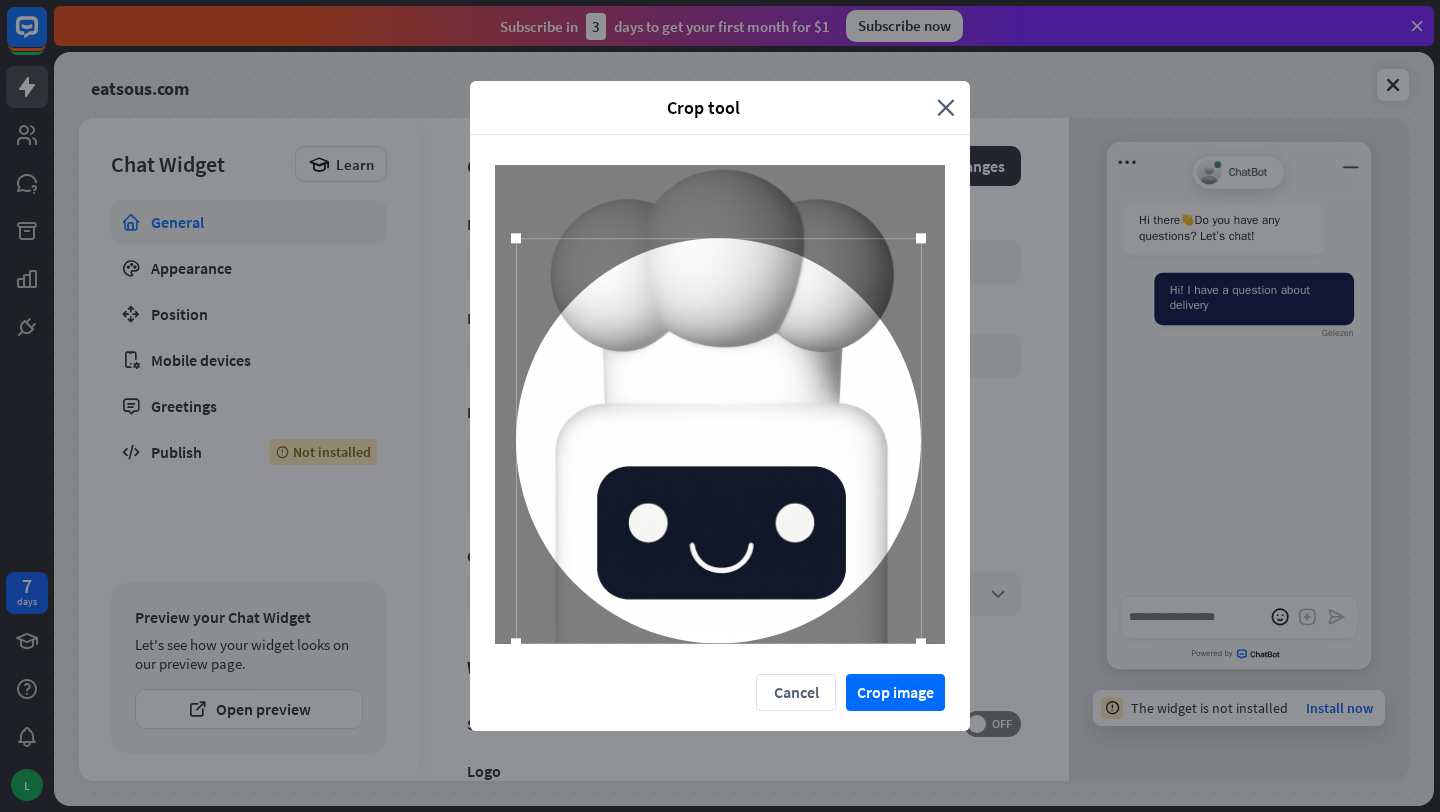 drag, startPoint x: 749, startPoint y: 469, endPoint x: 725, endPoint y: 554, distance: 88.32327 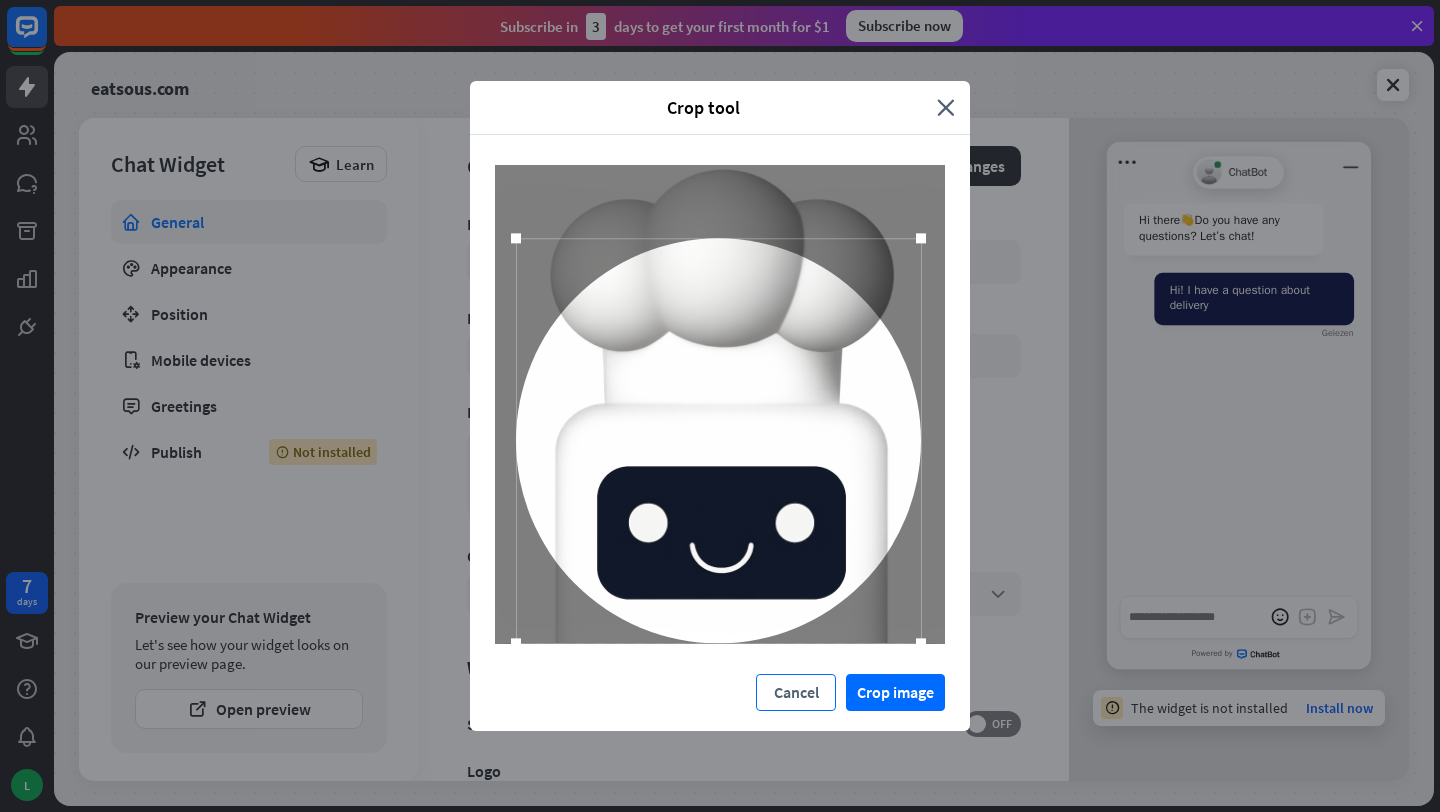 click on "Cancel" at bounding box center [796, 692] 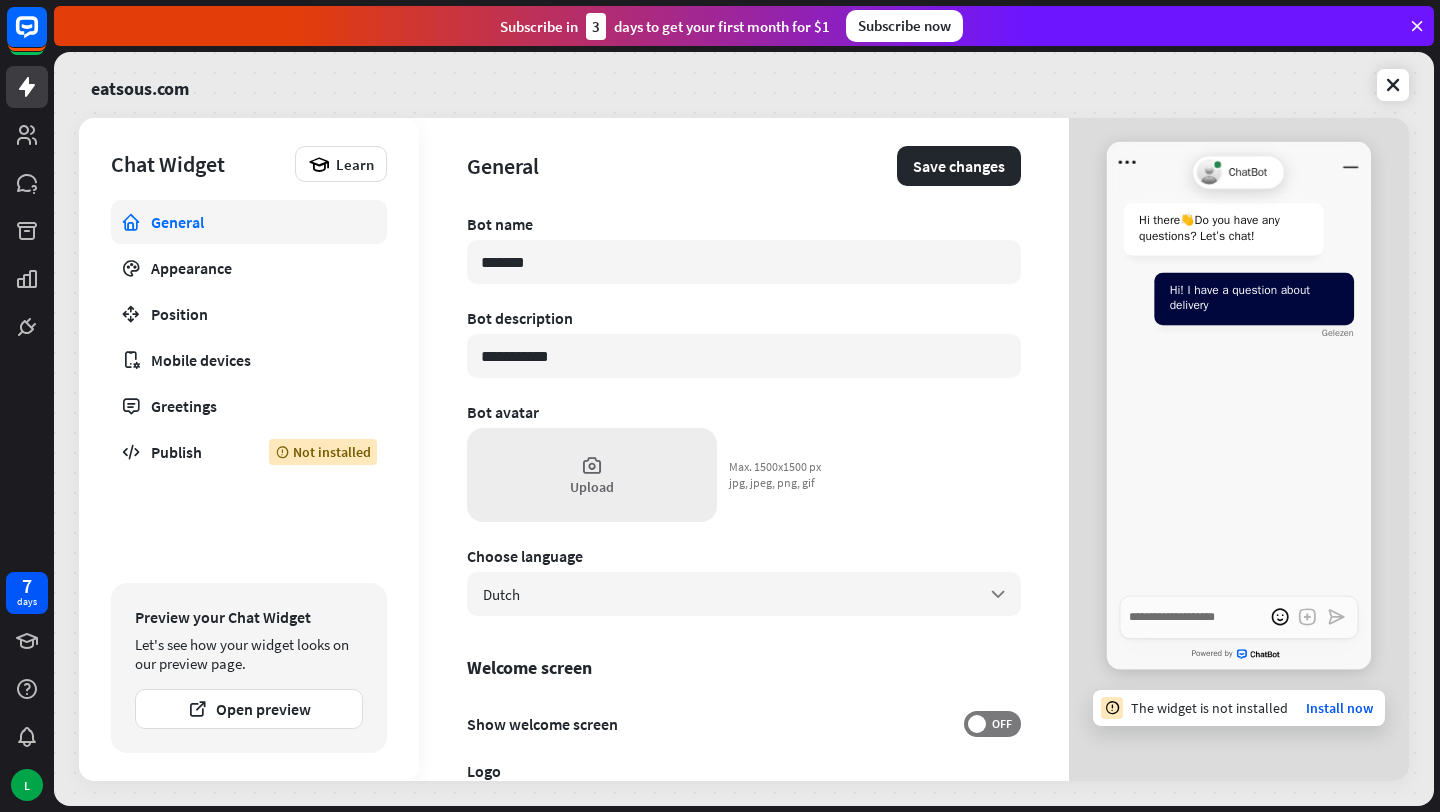 click on "Upload" at bounding box center (592, 487) 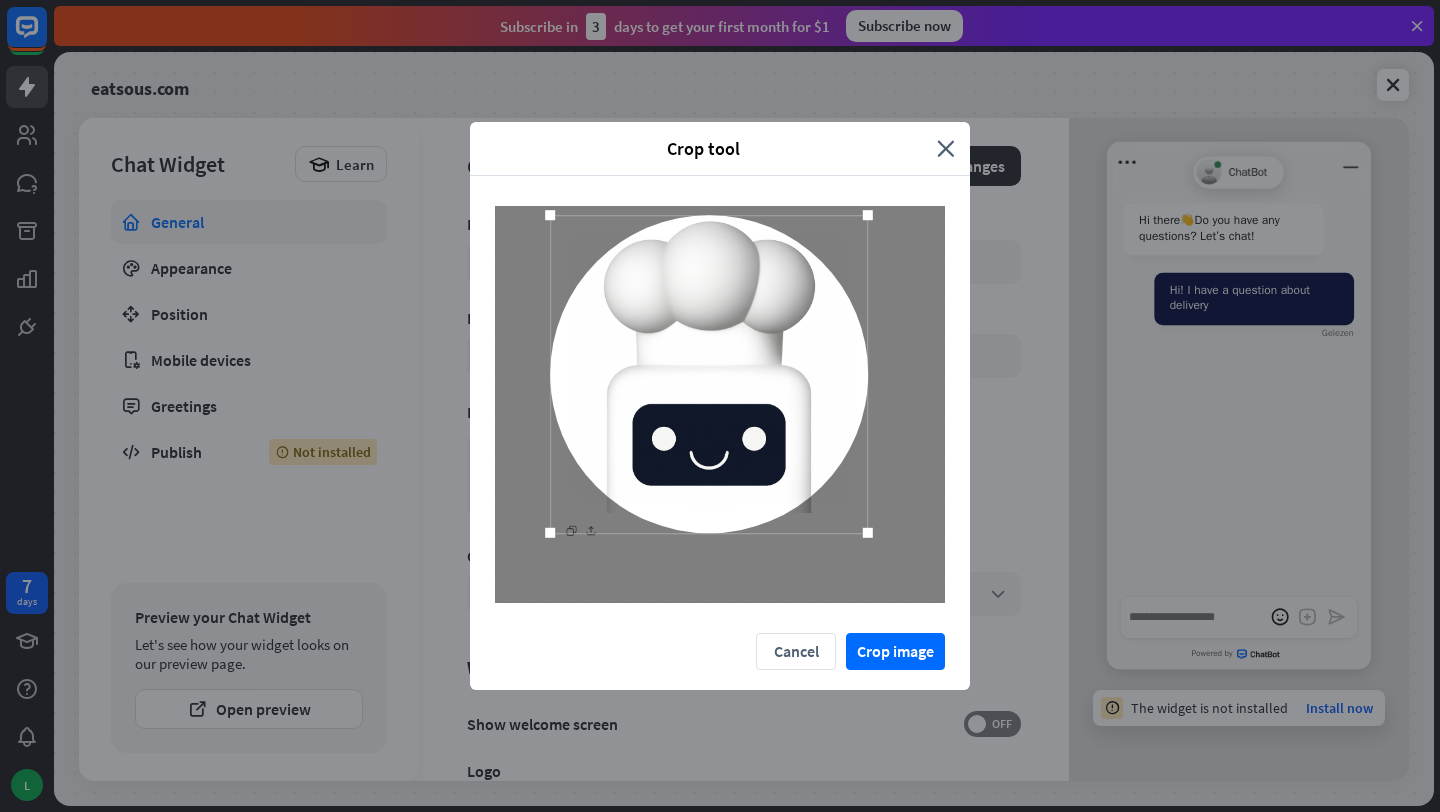 drag, startPoint x: 748, startPoint y: 480, endPoint x: 737, endPoint y: 450, distance: 31.95309 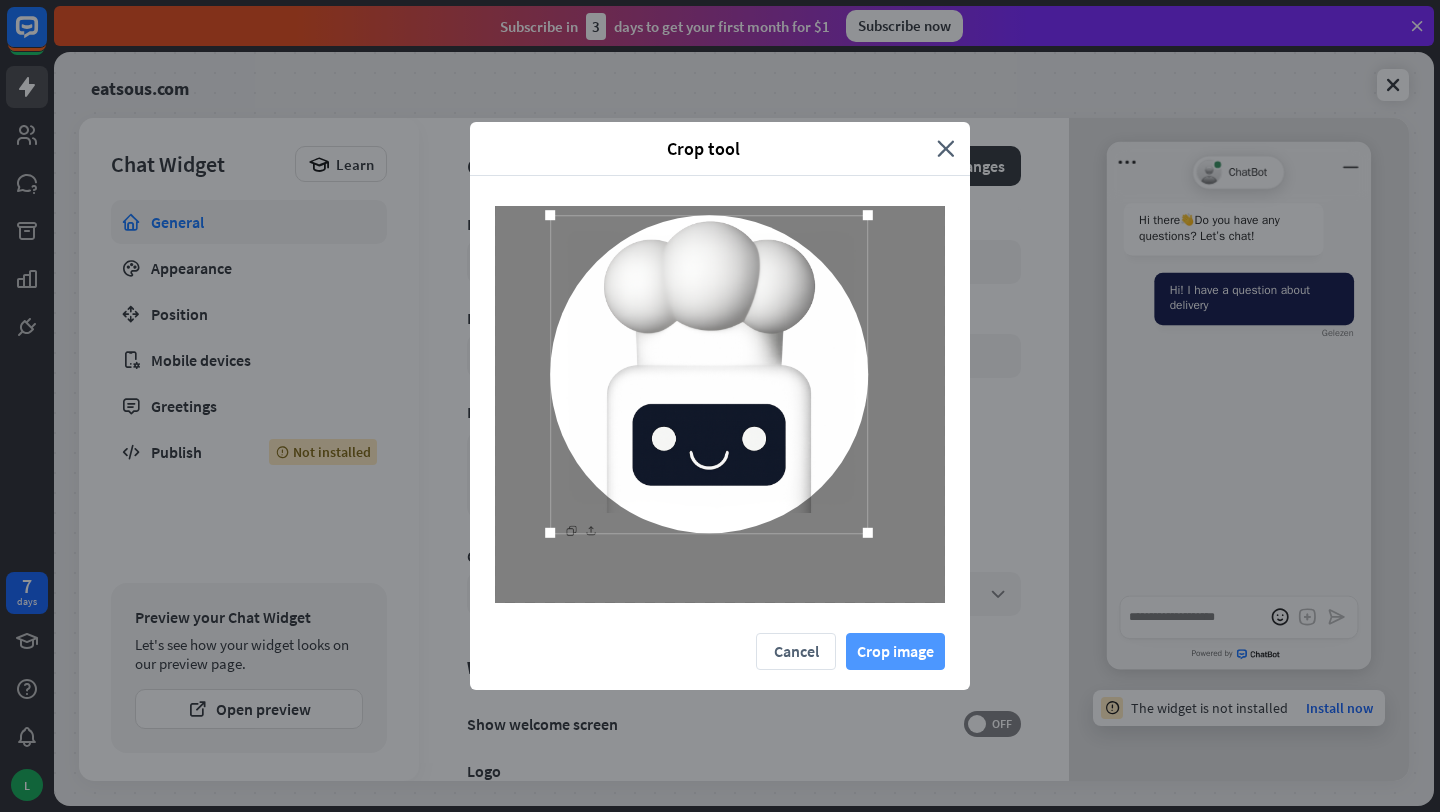 click on "Crop image" at bounding box center [895, 651] 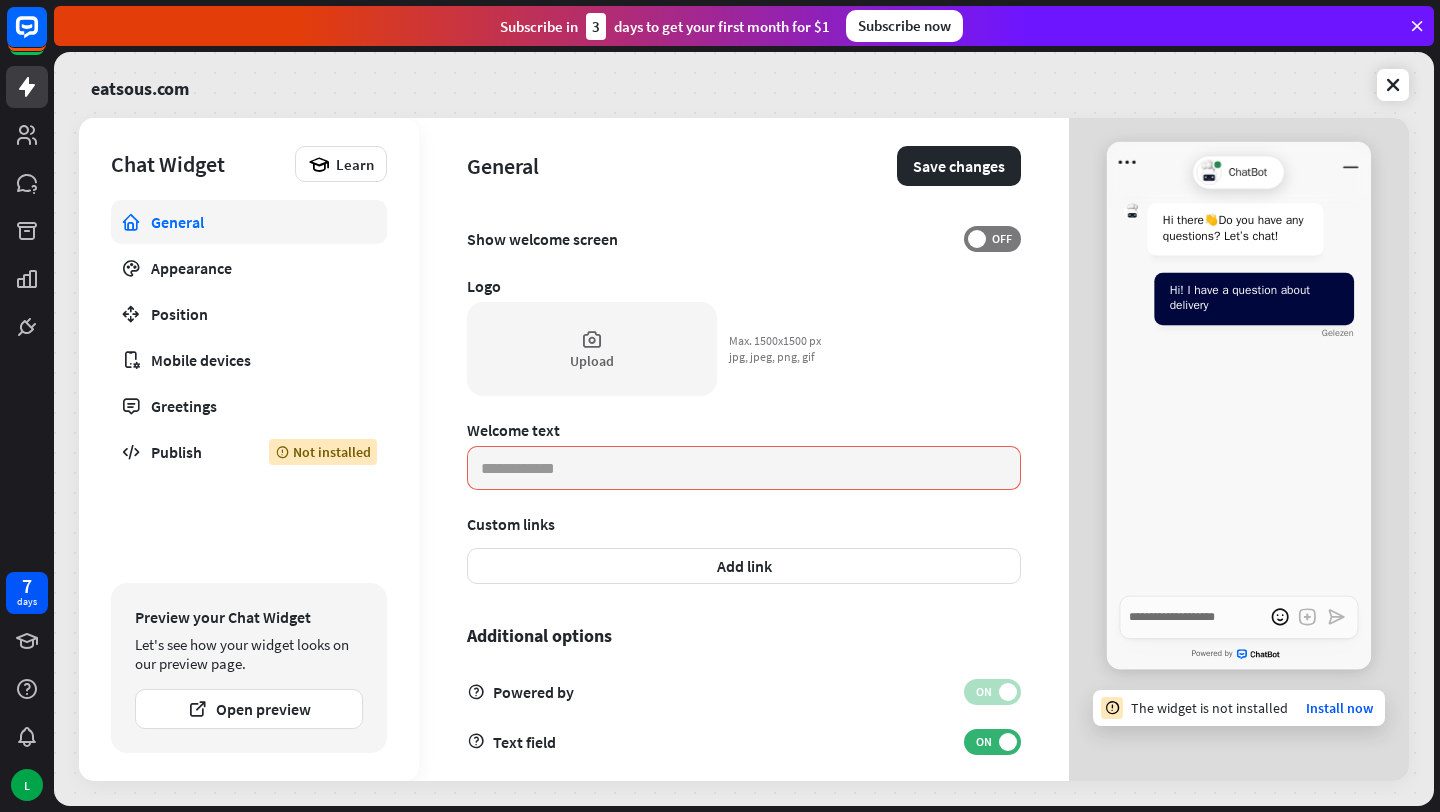 scroll, scrollTop: 486, scrollLeft: 0, axis: vertical 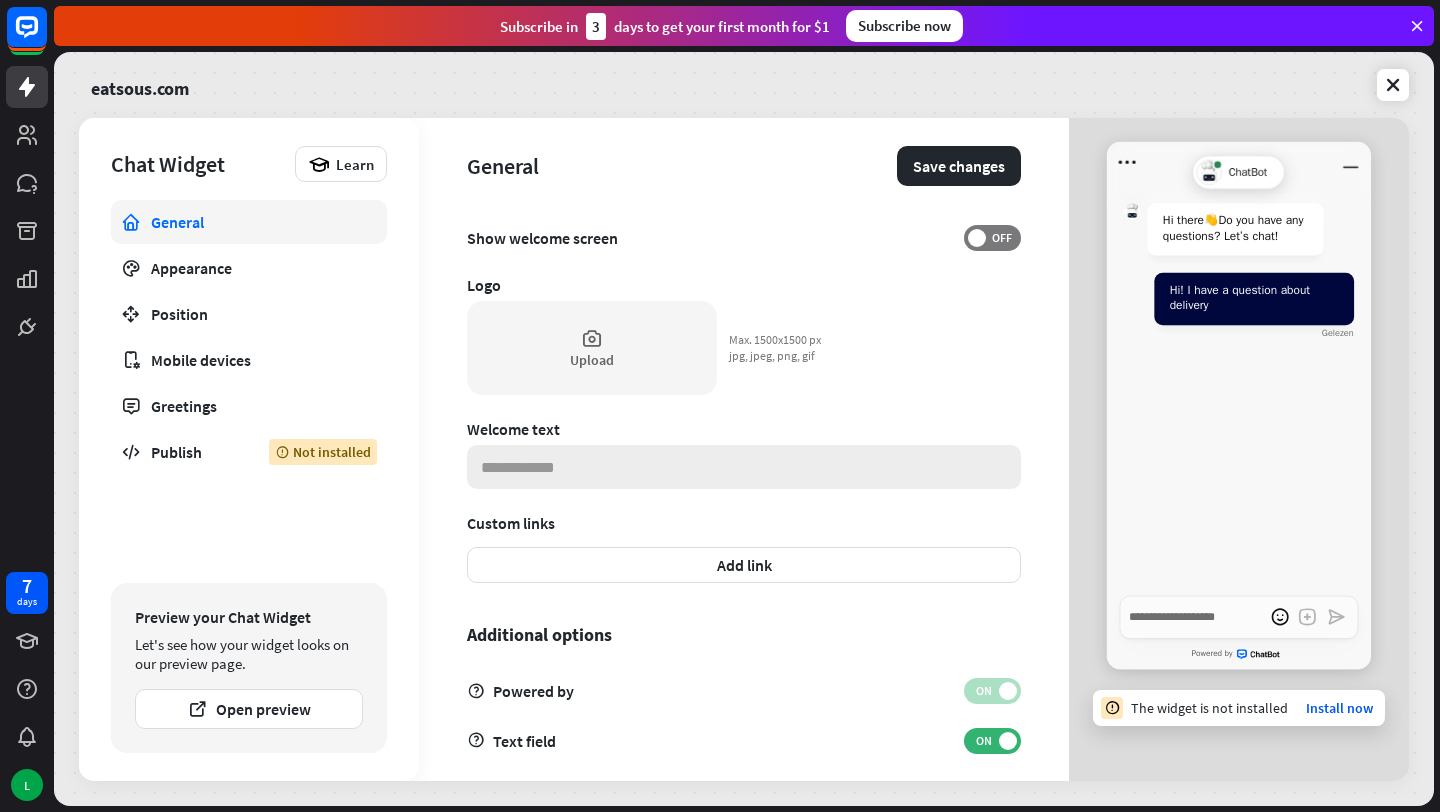 click at bounding box center [744, 467] 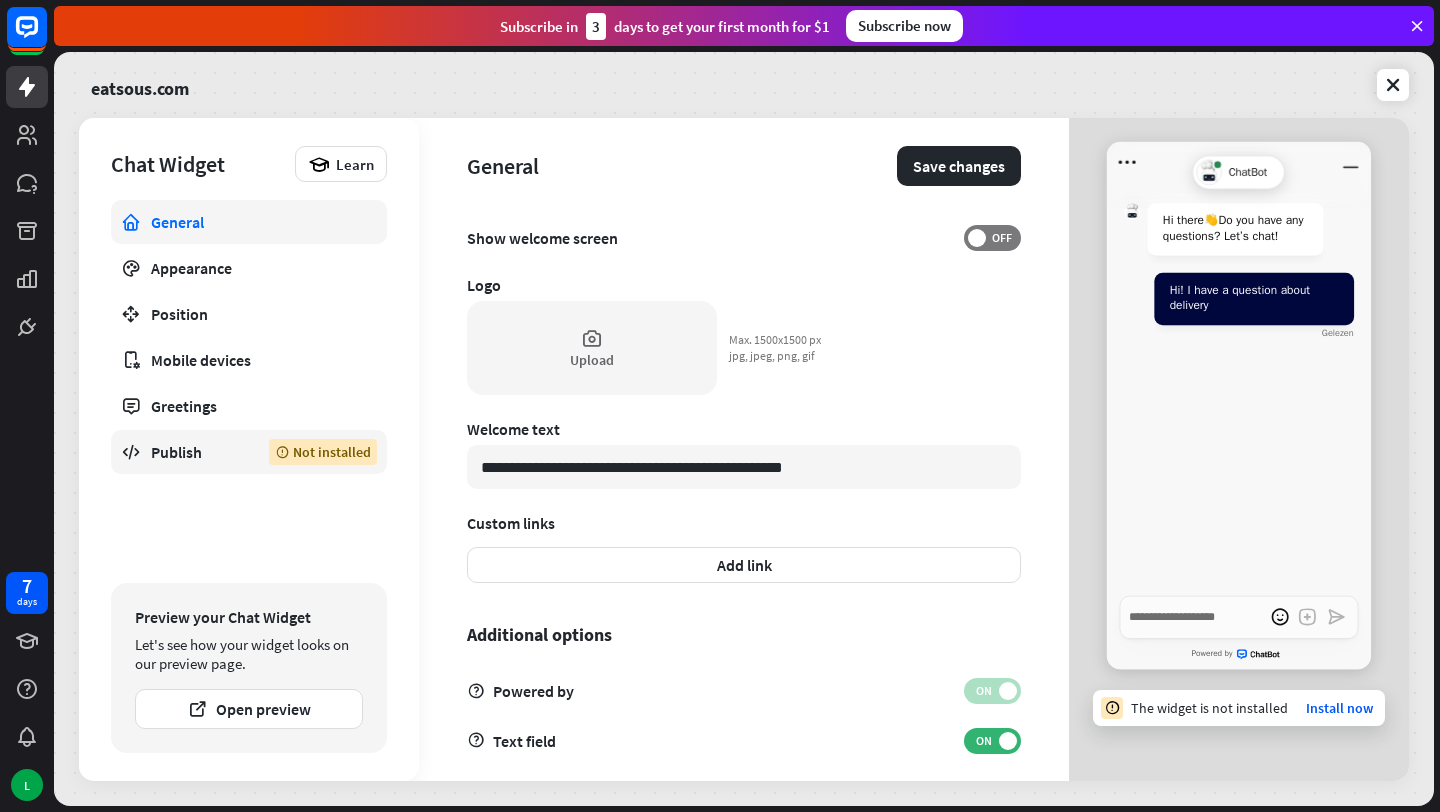 drag, startPoint x: 831, startPoint y: 467, endPoint x: 332, endPoint y: 455, distance: 499.14426 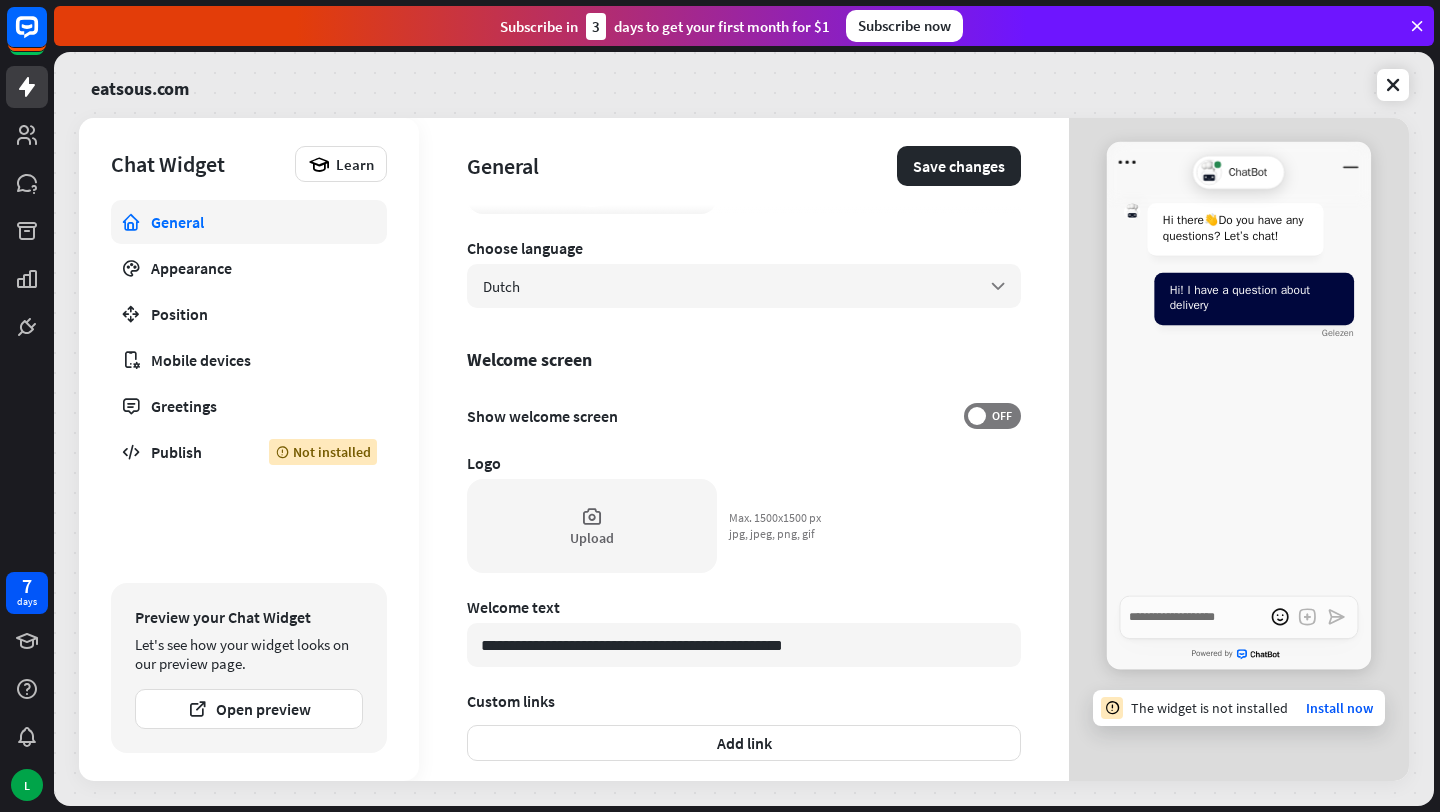 scroll, scrollTop: 505, scrollLeft: 0, axis: vertical 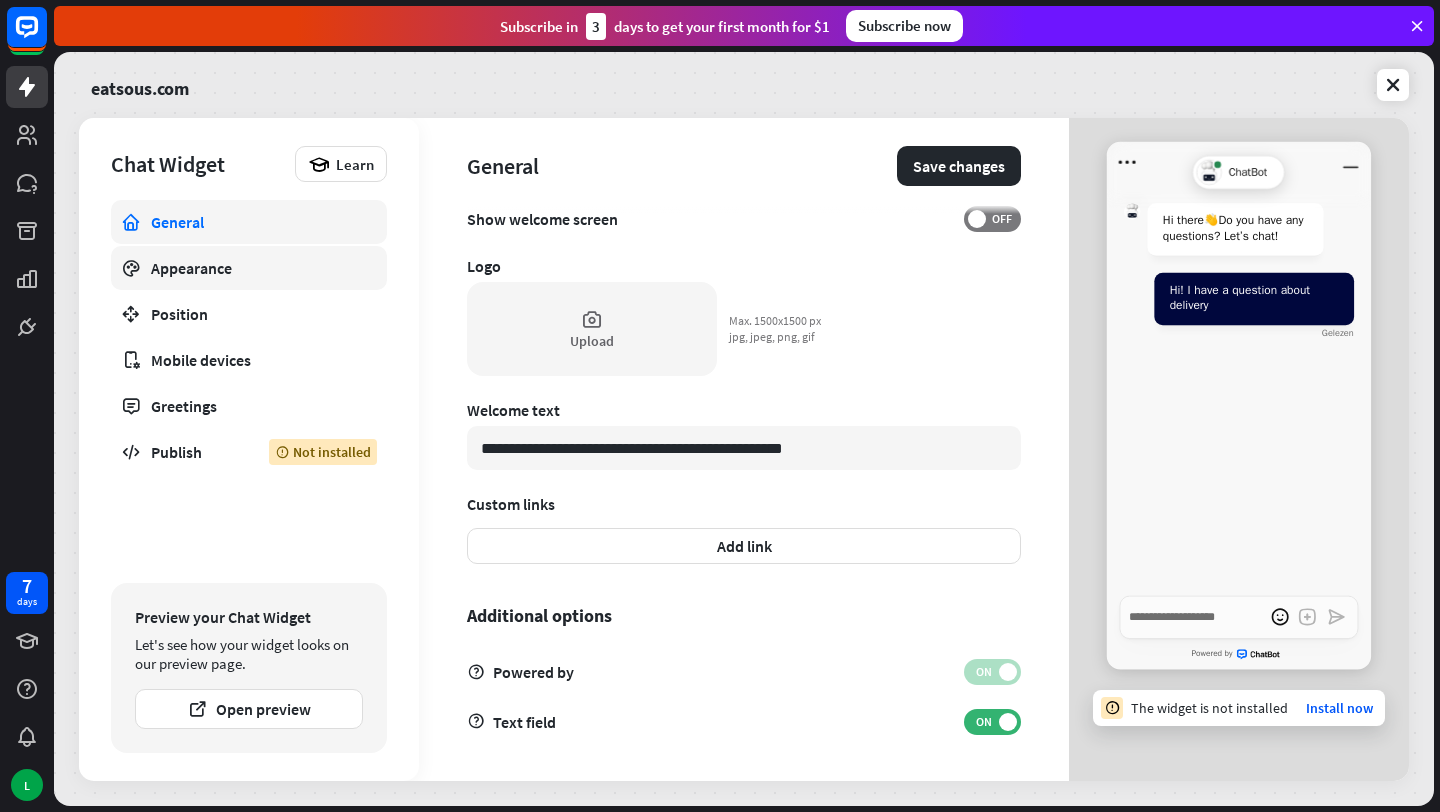 type on "**********" 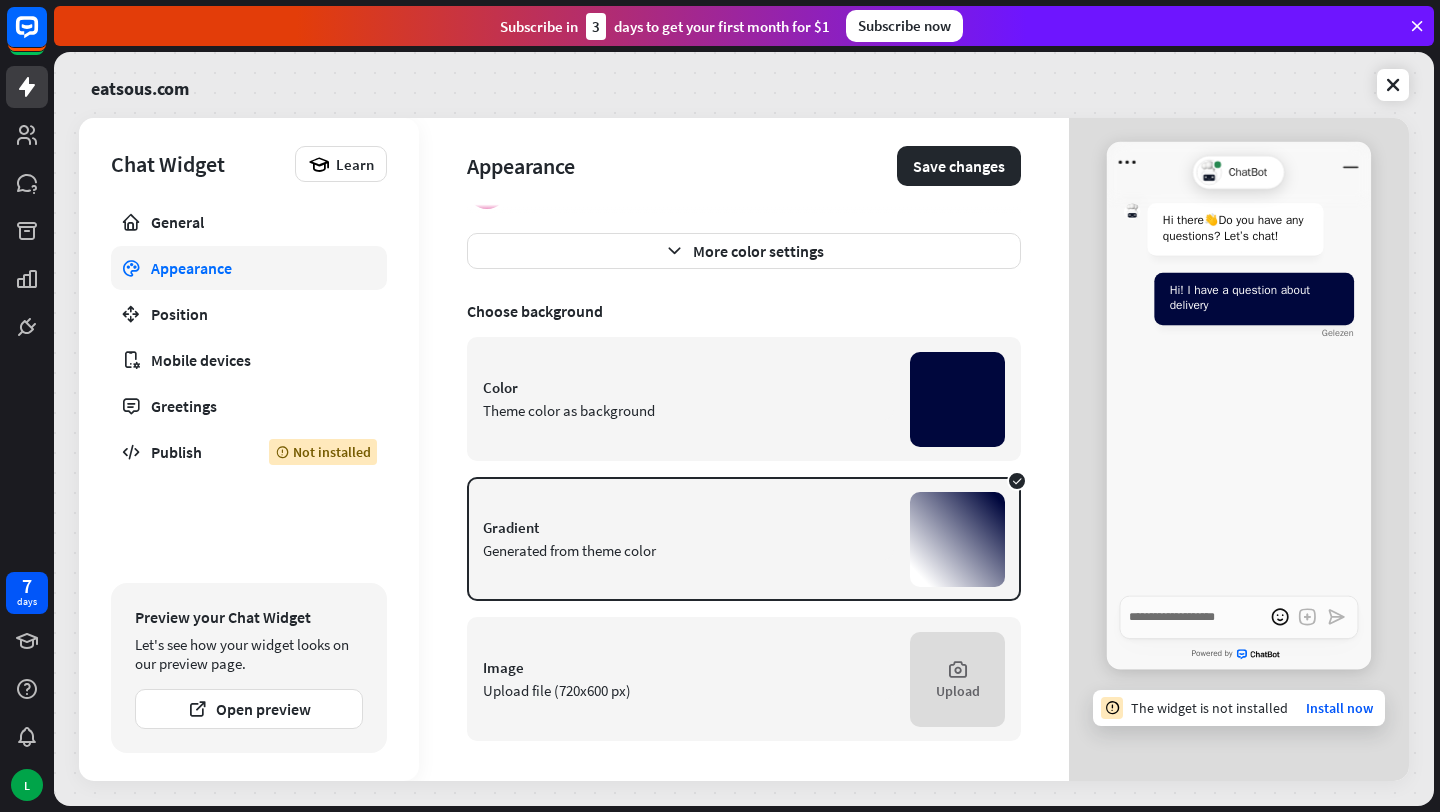 scroll, scrollTop: 0, scrollLeft: 0, axis: both 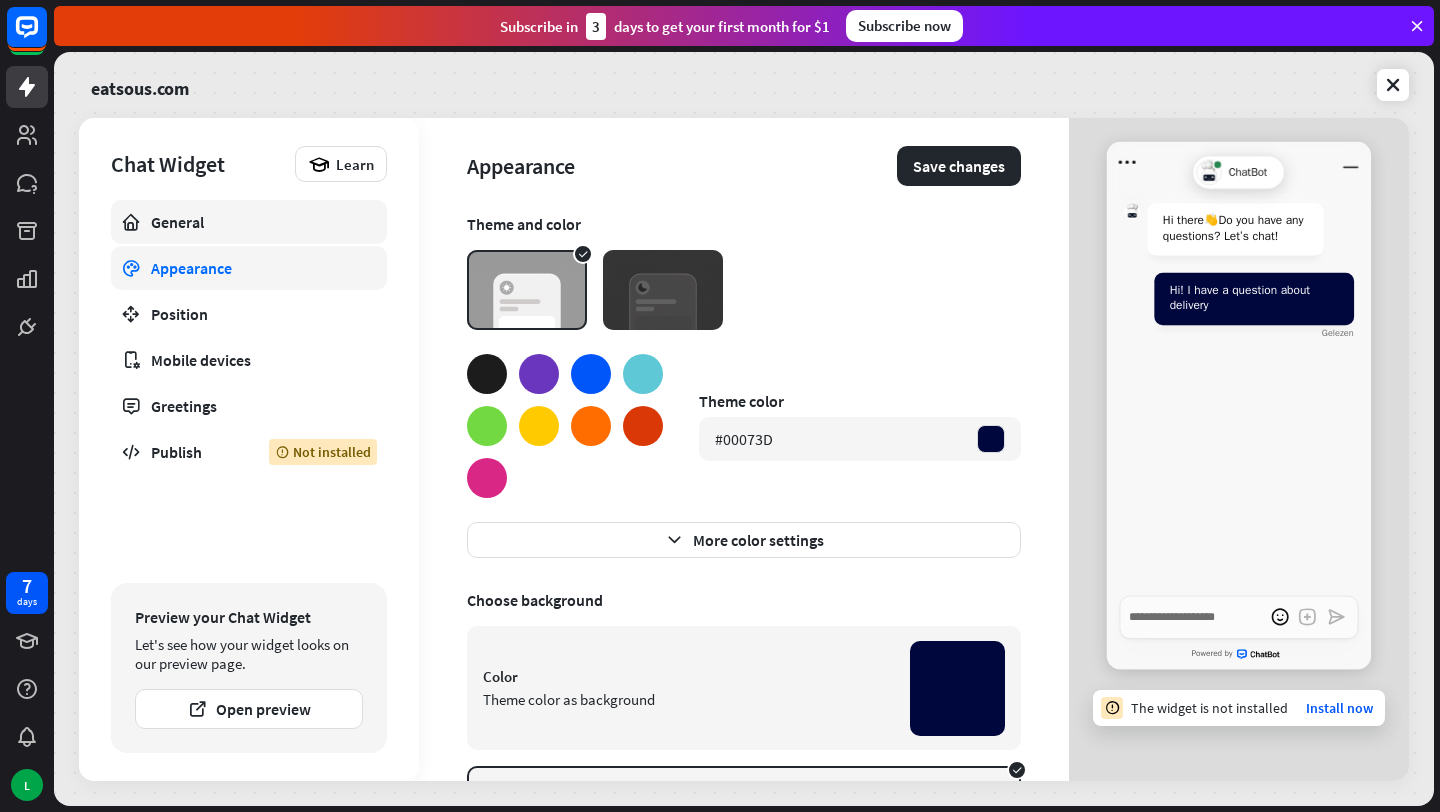 click on "General" at bounding box center [249, 222] 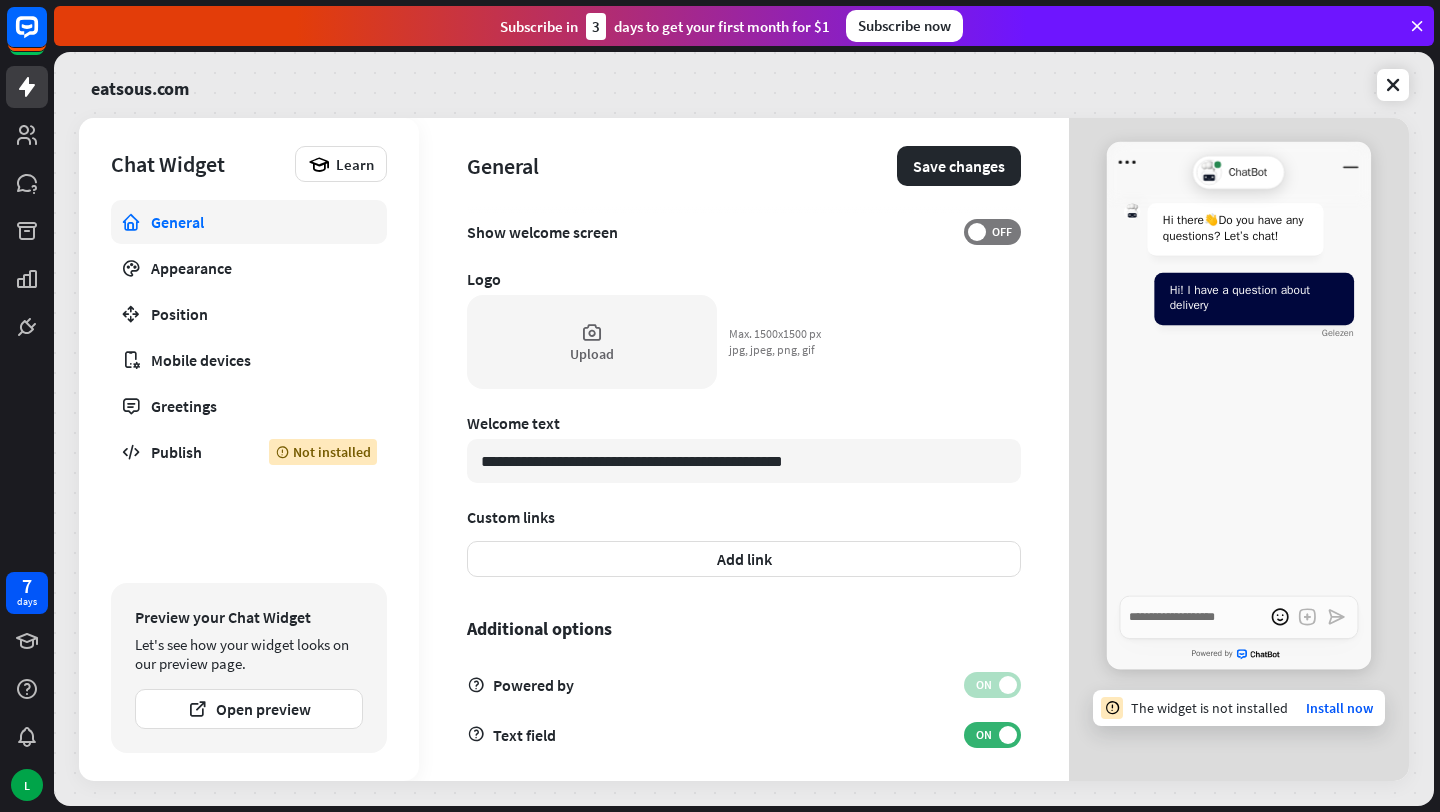 scroll, scrollTop: 505, scrollLeft: 0, axis: vertical 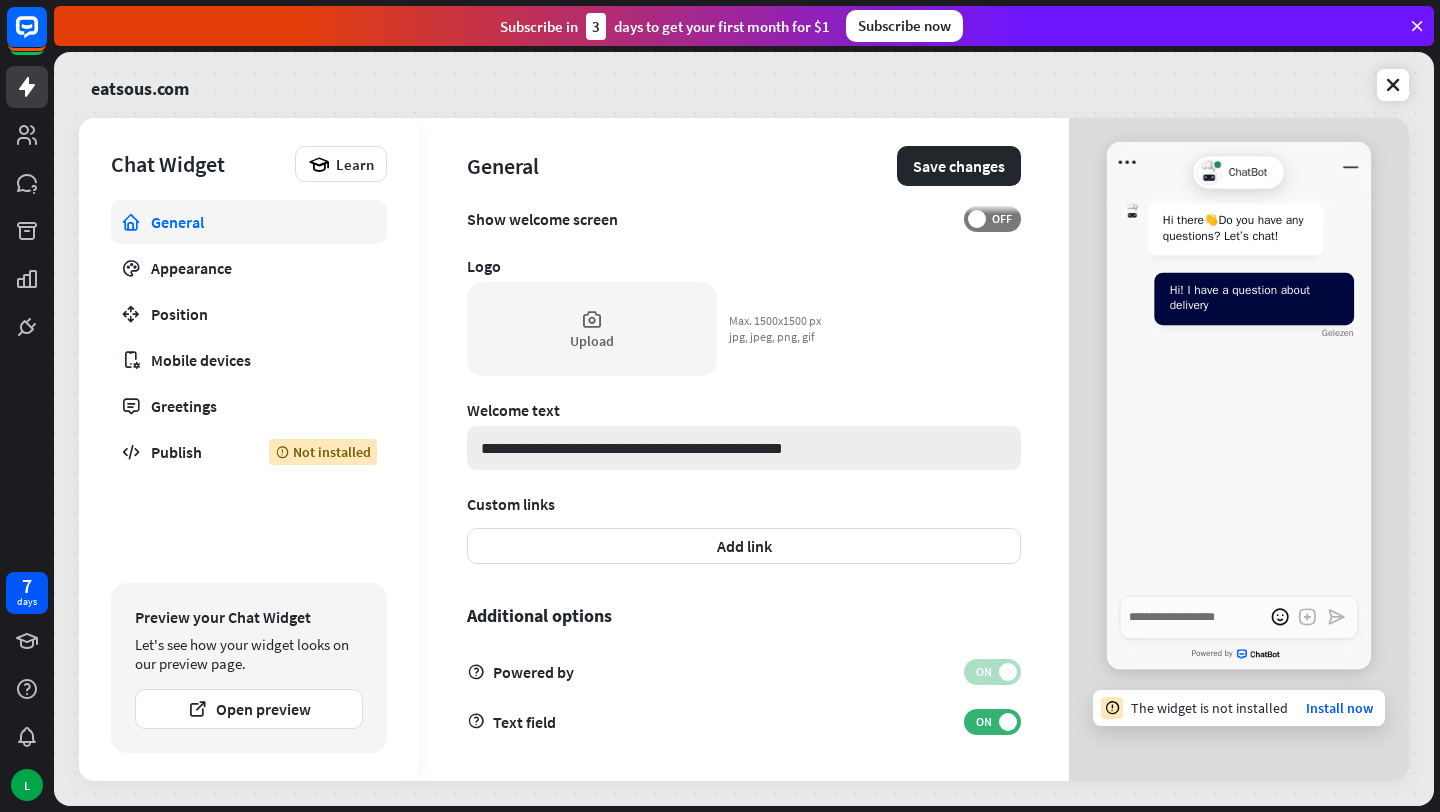 click on "**********" at bounding box center (744, 448) 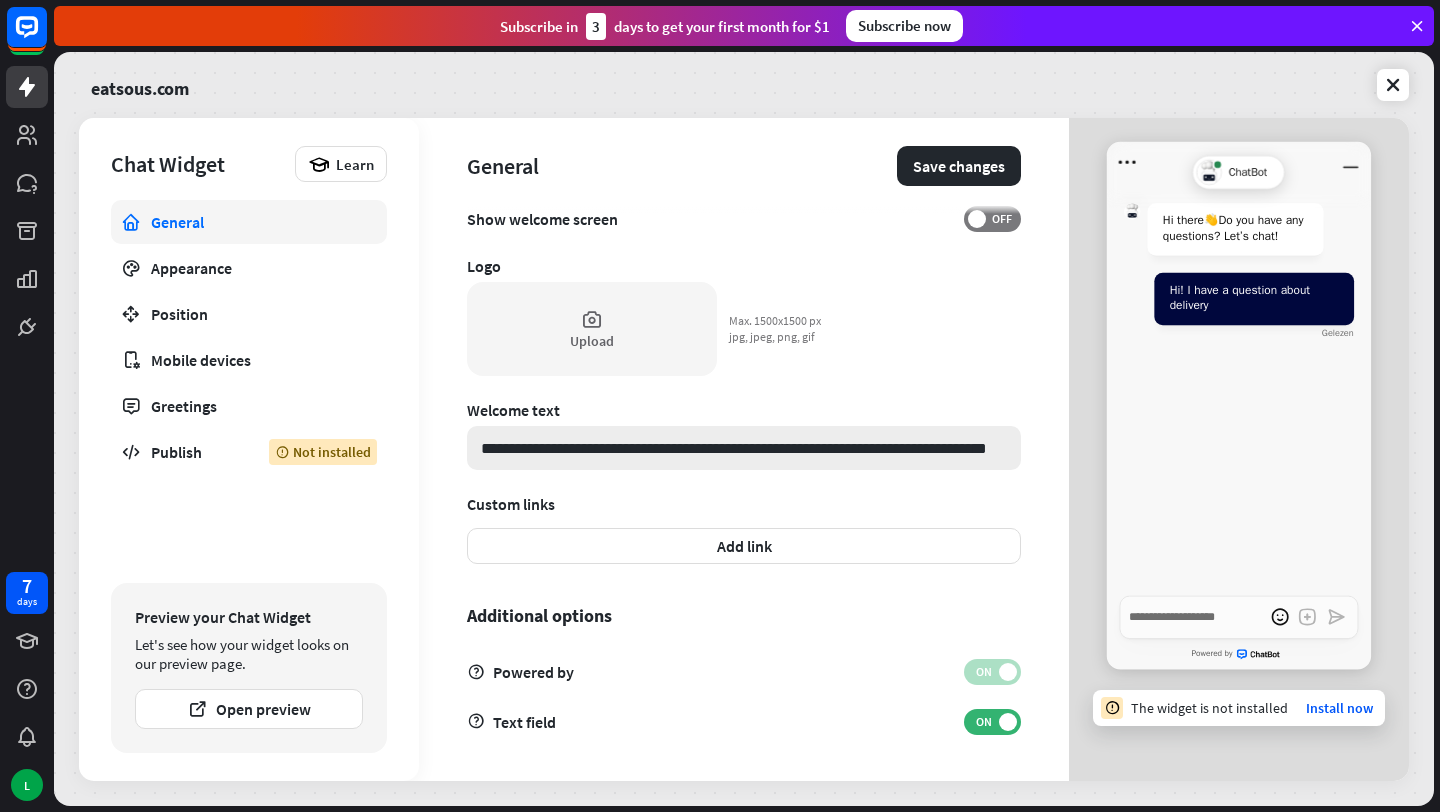 scroll, scrollTop: 0, scrollLeft: 16, axis: horizontal 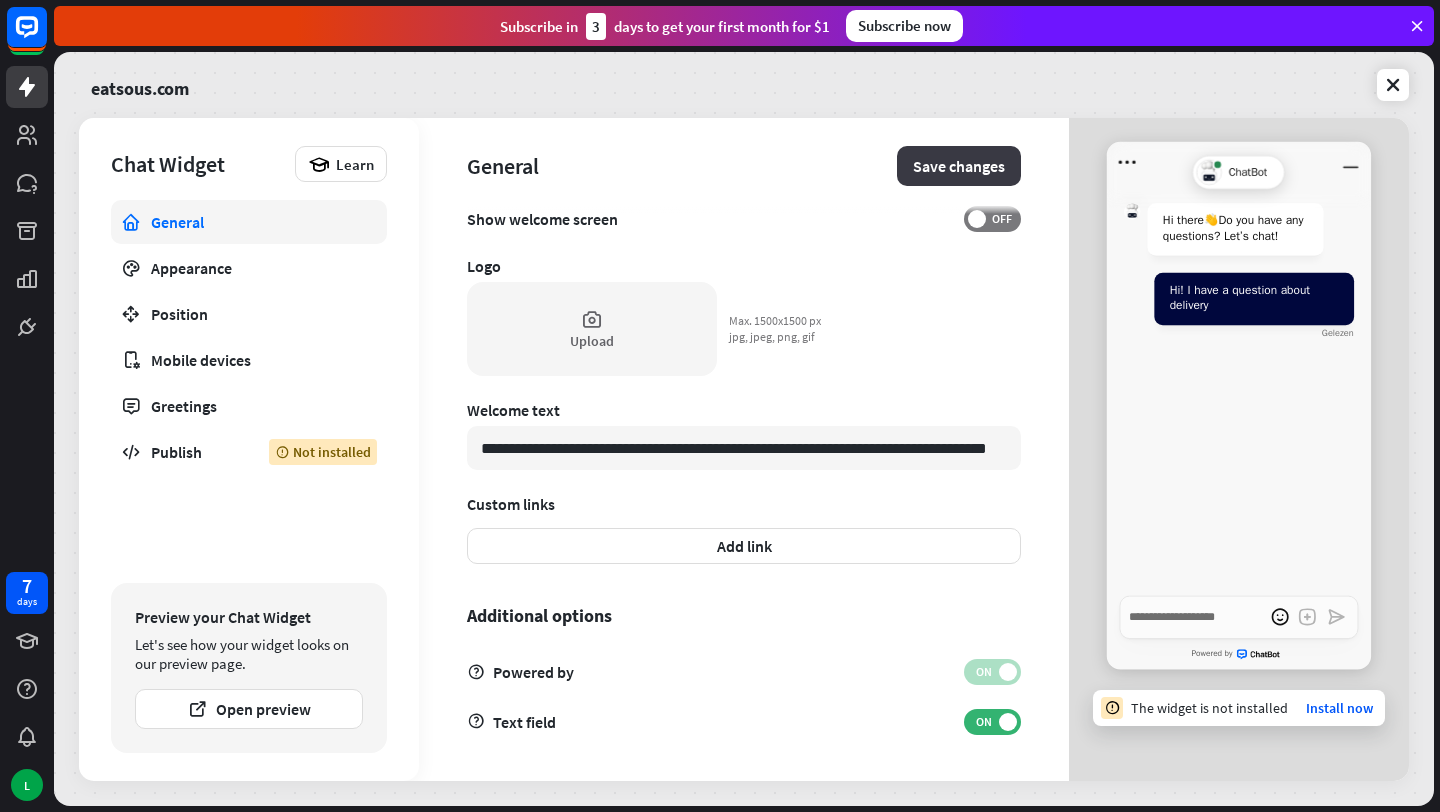type on "**********" 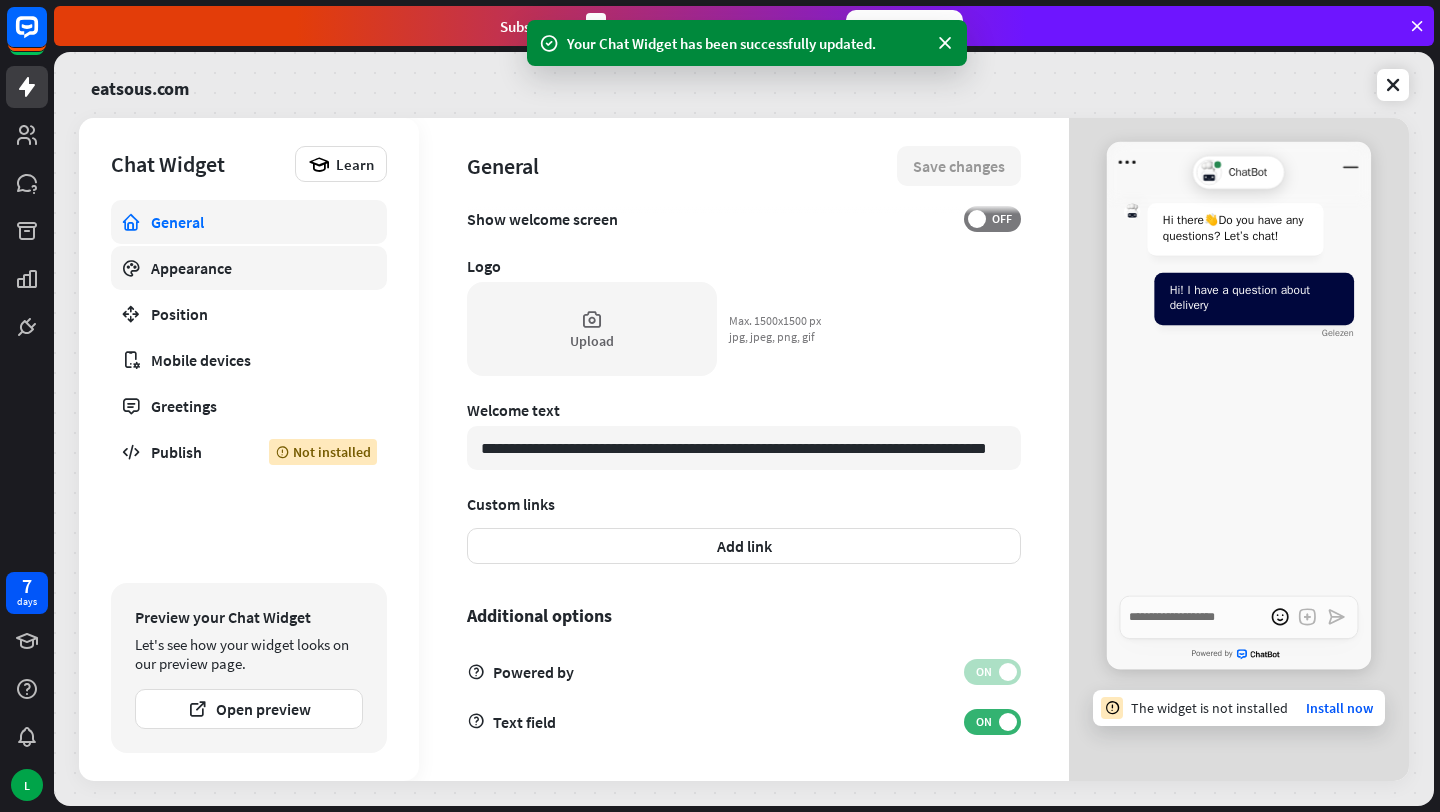 click on "Appearance" at bounding box center (249, 268) 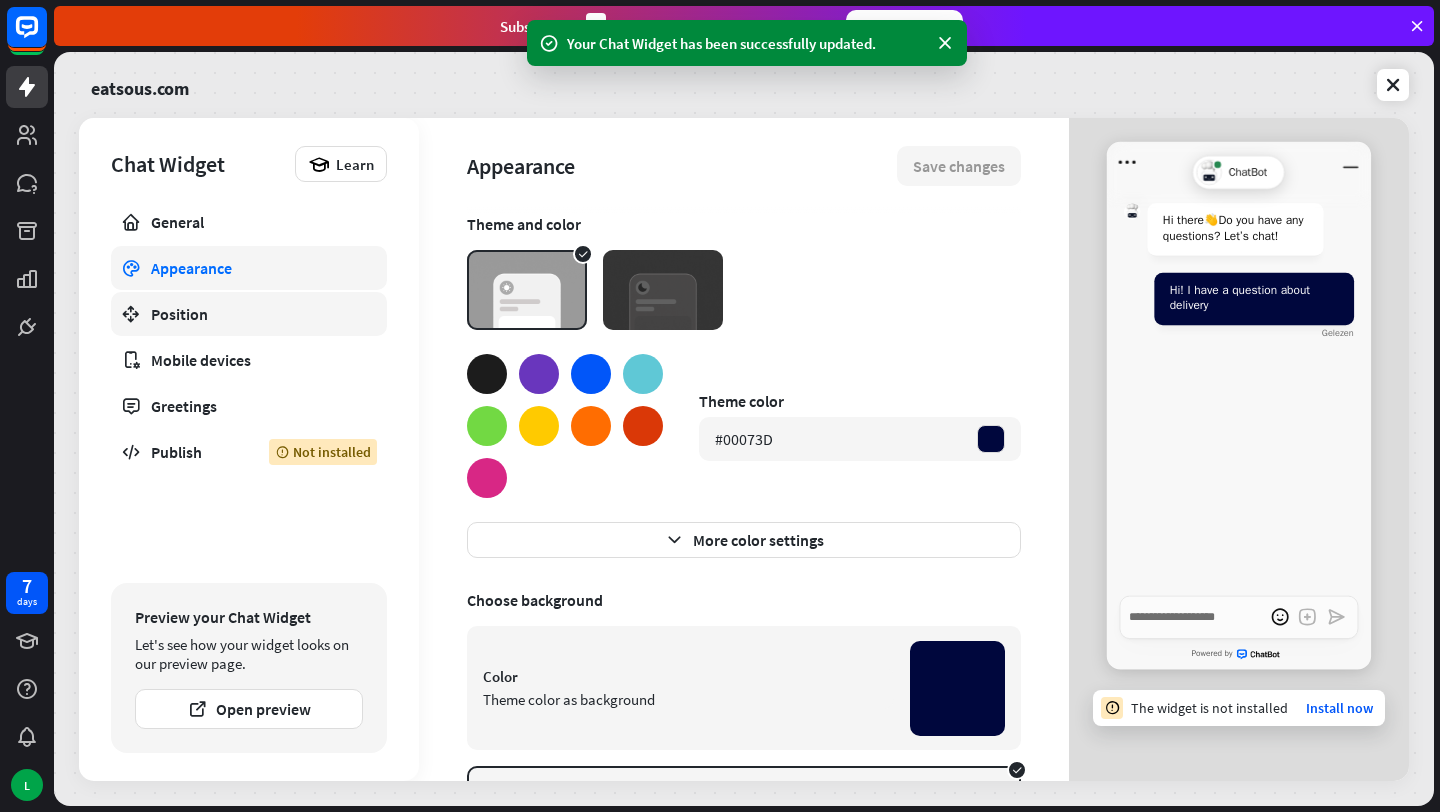 click on "Position" at bounding box center (249, 314) 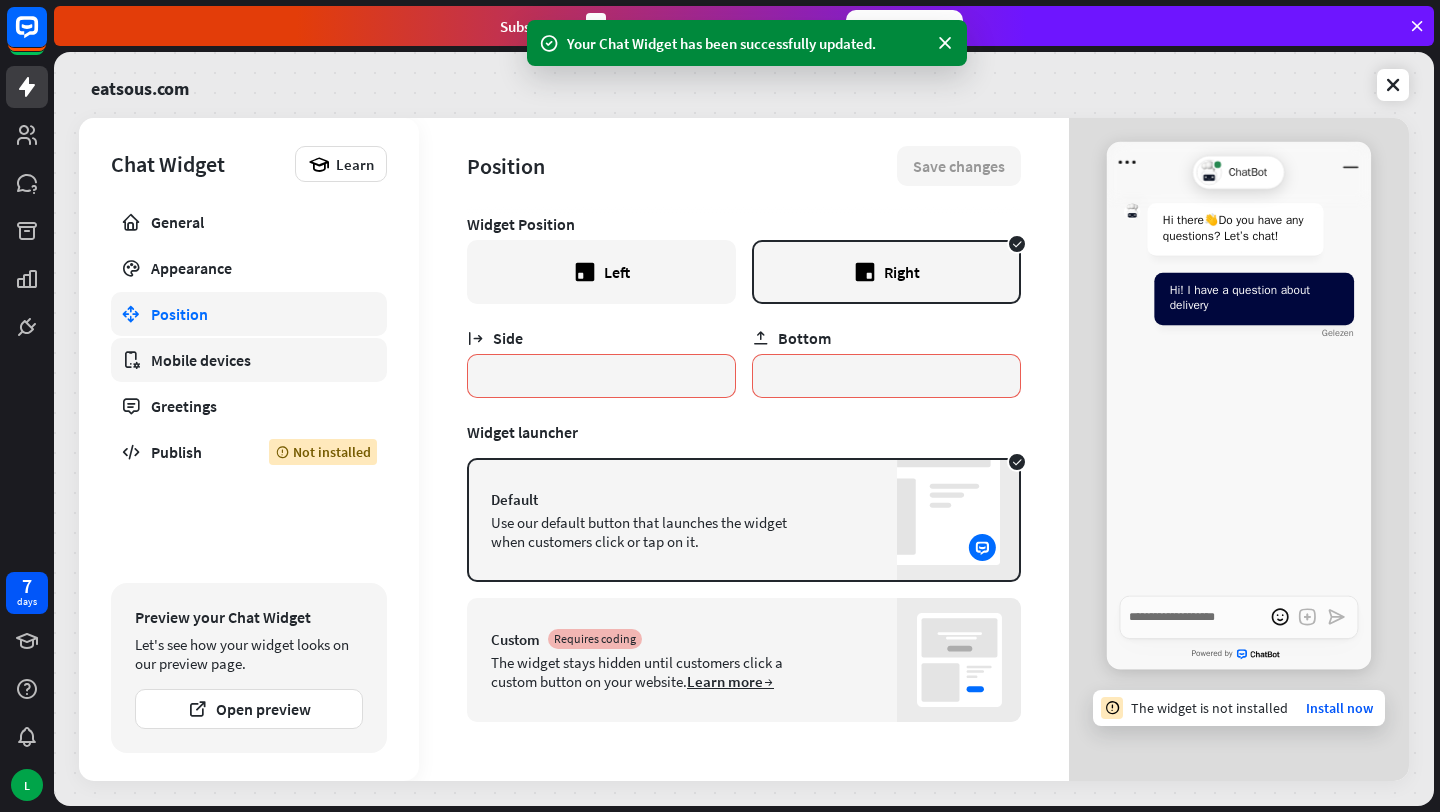 click on "Mobile devices" at bounding box center [249, 360] 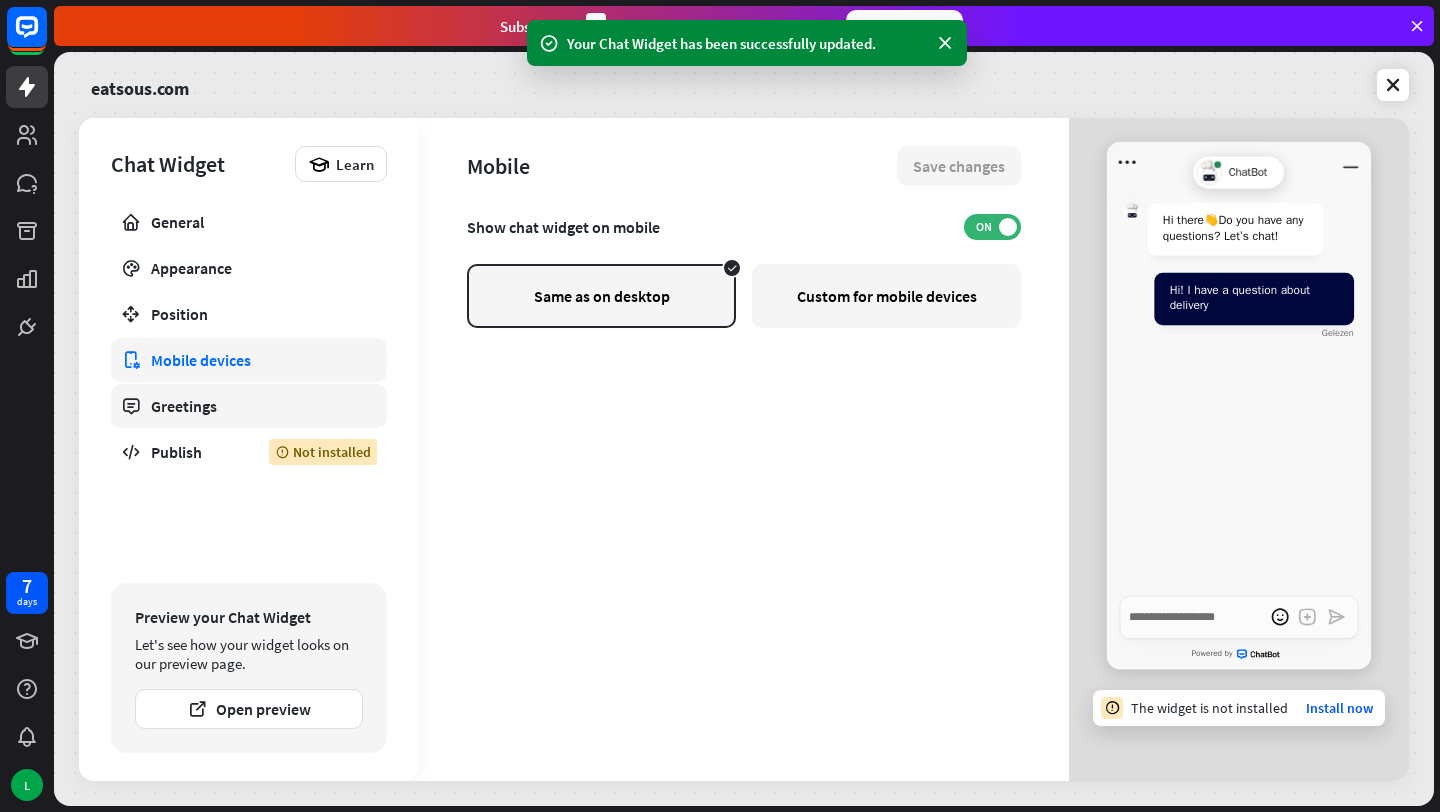 click on "Greetings" at bounding box center [249, 406] 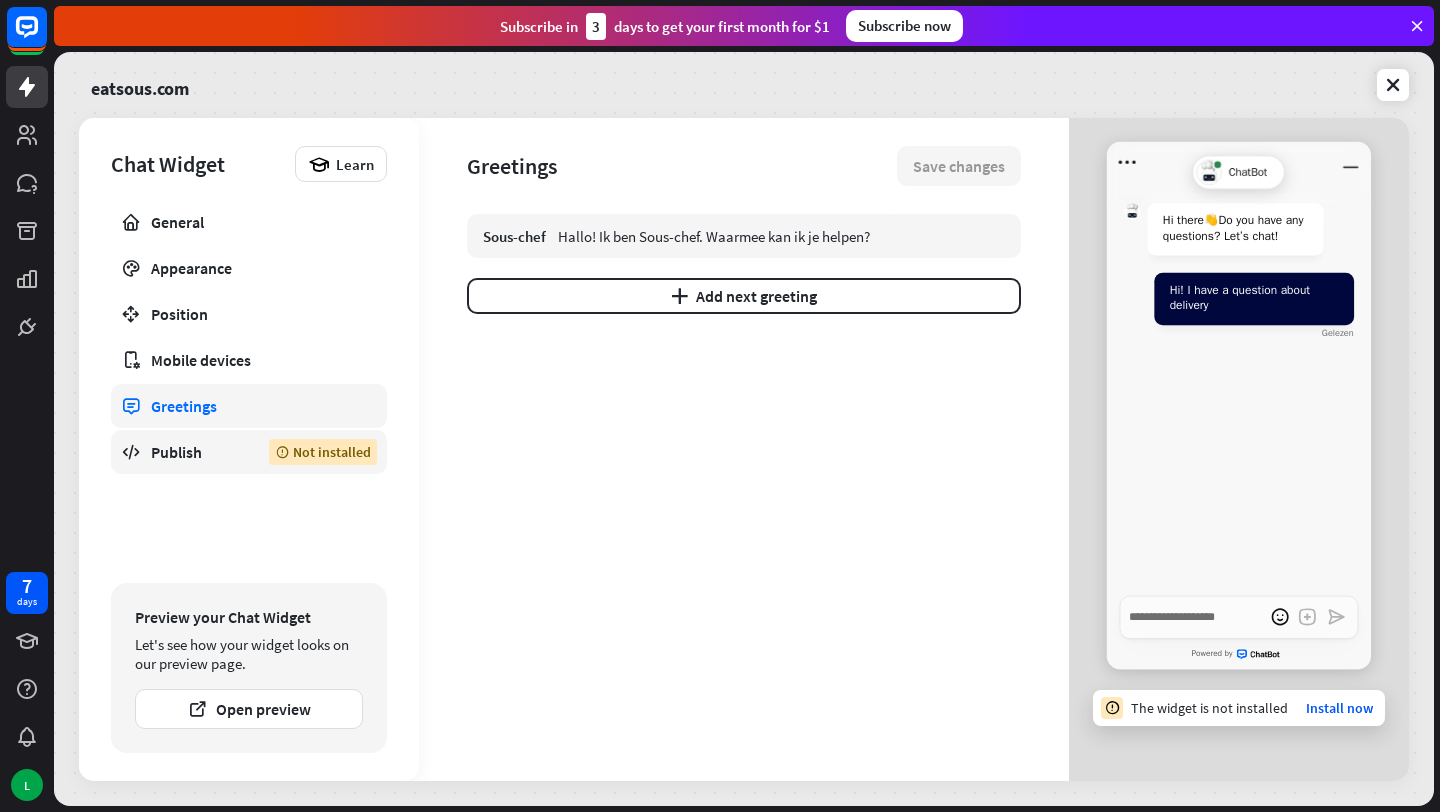 click on "Publish
Not installed" at bounding box center [249, 452] 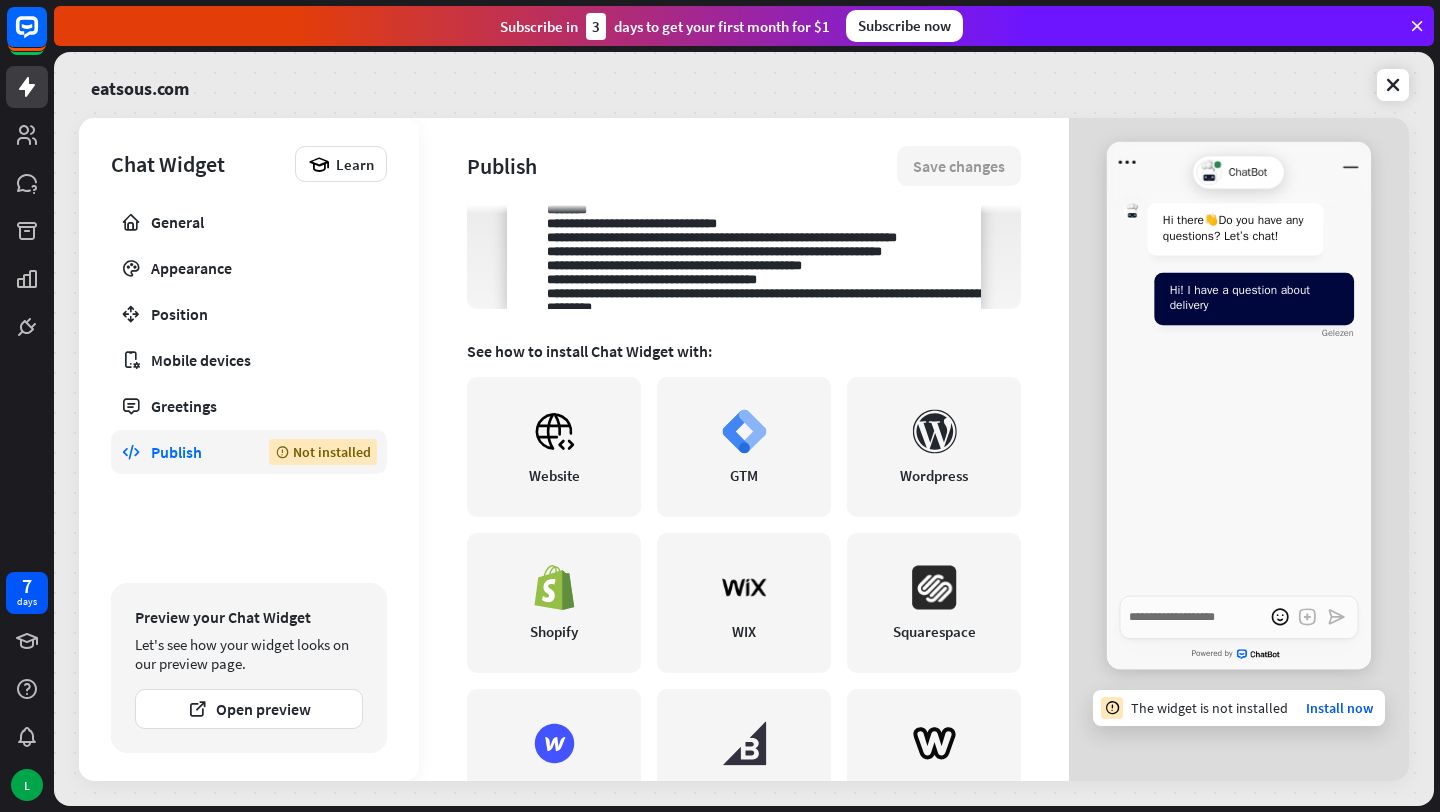 scroll, scrollTop: 360, scrollLeft: 0, axis: vertical 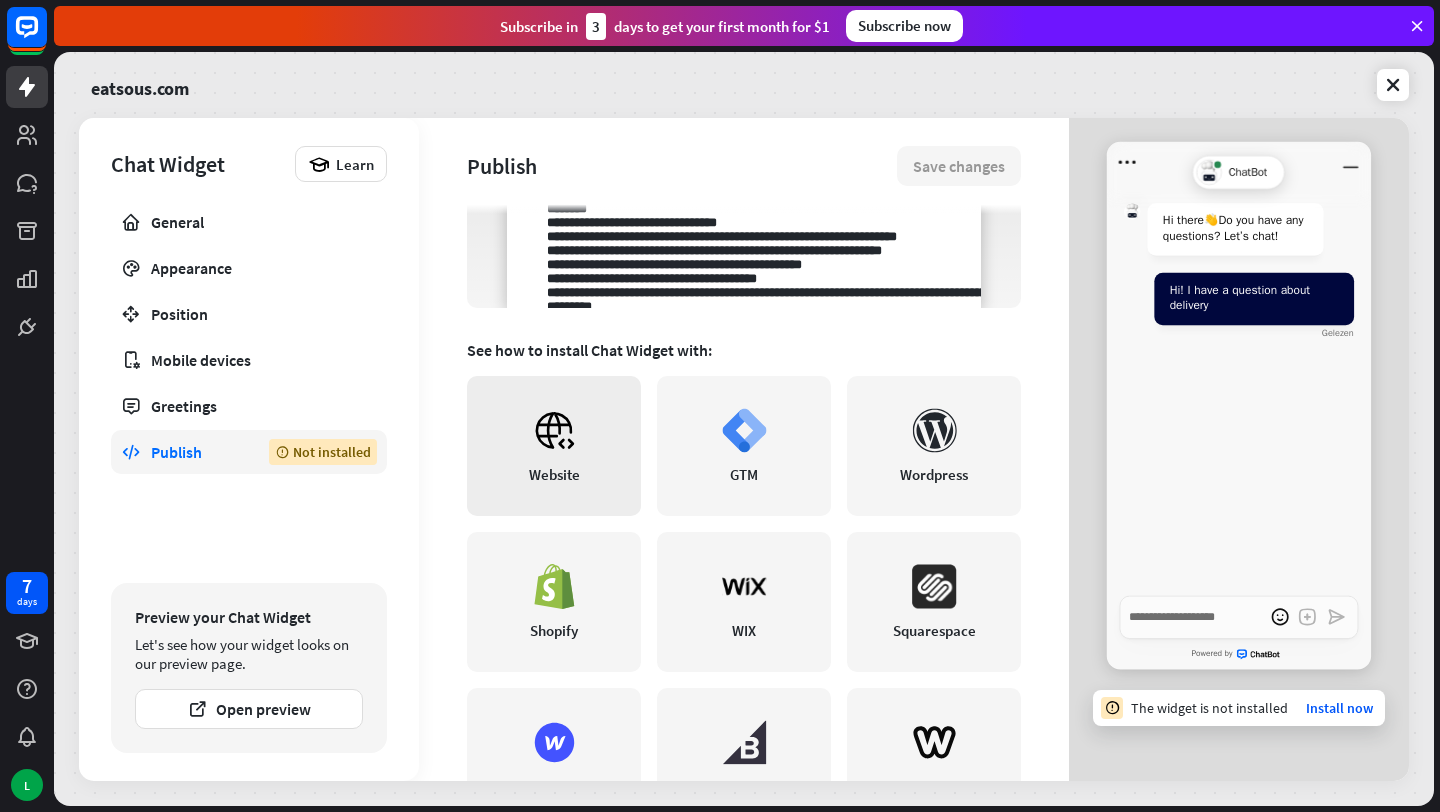 click 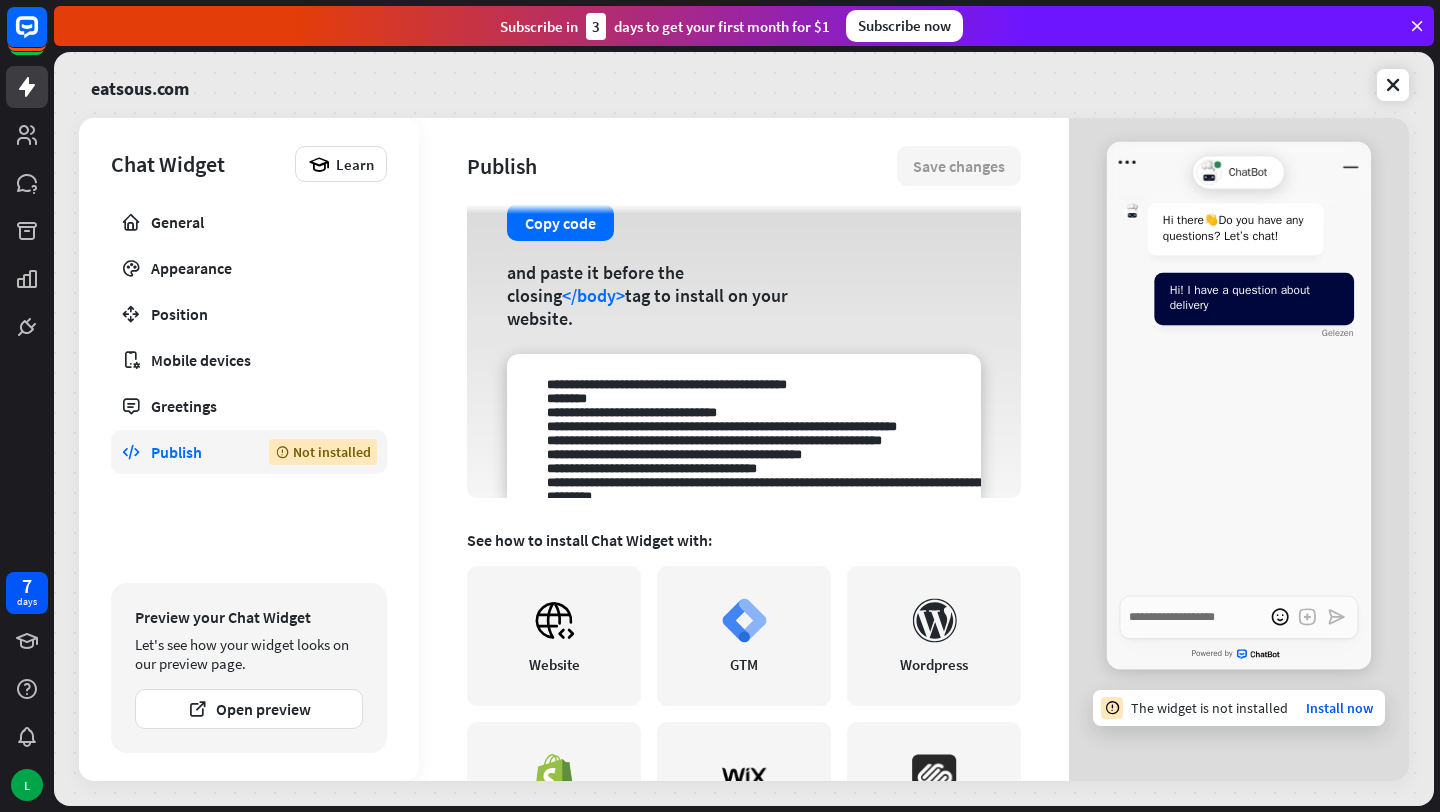 scroll, scrollTop: 0, scrollLeft: 0, axis: both 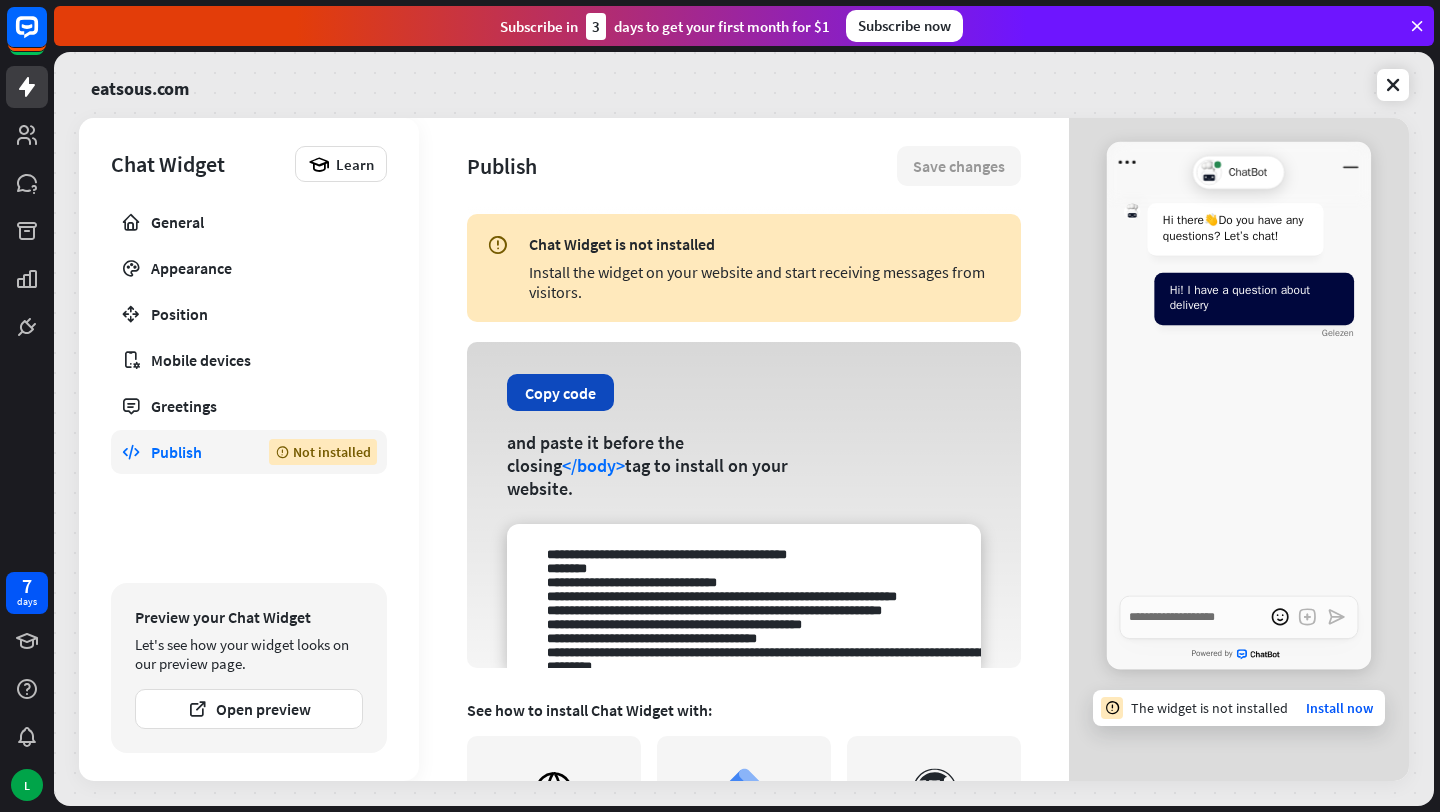 click on "Copy code" at bounding box center (560, 392) 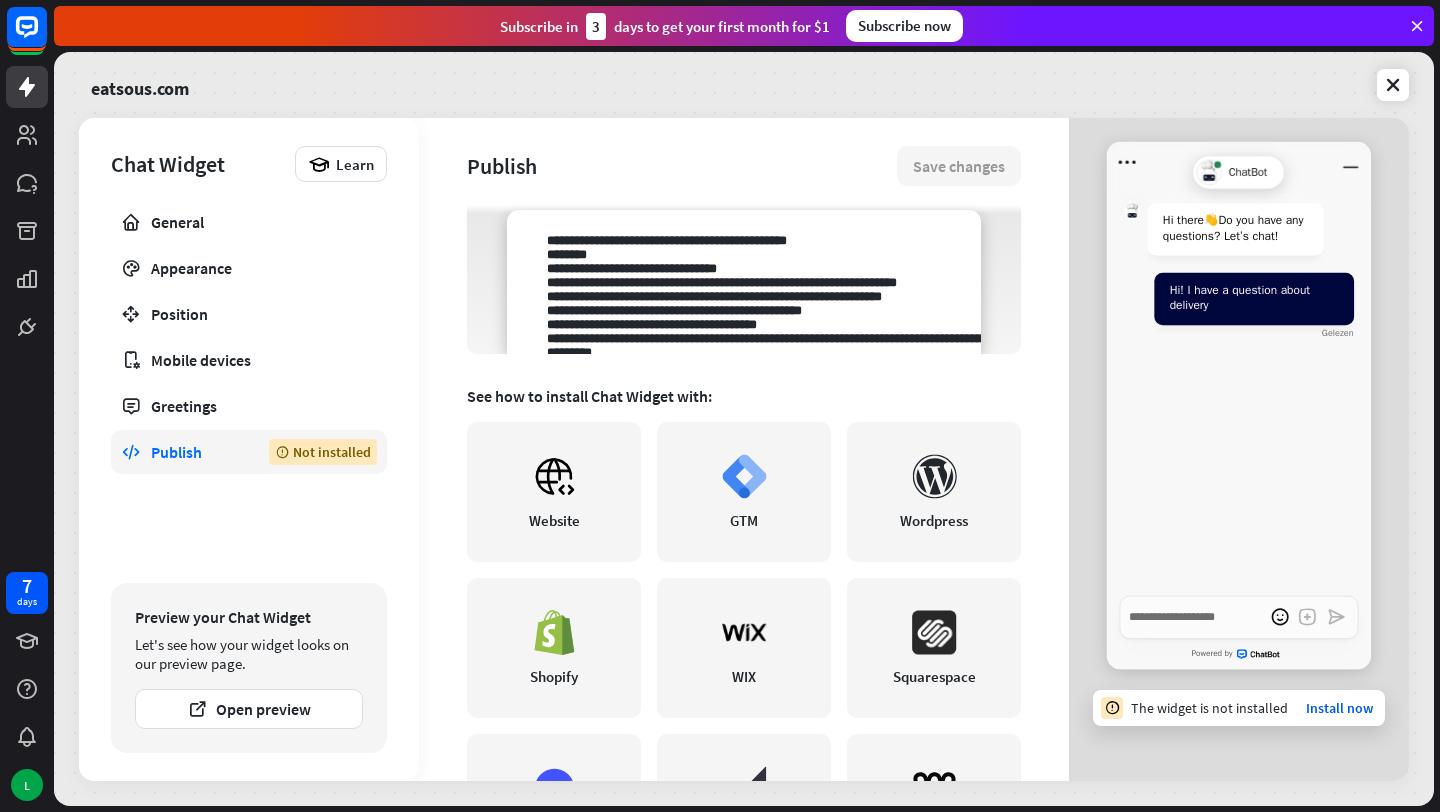 scroll, scrollTop: 447, scrollLeft: 0, axis: vertical 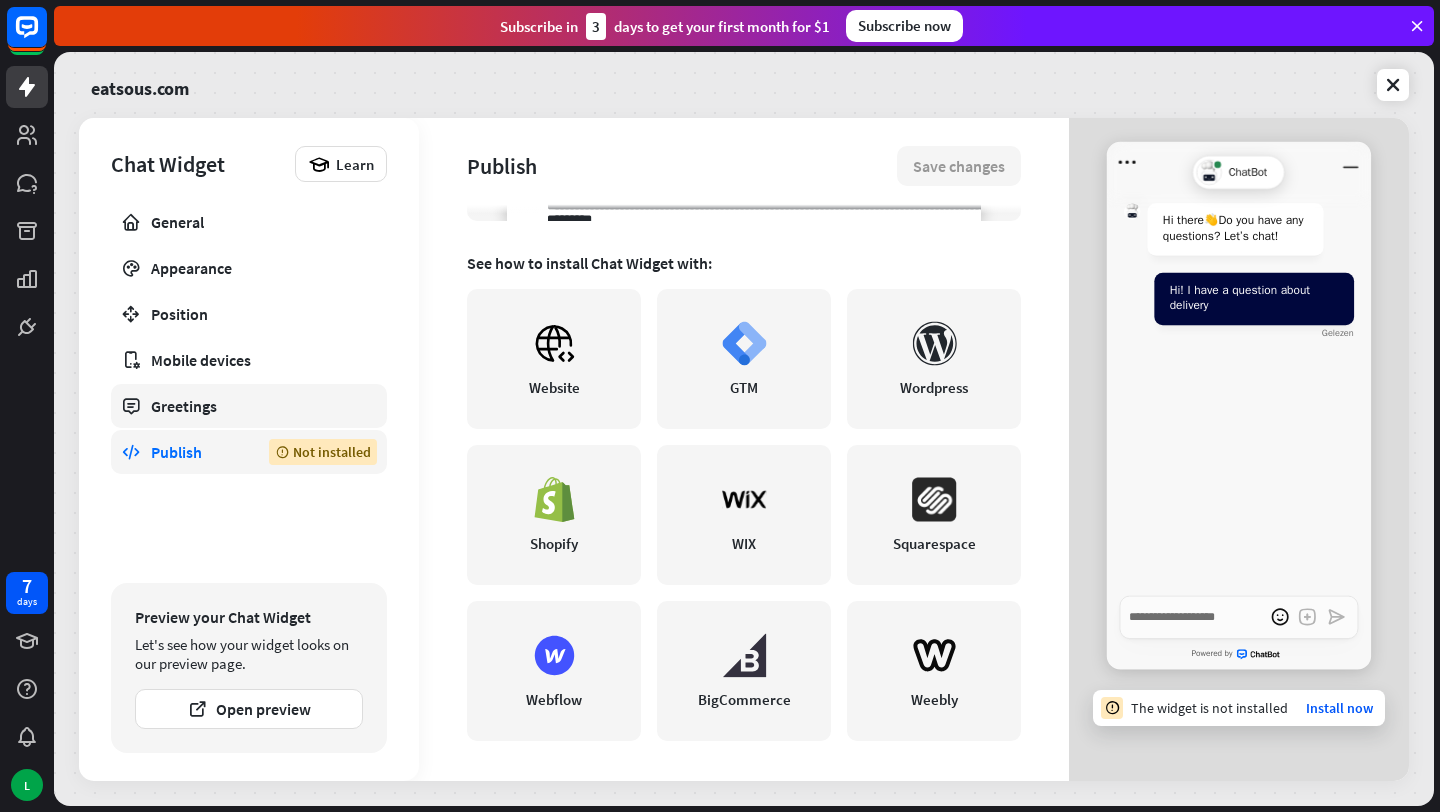 click on "Greetings" at bounding box center (249, 406) 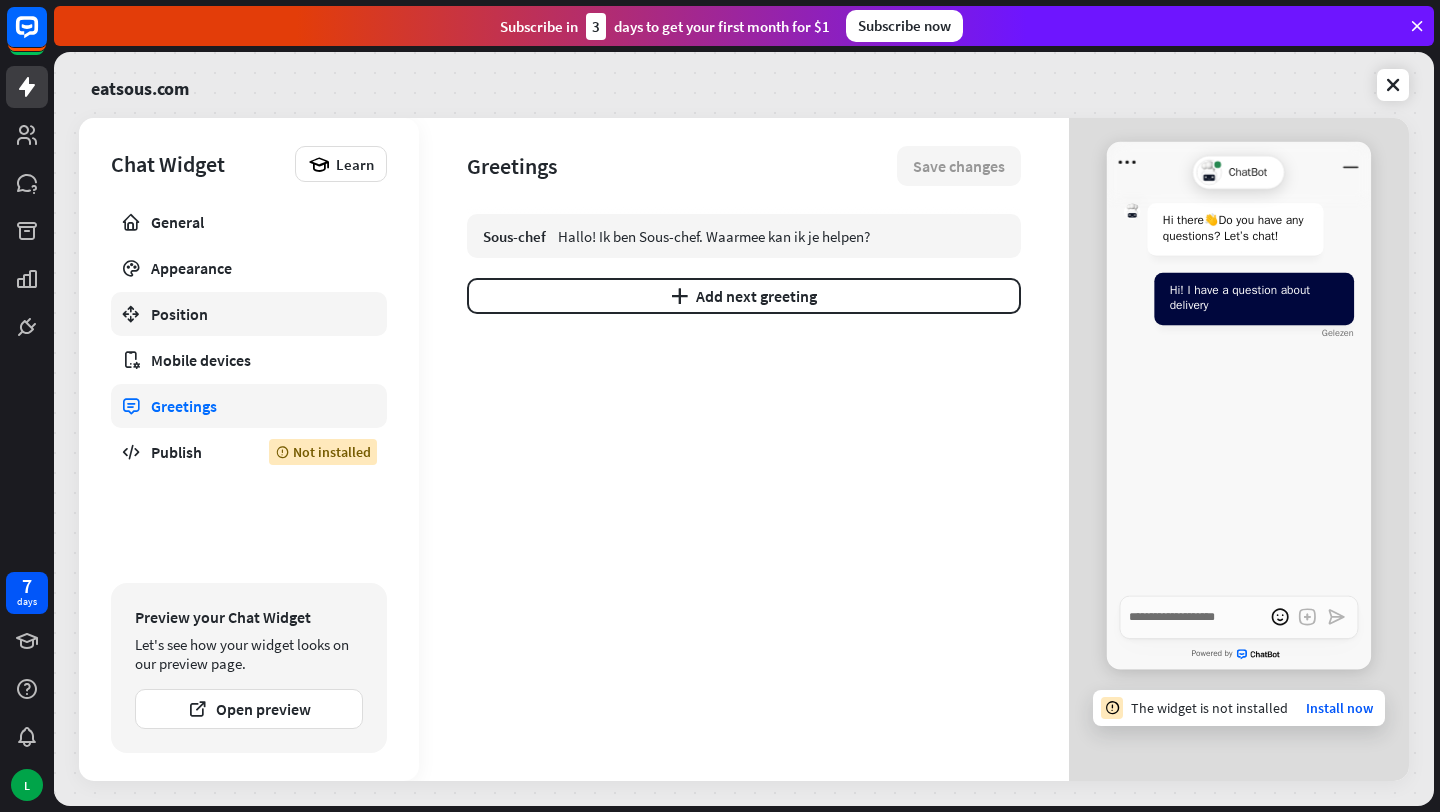 click on "Position" at bounding box center [249, 314] 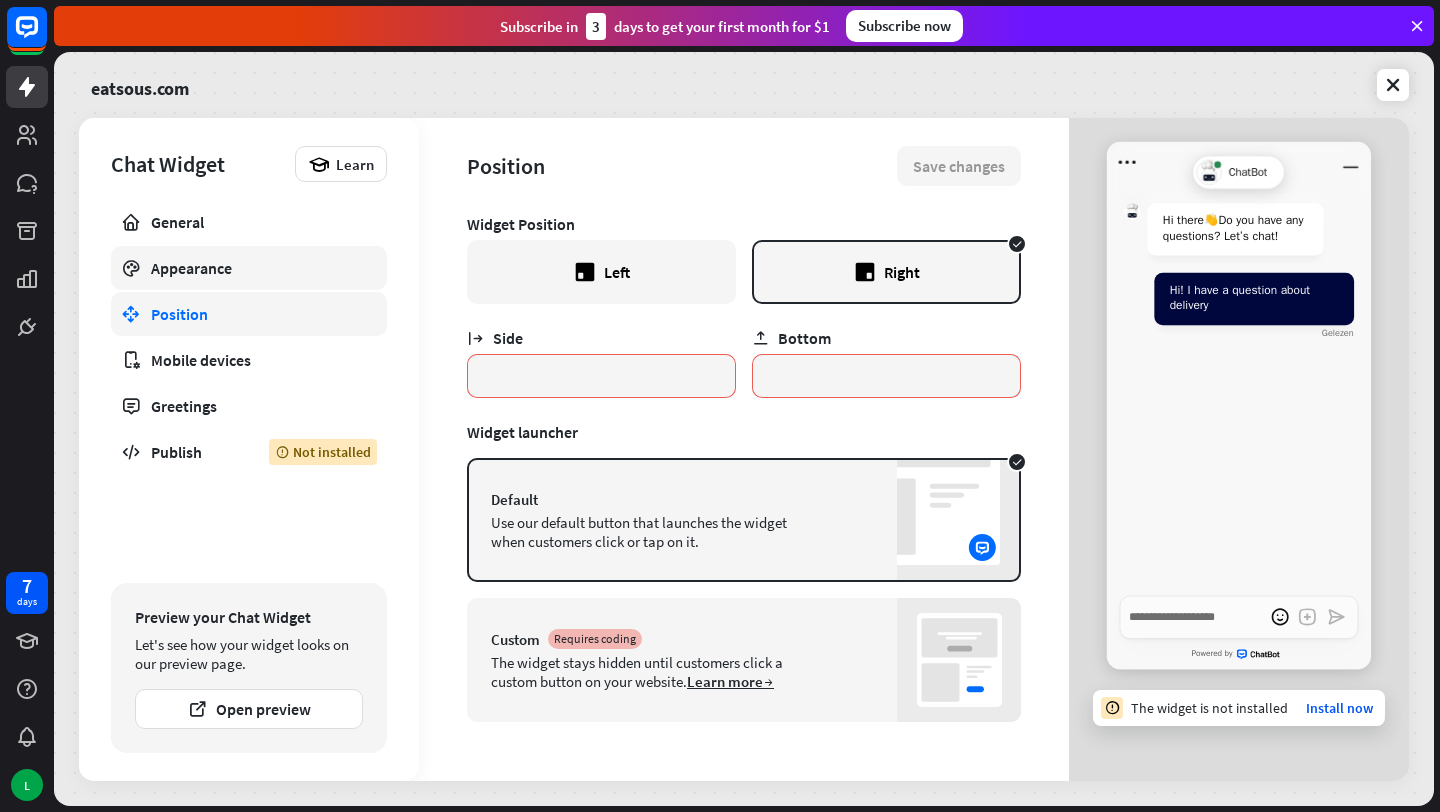 click on "Appearance" at bounding box center (249, 268) 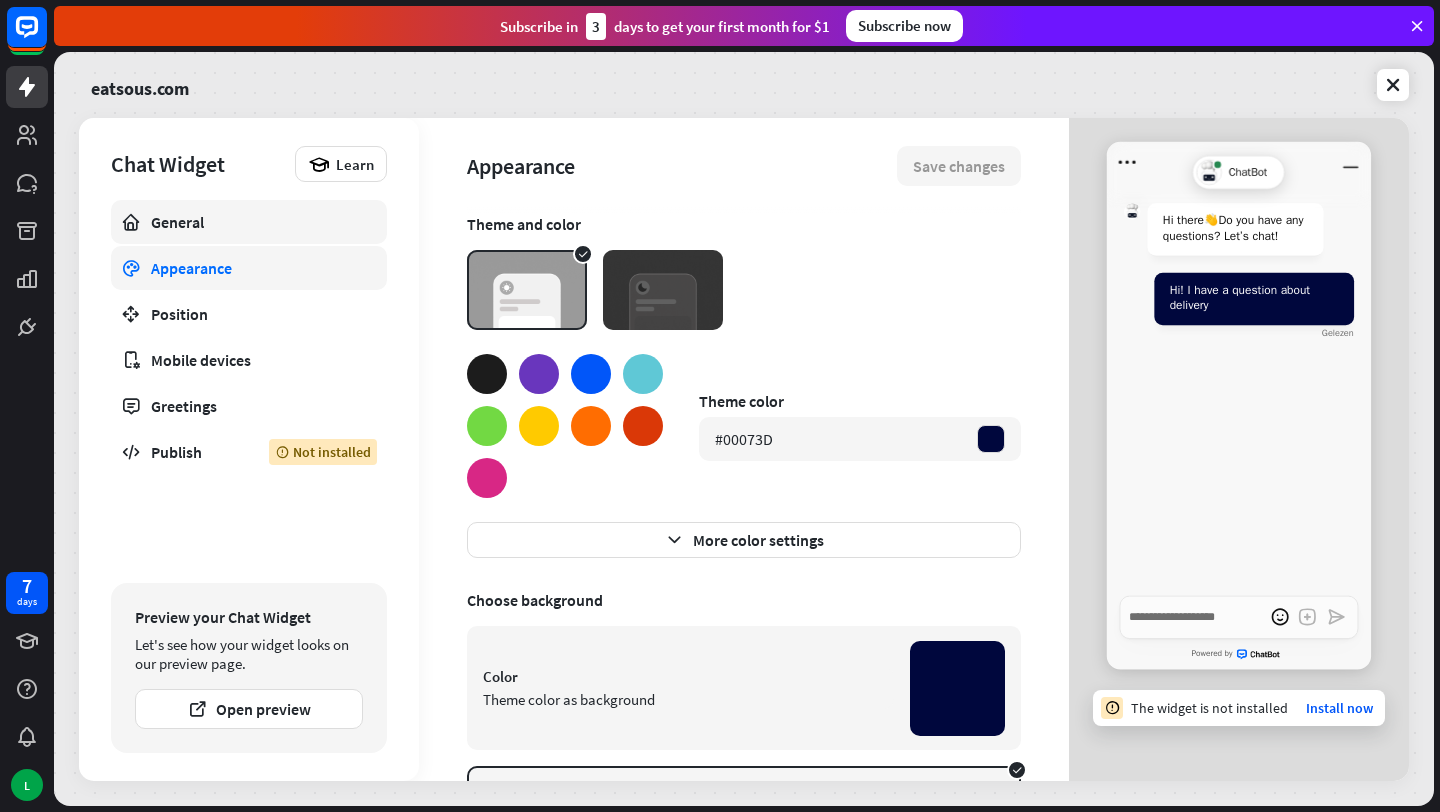 click on "General" at bounding box center [249, 222] 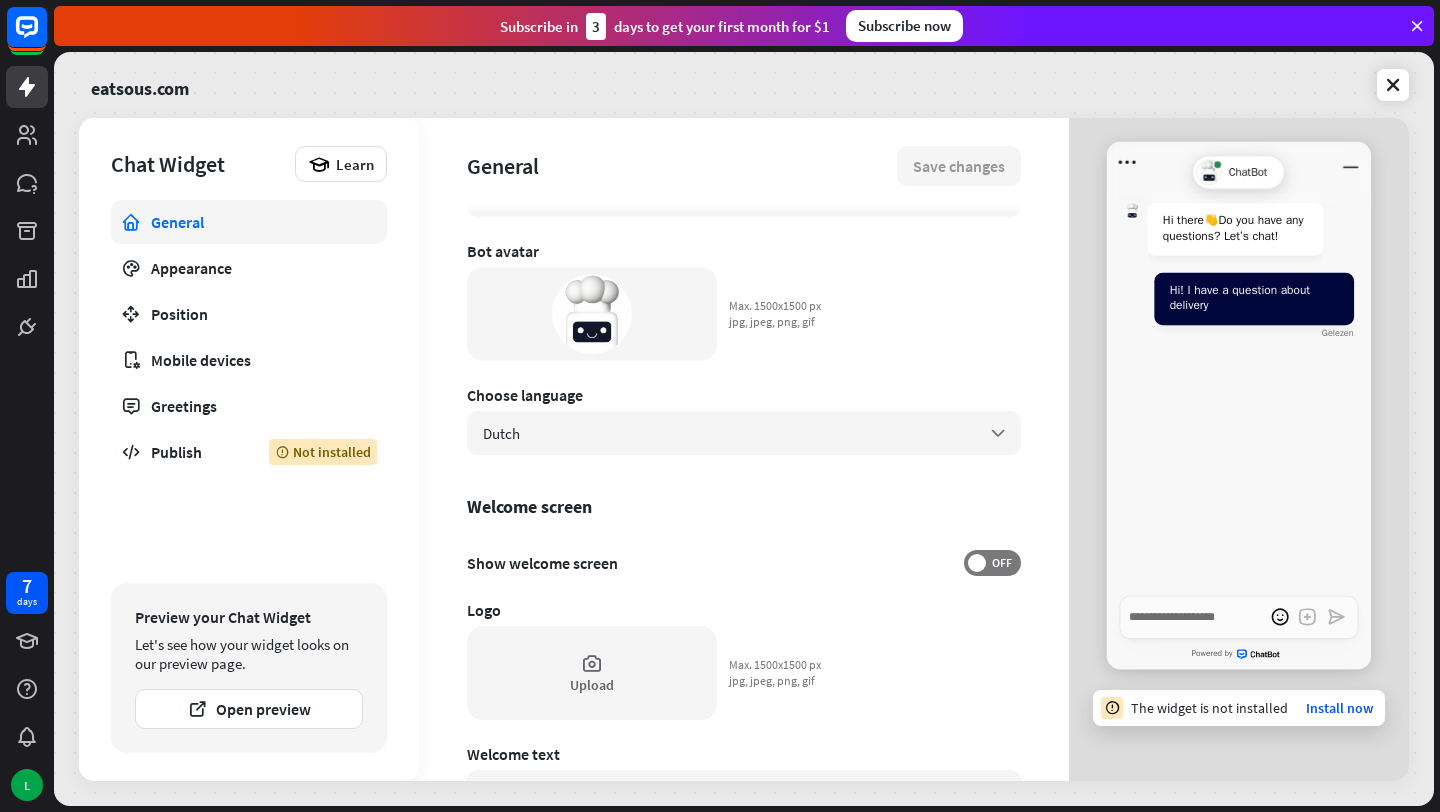 scroll, scrollTop: 505, scrollLeft: 0, axis: vertical 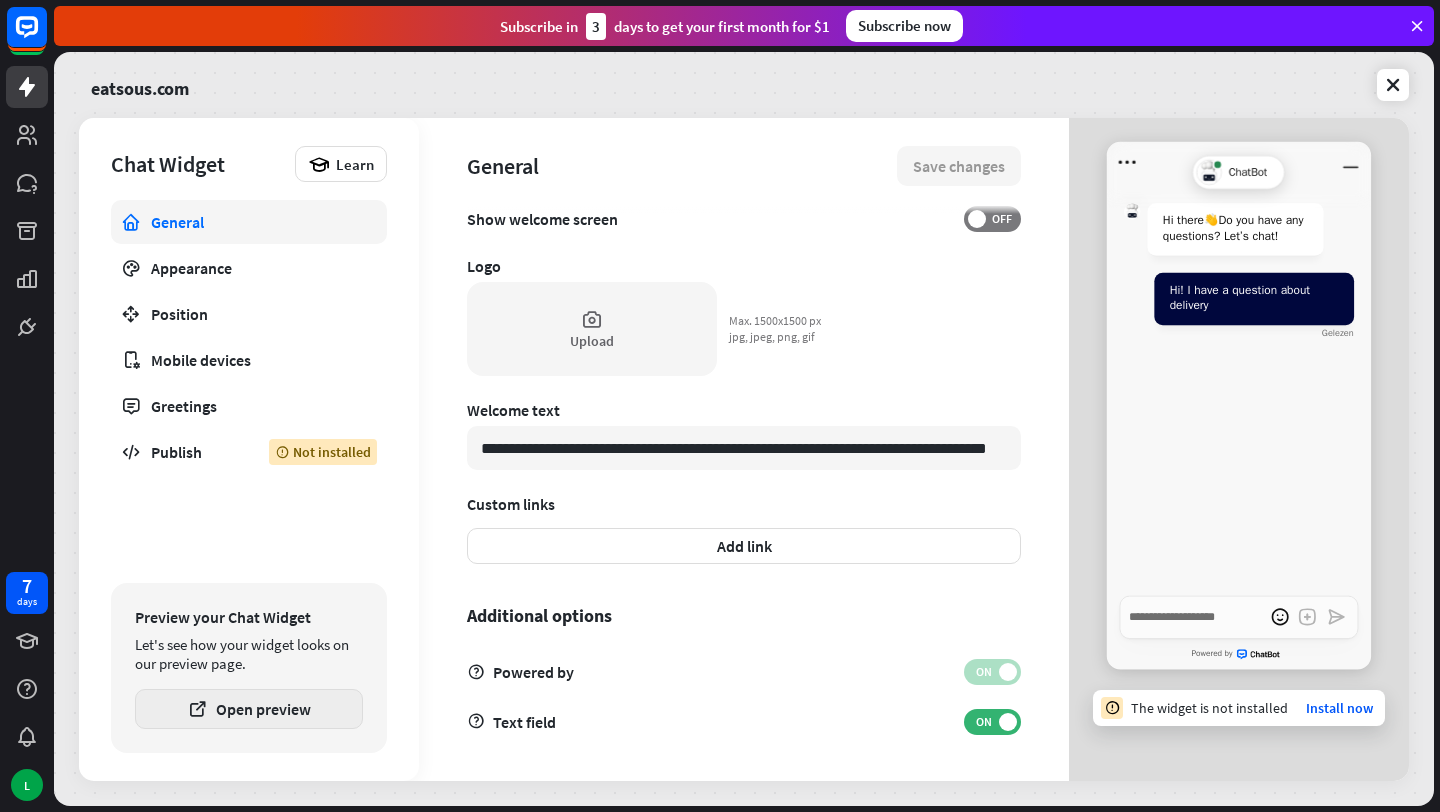click on "Open preview" at bounding box center (249, 709) 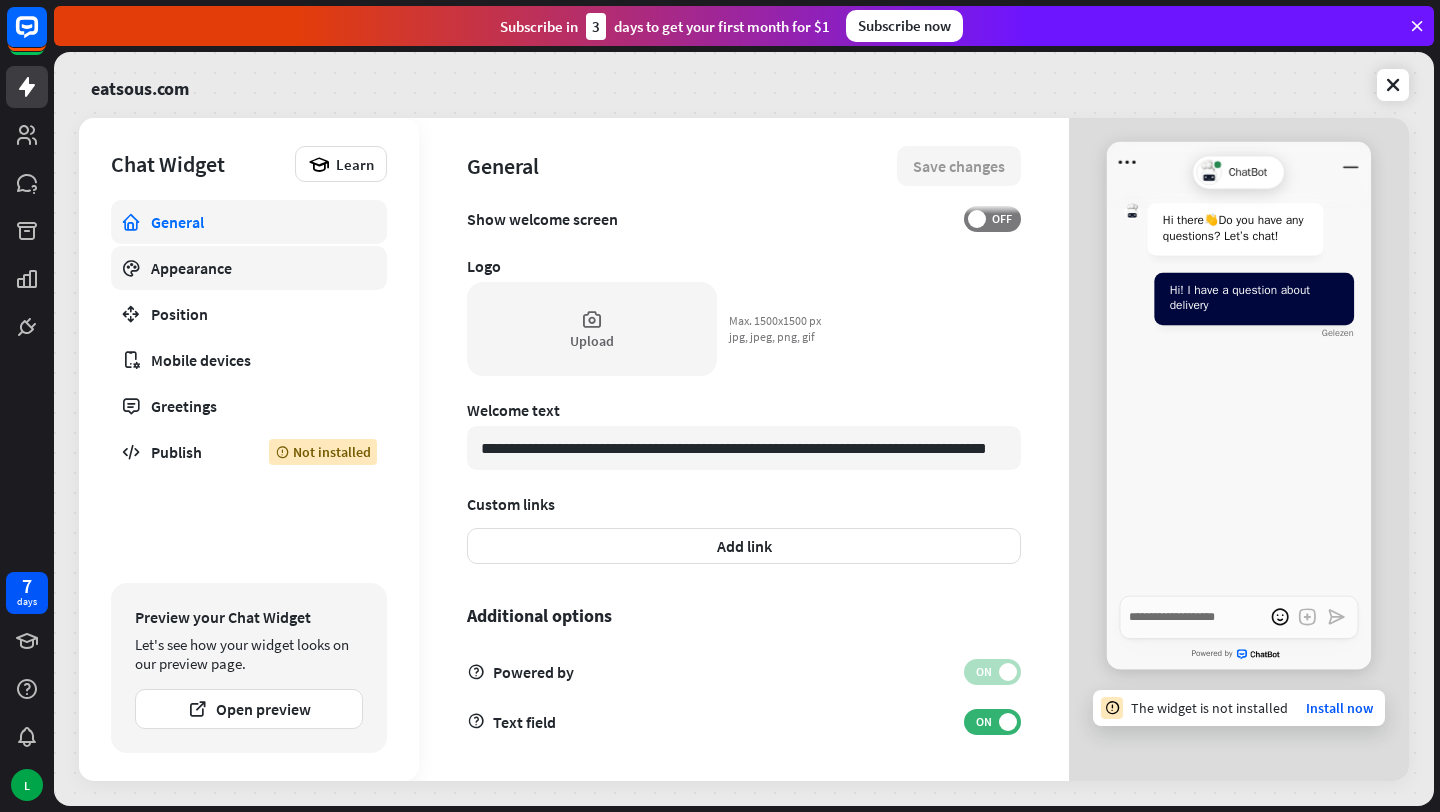 click on "Appearance" at bounding box center (249, 268) 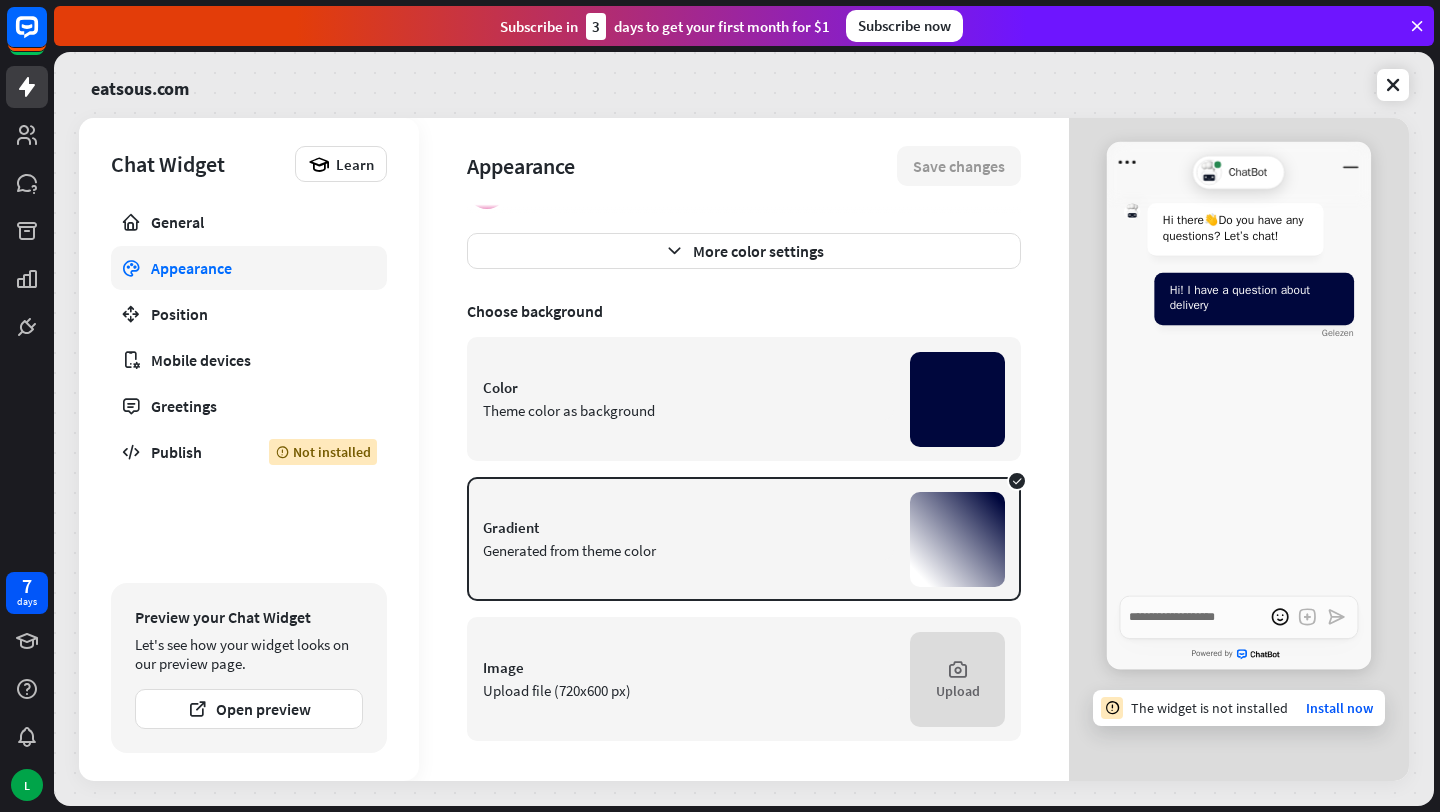 scroll, scrollTop: 0, scrollLeft: 0, axis: both 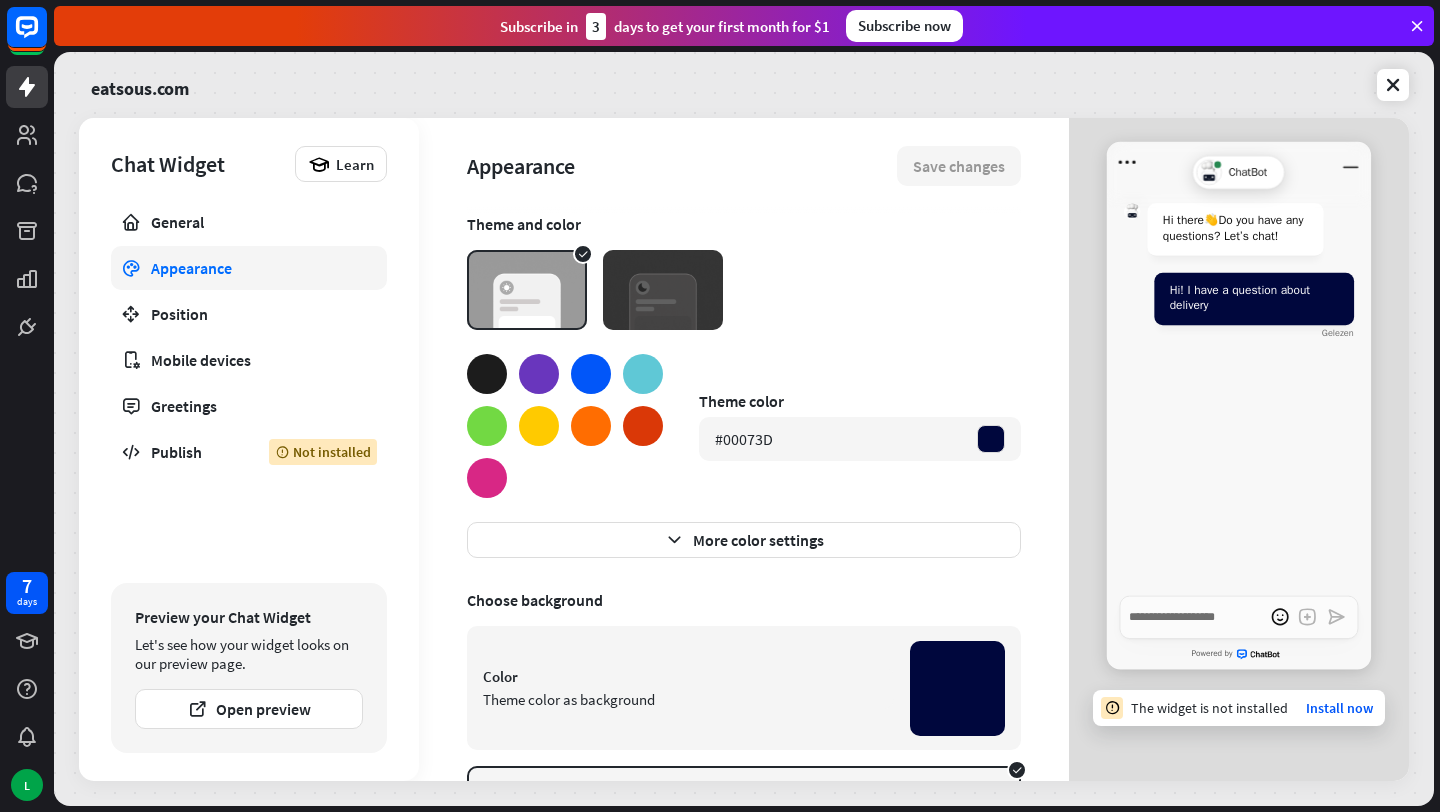 click at bounding box center (663, 290) 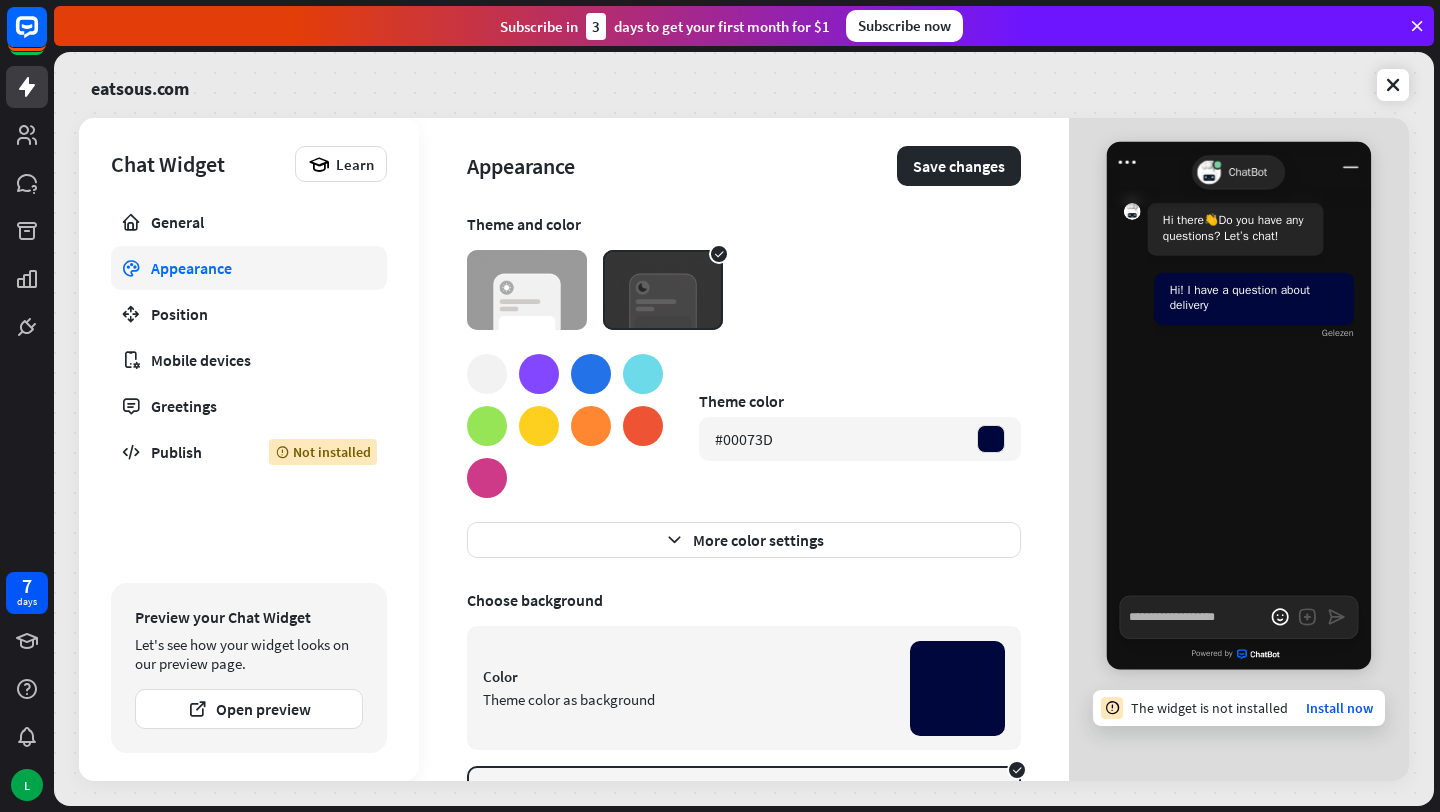 click at bounding box center [527, 290] 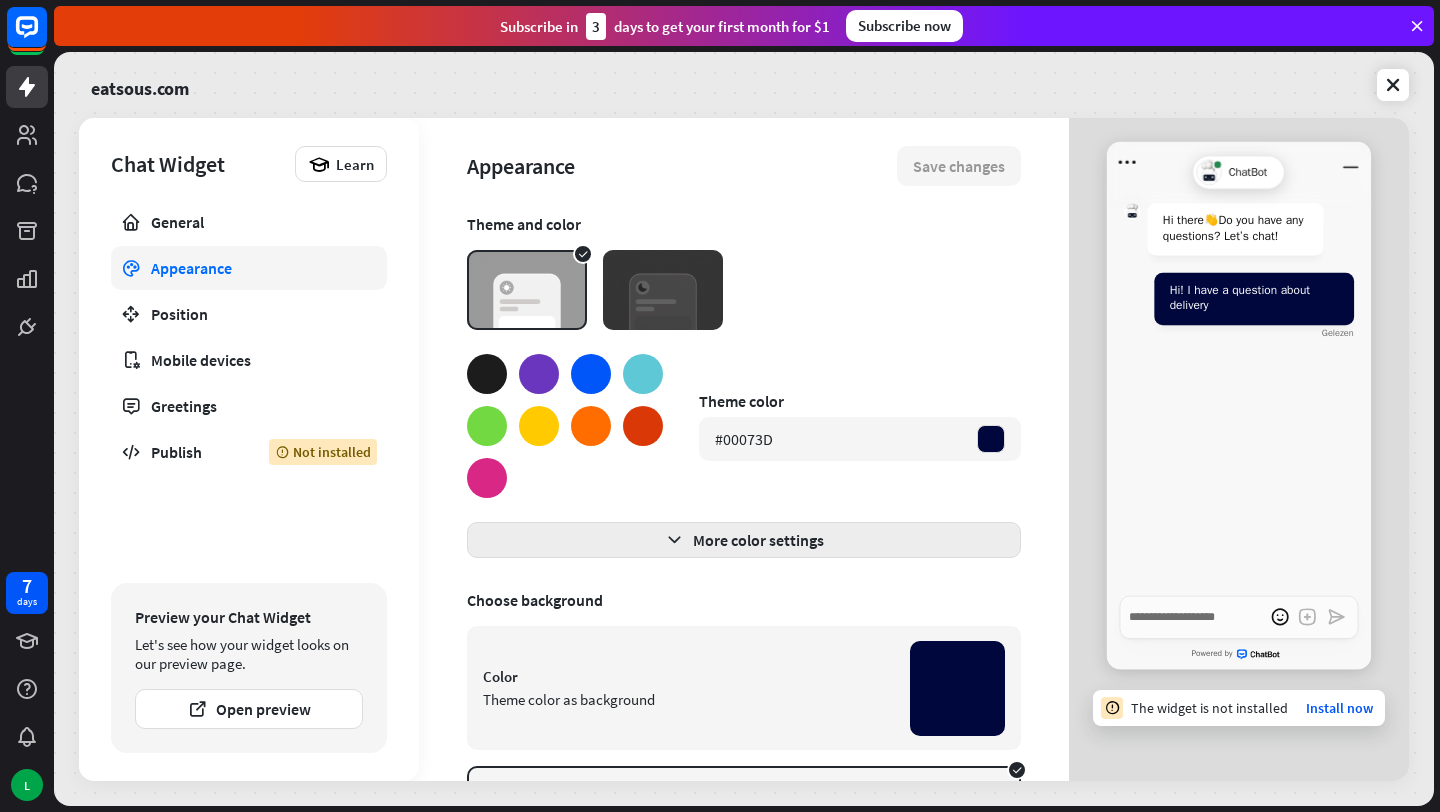 click on "More color settings" at bounding box center [744, 540] 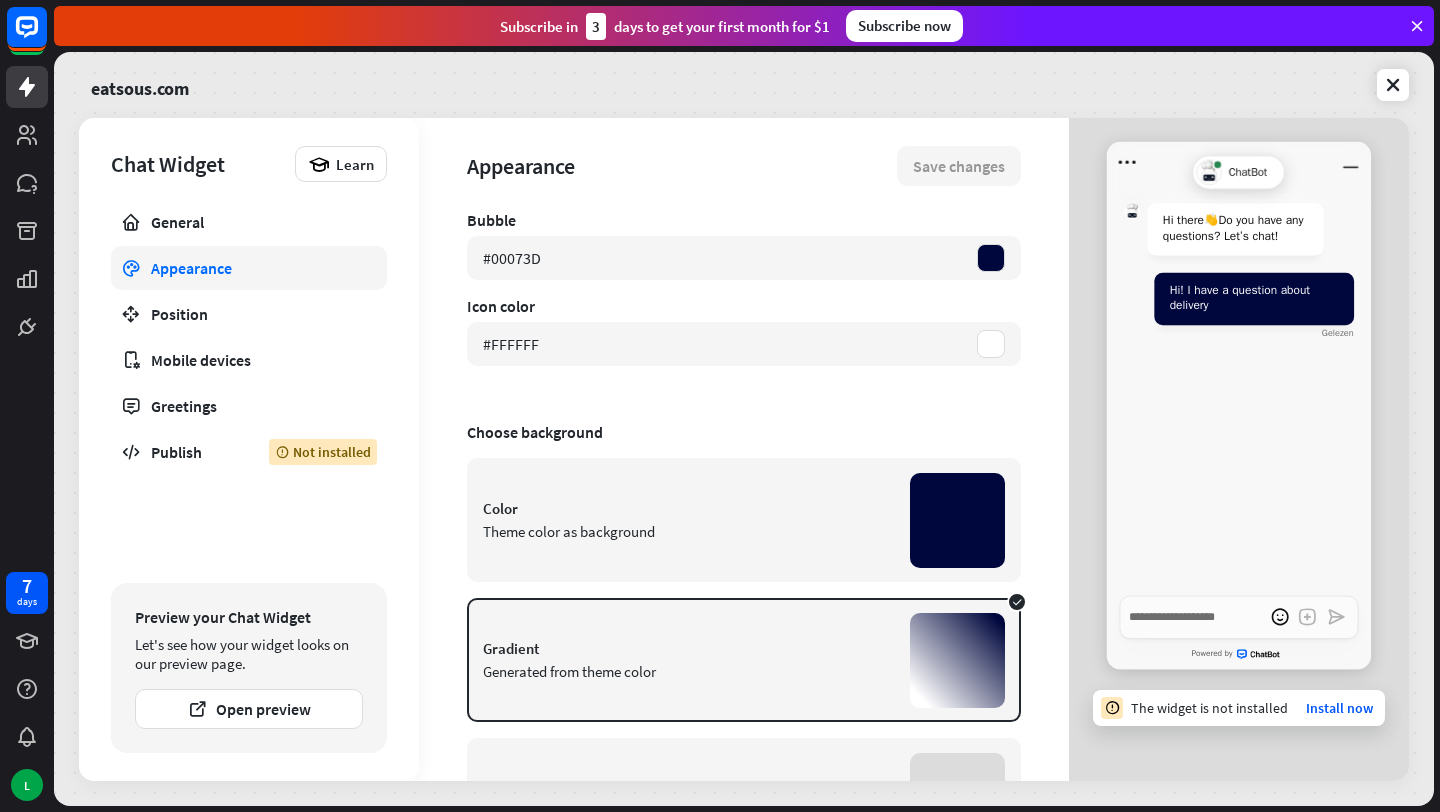 scroll, scrollTop: 955, scrollLeft: 0, axis: vertical 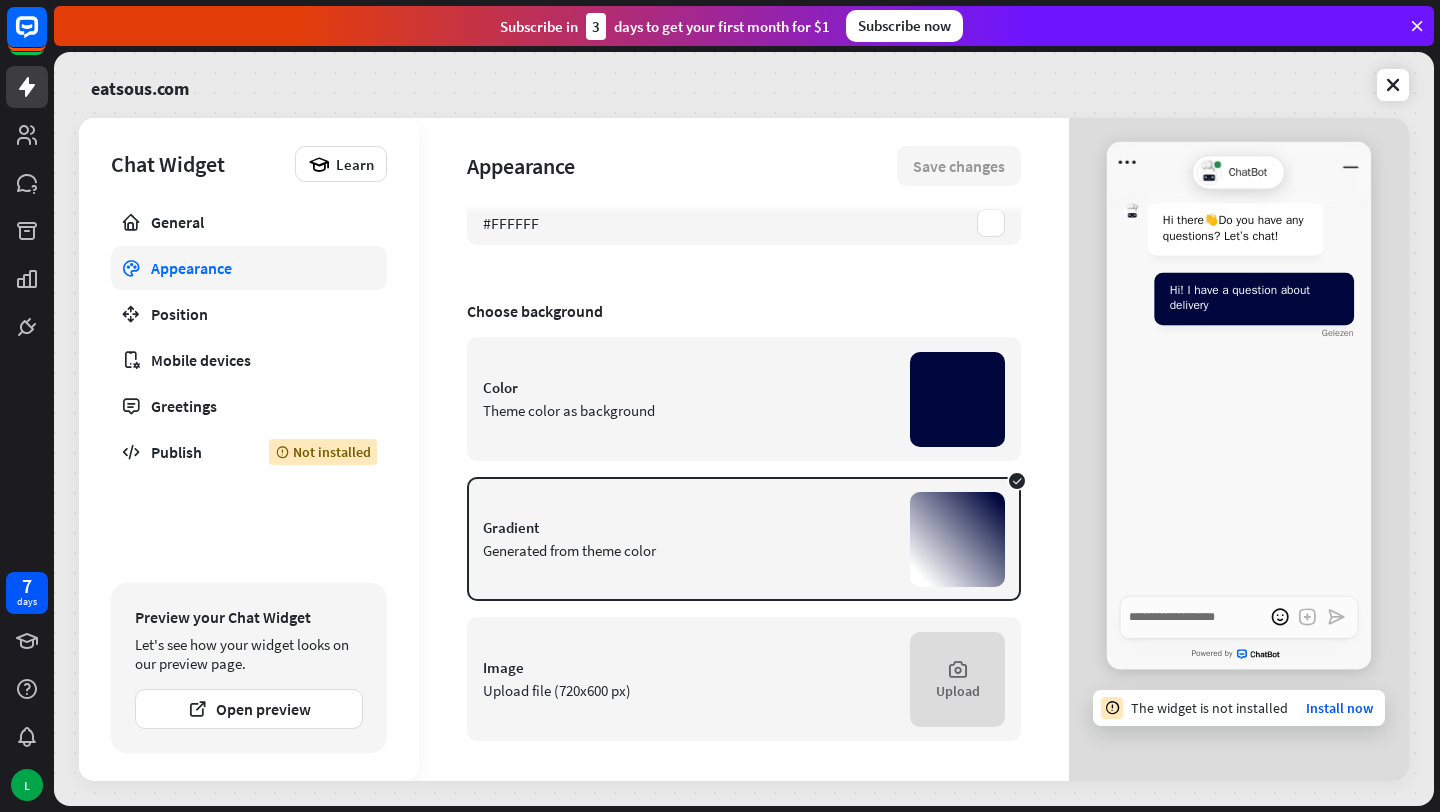 click on "Theme color as background" at bounding box center [688, 410] 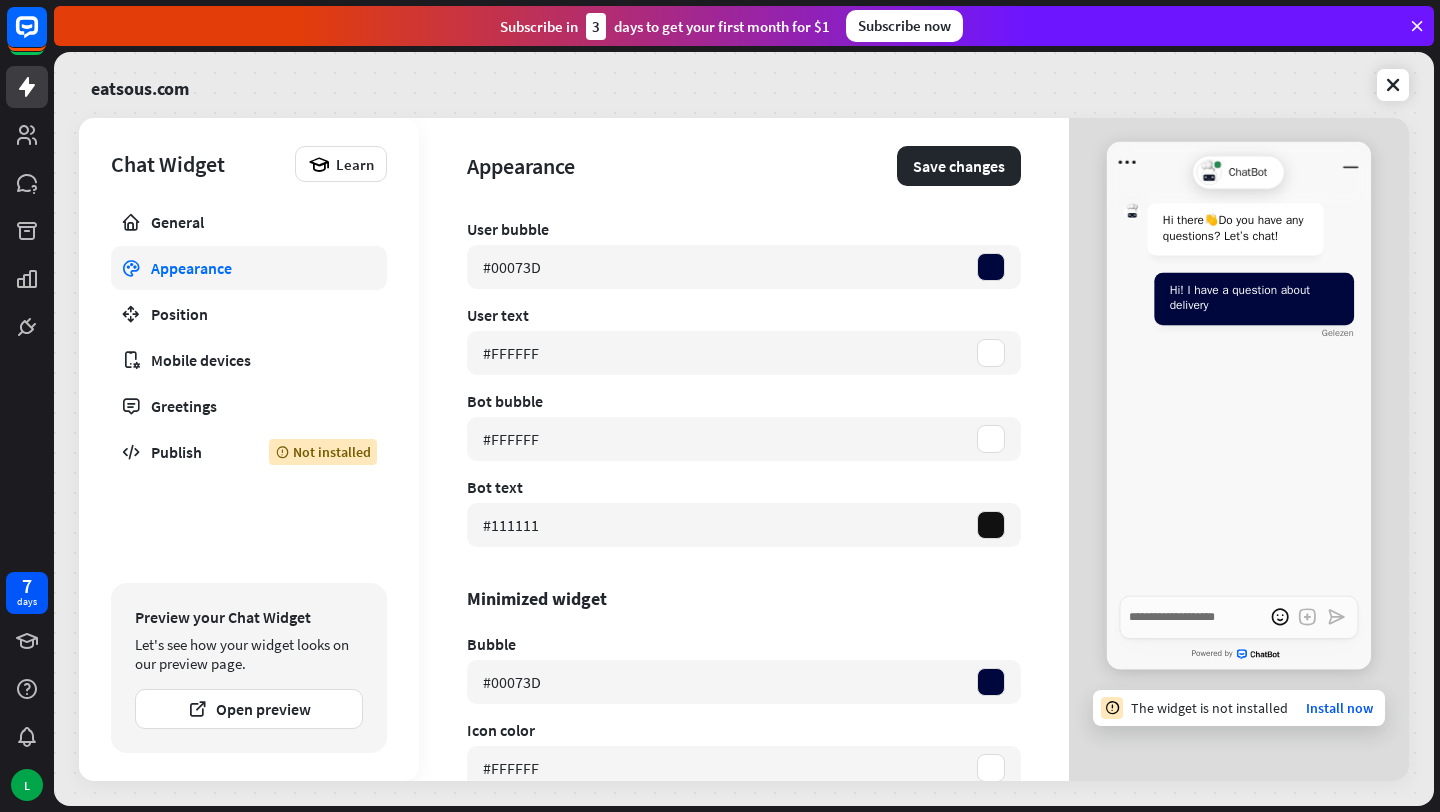 scroll, scrollTop: 415, scrollLeft: 0, axis: vertical 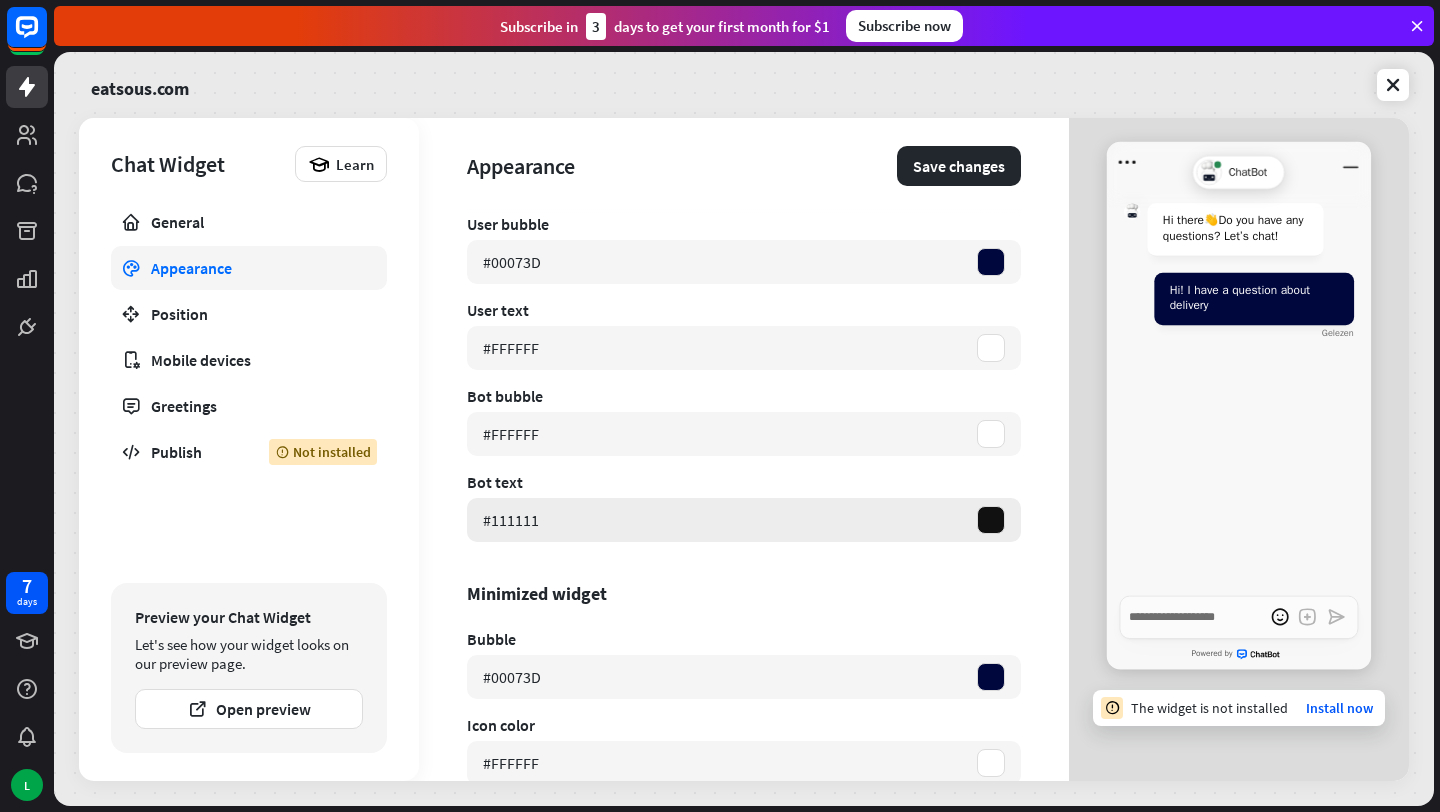 click on "#111111" at bounding box center [744, 520] 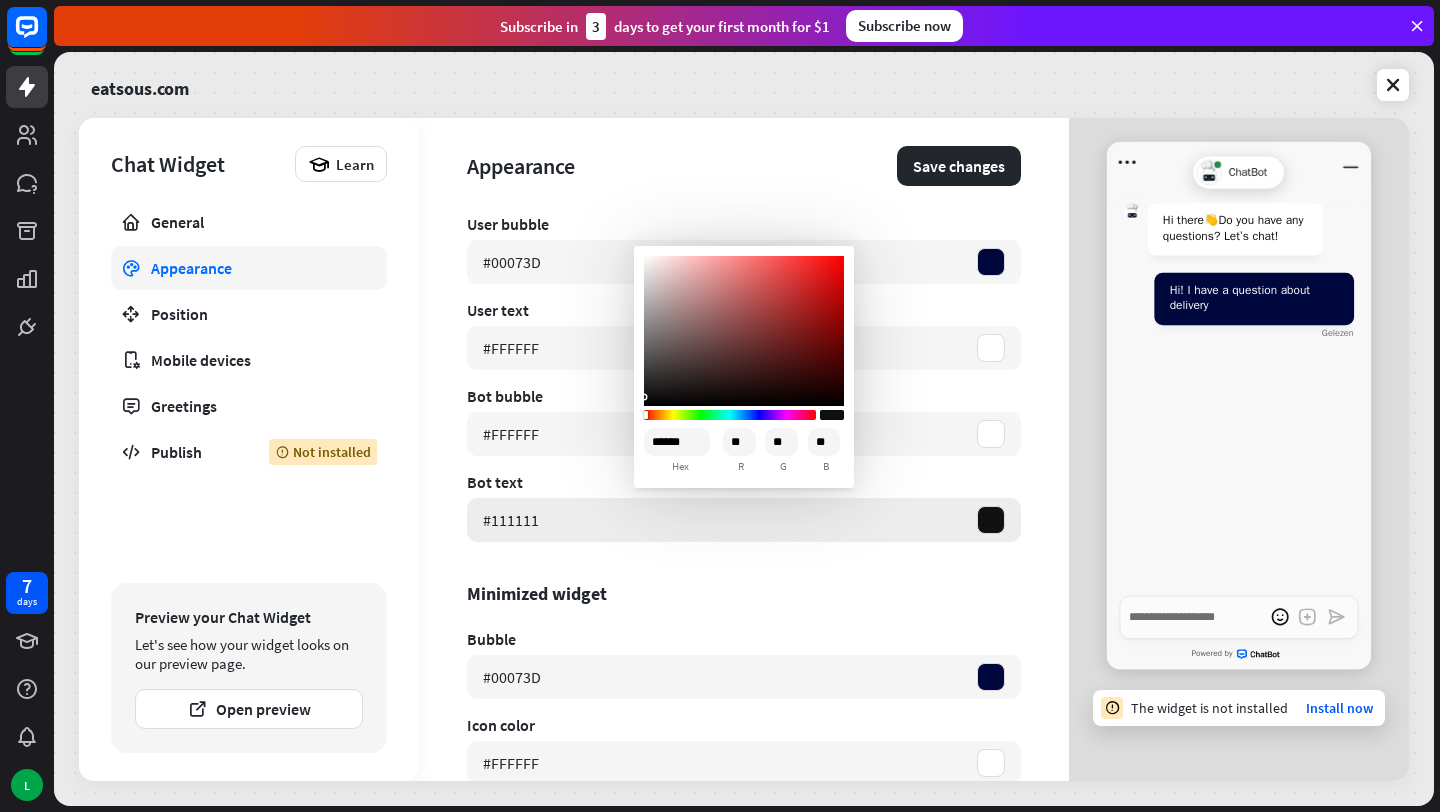 click on "#111111" at bounding box center (511, 520) 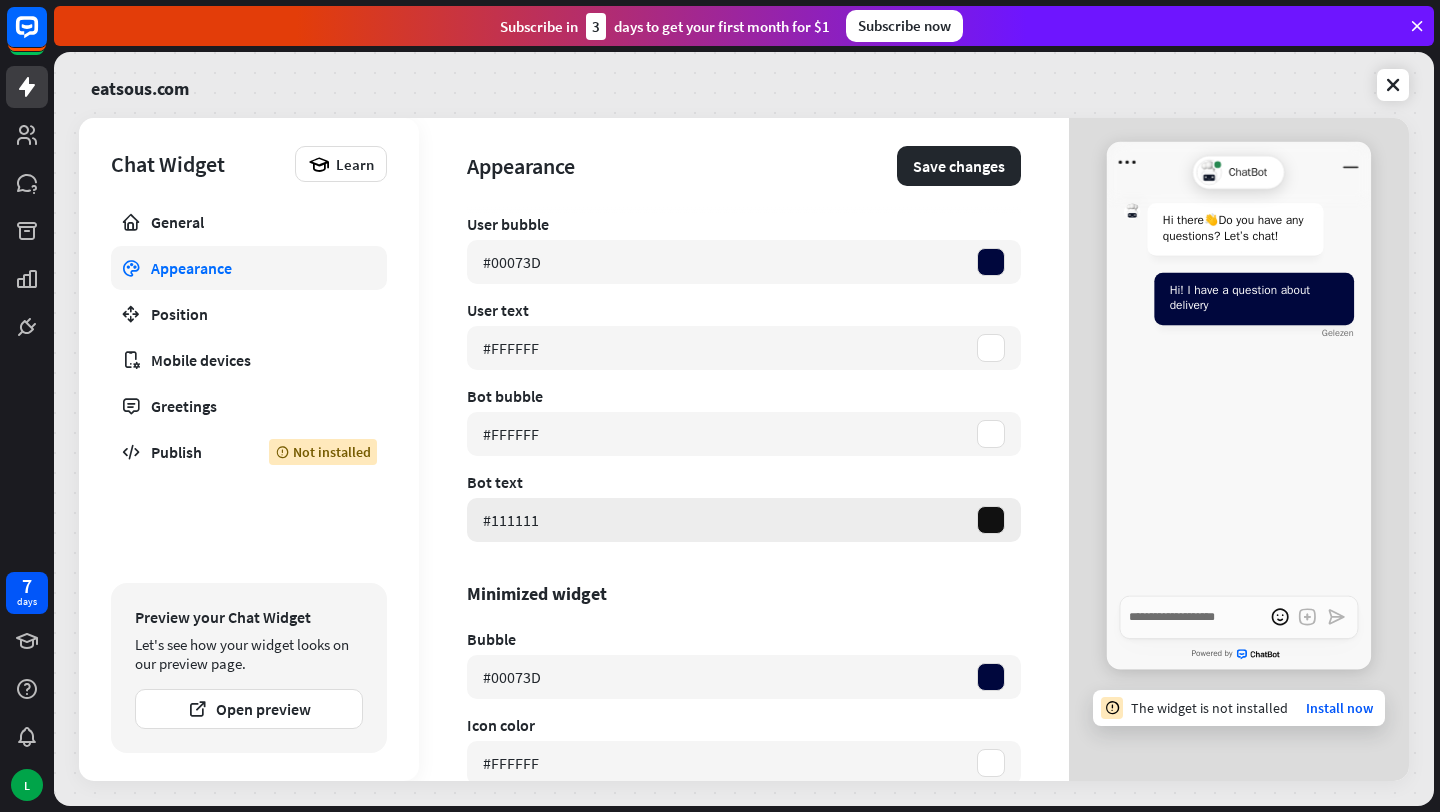 click on "#111111" at bounding box center (744, 520) 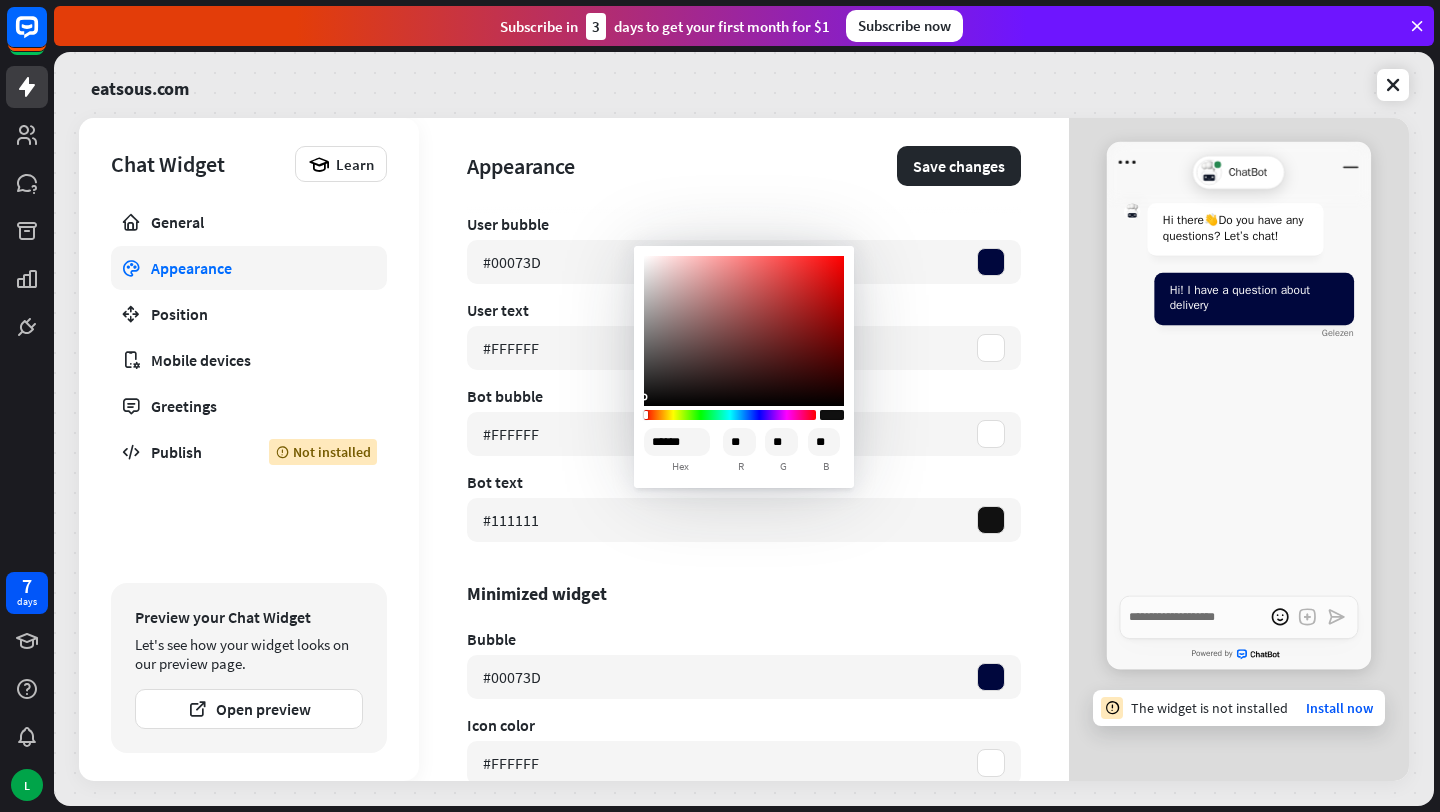 click on "******" at bounding box center [677, 442] 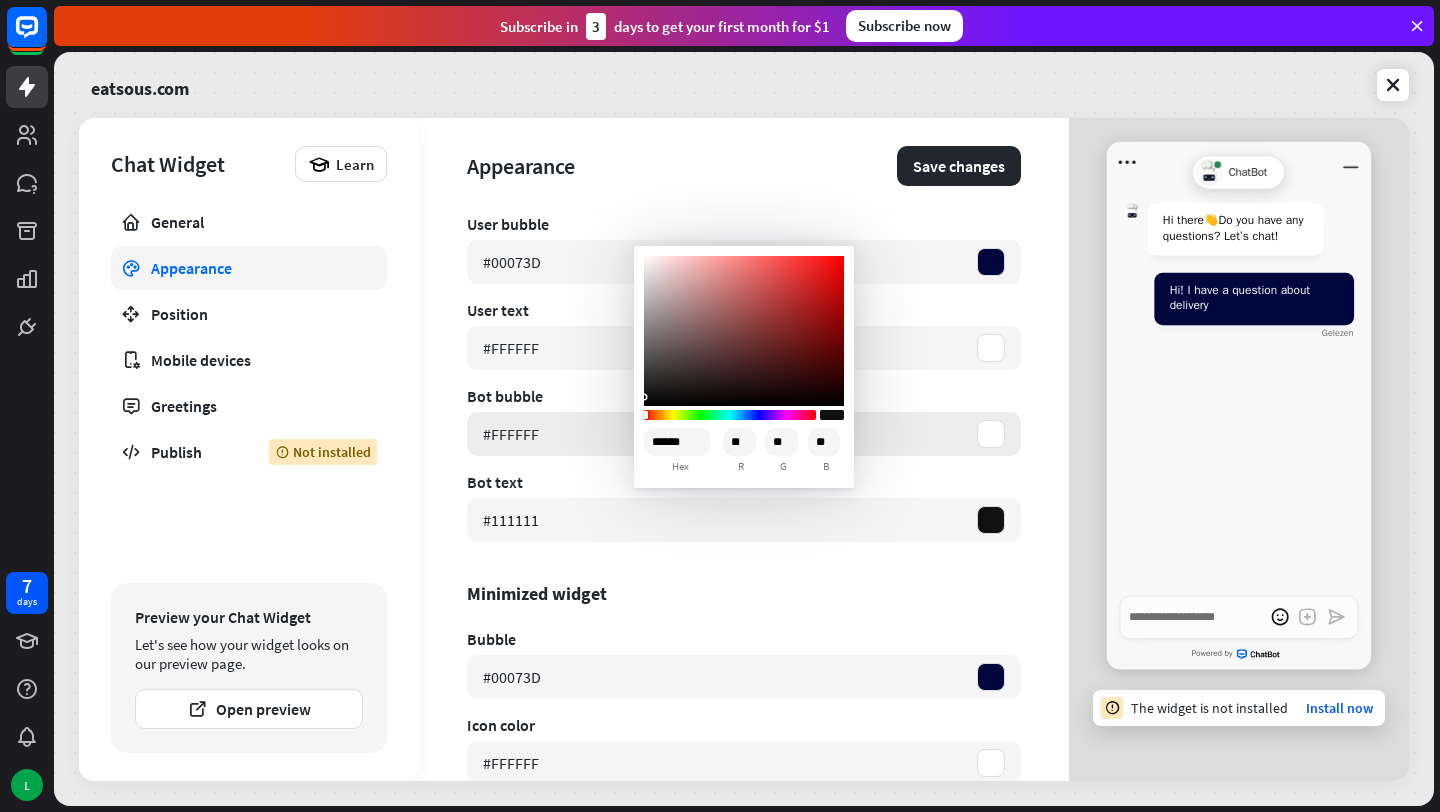 drag, startPoint x: 690, startPoint y: 447, endPoint x: 585, endPoint y: 447, distance: 105 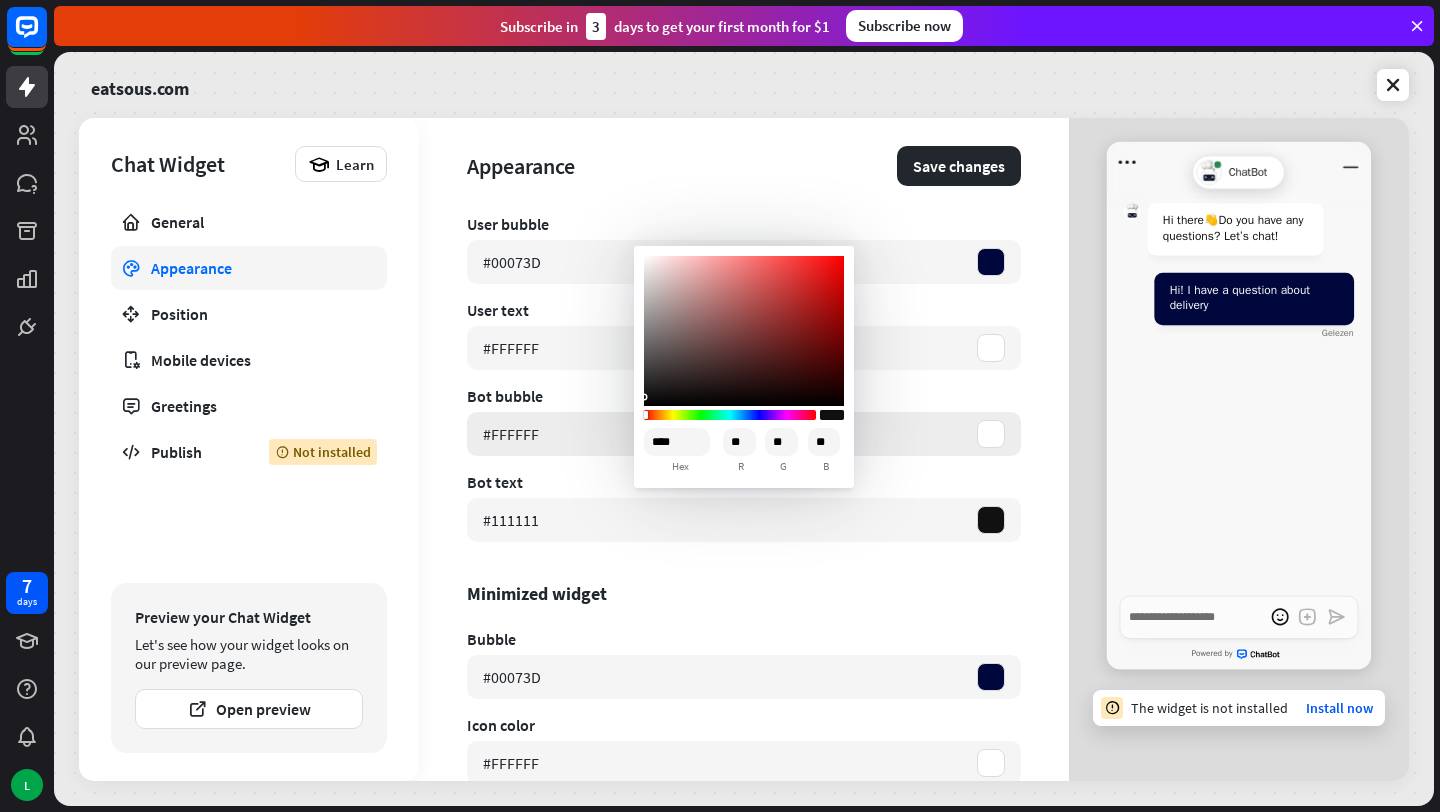 type on "*****" 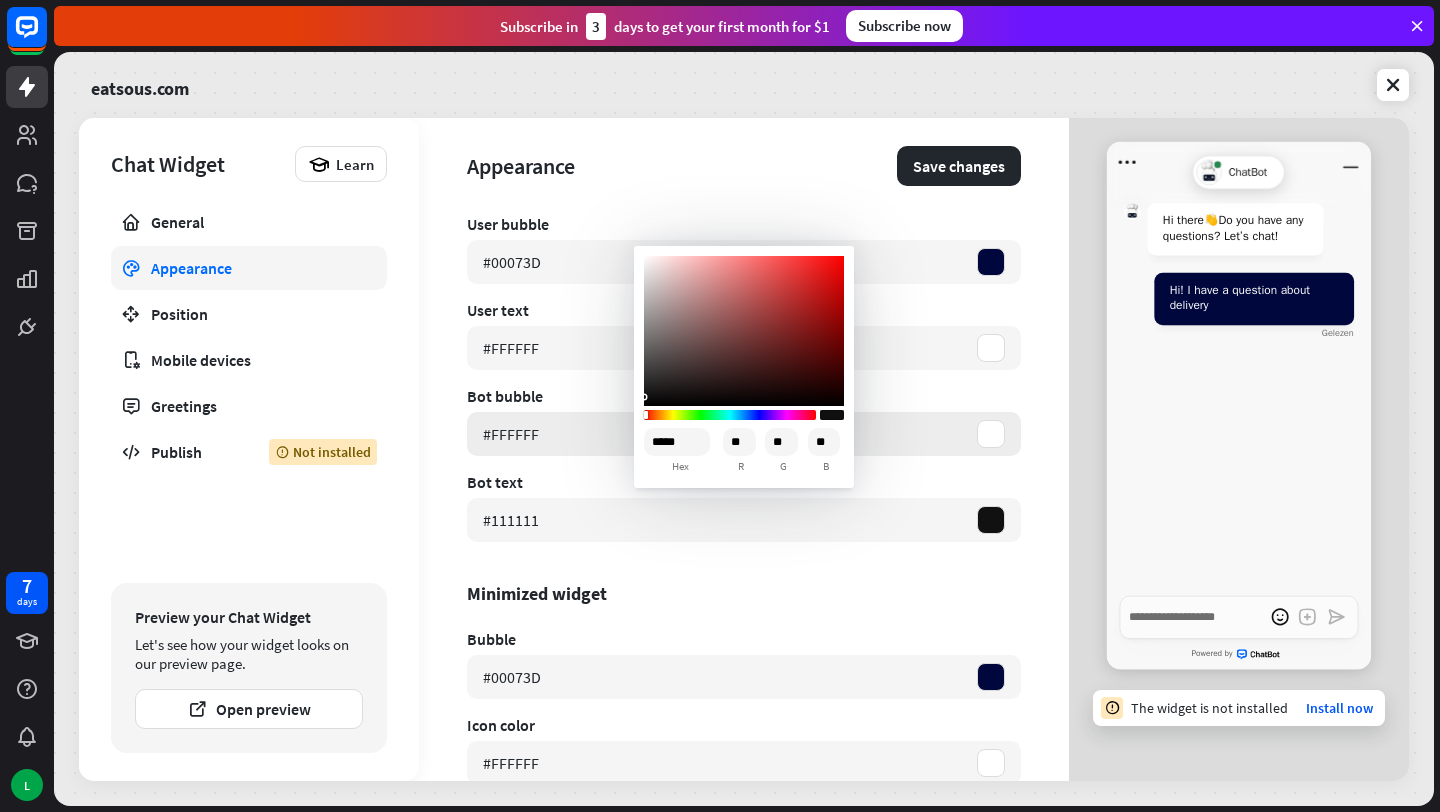 type on "*" 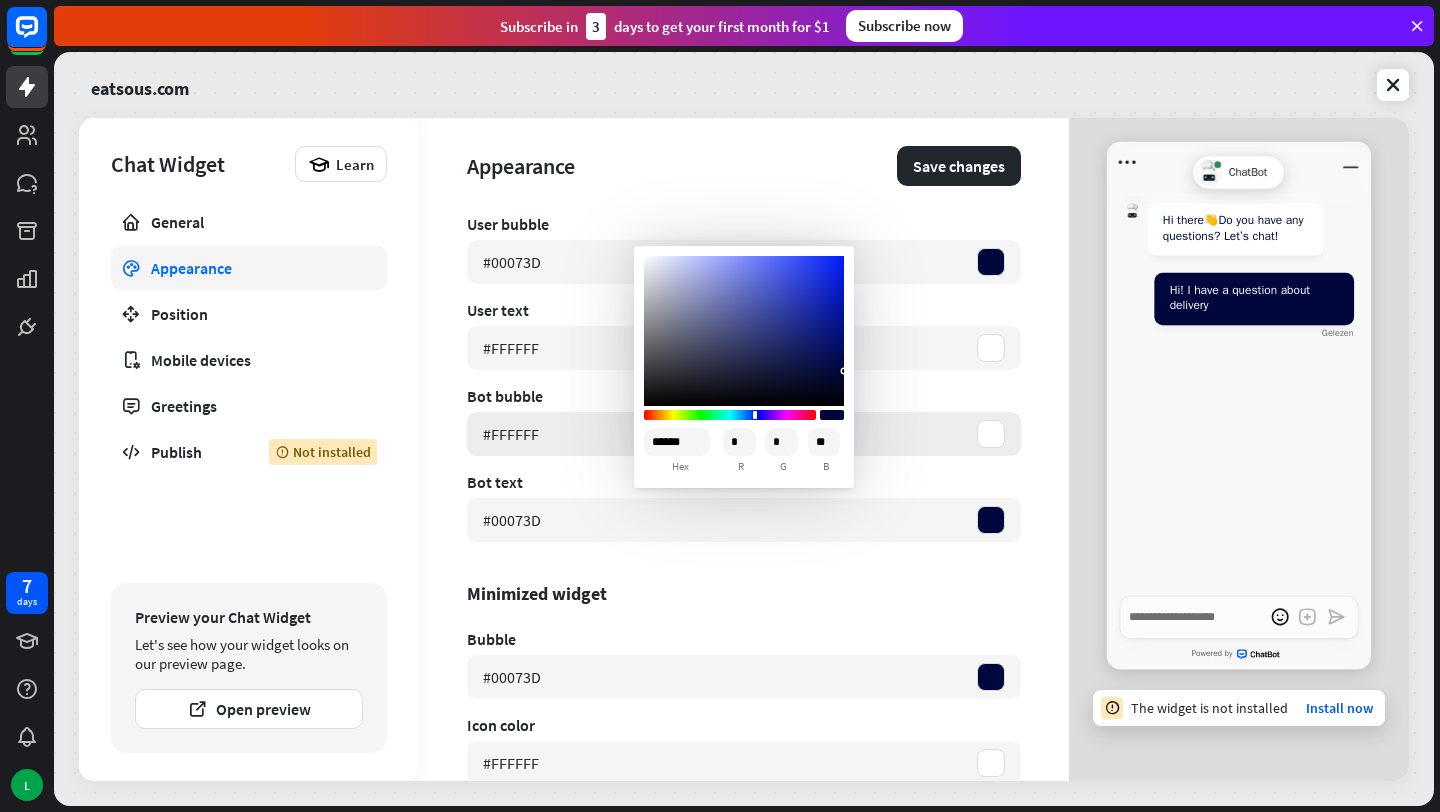 type on "******" 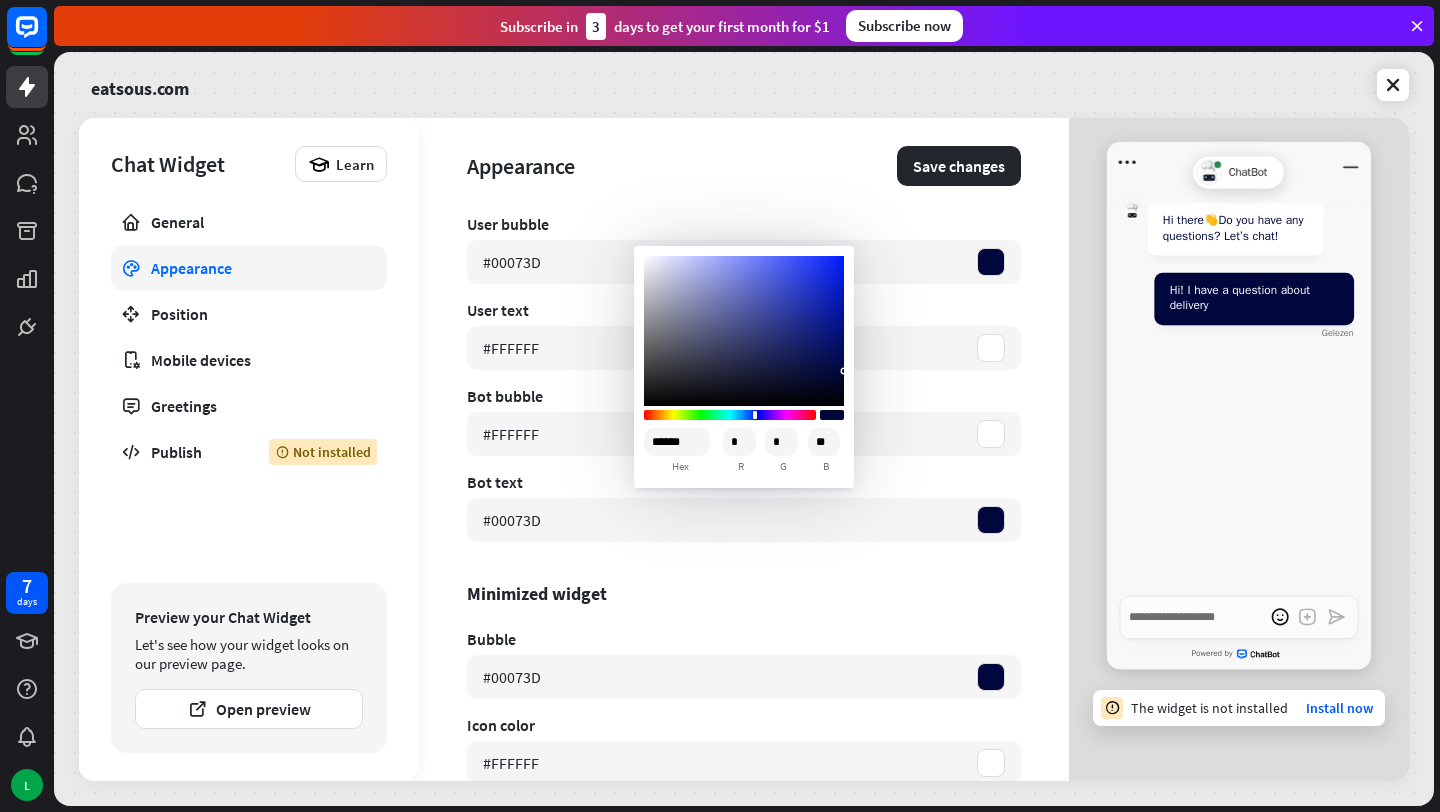 click on "Bubble" at bounding box center [744, 639] 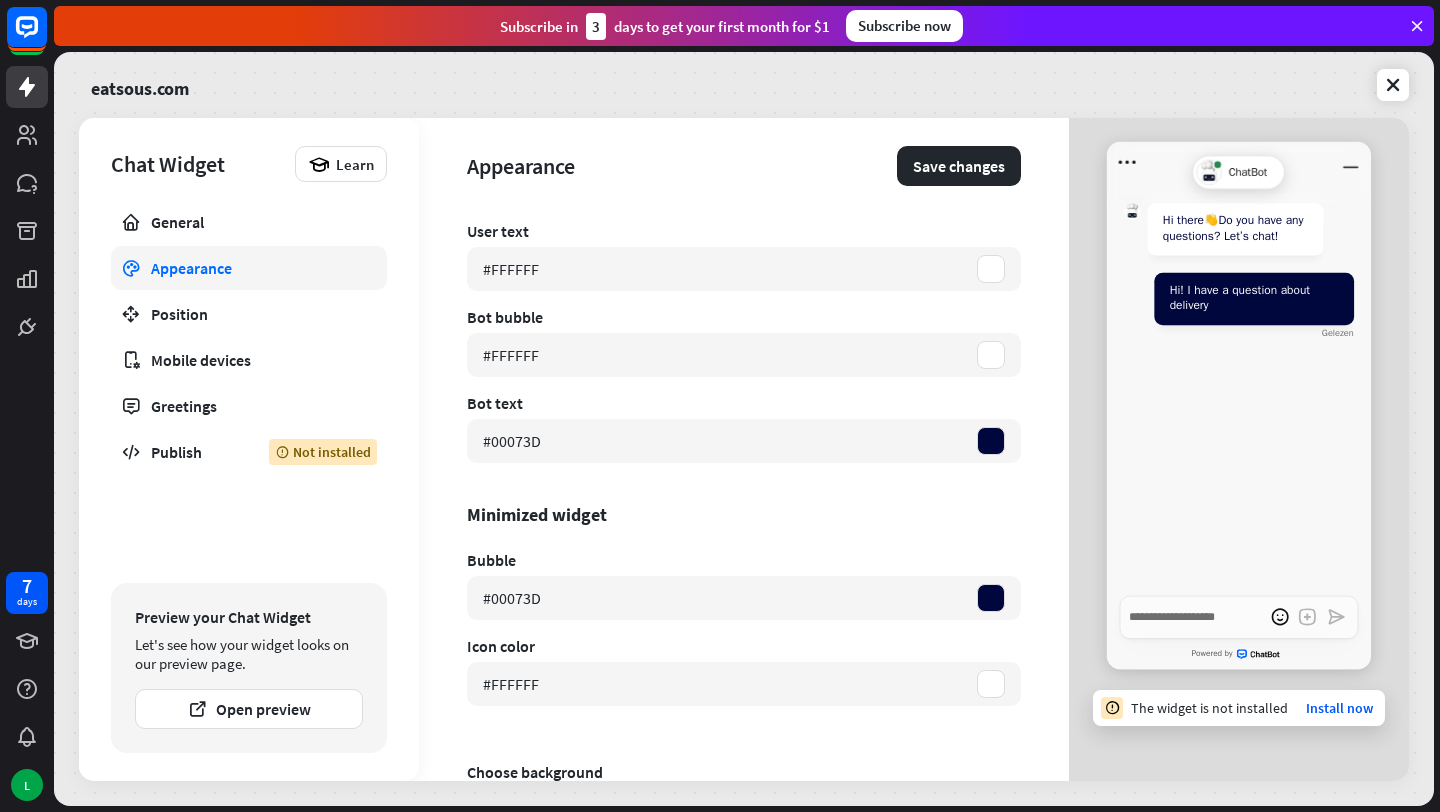 scroll, scrollTop: 537, scrollLeft: 0, axis: vertical 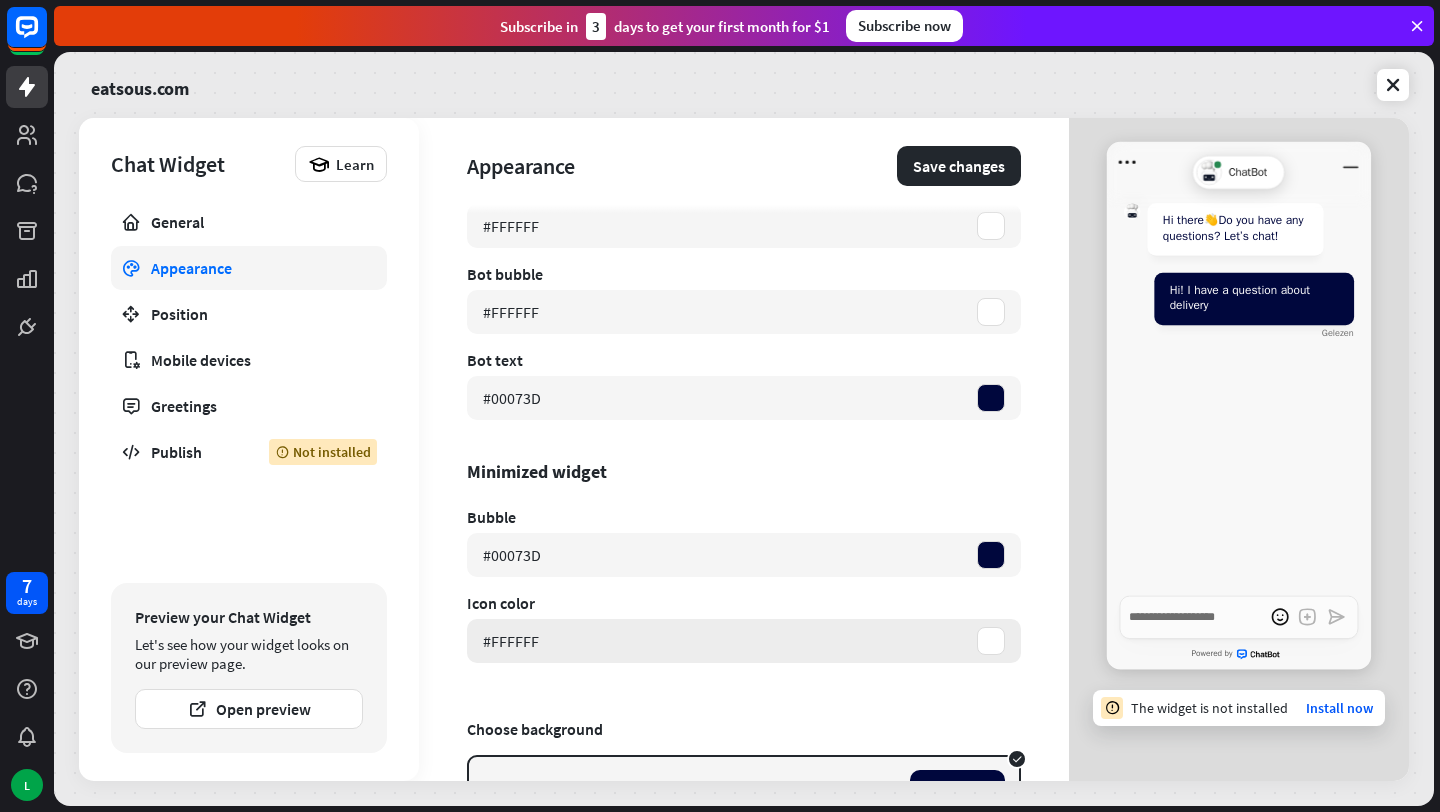 click on "#FFFFFF" at bounding box center (744, 641) 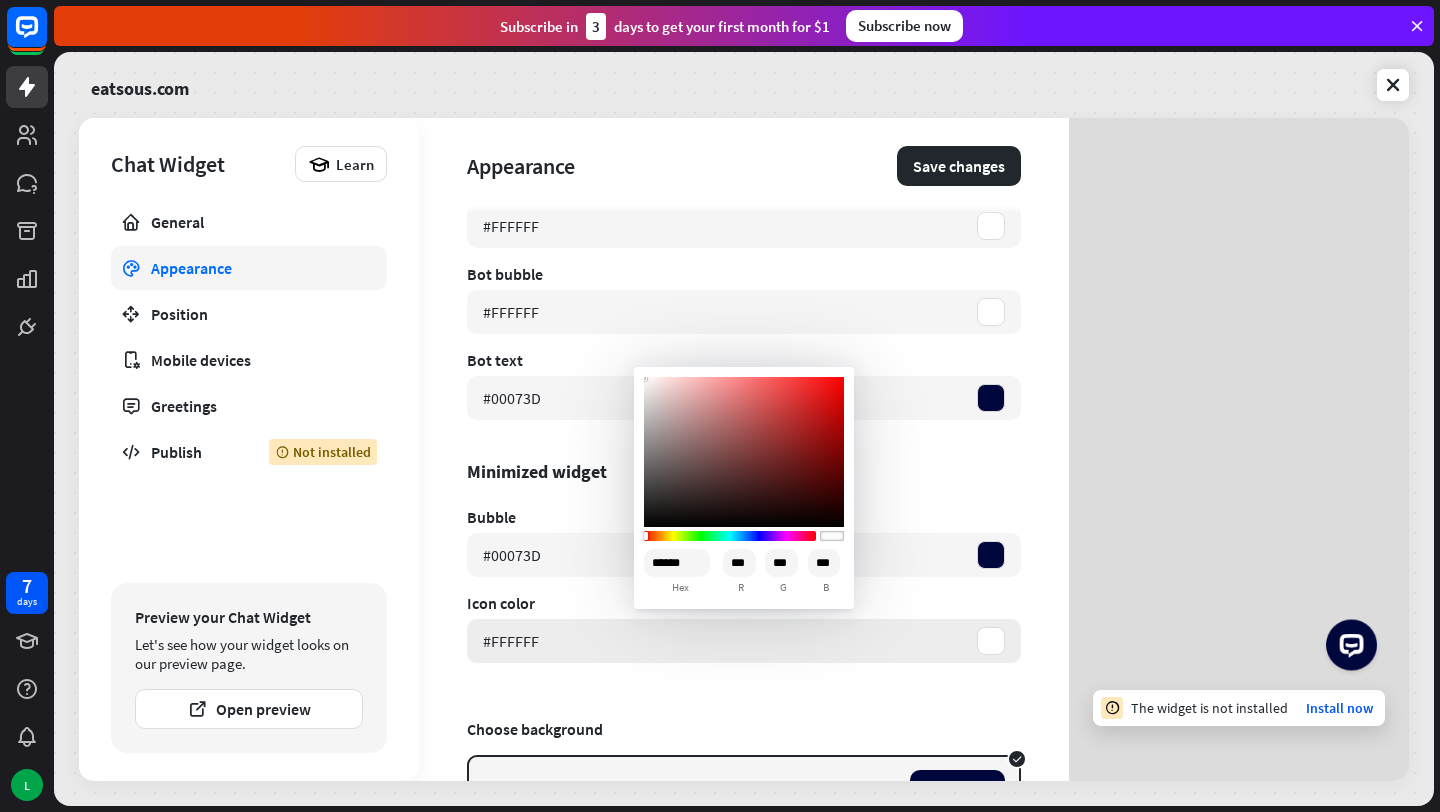 type on "*" 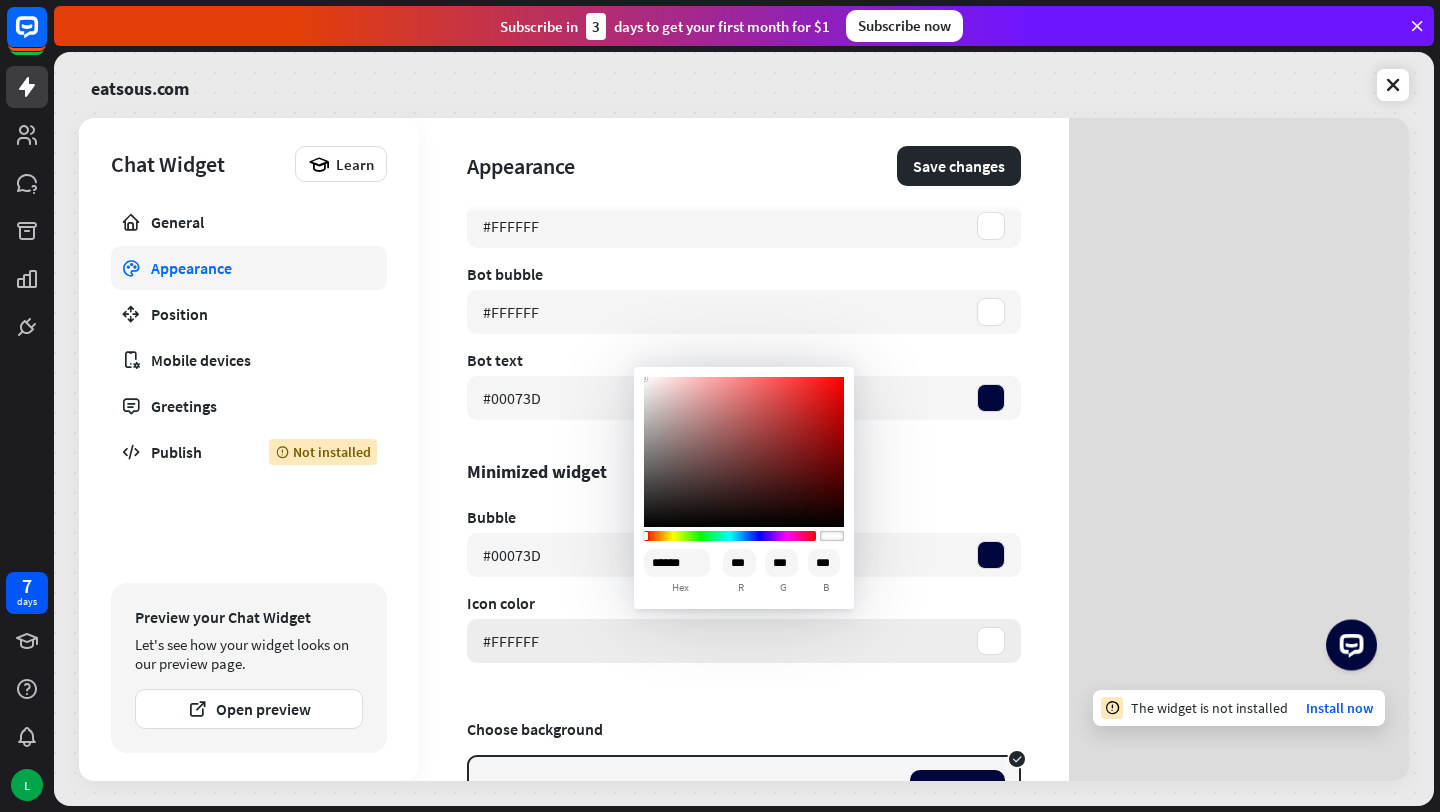 click on "#FFFFFF" at bounding box center (744, 641) 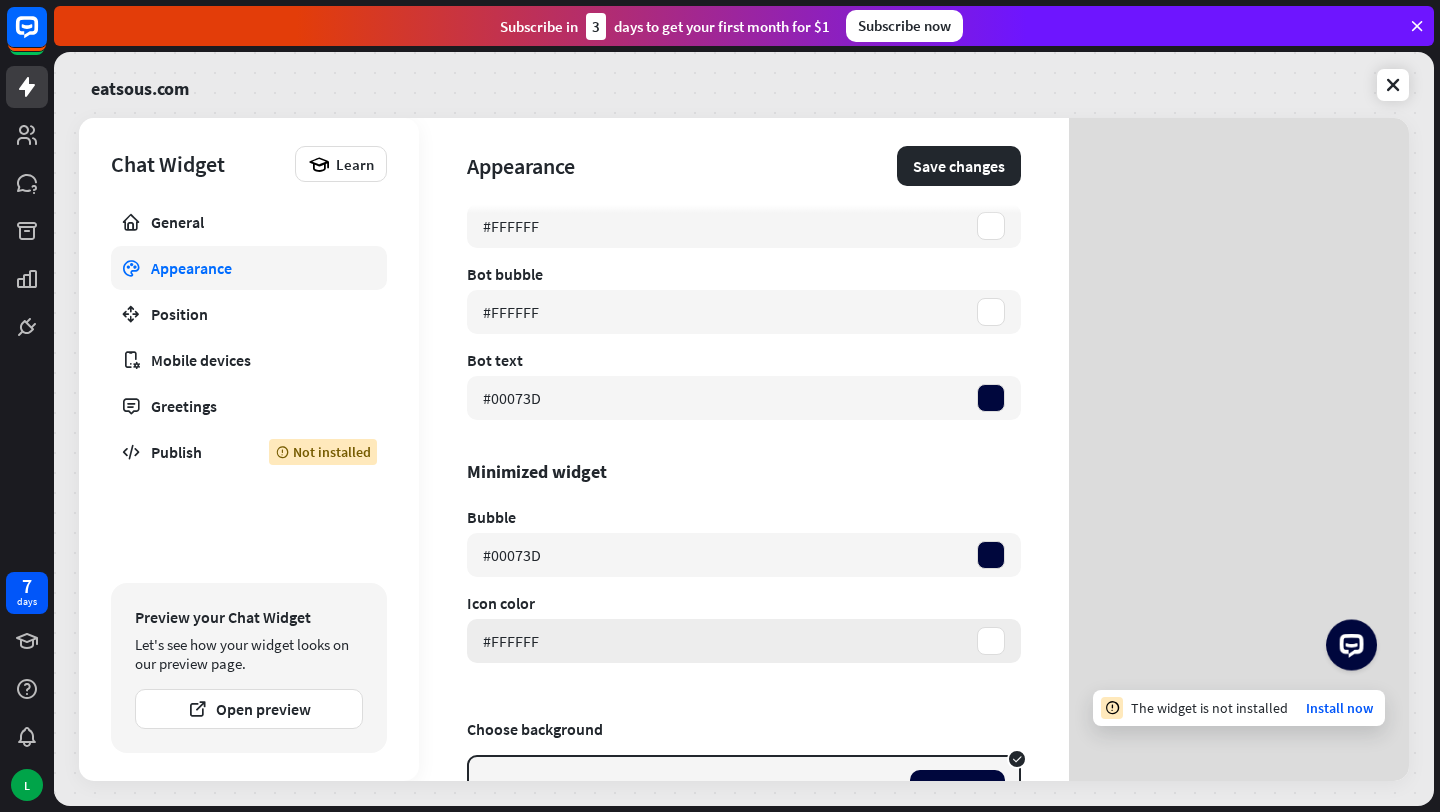 click on "#FFFFFF" at bounding box center [511, 641] 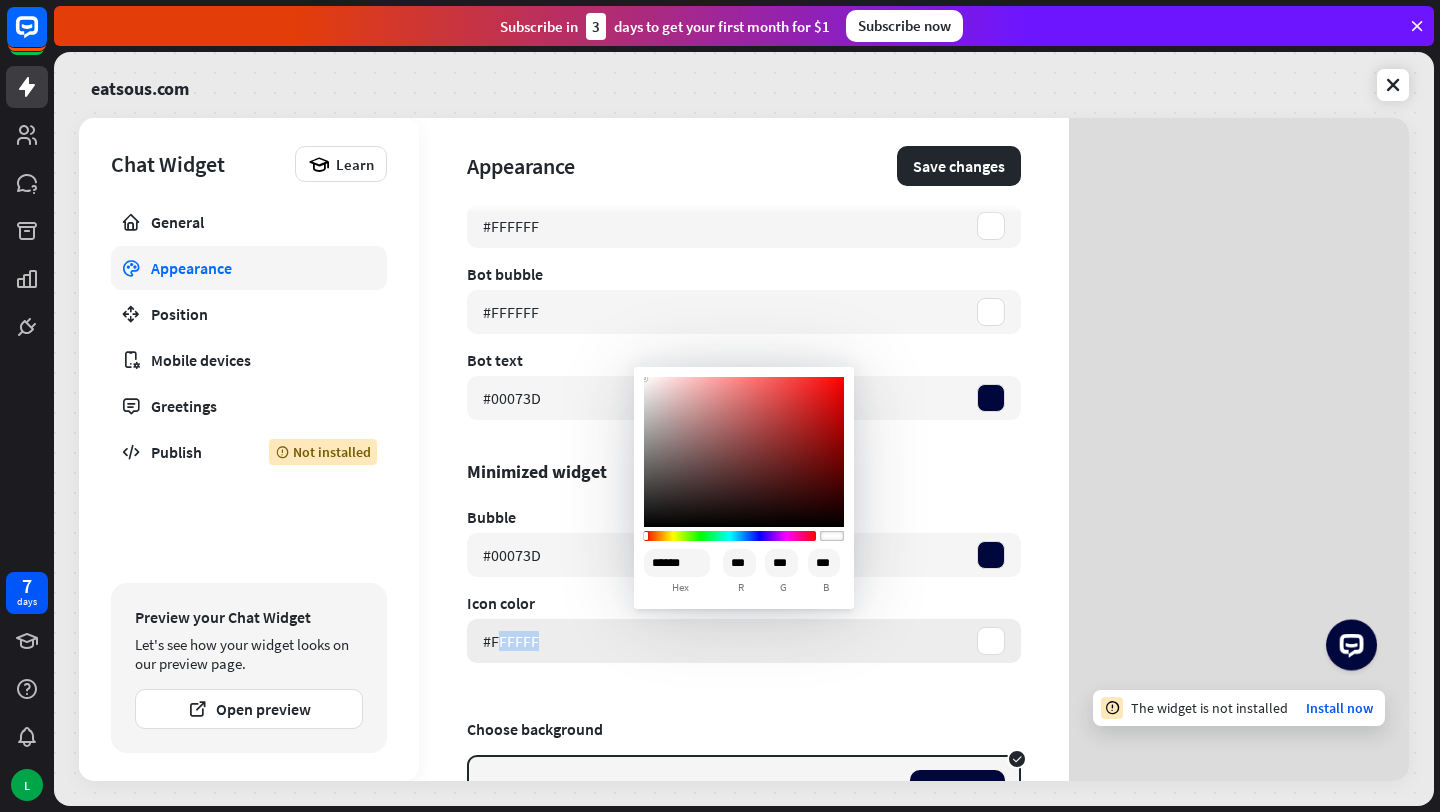 drag, startPoint x: 541, startPoint y: 644, endPoint x: 500, endPoint y: 644, distance: 41 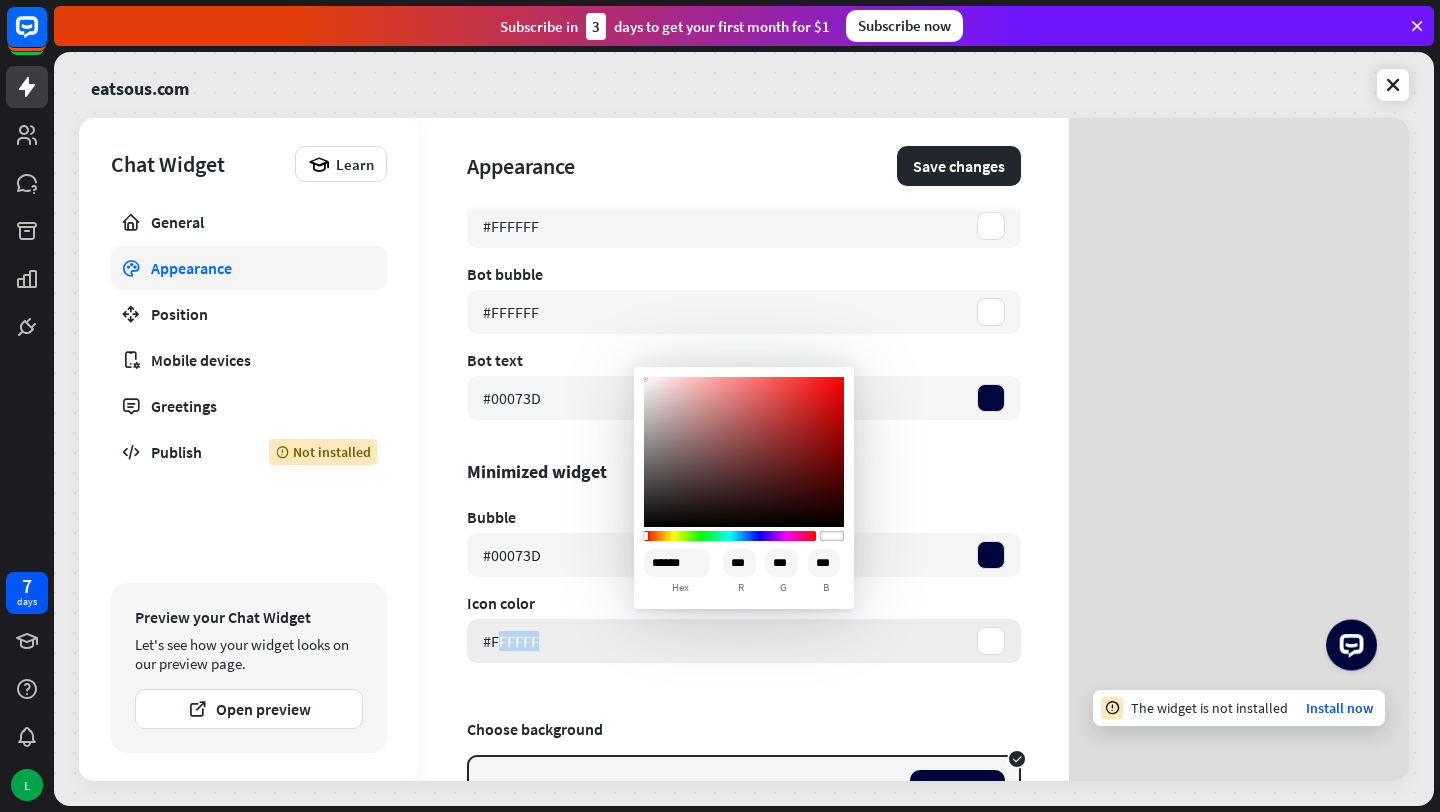 click on "#FFFFFF" at bounding box center (744, 641) 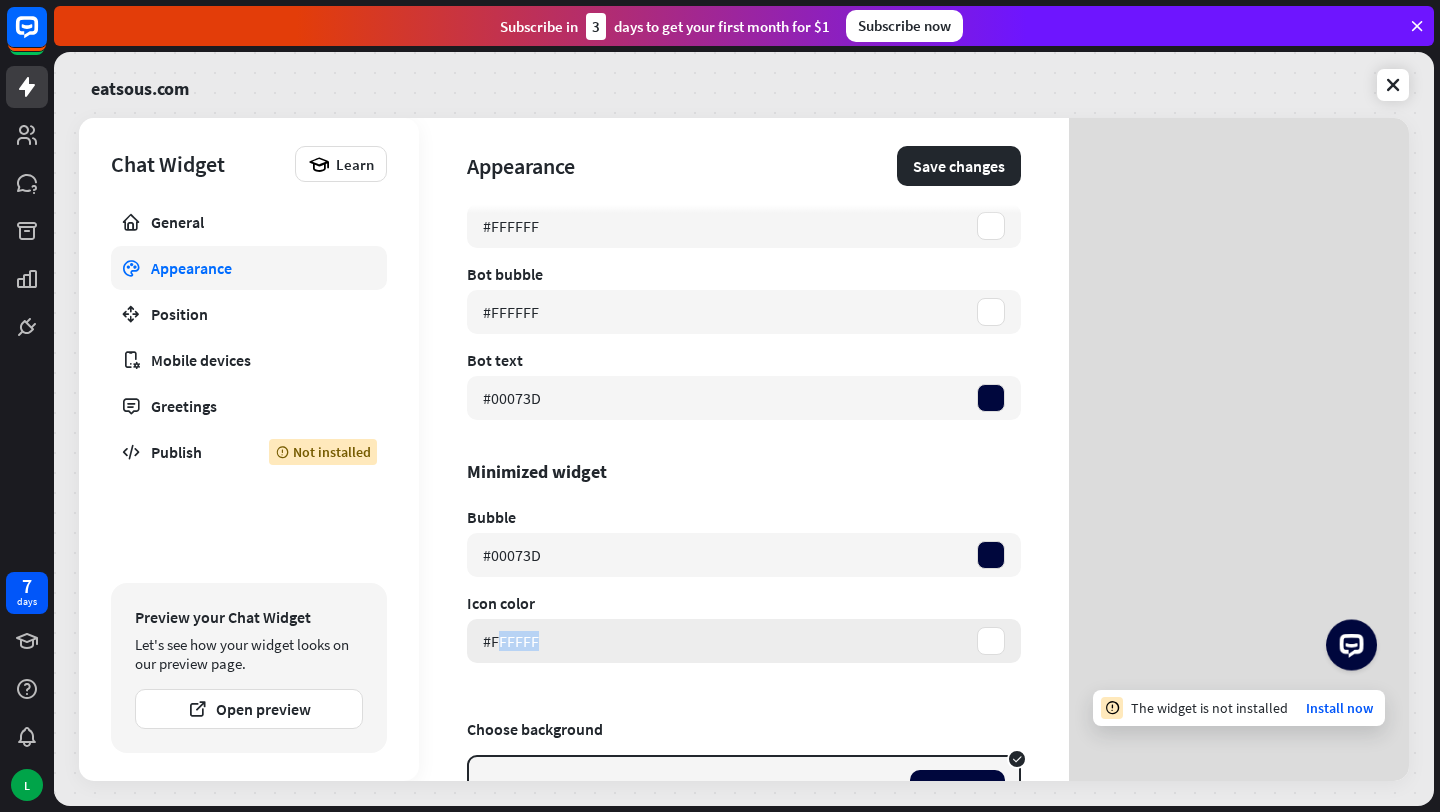 click on "#FFFFFF" at bounding box center (511, 641) 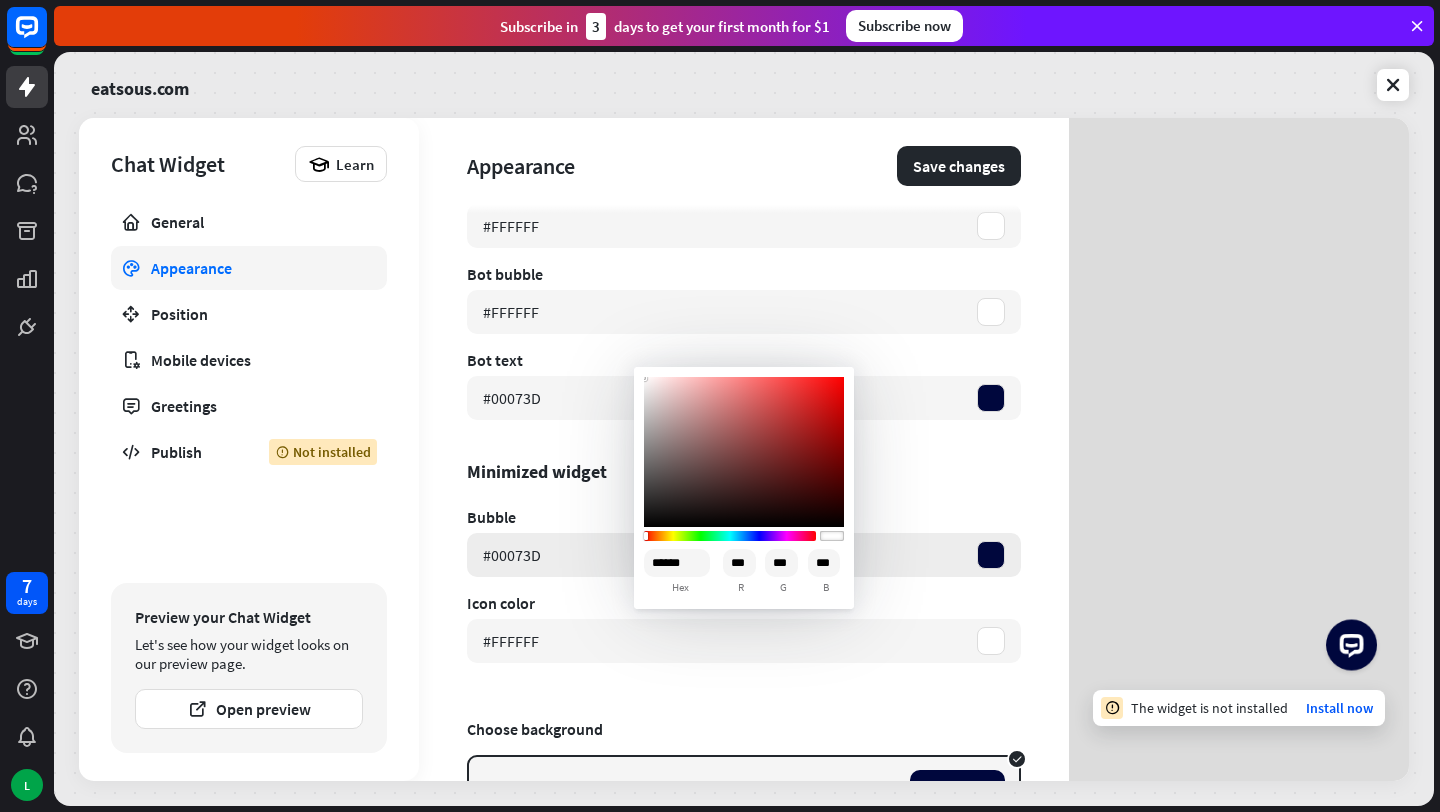 drag, startPoint x: 687, startPoint y: 560, endPoint x: 599, endPoint y: 557, distance: 88.051125 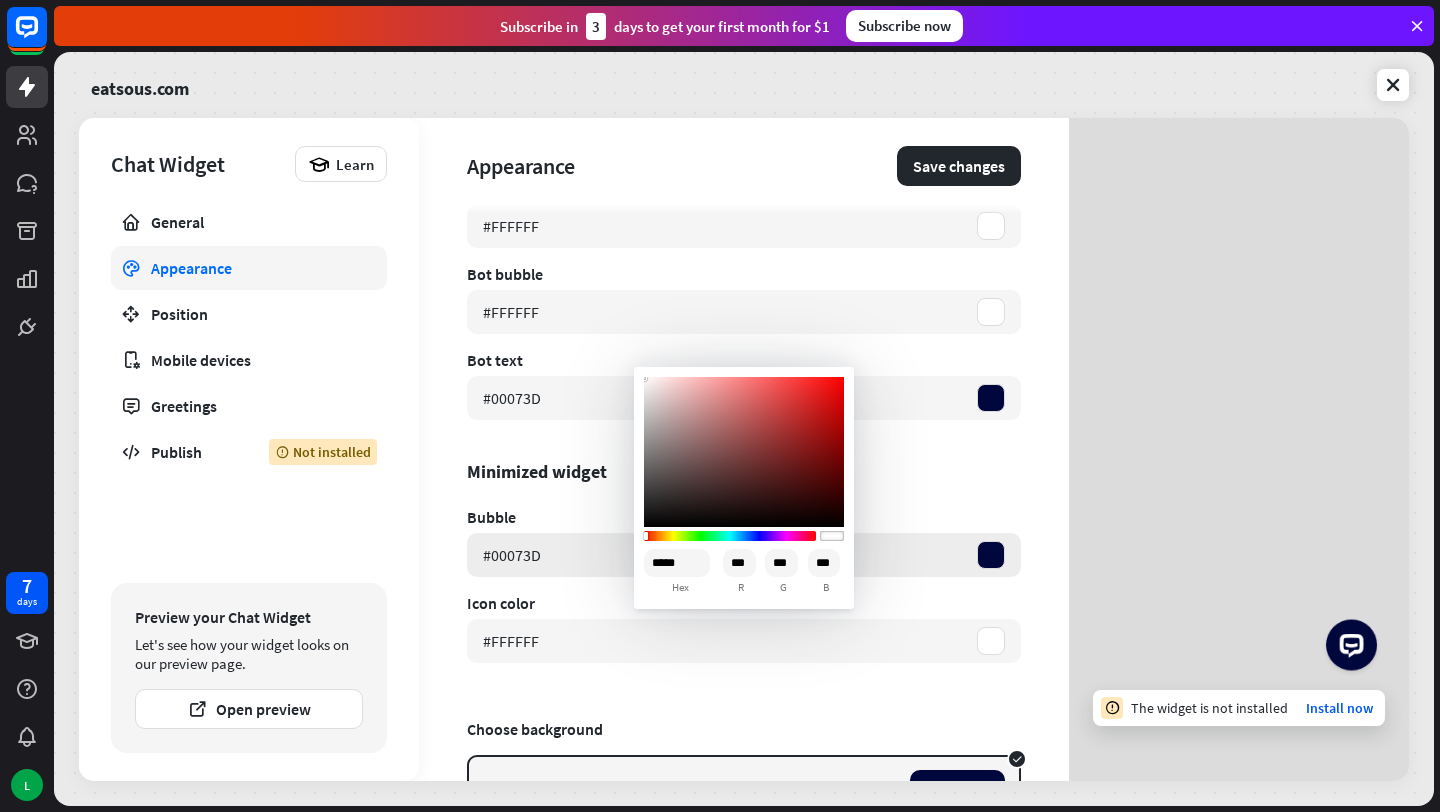 type on "******" 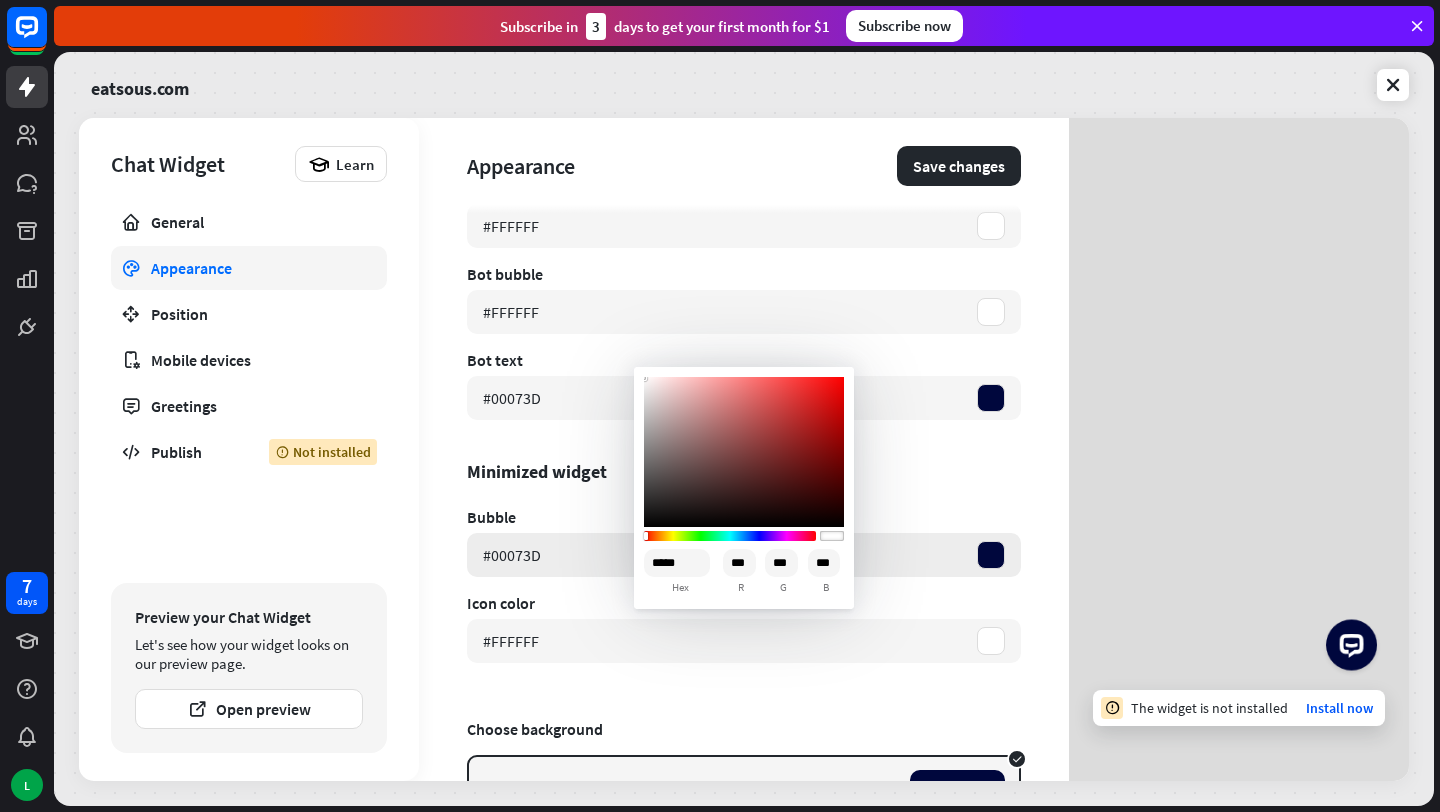 type on "***" 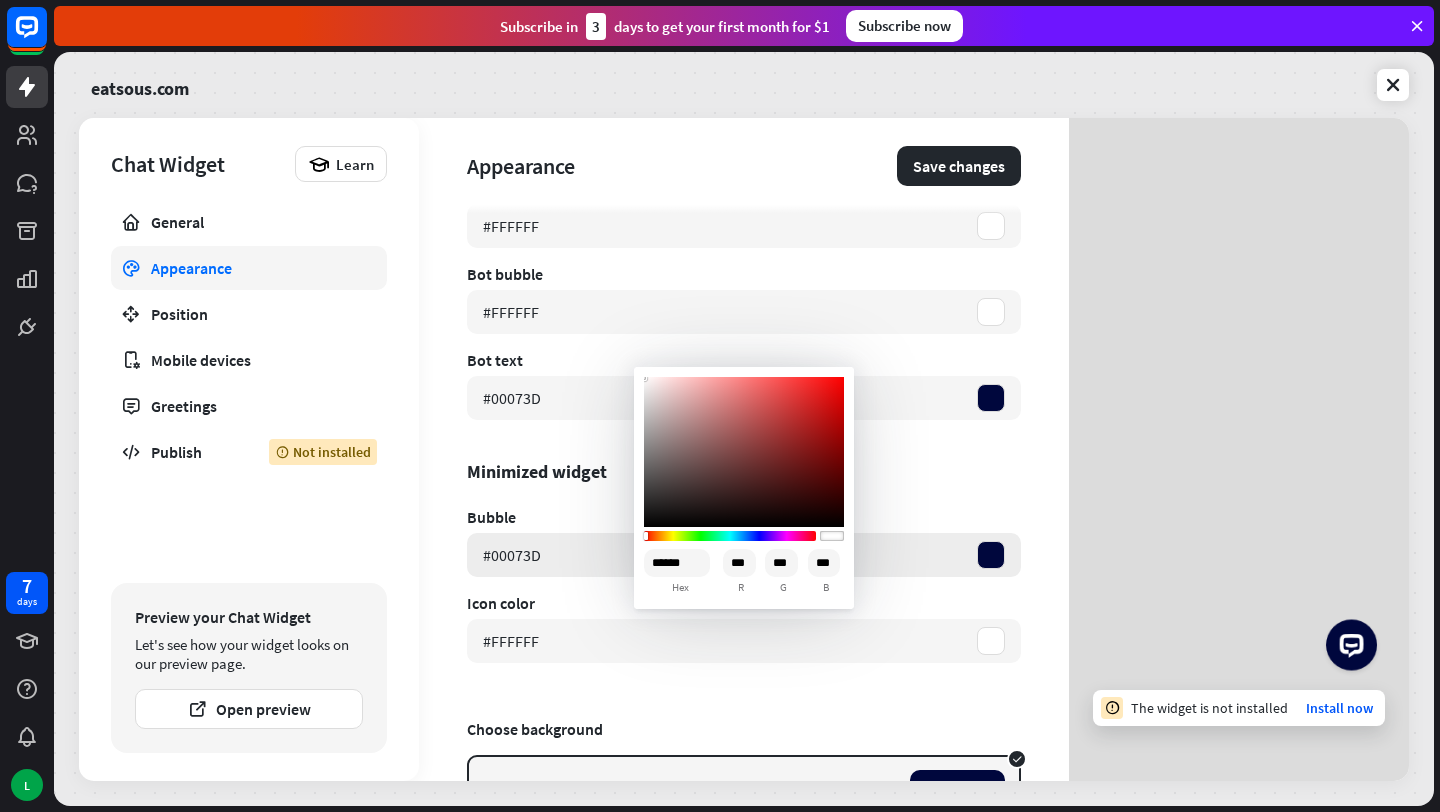 type on "***" 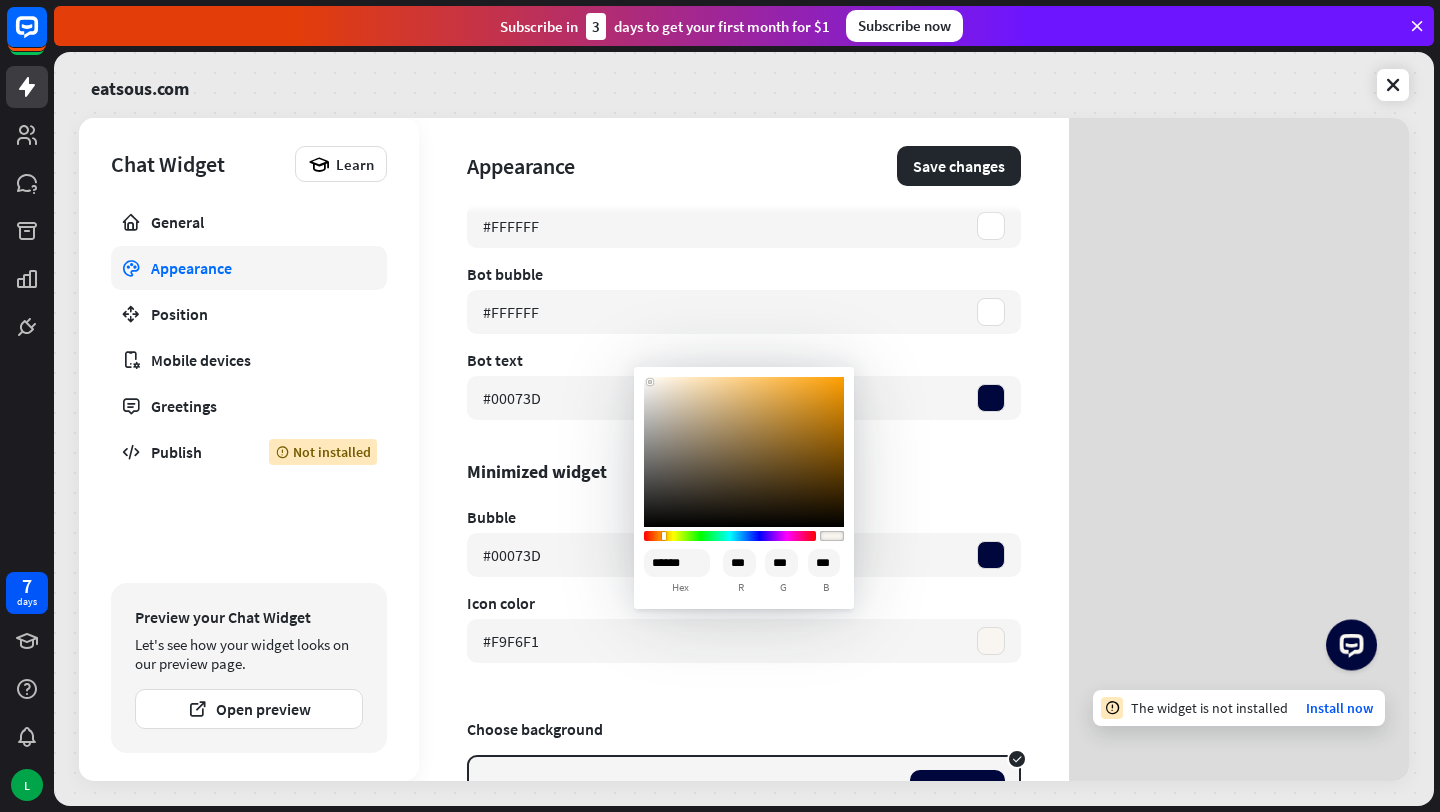 type on "******" 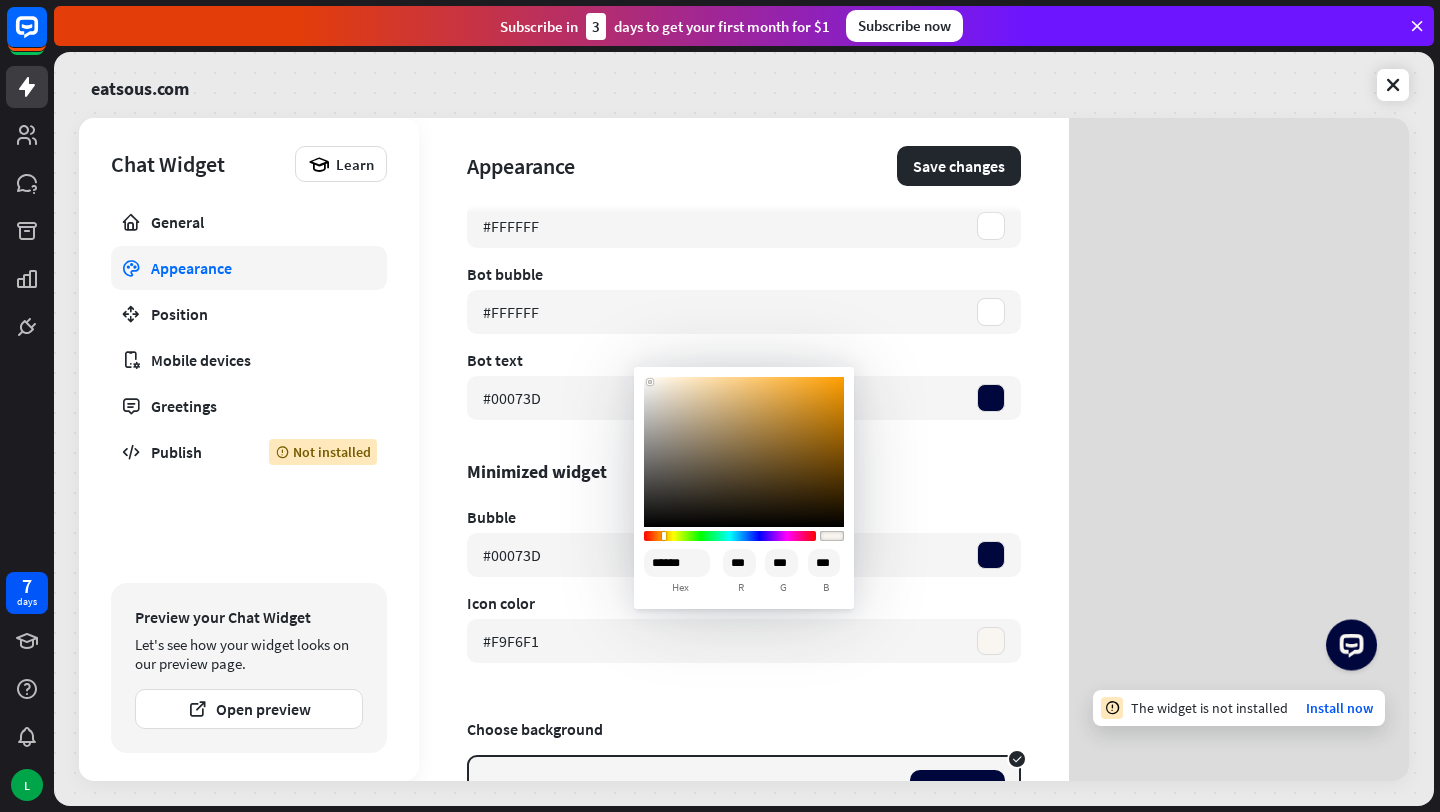 click on "Appearance
Save changes
Theme and color             Theme color     #00073D
Less color settings
Maximized widget
User bubble     #00073D     User text     #FFFFFF     Bot bubble     #FFFFFF     Bot text     #00073D
Minimized widget
Bubble     #00073D     Icon color     #F9F6F1     Choose background   Color
Theme color as background
Gradient
Generated from theme color
Image
Upload file (720x600 px)
Upload" at bounding box center [744, 449] 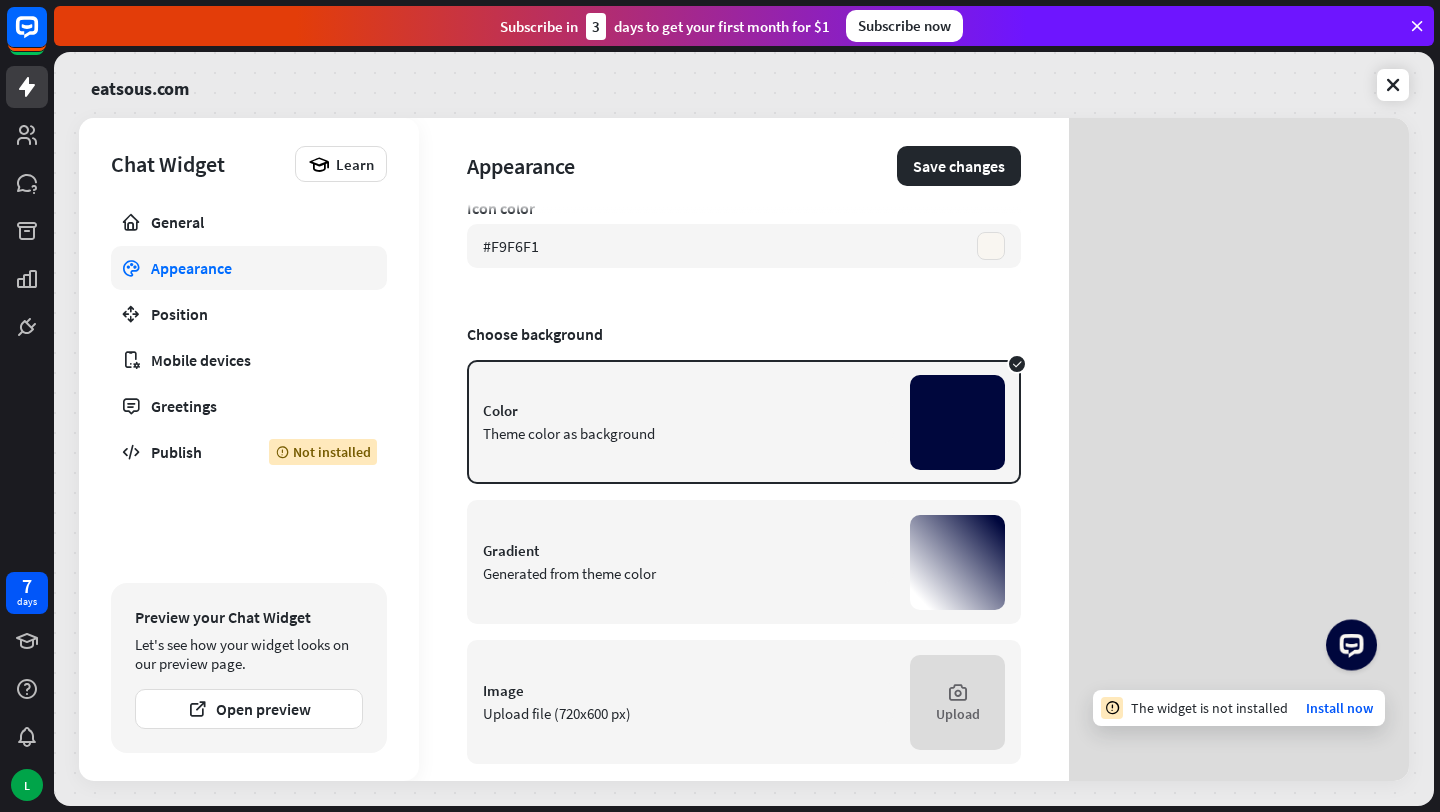 scroll, scrollTop: 955, scrollLeft: 0, axis: vertical 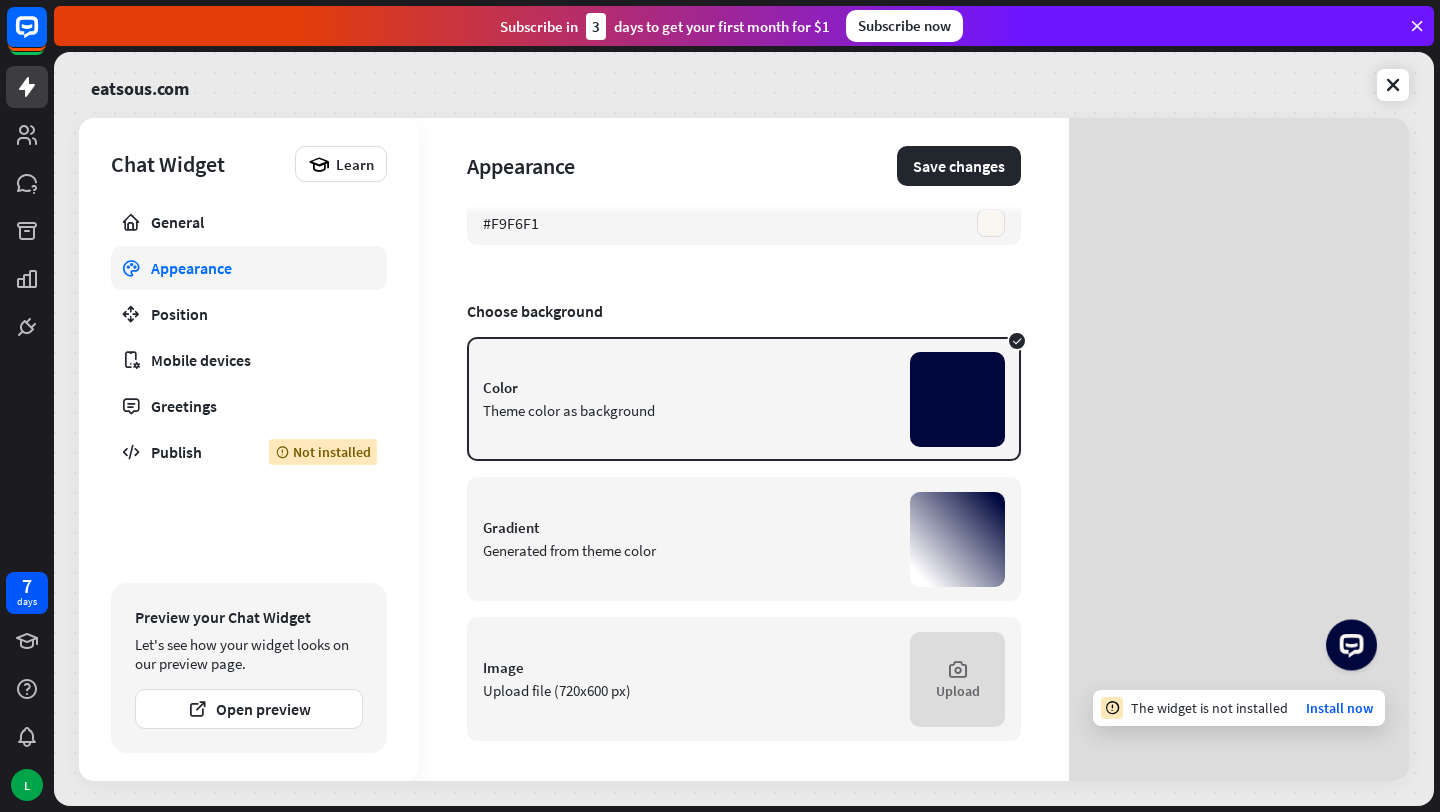 click on "Gradient
Generated from theme color" at bounding box center (744, 539) 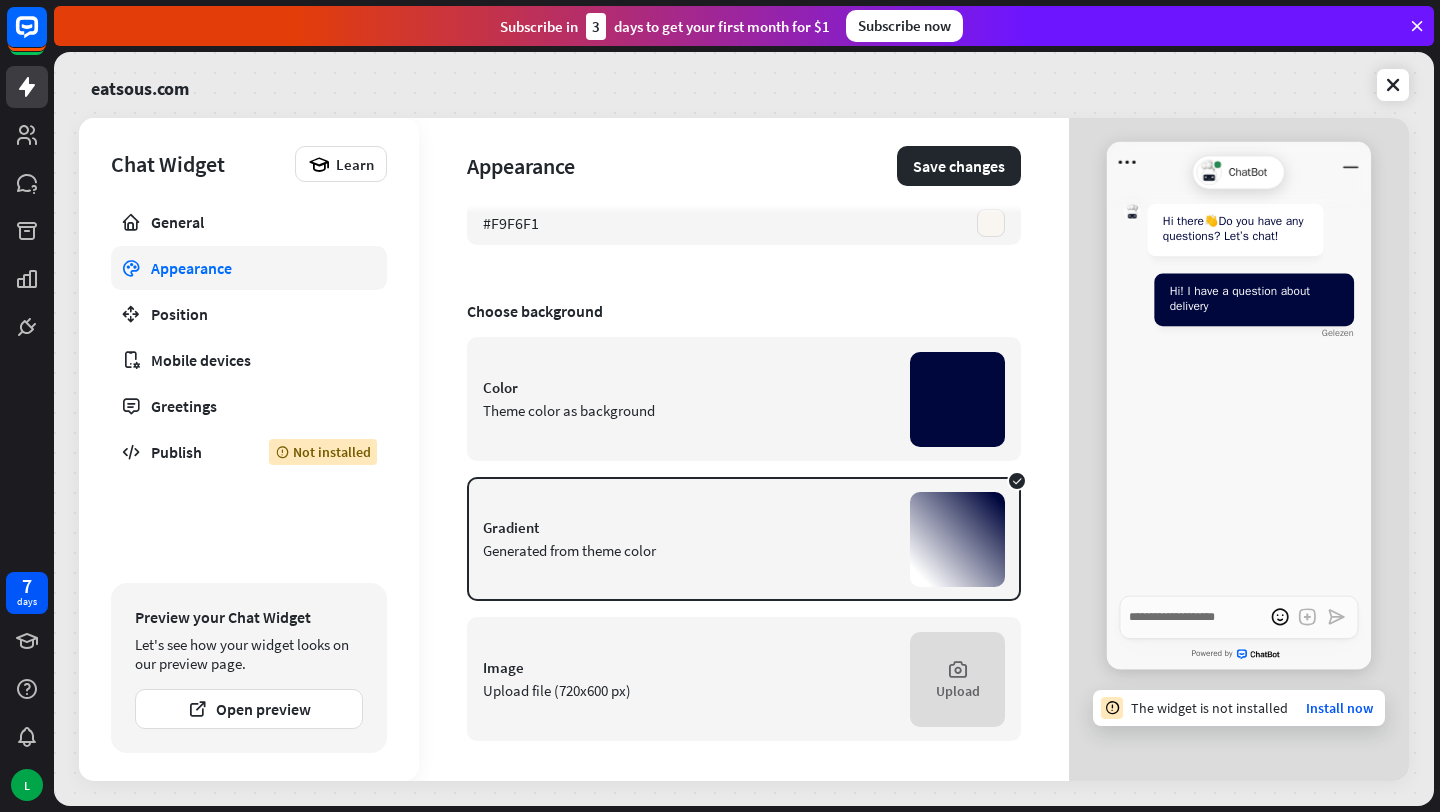 click on "Upload file (720x600 px)" at bounding box center [688, 690] 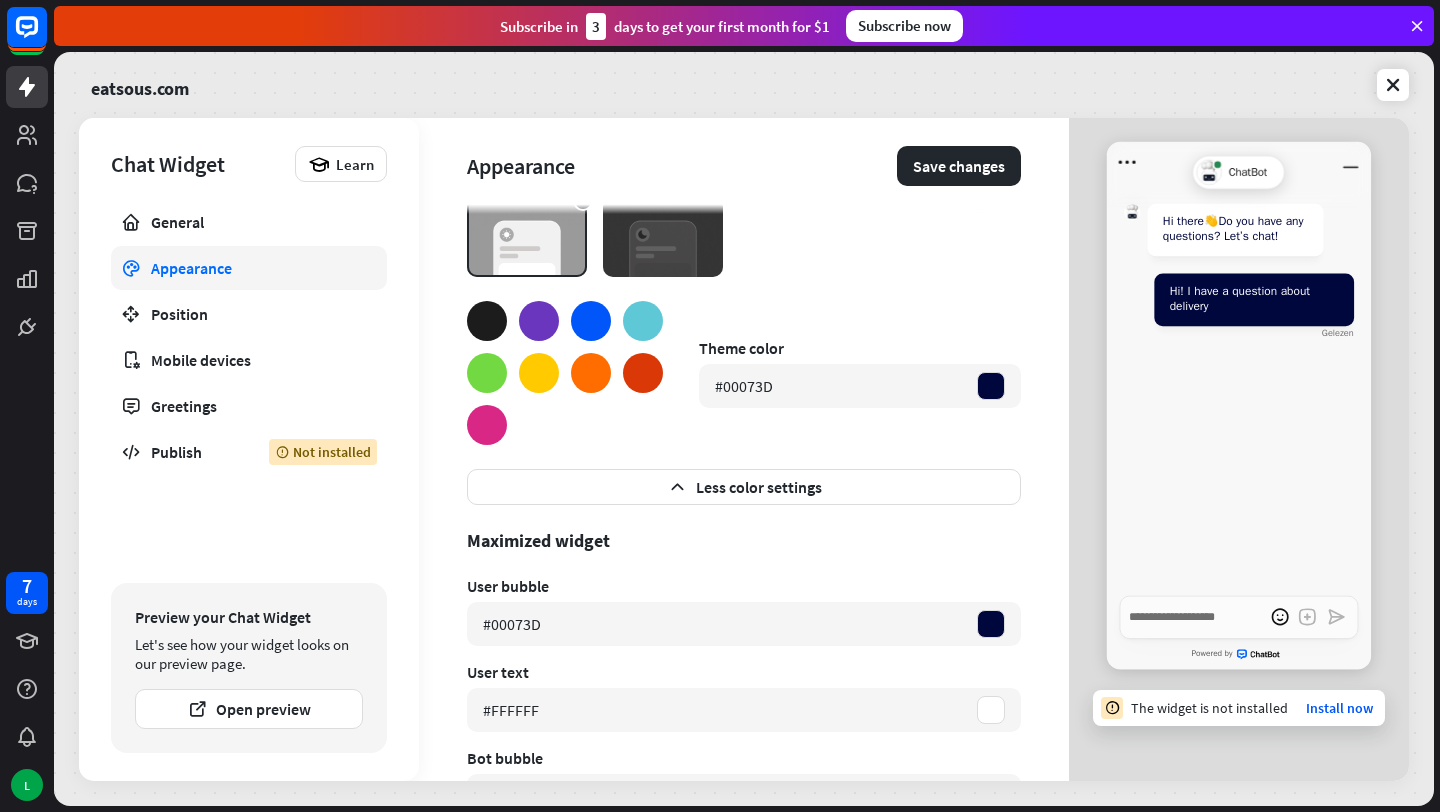 scroll, scrollTop: 0, scrollLeft: 0, axis: both 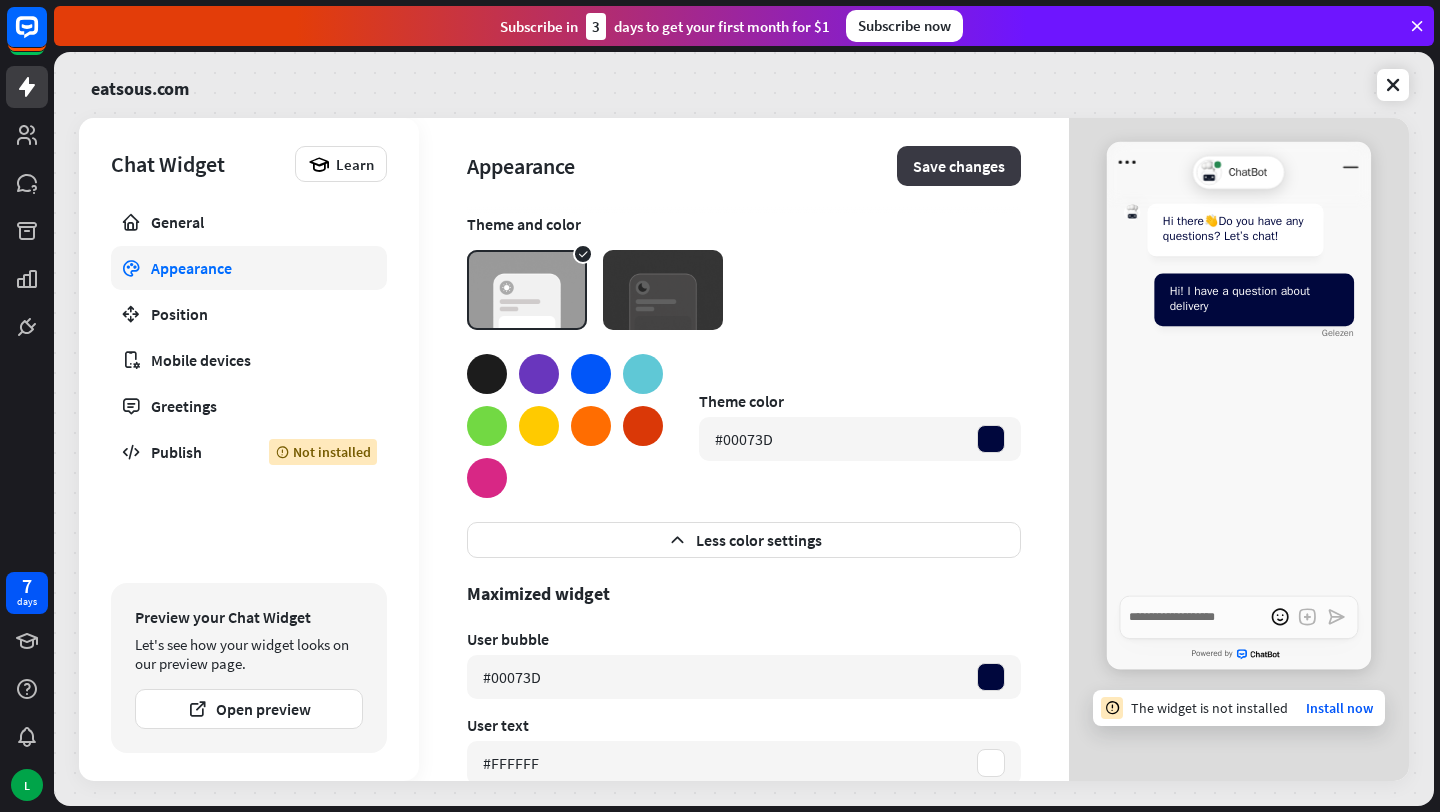 click on "Save changes" at bounding box center [959, 166] 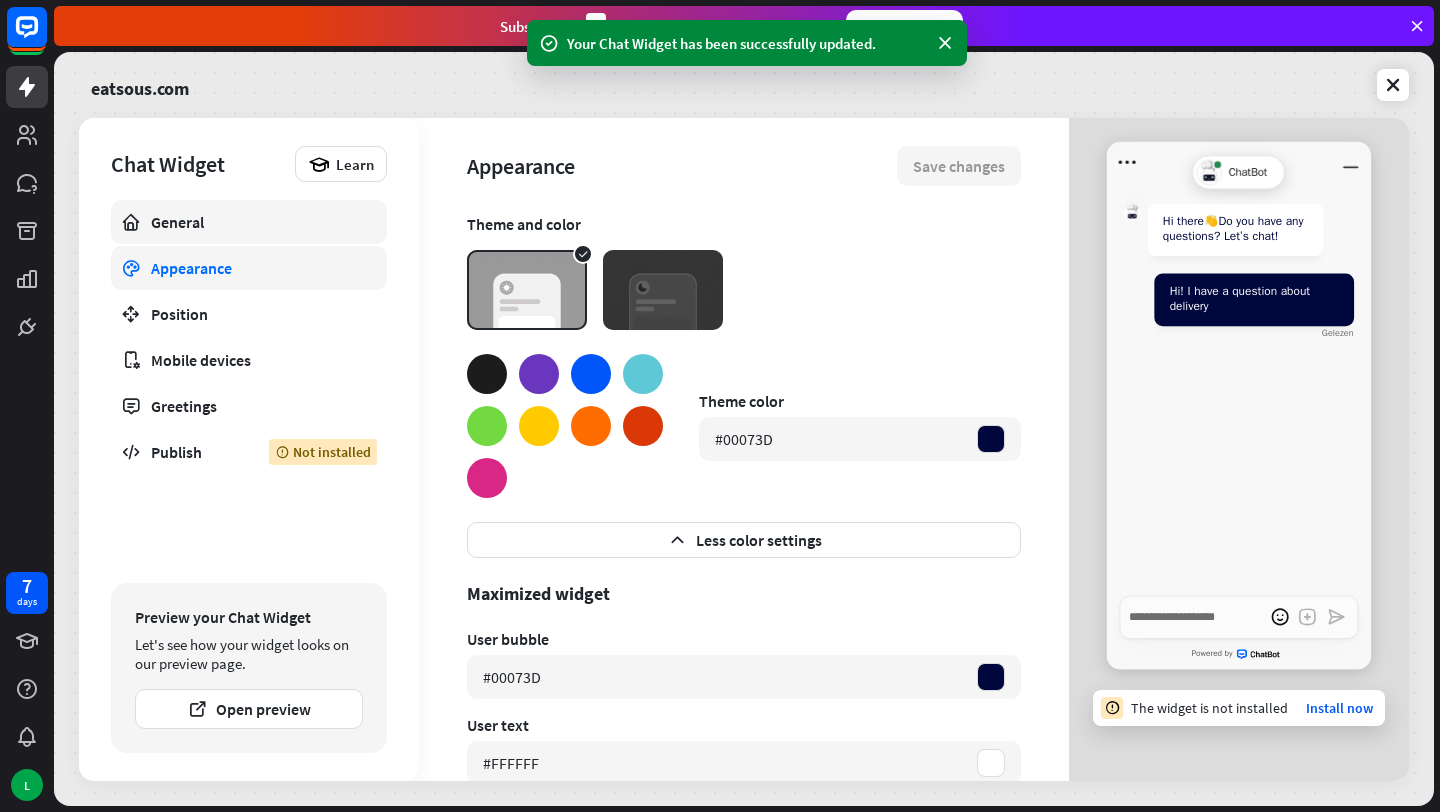 click on "General" at bounding box center (249, 222) 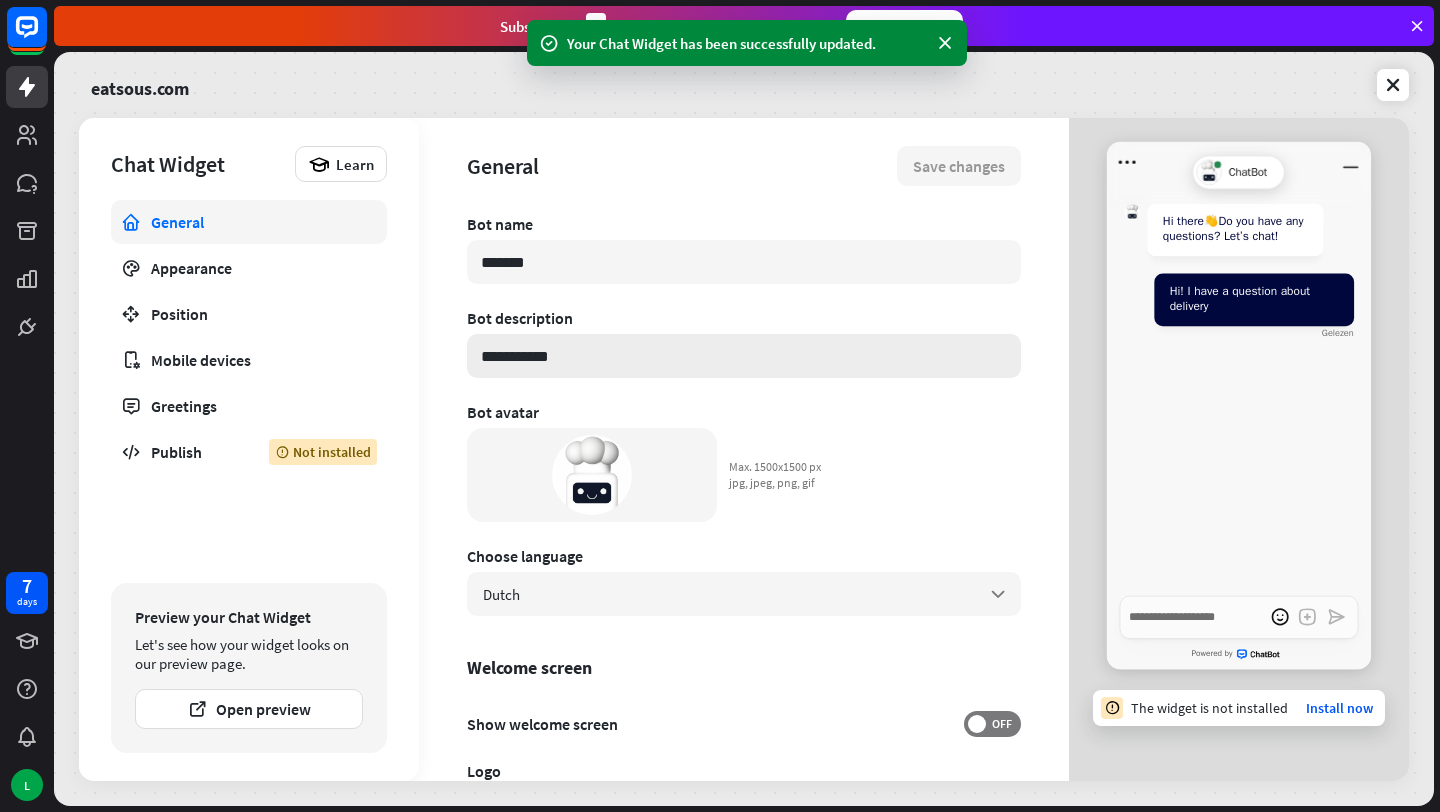 click on "**********" at bounding box center (744, 356) 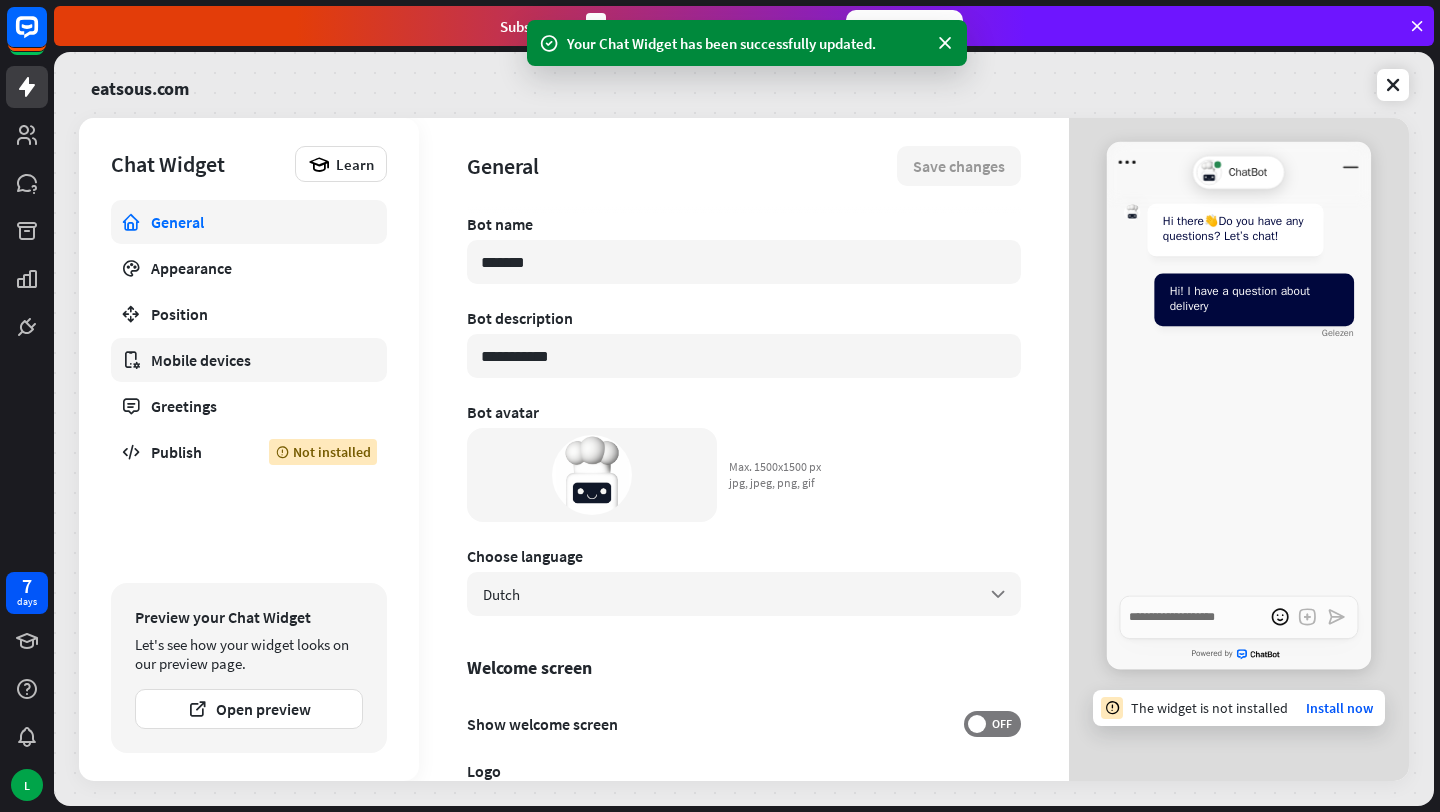drag, startPoint x: 561, startPoint y: 361, endPoint x: 374, endPoint y: 361, distance: 187 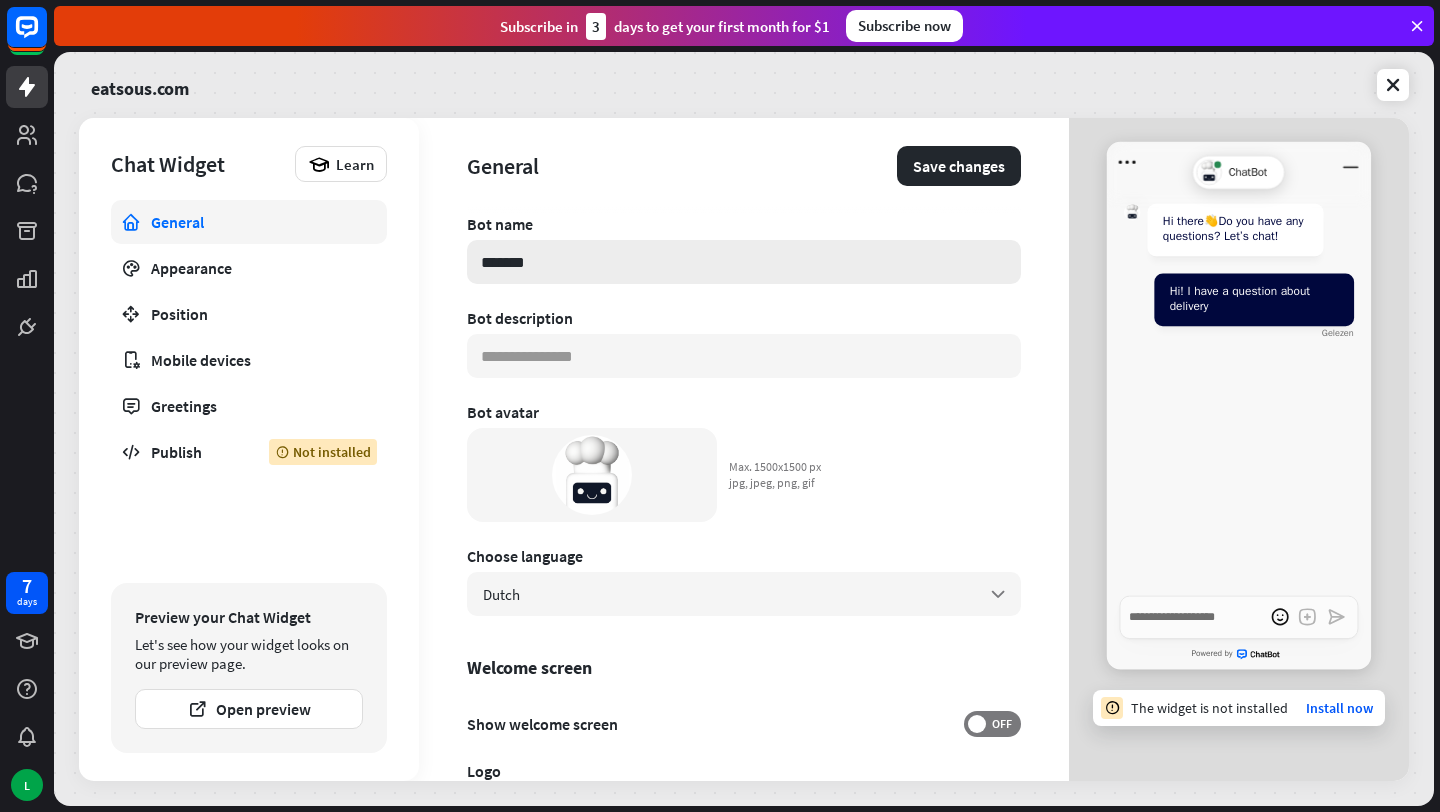 type 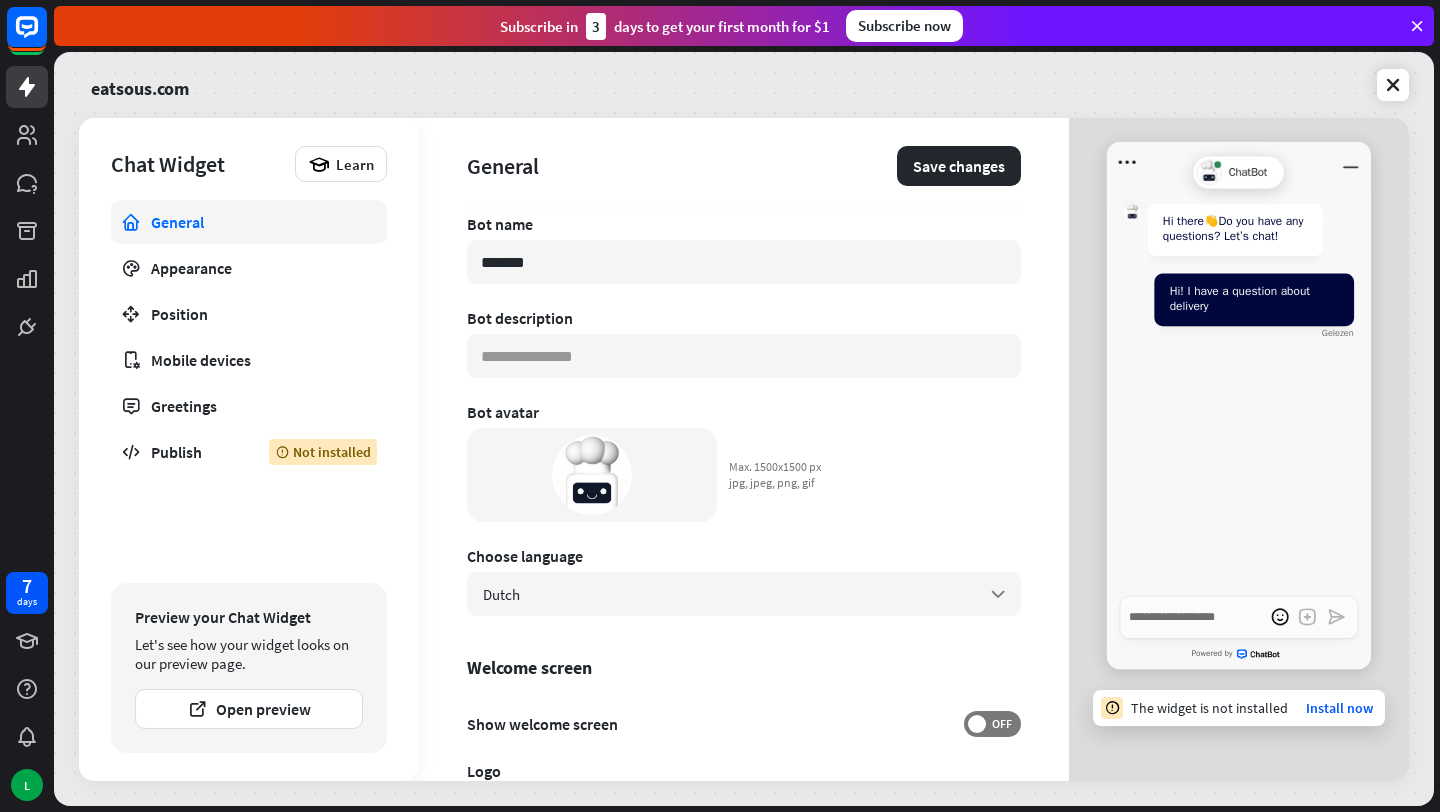 drag, startPoint x: 569, startPoint y: 267, endPoint x: 447, endPoint y: 252, distance: 122.91867 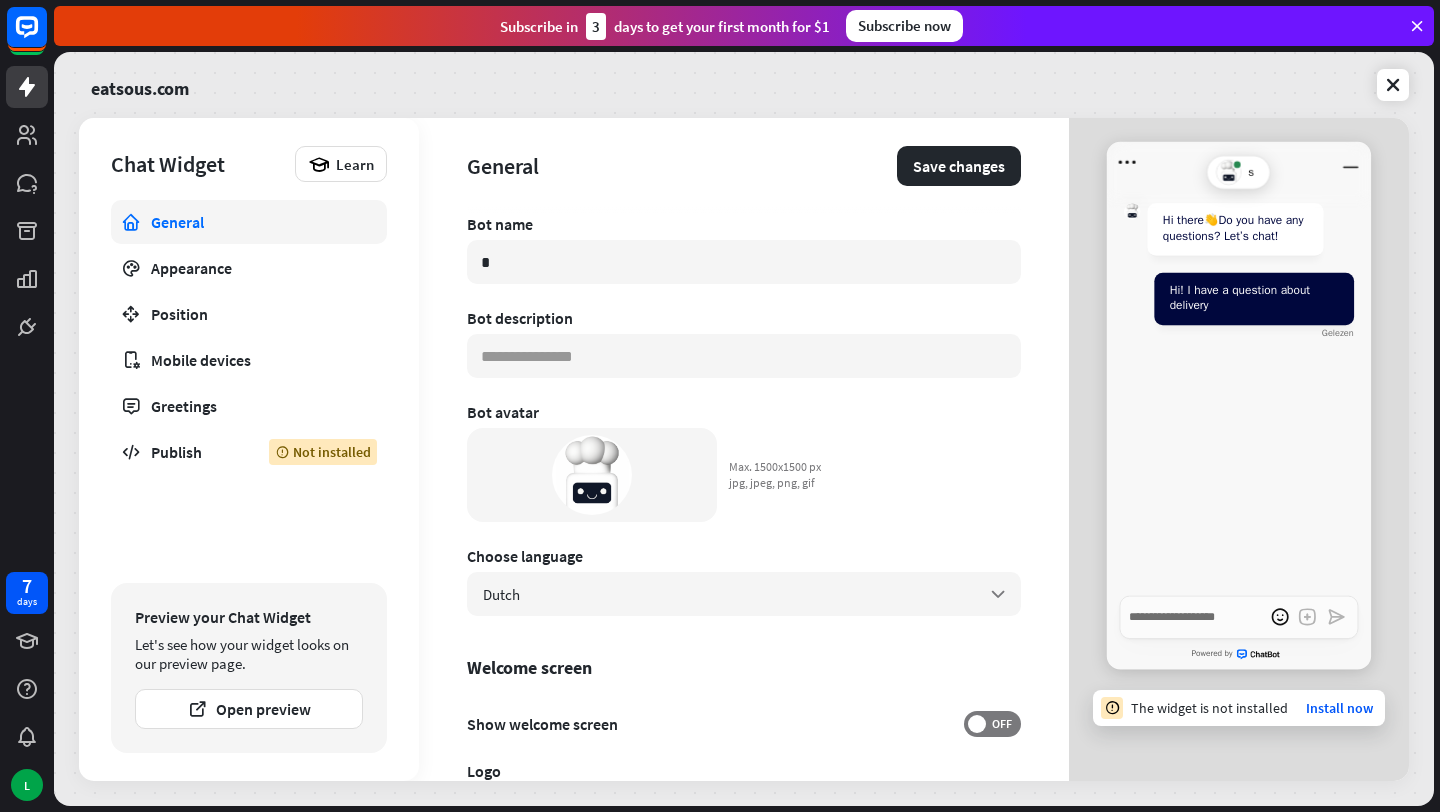 type on "*" 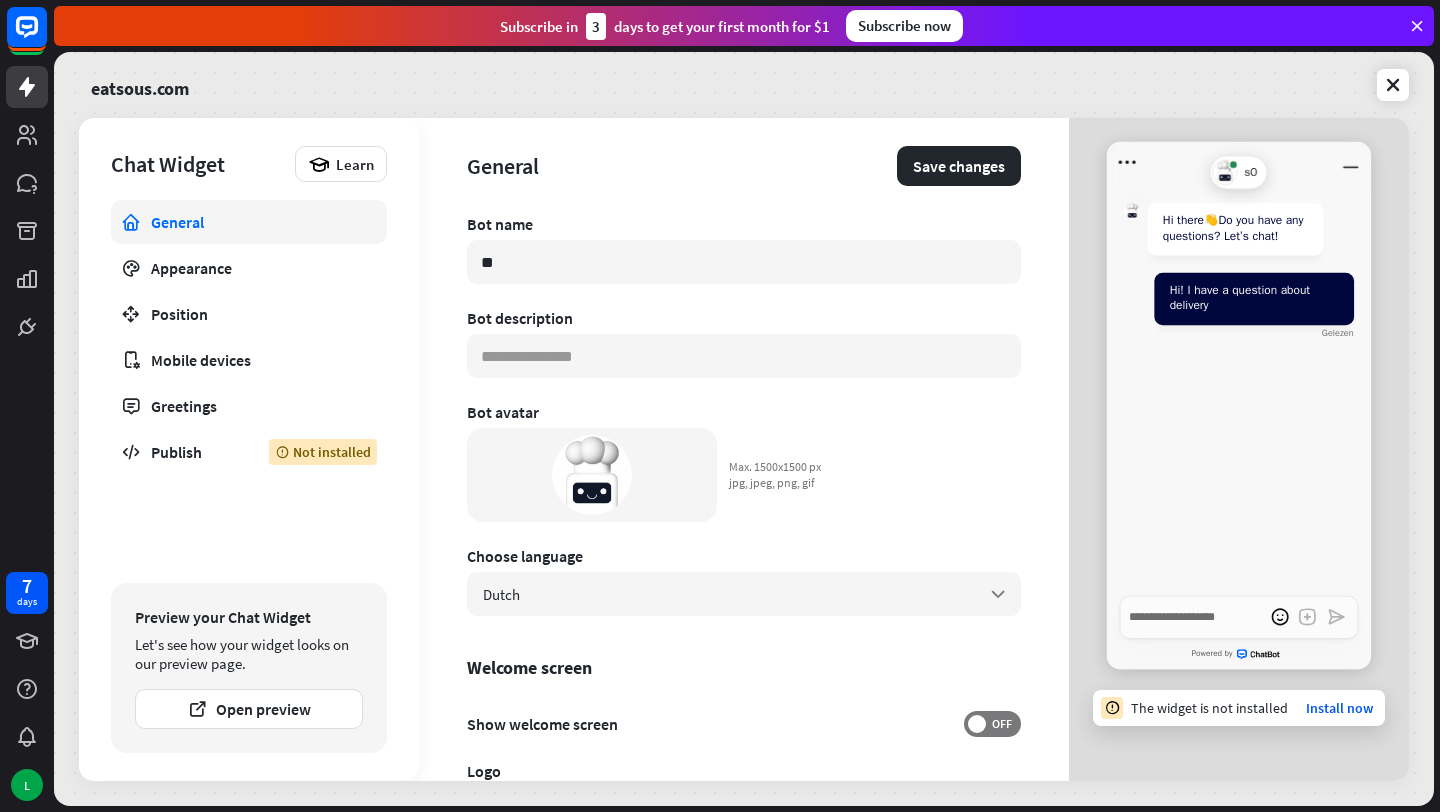 type on "*" 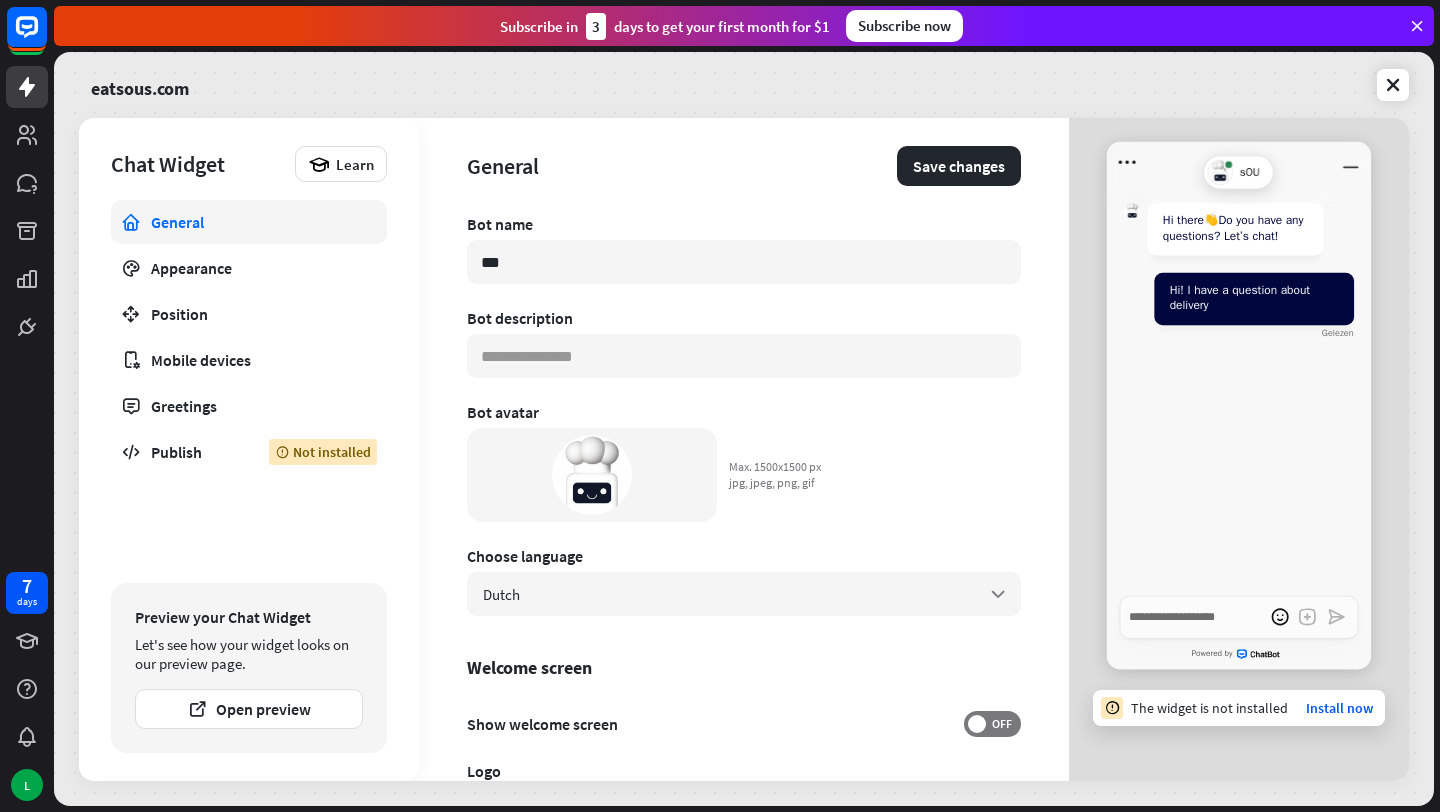 type on "*" 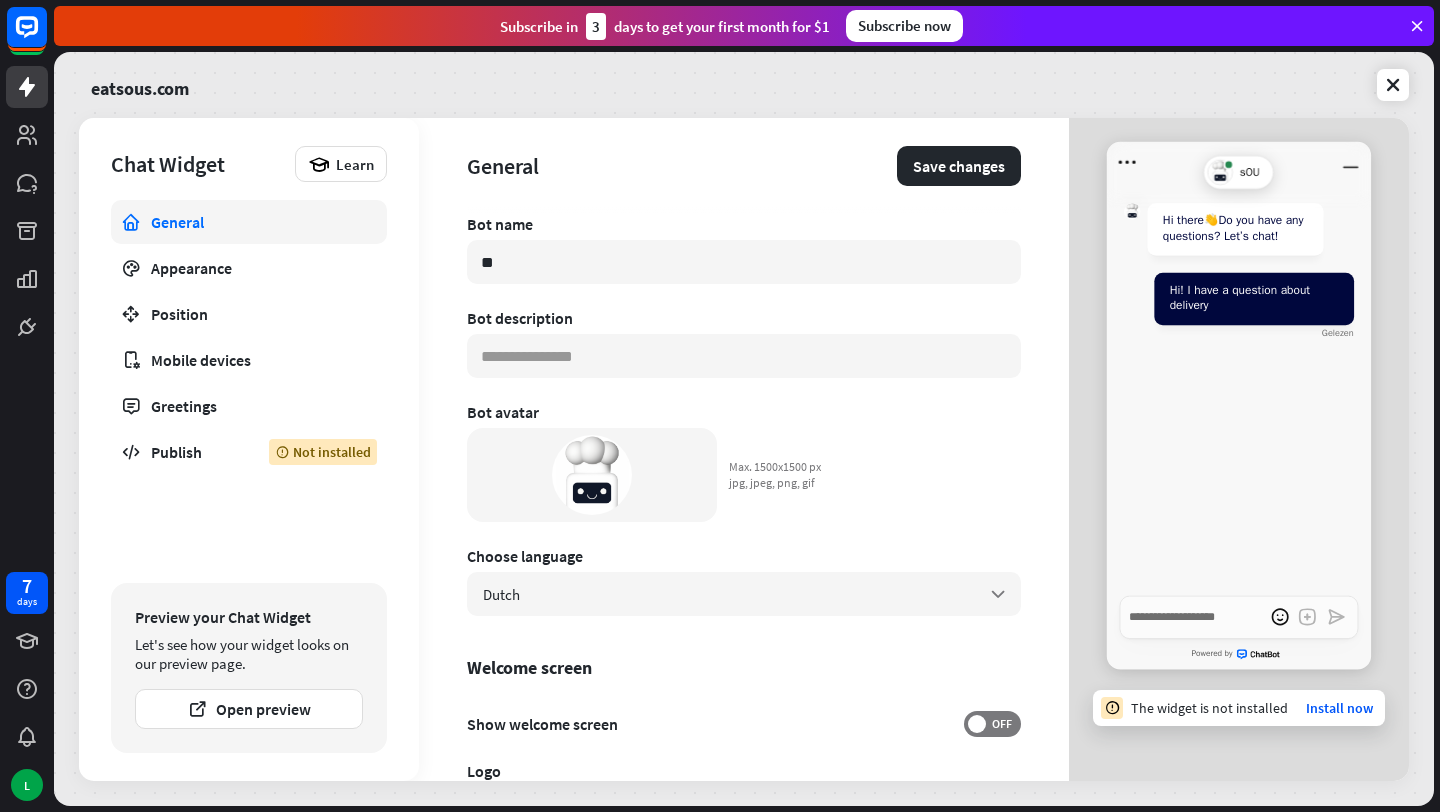 type on "*" 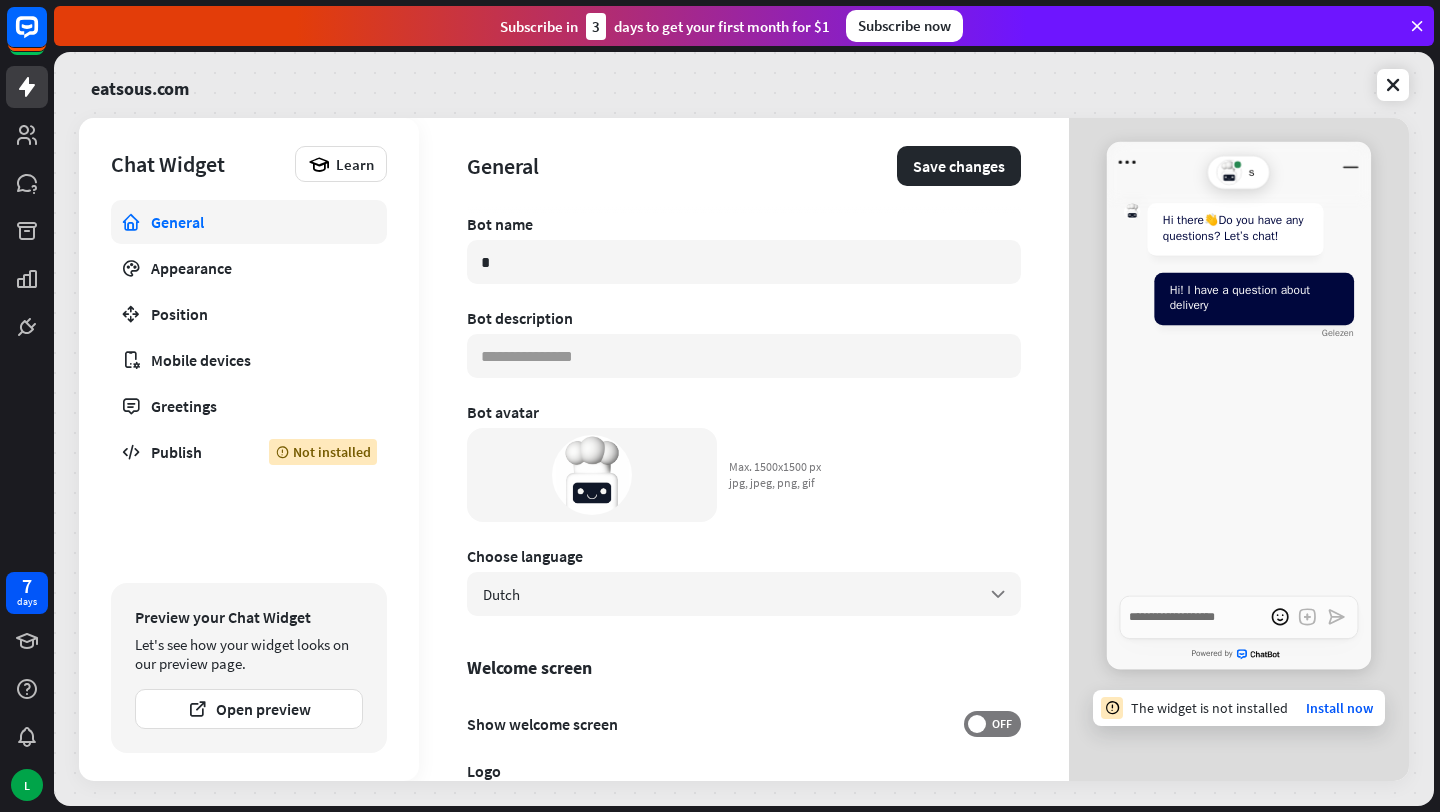 type on "*" 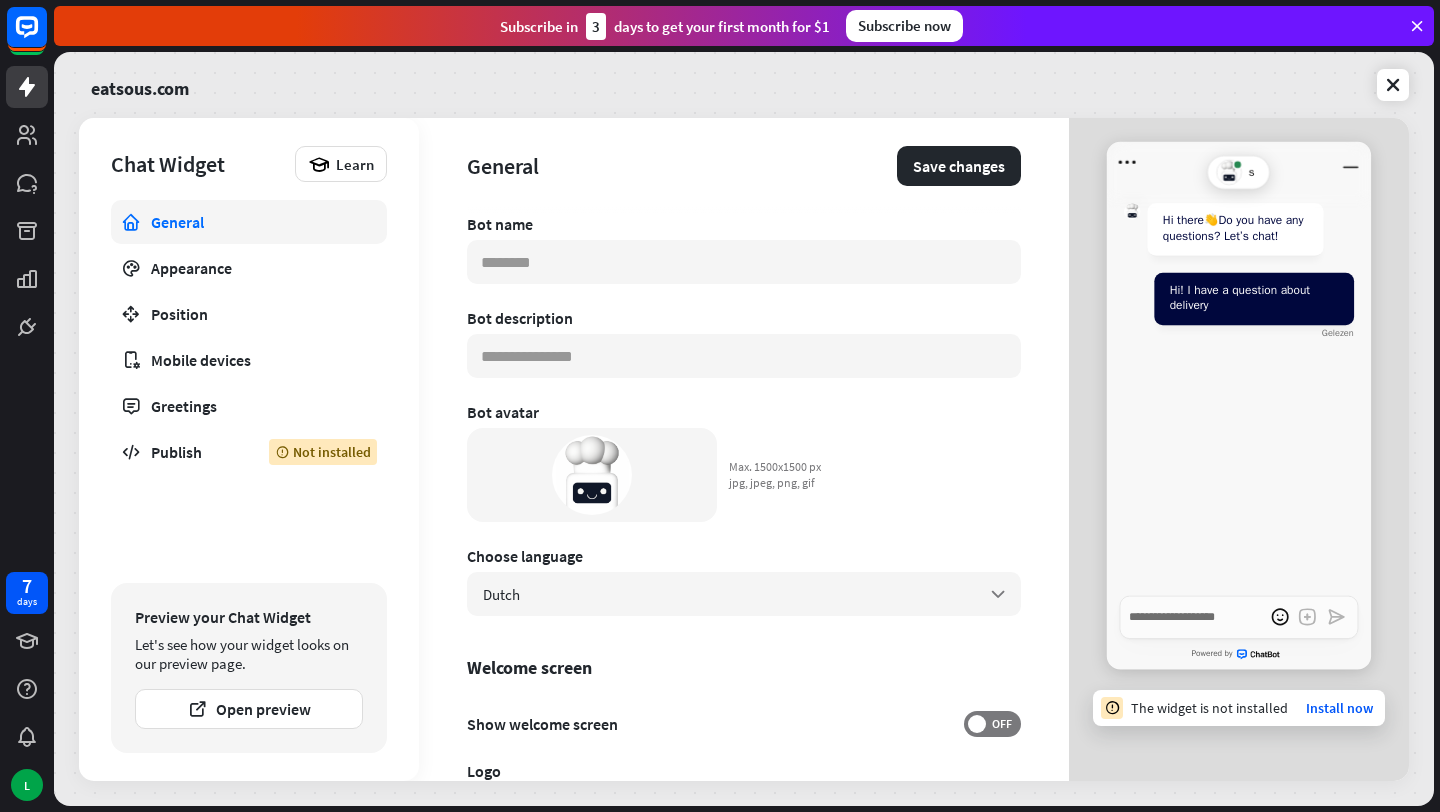 type on "*" 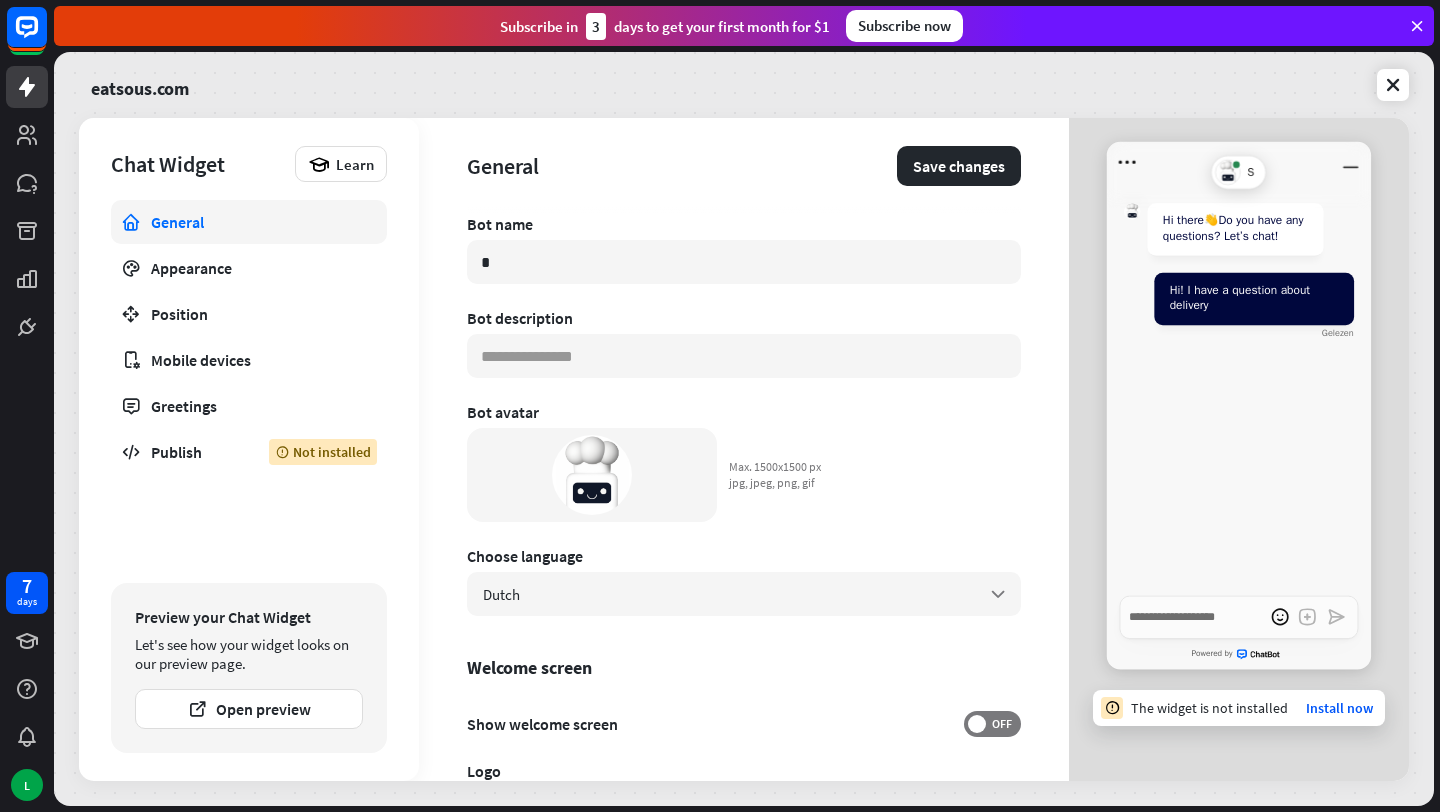 type on "*" 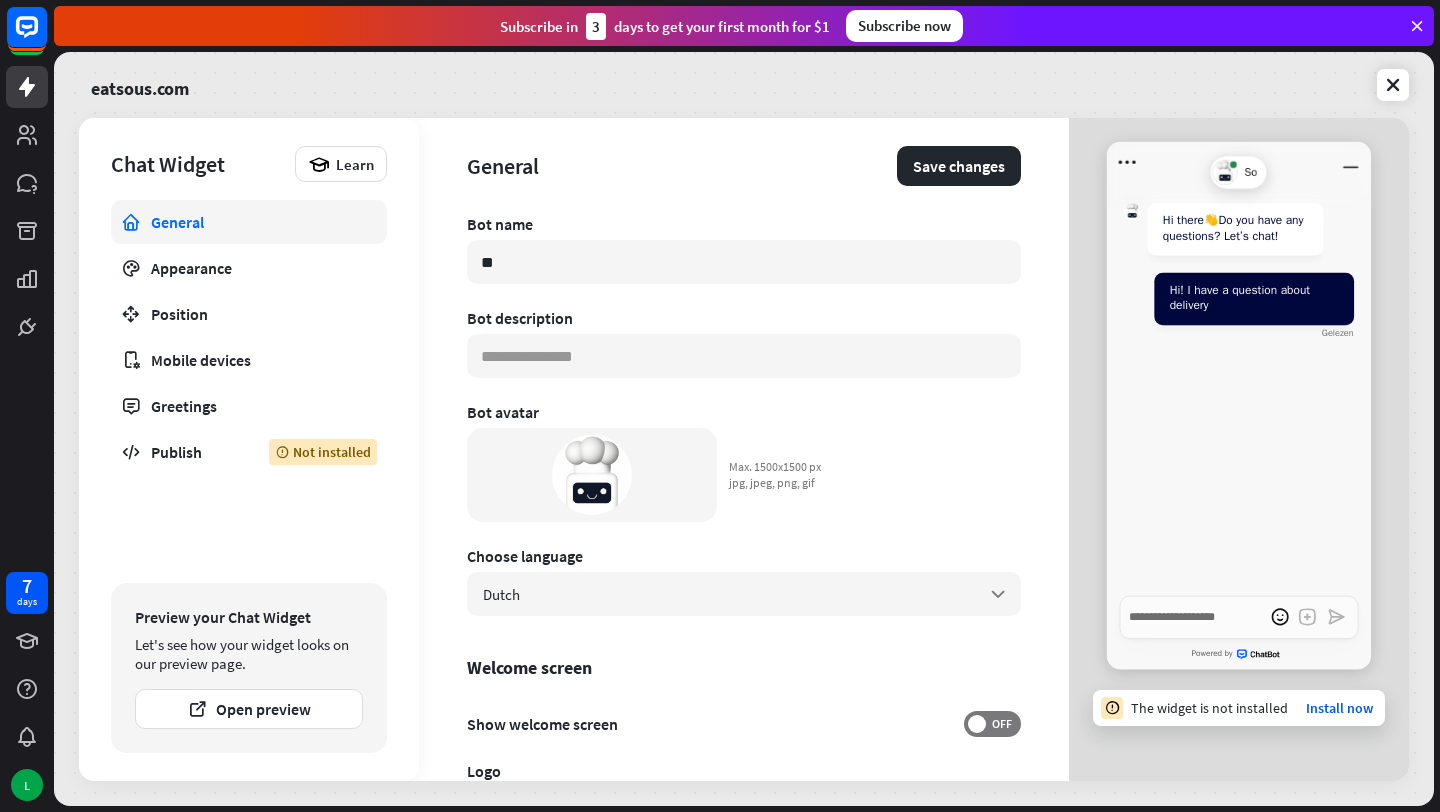 type on "*" 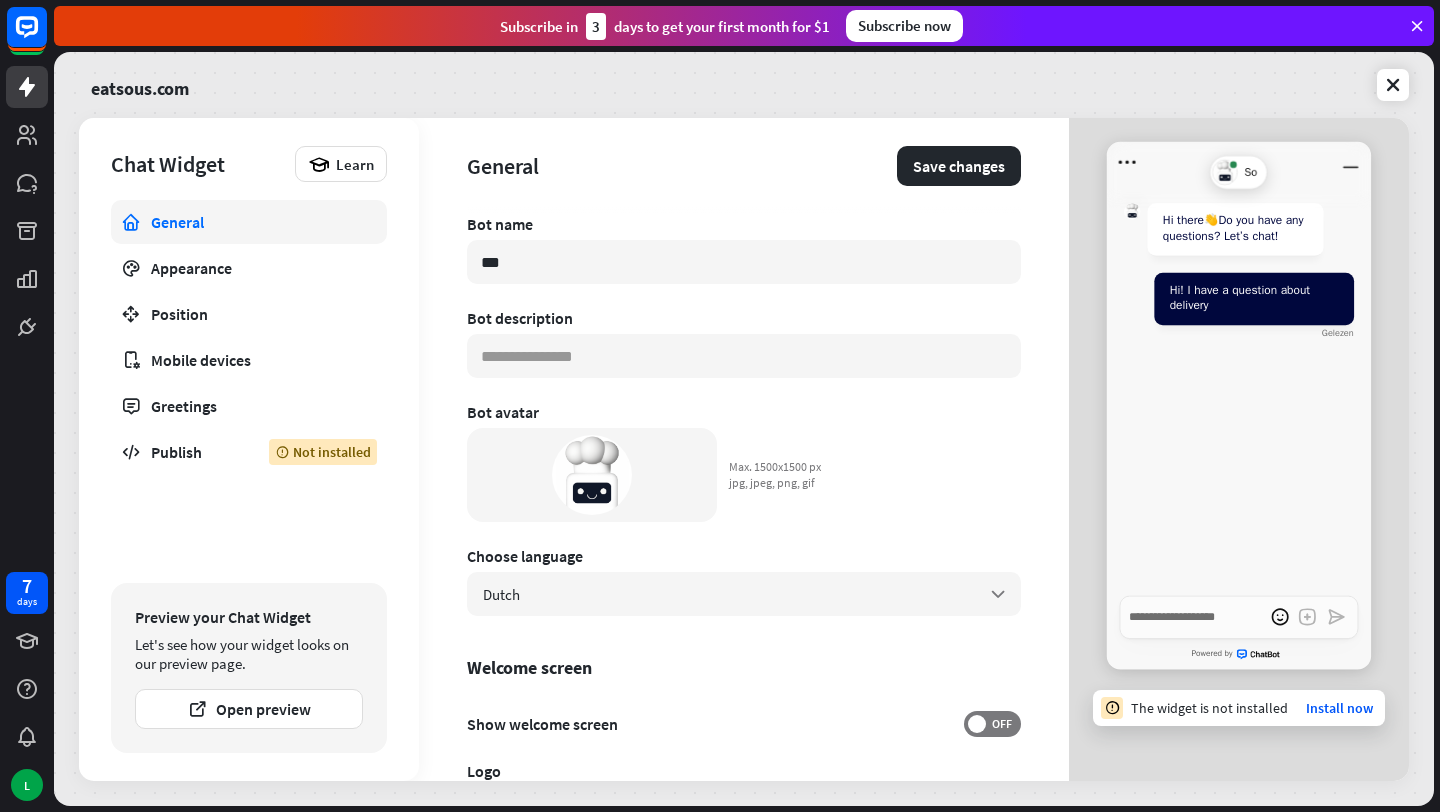 type on "*" 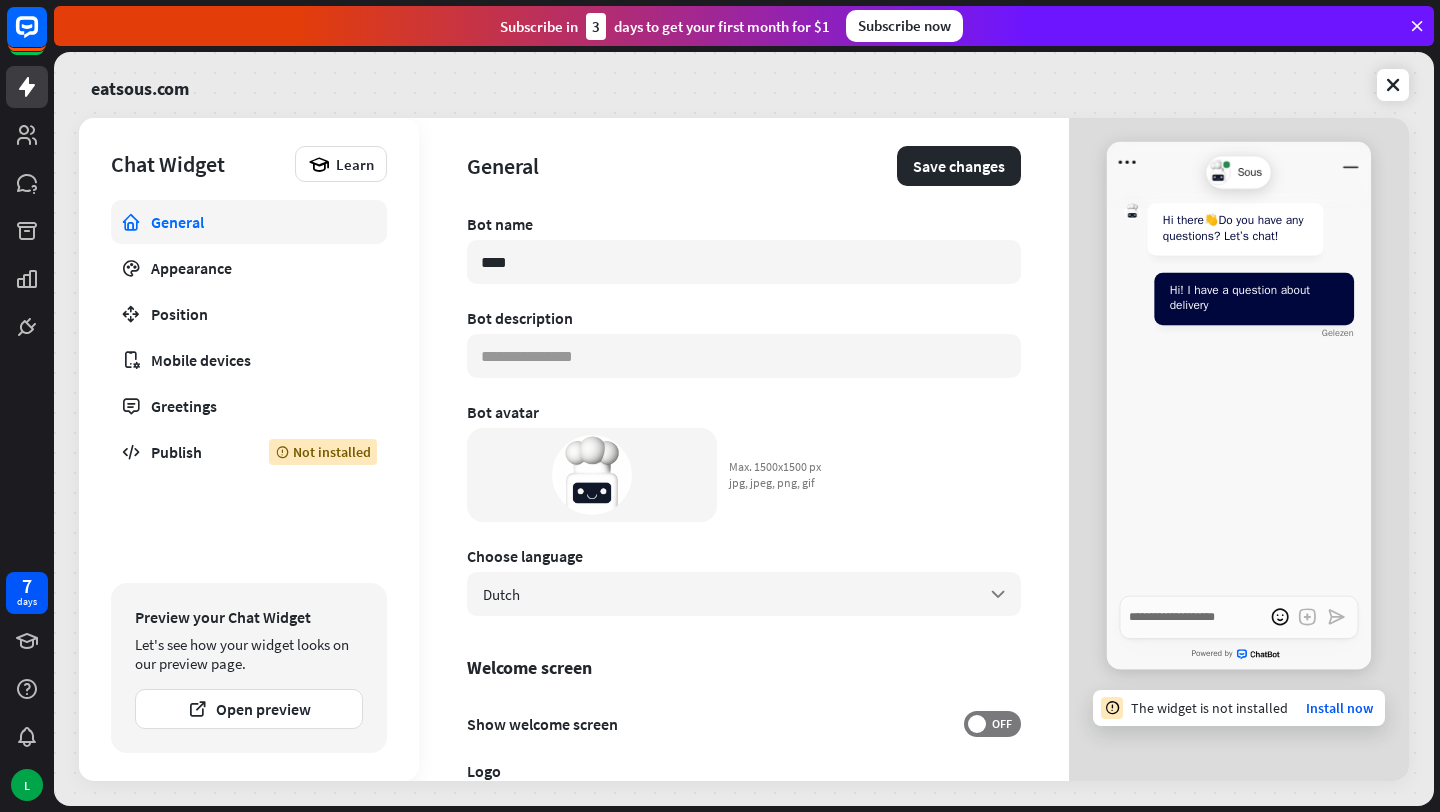 type on "*" 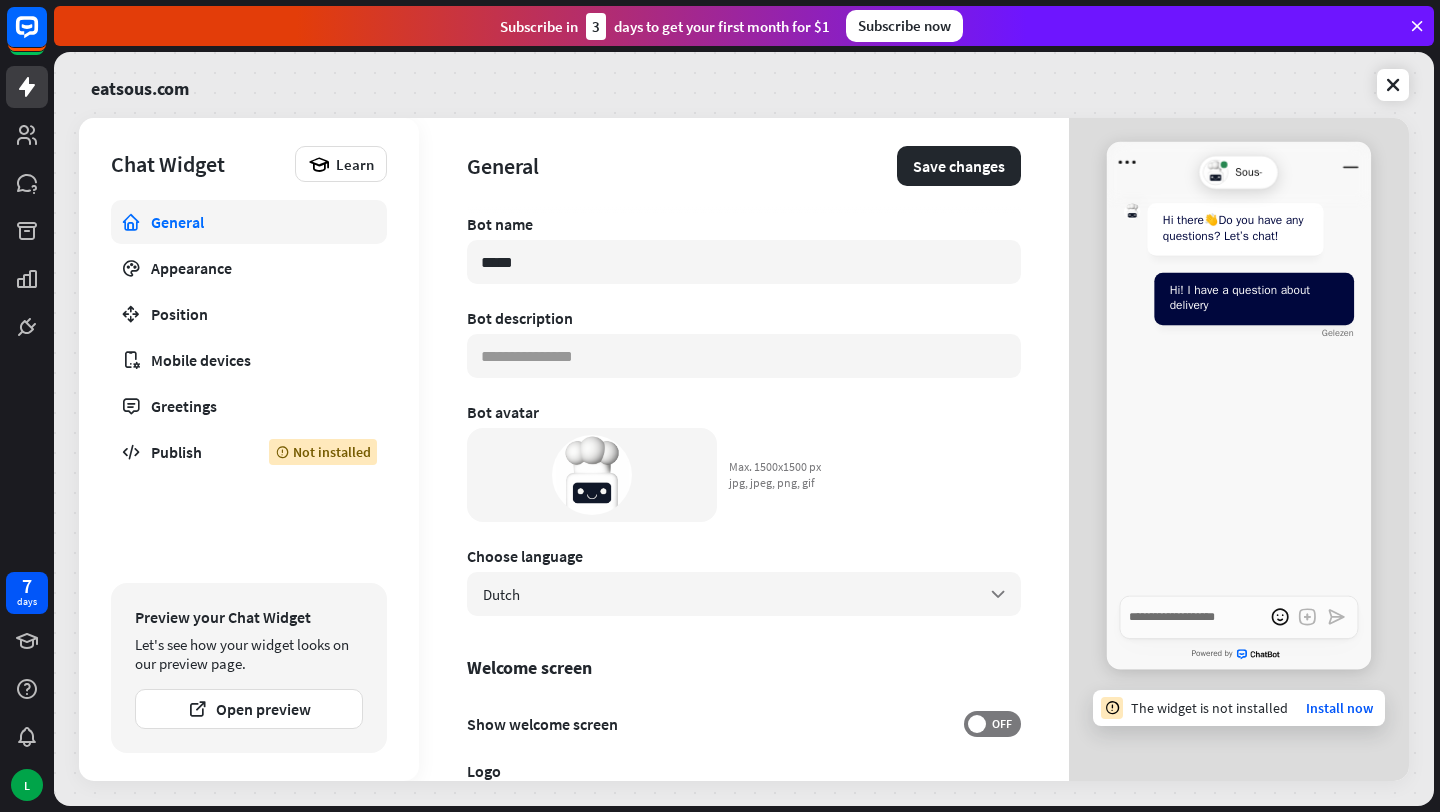 type on "*" 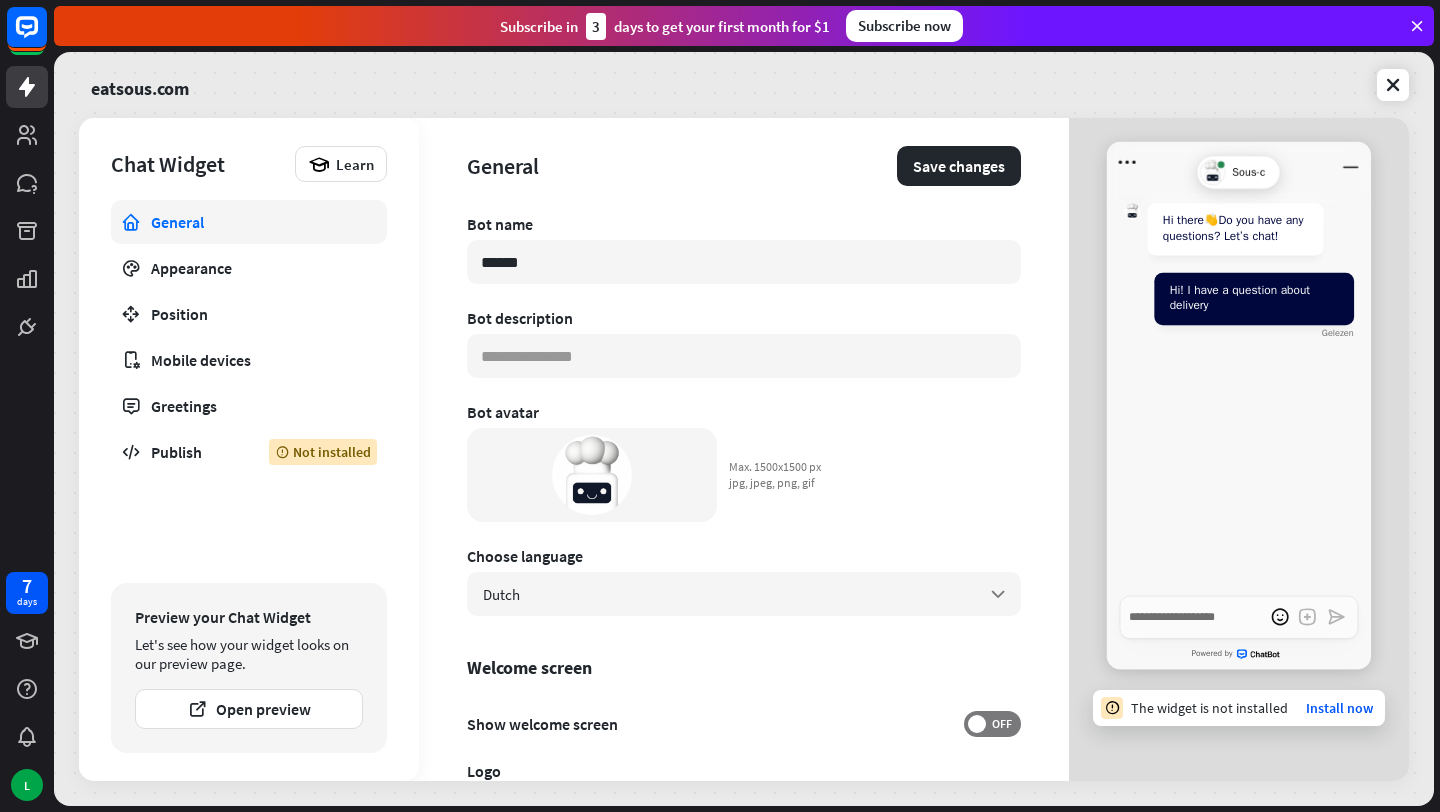 type on "*" 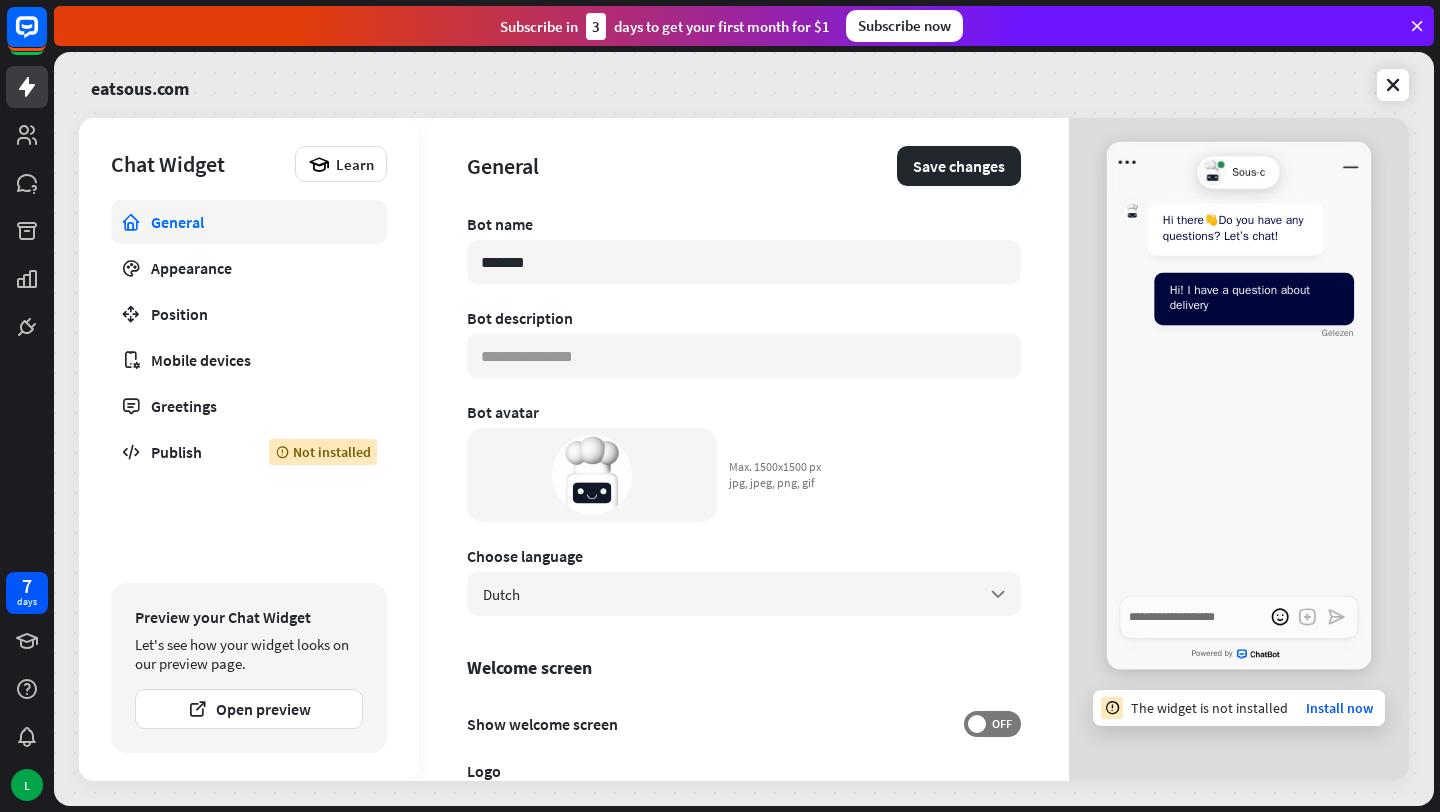 type on "*" 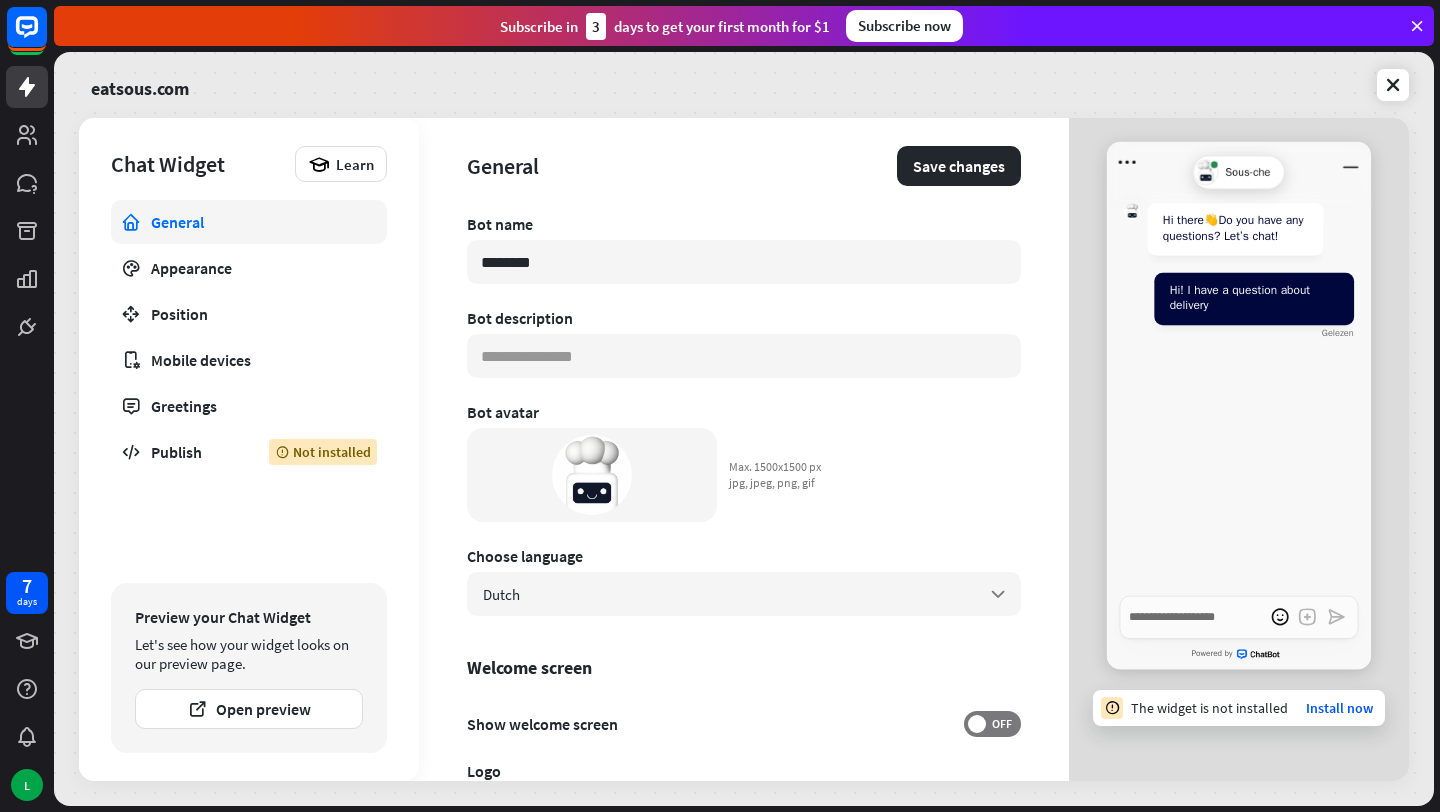 type on "*" 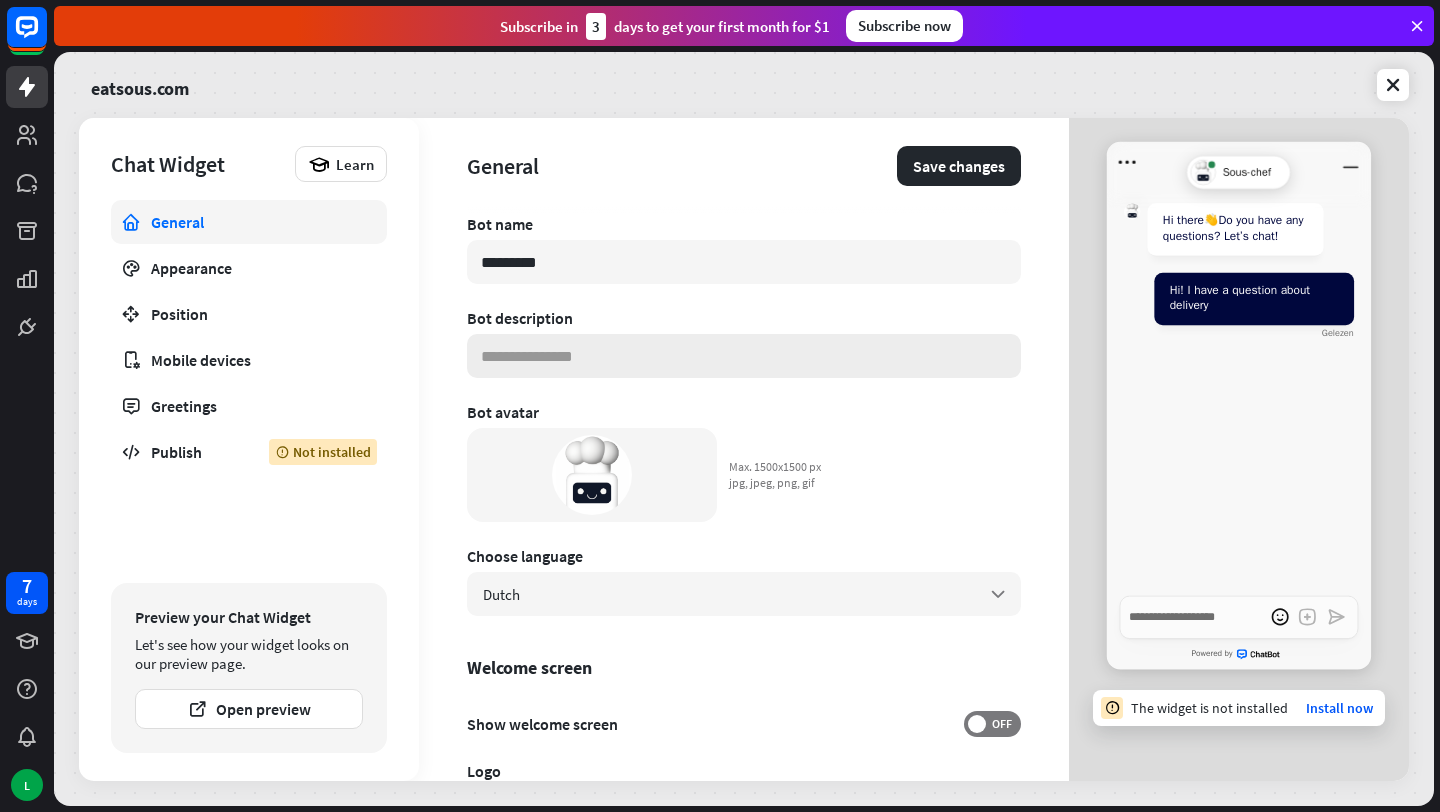 type on "*********" 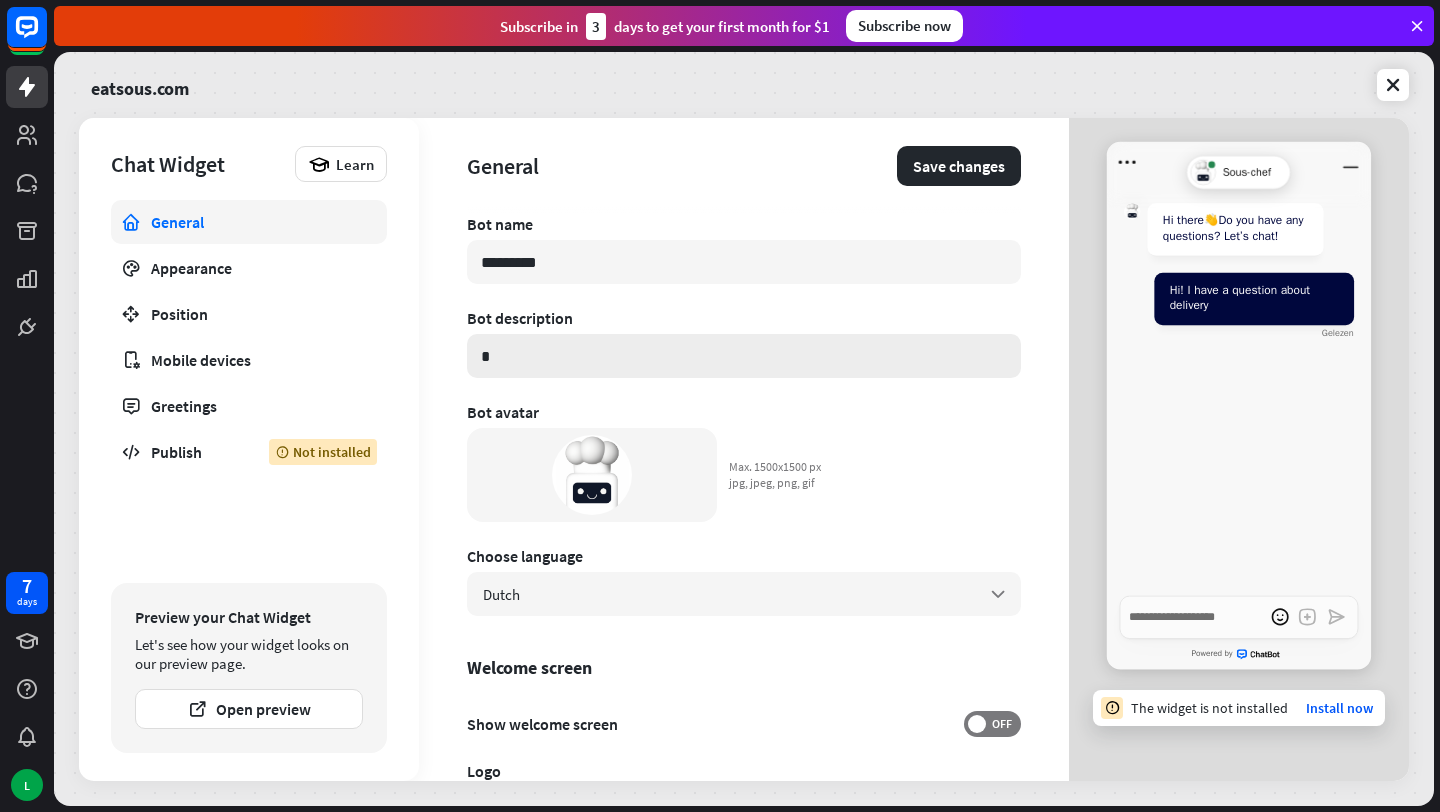 type on "*" 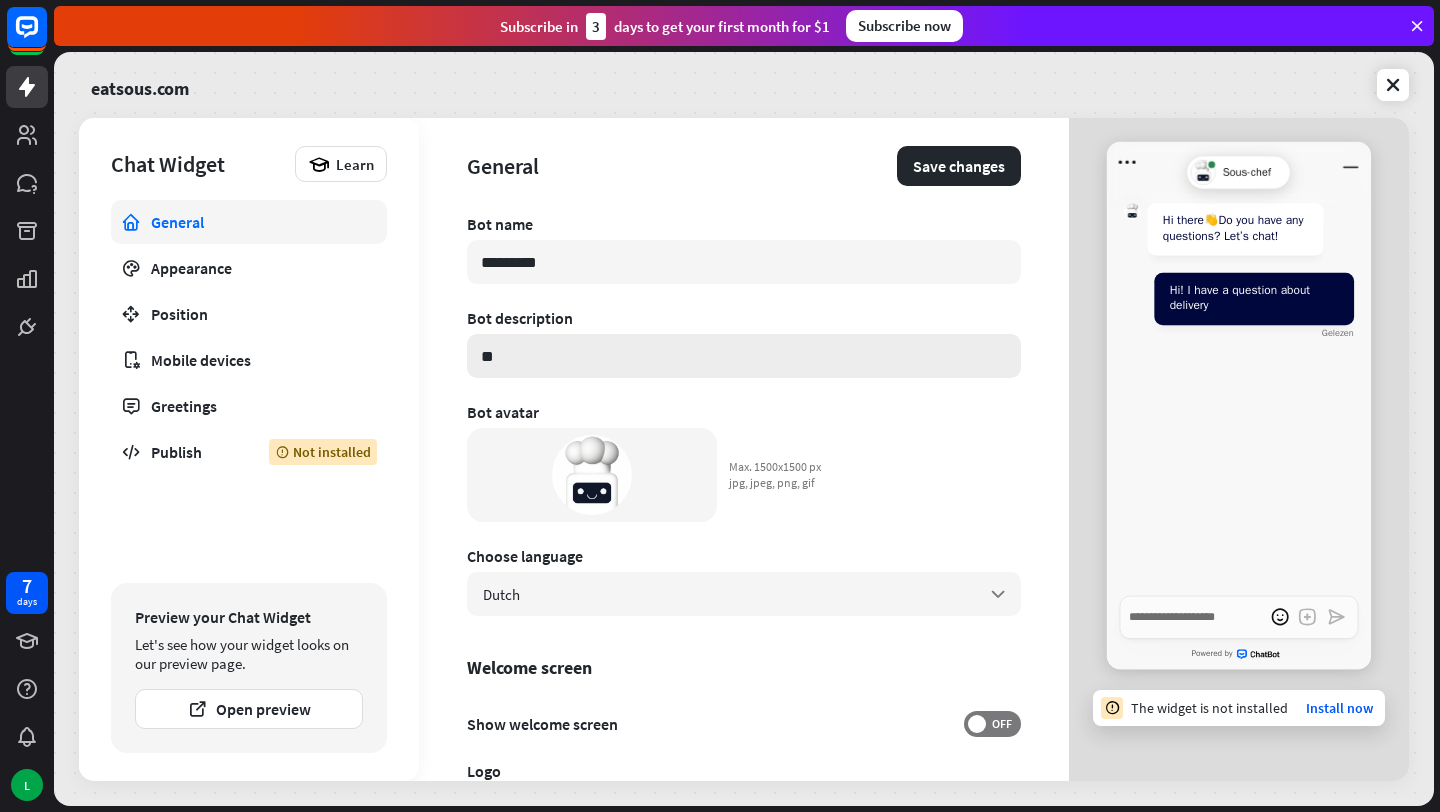 type on "*" 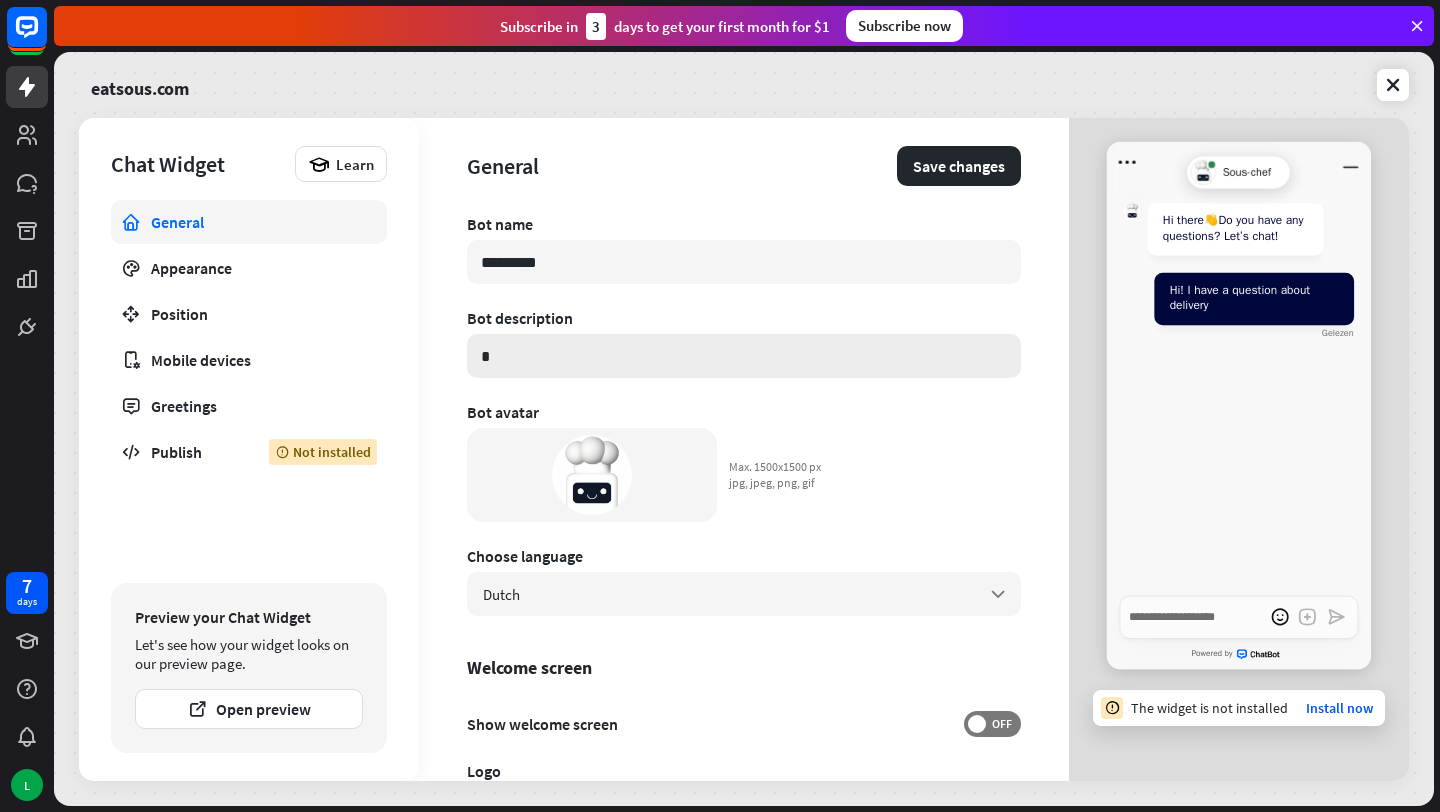 type on "*" 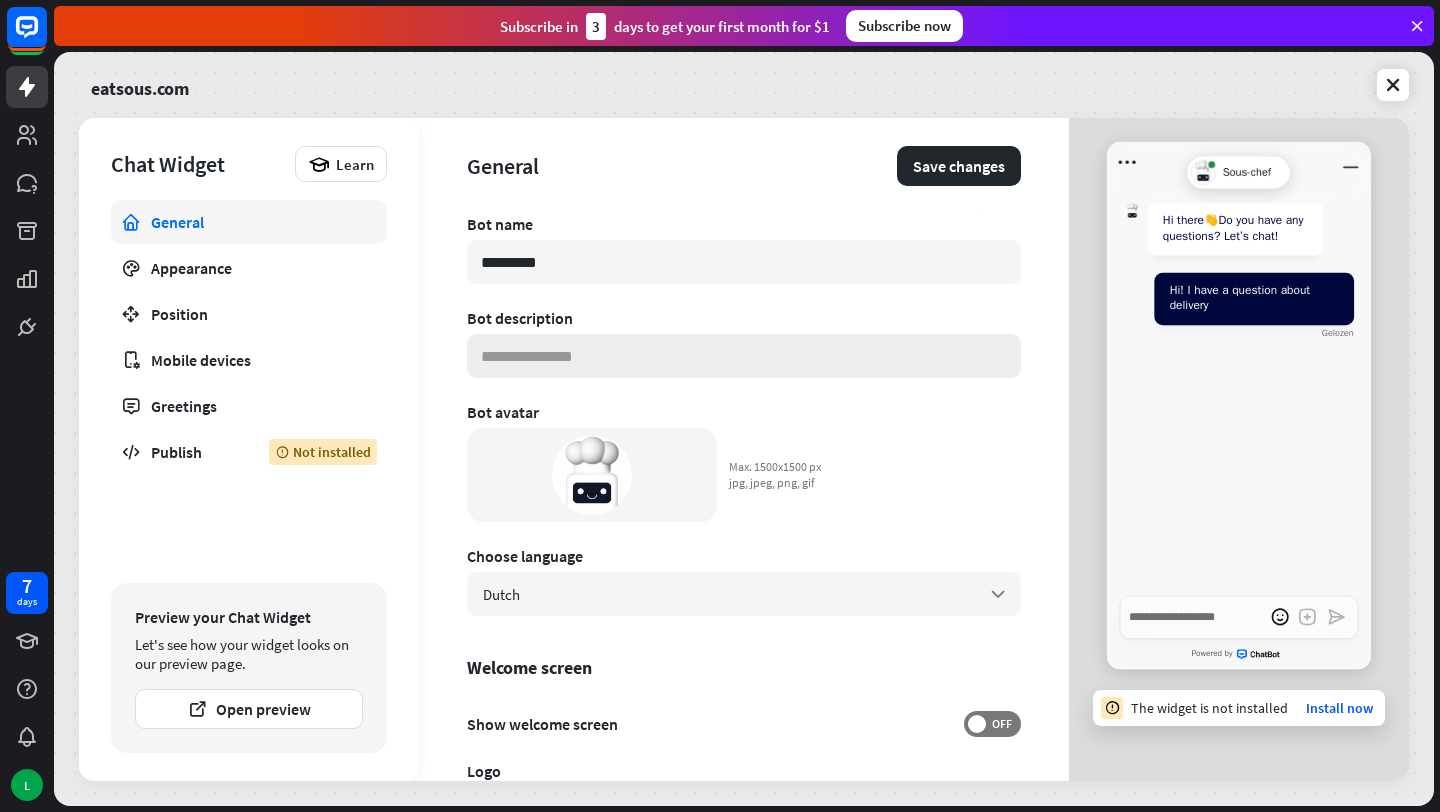 type on "*" 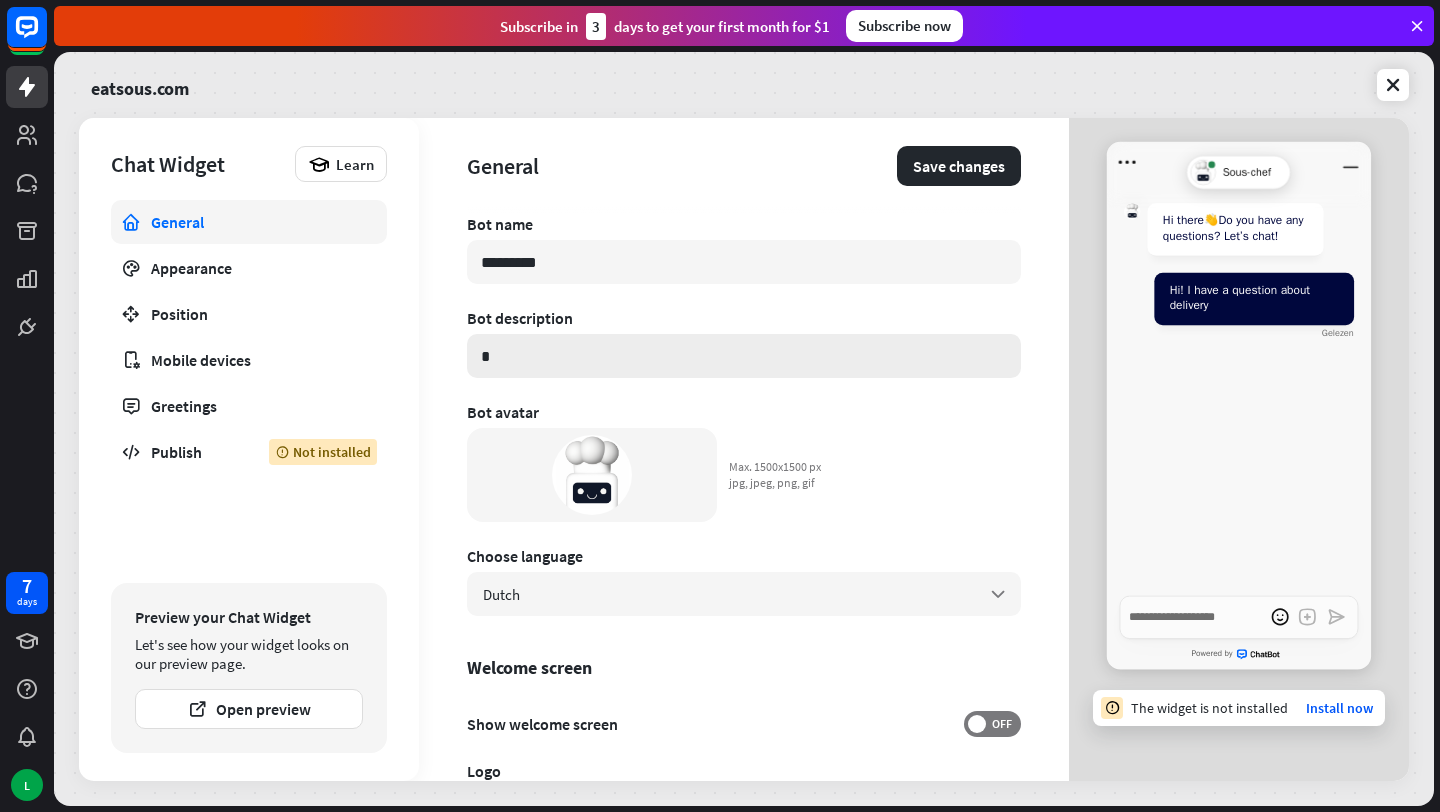 type on "*" 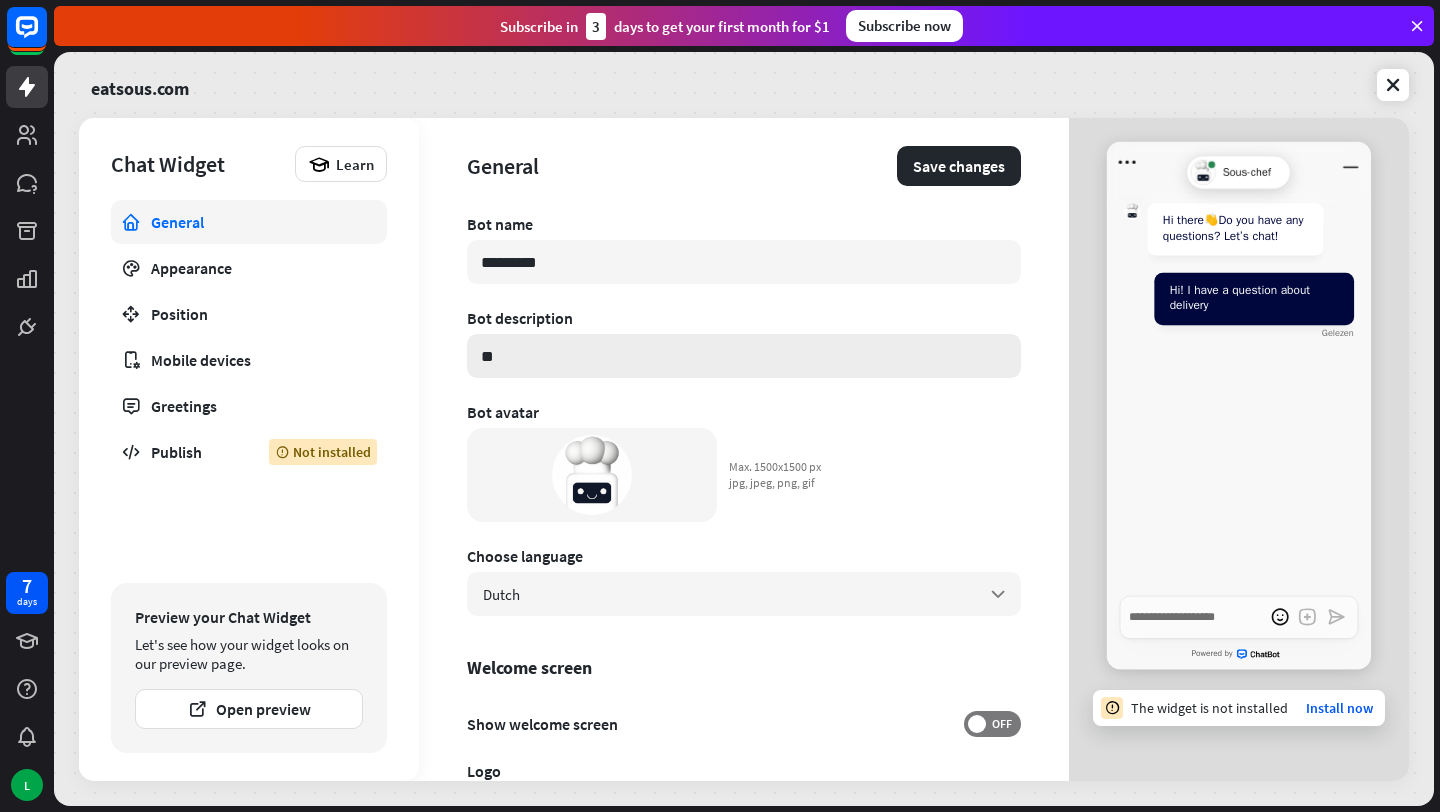 type on "*" 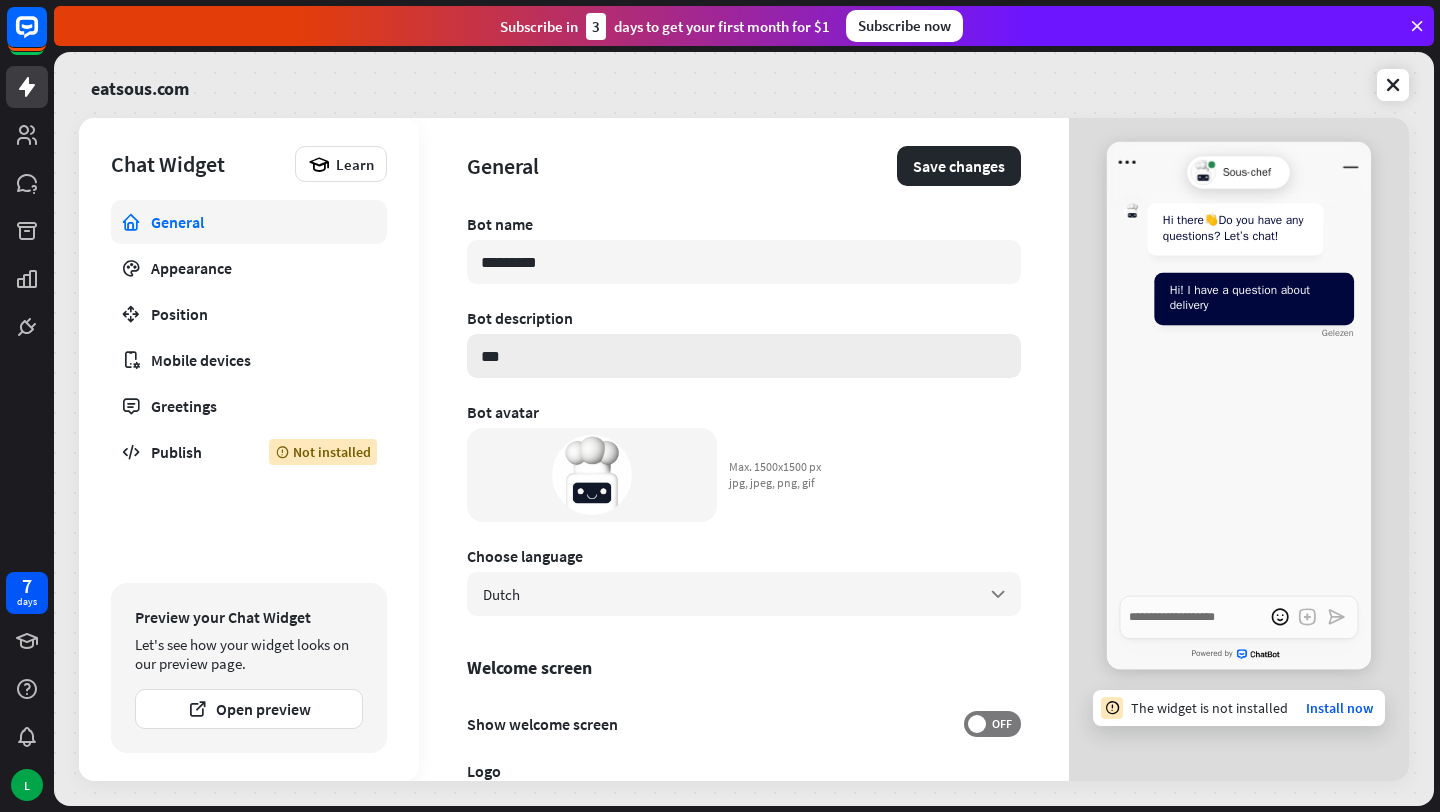 type on "*" 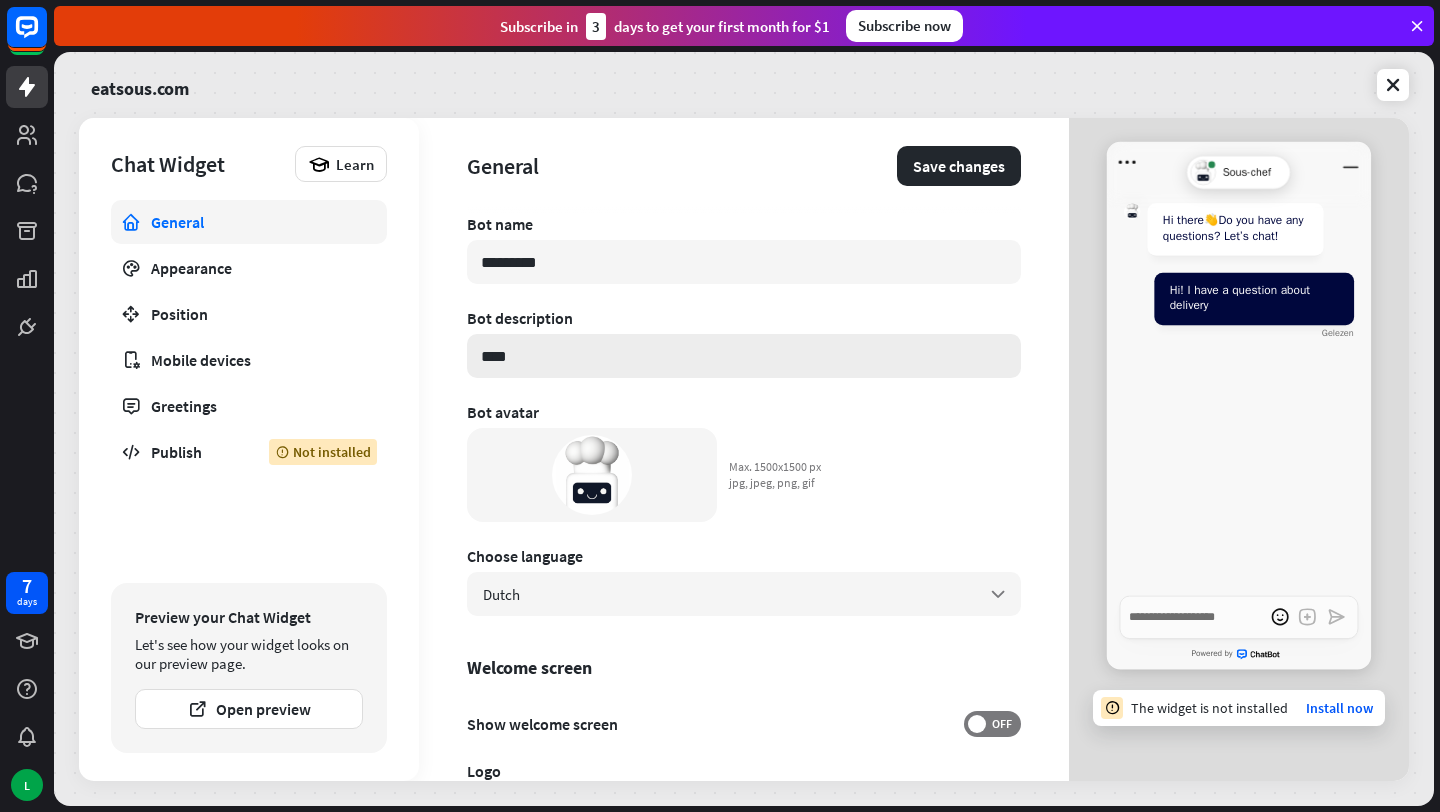 type on "*" 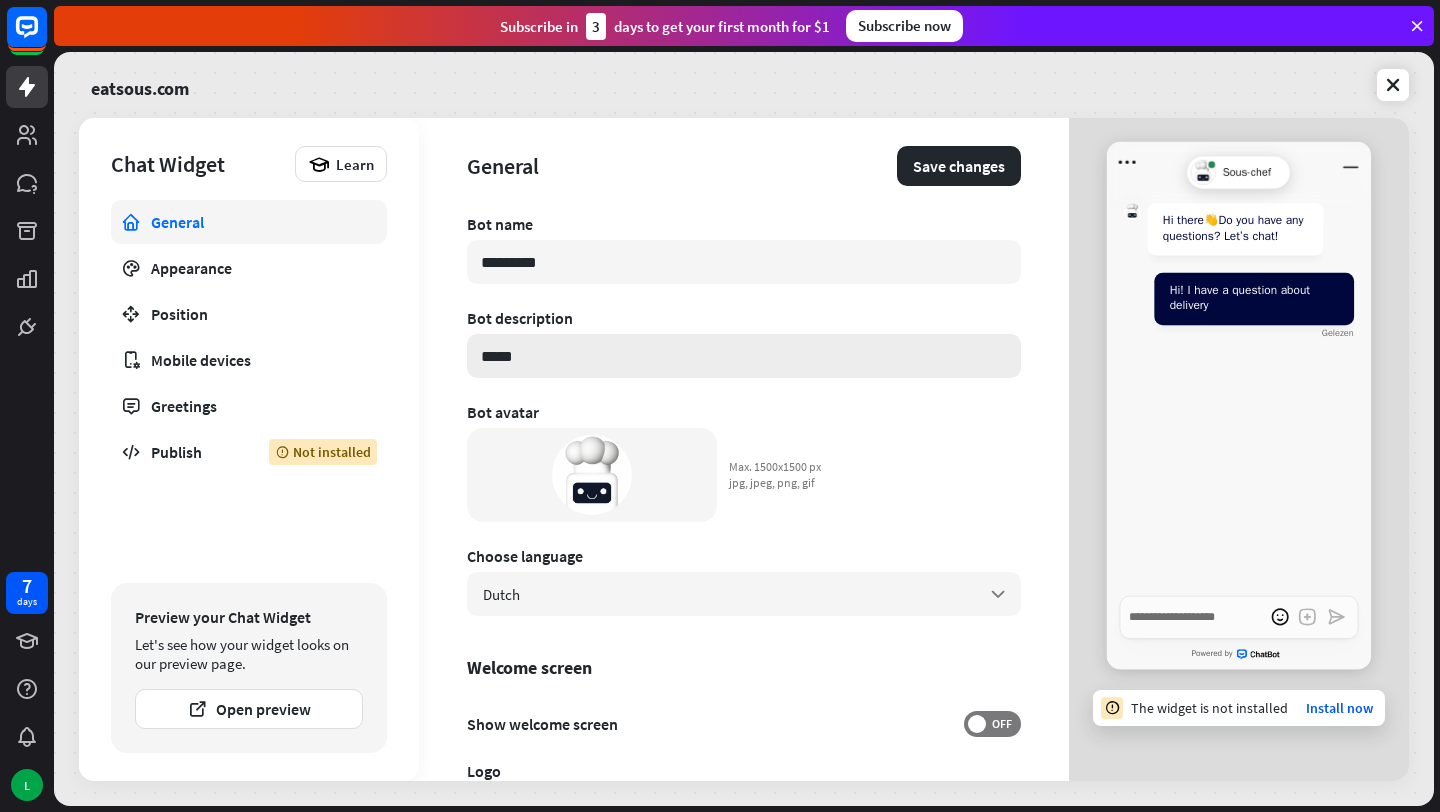 type on "*" 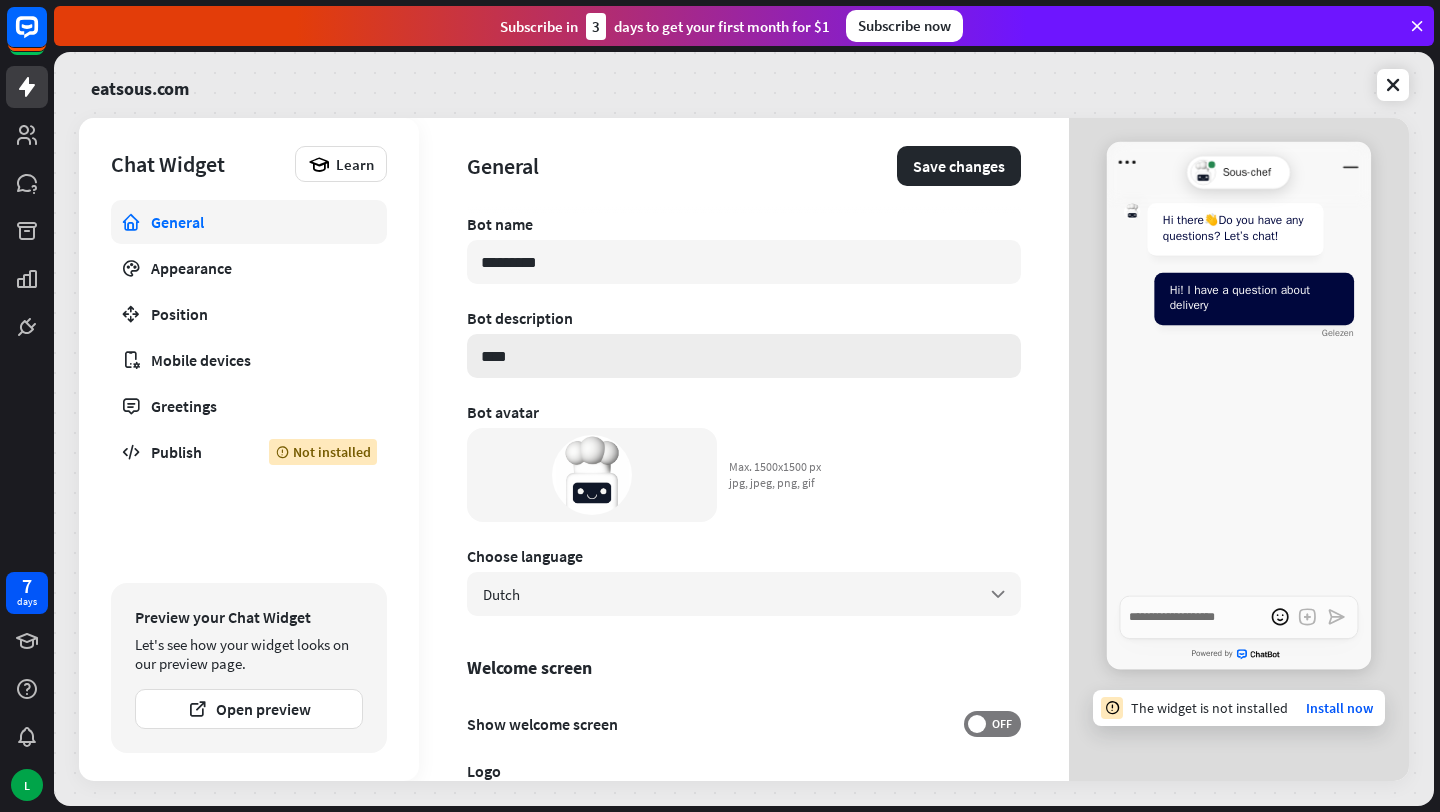 type on "*" 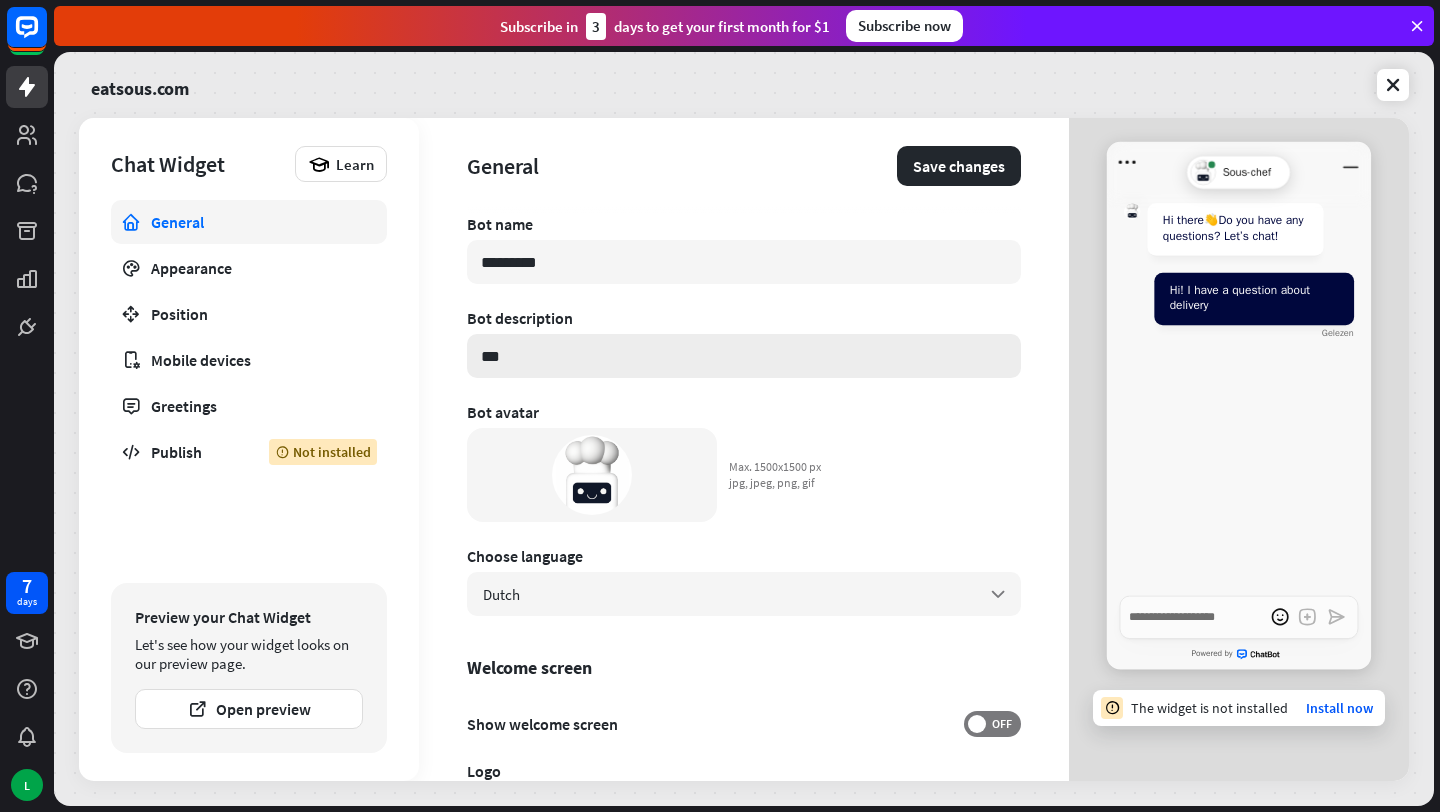 type on "*" 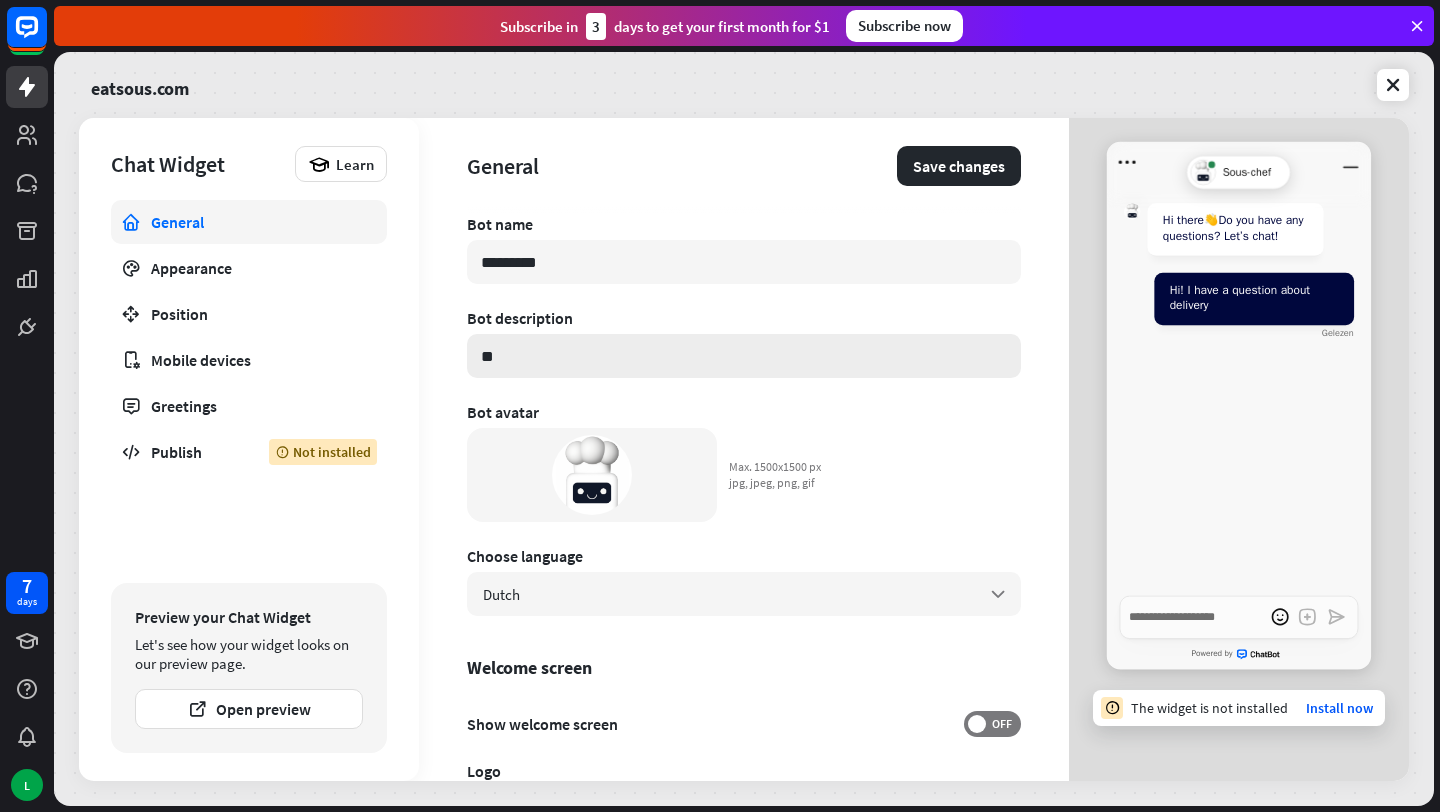 type on "*" 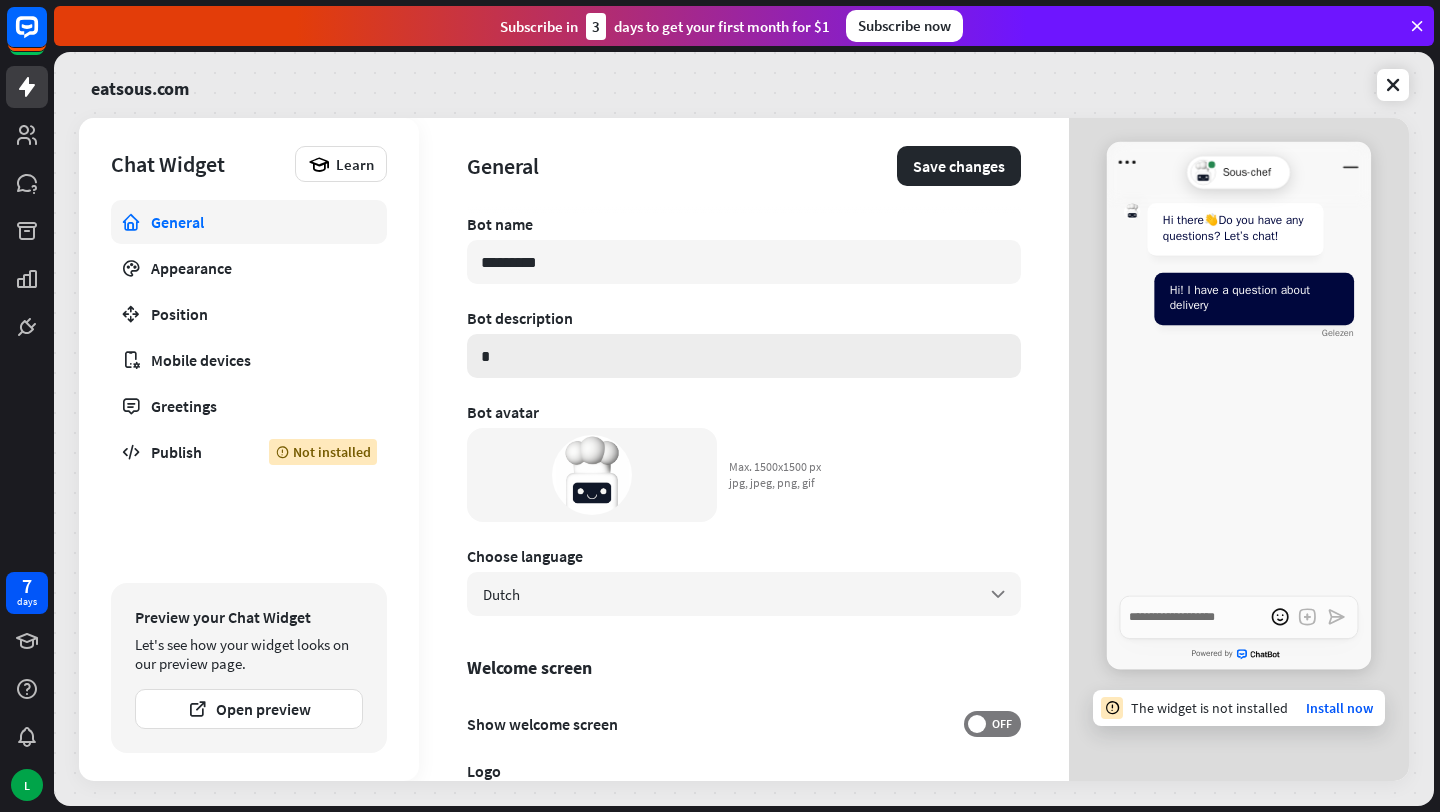 type on "*" 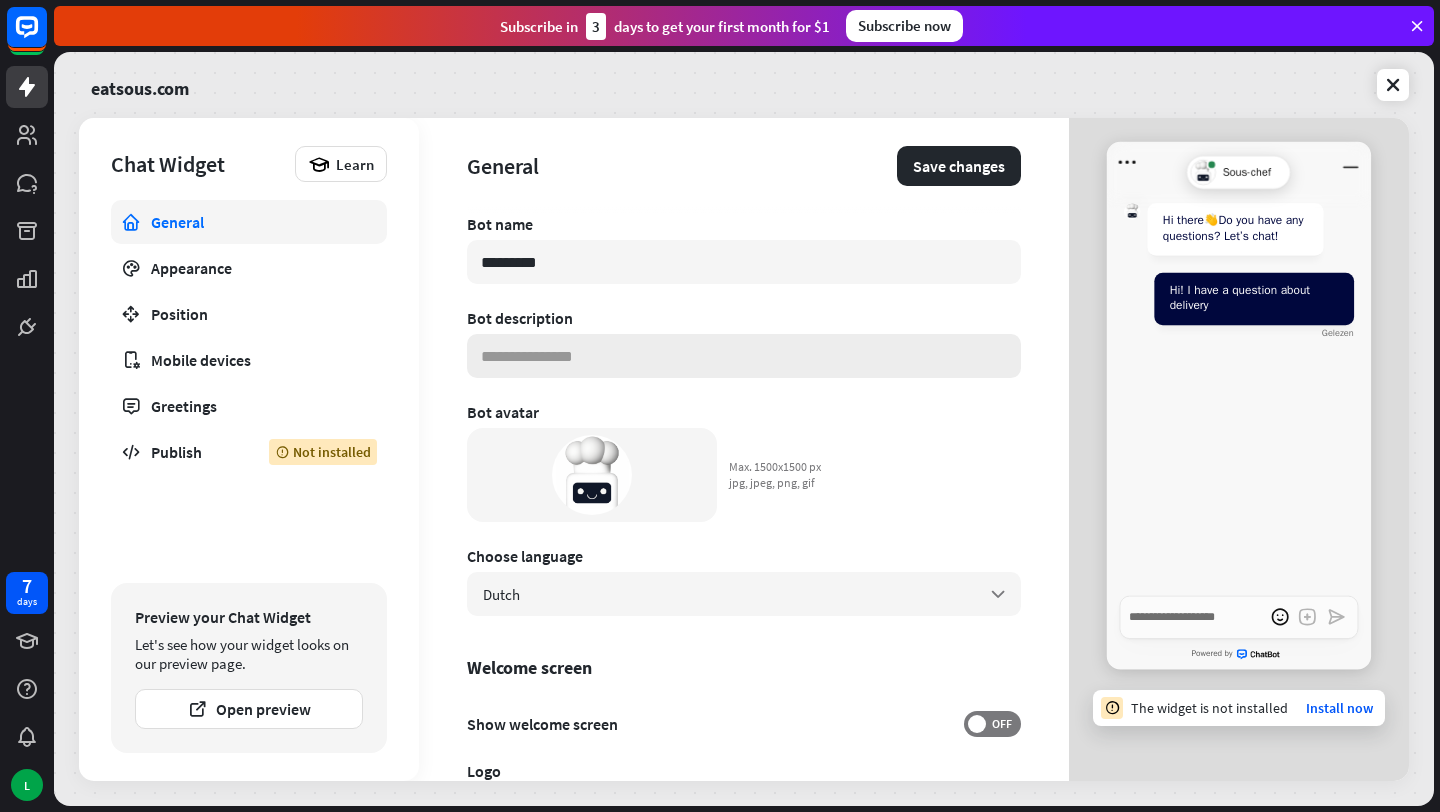 type on "*" 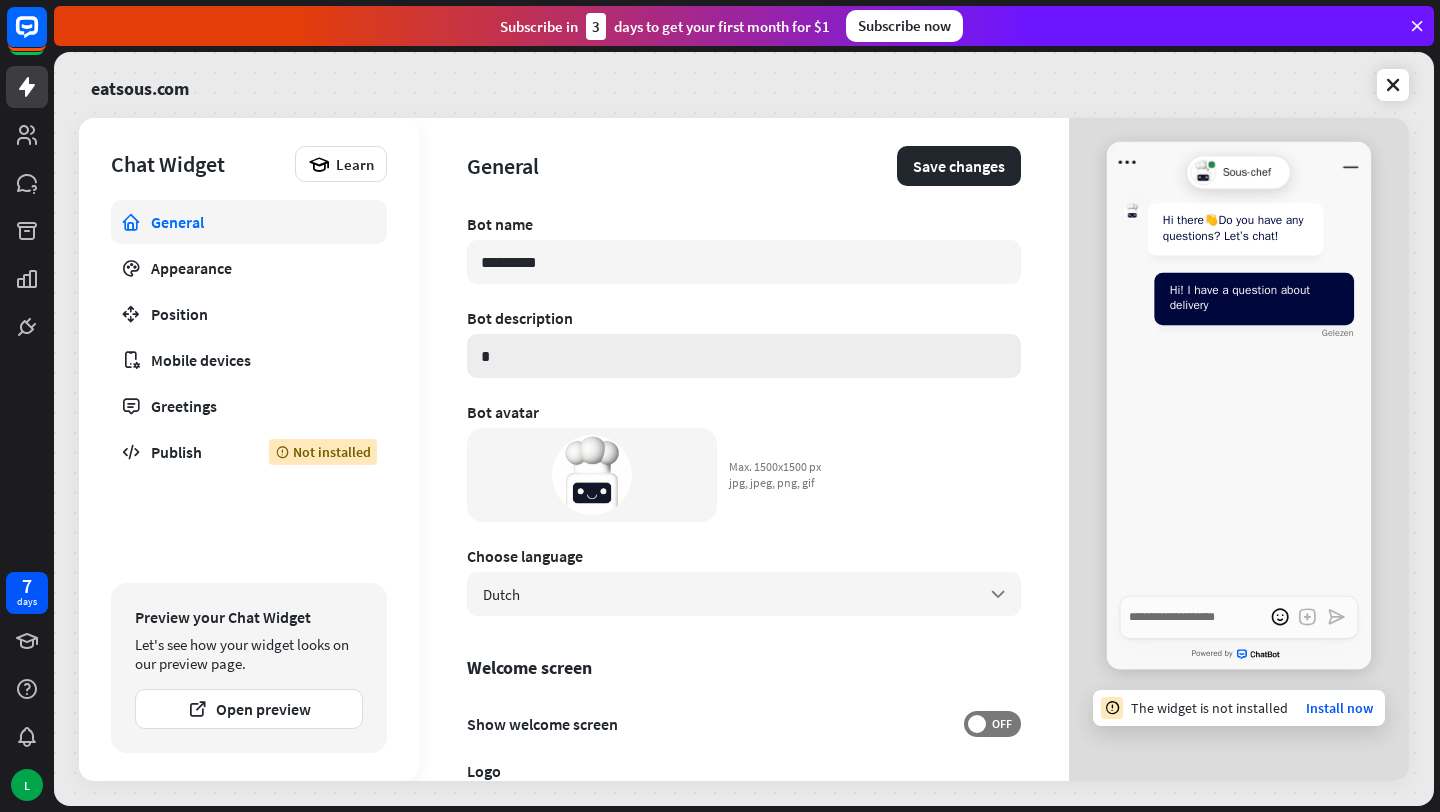 type on "*" 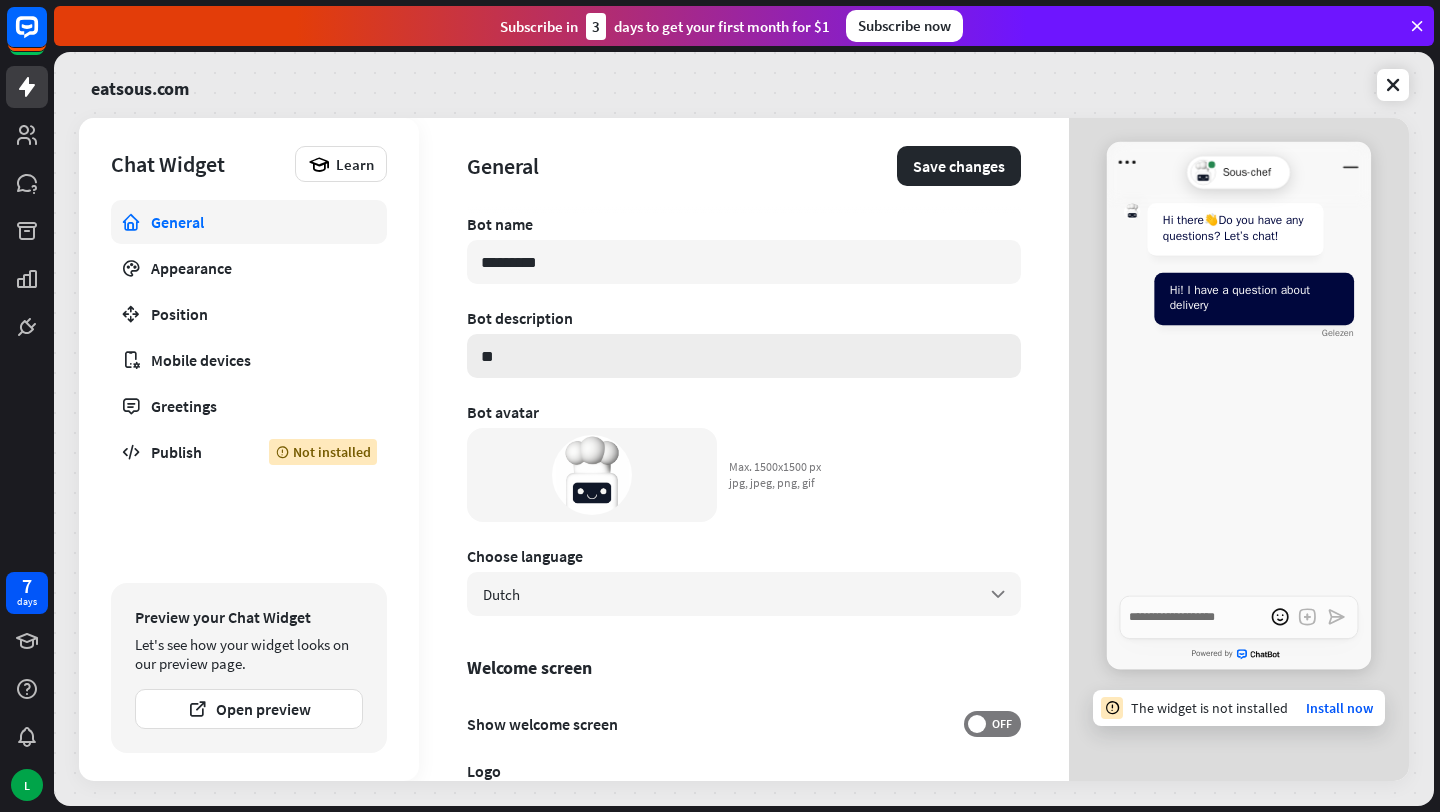 type on "*" 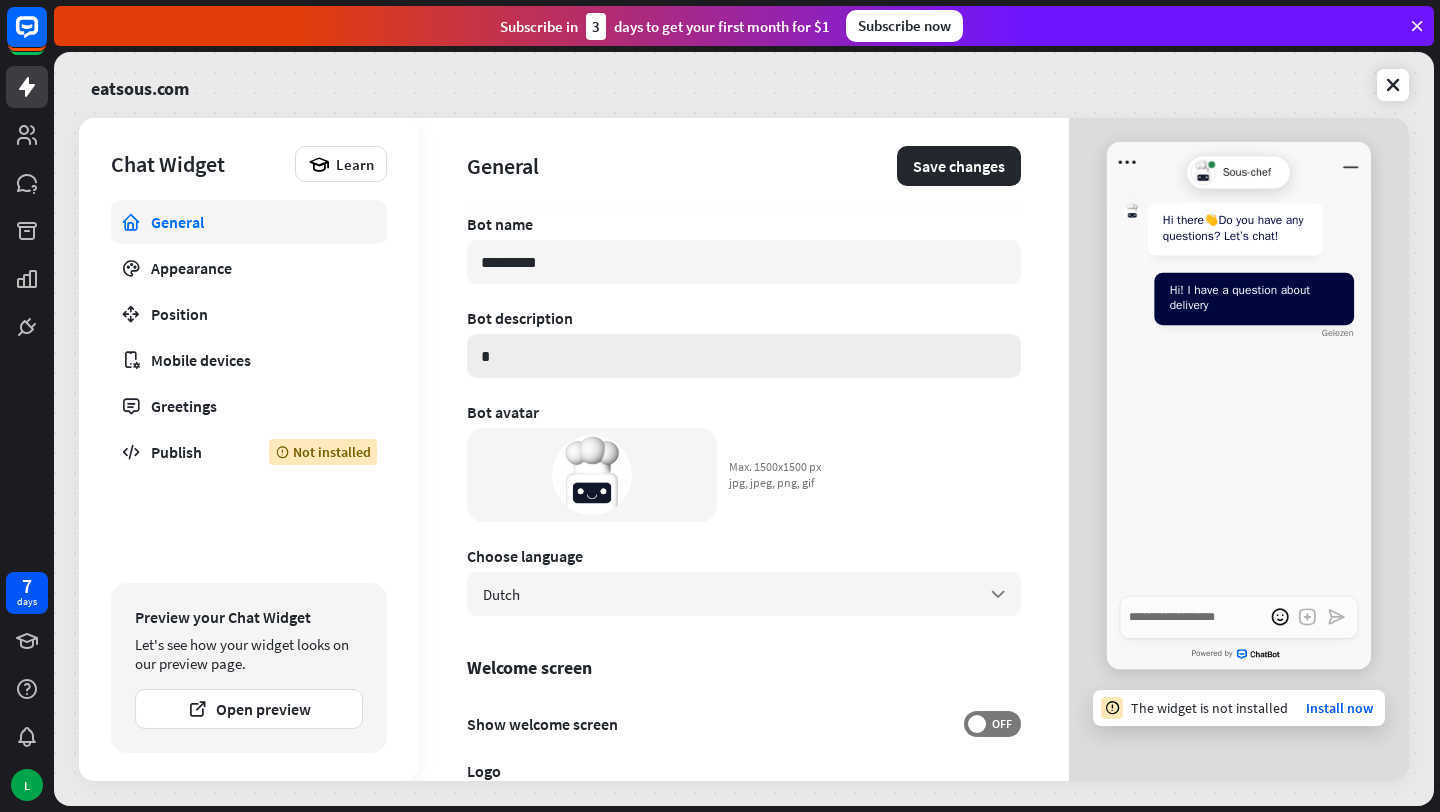 type on "*" 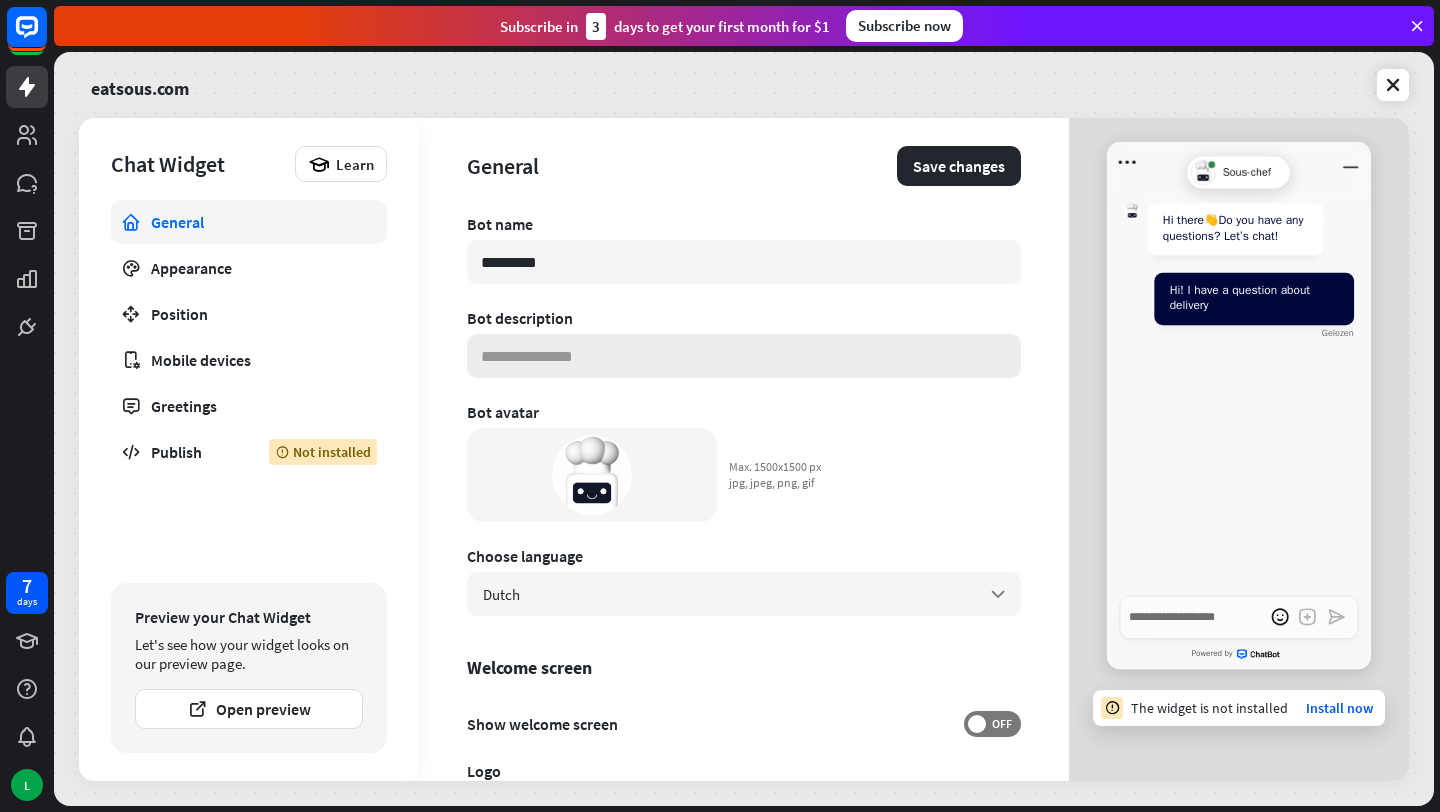 paste on "**********" 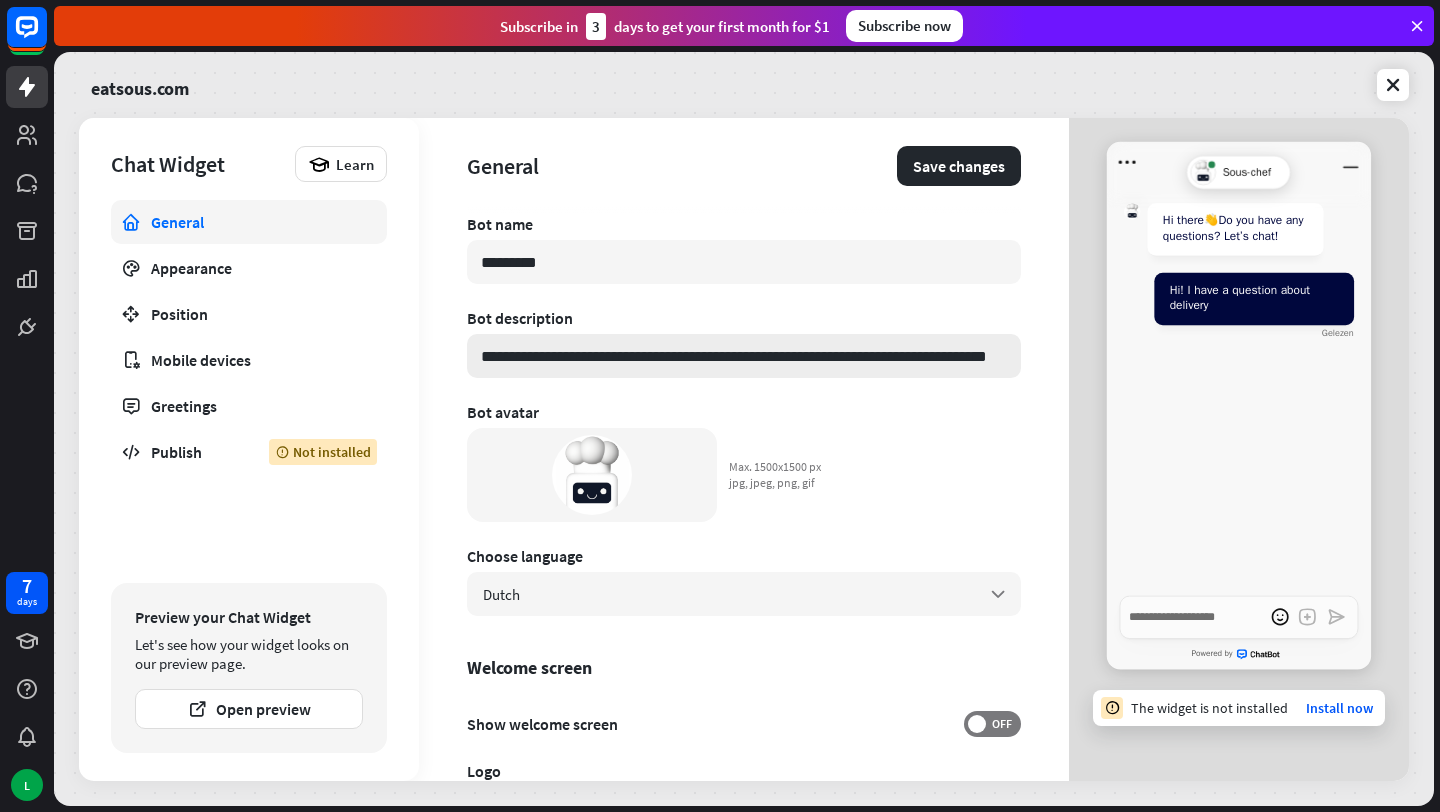 scroll, scrollTop: 0, scrollLeft: 16, axis: horizontal 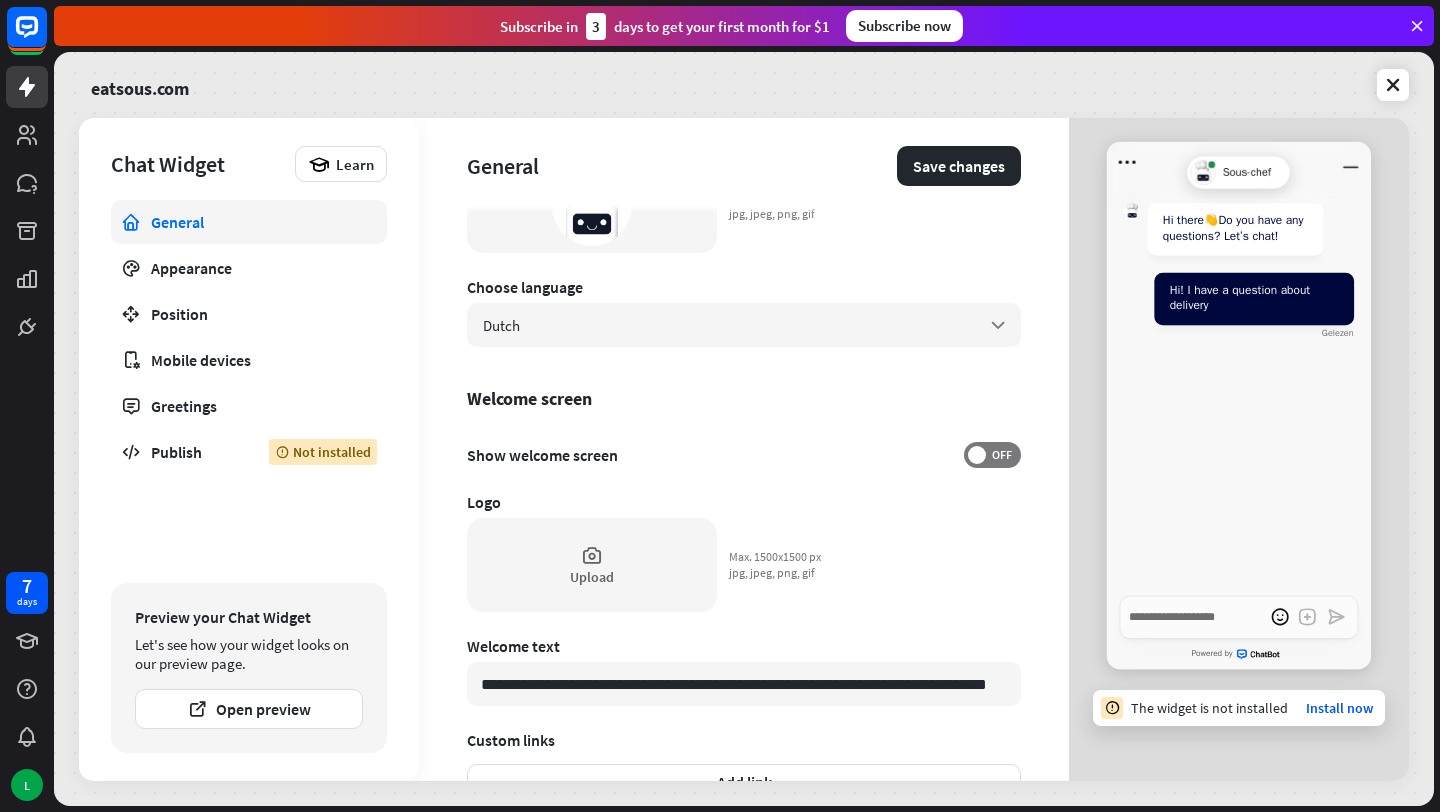 type on "**********" 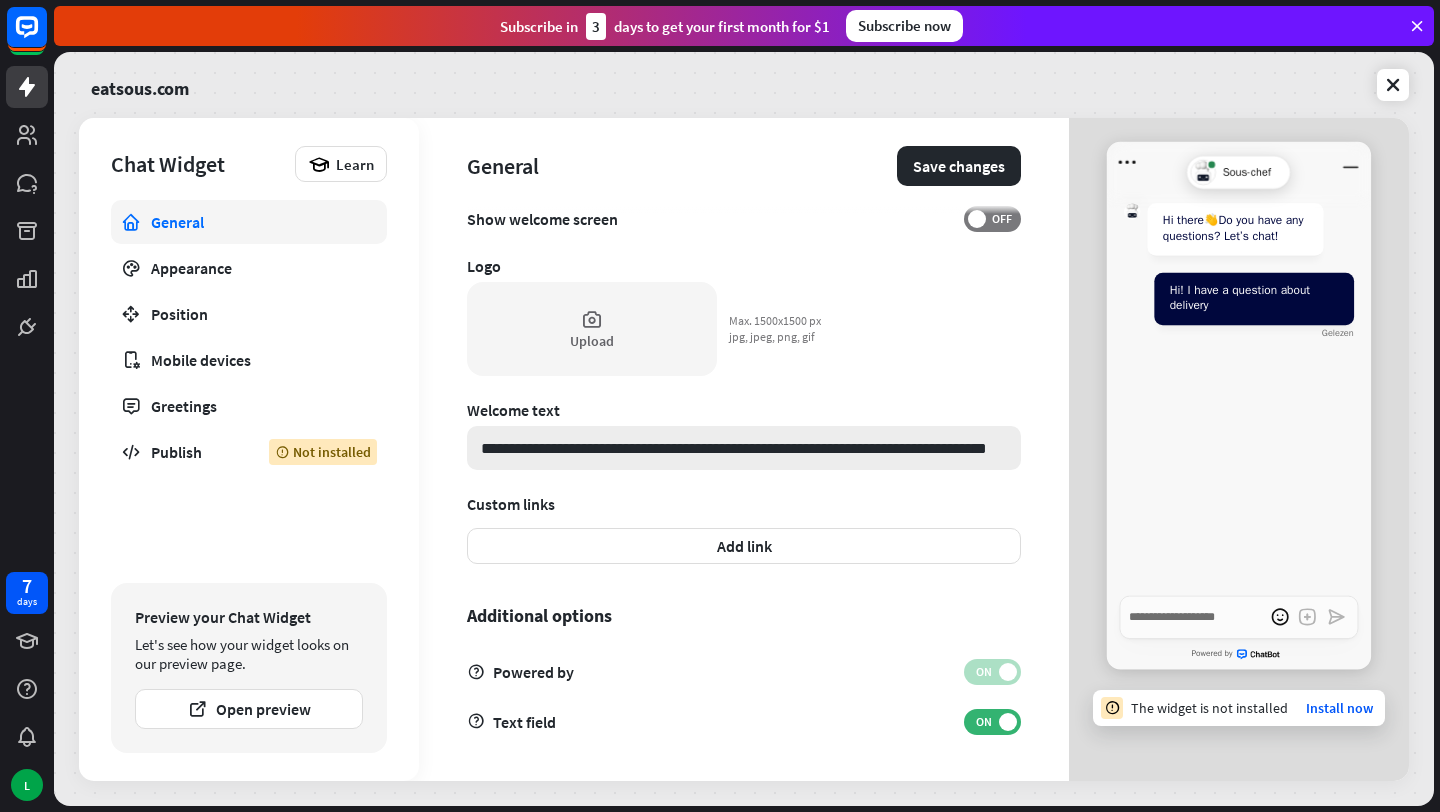 scroll, scrollTop: 0, scrollLeft: 0, axis: both 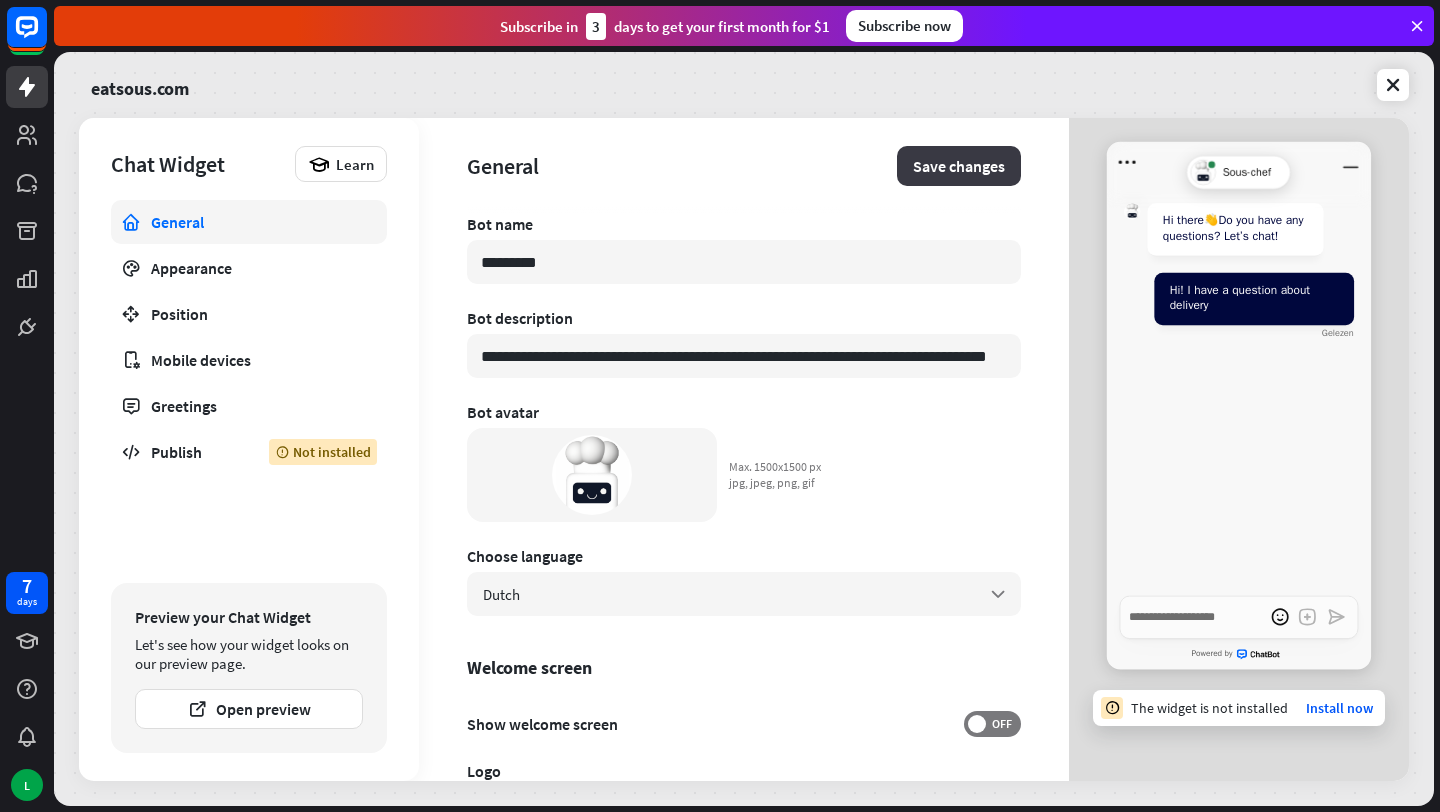 click on "Save changes" at bounding box center [959, 166] 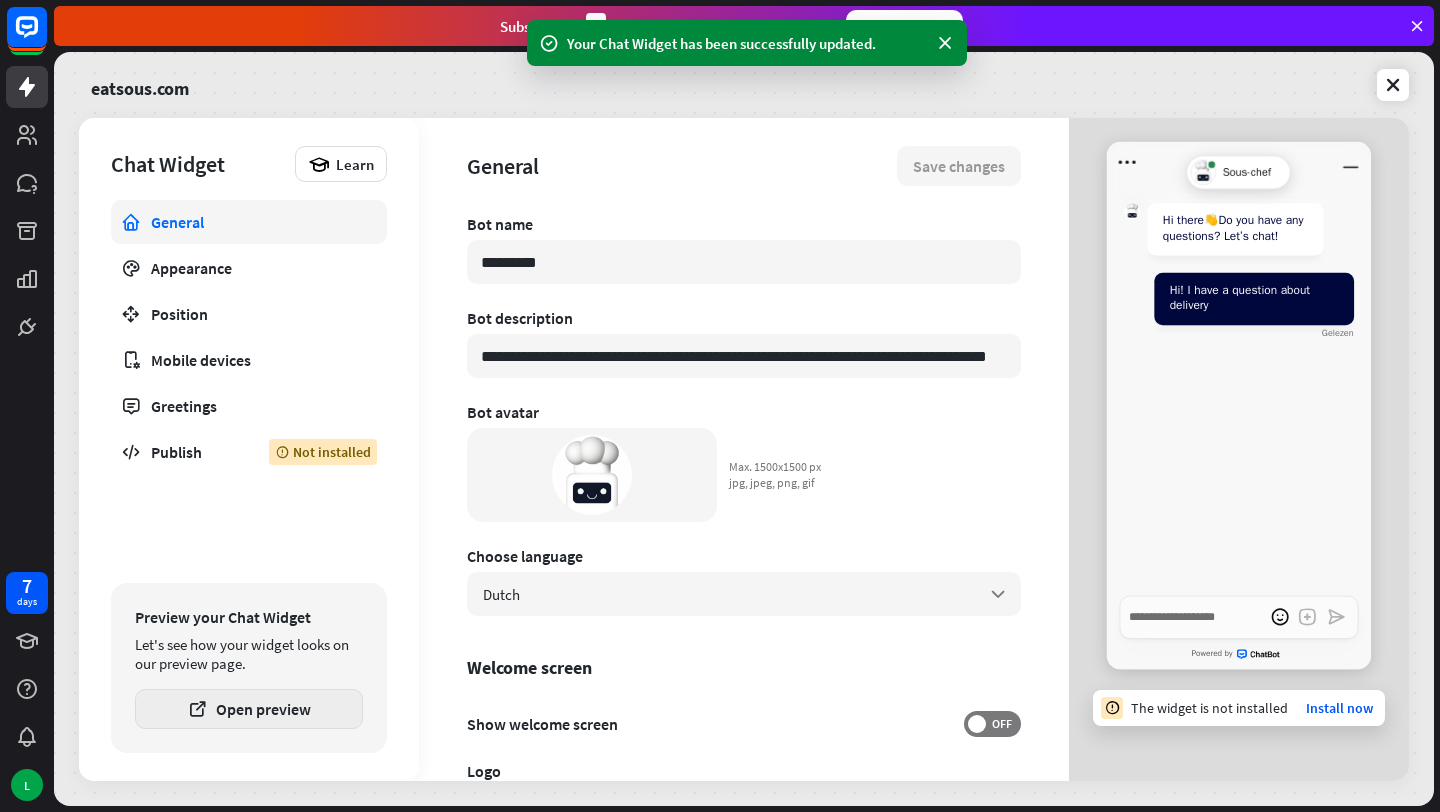 click on "Open preview" at bounding box center (249, 709) 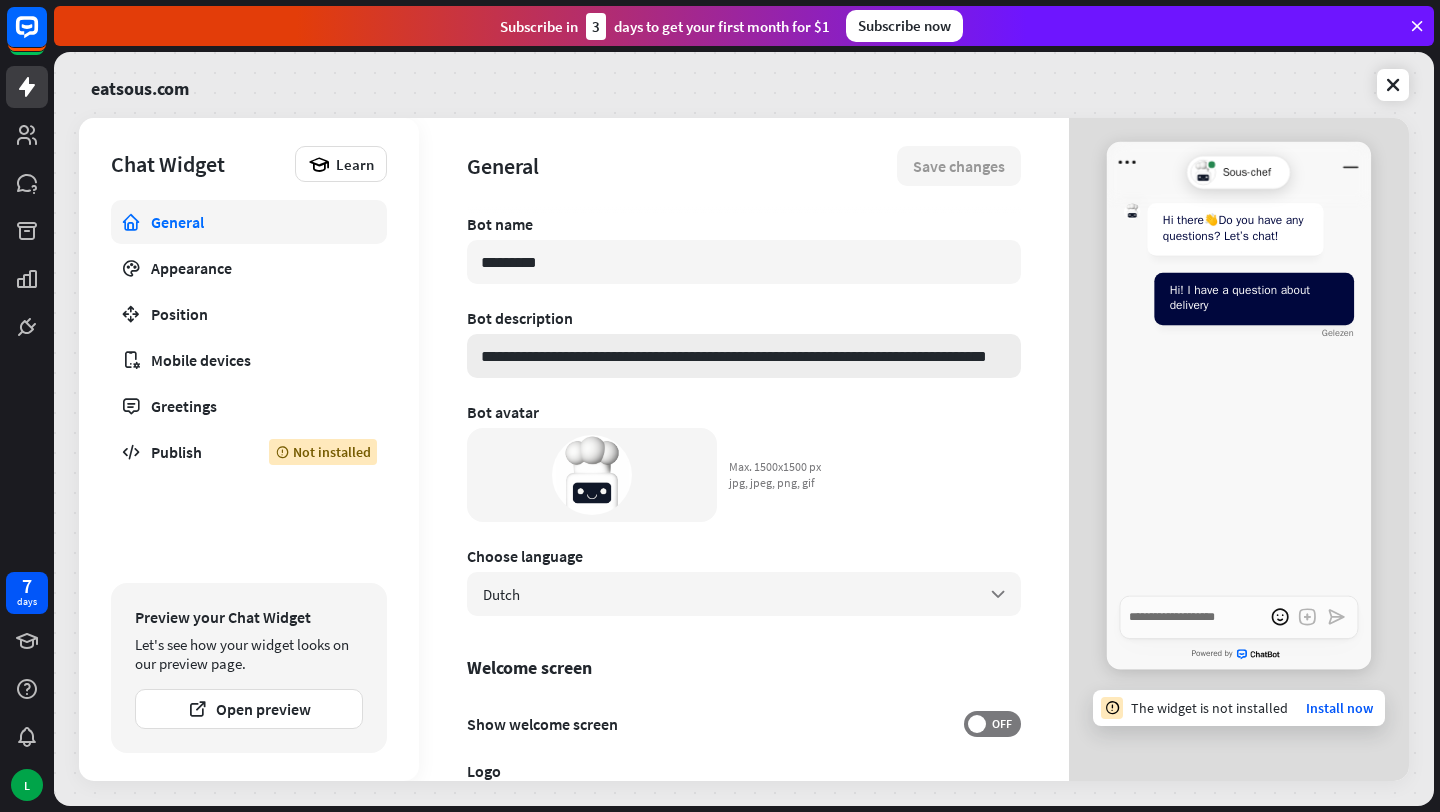 click on "**********" at bounding box center (744, 356) 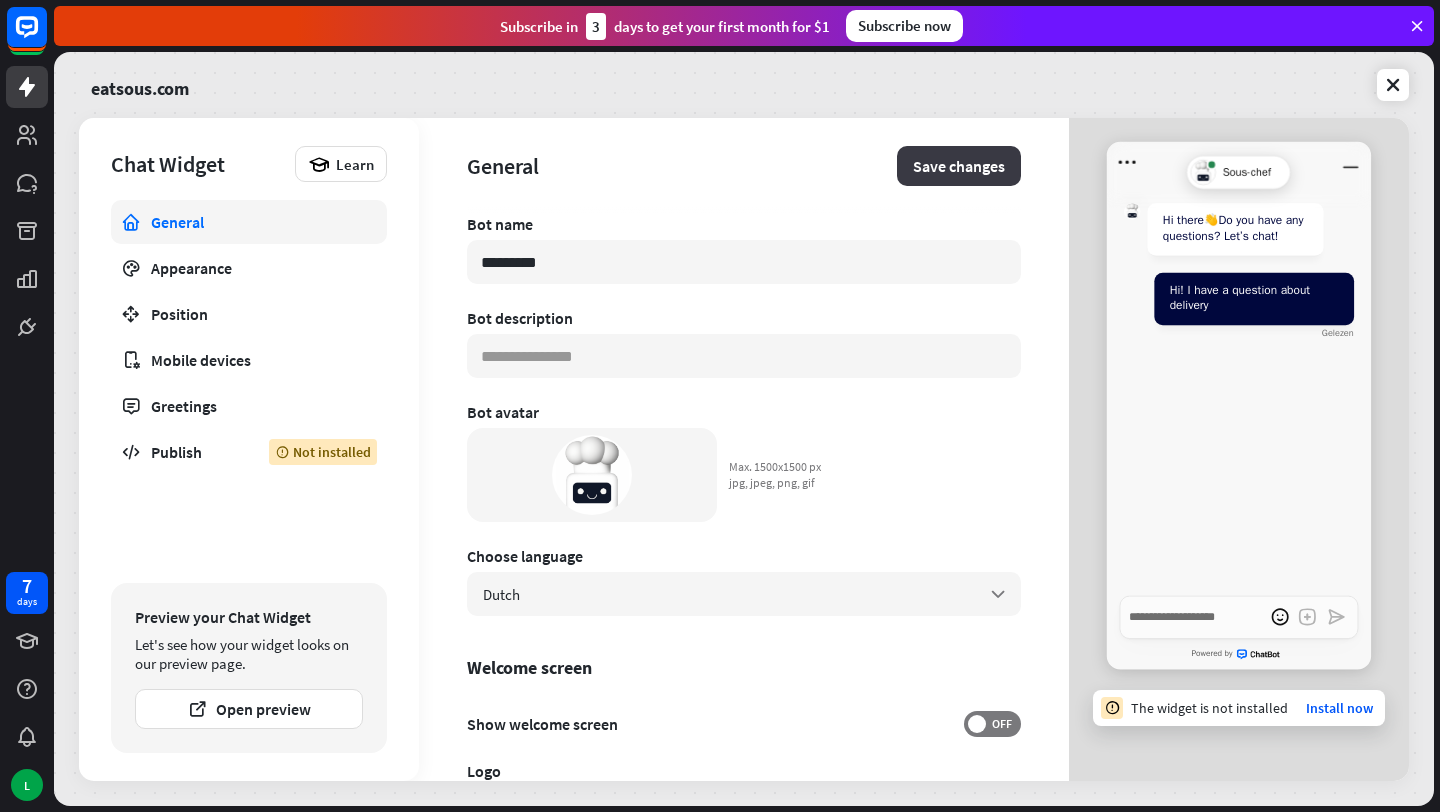 type 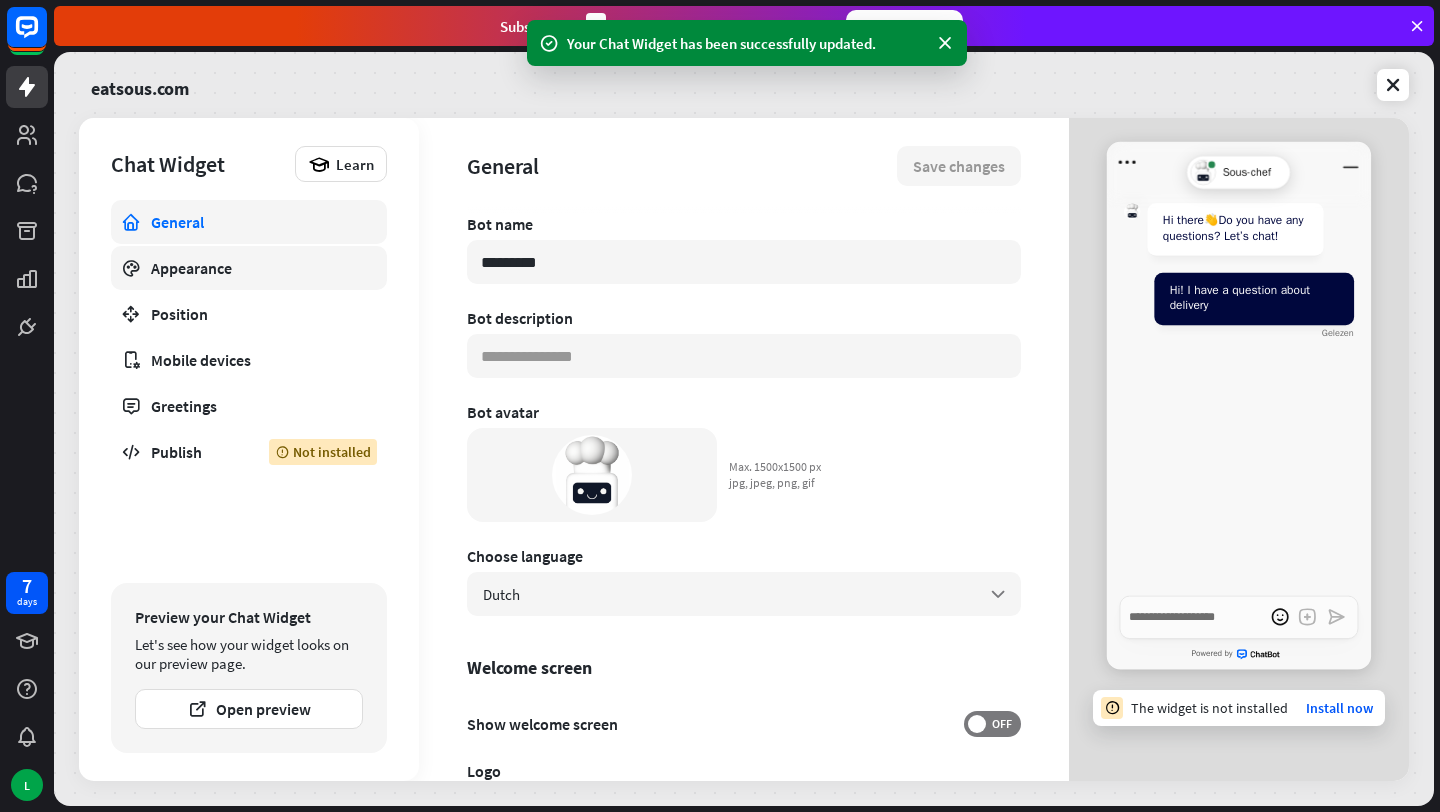 click on "Appearance" at bounding box center (249, 268) 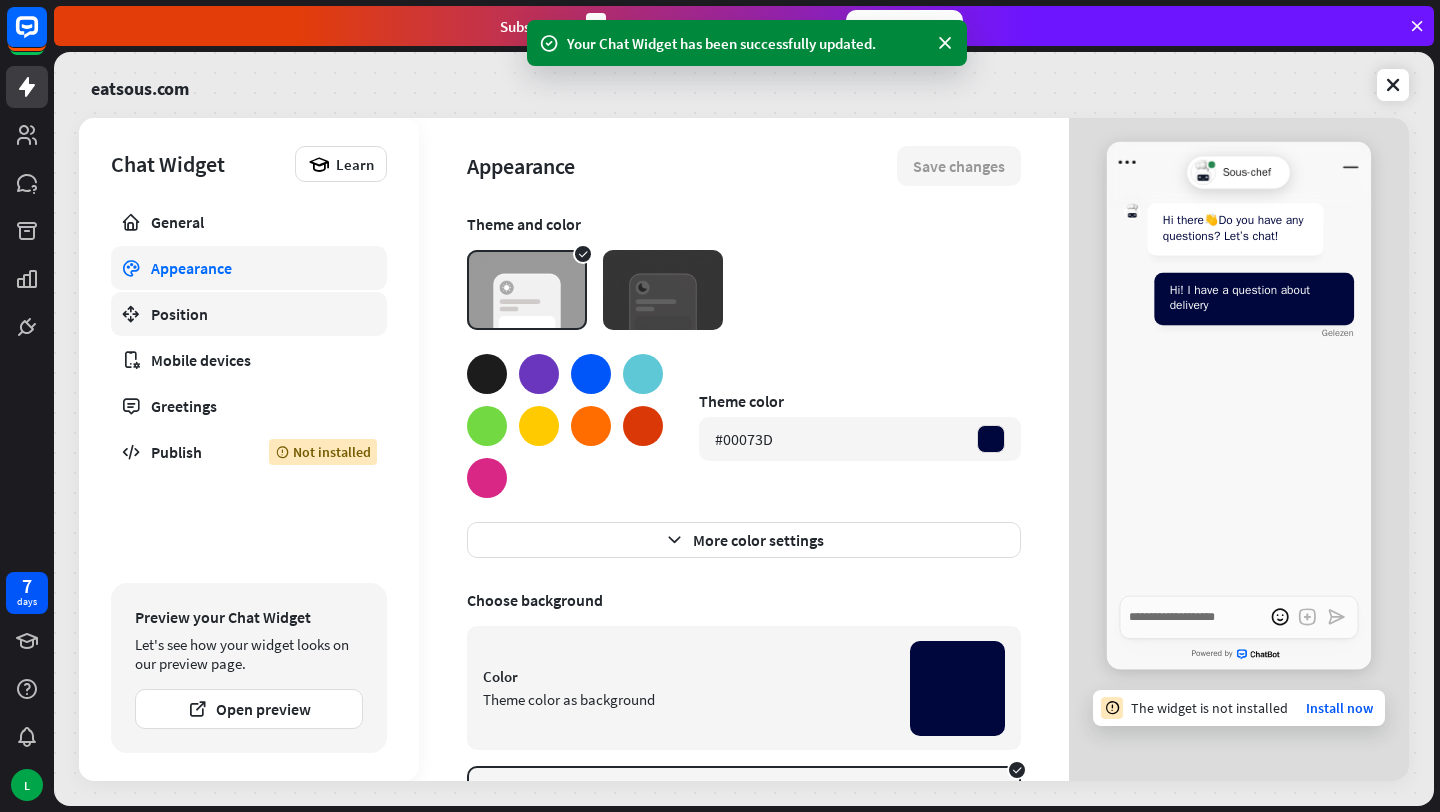 click on "Position" at bounding box center [249, 314] 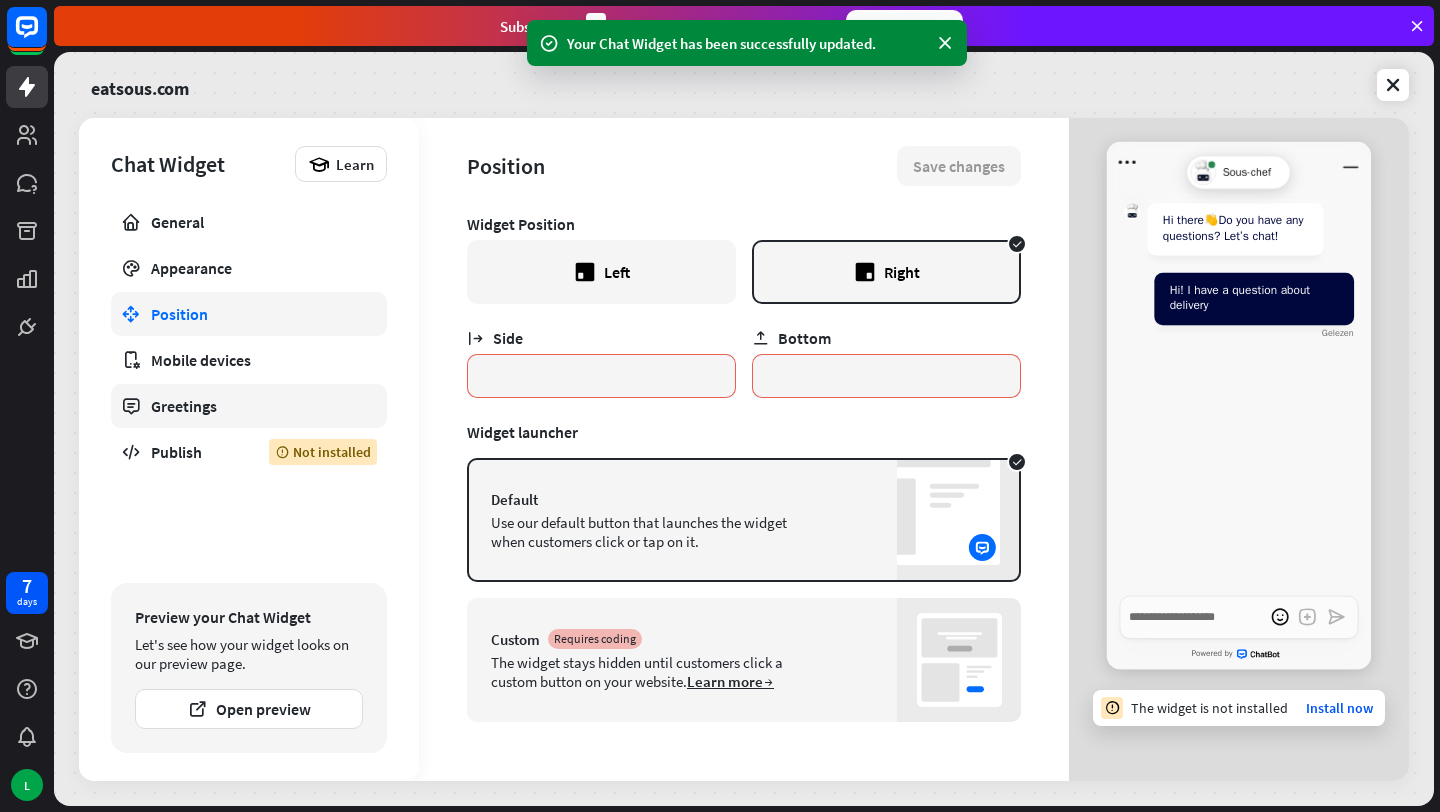 click on "Greetings" at bounding box center [249, 406] 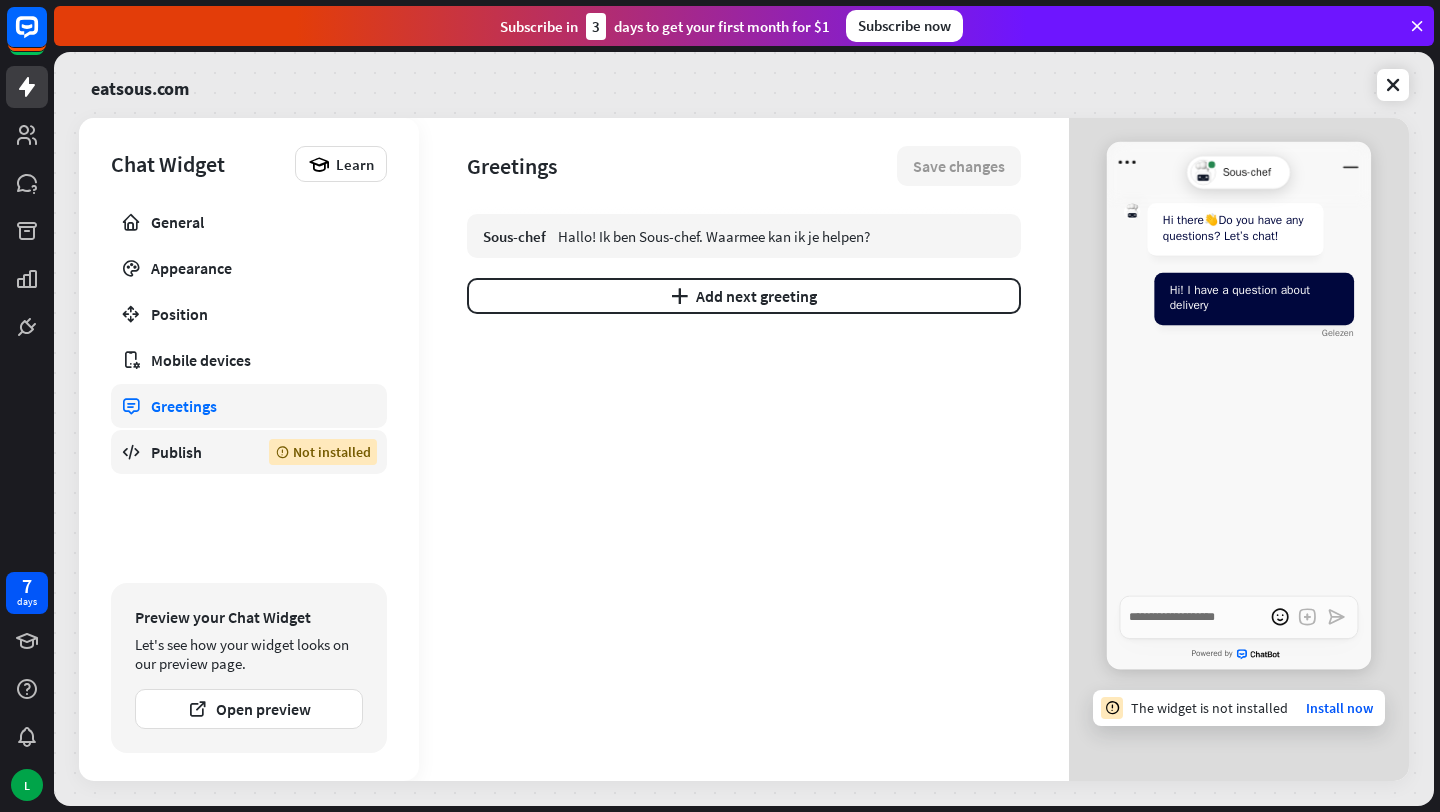 click on "Publish" at bounding box center [195, 452] 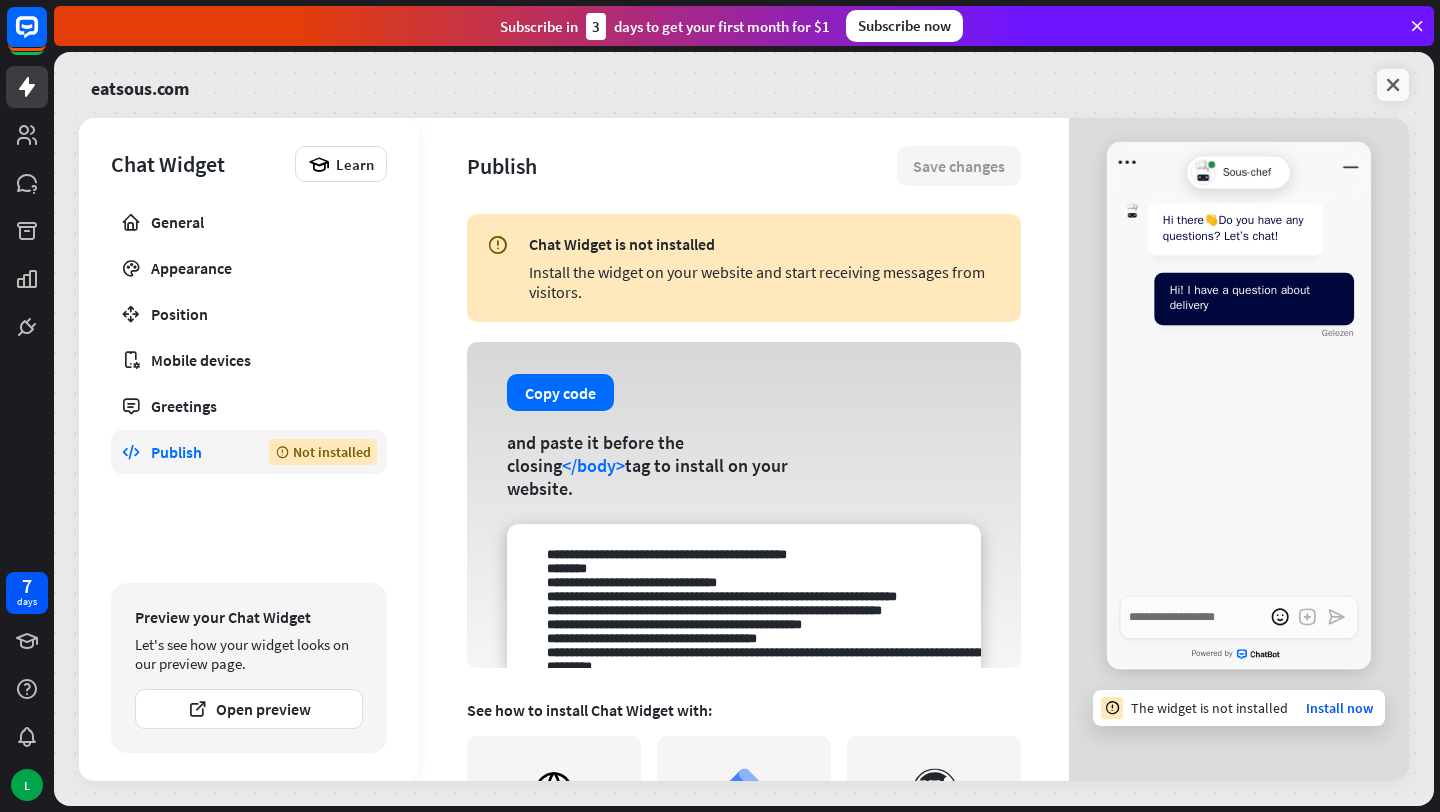 click at bounding box center [1393, 85] 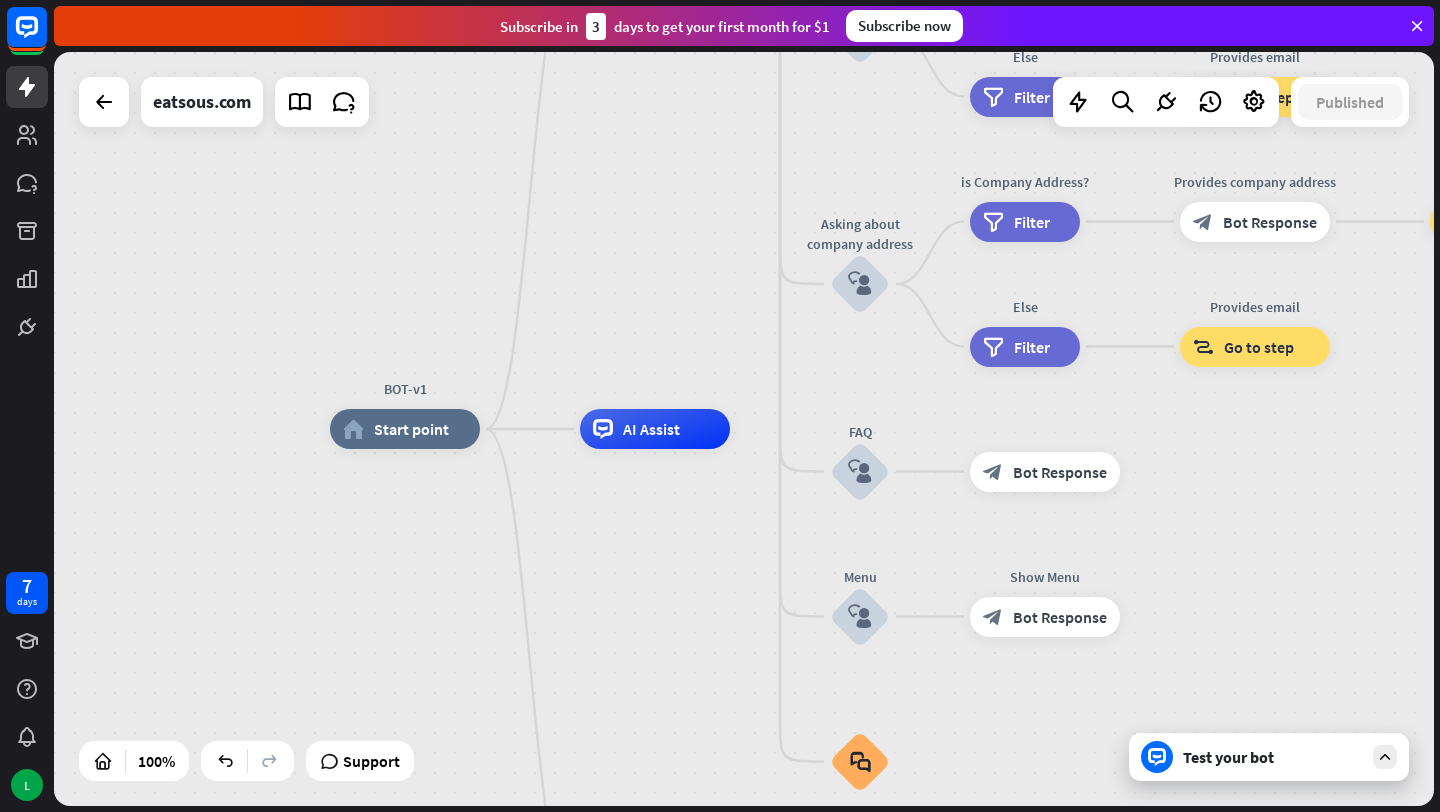 click on "Test your bot" at bounding box center [1269, 757] 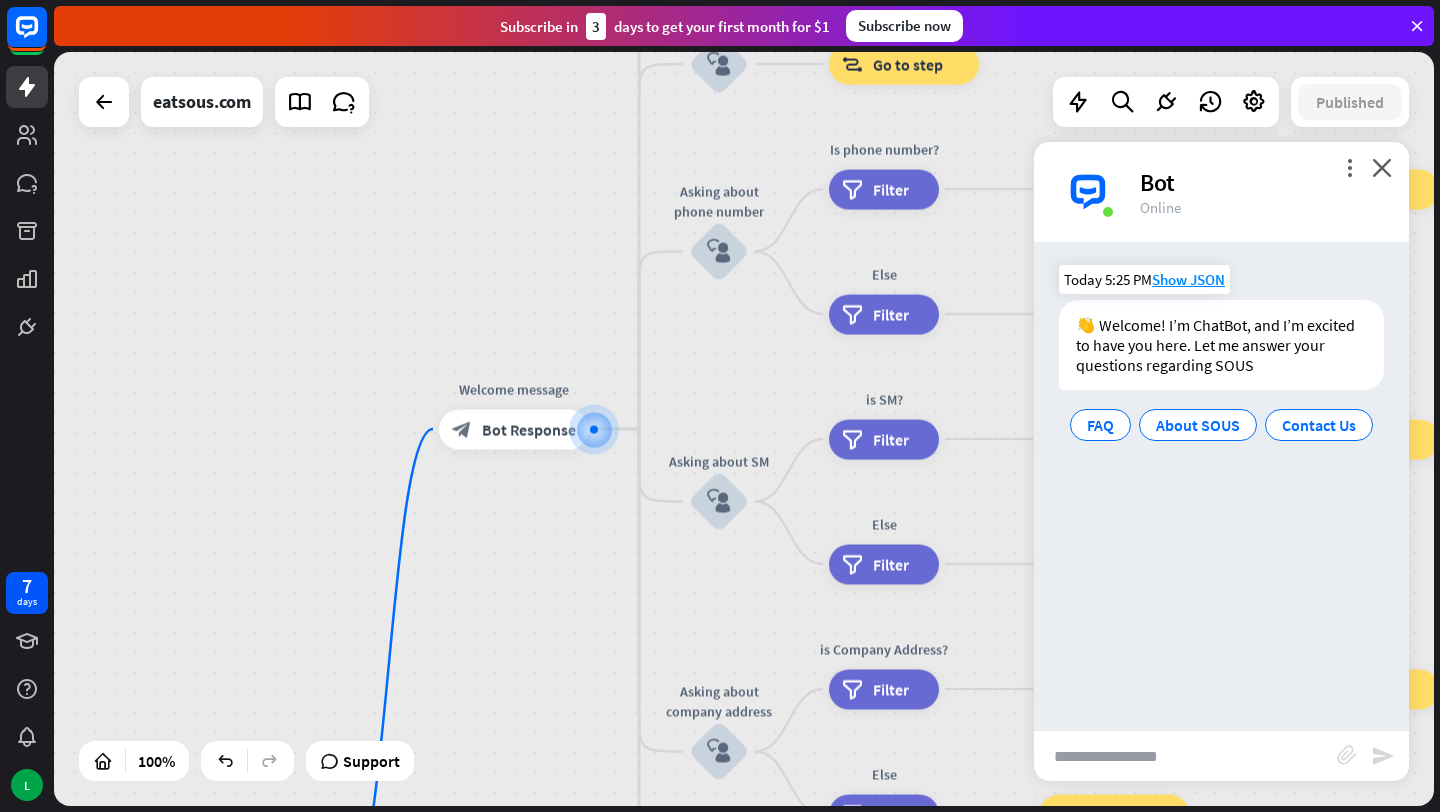 click on "👋 Welcome! I’m ChatBot, and I’m excited to have you here. Let me answer your questions regarding SOUS" at bounding box center (1221, 345) 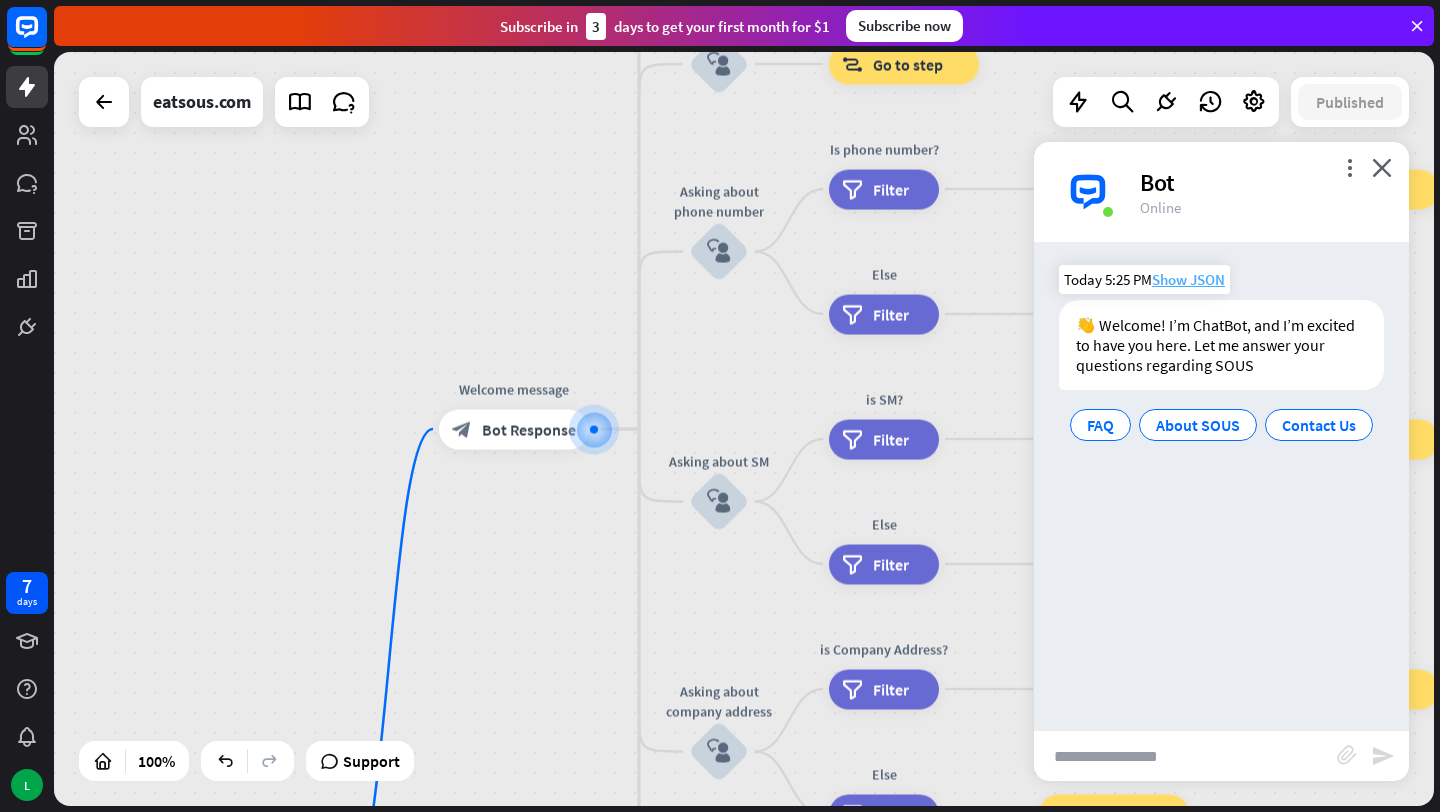 click on "Show JSON" at bounding box center (1188, 279) 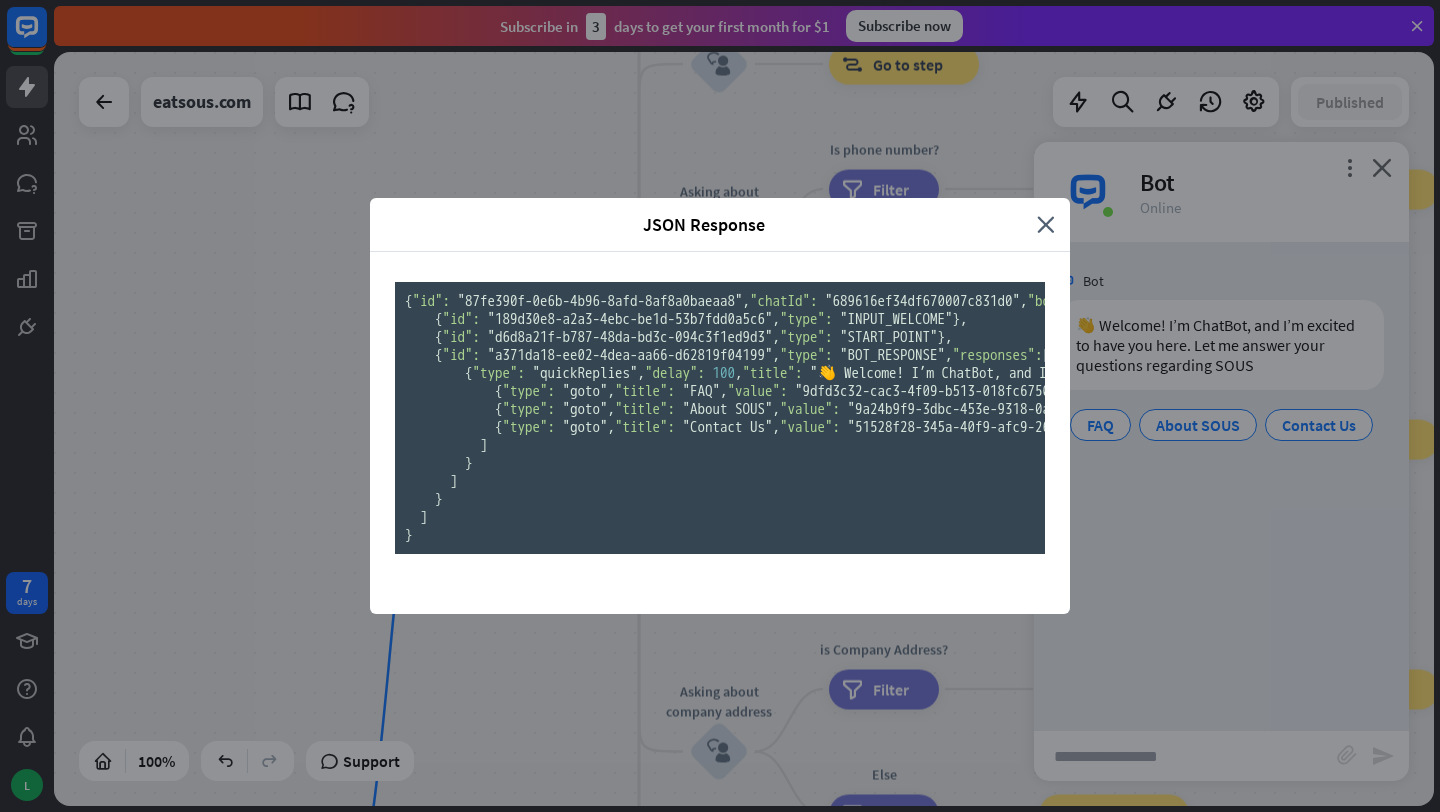 click on "{
"id":   "87fe390f-0e6b-4b96-8afd-8af8a0baeaa8" ,
"chatId":   "689616ef34df670007c831d0" ,
"botId":   "689613dbbdb2b3000743c689" ,
"date":   "[DATE]" ,
"score":   1 ,
"failures":   0 ,
"finished":   false ,
"attributes":  {
"company_name":   "SOUS" ,
"company_address":   "[STREET] [NUMBER], [POSTAL_CODE] [CITY], [COUNTRY]" ,
"company_about_us":   "SOUS is a premium home dining platform offering exclusive menus from top restaurants and chefs, allowing consumers to enjoy restaurant-quality meals at home. The company focuses on fine food delivery, promoting premium meals that are good for you and t..." ,
"company_email":   "[EMAIL]" ,
"linkedin_url":   "https://www.linkedin.com/company/eatsous" ,
"facebook_url":   "https://www.facebook.com/eat.sous" ,
"instagram_url":   "https://www.instagram.com/sous_nl/" ,
"twitter_url":   "https://twitter.com/intent/tweet?text=https://eatsous.com/products/world-of-streetfood"}" at bounding box center (720, 418) 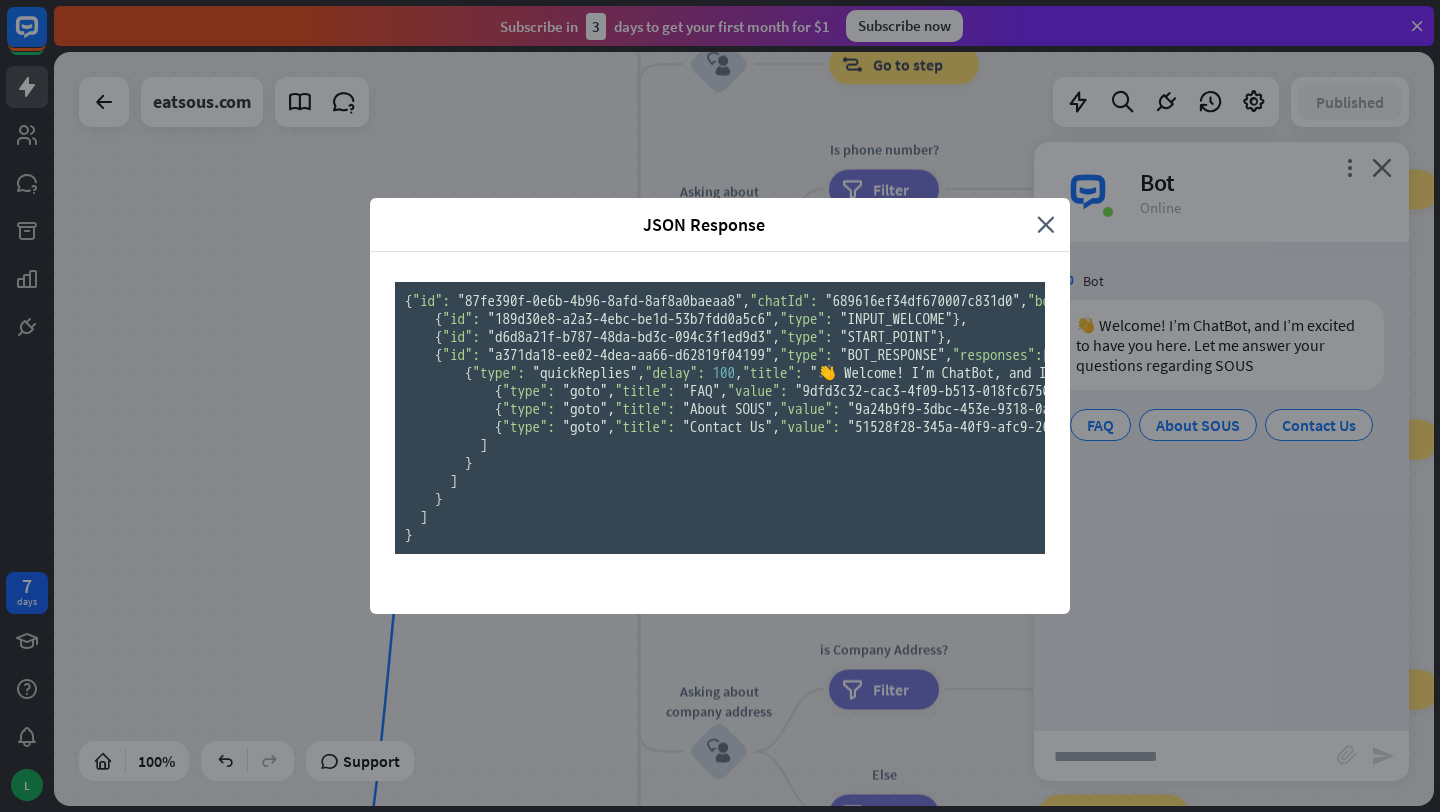 scroll, scrollTop: 0, scrollLeft: 0, axis: both 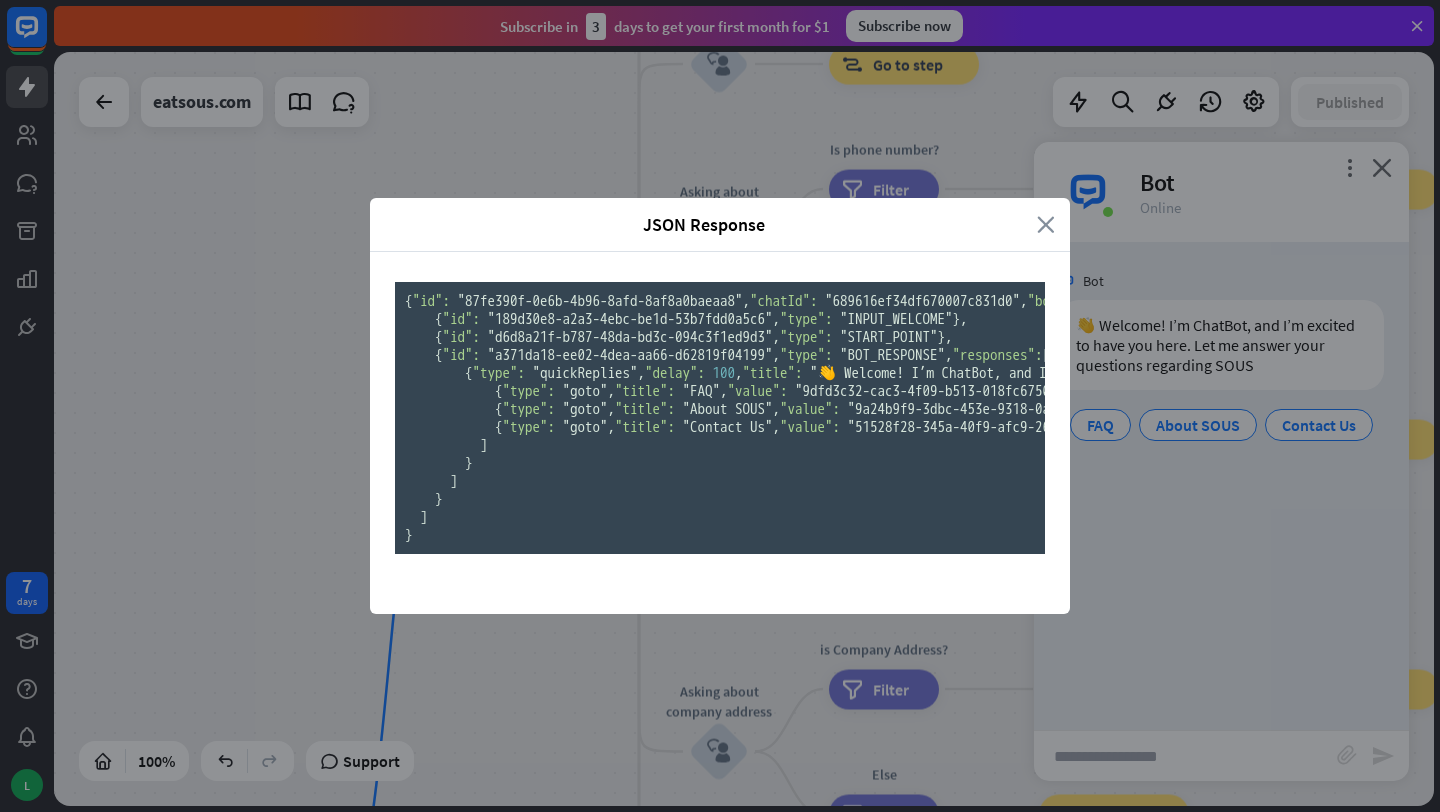 click on "close" at bounding box center [1046, 224] 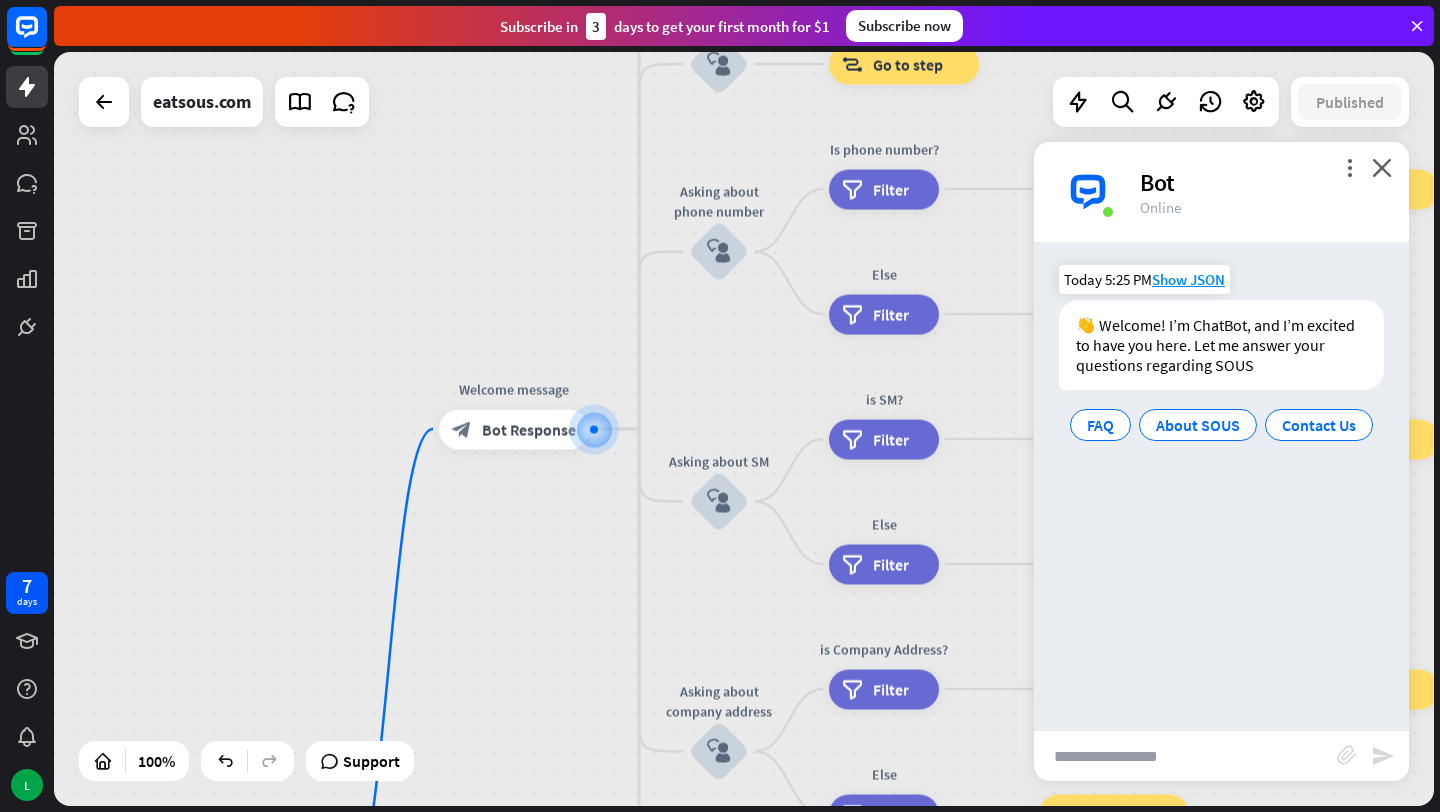 click on "👋 Welcome! I’m ChatBot, and I’m excited to have you here. Let me answer your questions regarding SOUS" at bounding box center (1221, 345) 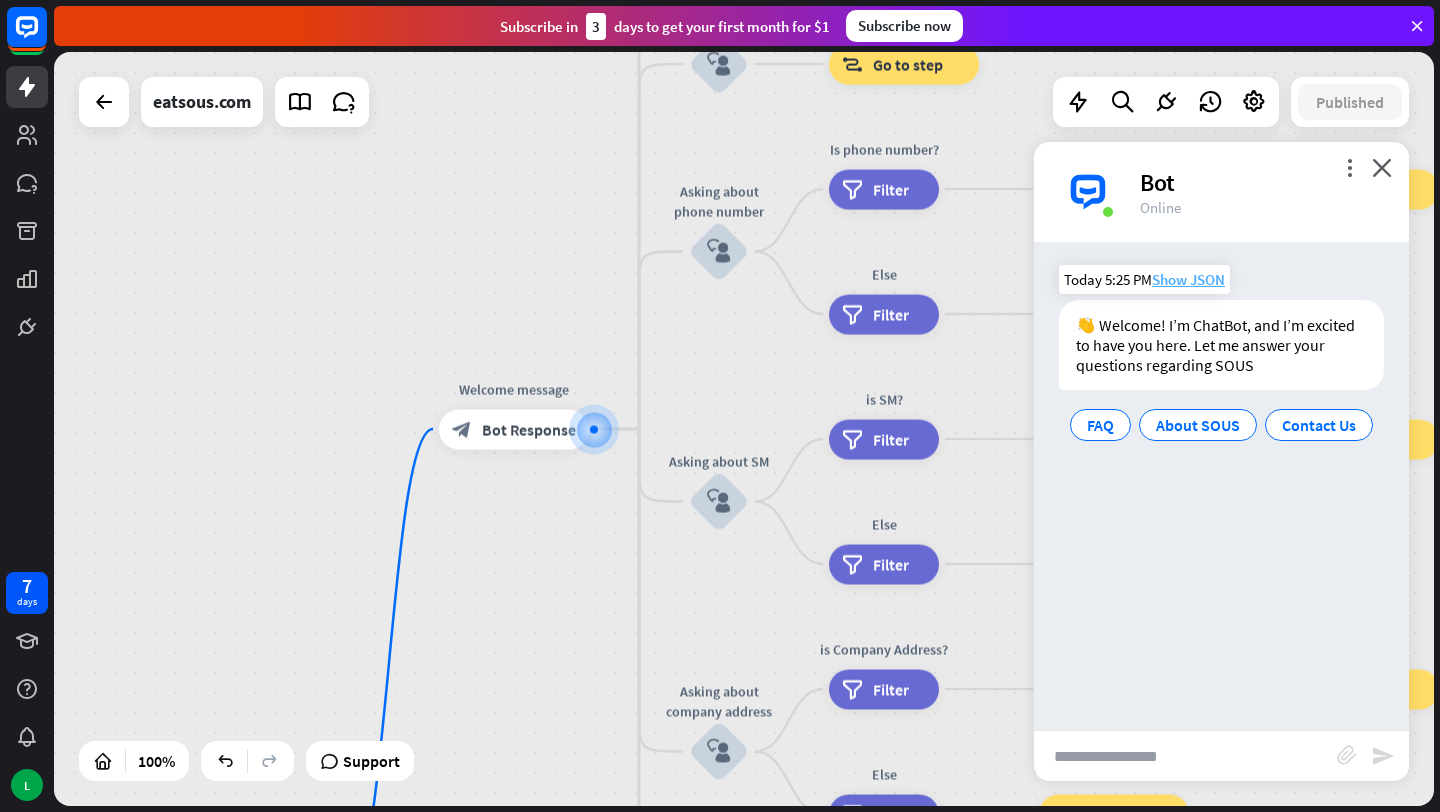 click on "Show JSON" at bounding box center (1188, 279) 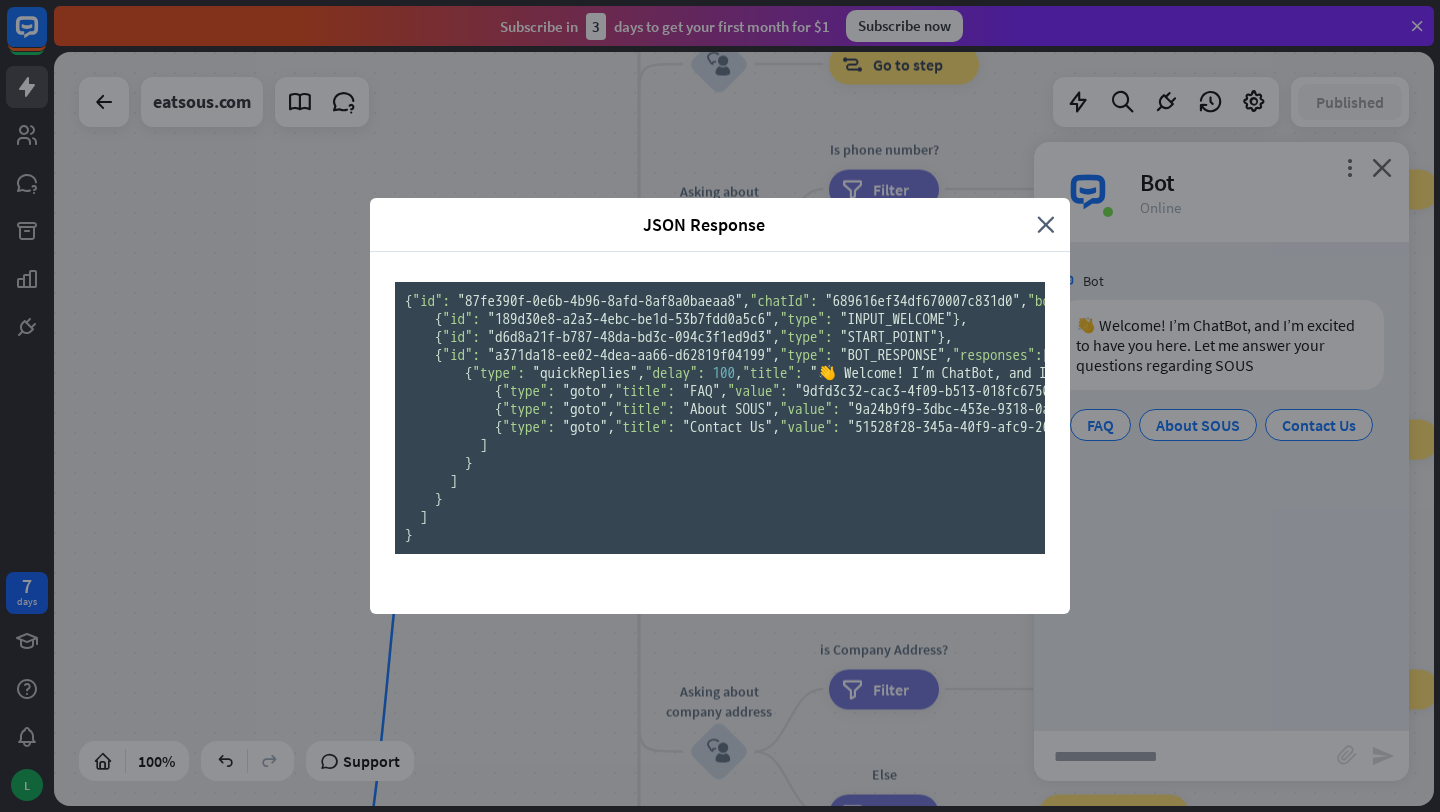 click on "{
"id":   "87fe390f-0e6b-4b96-8afd-8af8a0baeaa8" ,
"chatId":   "689616ef34df670007c831d0" ,
"botId":   "689613dbbdb2b3000743c689" ,
"date":   "[DATE]" ,
"score":   1 ,
"failures":   0 ,
"finished":   false ,
"attributes":  {
"company_name":   "SOUS" ,
"company_address":   "[STREET] [NUMBER], [POSTAL_CODE] [CITY], [COUNTRY]" ,
"company_about_us":   "SOUS is a premium home dining platform offering exclusive menus from top restaurants and chefs, allowing consumers to enjoy restaurant-quality meals at home. The company focuses on fine food delivery, promoting premium meals that are good for you and t..." ,
"company_email":   "[EMAIL]" ,
"linkedin_url":   "https://www.linkedin.com/company/eatsous" ,
"facebook_url":   "https://www.facebook.com/eat.sous" ,
"instagram_url":   "https://www.instagram.com/sous_nl/" ,
"twitter_url":   "https://twitter.com/intent/tweet?text=https://eatsous.com/products/world-of-streetfood"}" at bounding box center (720, 418) 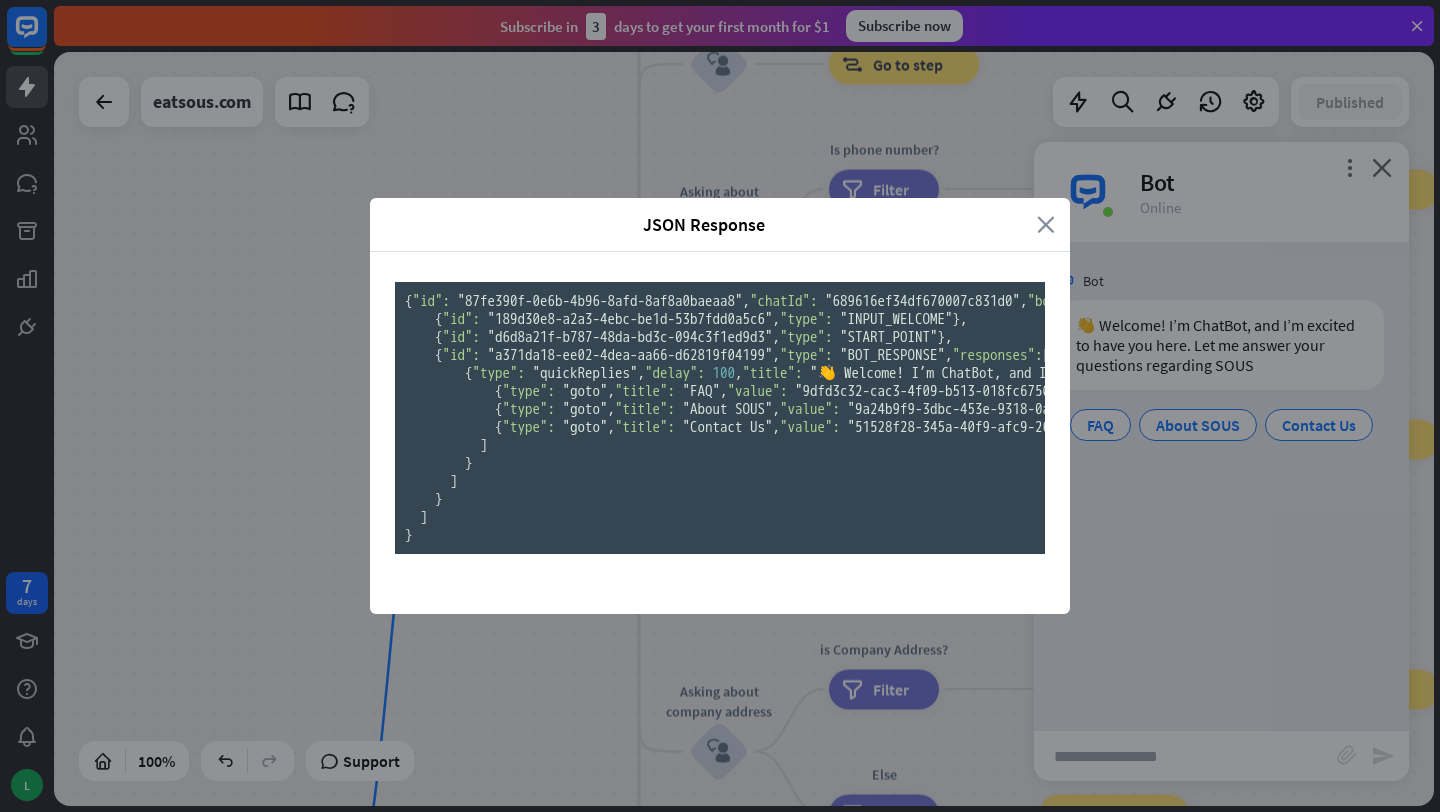 click on "close" at bounding box center [1046, 224] 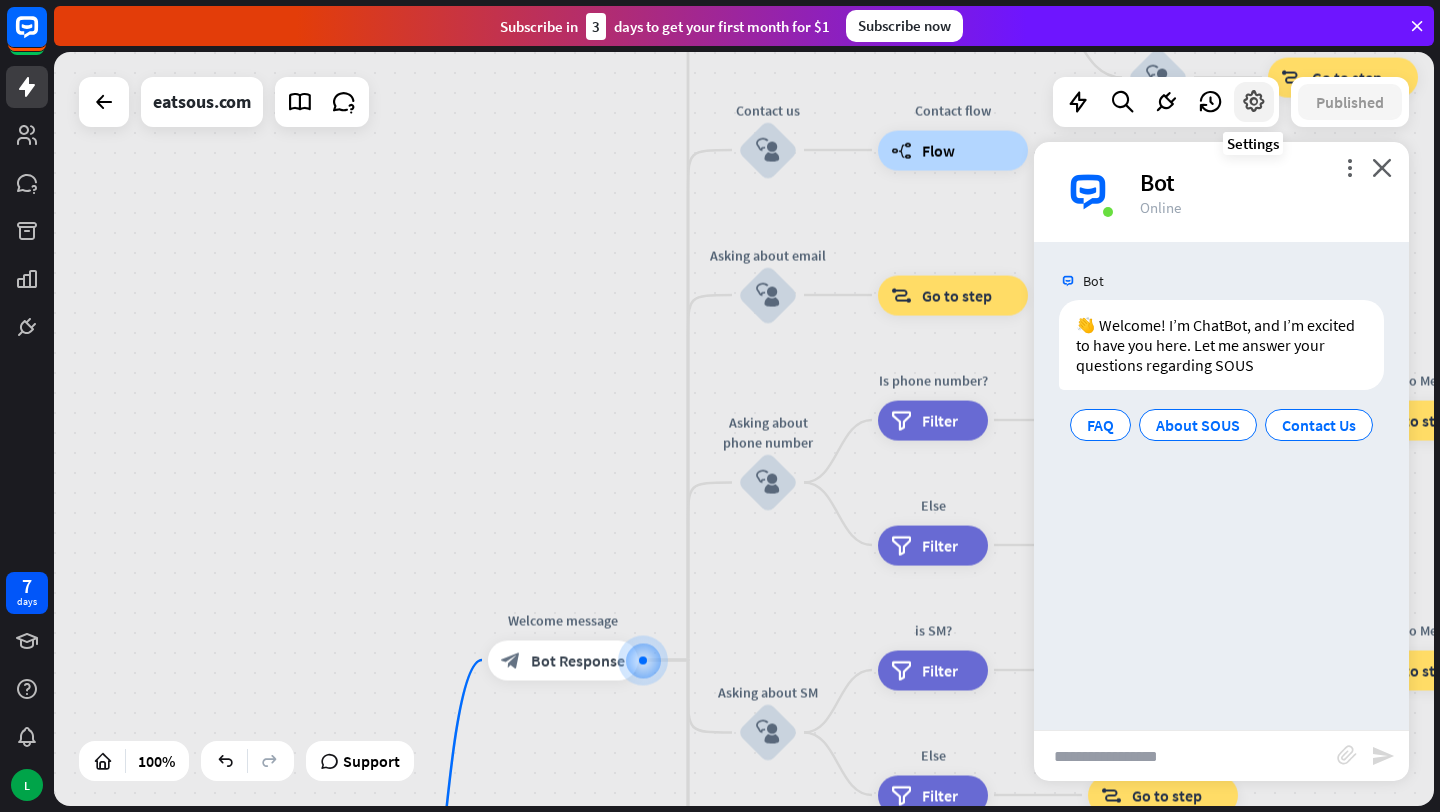 click at bounding box center (1254, 102) 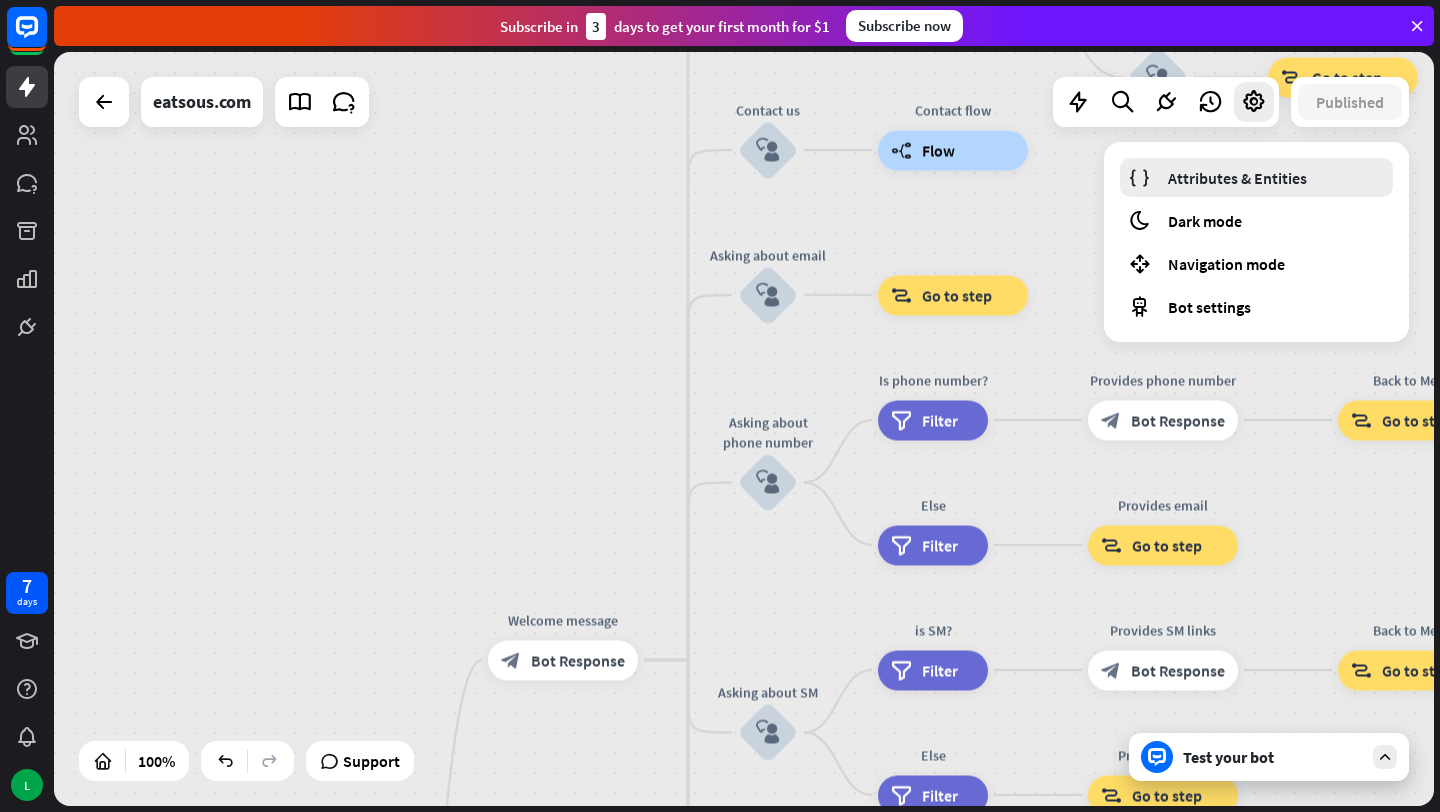 click on "Attributes & Entities" at bounding box center (1256, 177) 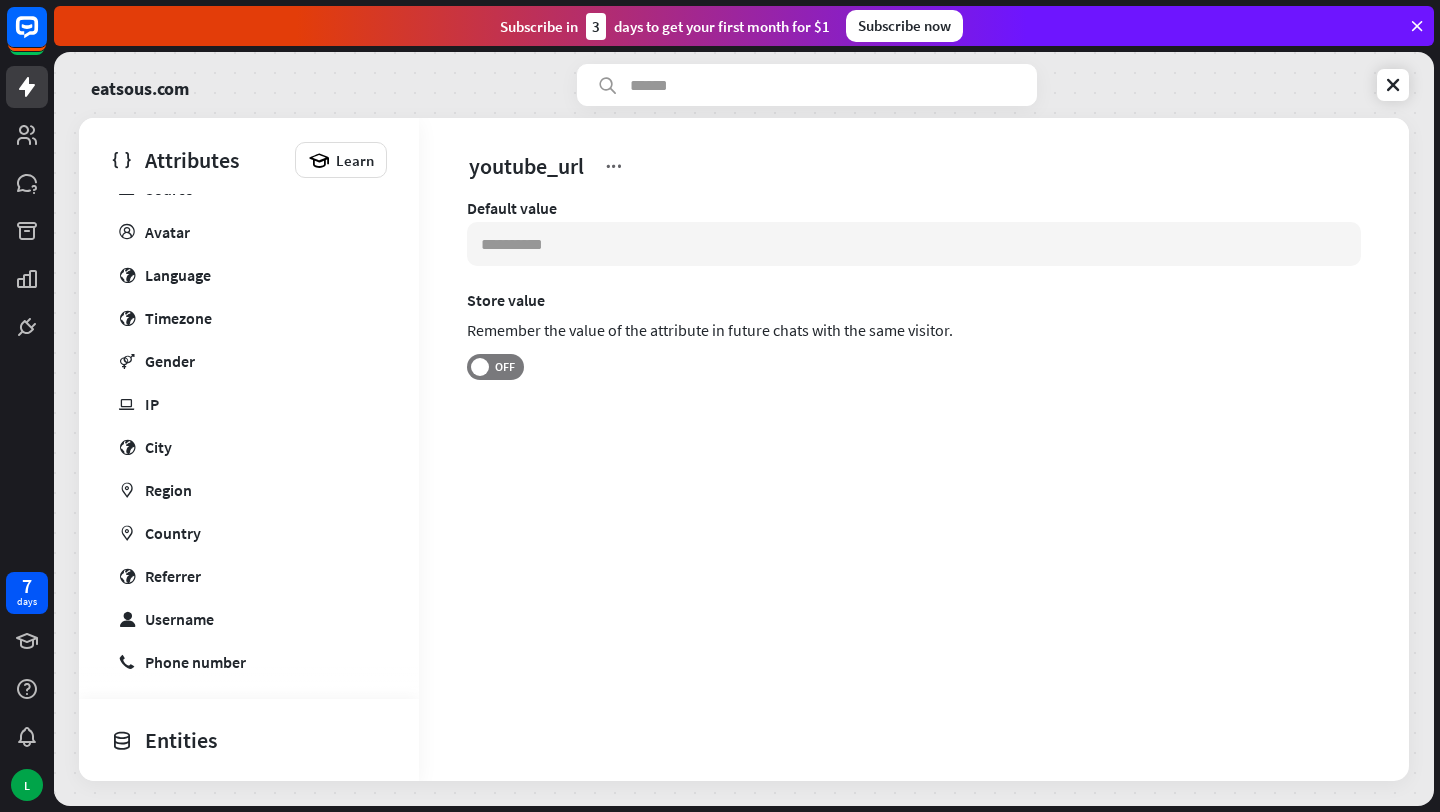 scroll, scrollTop: 757, scrollLeft: 0, axis: vertical 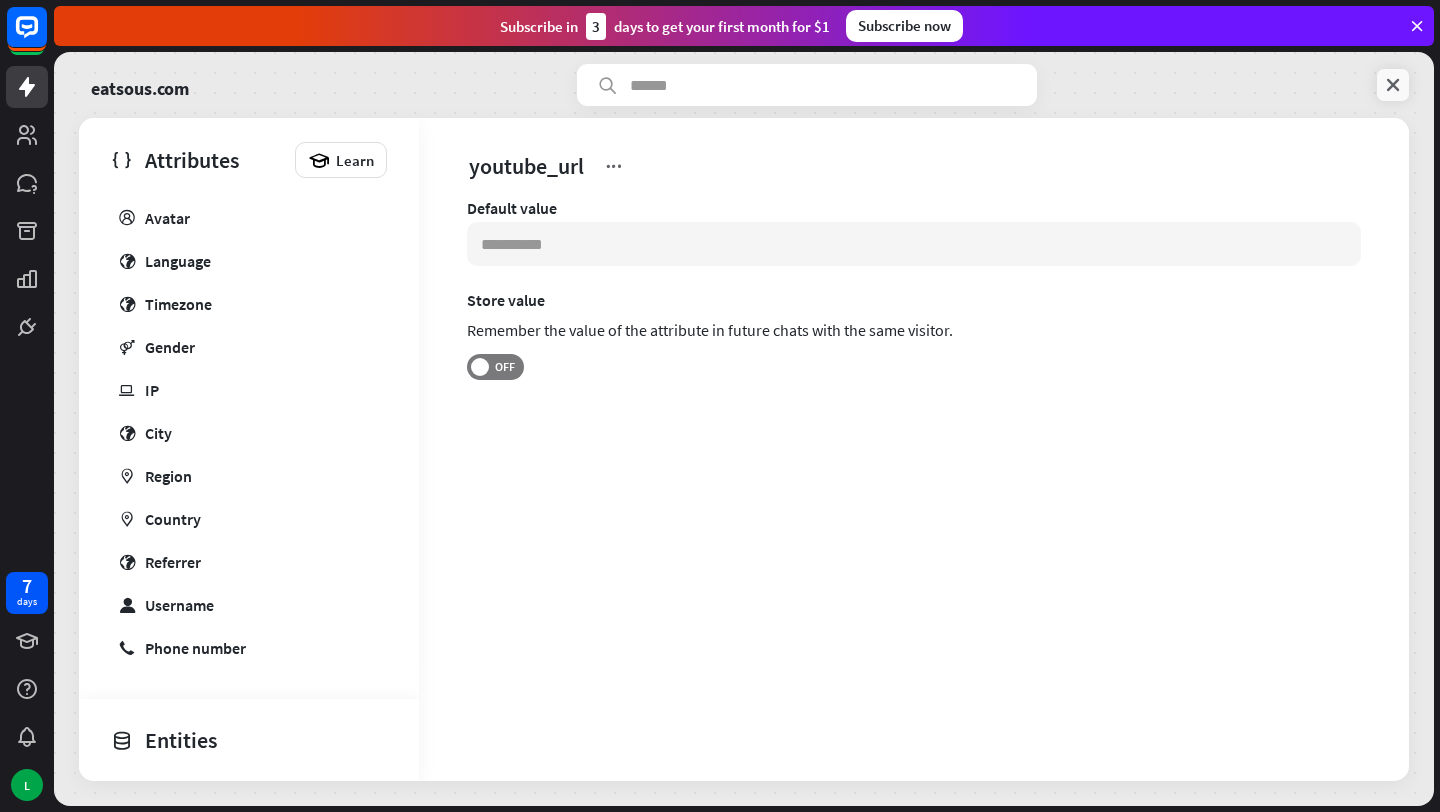 click at bounding box center (1393, 85) 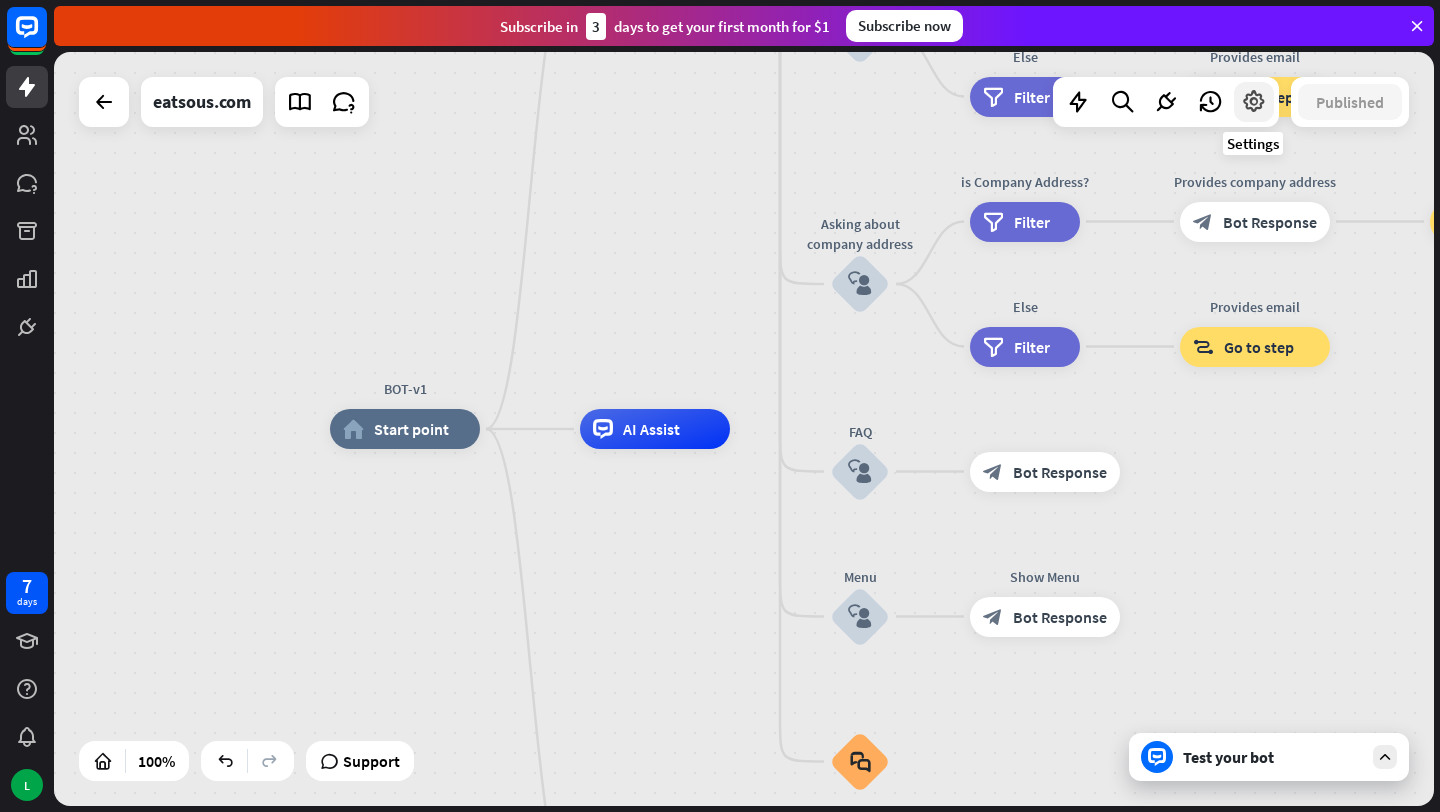 click at bounding box center (1254, 102) 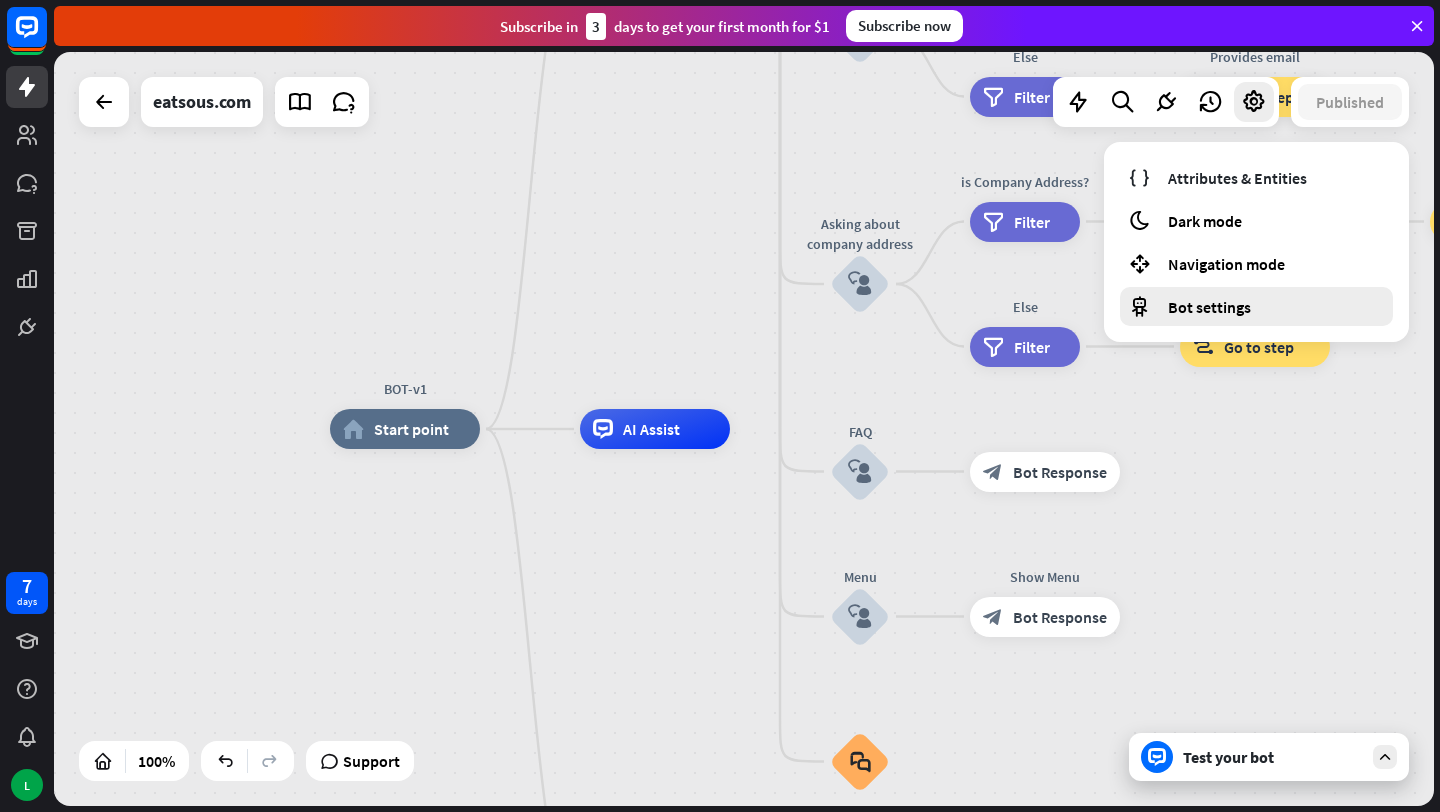 click on "Bot settings" at bounding box center [1209, 307] 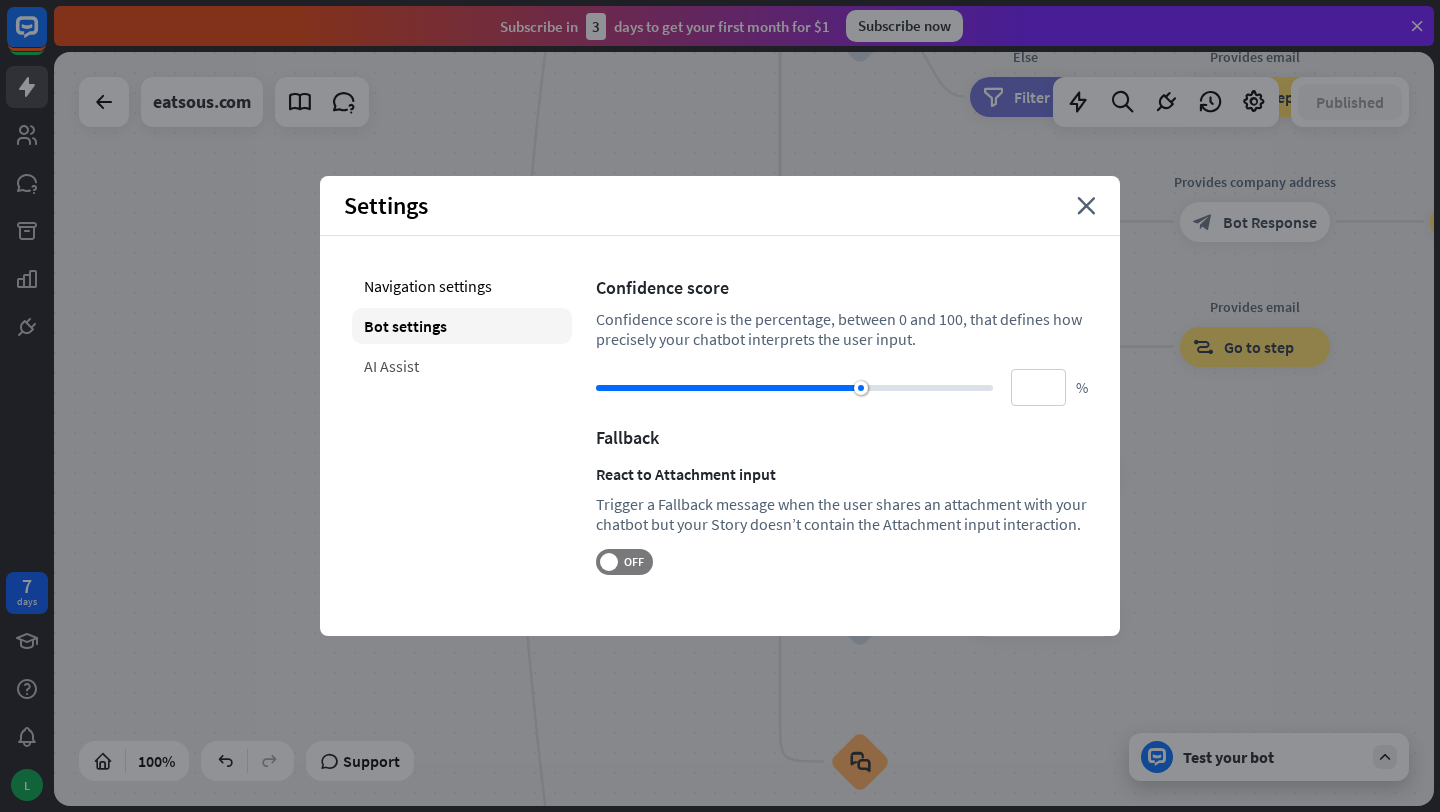 click on "AI Assist" at bounding box center [462, 366] 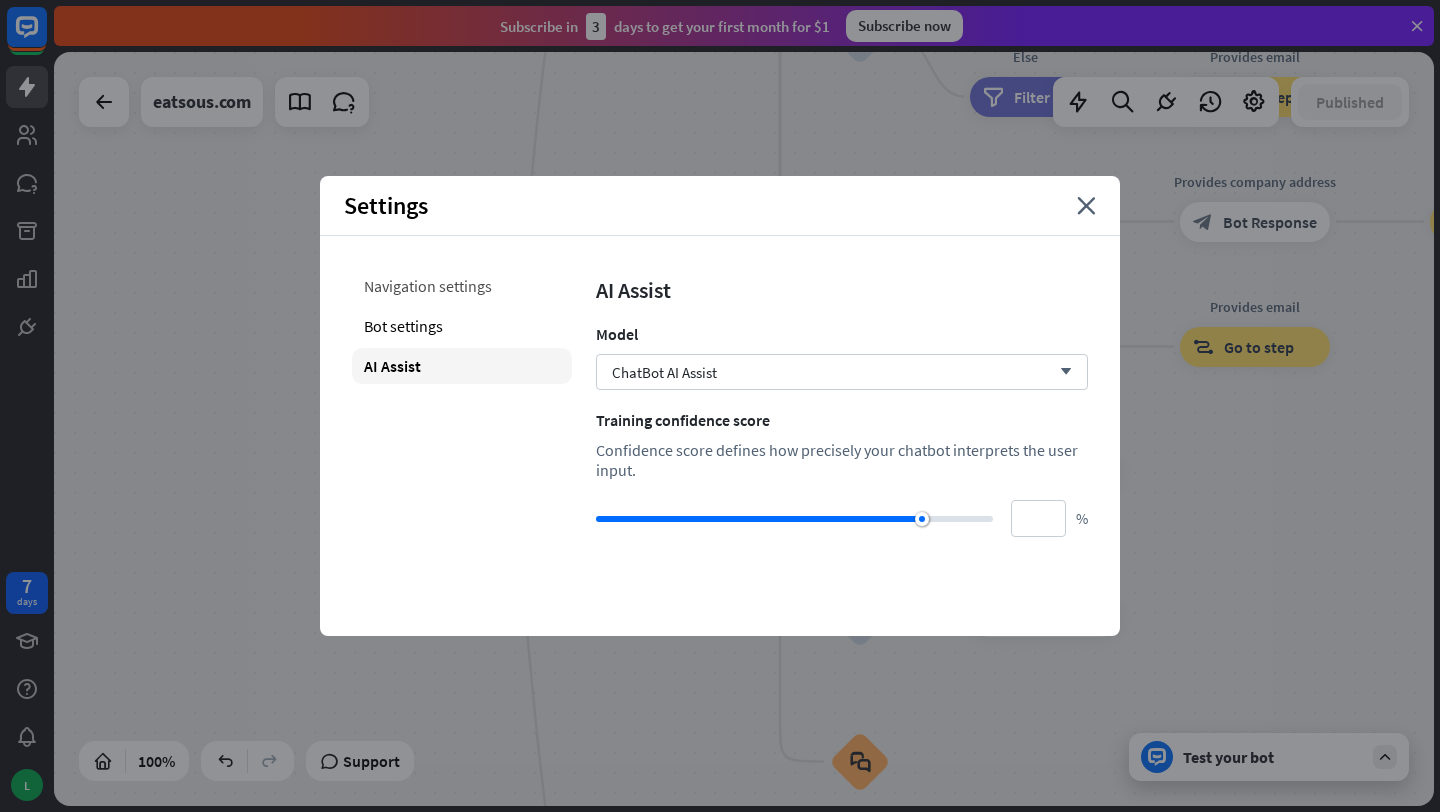 click on "Navigation settings" at bounding box center [462, 286] 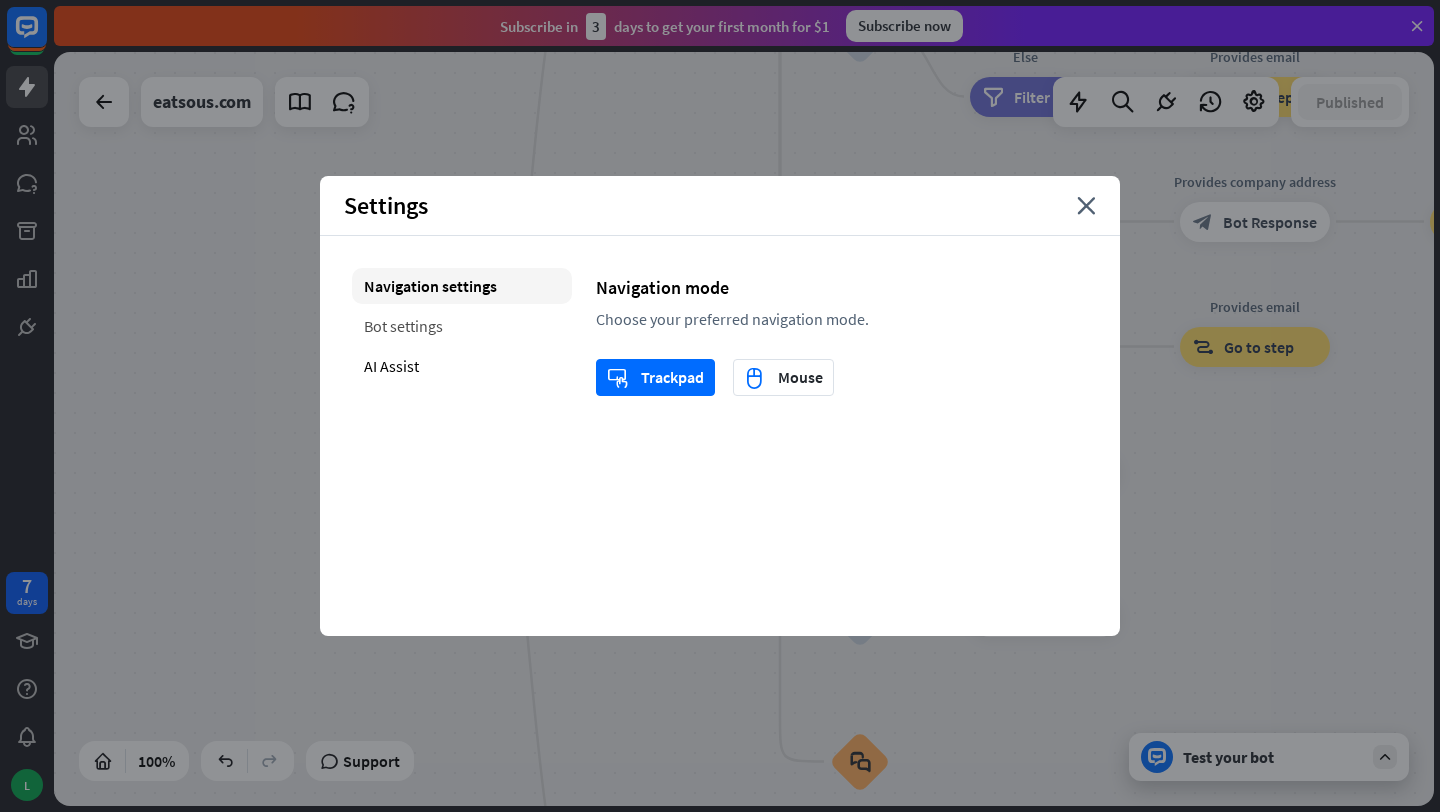 click on "Bot settings" at bounding box center [462, 326] 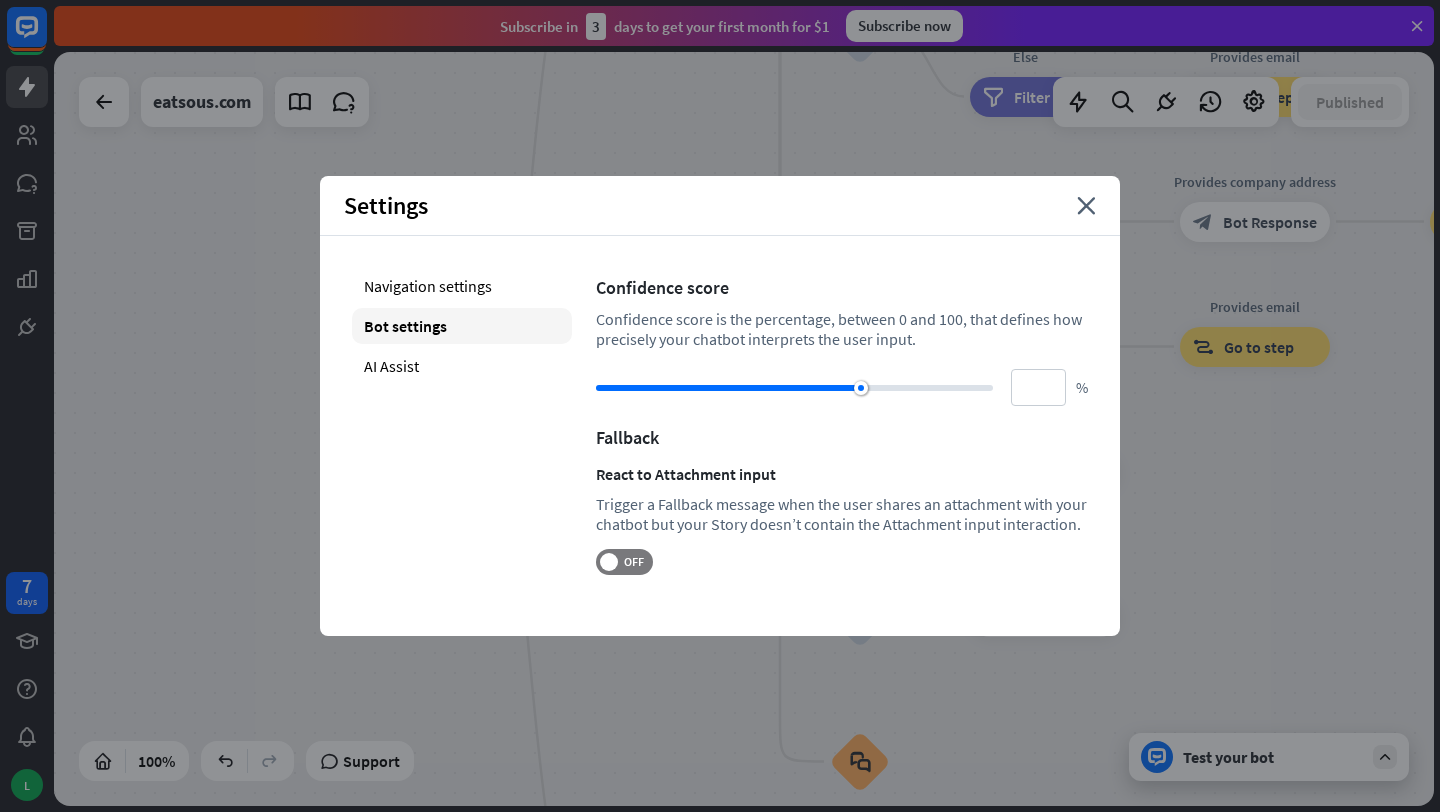 click on "Navigation settings
Bot settings
AI Assist
Confidence score
Confidence score is the percentage, between
0 and 100, that defines how precisely your
chatbot interprets the user input.
**
%
Fallback
React to Attachment input
OFF" at bounding box center (720, 421) 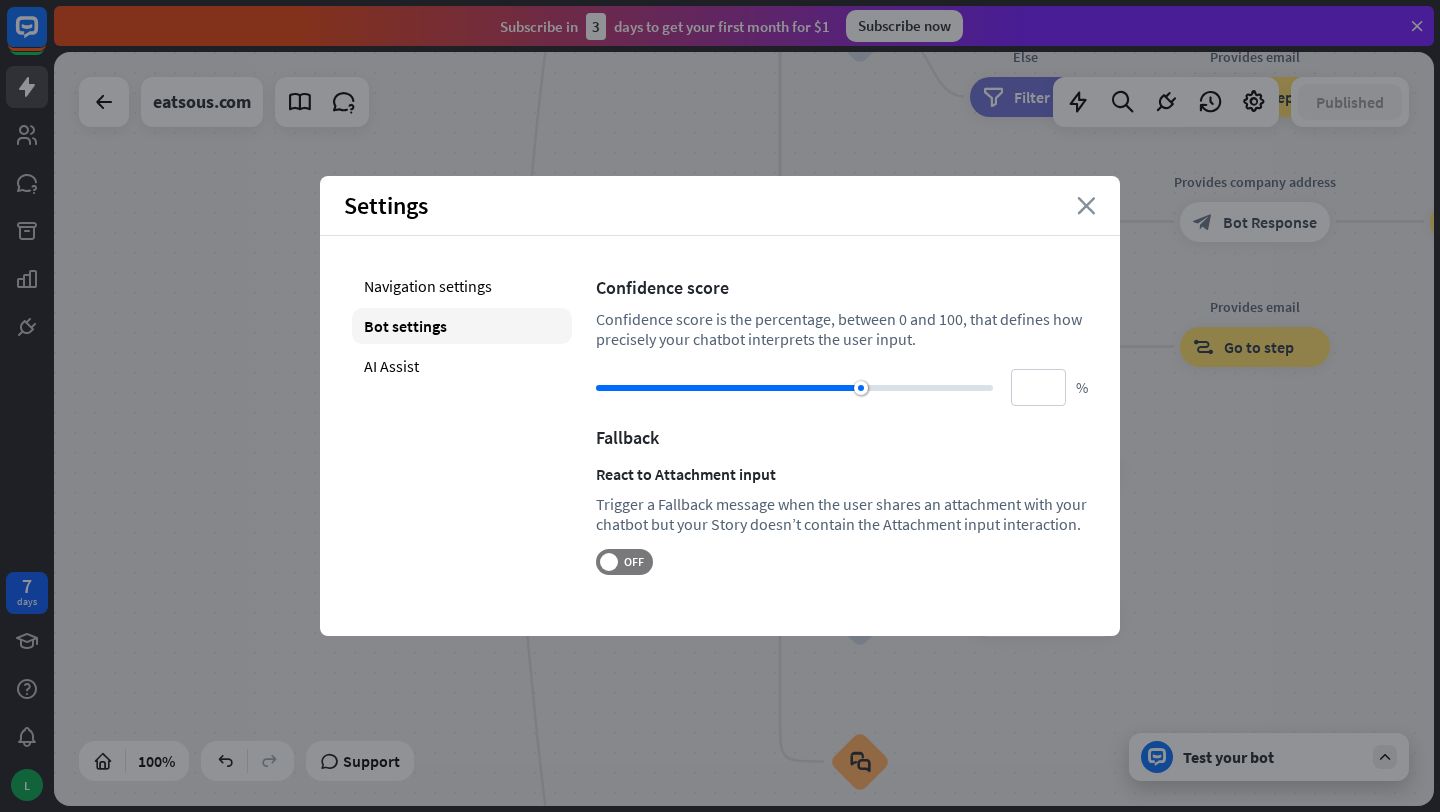 click on "close" at bounding box center [1086, 206] 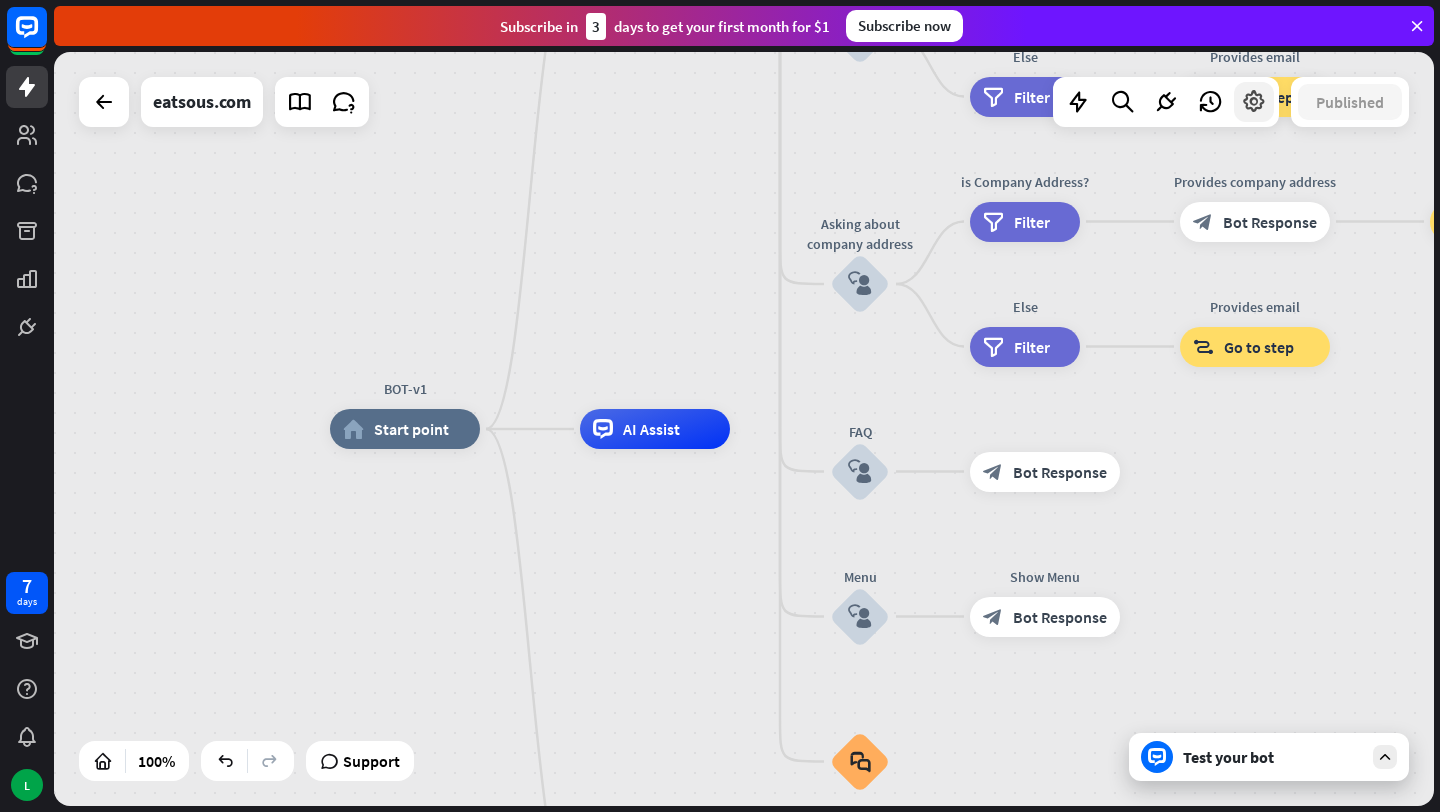 click at bounding box center [1254, 102] 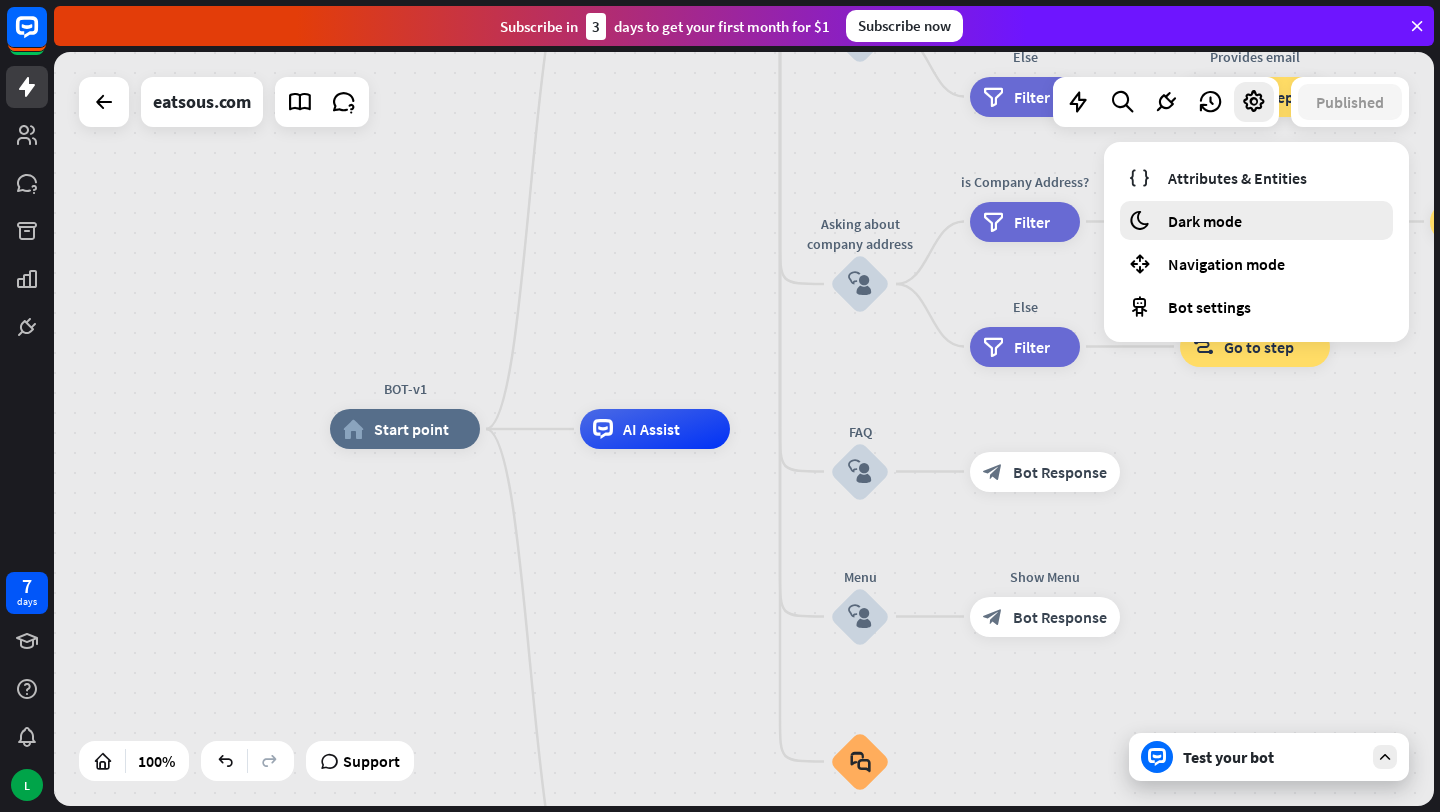 click on "Dark mode" at bounding box center [1205, 221] 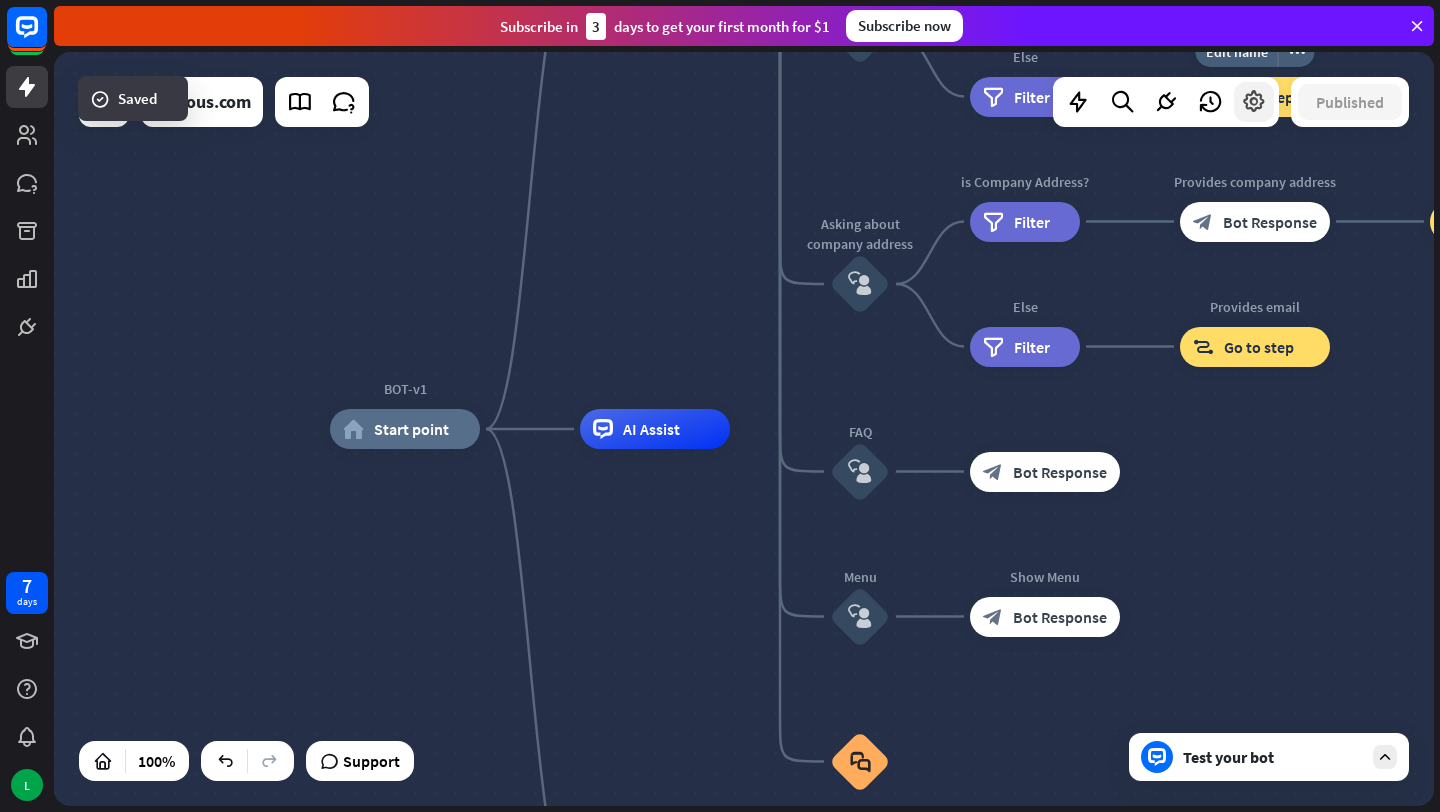 click at bounding box center (1254, 102) 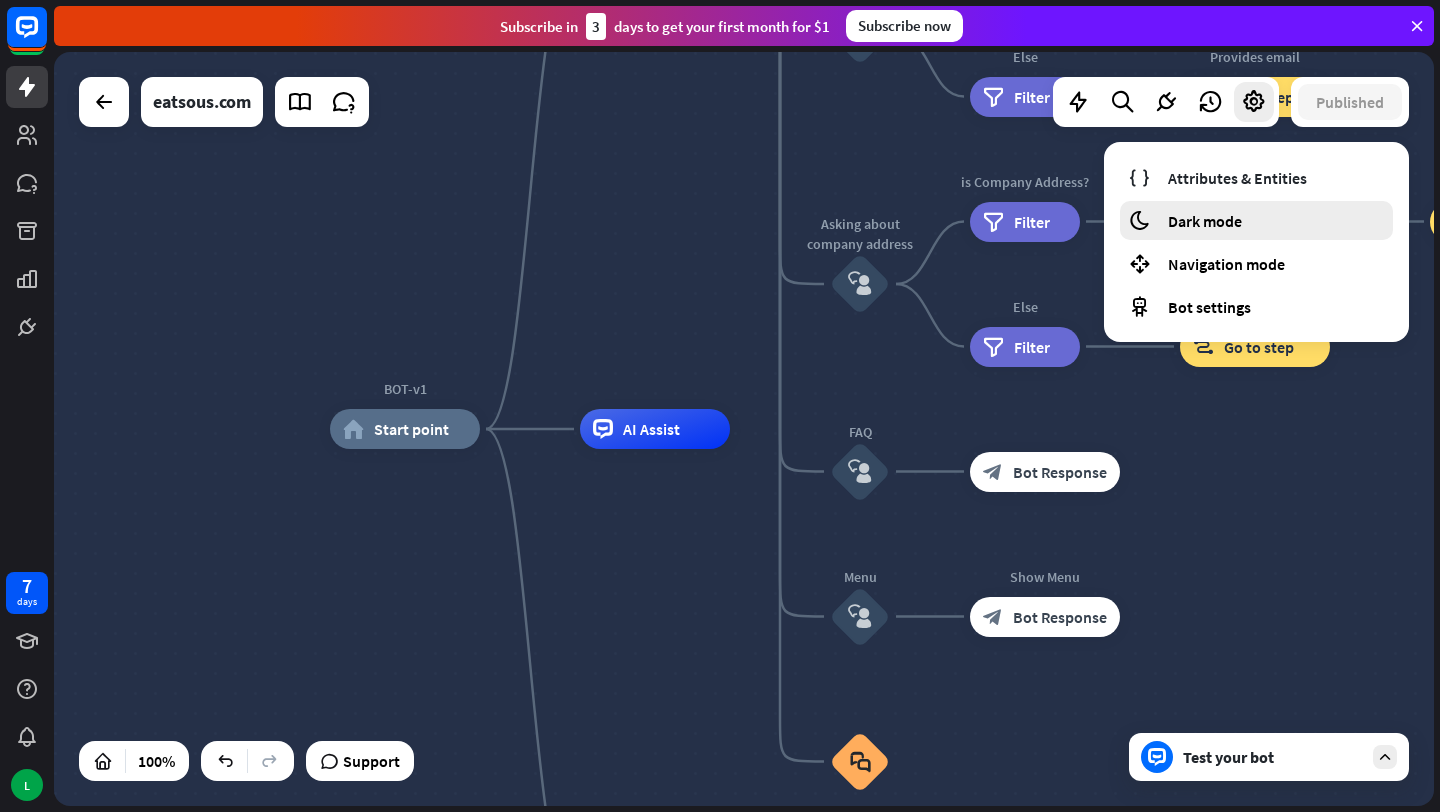 click on "Dark mode" at bounding box center [1205, 221] 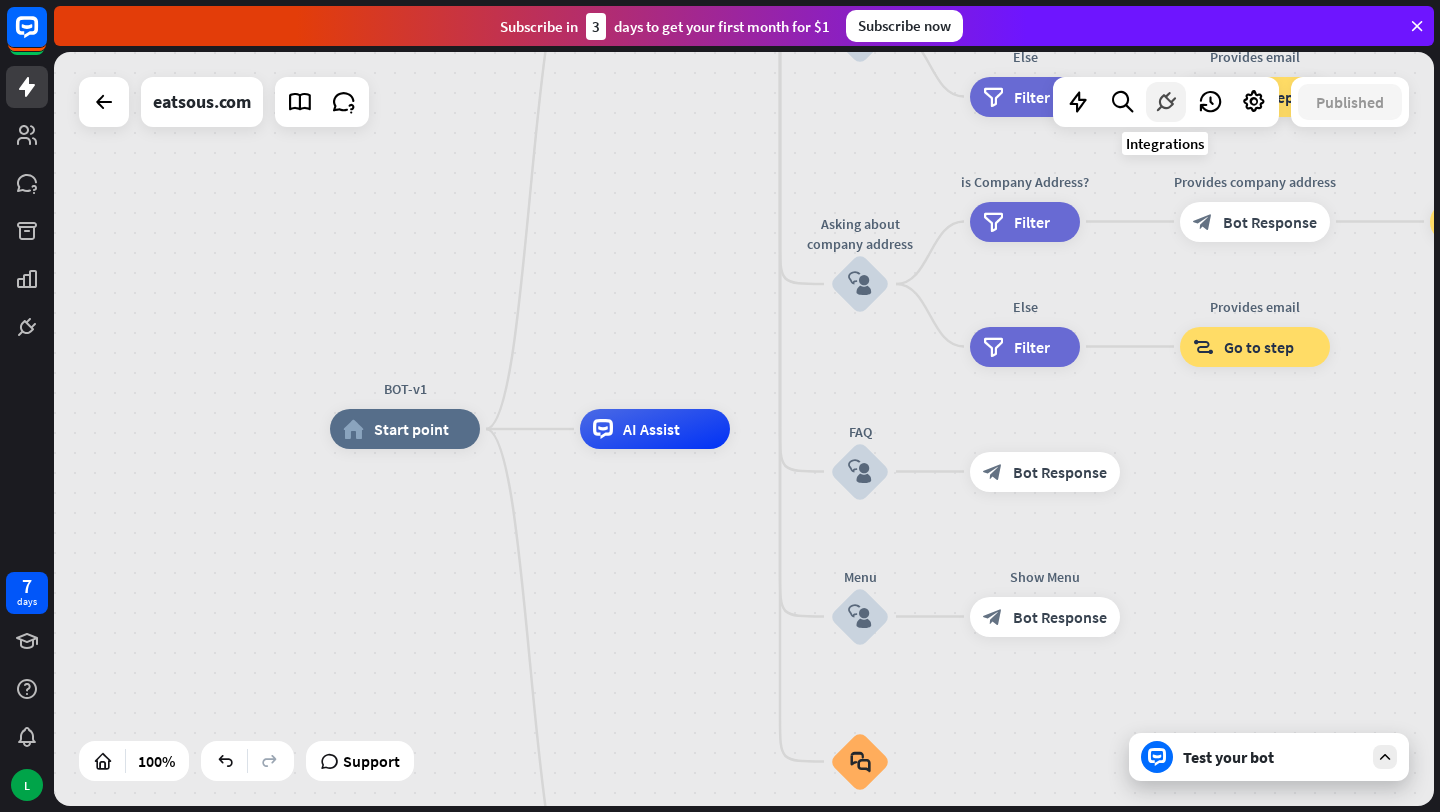 click at bounding box center (1166, 102) 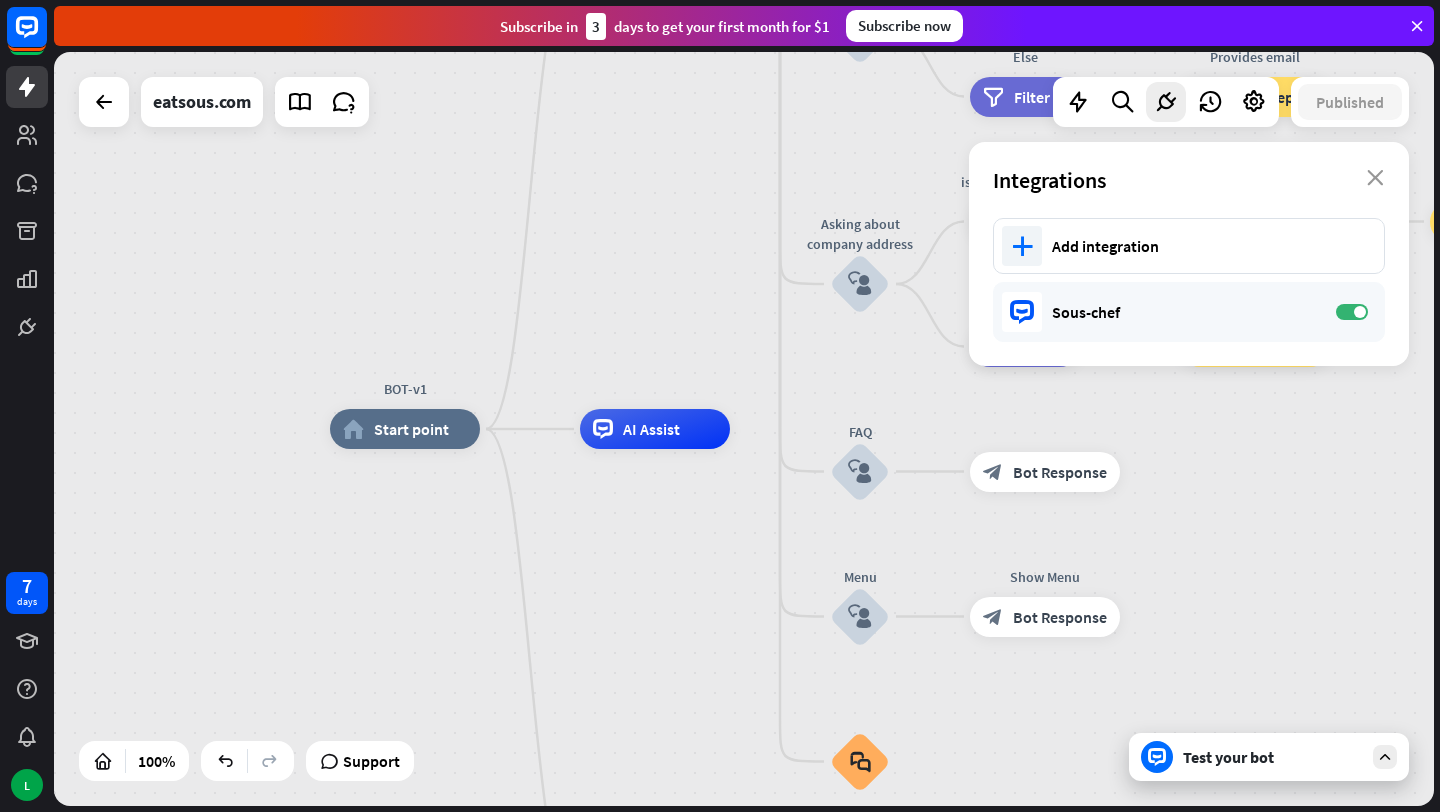click on "BOT-v1   home_2   Start point                 Welcome message   block_bot_response   Bot Response                 About us   block_user_input                 Provide company information   block_bot_response   Bot Response                 Back to Menu   block_user_input                 Was it helpful?   block_bot_response   Bot Response                 Yes   block_user_input                 Thank you!   block_bot_response   Bot Response                 No   block_user_input                 Back to Menu   block_goto   Go to step                 Contact us   block_user_input                 Contact flow   builder_tree   Flow                 Asking about email   block_user_input                   block_goto   Go to step                 Asking about phone number   block_user_input                 Is phone number?   filter   Filter                 Provides phone number   block_bot_response   Bot Response                 Back to Menu   block_goto   Go to step                 Else   filter   Filter" at bounding box center [1020, 806] 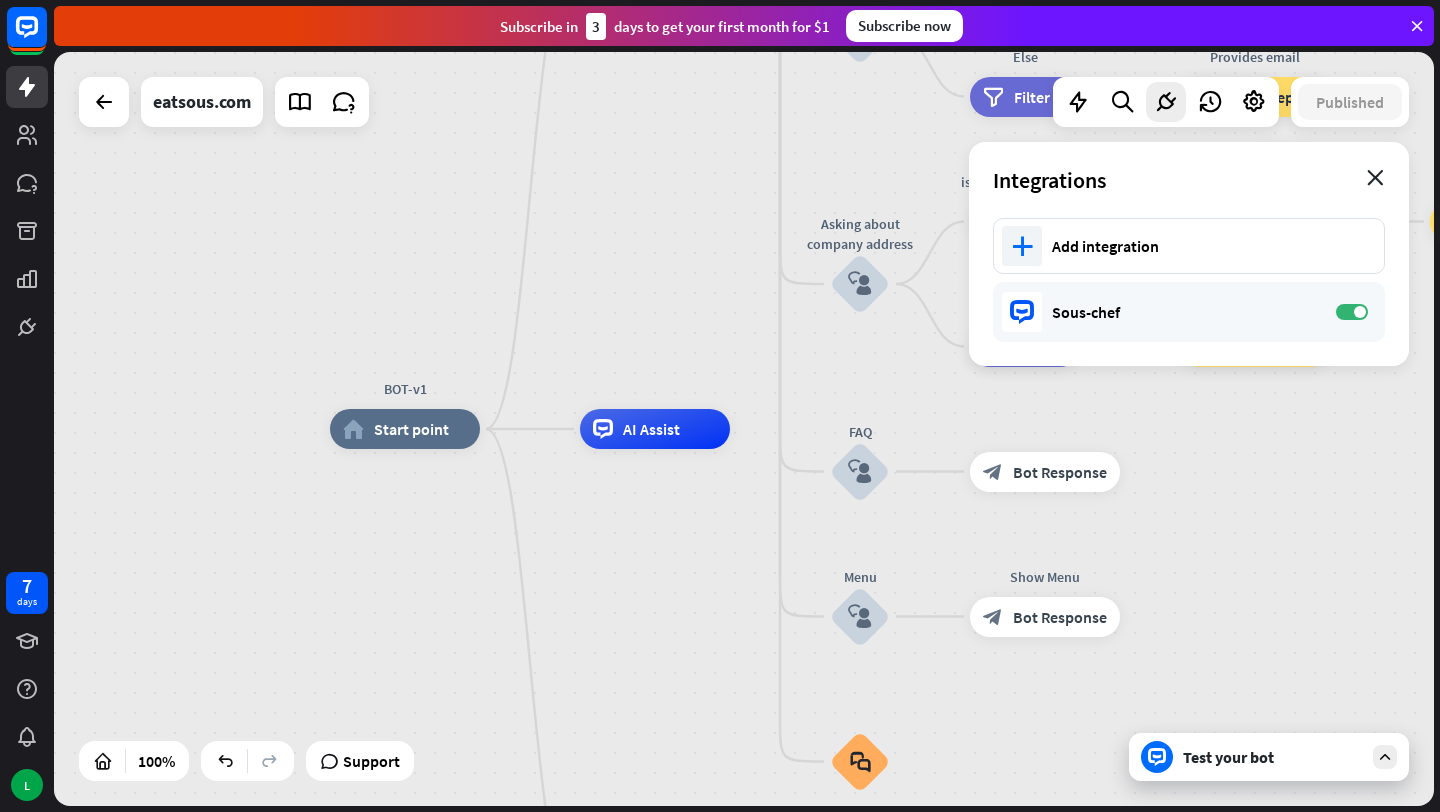 click on "close" at bounding box center (1375, 178) 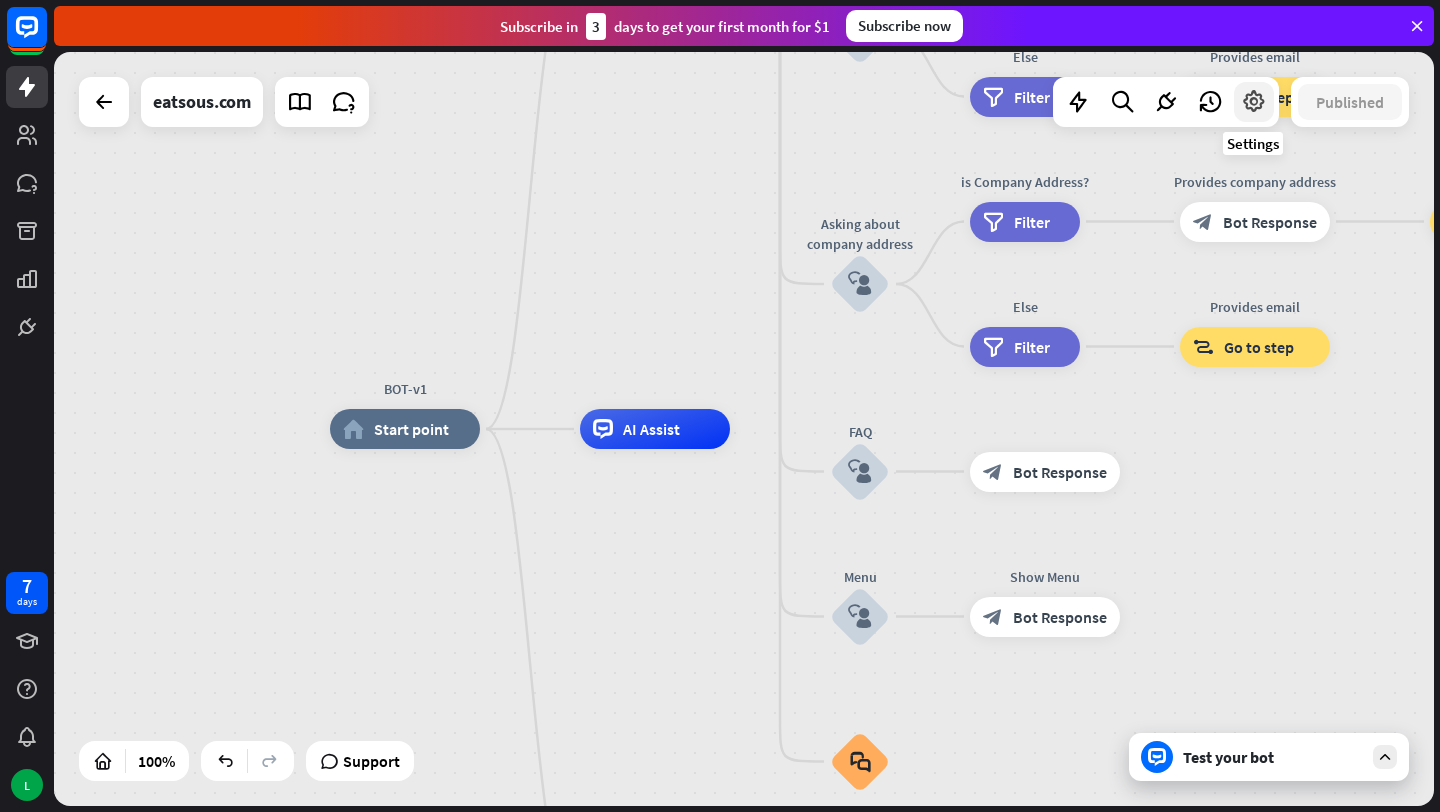 click at bounding box center [1254, 102] 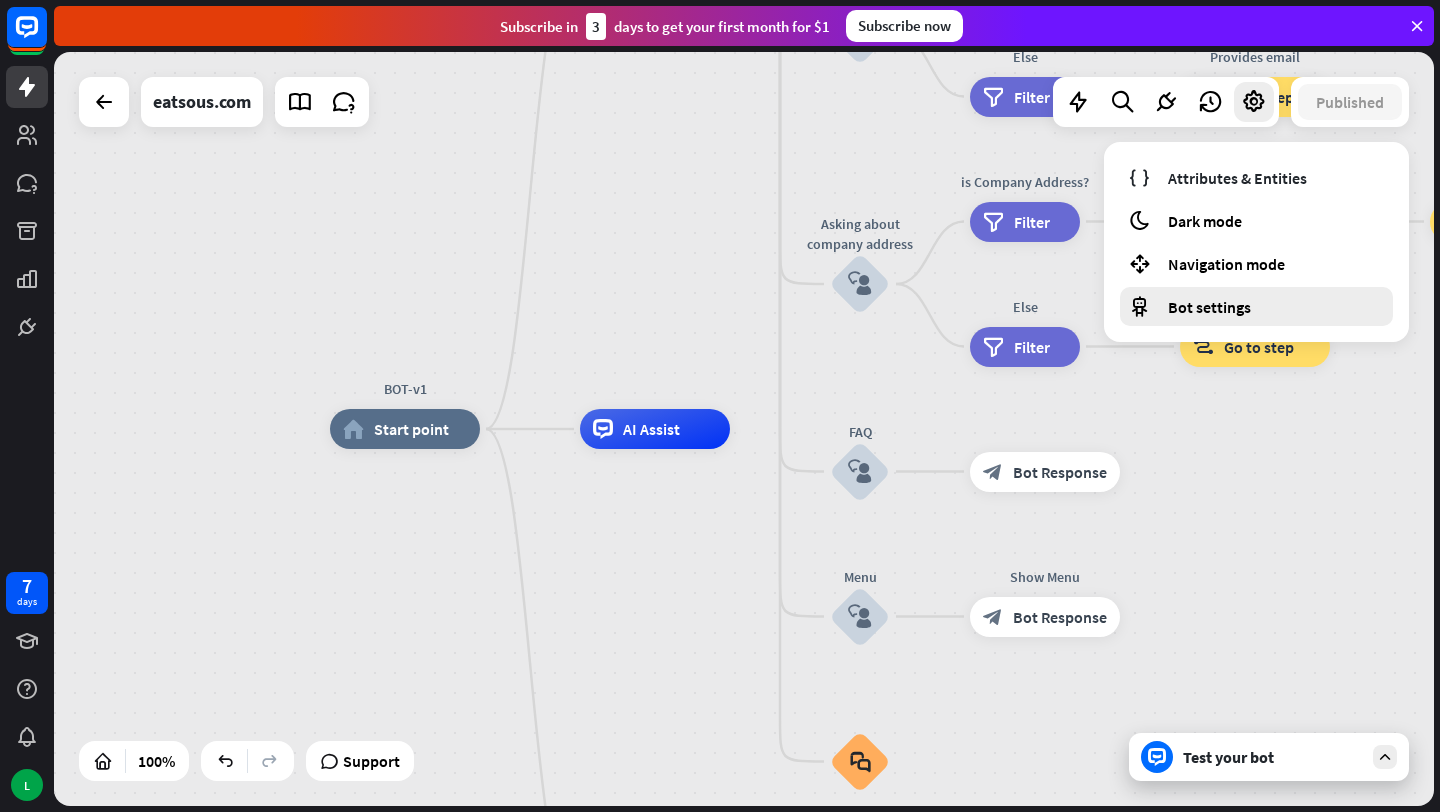 click on "Bot settings" at bounding box center [1256, 306] 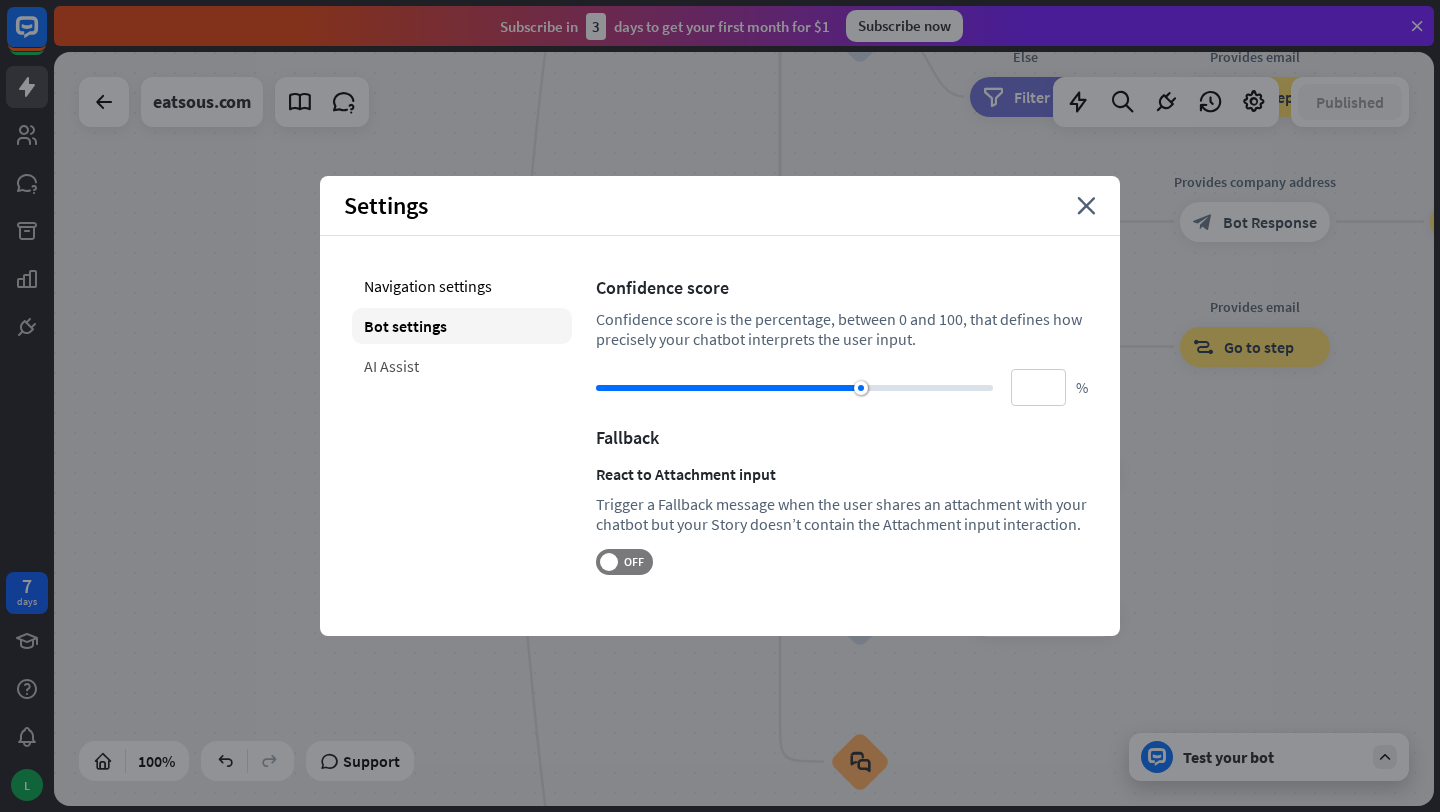 click on "AI Assist" at bounding box center [462, 366] 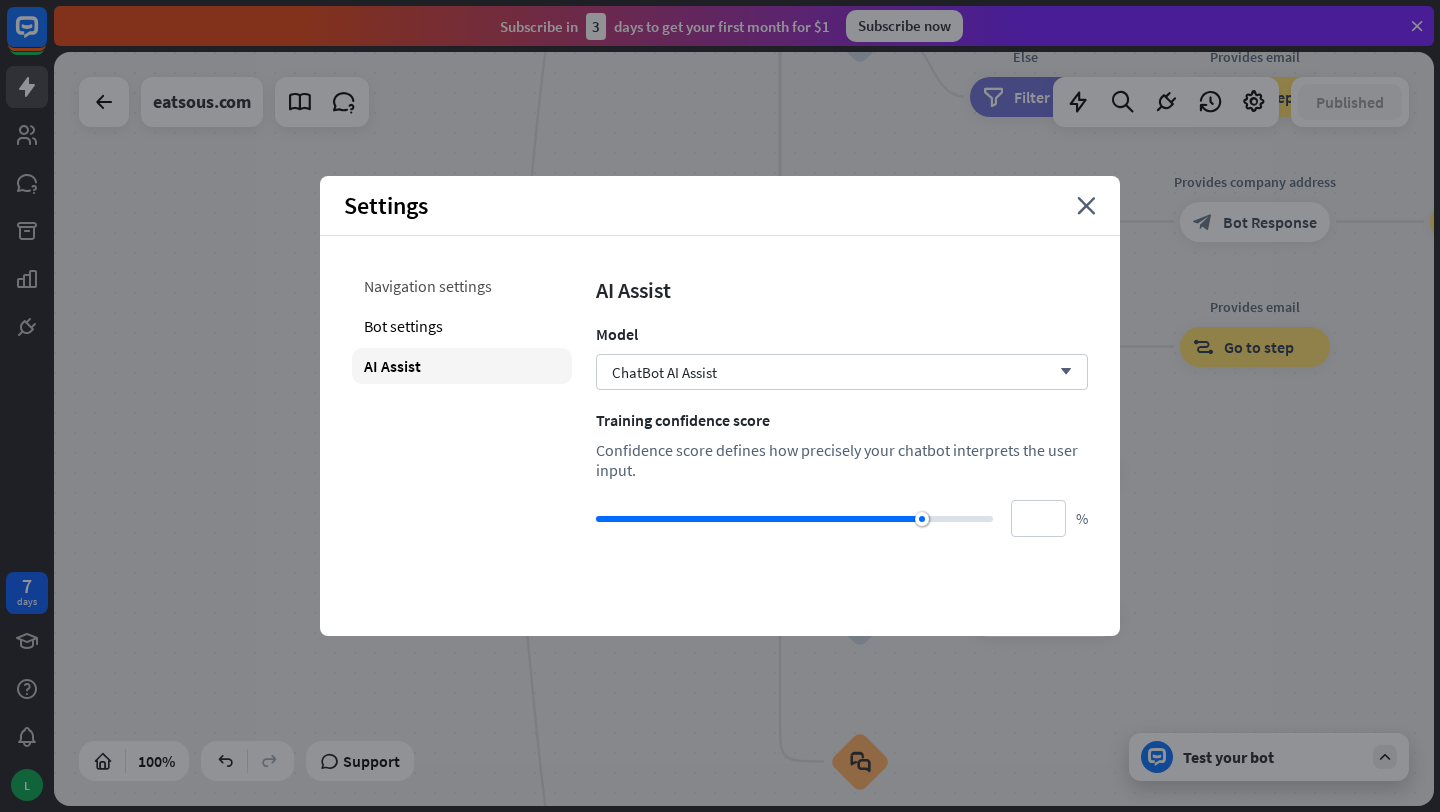 click on "Navigation settings" at bounding box center [462, 286] 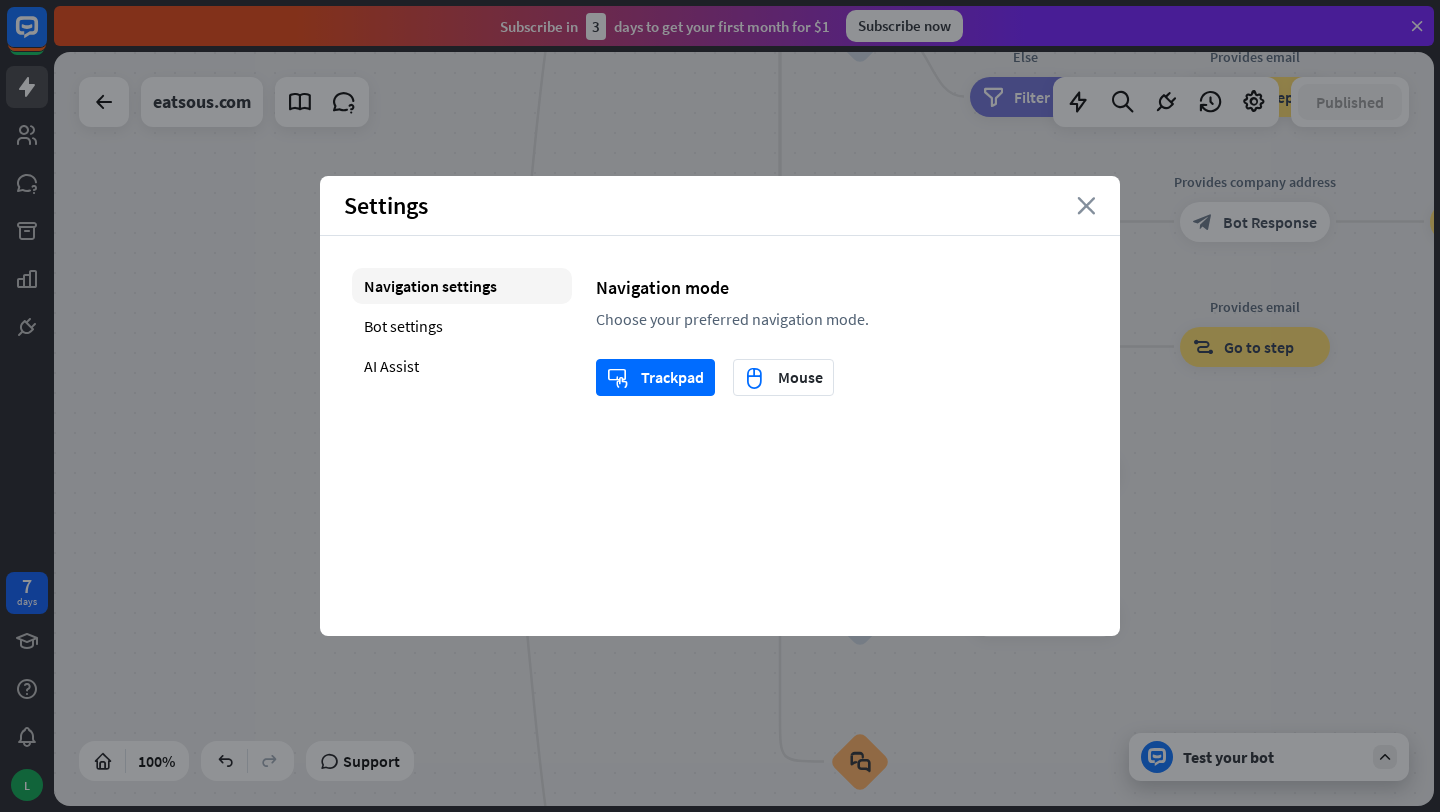 click on "close" at bounding box center [1086, 206] 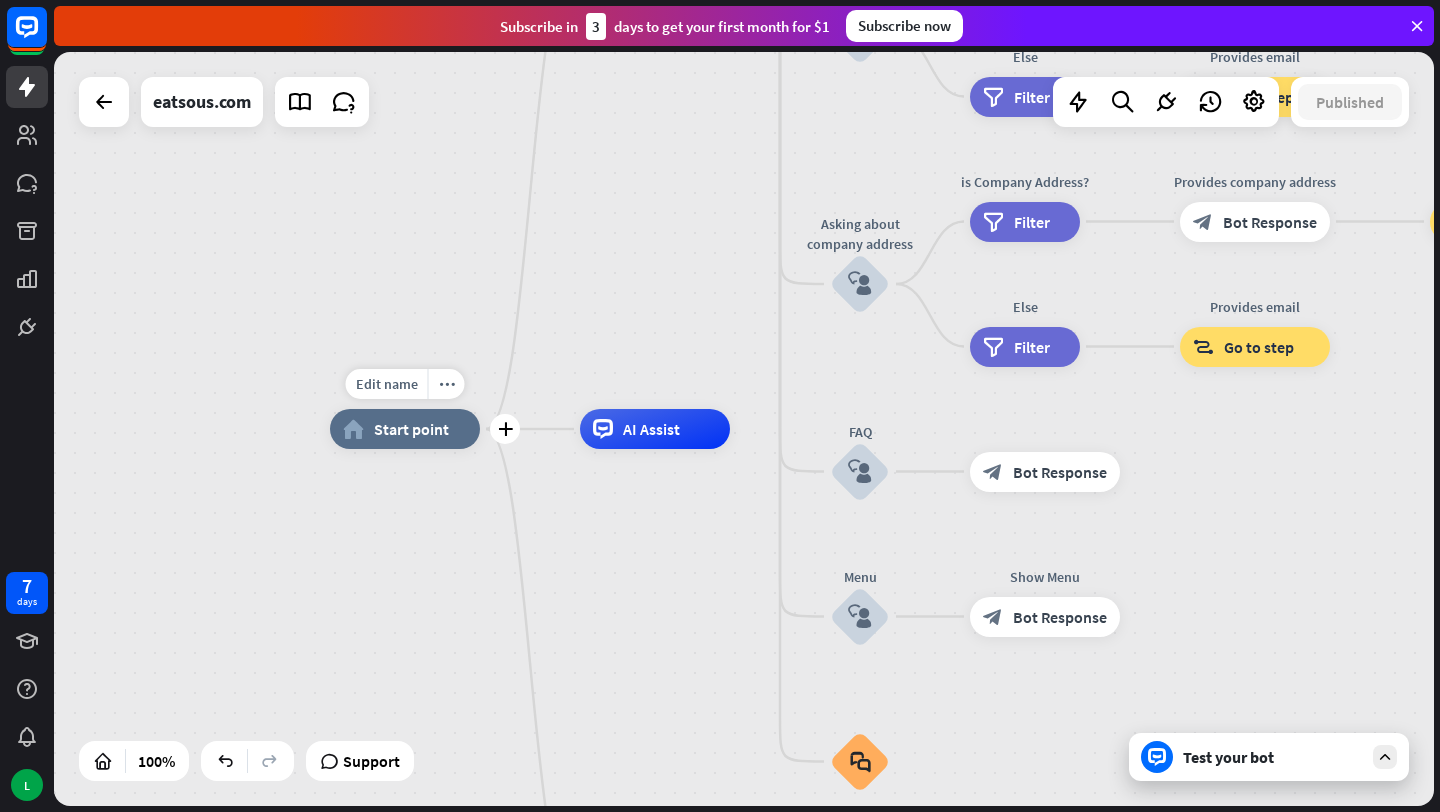 click on "Edit name   more_horiz         plus     home_2   Start point" at bounding box center (405, 429) 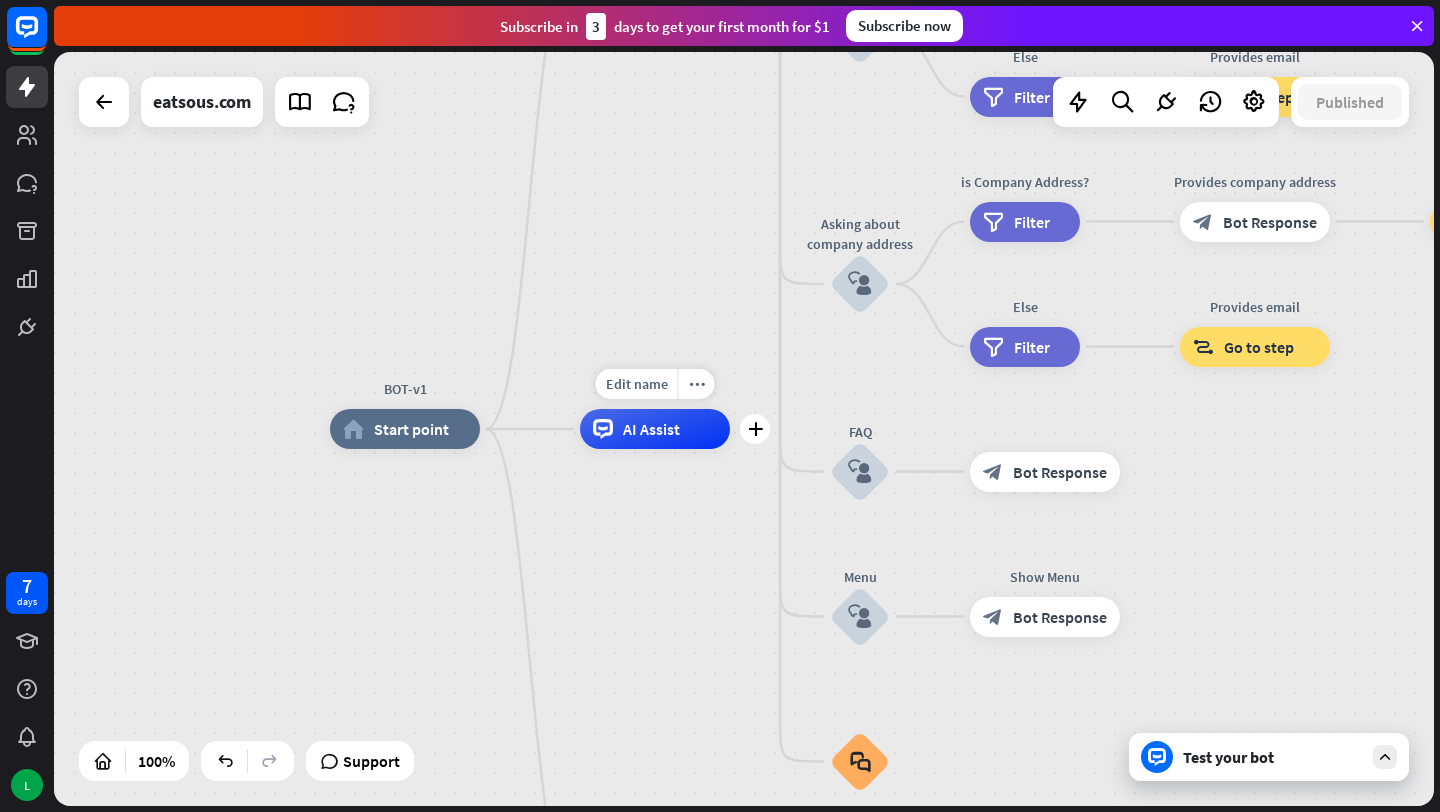 click on "AI Assist" at bounding box center [655, 429] 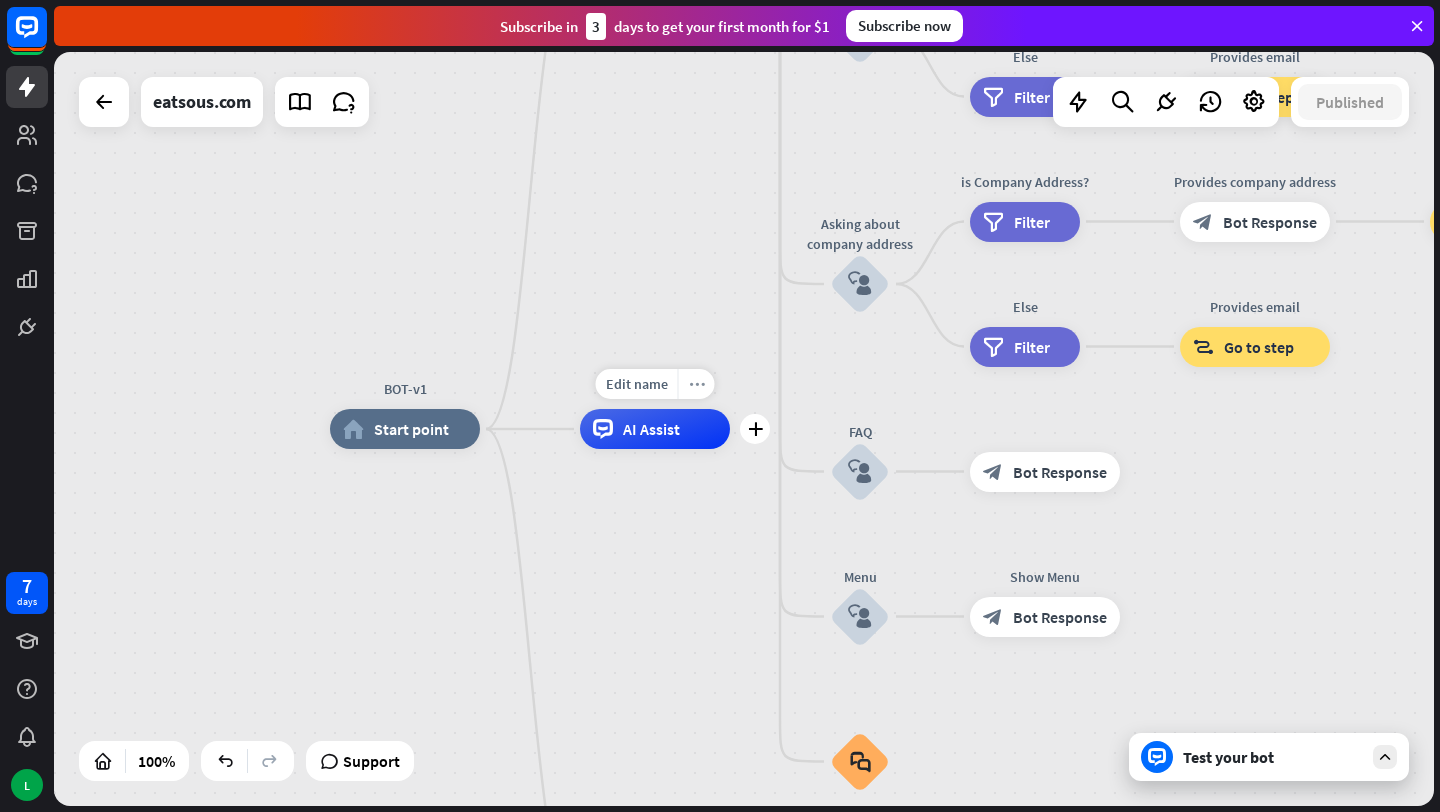 click on "more_horiz" at bounding box center [697, 384] 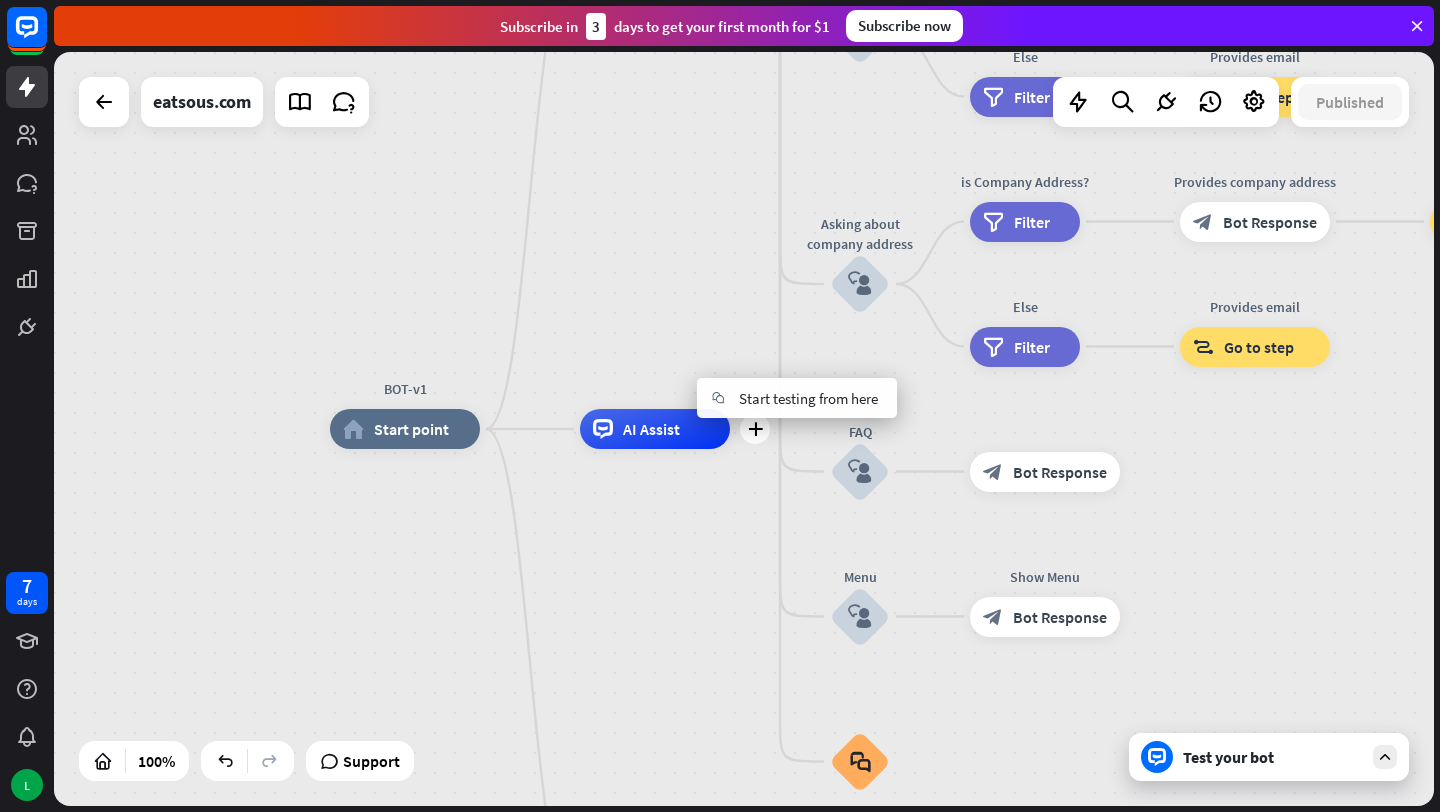 click on "AI Assist" at bounding box center [655, 429] 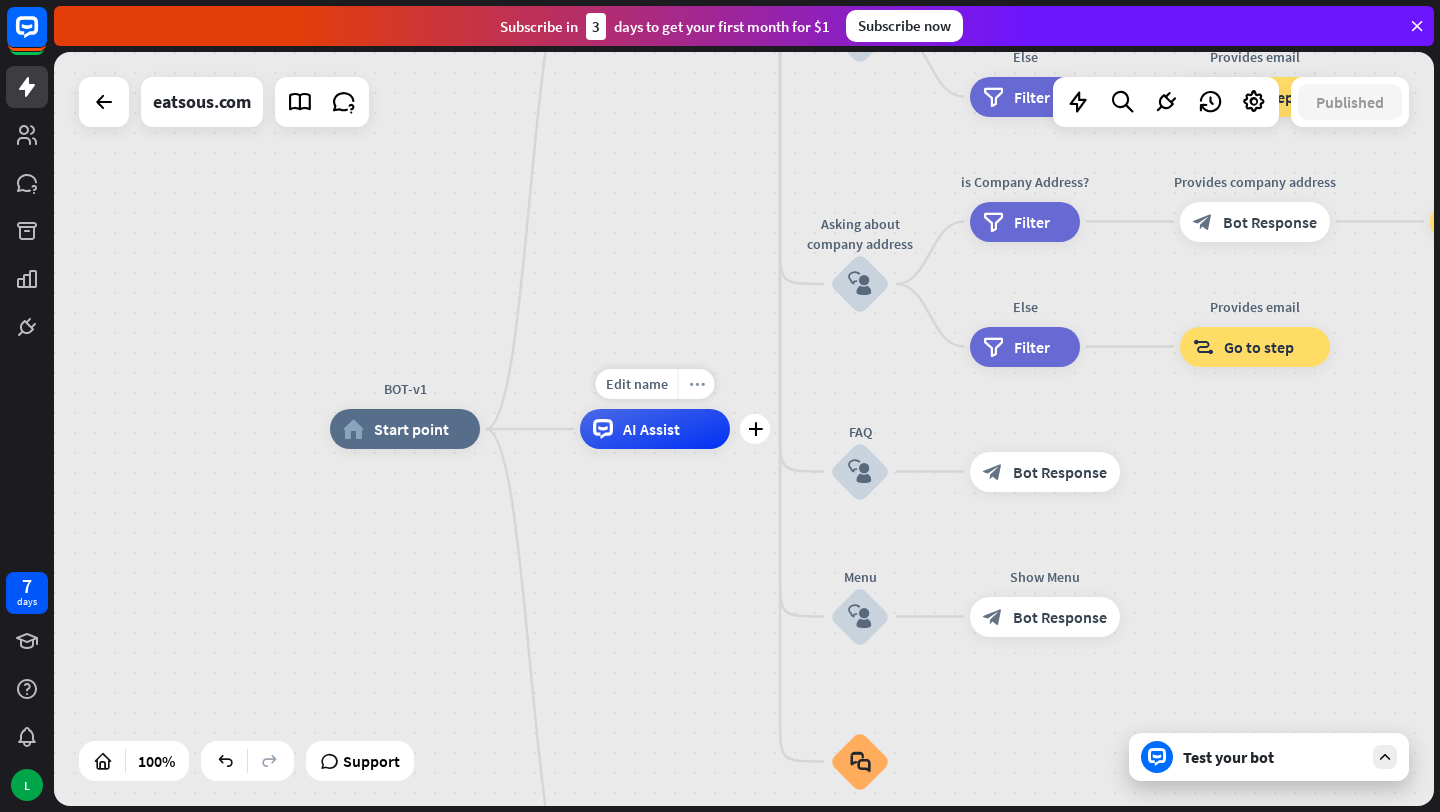 click on "more_horiz" at bounding box center [697, 384] 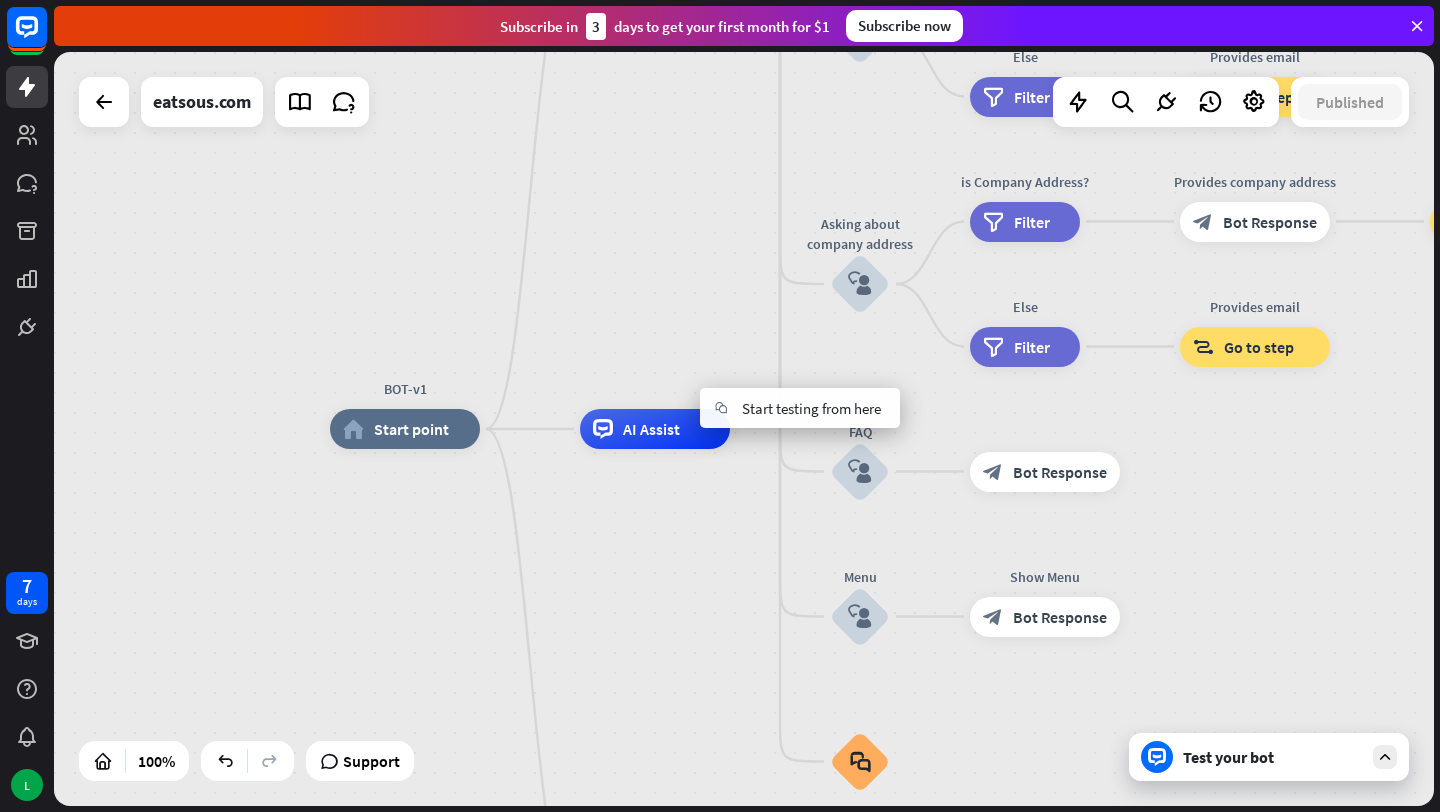click on "BOT-v1   home_2   Start point                 Welcome message   block_bot_response   Bot Response                 About us   block_user_input                 Provide company information   block_bot_response   Bot Response                 Back to Menu   block_user_input                 Was it helpful?   block_bot_response   Bot Response                 Yes   block_user_input                 Thank you!   block_bot_response   Bot Response                 No   block_user_input                 Back to Menu   block_goto   Go to step                 Contact us   block_user_input                 Contact flow   builder_tree   Flow                 Asking about email   block_user_input                   block_goto   Go to step                 Asking about phone number   block_user_input                 Is phone number?   filter   Filter                 Provides phone number   block_bot_response   Bot Response                 Back to Menu   block_goto   Go to step                 Else   filter   Filter" at bounding box center (744, 429) 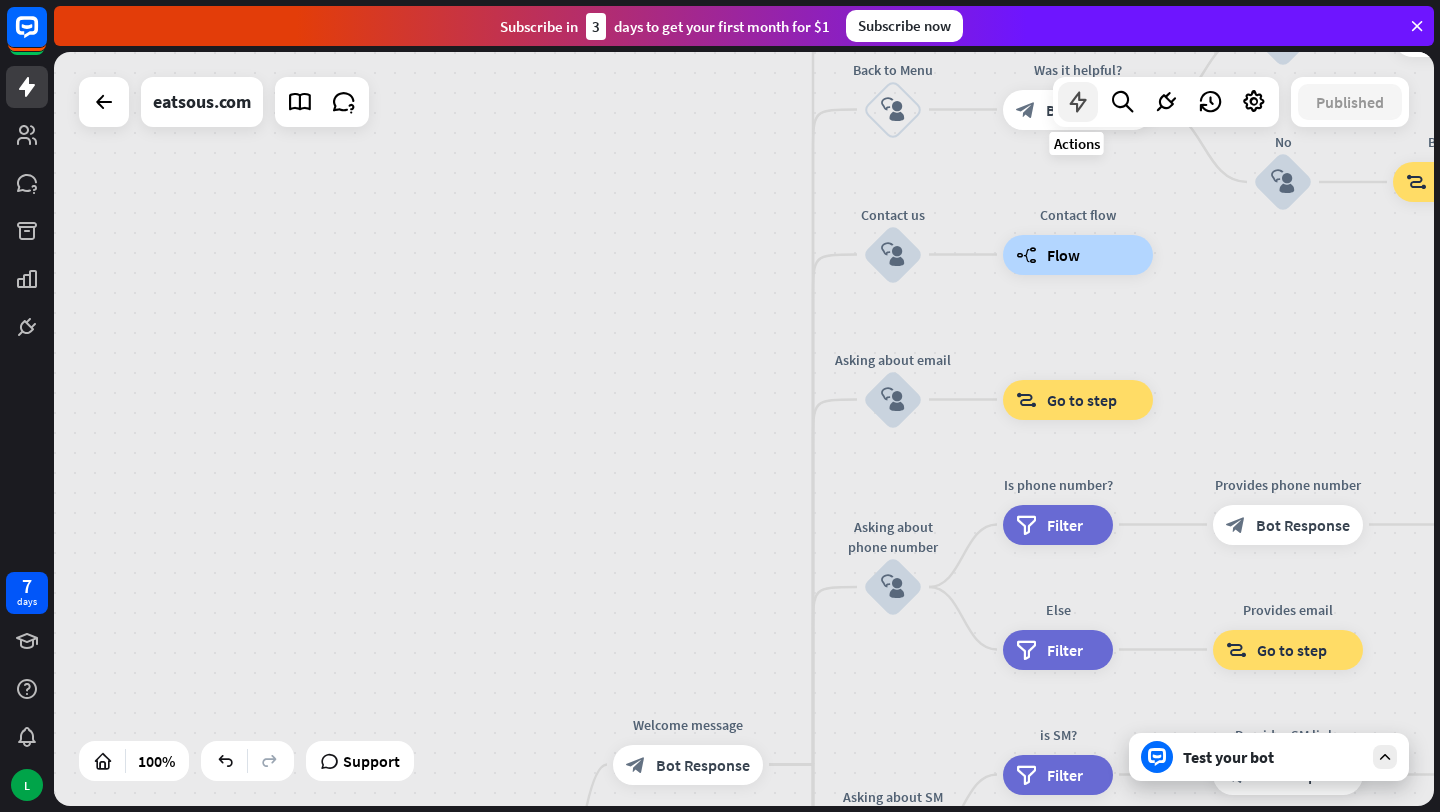 click at bounding box center [1078, 102] 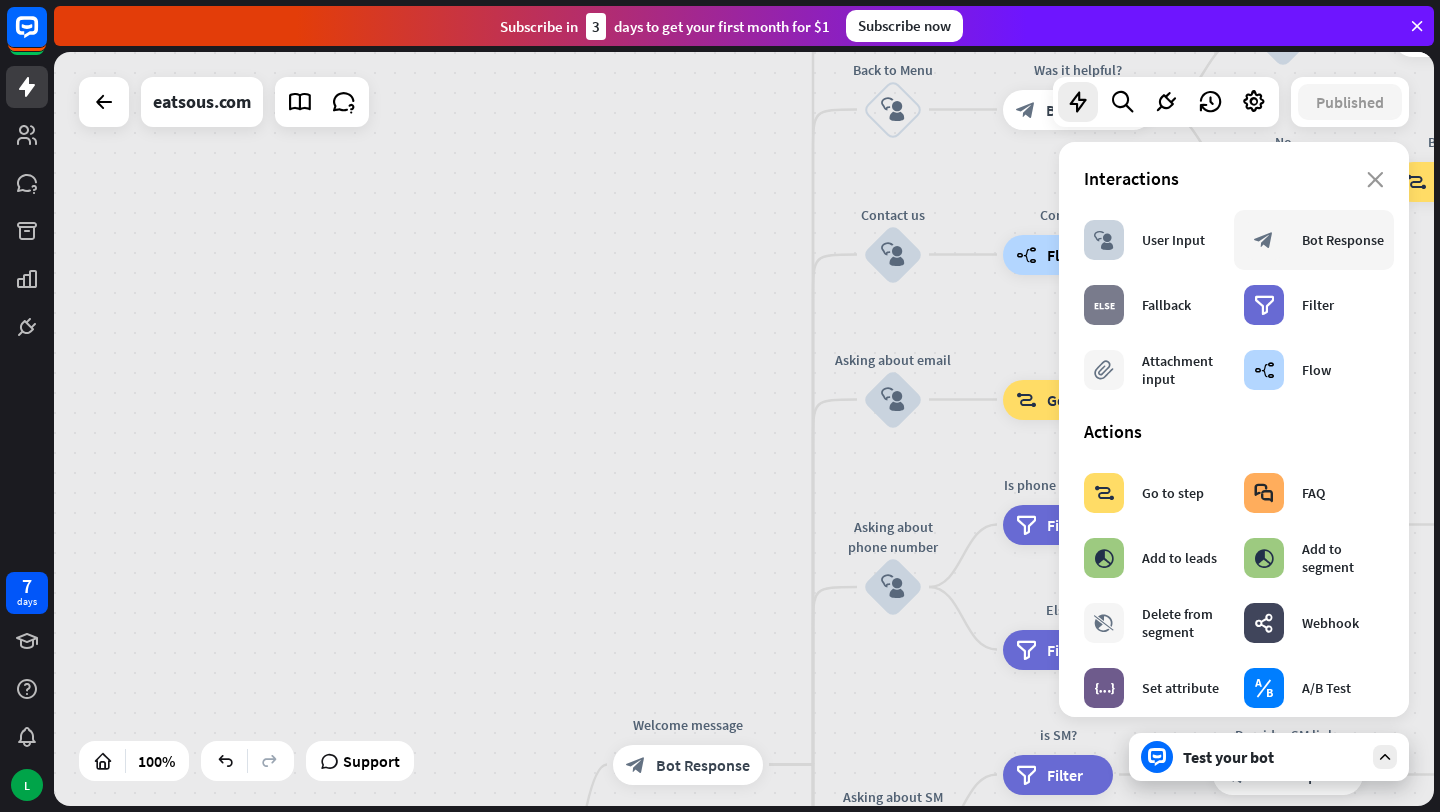 click on "block_bot_response" at bounding box center [1264, 240] 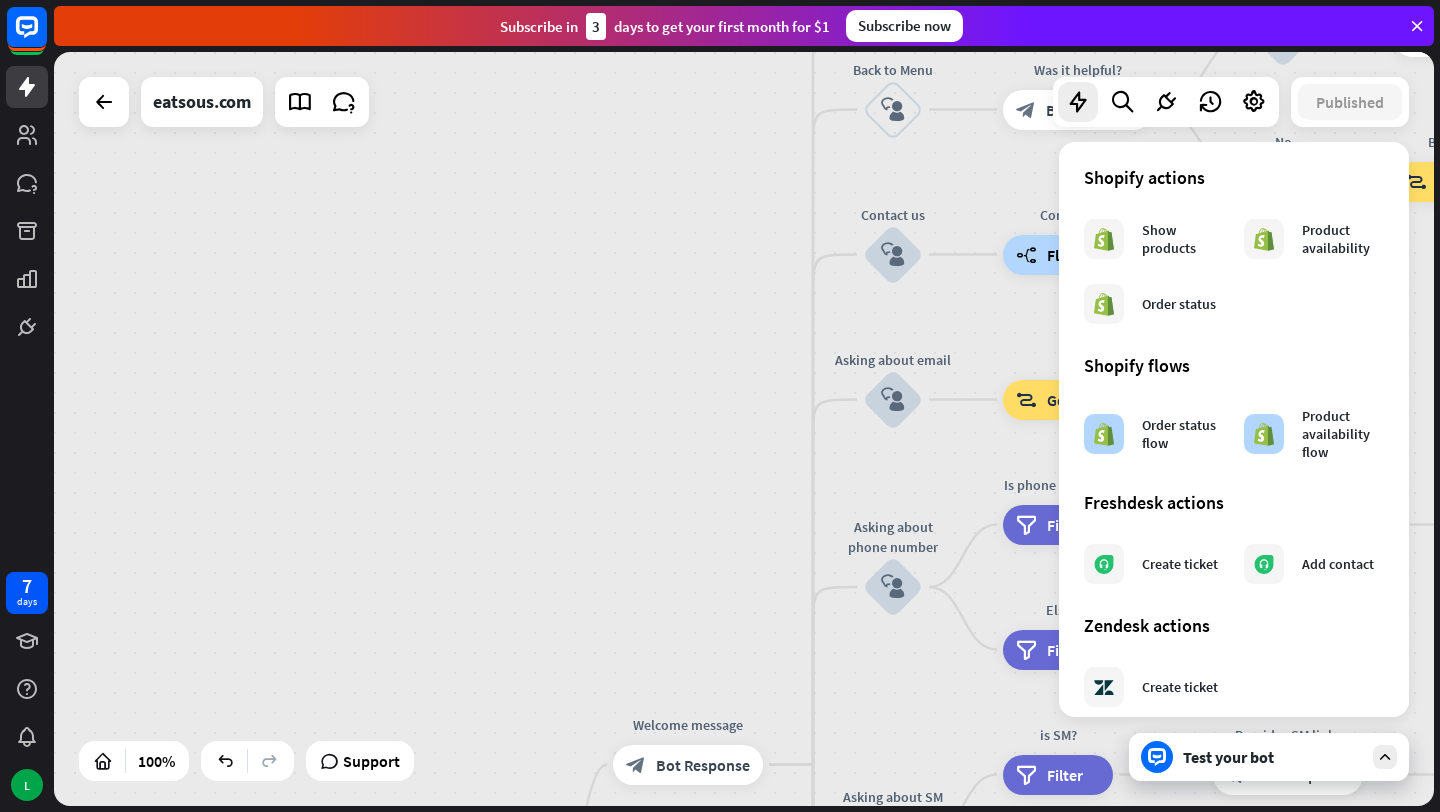 scroll, scrollTop: 1038, scrollLeft: 0, axis: vertical 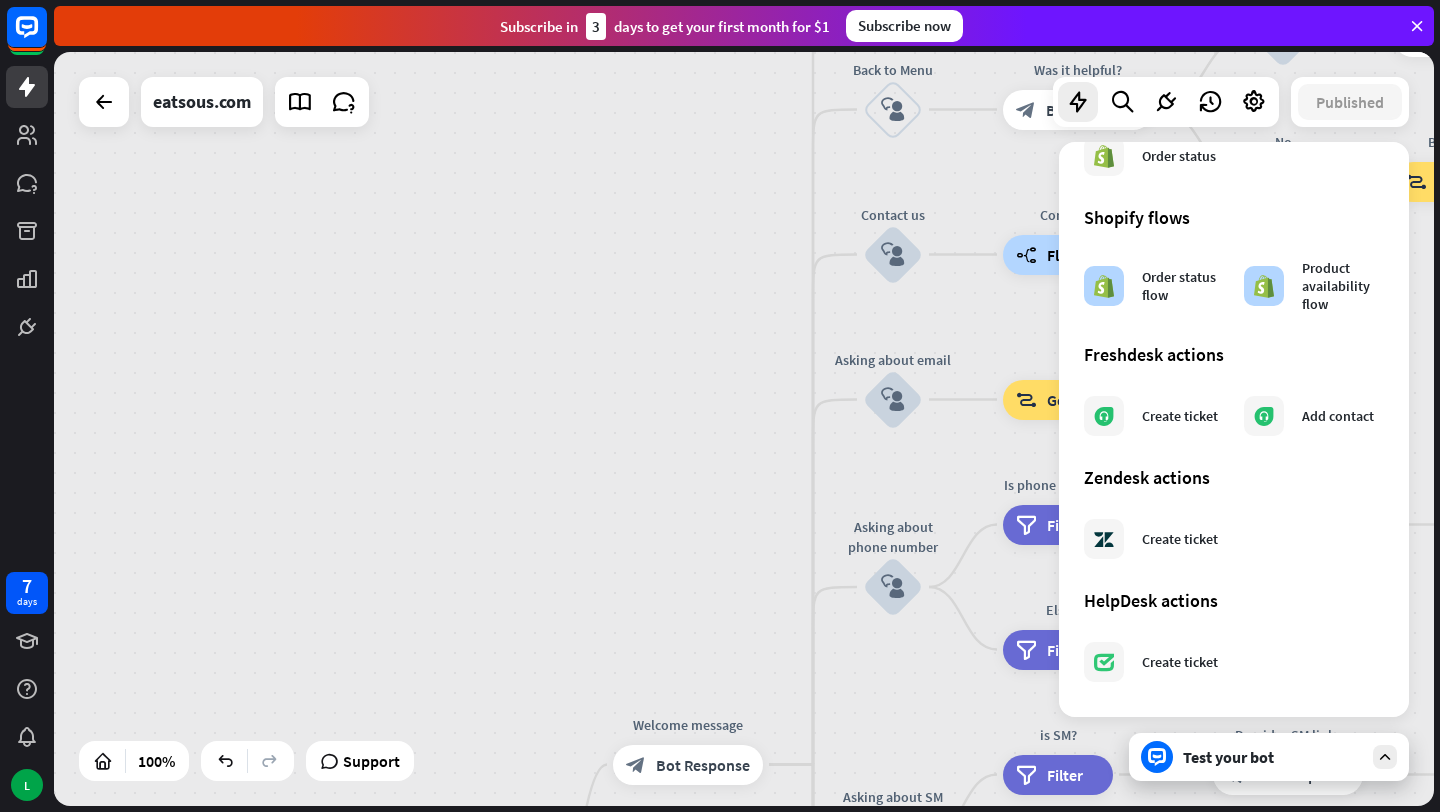 click at bounding box center (1385, 757) 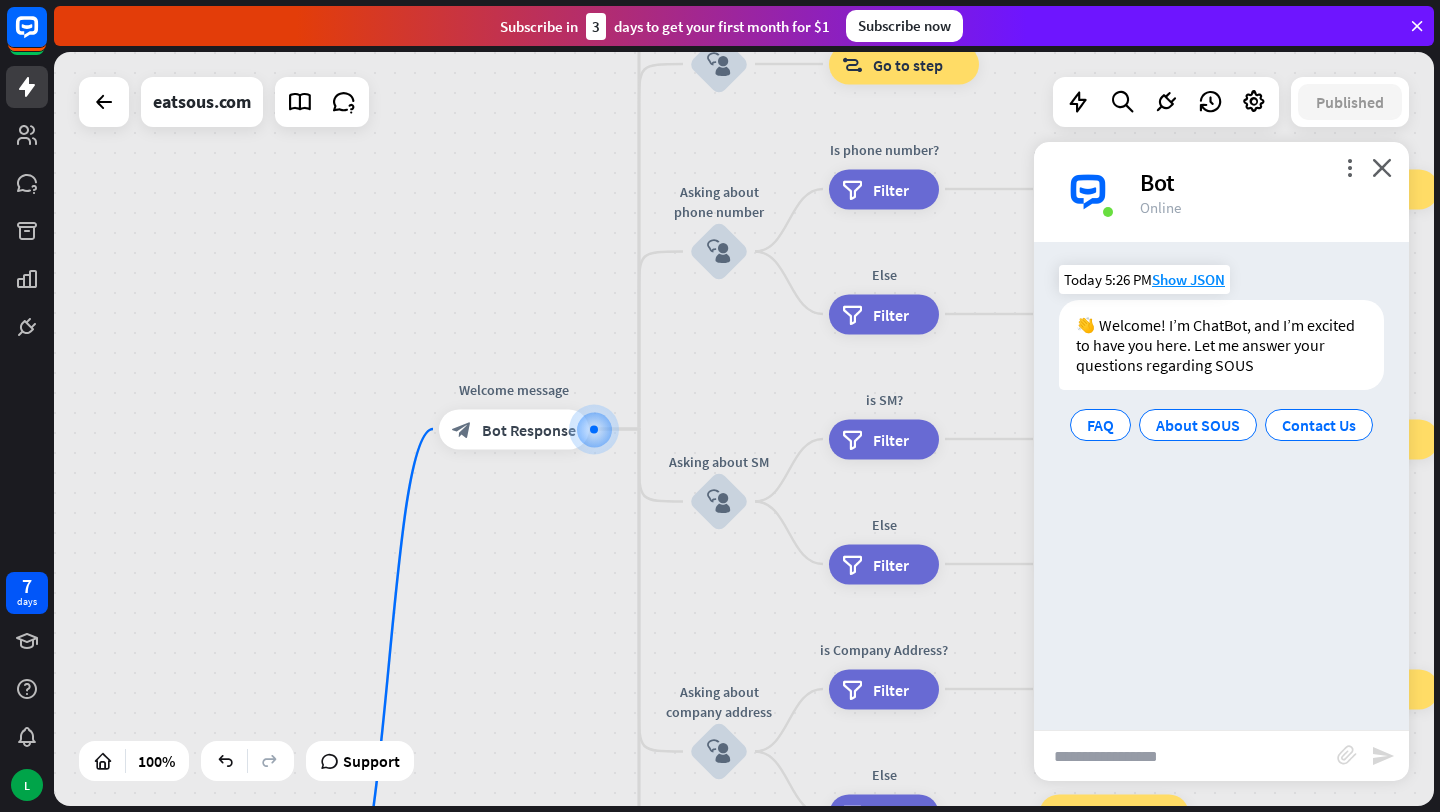 click on "👋 Welcome! I’m ChatBot, and I’m excited to have you here. Let me answer your questions regarding SOUS" at bounding box center (1221, 345) 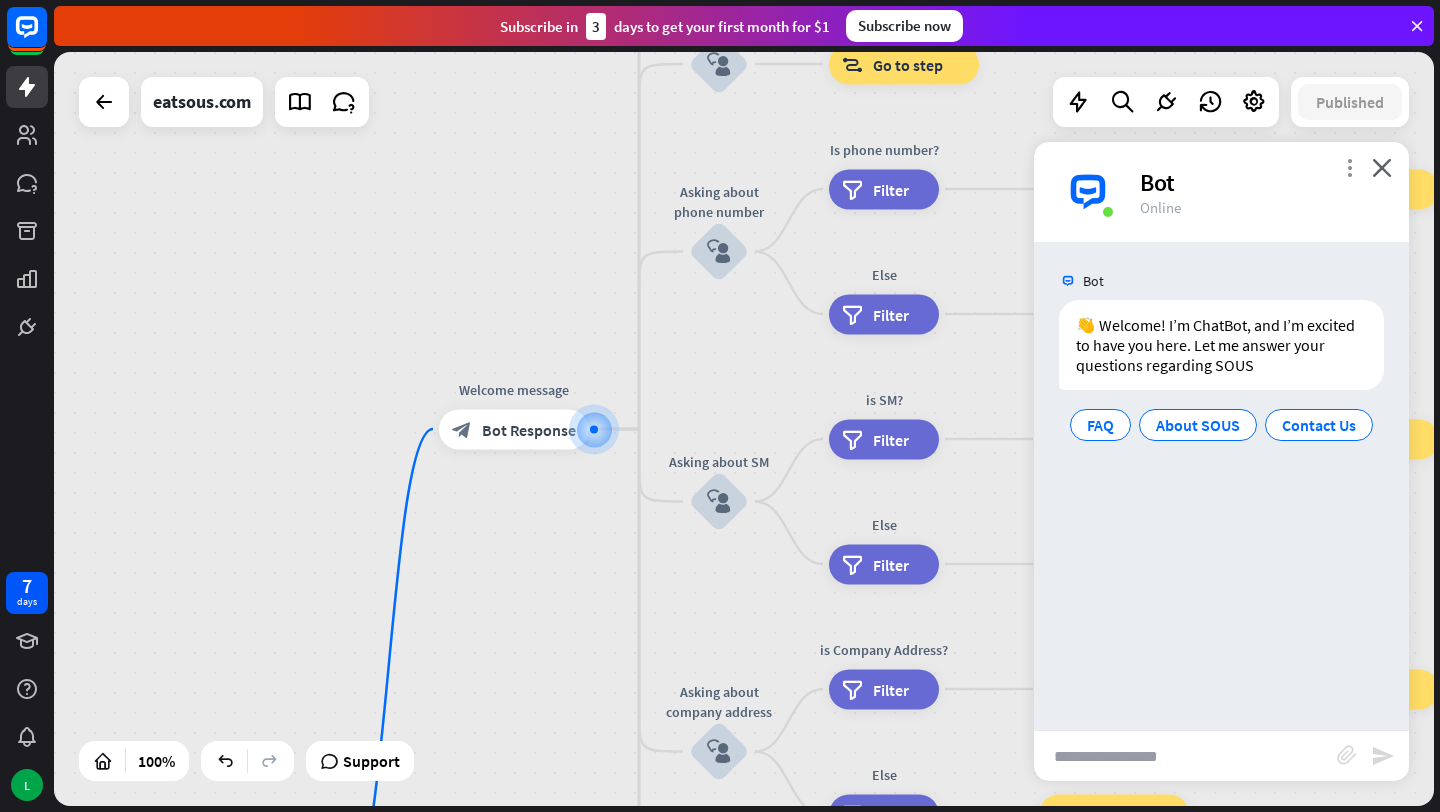 click on "more_vert" at bounding box center [1349, 167] 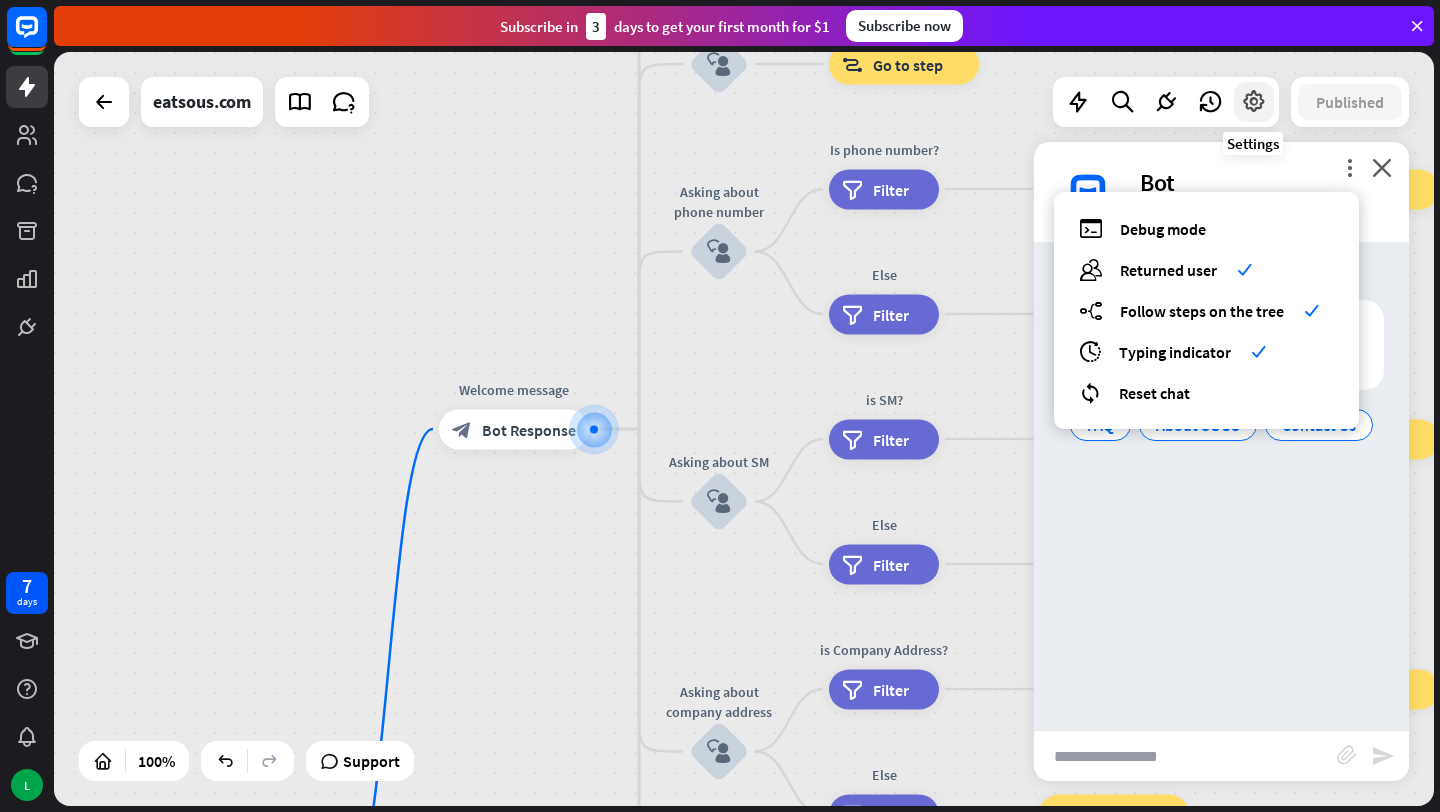 click at bounding box center (1254, 102) 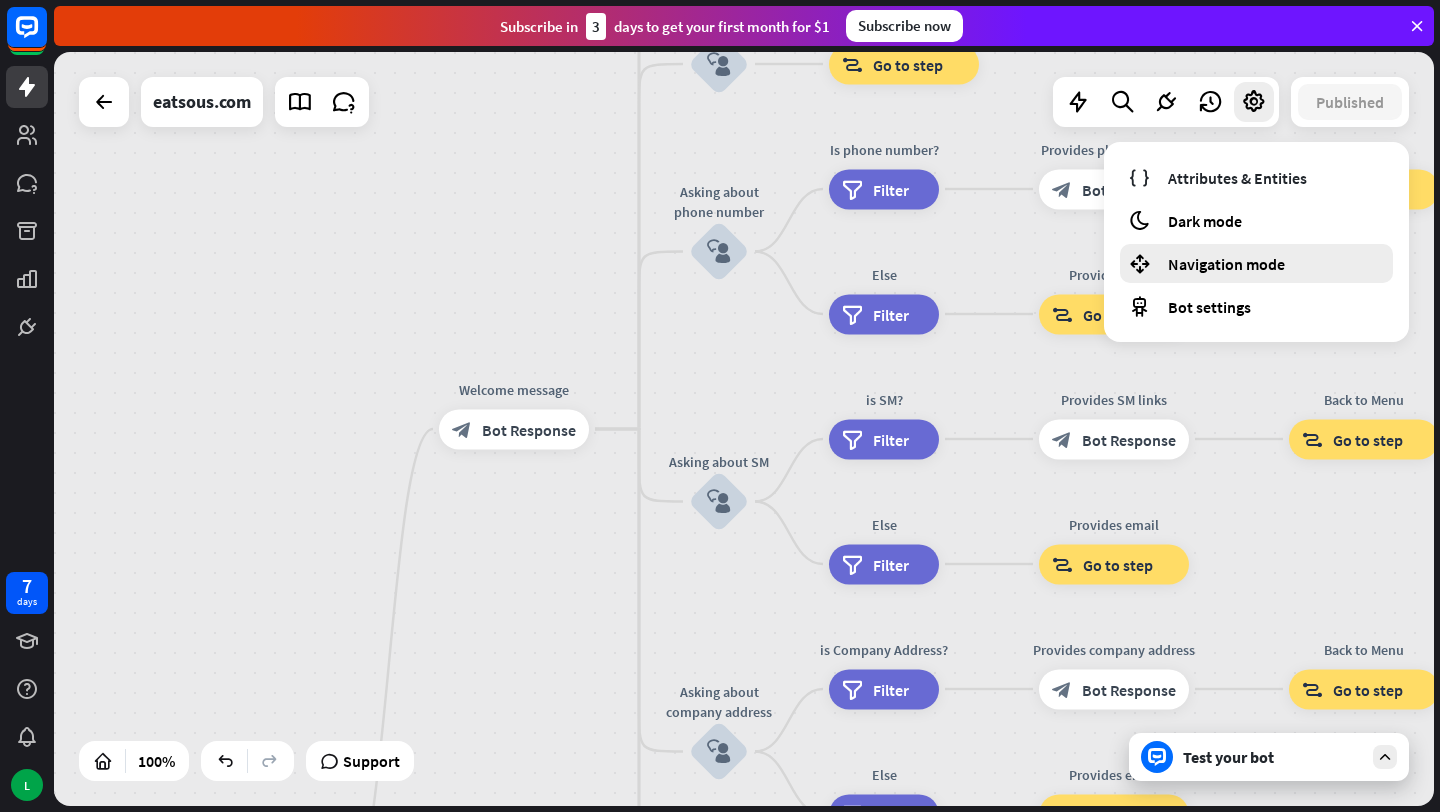 click on "Navigation mode" at bounding box center (1256, 263) 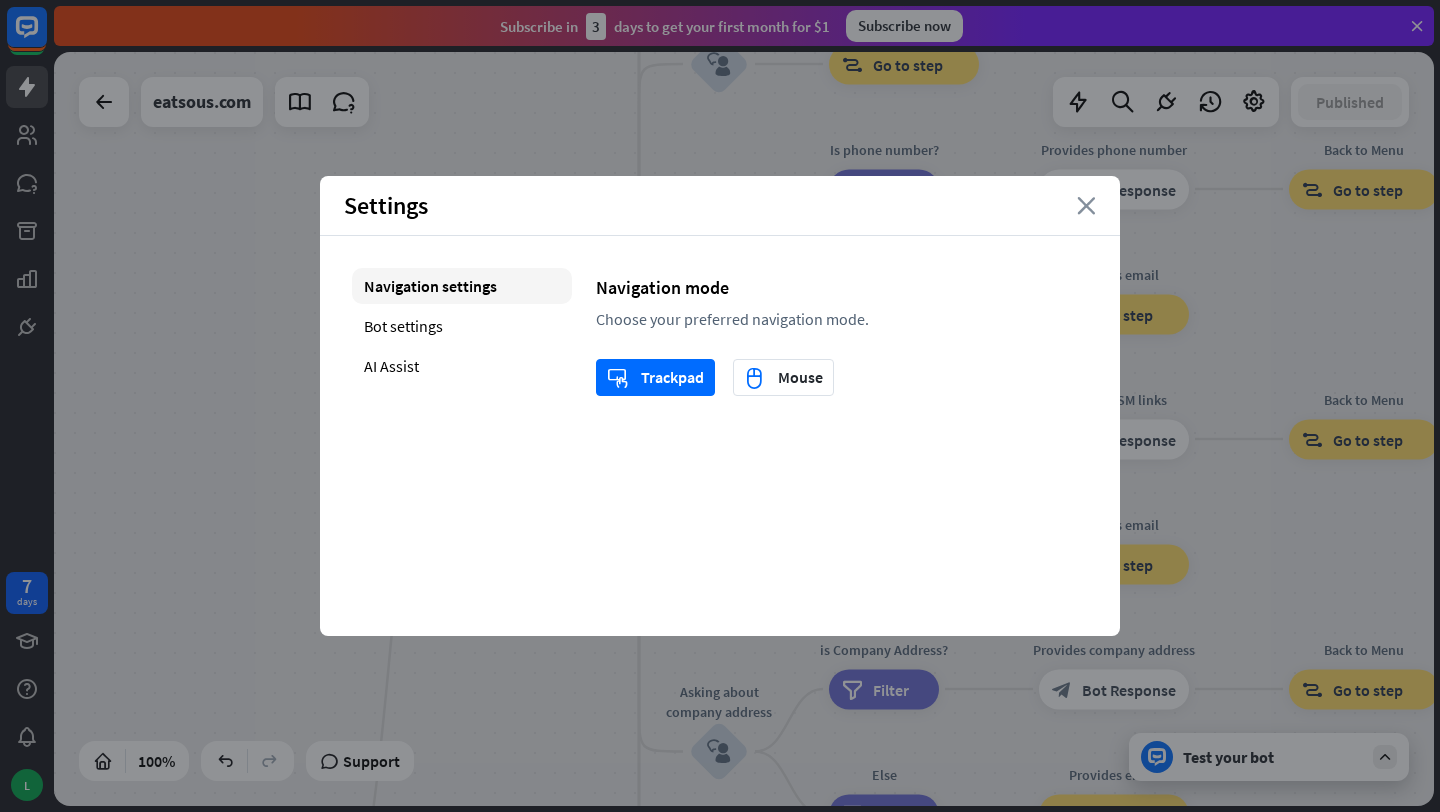 click on "close" at bounding box center (1086, 206) 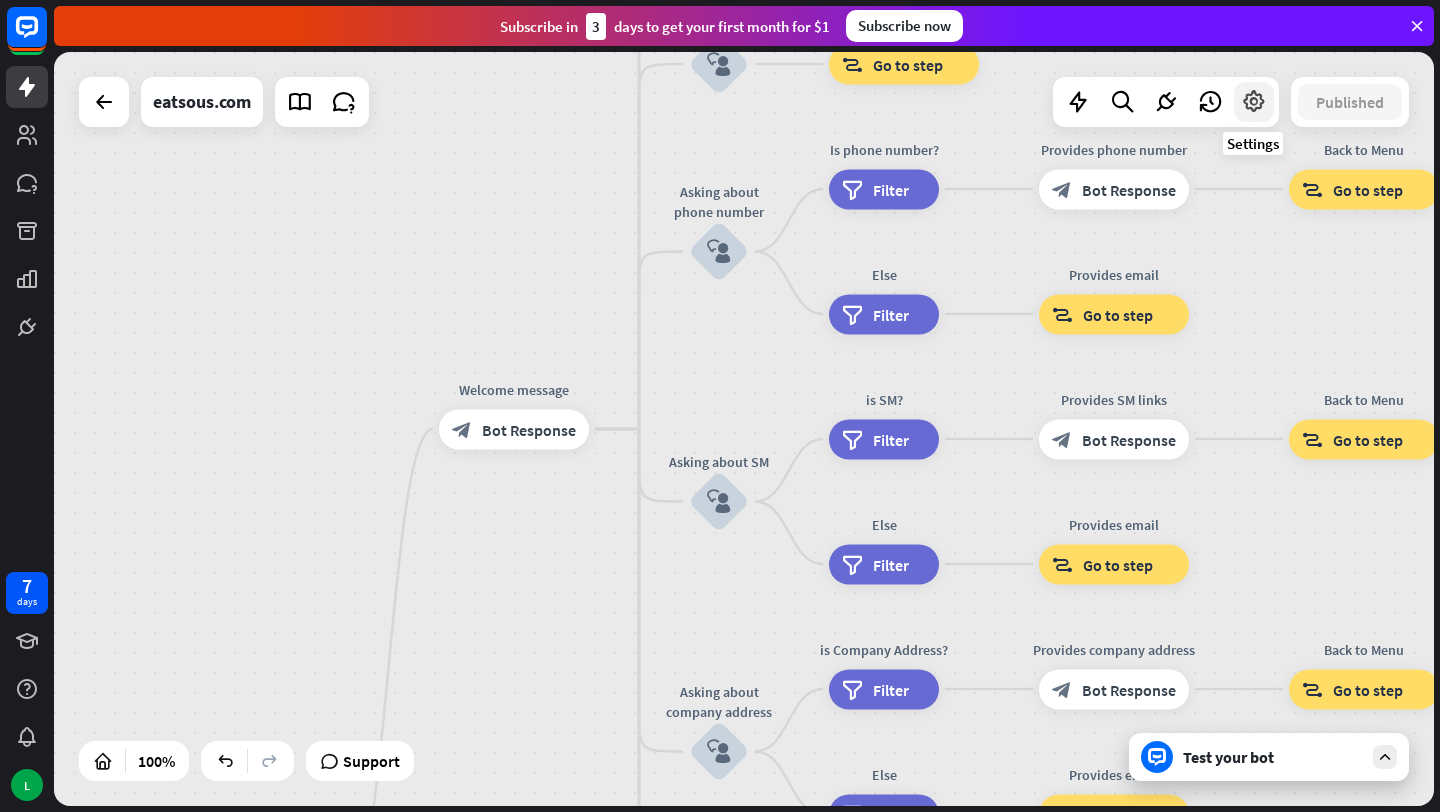 click at bounding box center [1254, 102] 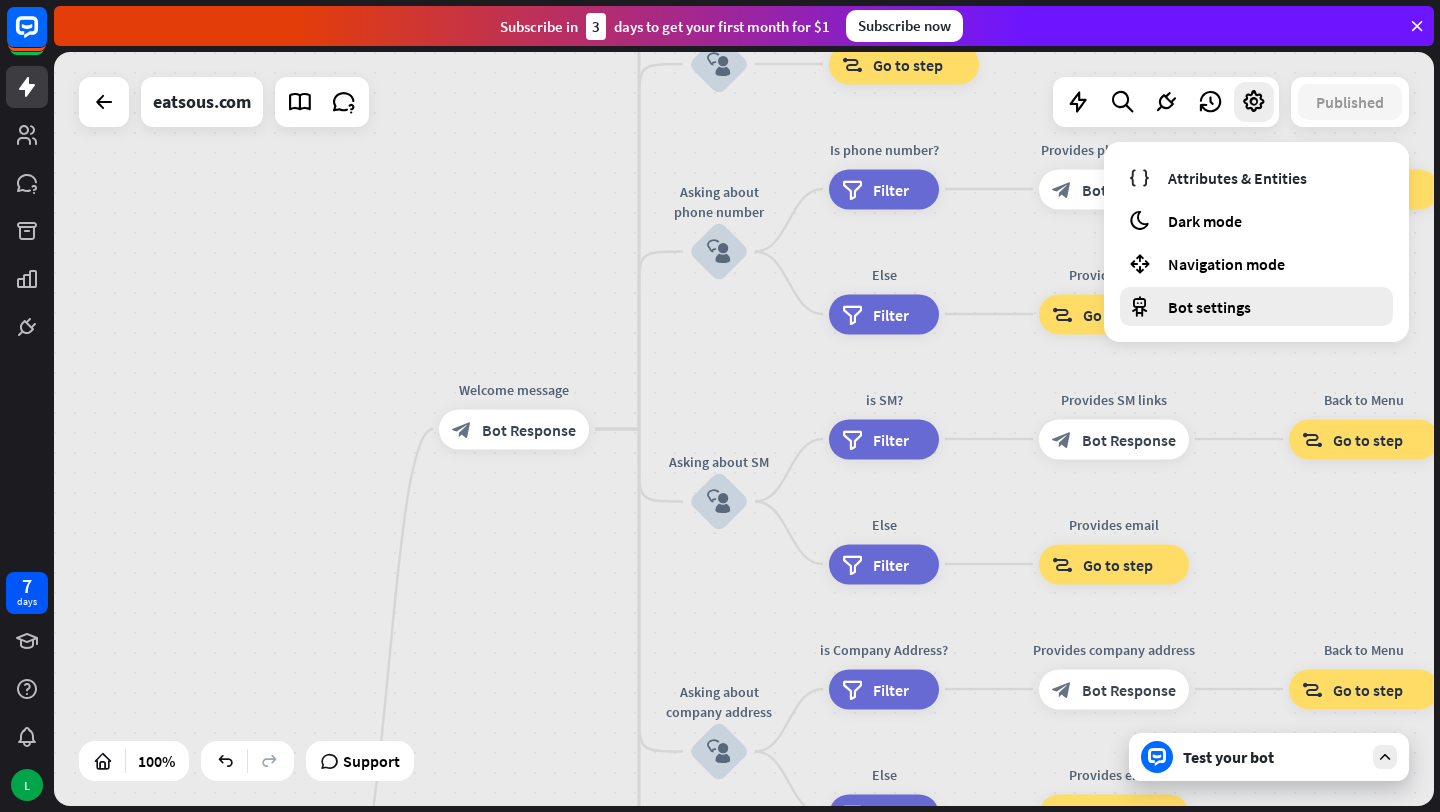 click on "Bot settings" at bounding box center (1209, 307) 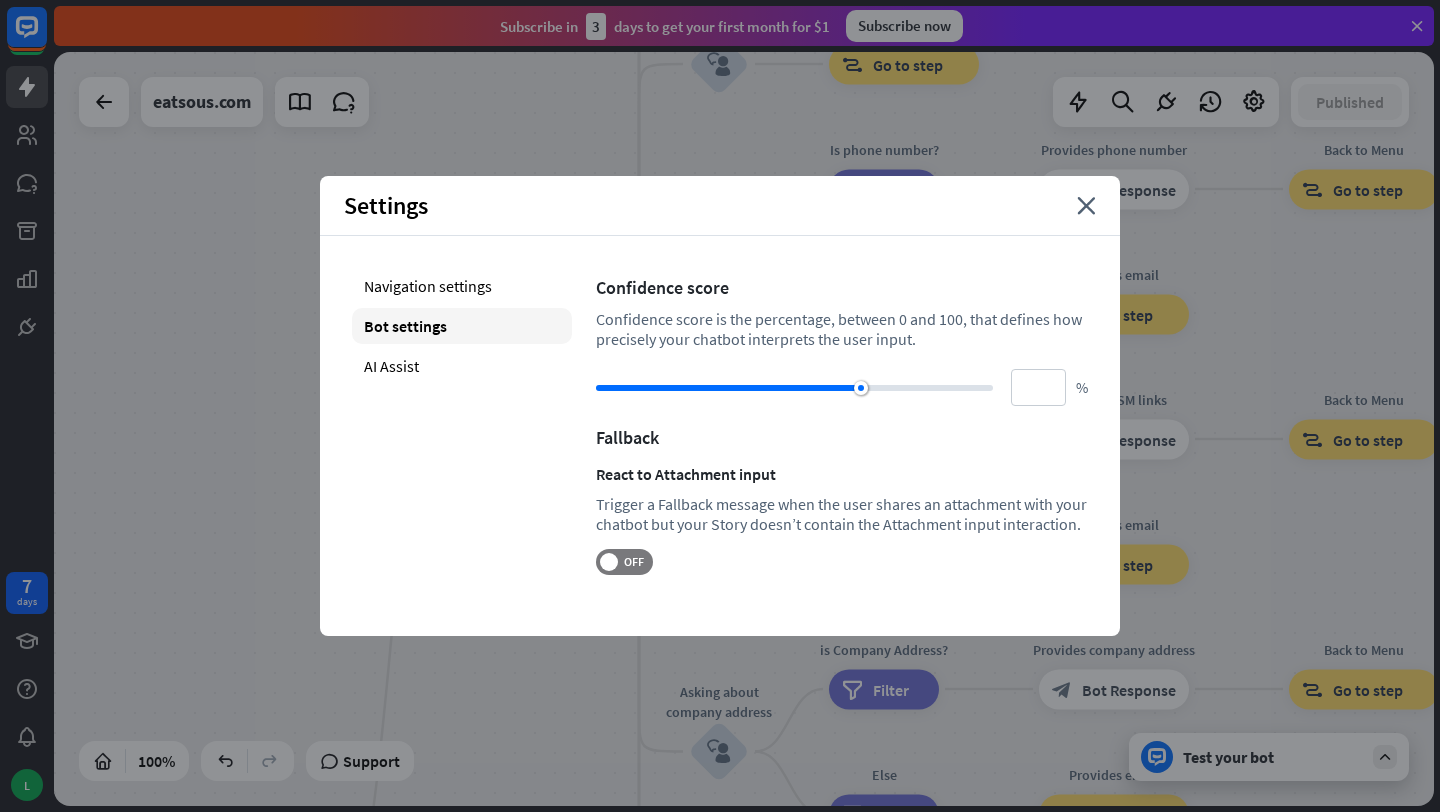 click on "Bot settings" at bounding box center (462, 326) 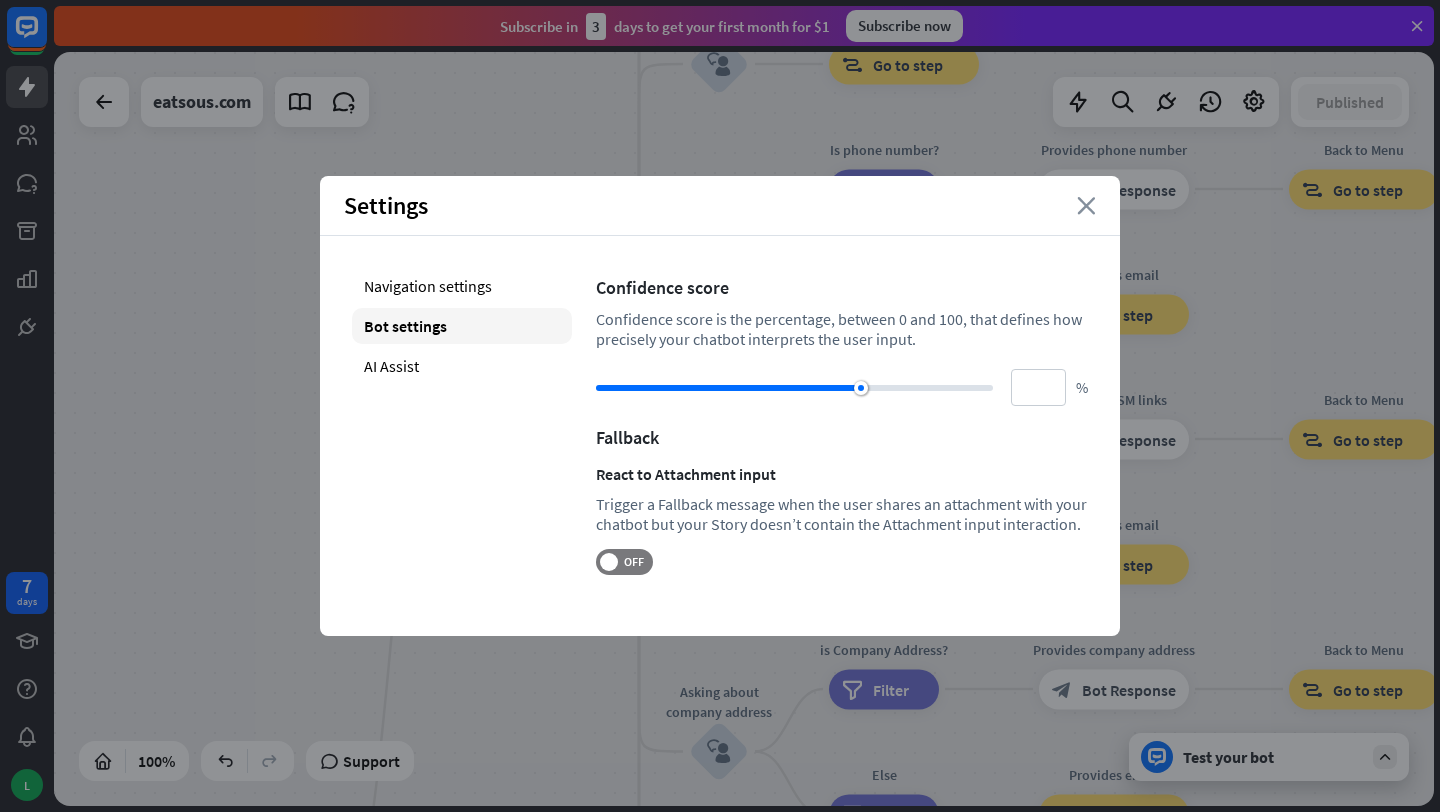 click on "close" at bounding box center (1086, 206) 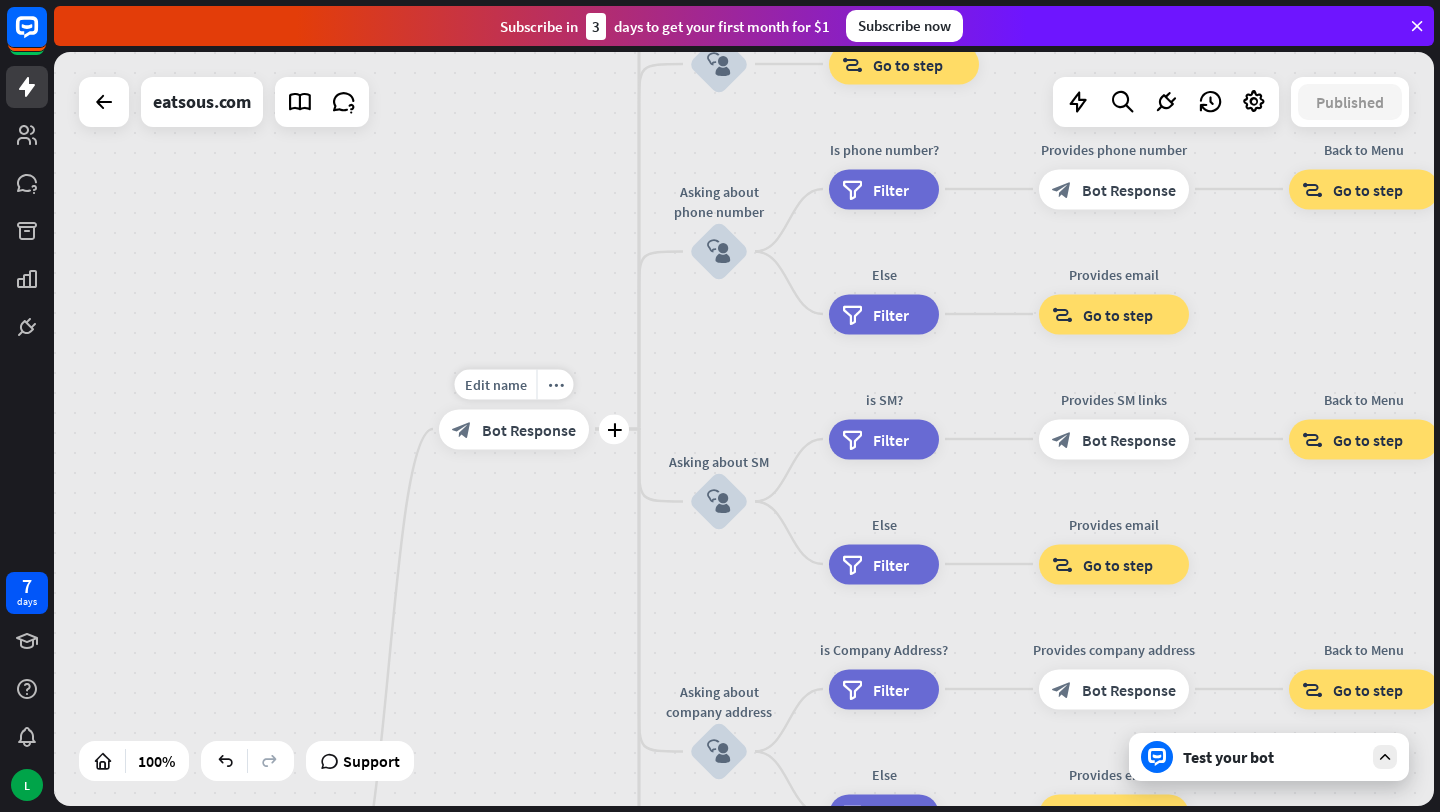 click on "Bot Response" at bounding box center [529, 429] 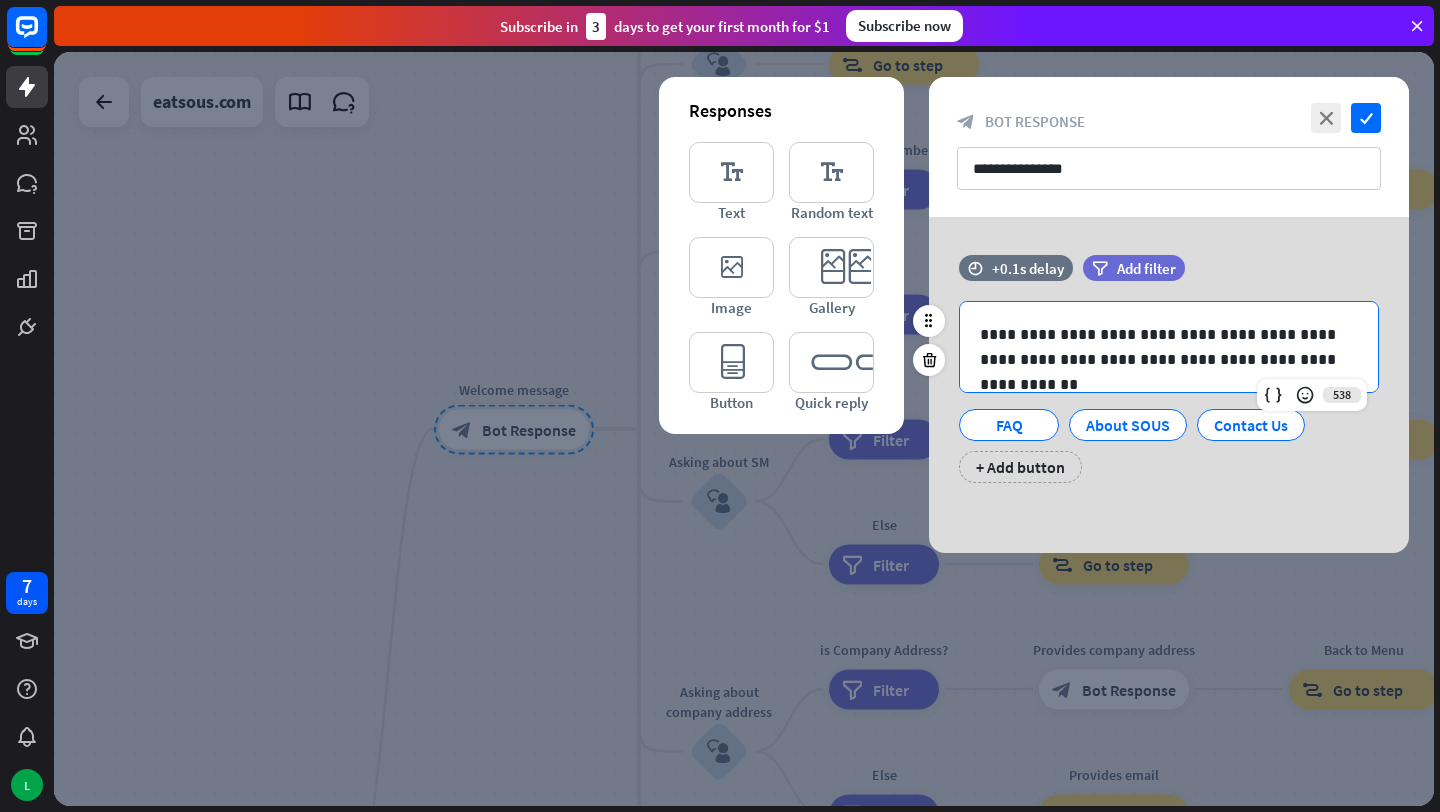 click on "**********" at bounding box center [1169, 347] 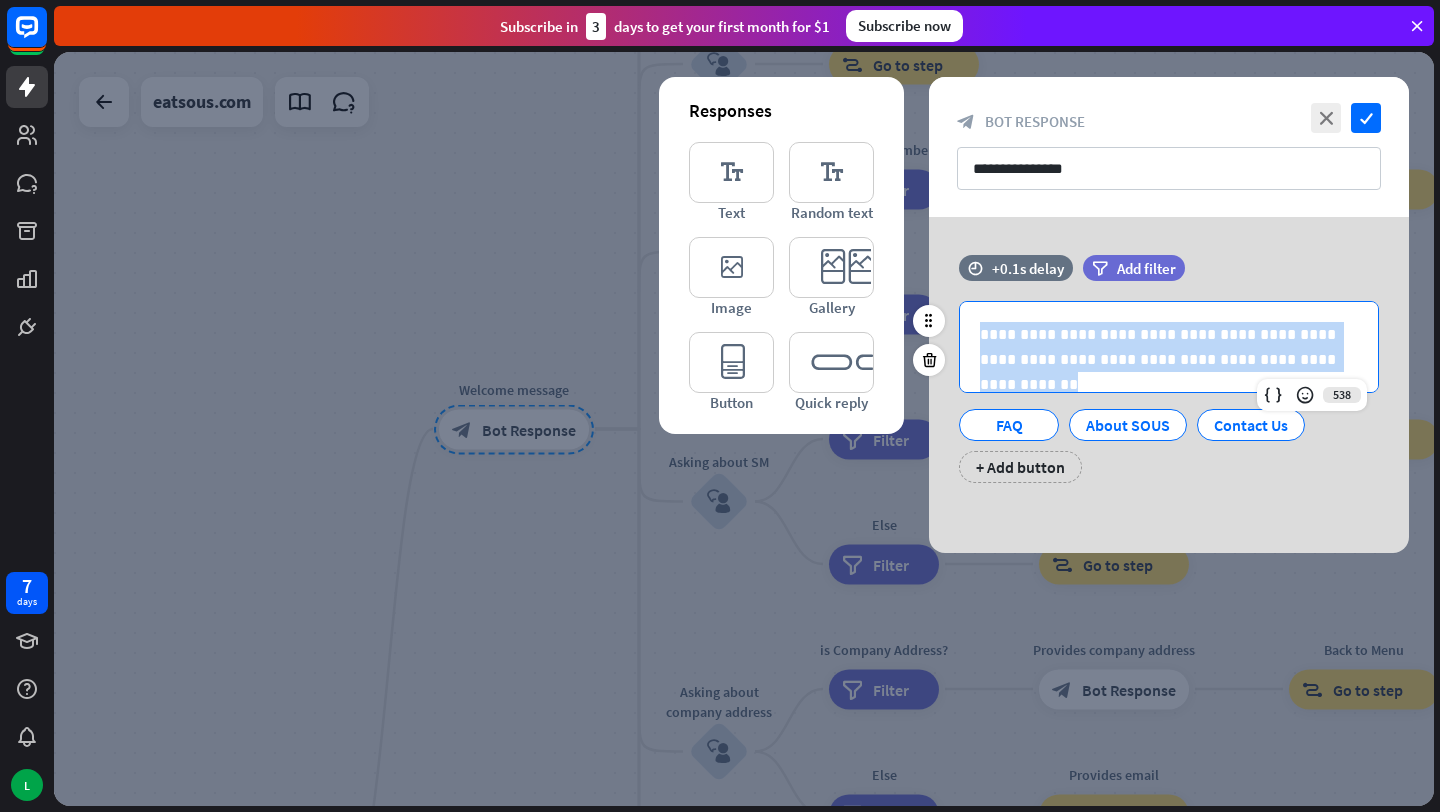 drag, startPoint x: 1355, startPoint y: 364, endPoint x: 1001, endPoint y: 312, distance: 357.79883 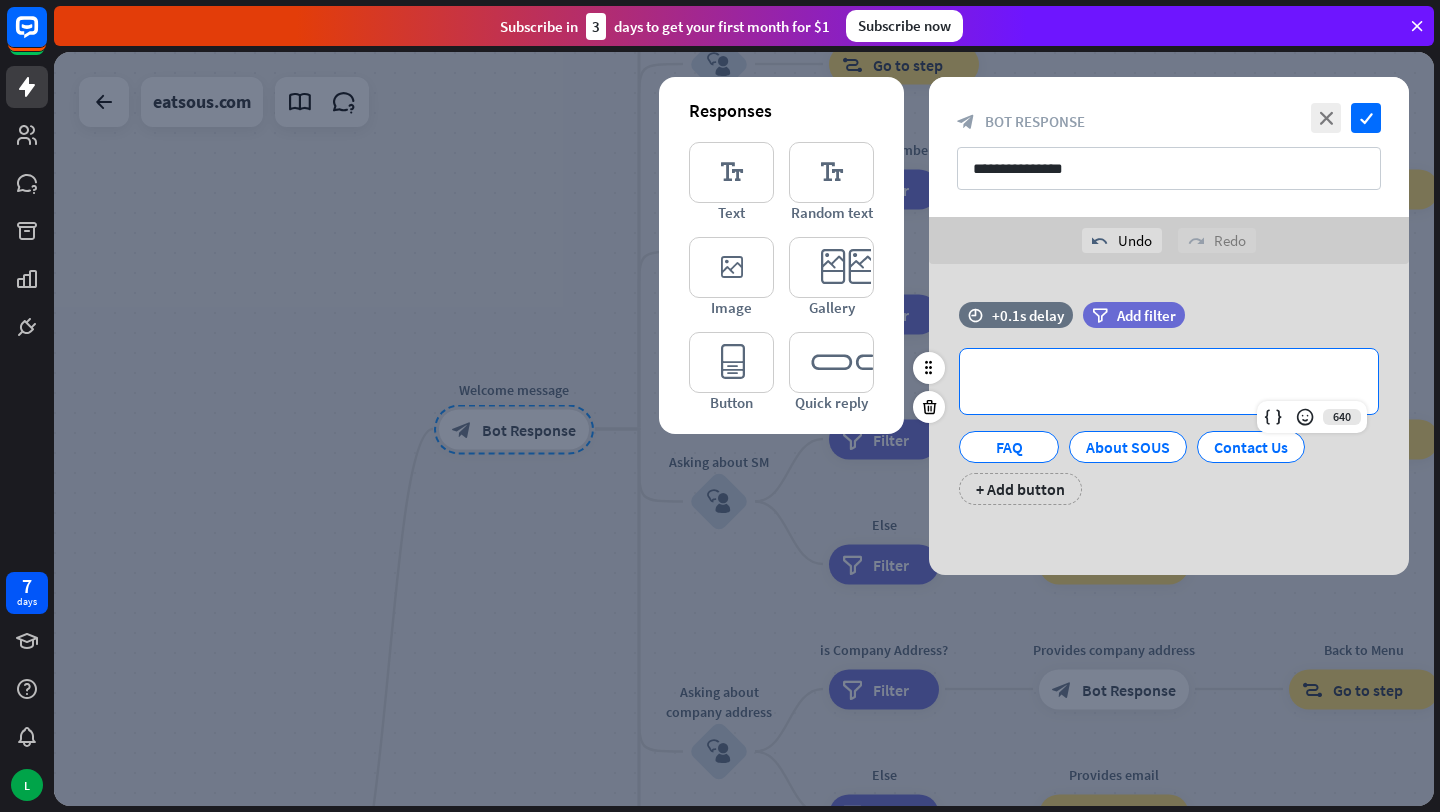 click on "**********" at bounding box center (1169, 381) 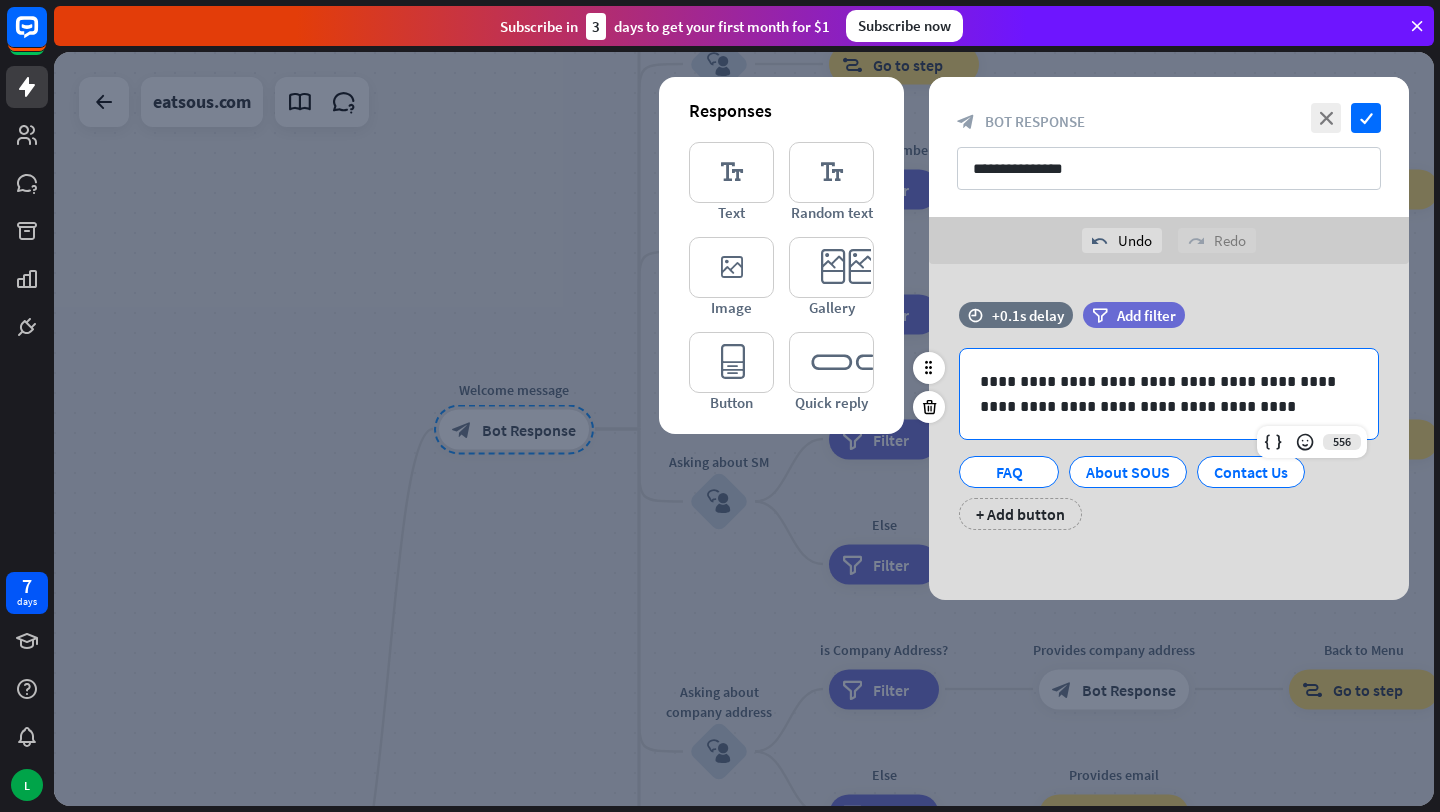 type 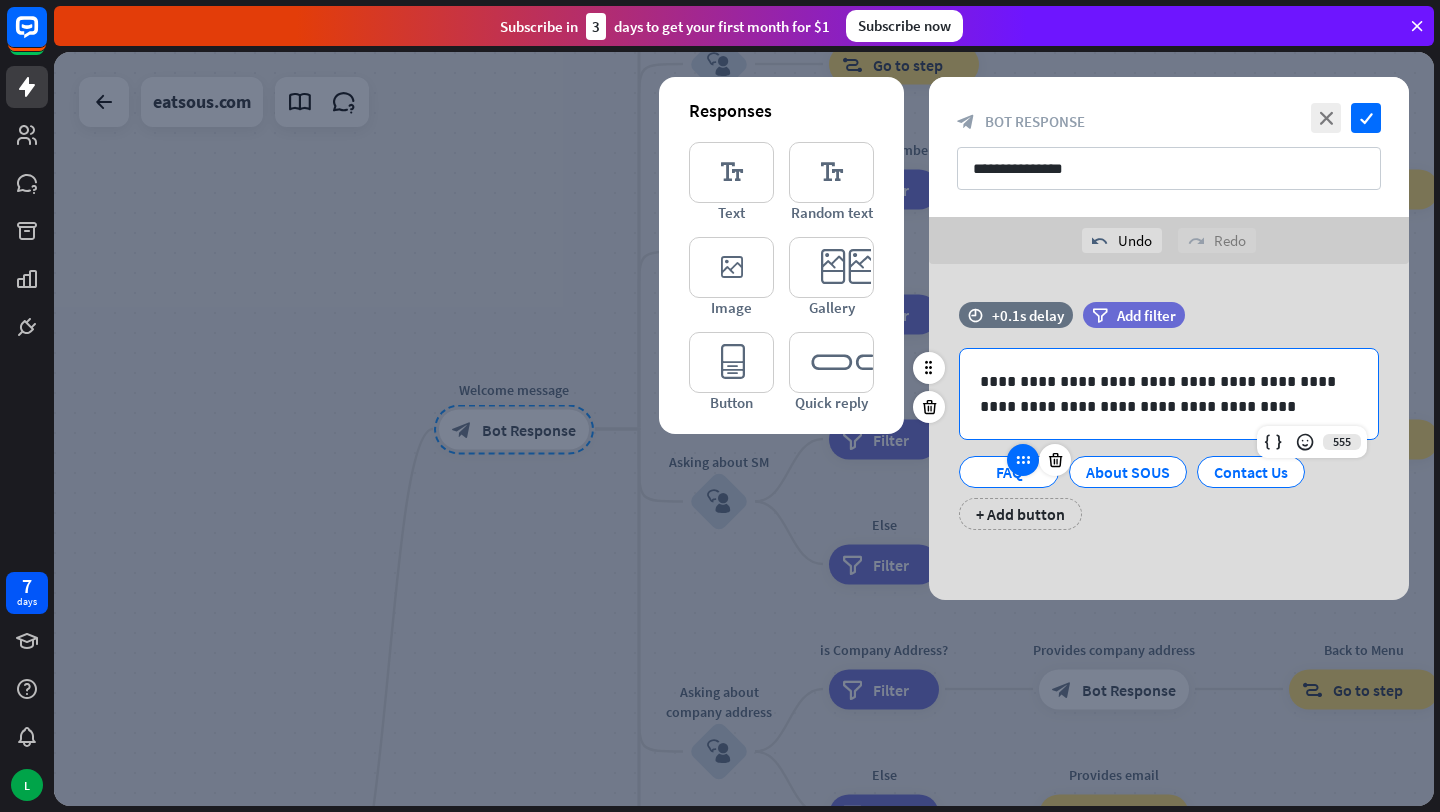click at bounding box center (1023, 460) 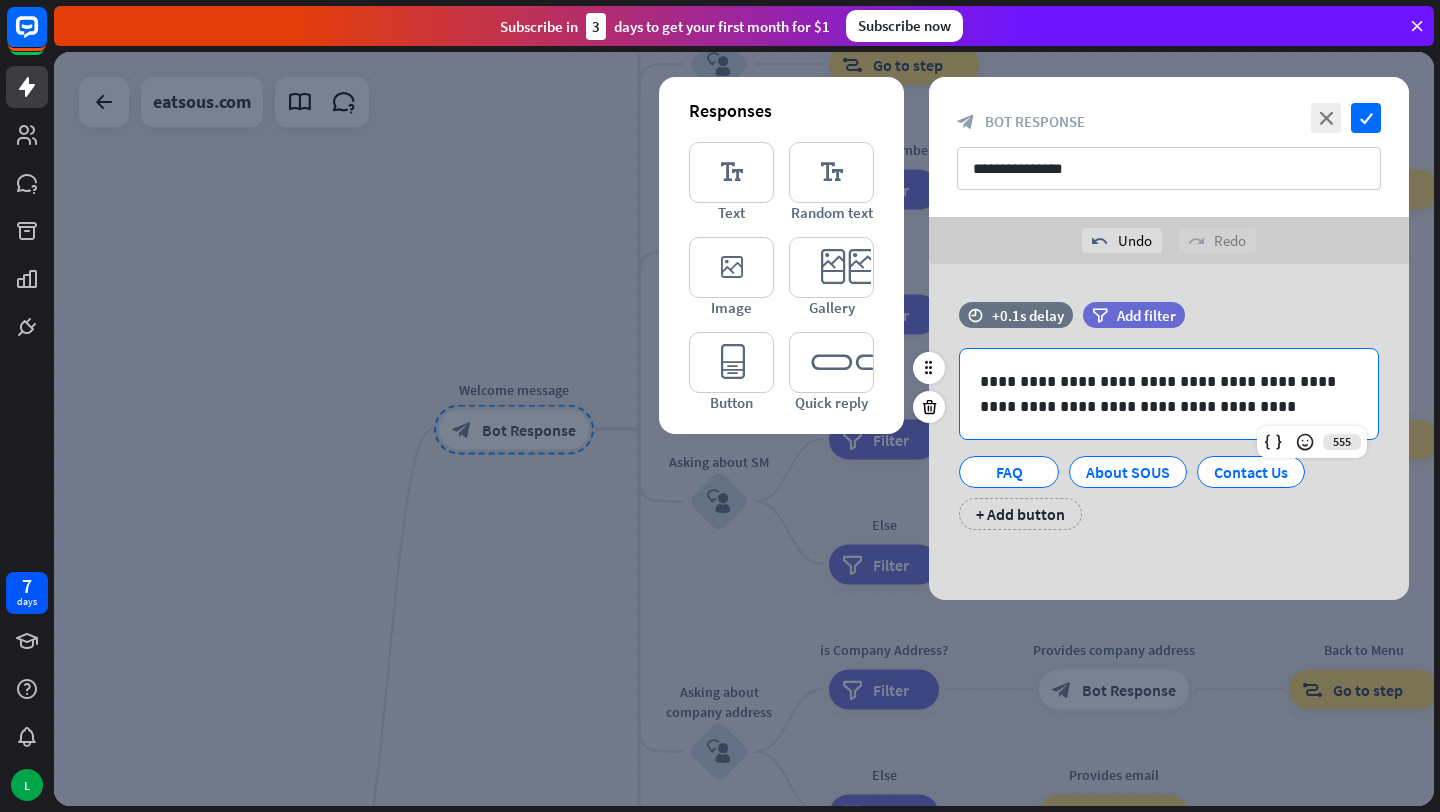 click on "**********" at bounding box center [1169, 394] 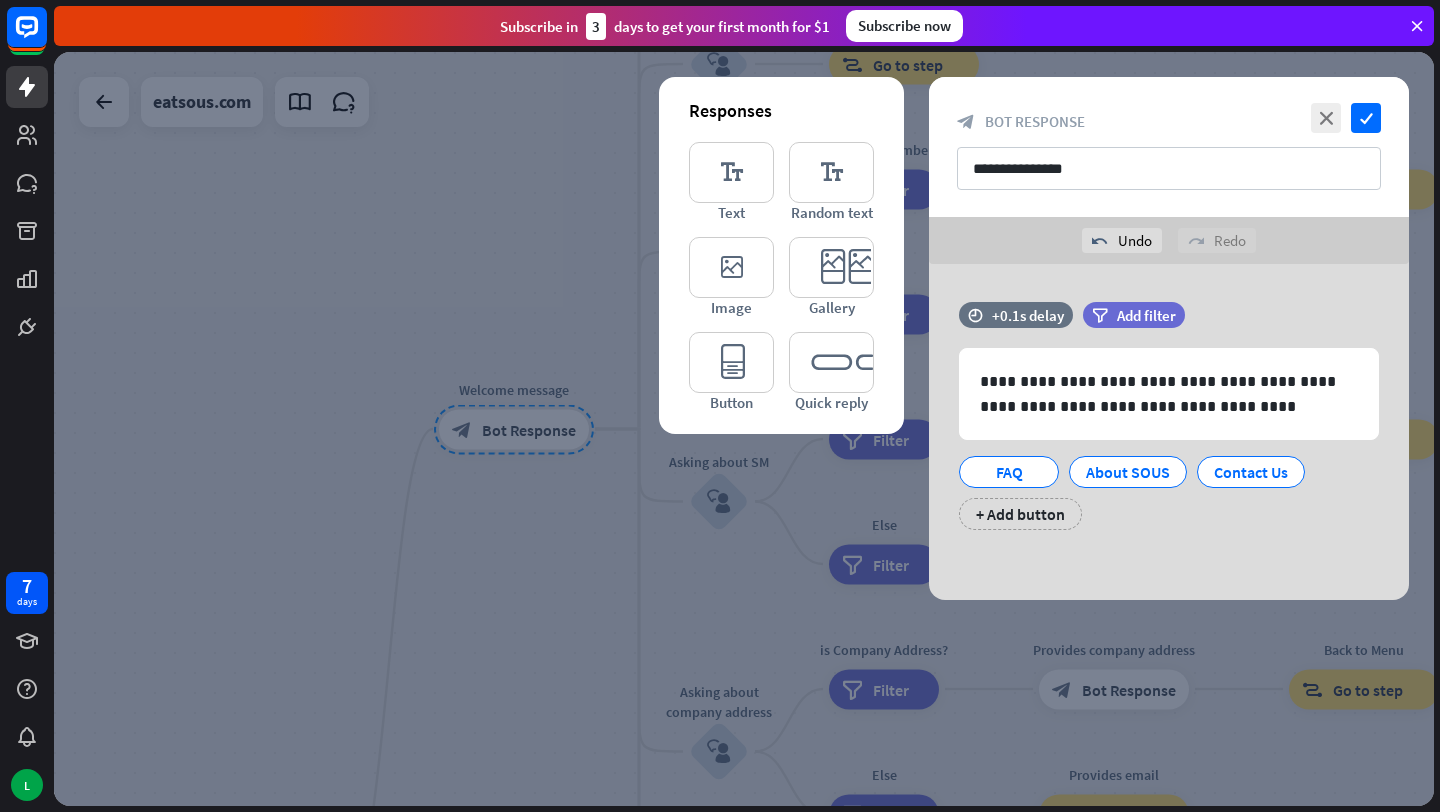 click on "**********" at bounding box center [1169, 147] 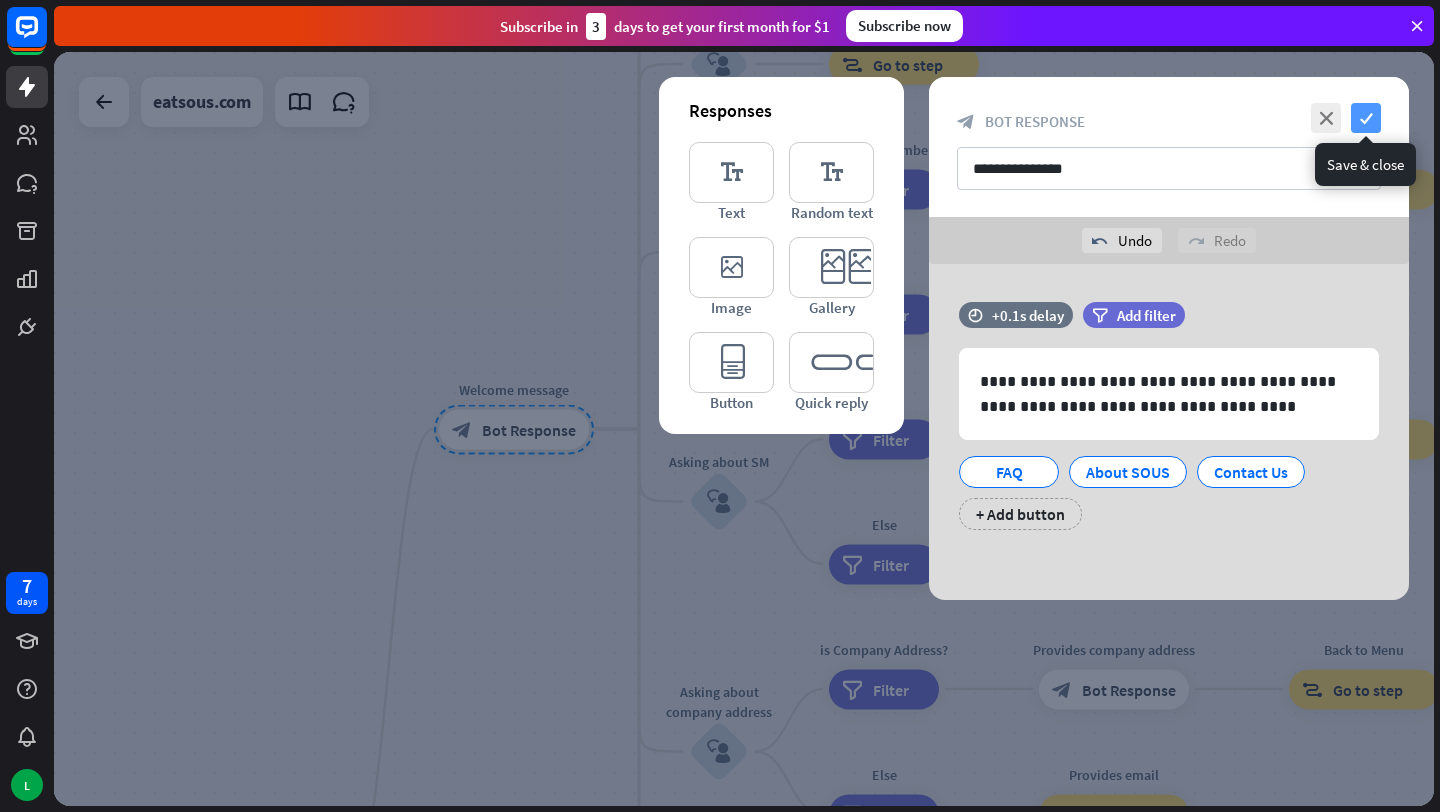 click on "check" at bounding box center [1366, 118] 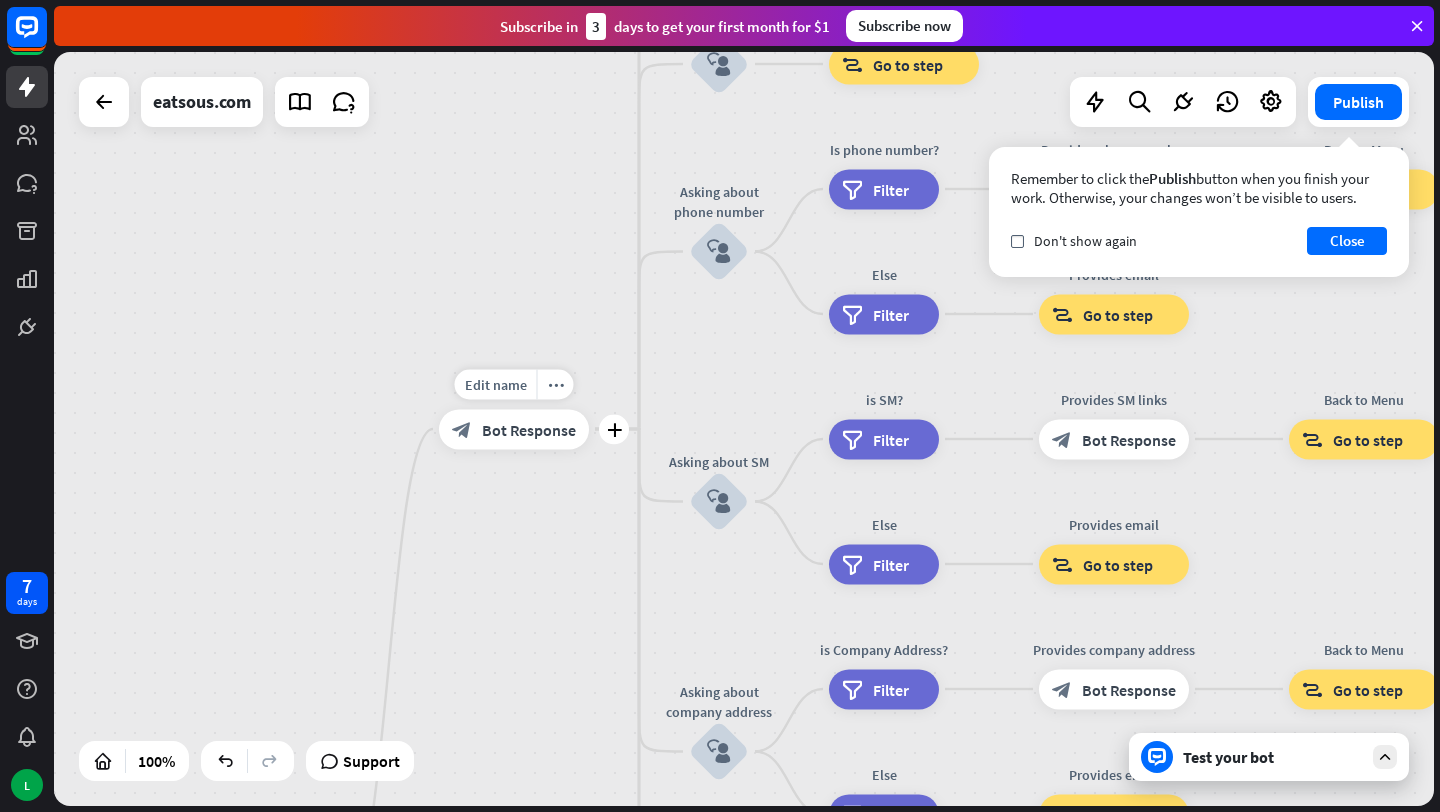 click on "Bot Response" at bounding box center [529, 429] 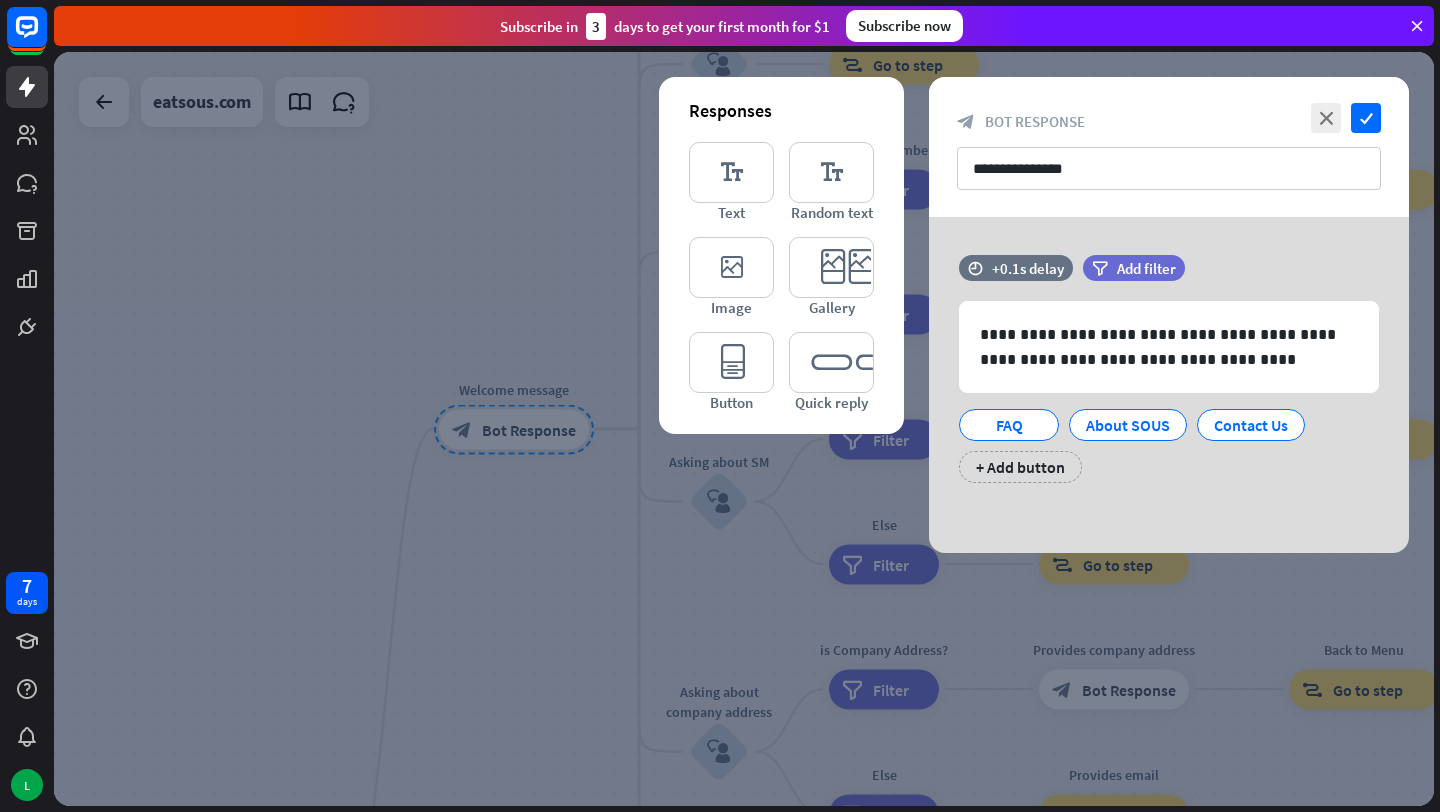 click on "close
check" at bounding box center [1343, 118] 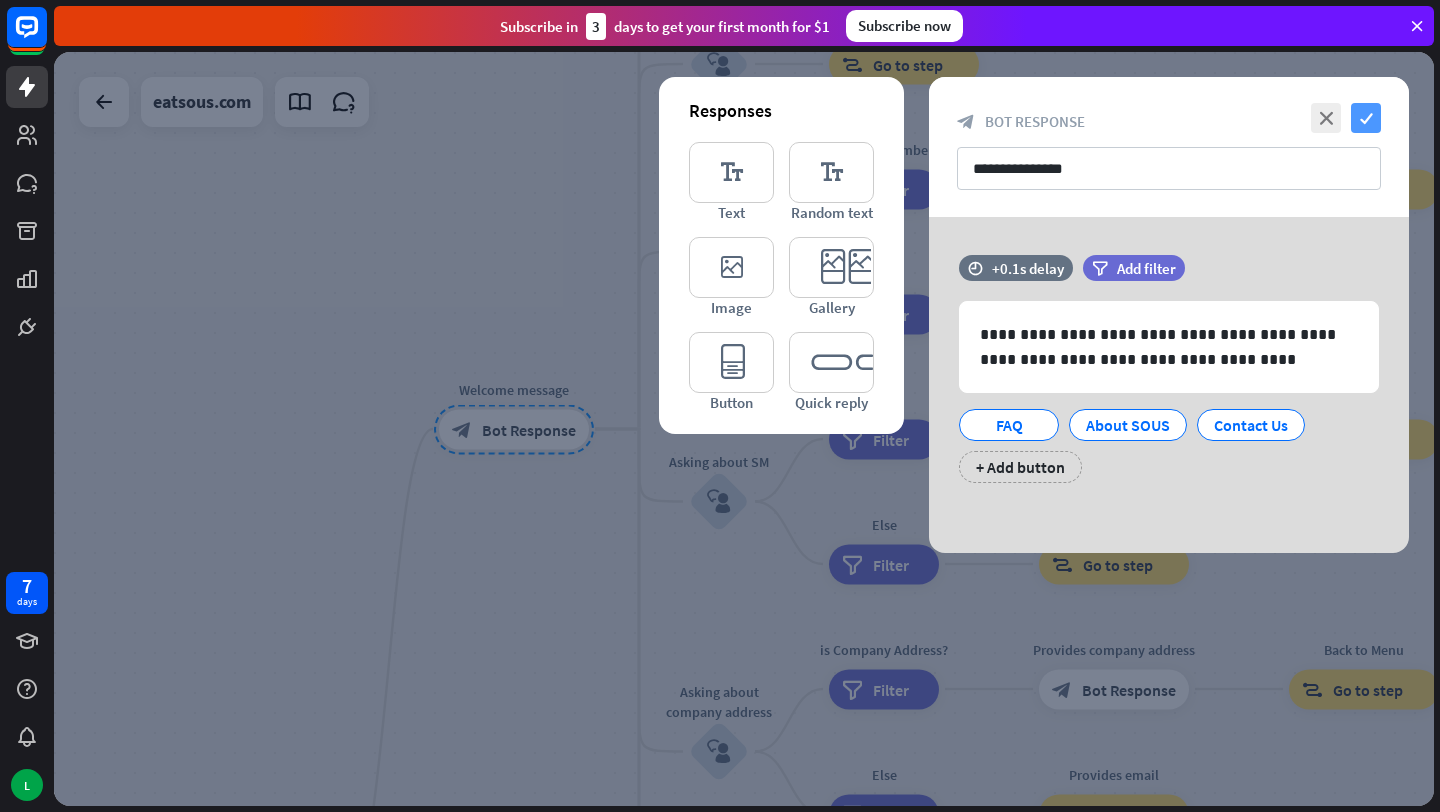 click on "check" at bounding box center (1366, 118) 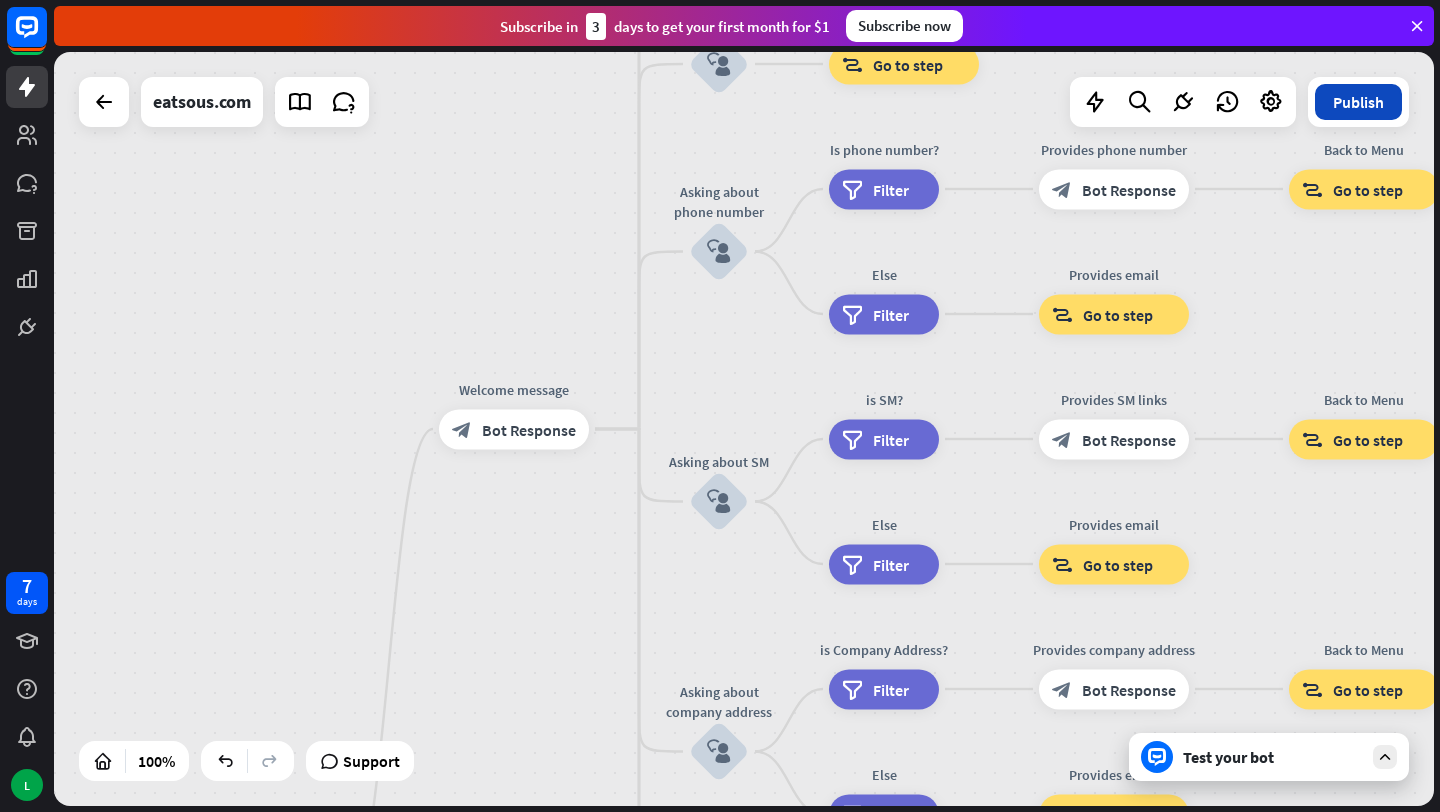 click on "Publish" at bounding box center [1358, 102] 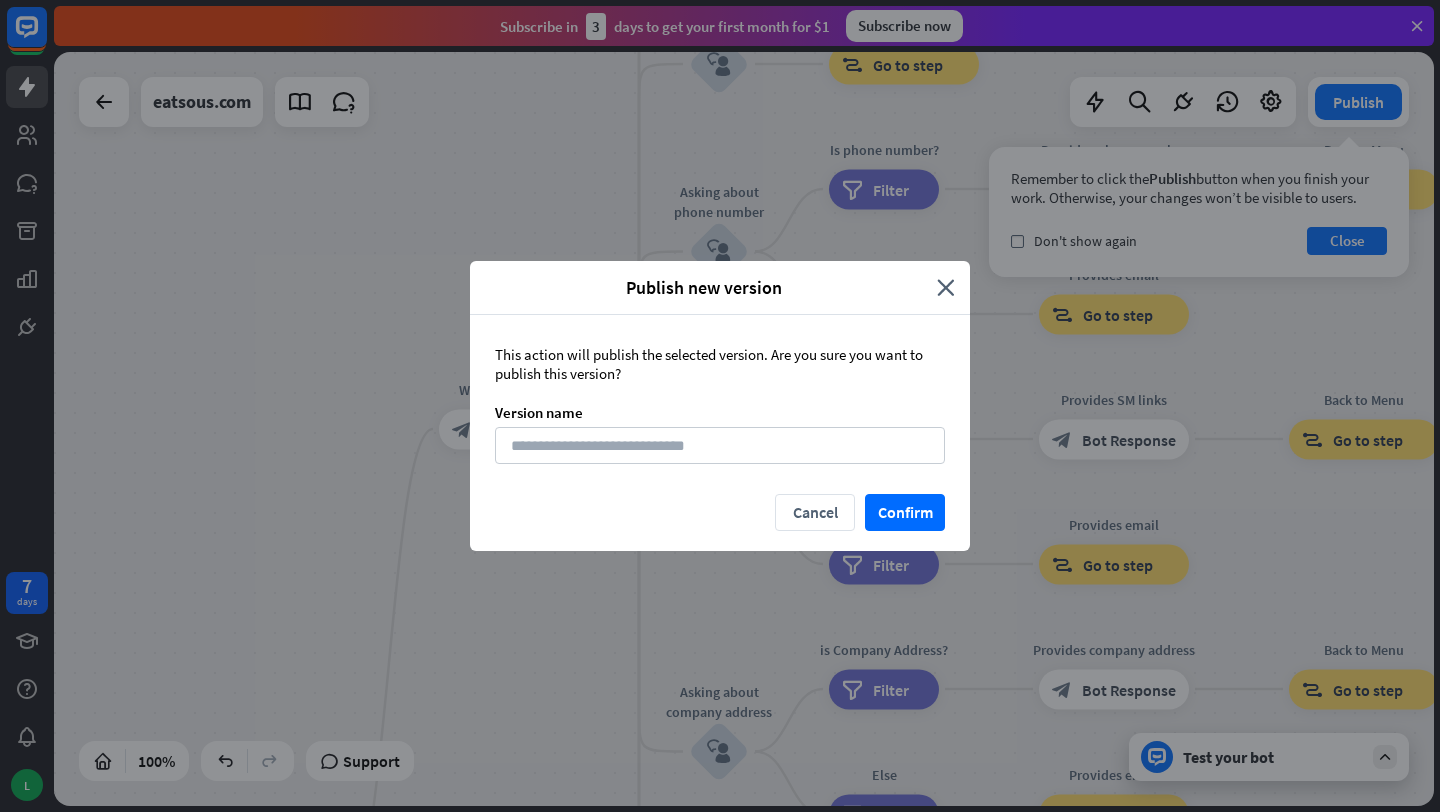 click on "Publish new version
close" at bounding box center [720, 288] 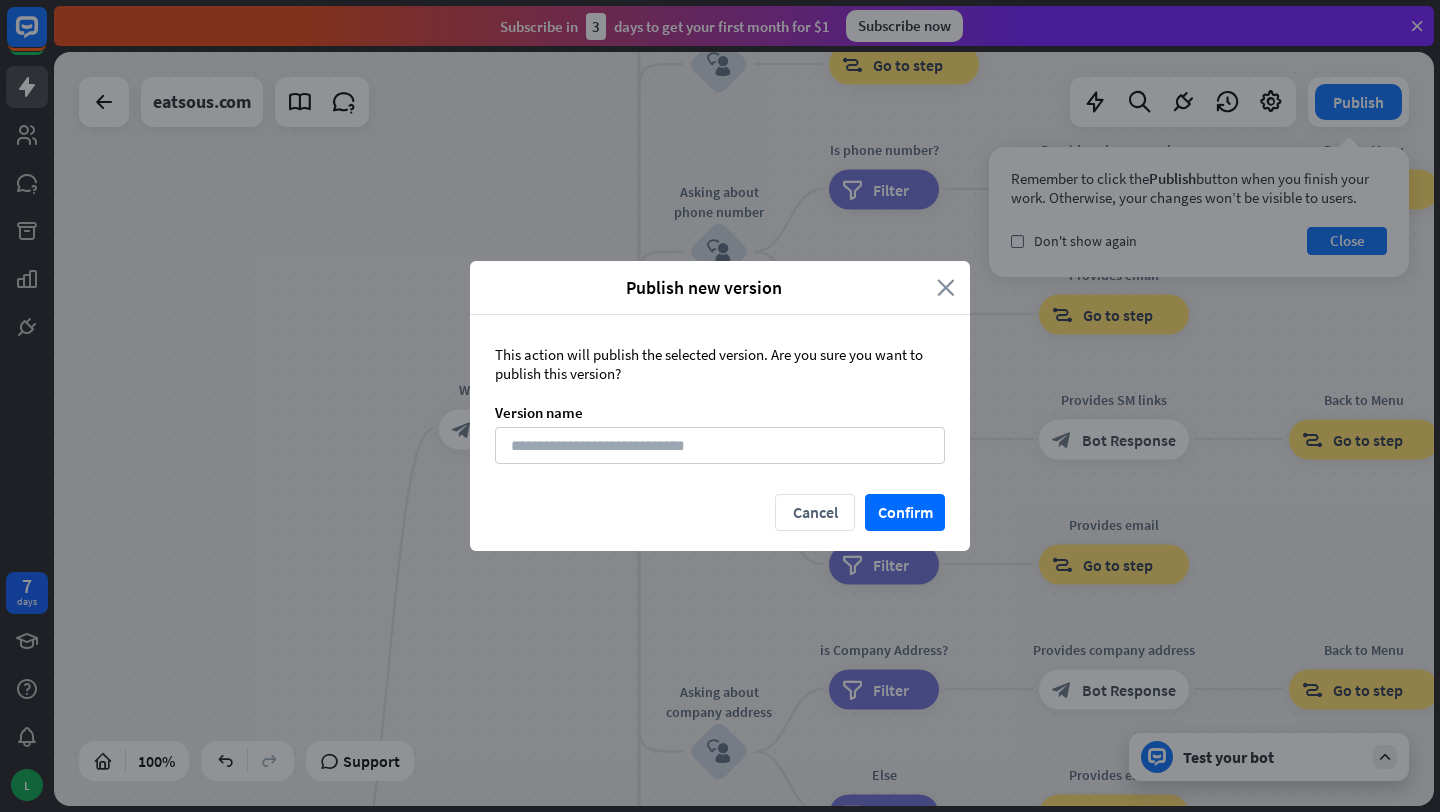 click on "close" at bounding box center (946, 287) 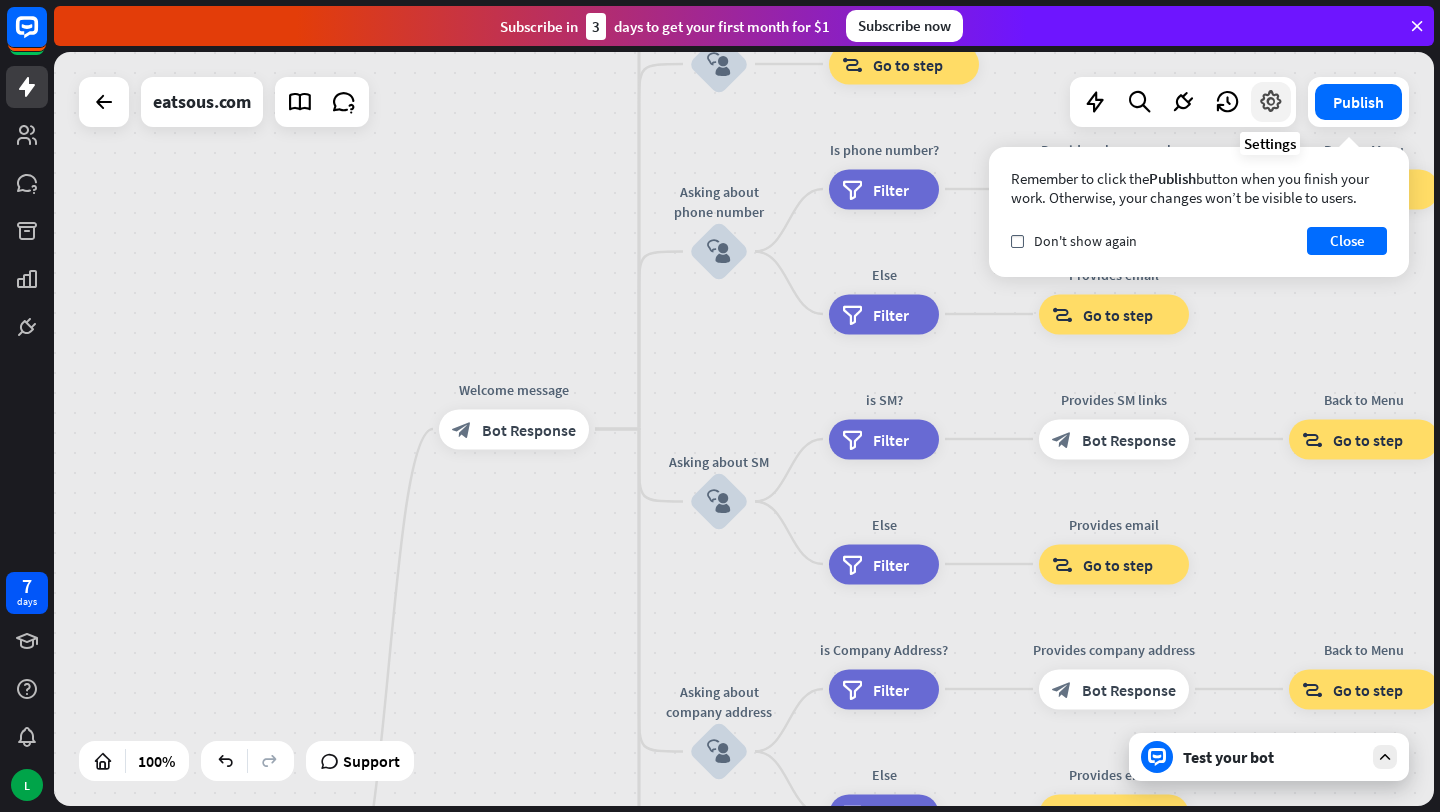 click at bounding box center [1271, 102] 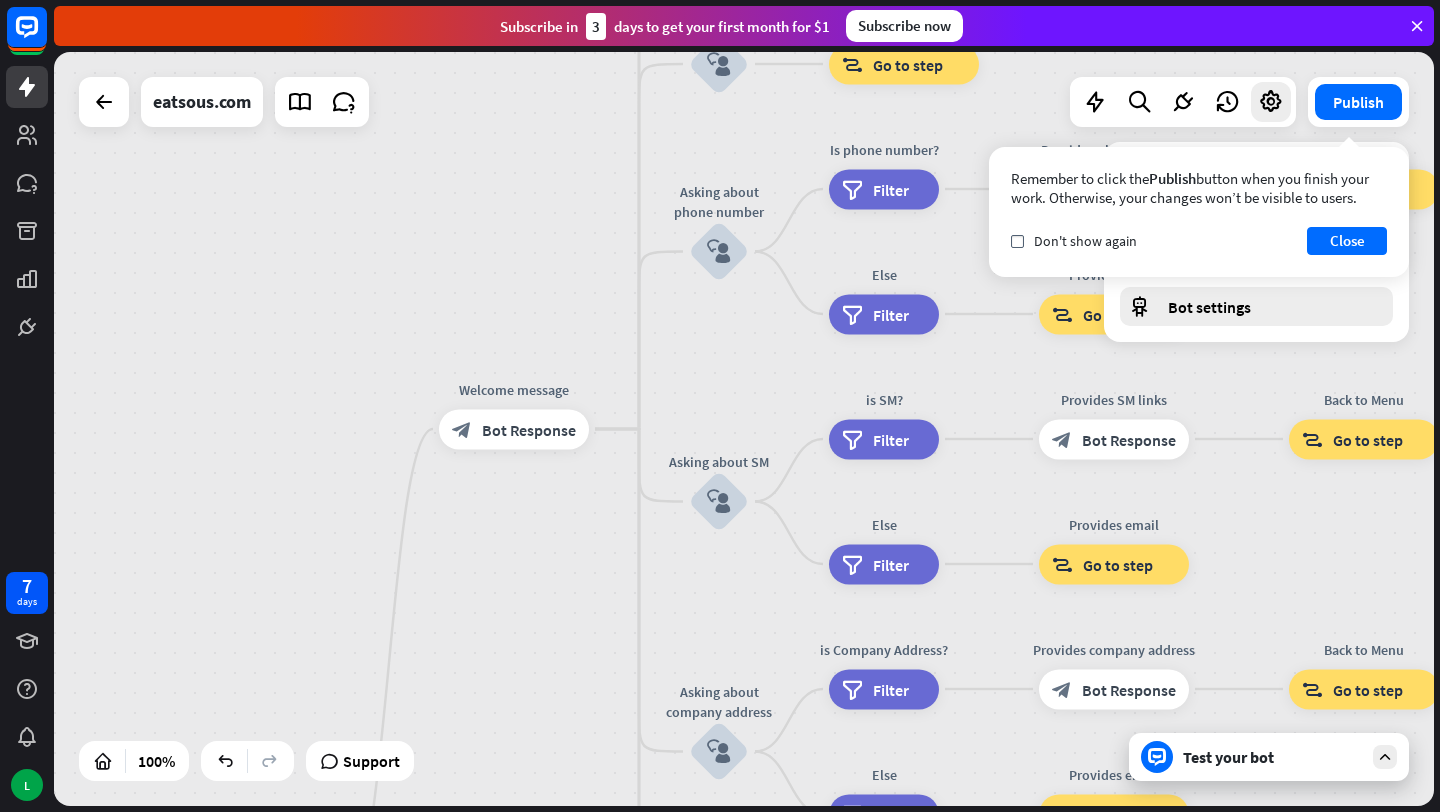 click on "Bot settings" at bounding box center [1256, 306] 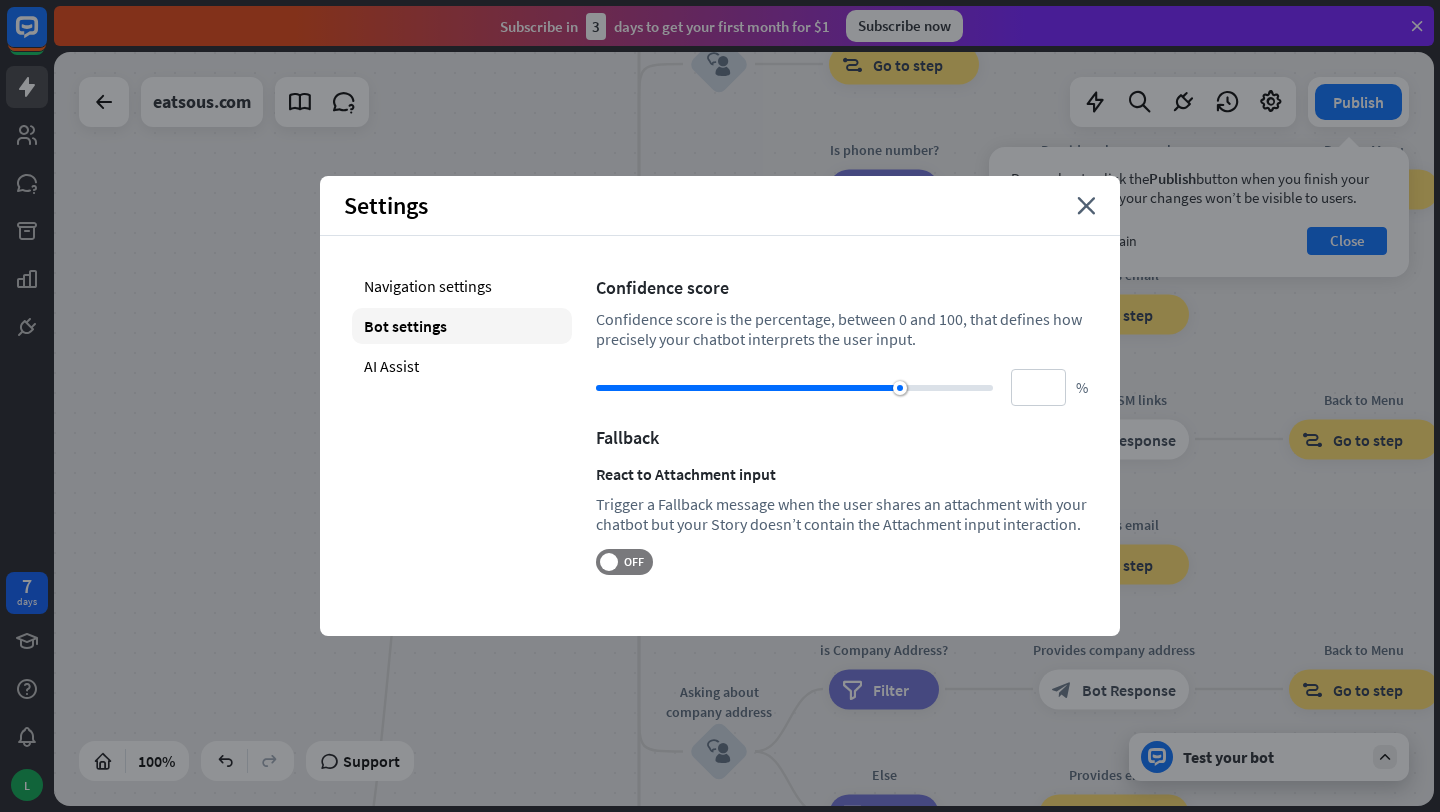type on "**" 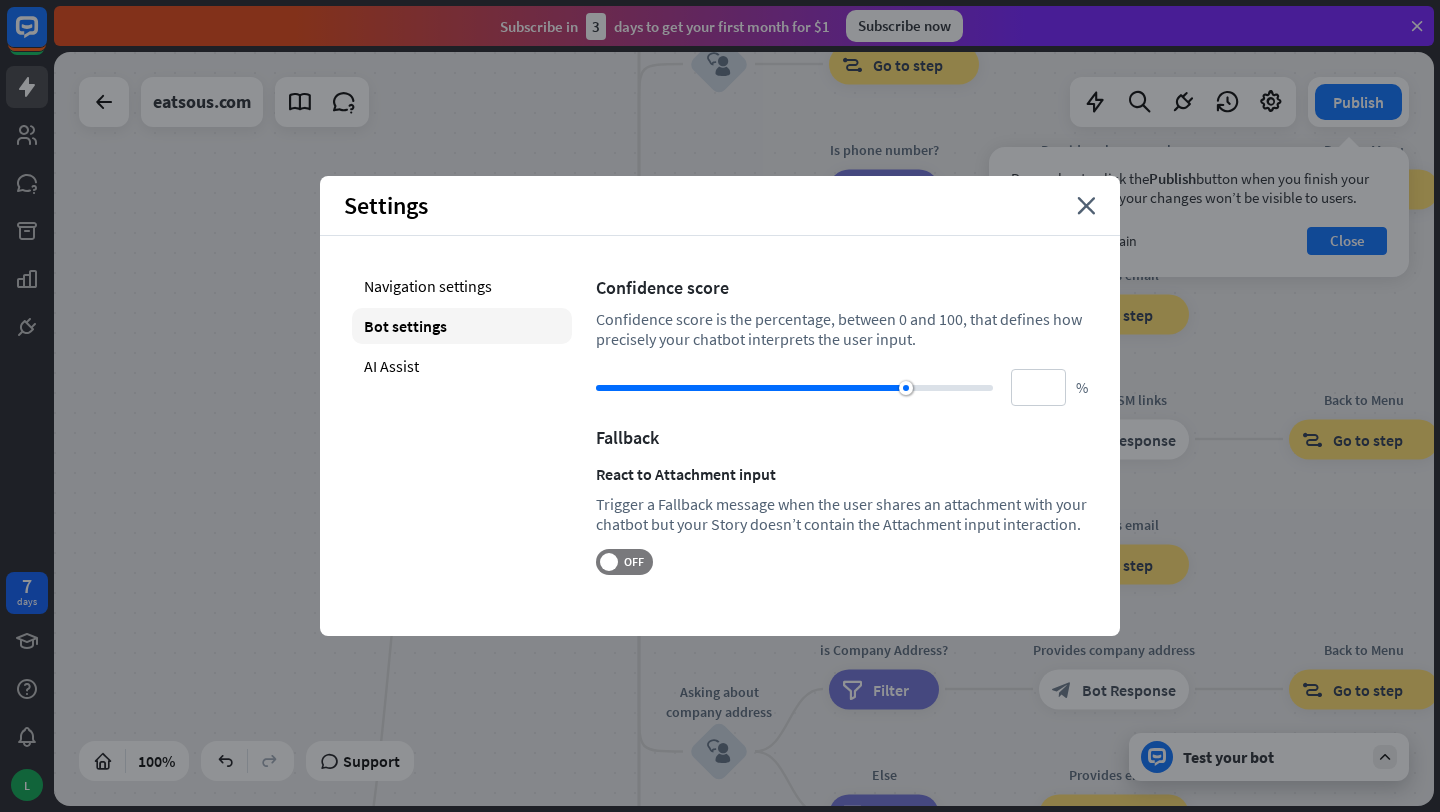 drag, startPoint x: 860, startPoint y: 386, endPoint x: 906, endPoint y: 386, distance: 46 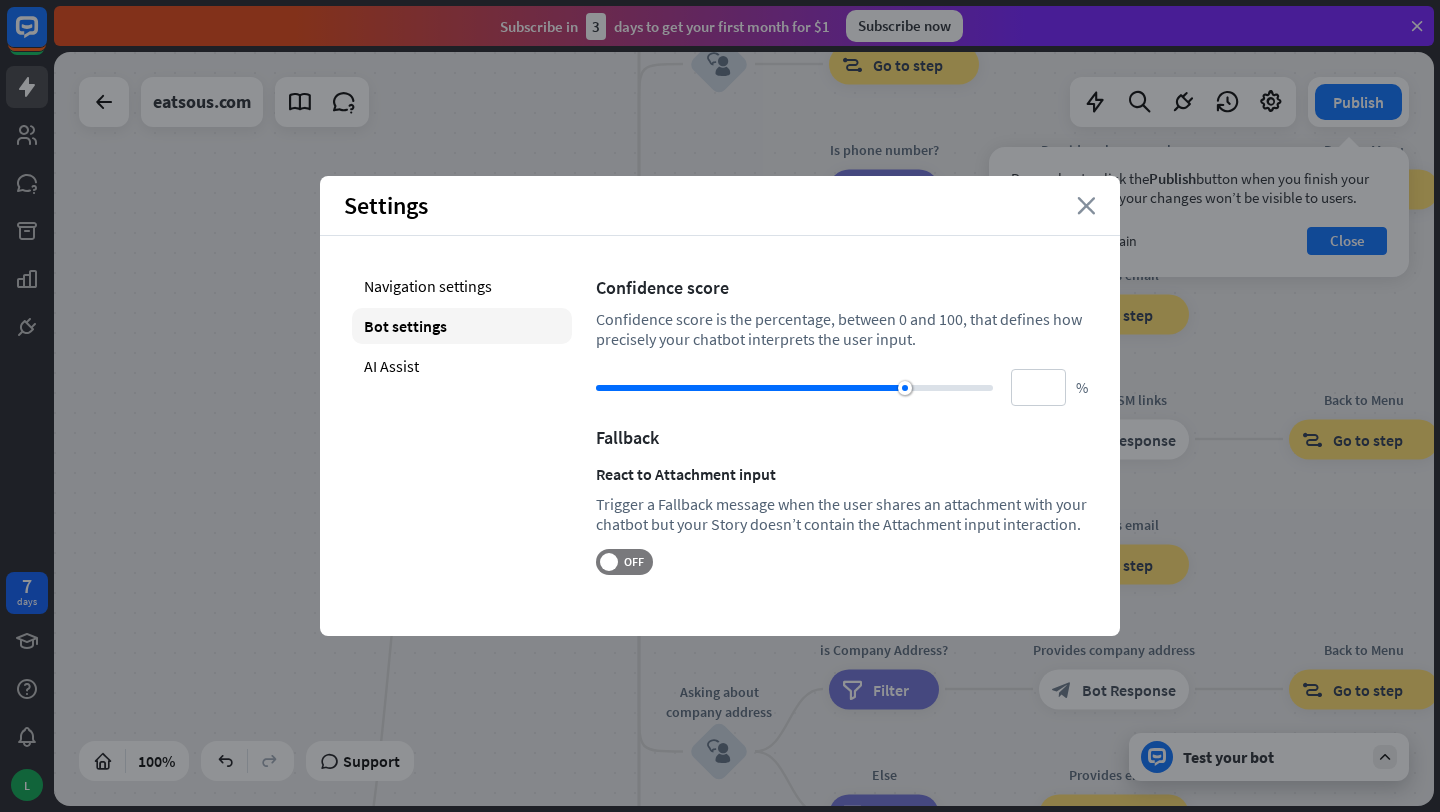 click on "close" at bounding box center [1086, 206] 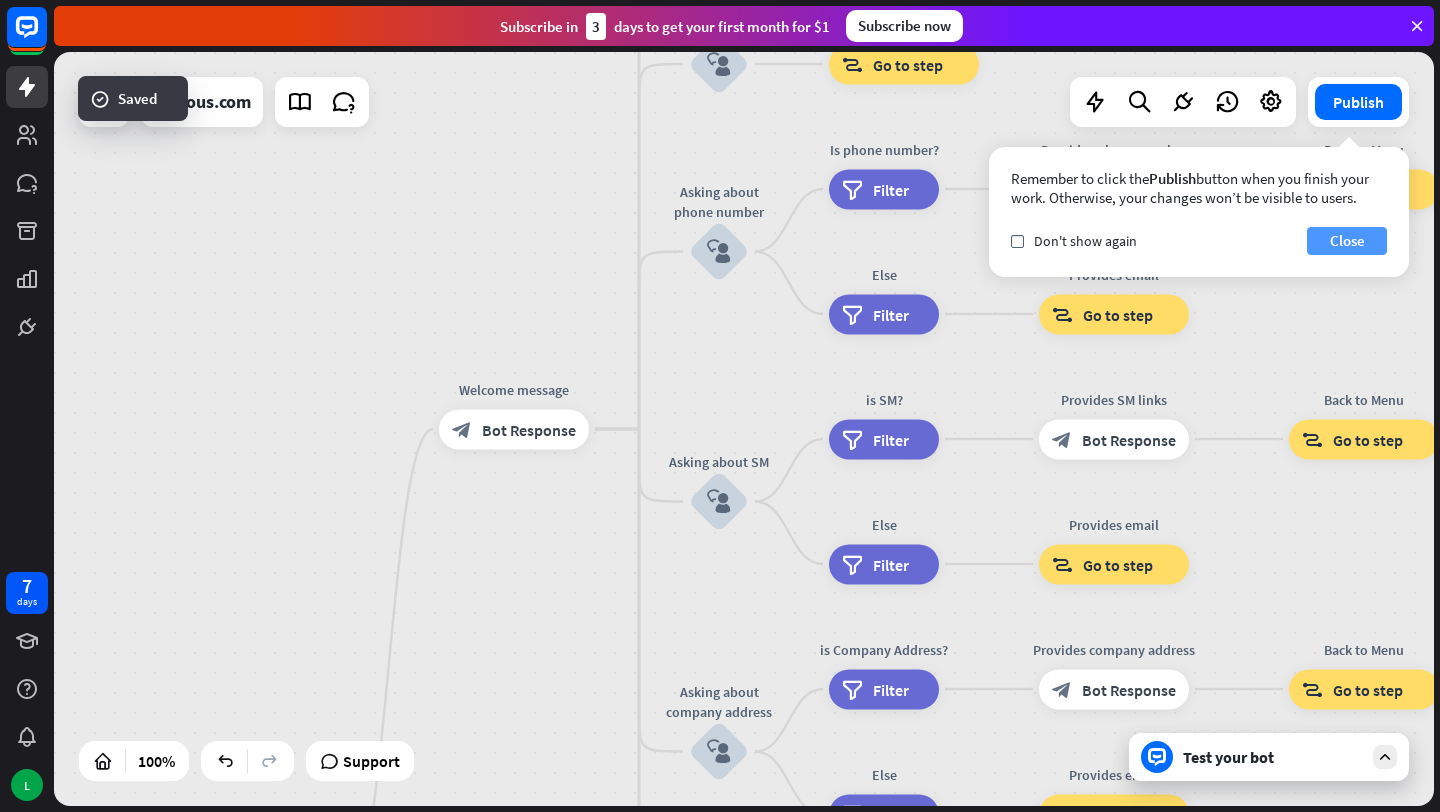 click on "Close" at bounding box center (1347, 241) 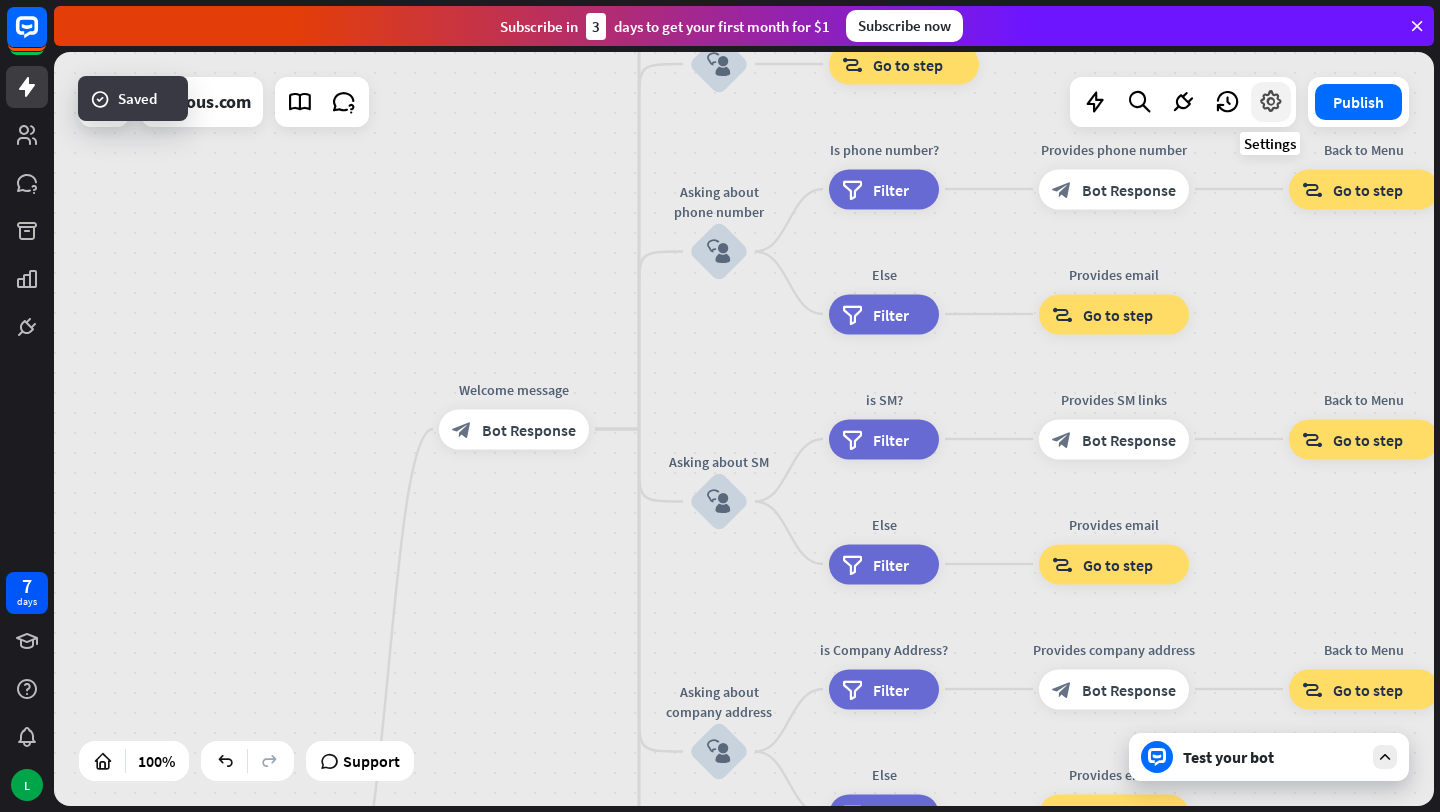 click at bounding box center [1271, 102] 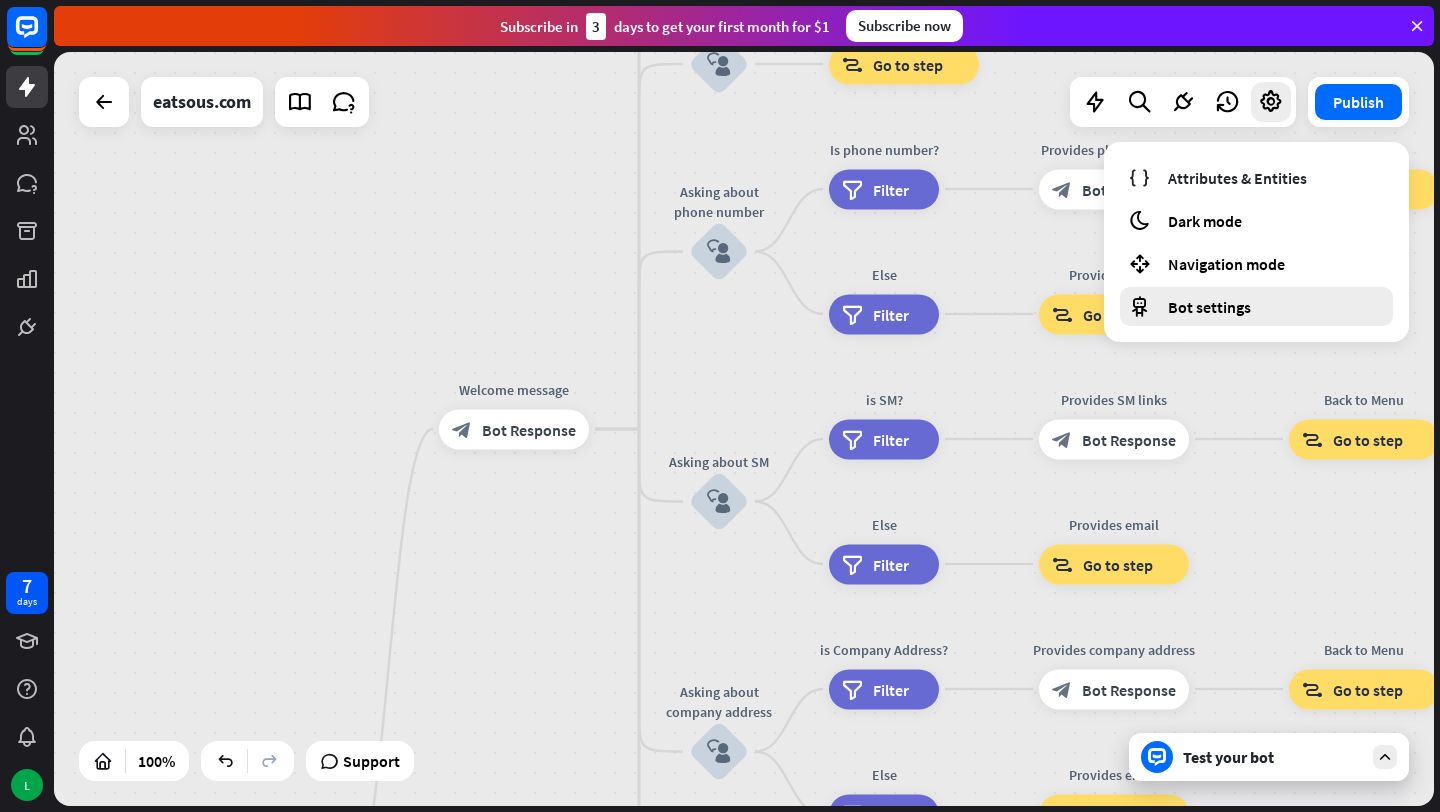 click on "Bot settings" at bounding box center [1256, 306] 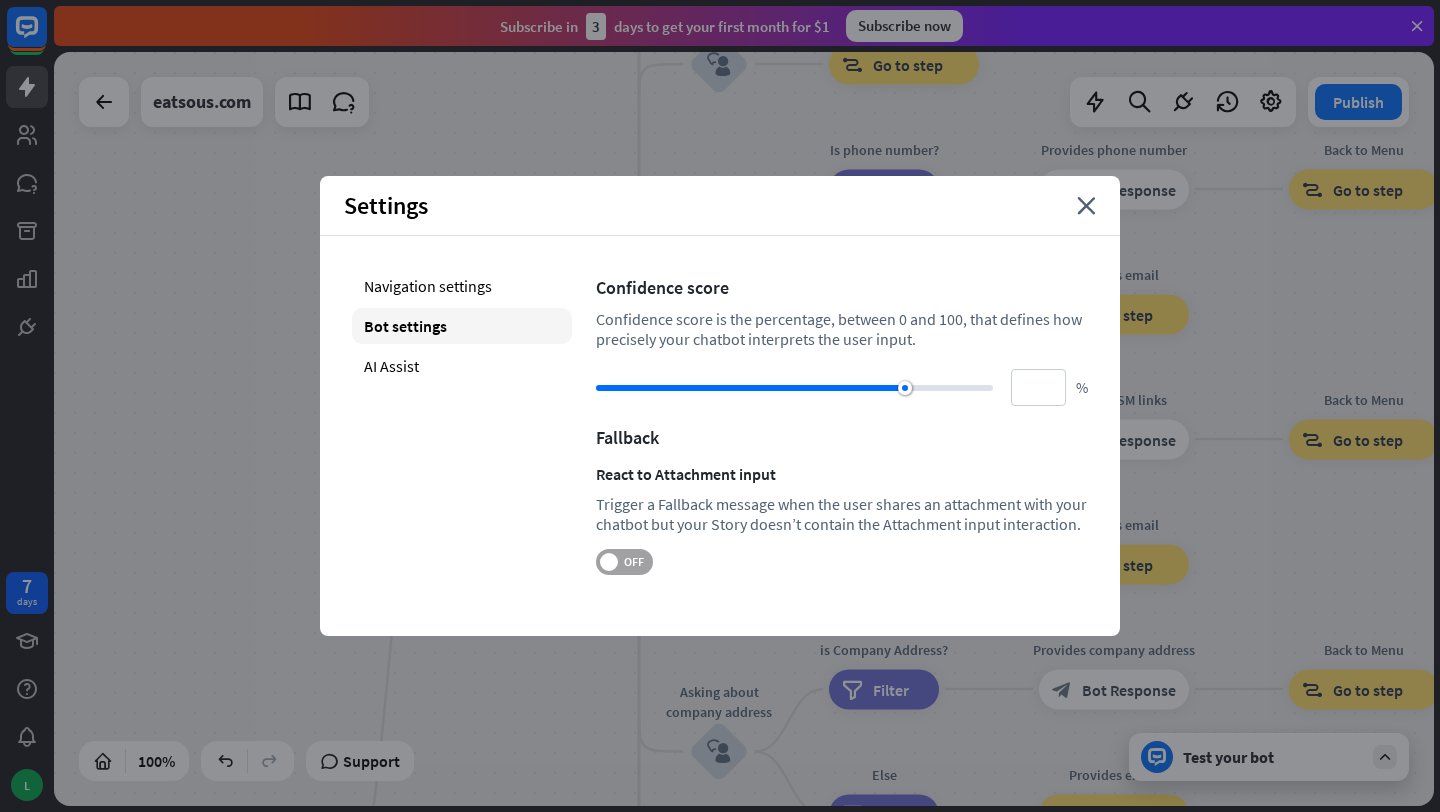 click on "OFF" at bounding box center (633, 562) 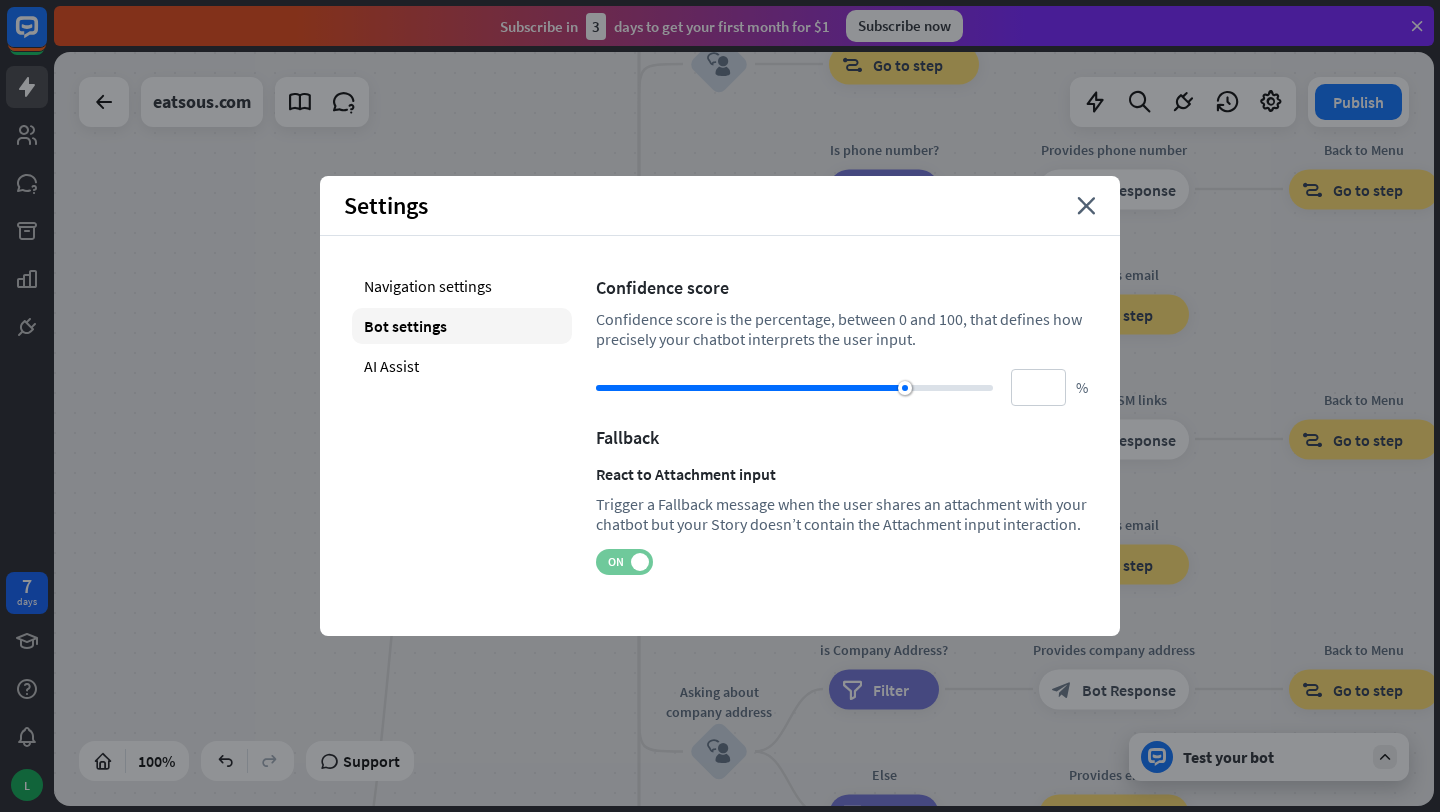 click on "ON" at bounding box center (615, 562) 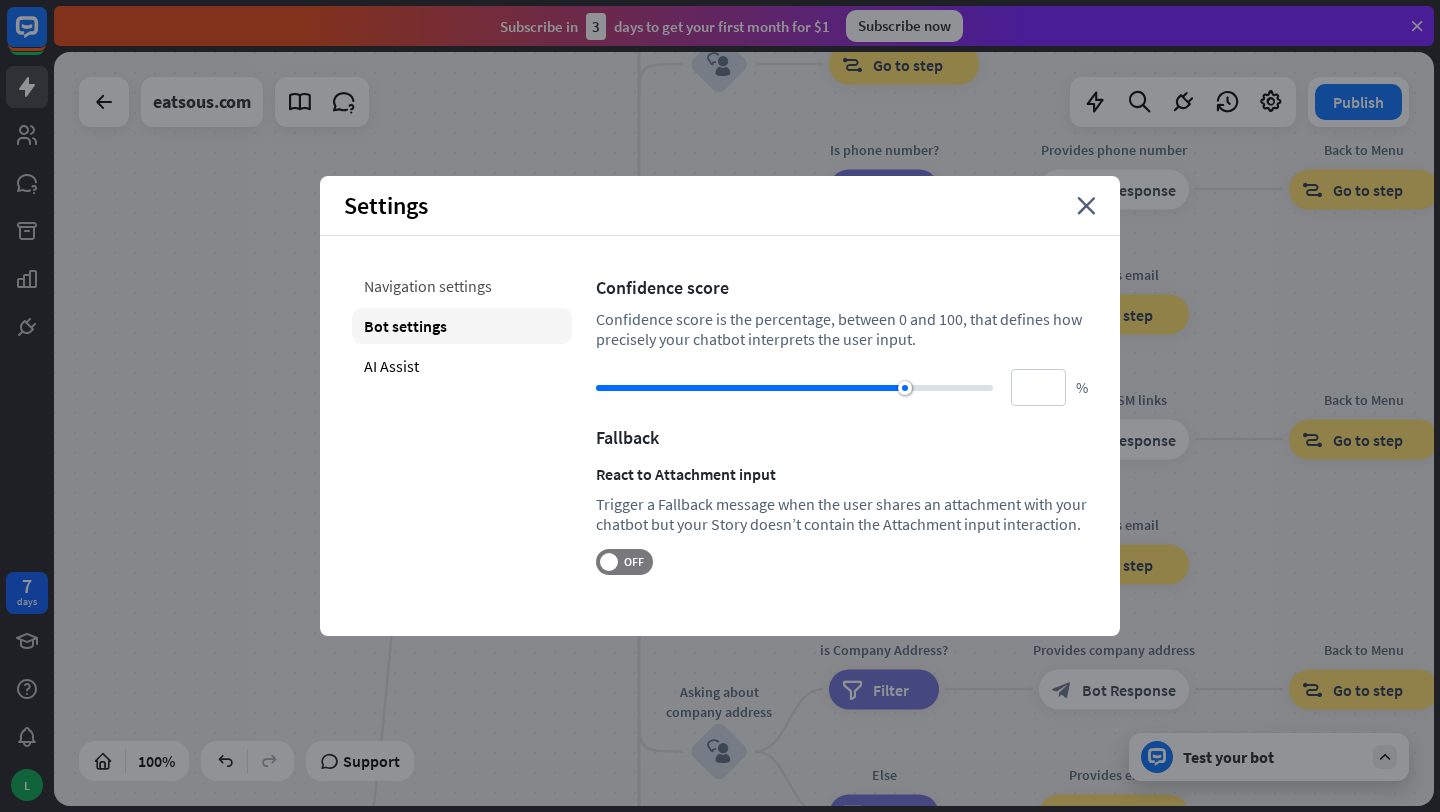 click on "Navigation settings" at bounding box center [462, 286] 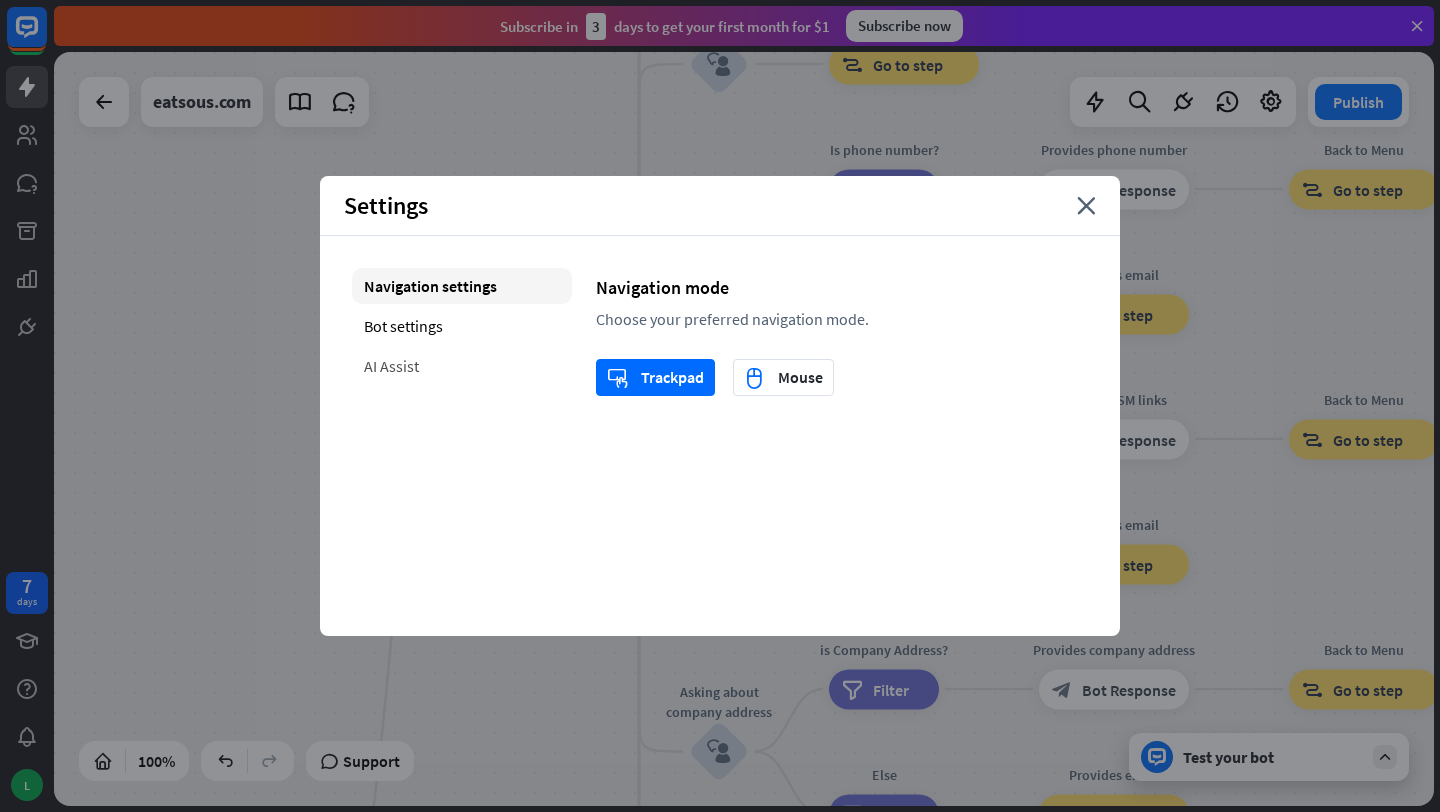 click on "AI Assist" at bounding box center [462, 366] 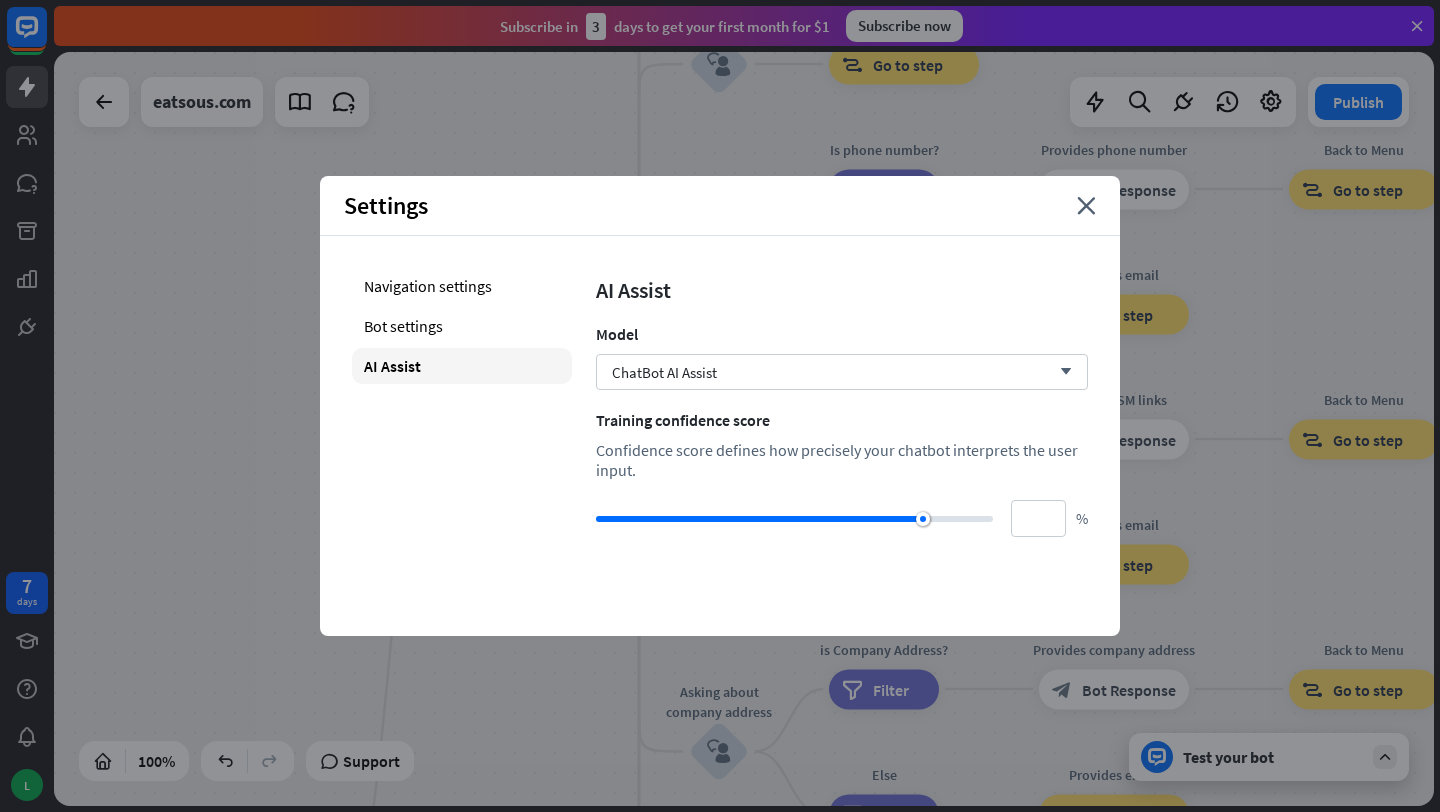 type on "**" 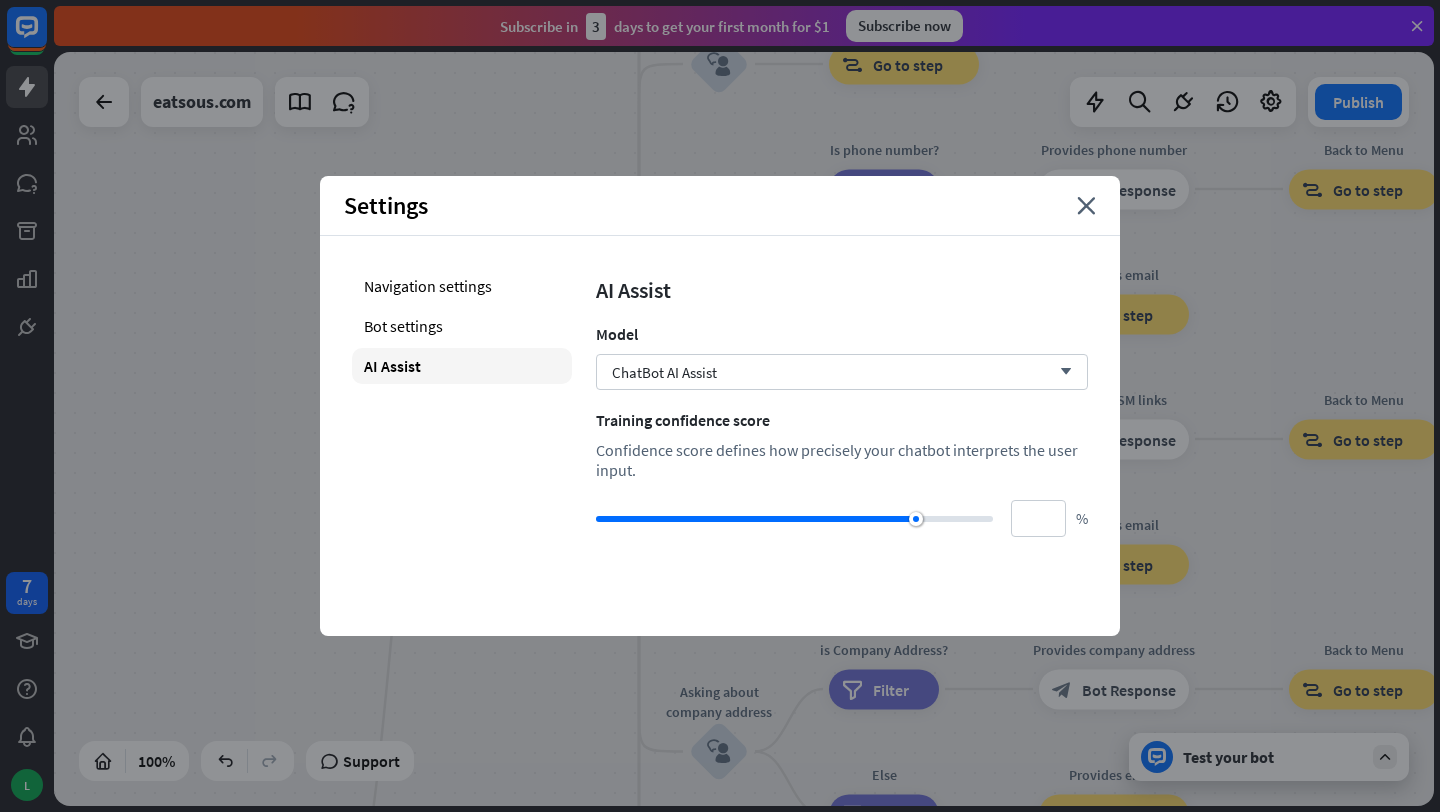 click at bounding box center [916, 519] 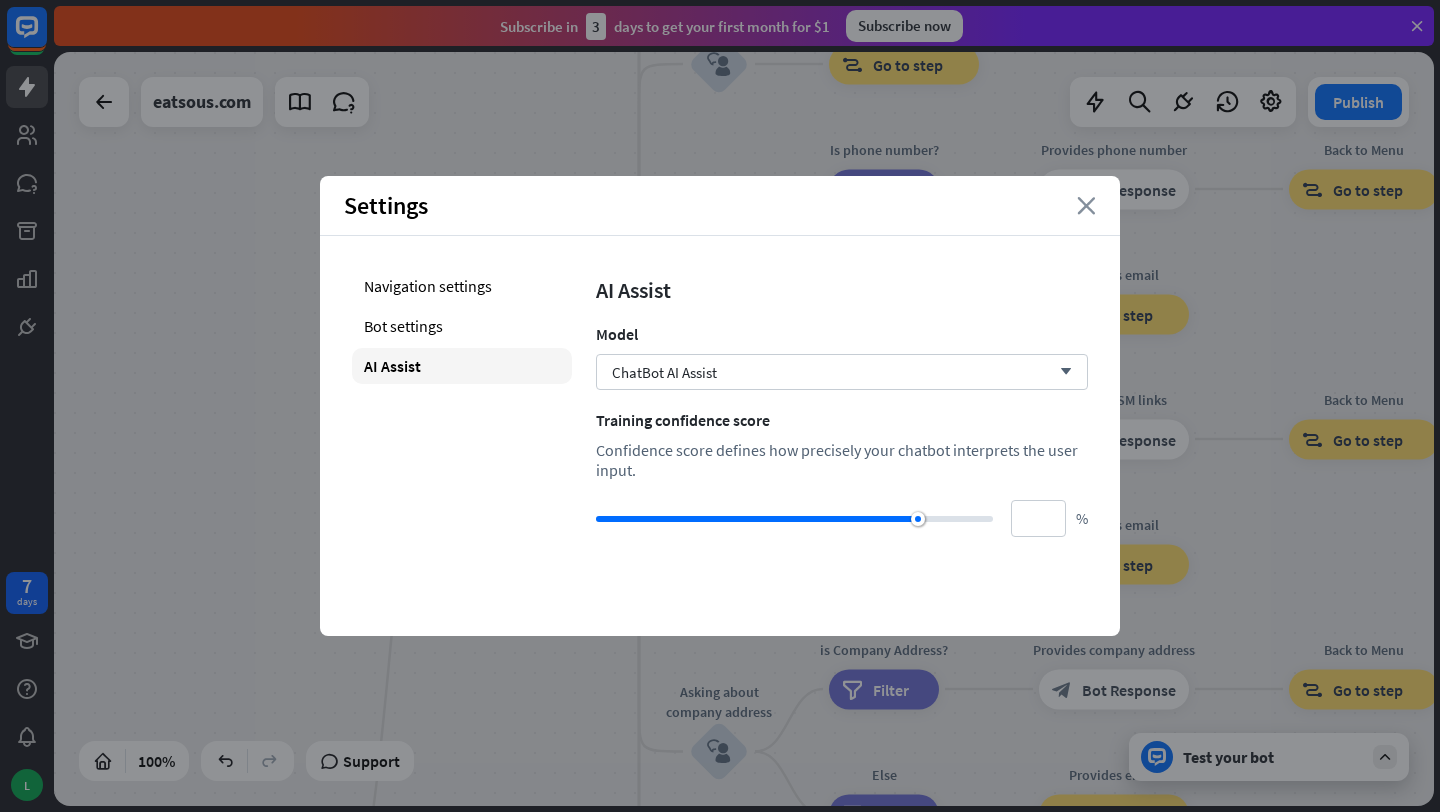 click on "close" at bounding box center [1086, 206] 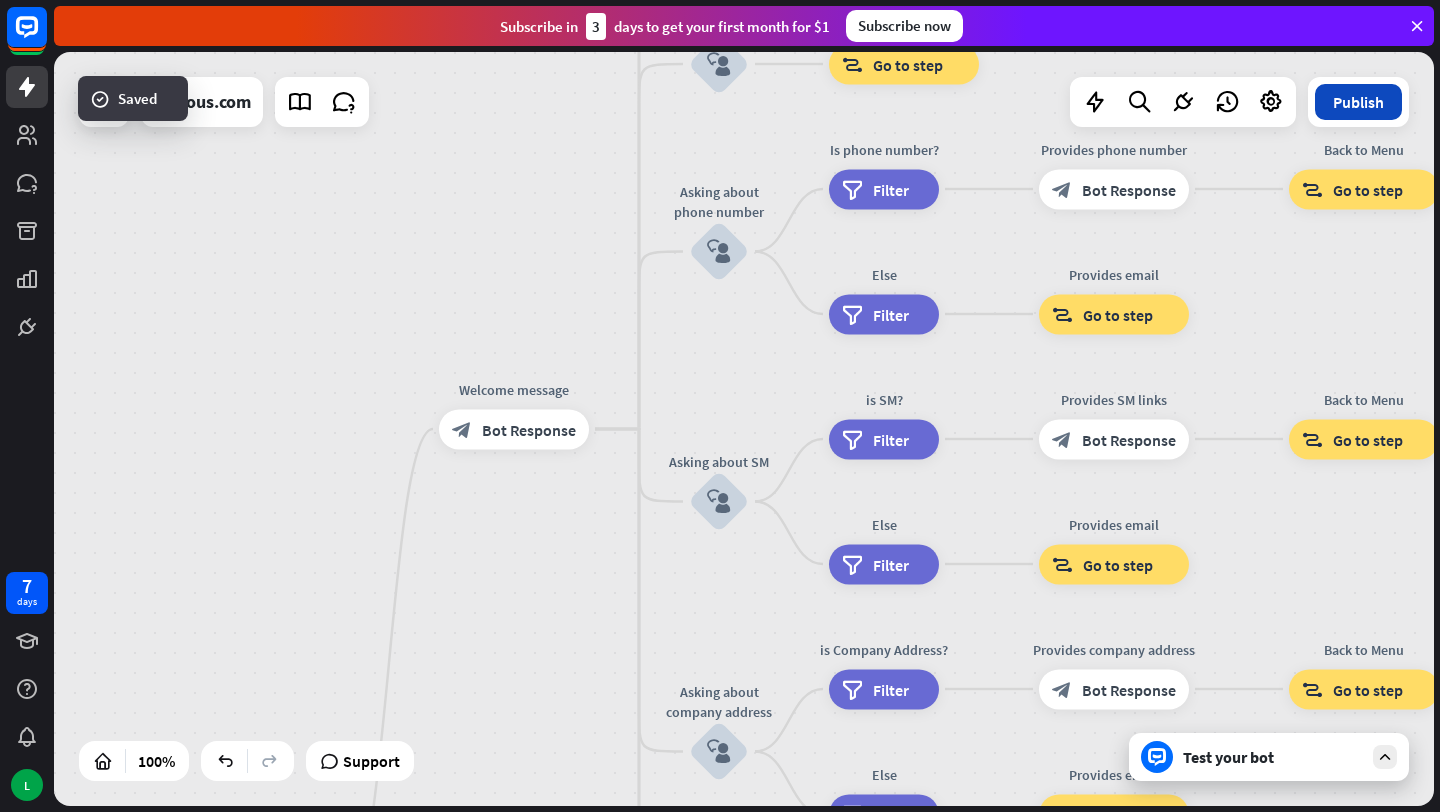 click on "Publish" at bounding box center [1358, 102] 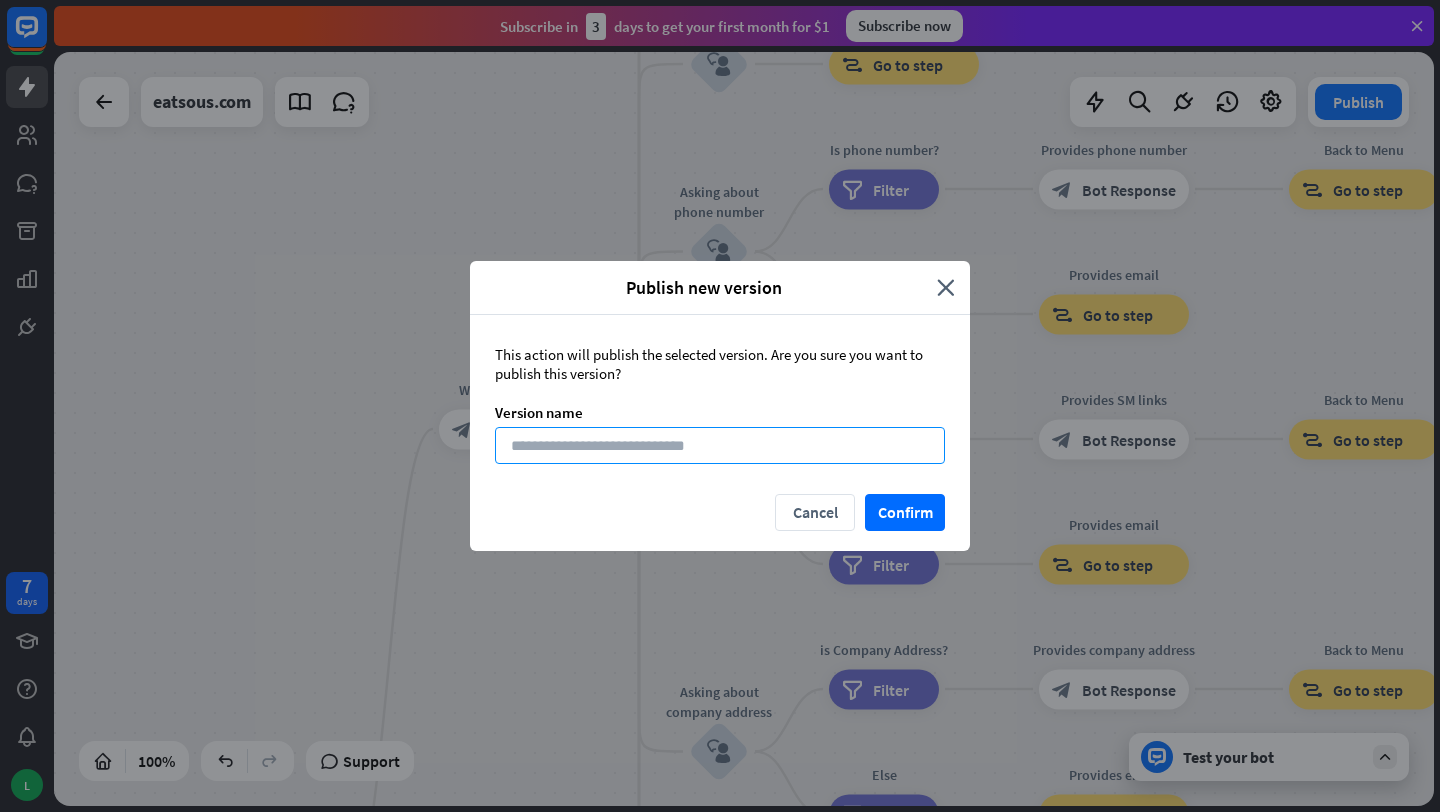 click at bounding box center (720, 445) 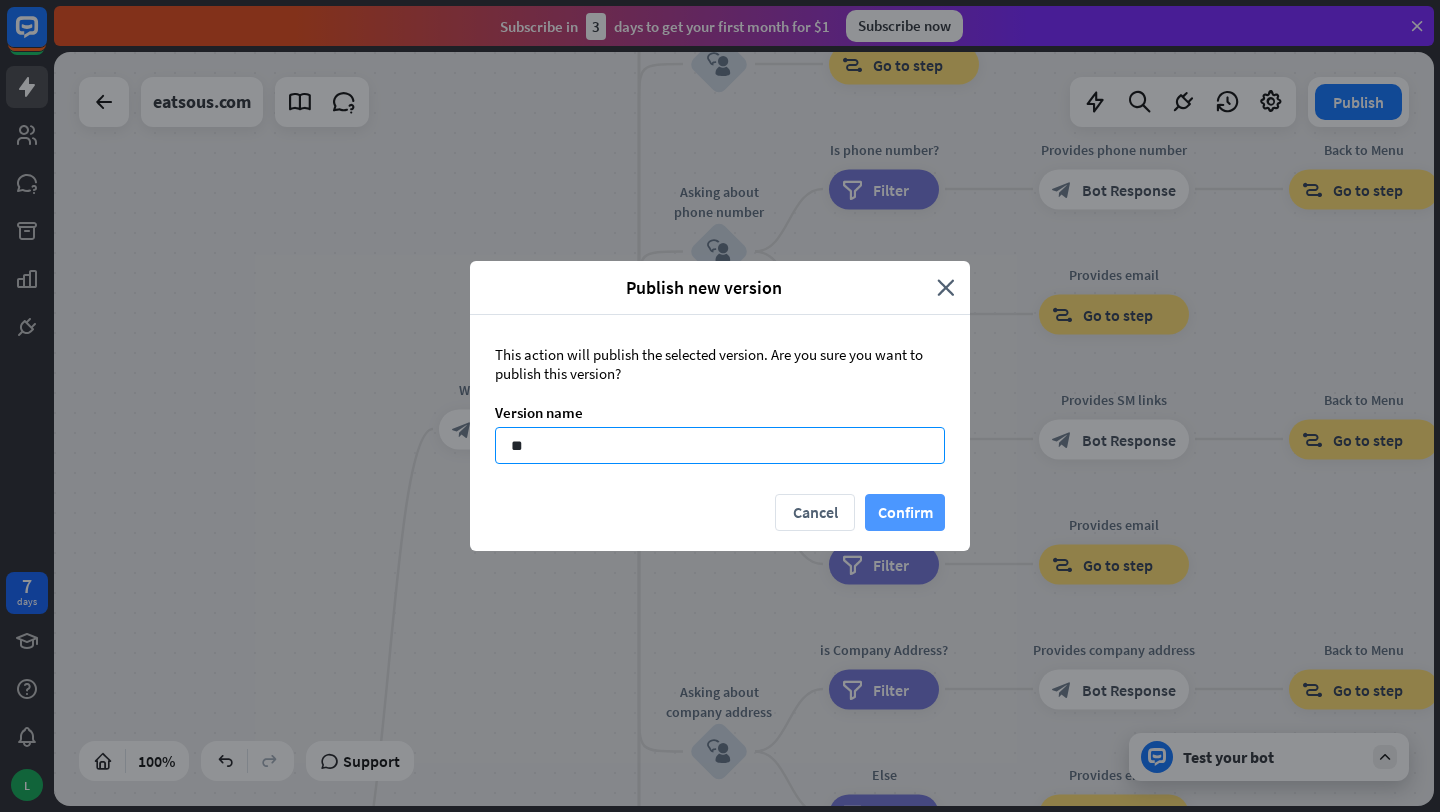 type on "**" 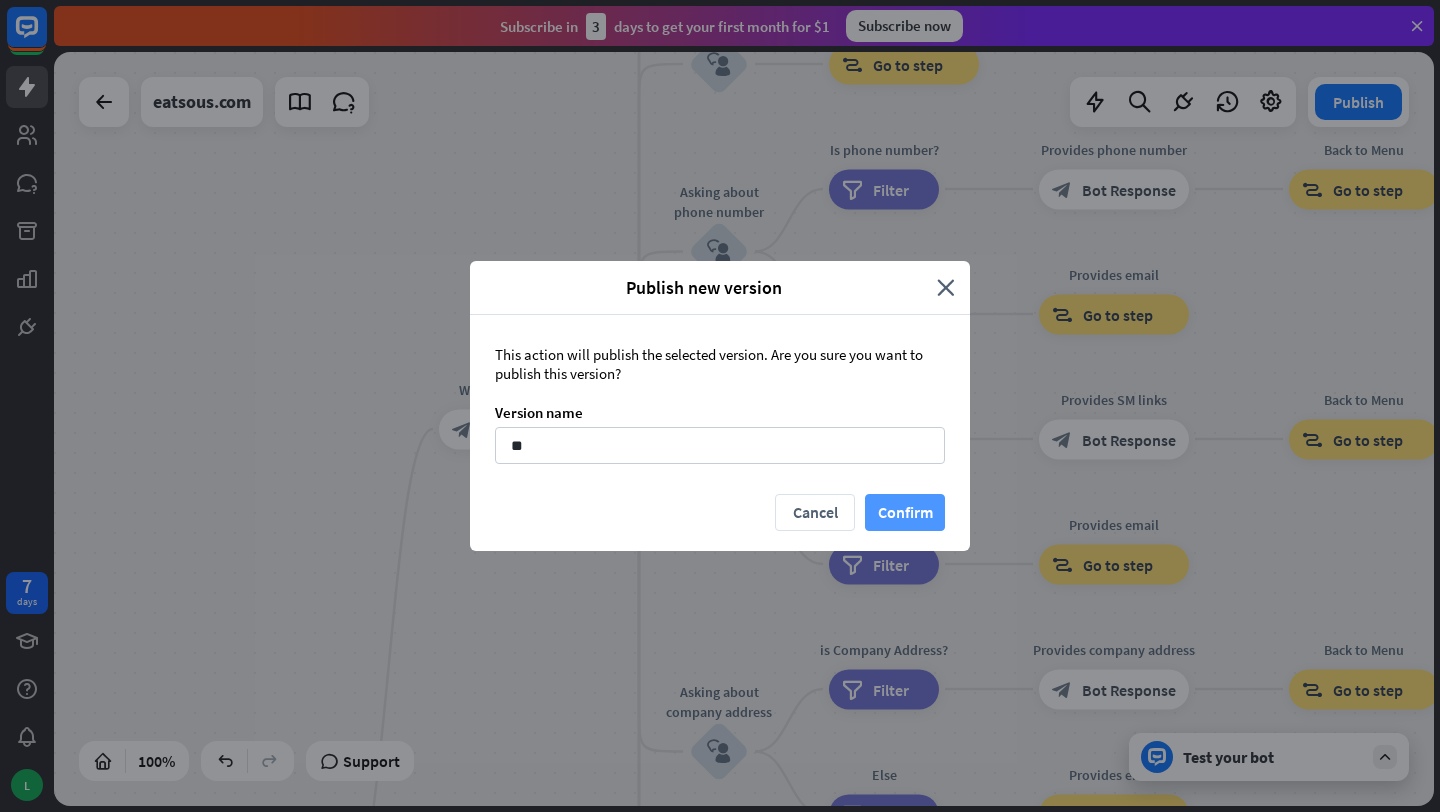click on "Confirm" at bounding box center [905, 512] 